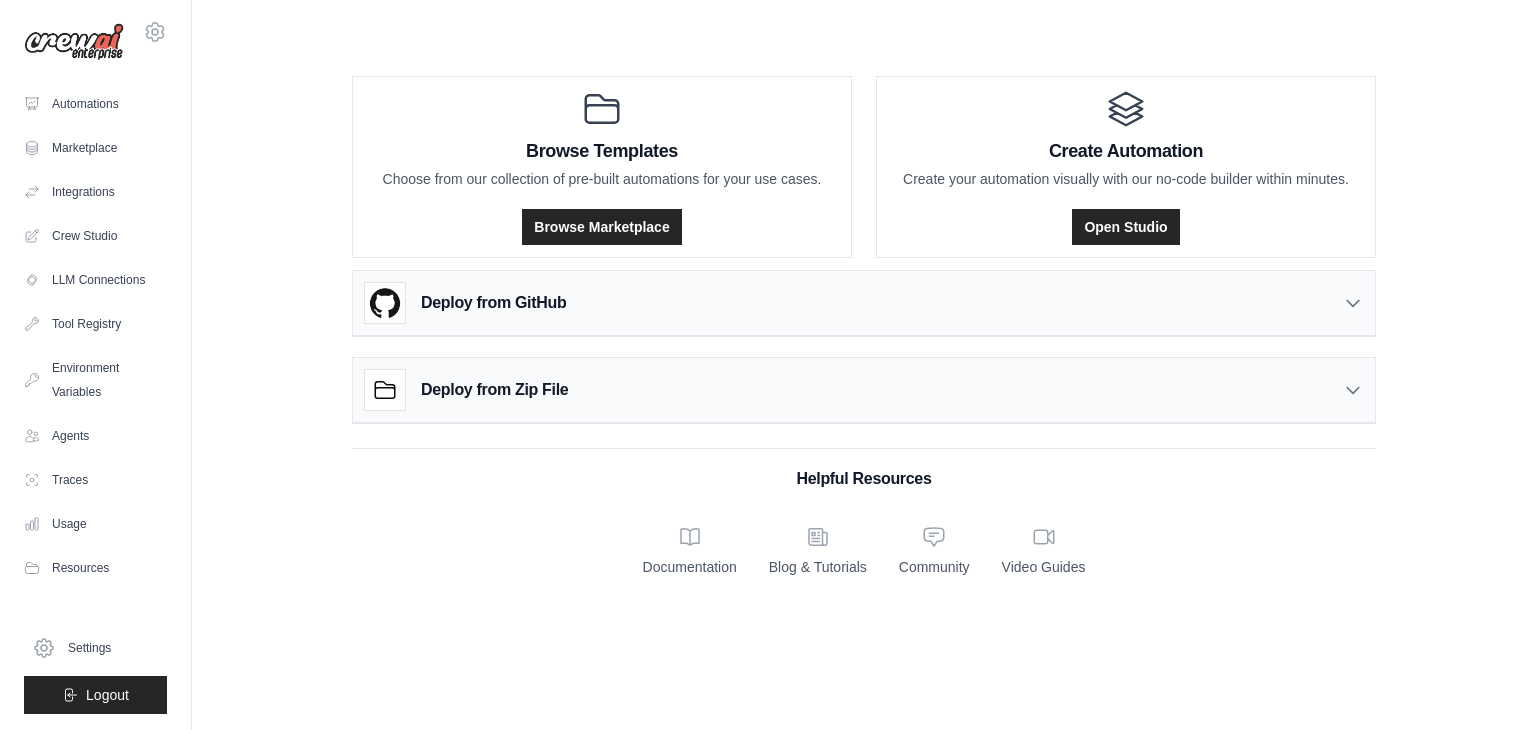 scroll, scrollTop: 0, scrollLeft: 0, axis: both 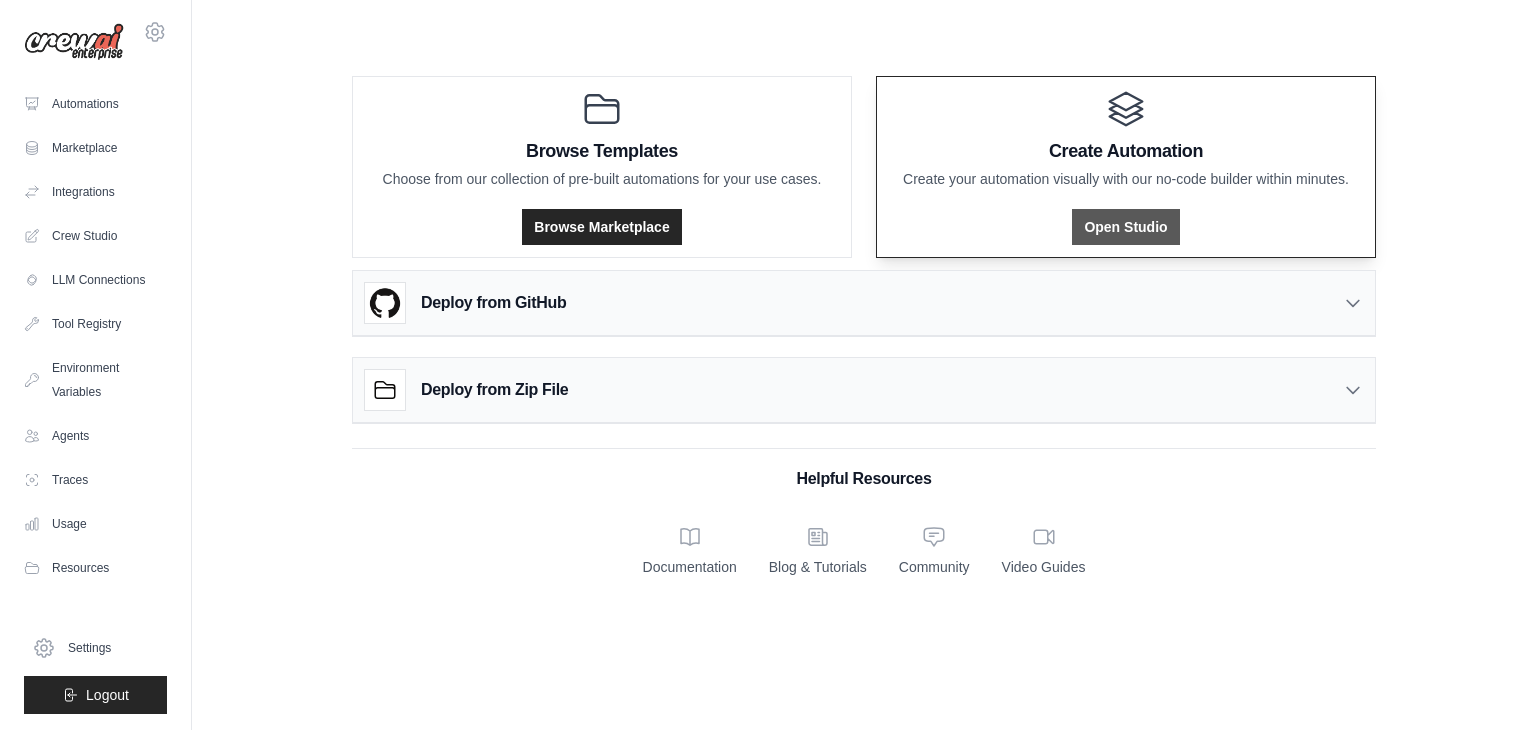 click on "Open Studio" at bounding box center [1125, 227] 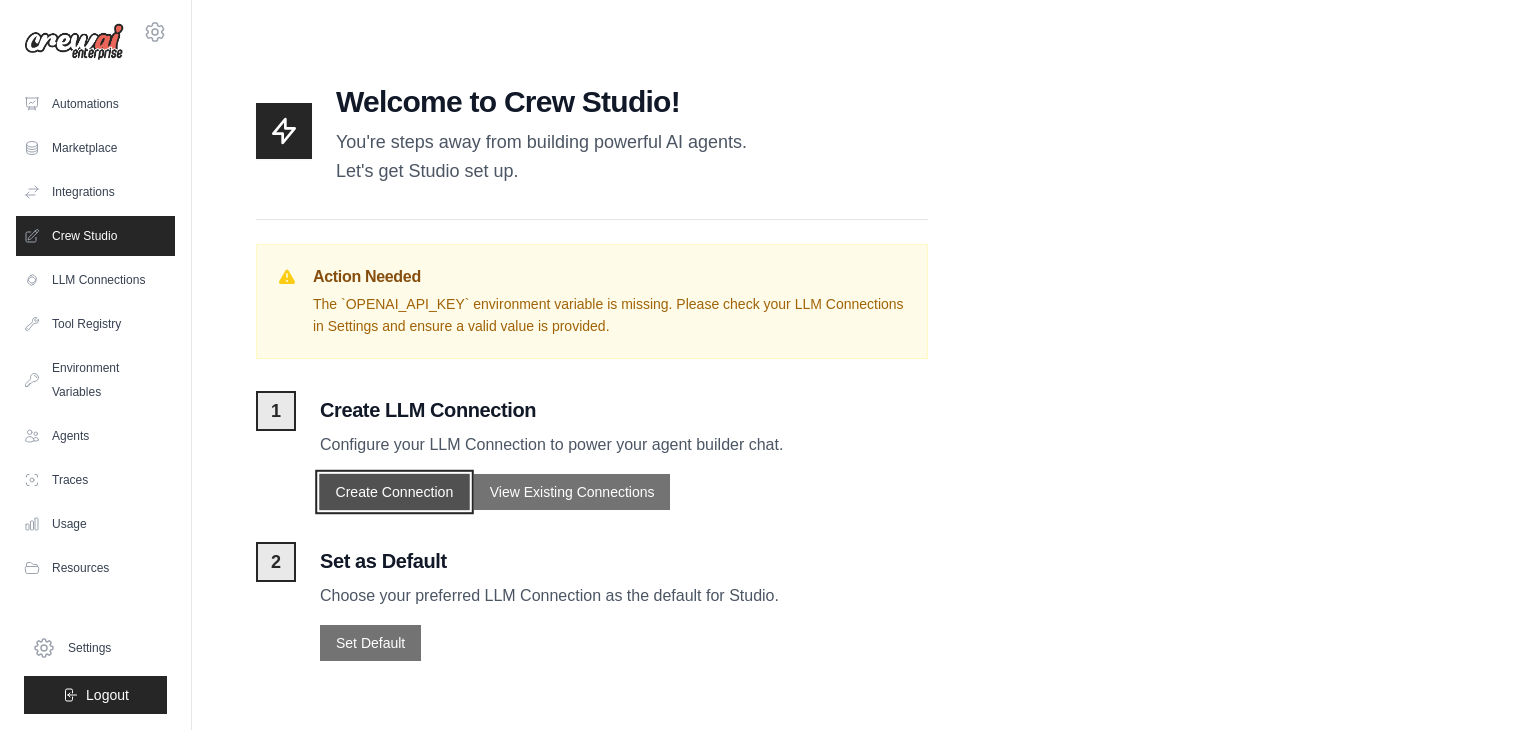 click on "Create Connection" at bounding box center [394, 492] 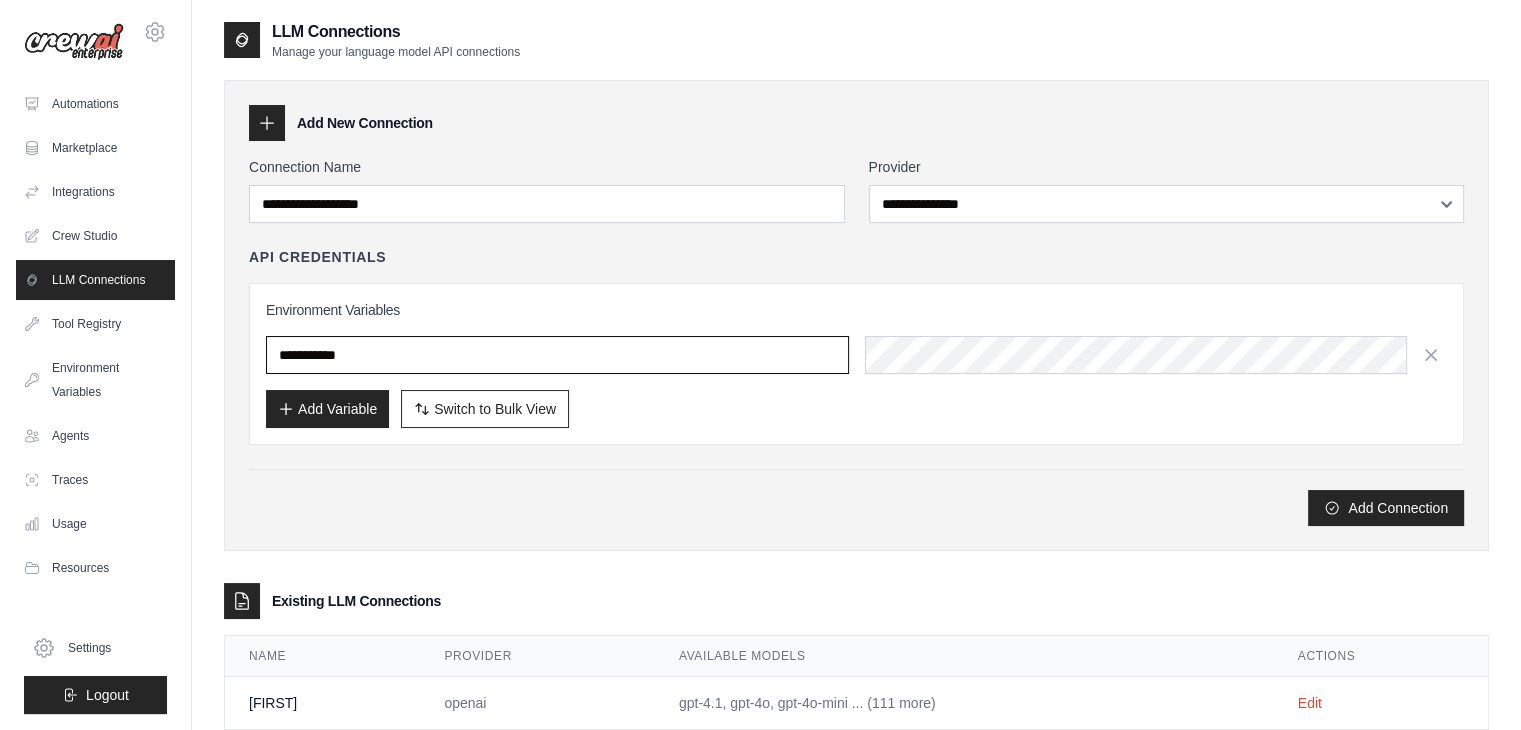 click at bounding box center [557, 355] 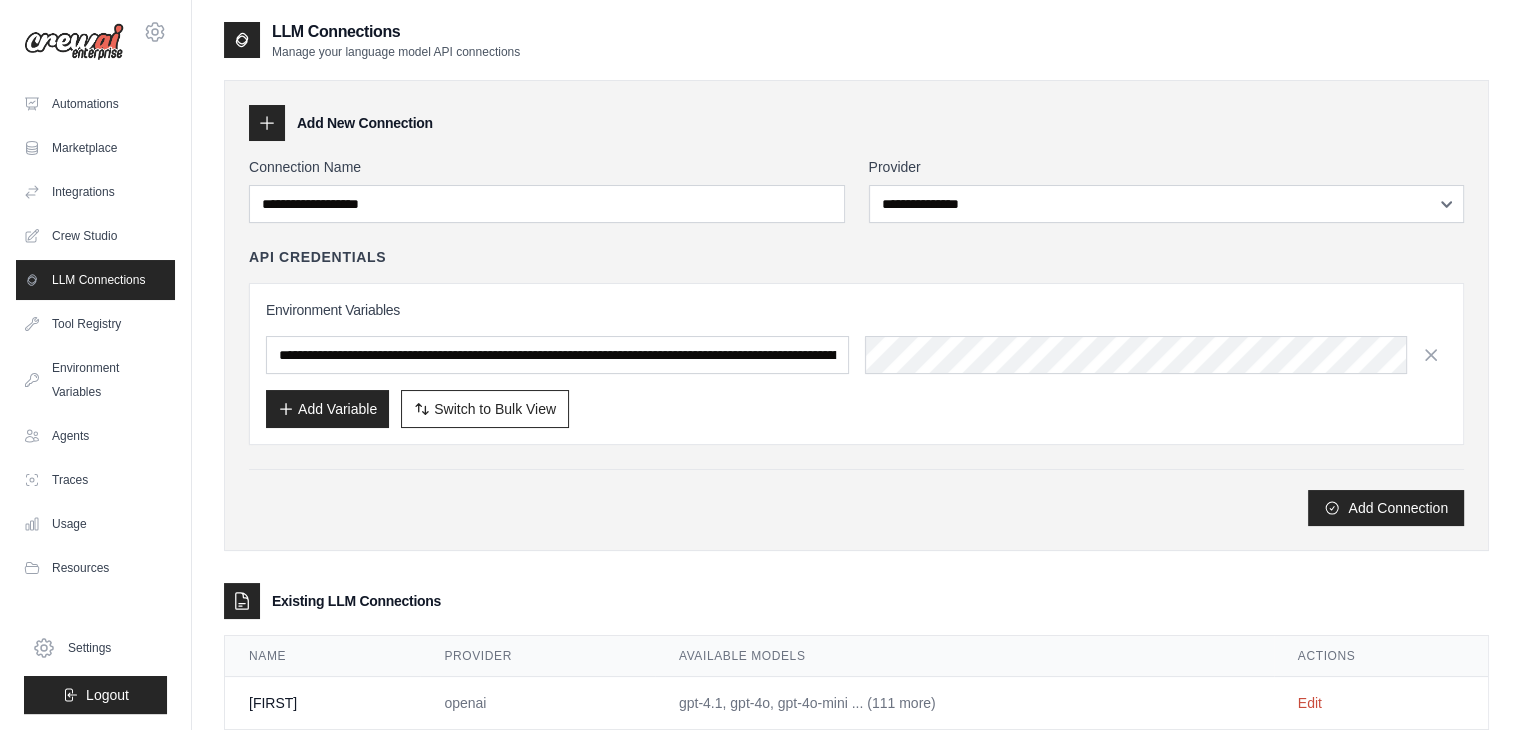 click on "Add Variable
Switch to Bulk View
Switch to Table View" at bounding box center [856, 409] 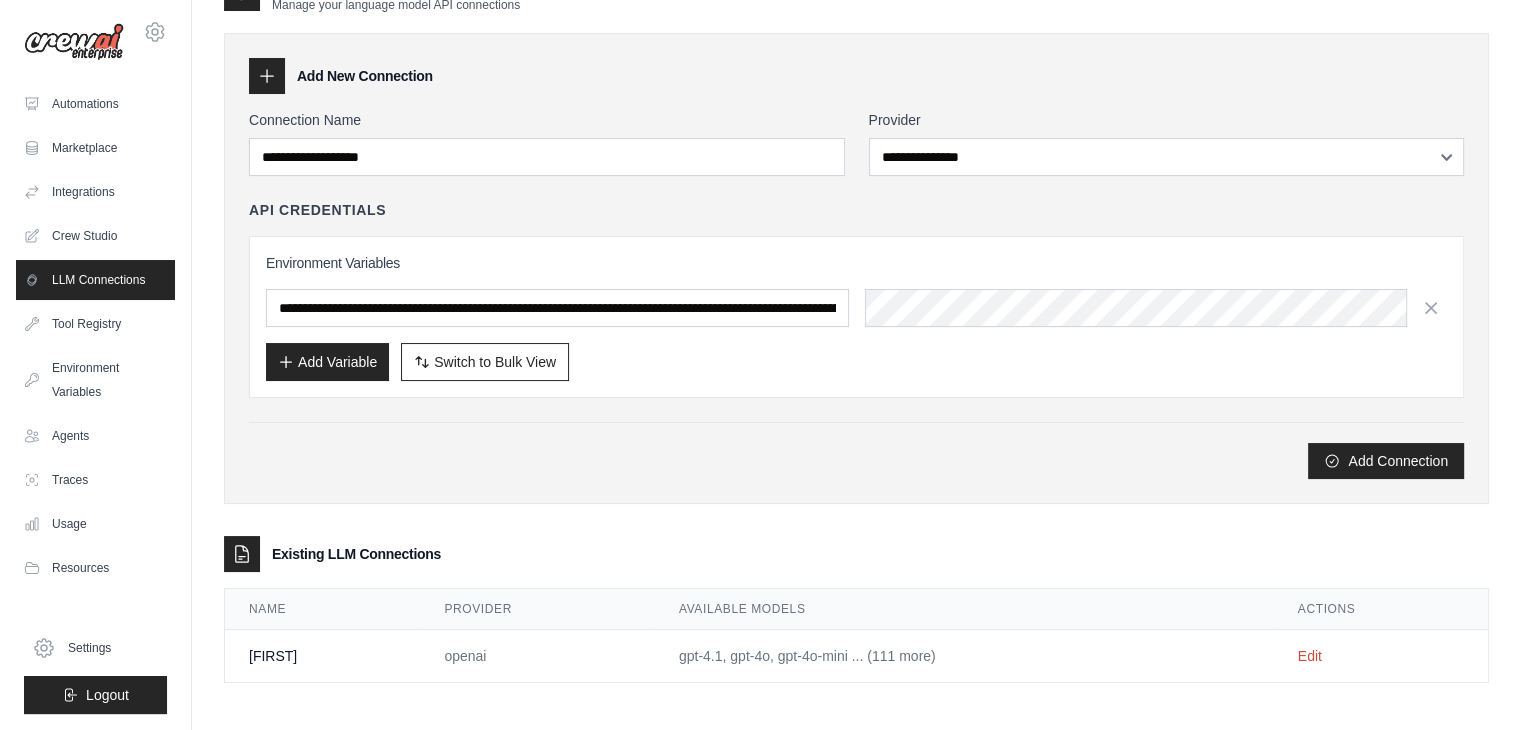 scroll, scrollTop: 49, scrollLeft: 0, axis: vertical 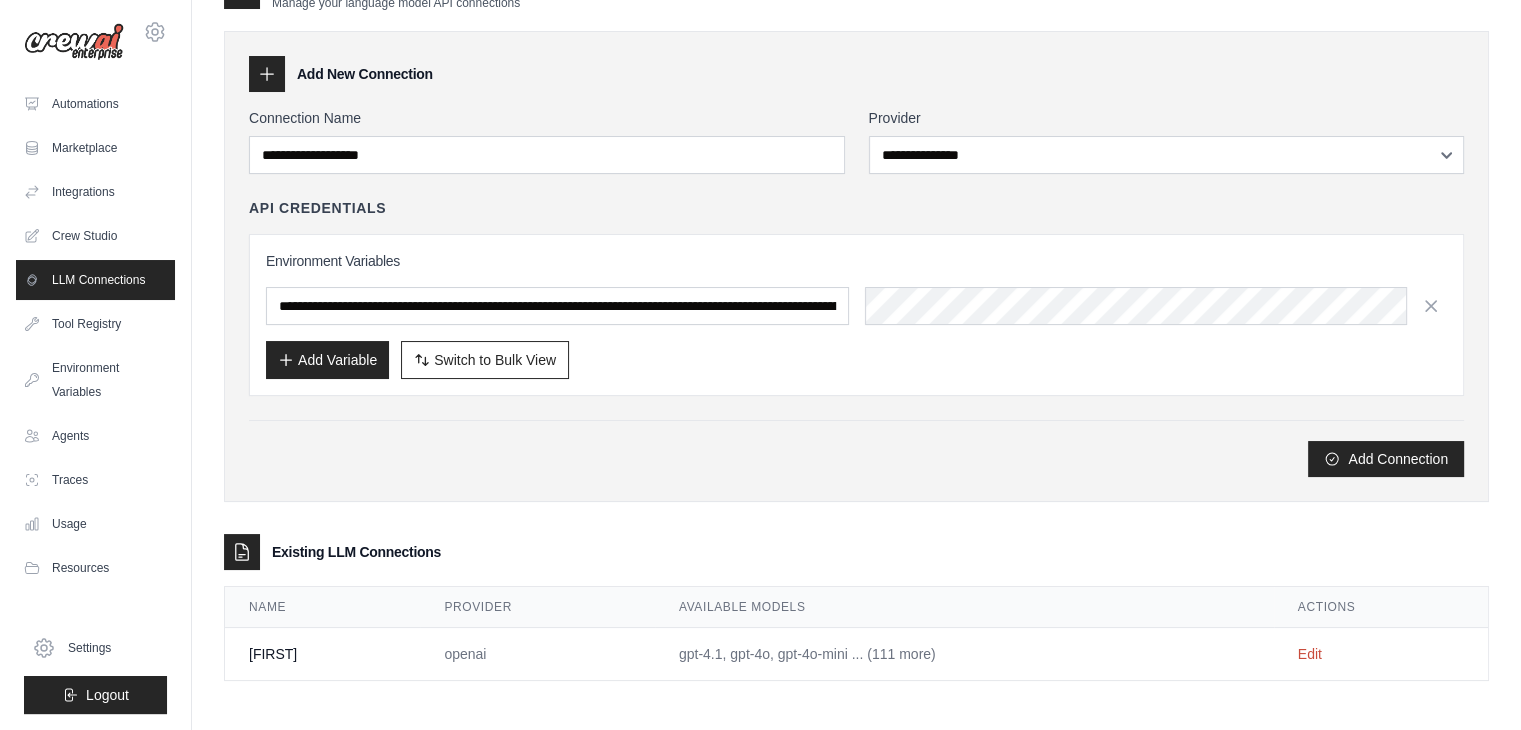 click on "gpt-4.1, gpt-4o, gpt-4o-mini
... (111
more)" at bounding box center (964, 654) 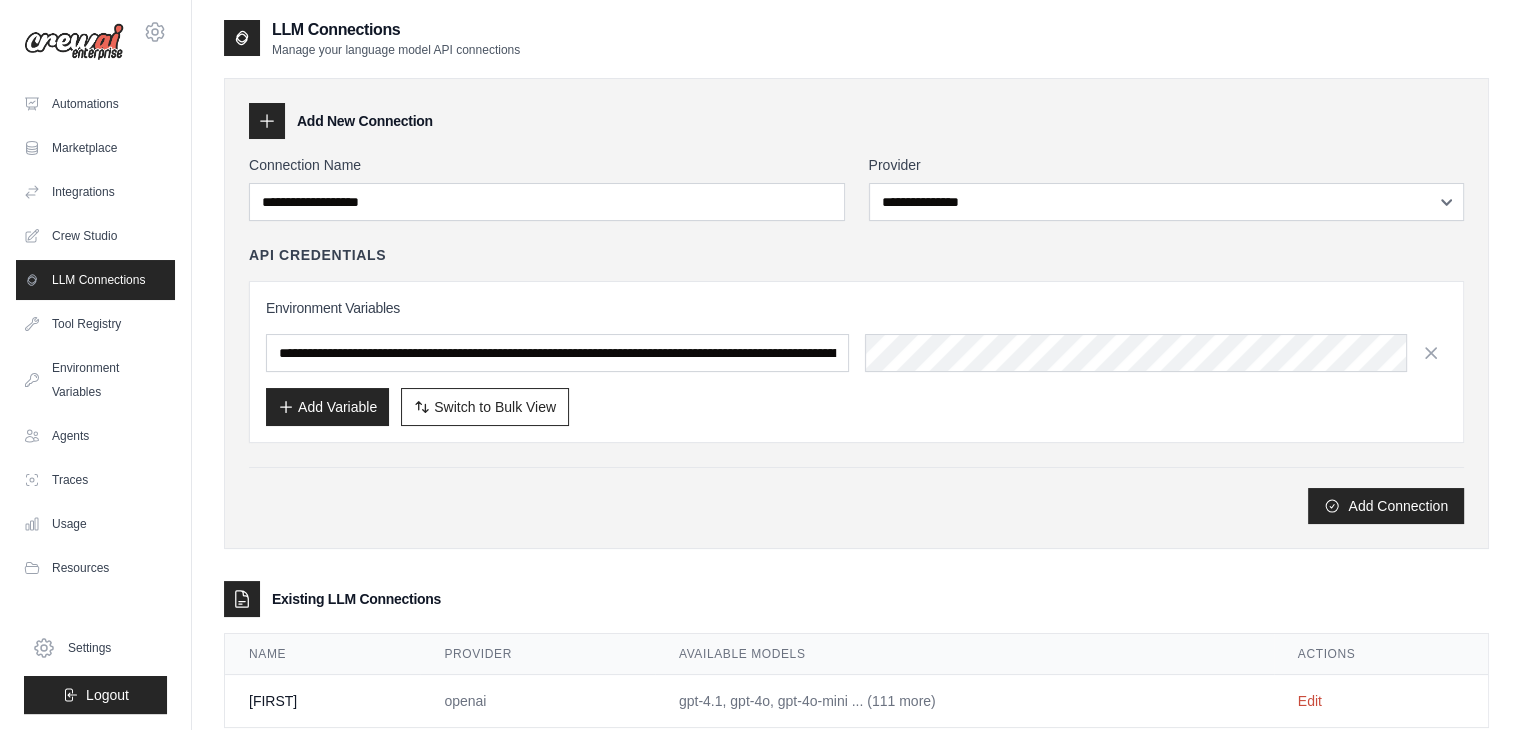 scroll, scrollTop: 0, scrollLeft: 0, axis: both 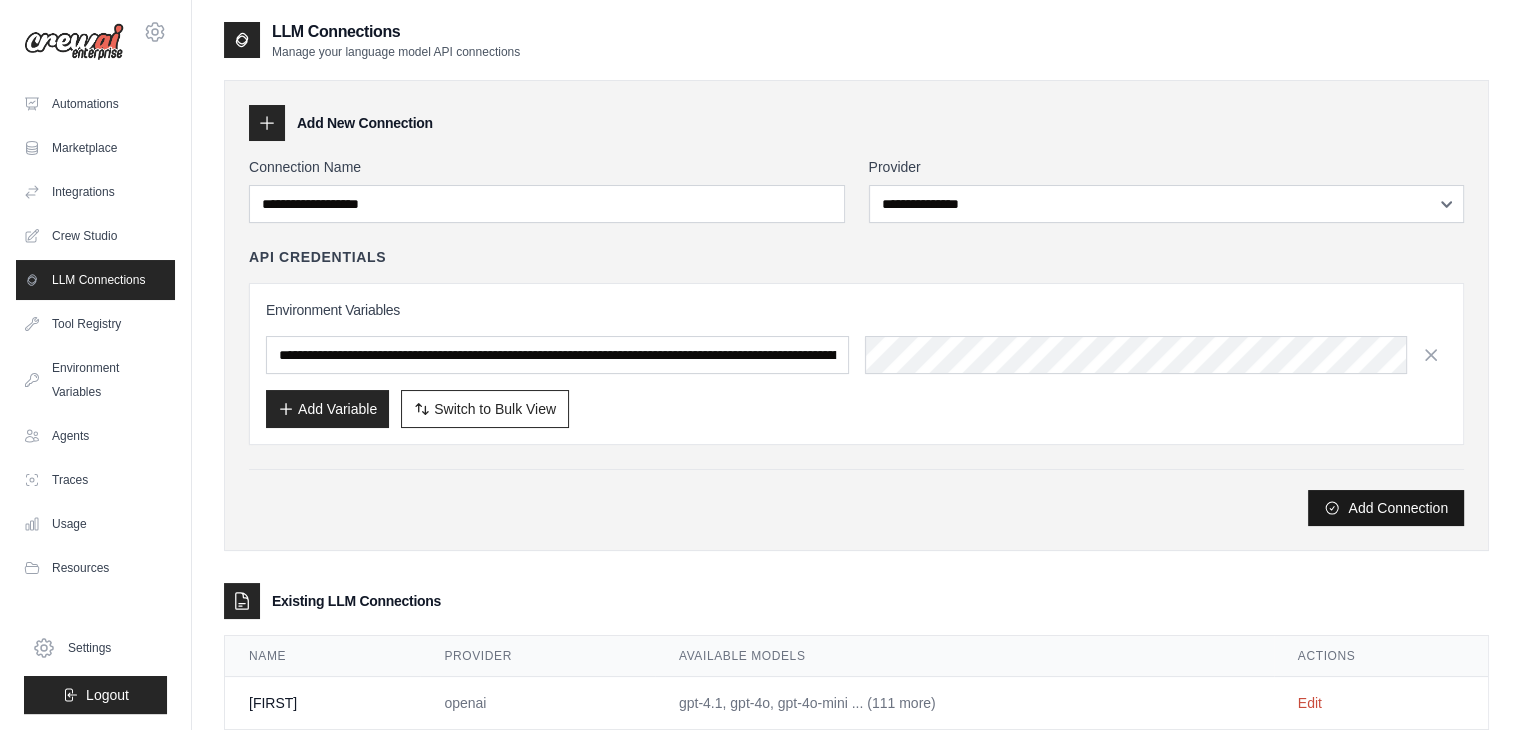 click on "Add Connection" at bounding box center [1386, 508] 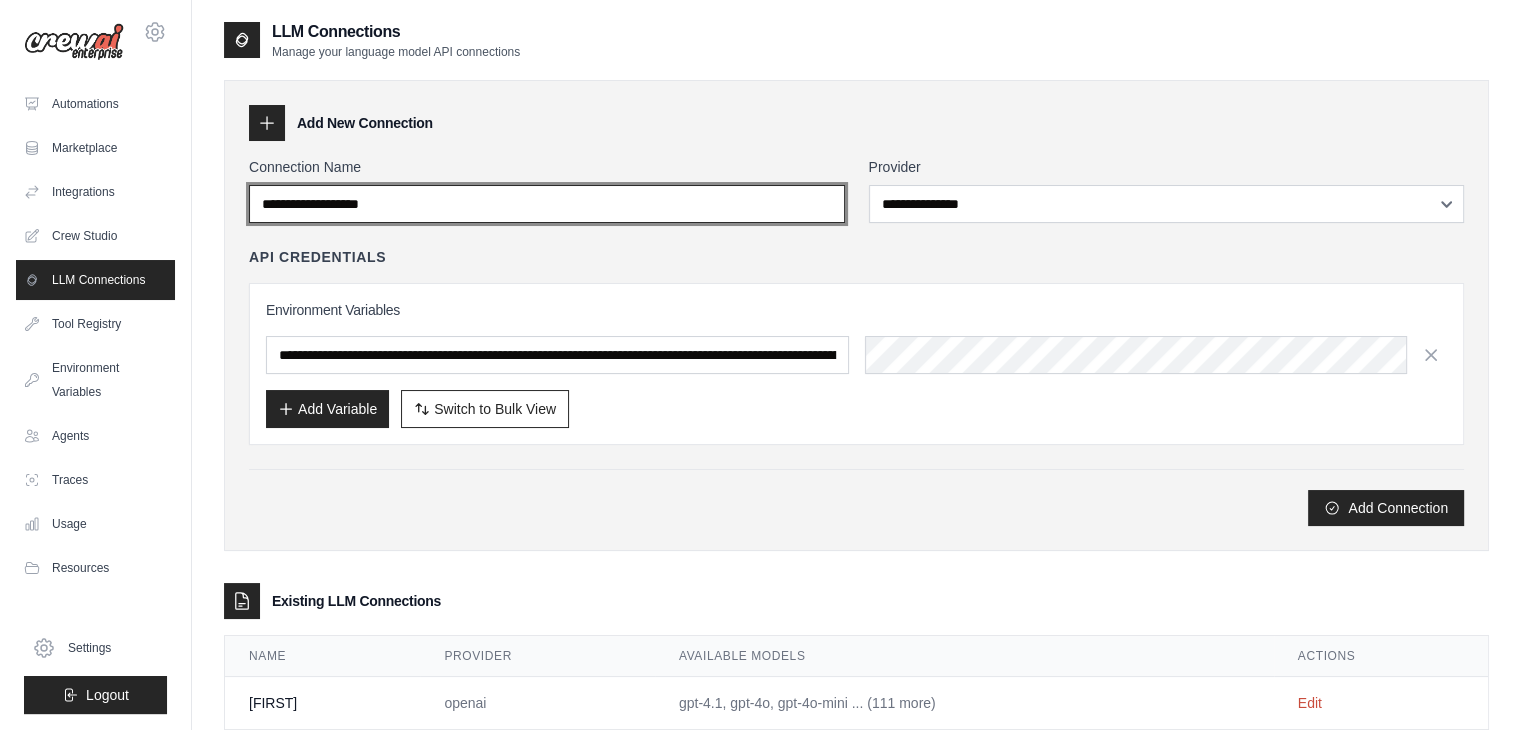 click on "Connection Name" at bounding box center [547, 204] 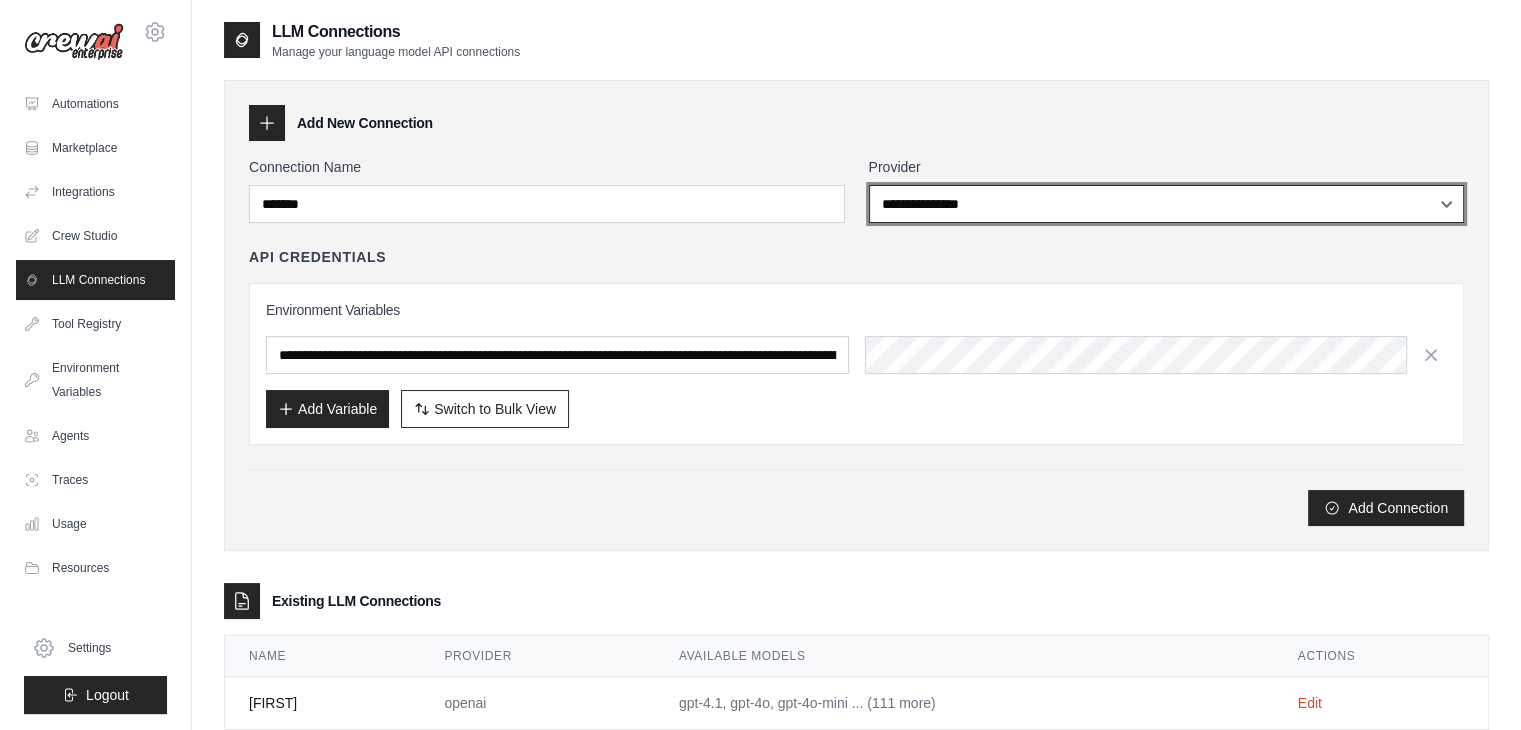 click on "**********" at bounding box center [1167, 204] 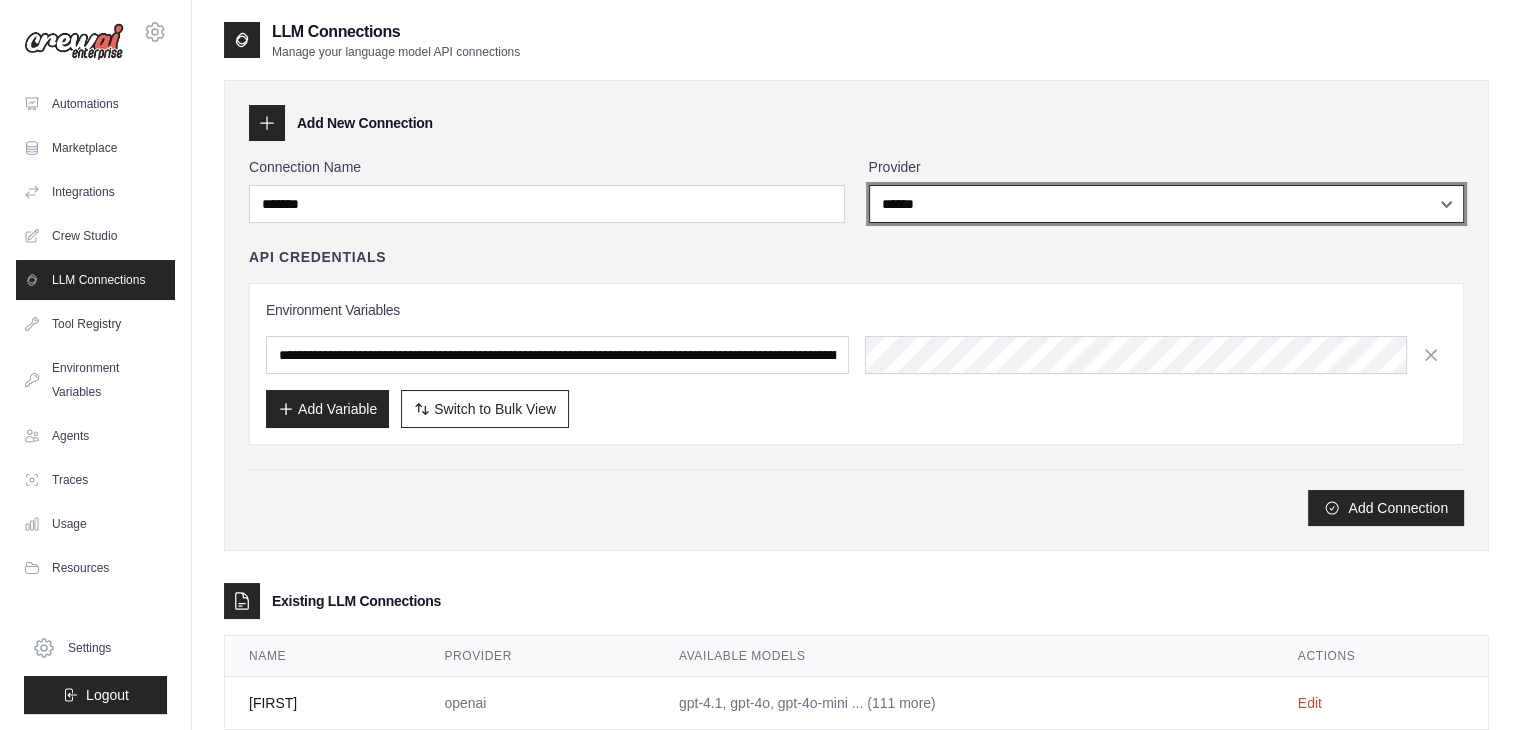 click on "**********" at bounding box center [1167, 204] 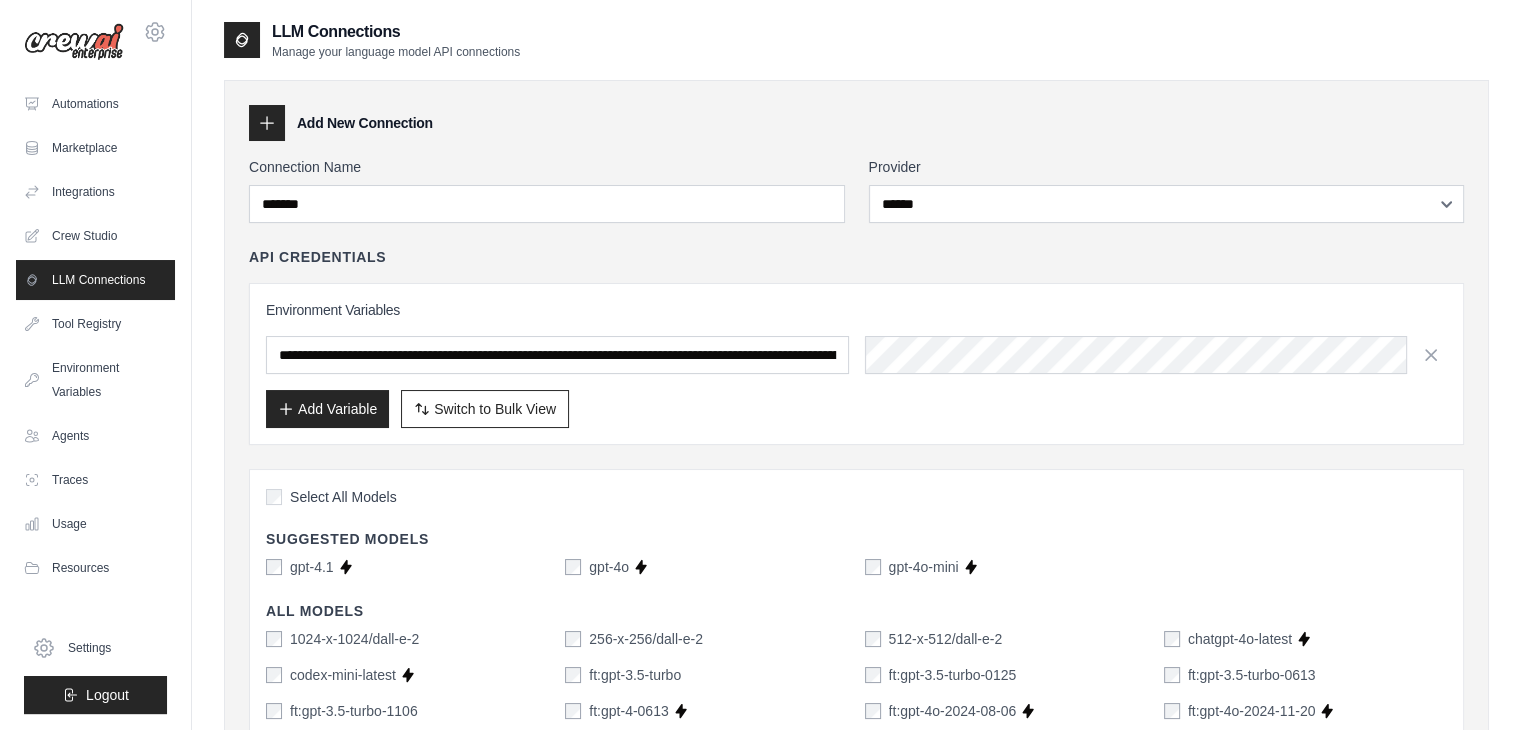 click on "Select All Models" at bounding box center [856, 499] 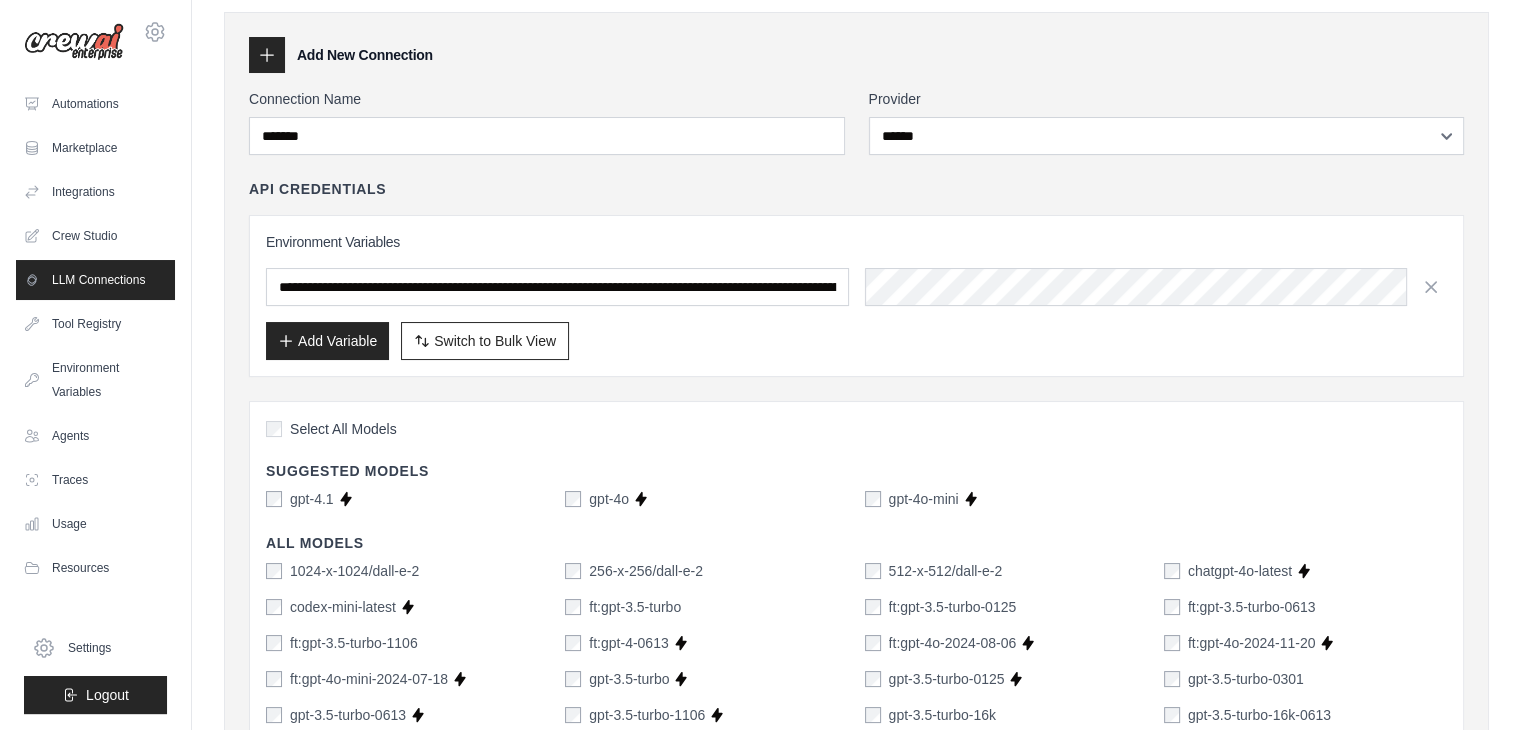 scroll, scrollTop: 300, scrollLeft: 0, axis: vertical 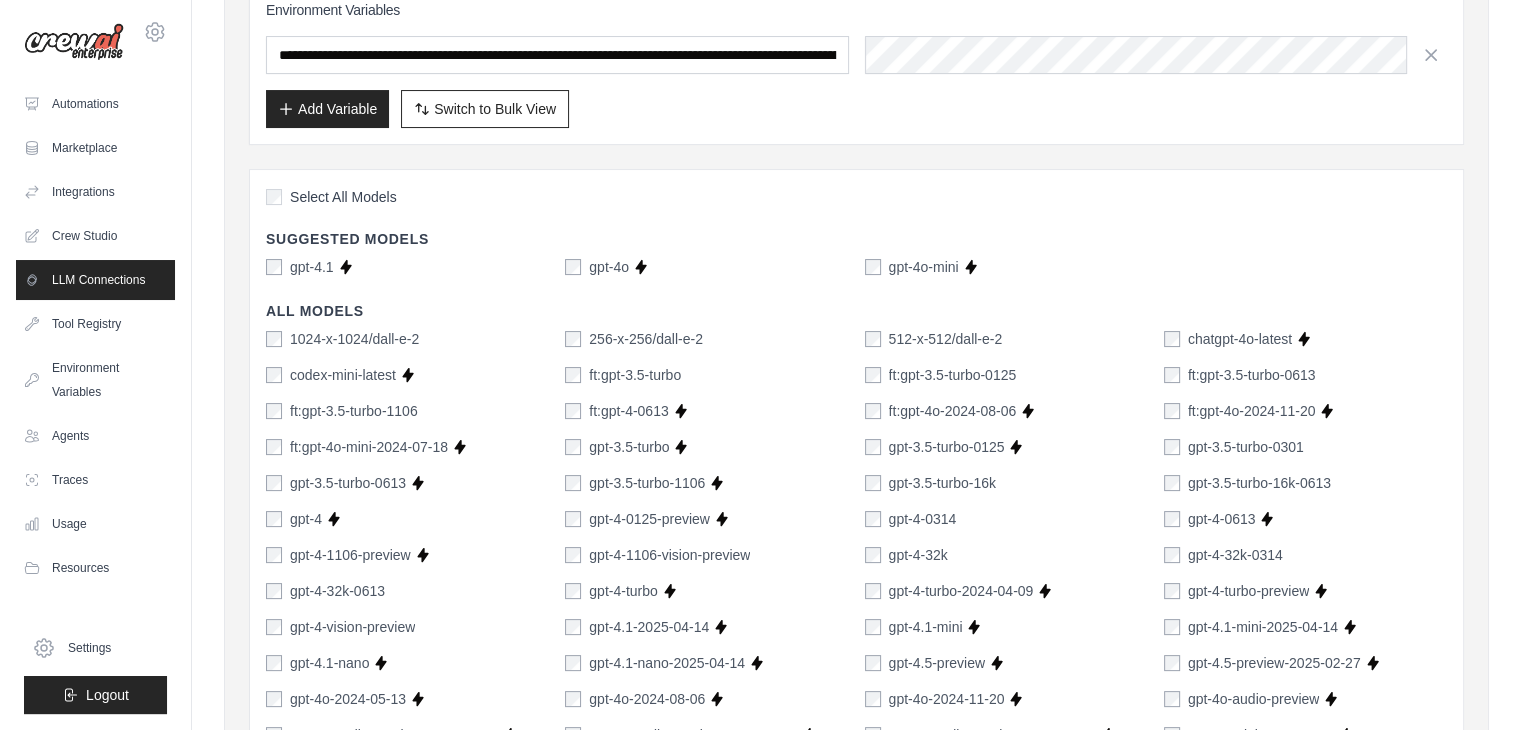 click on "Select All Models" at bounding box center [331, 197] 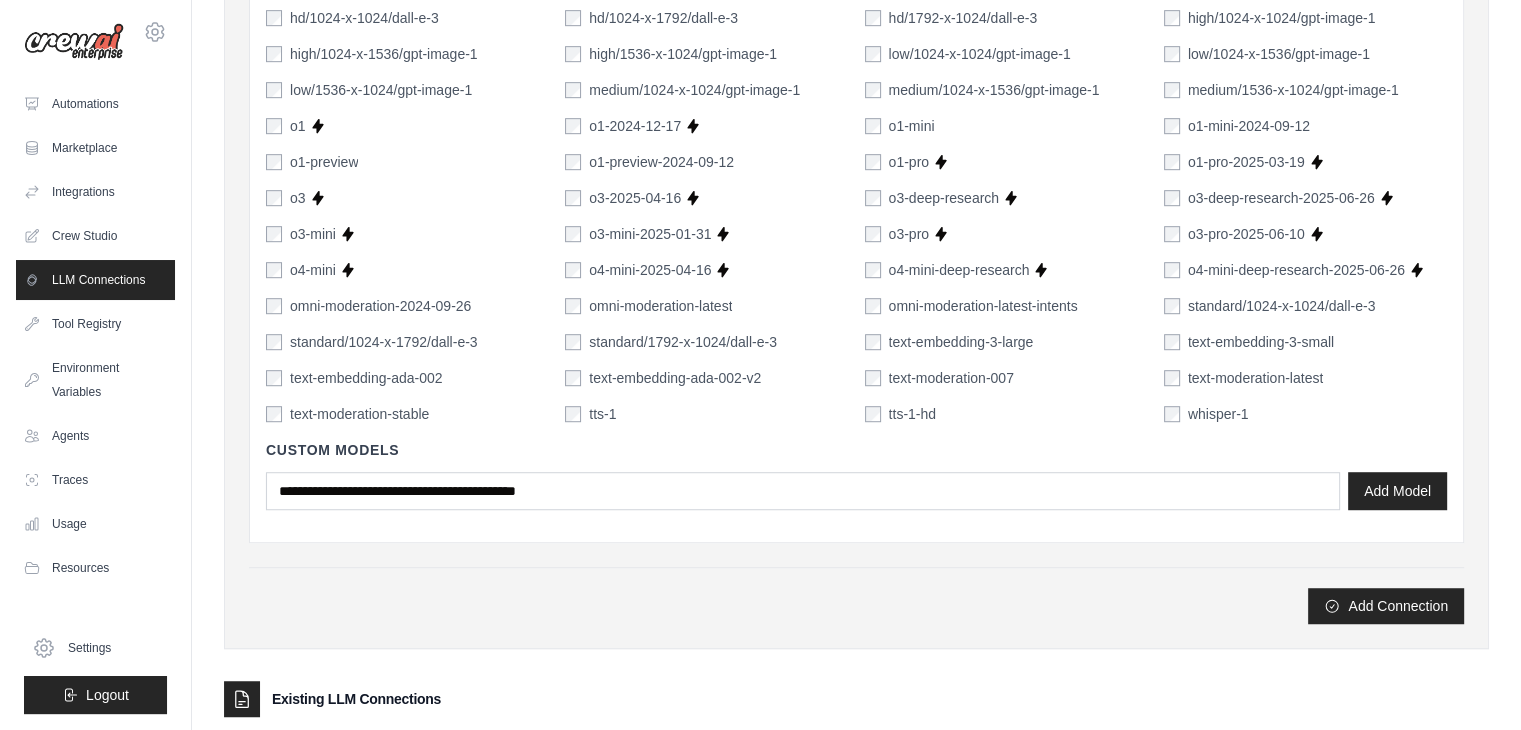 scroll, scrollTop: 1200, scrollLeft: 0, axis: vertical 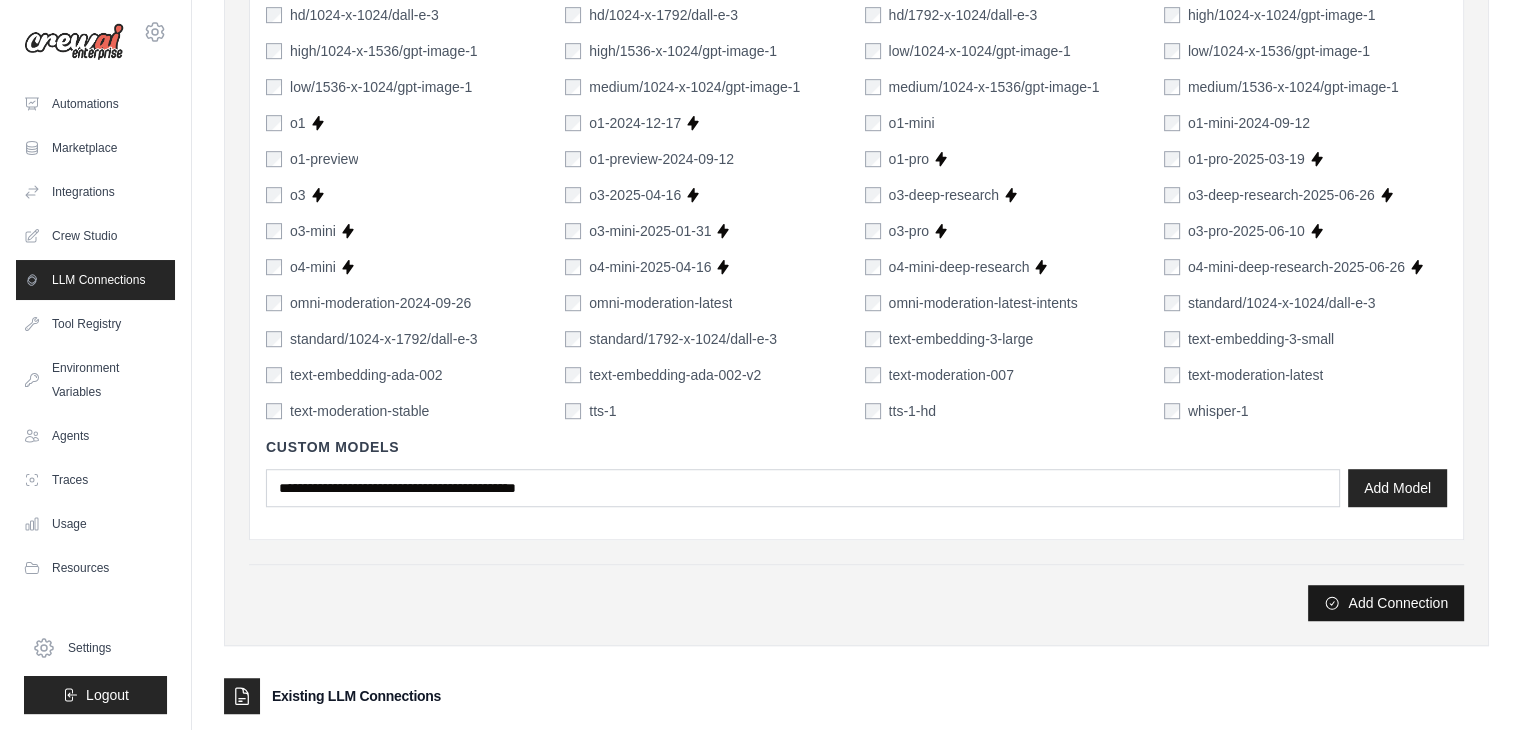 click on "Add Connection" at bounding box center [1386, 603] 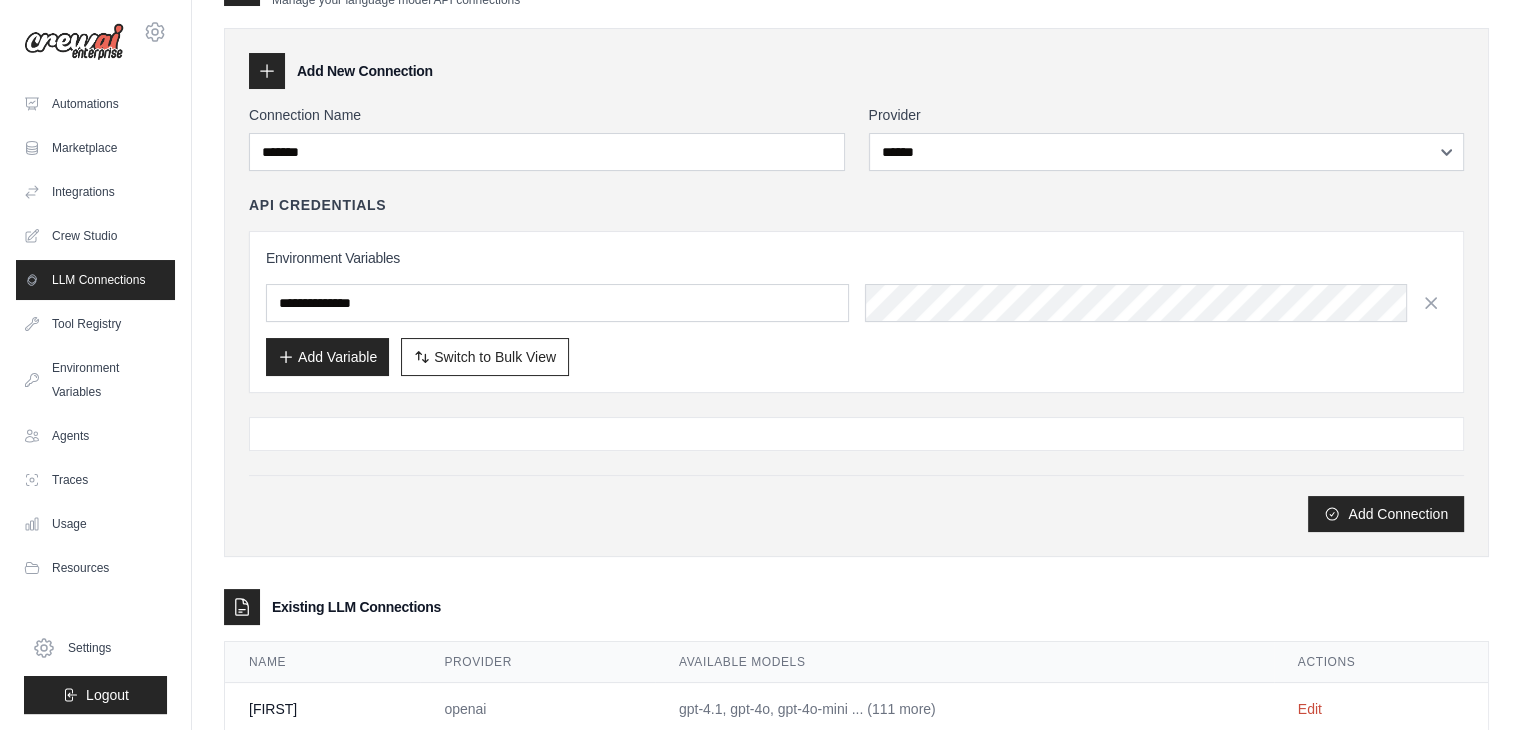 scroll, scrollTop: 0, scrollLeft: 0, axis: both 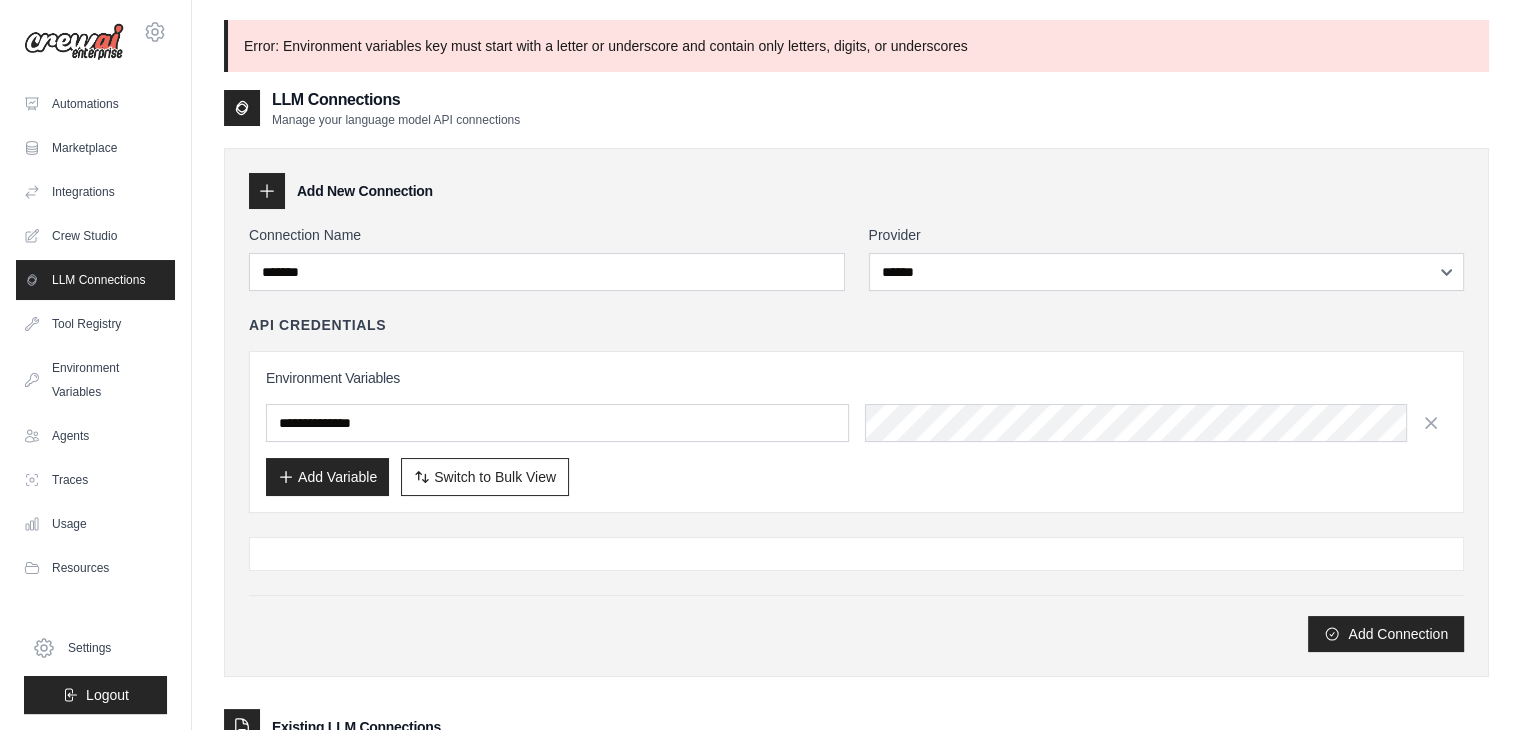 click on "Environment Variables" at bounding box center (856, 378) 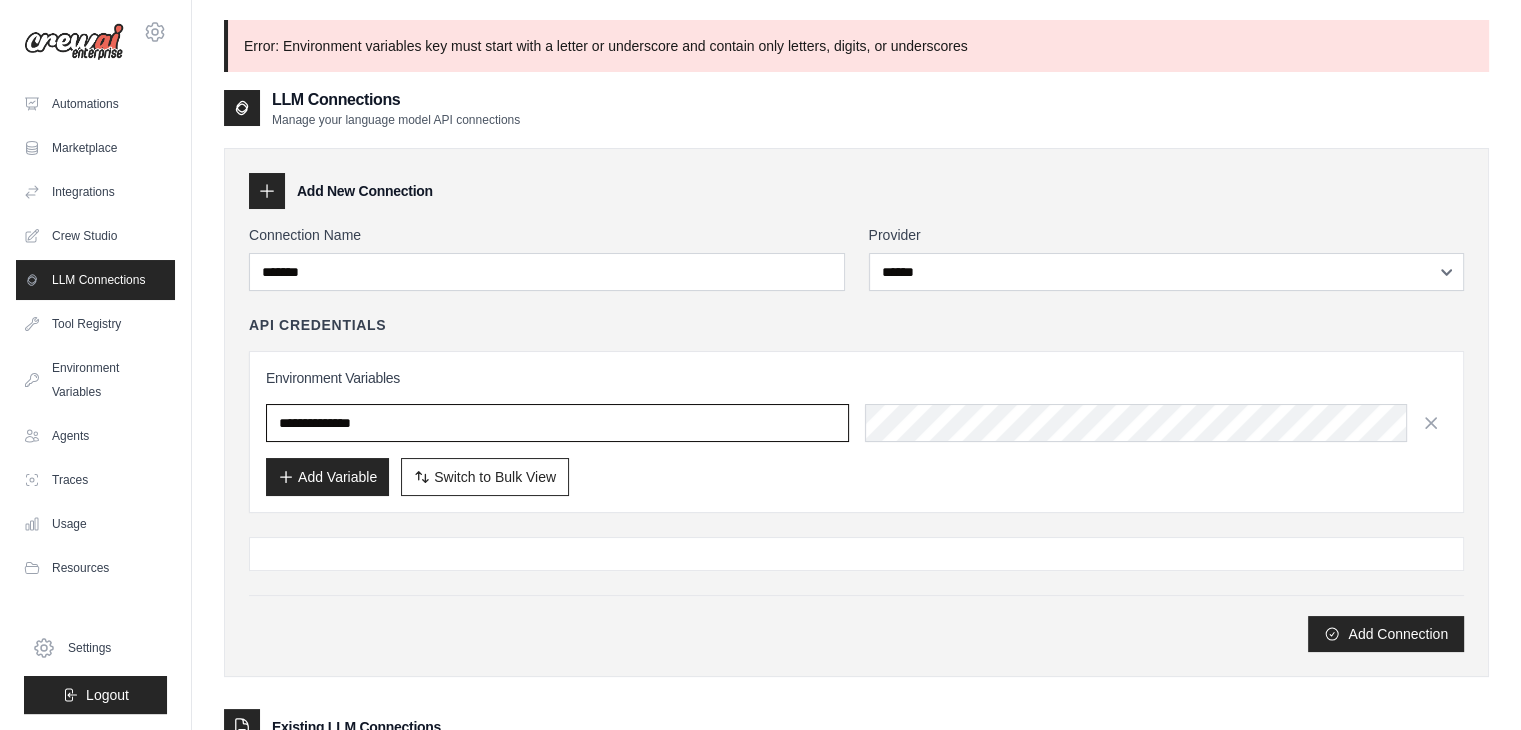 click on "**********" at bounding box center [557, 423] 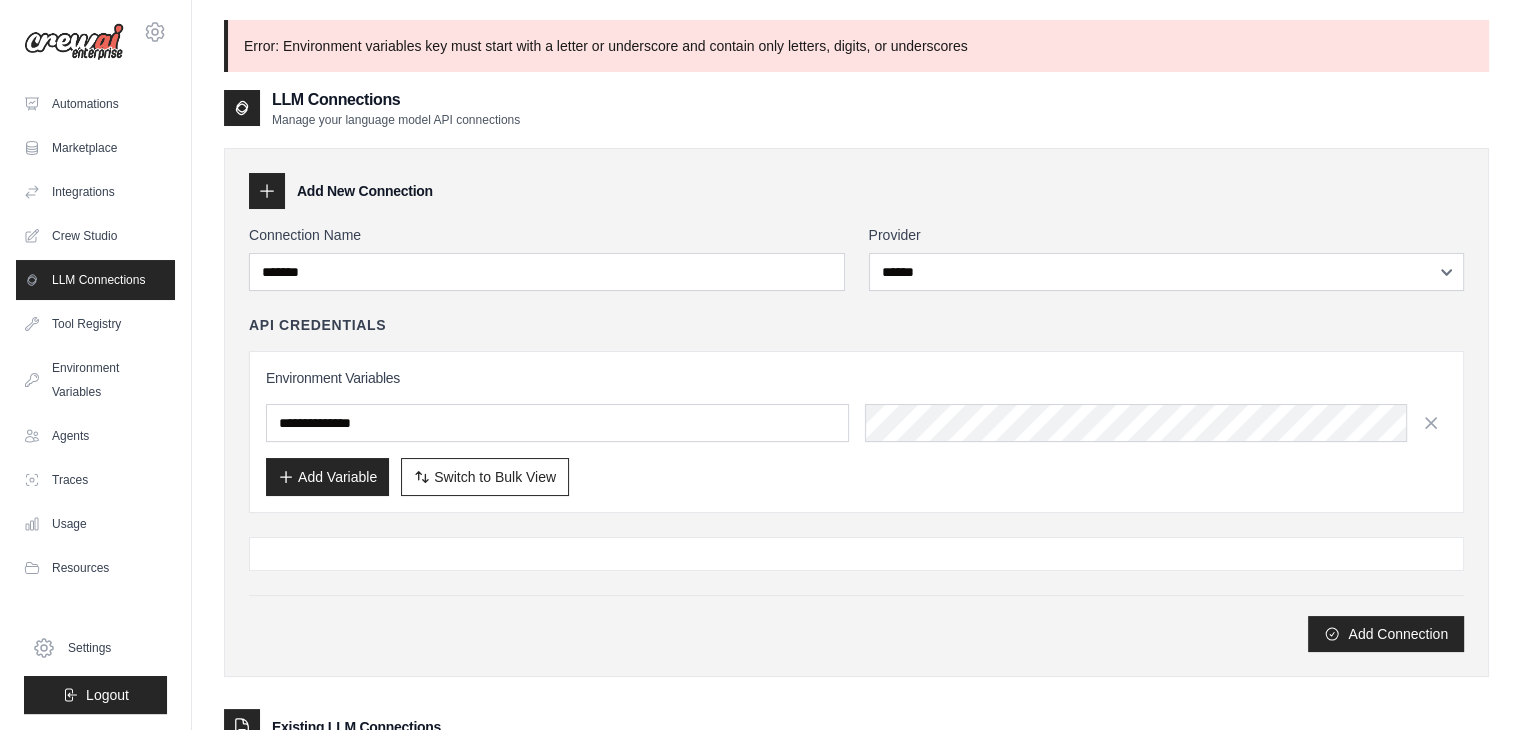 drag, startPoint x: 884, startPoint y: 453, endPoint x: 692, endPoint y: 411, distance: 196.54007 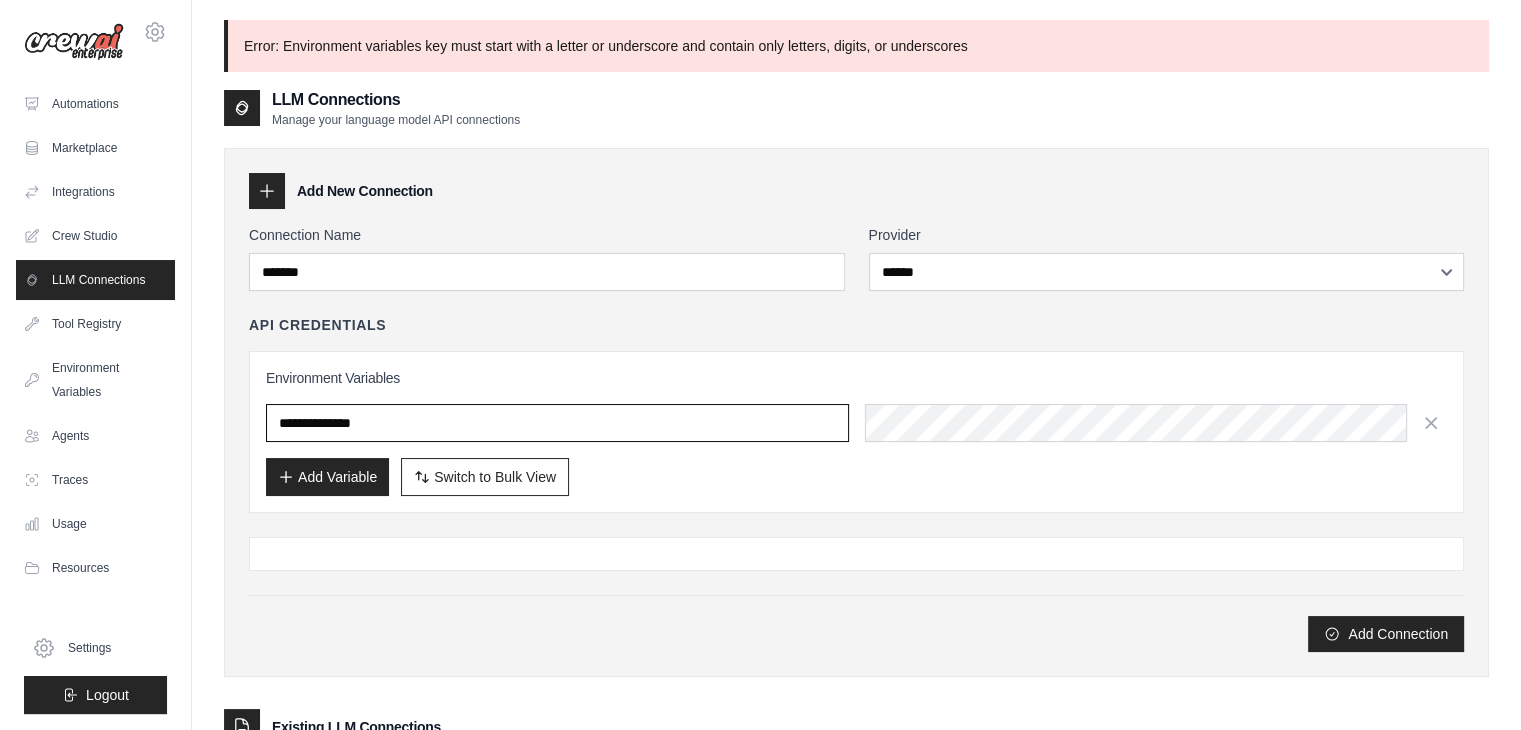 click on "**********" at bounding box center [557, 423] 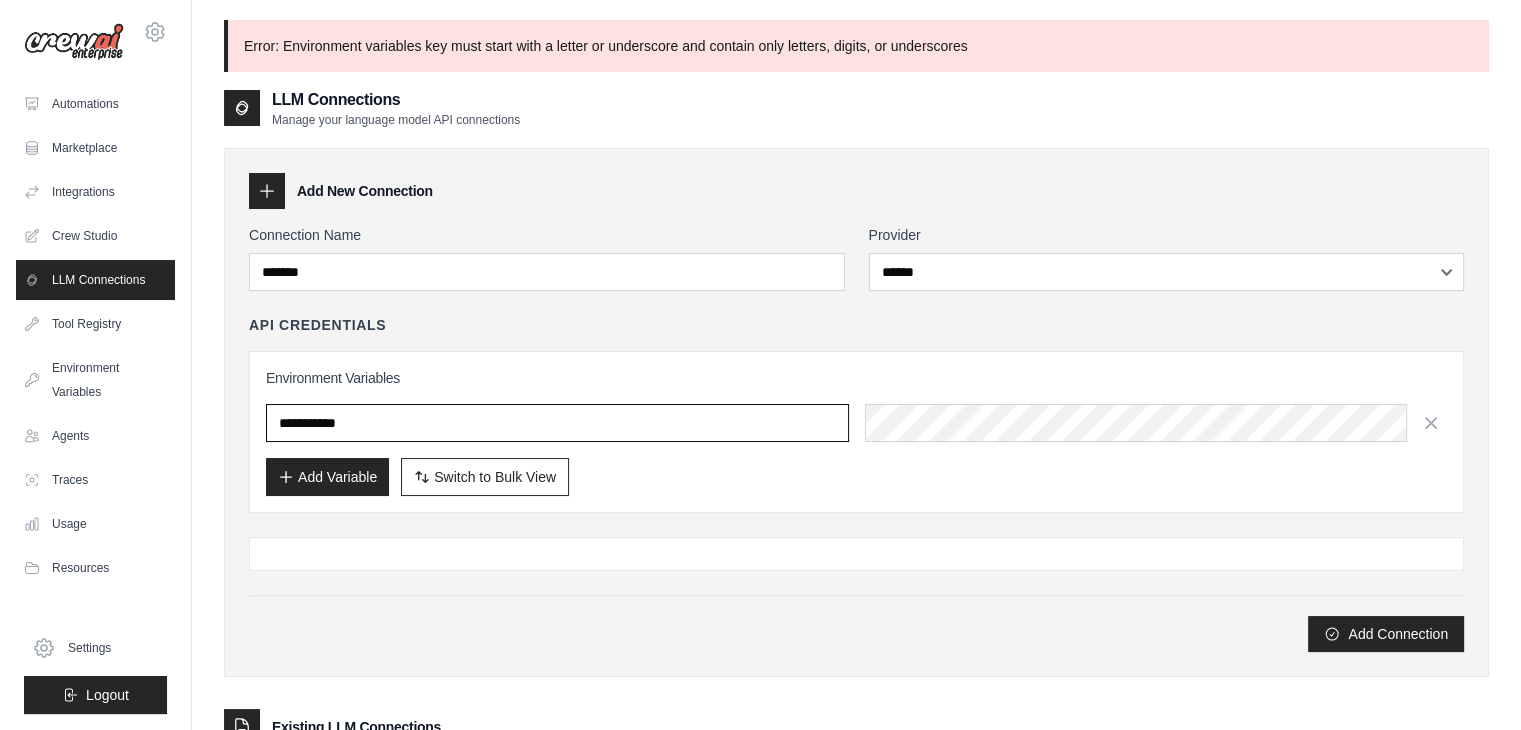 drag, startPoint x: 464, startPoint y: 416, endPoint x: 452, endPoint y: 424, distance: 14.422205 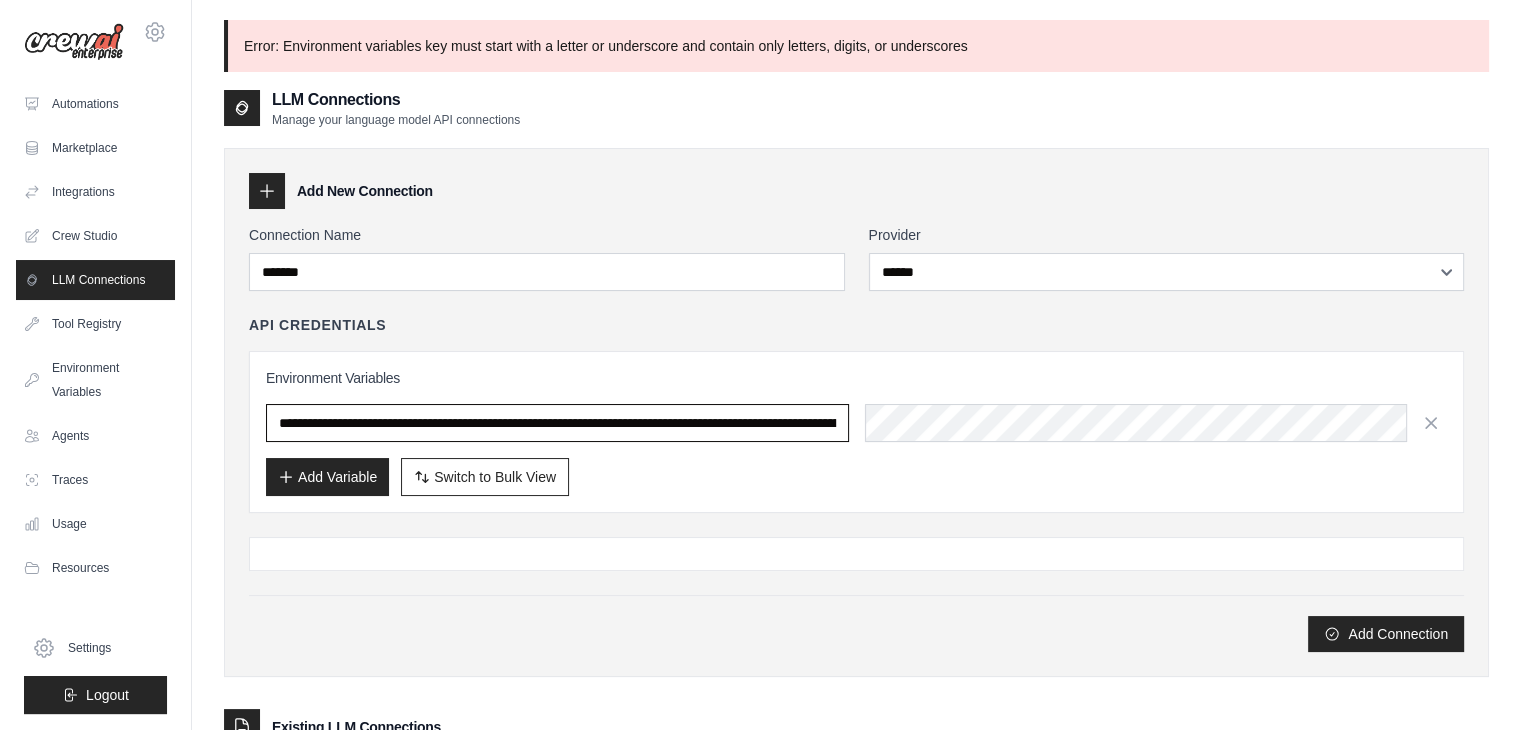 click on "**********" at bounding box center (557, 423) 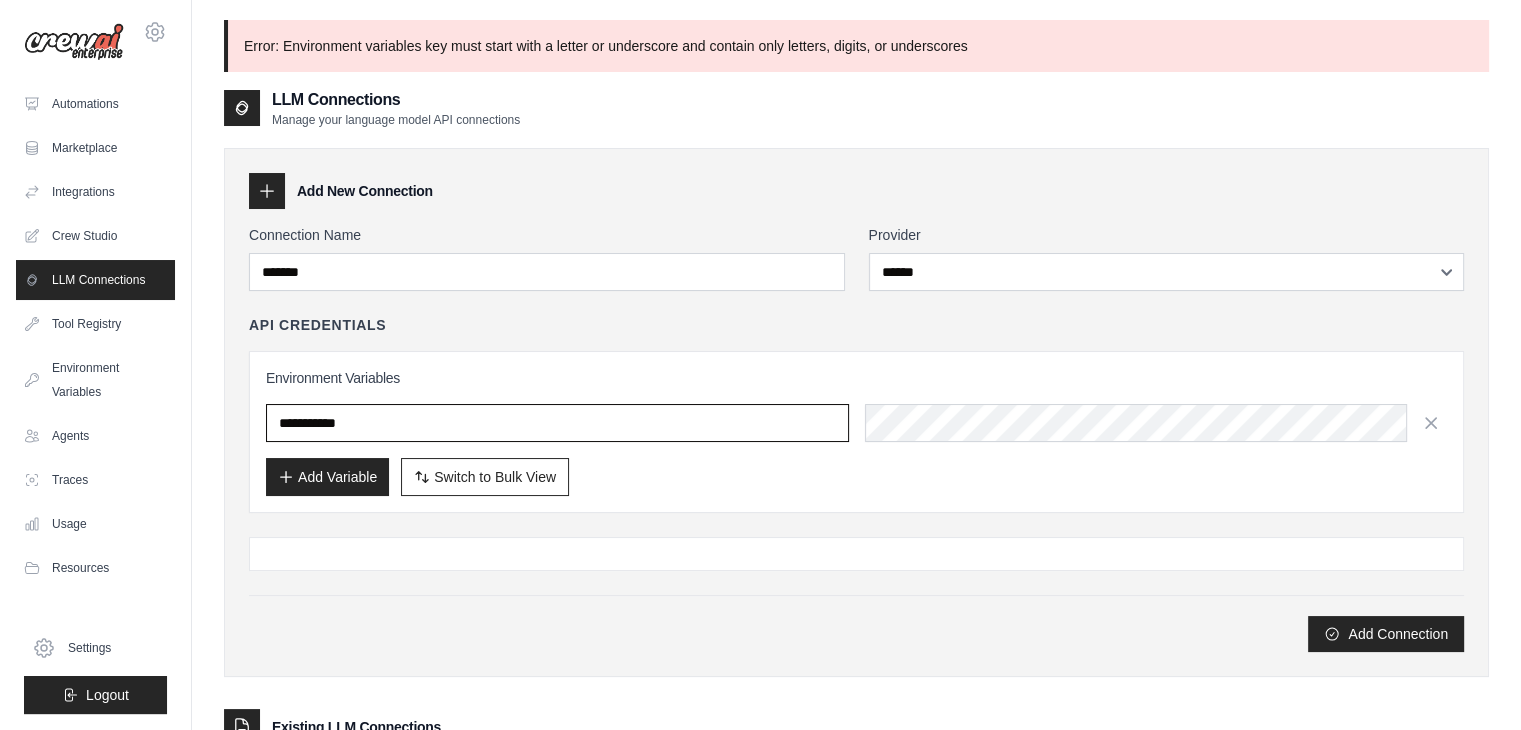 click at bounding box center (557, 423) 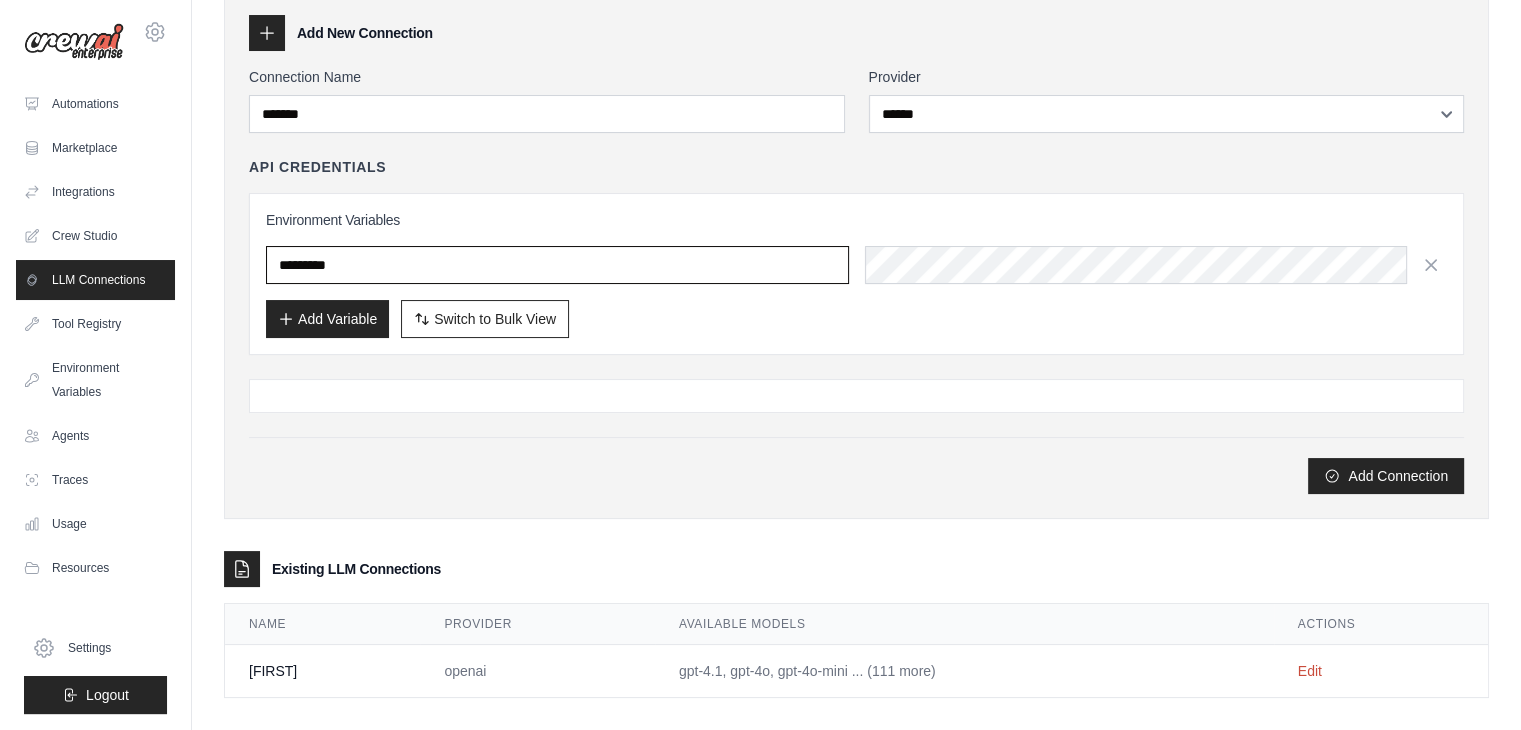scroll, scrollTop: 175, scrollLeft: 0, axis: vertical 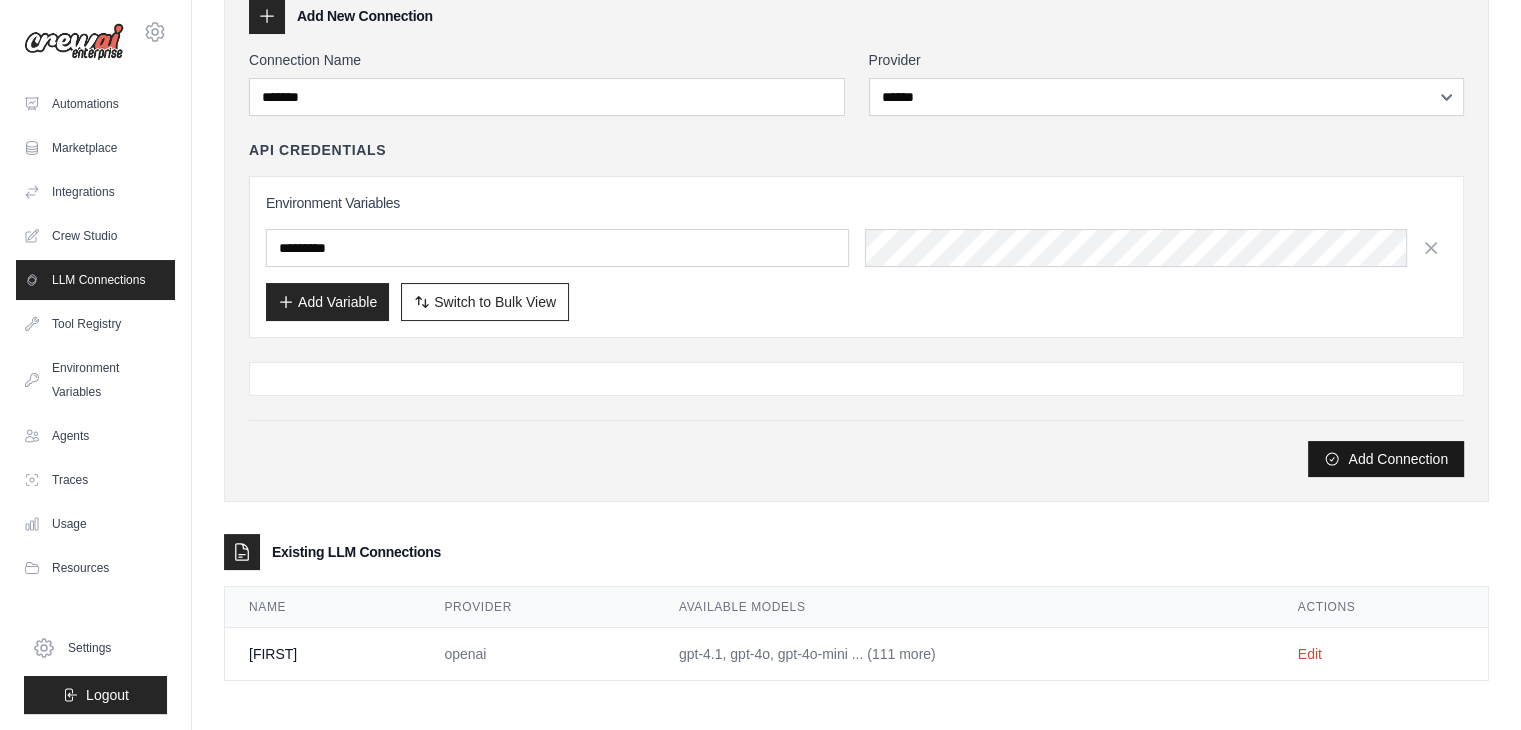 click on "Add Connection" at bounding box center [1386, 459] 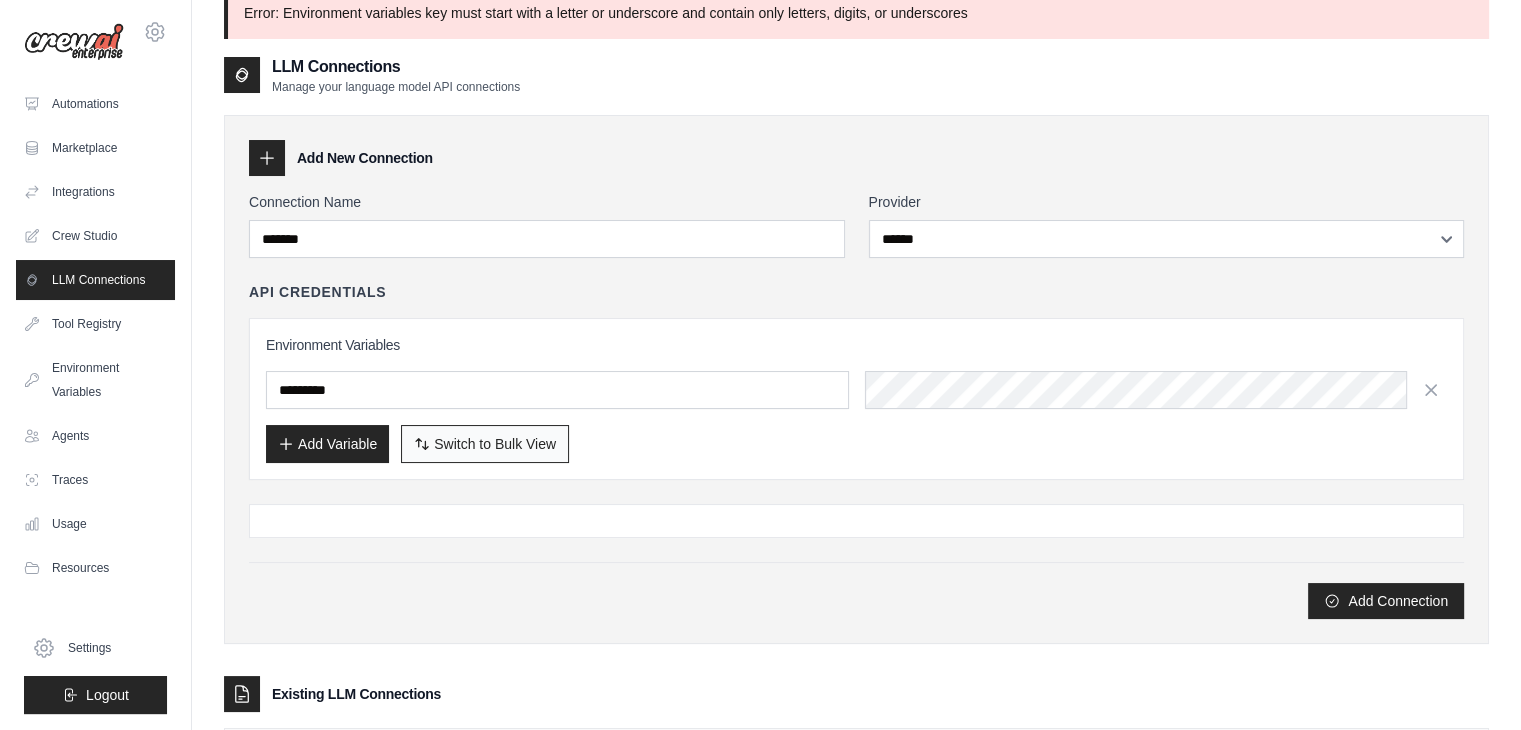 scroll, scrollTop: 0, scrollLeft: 0, axis: both 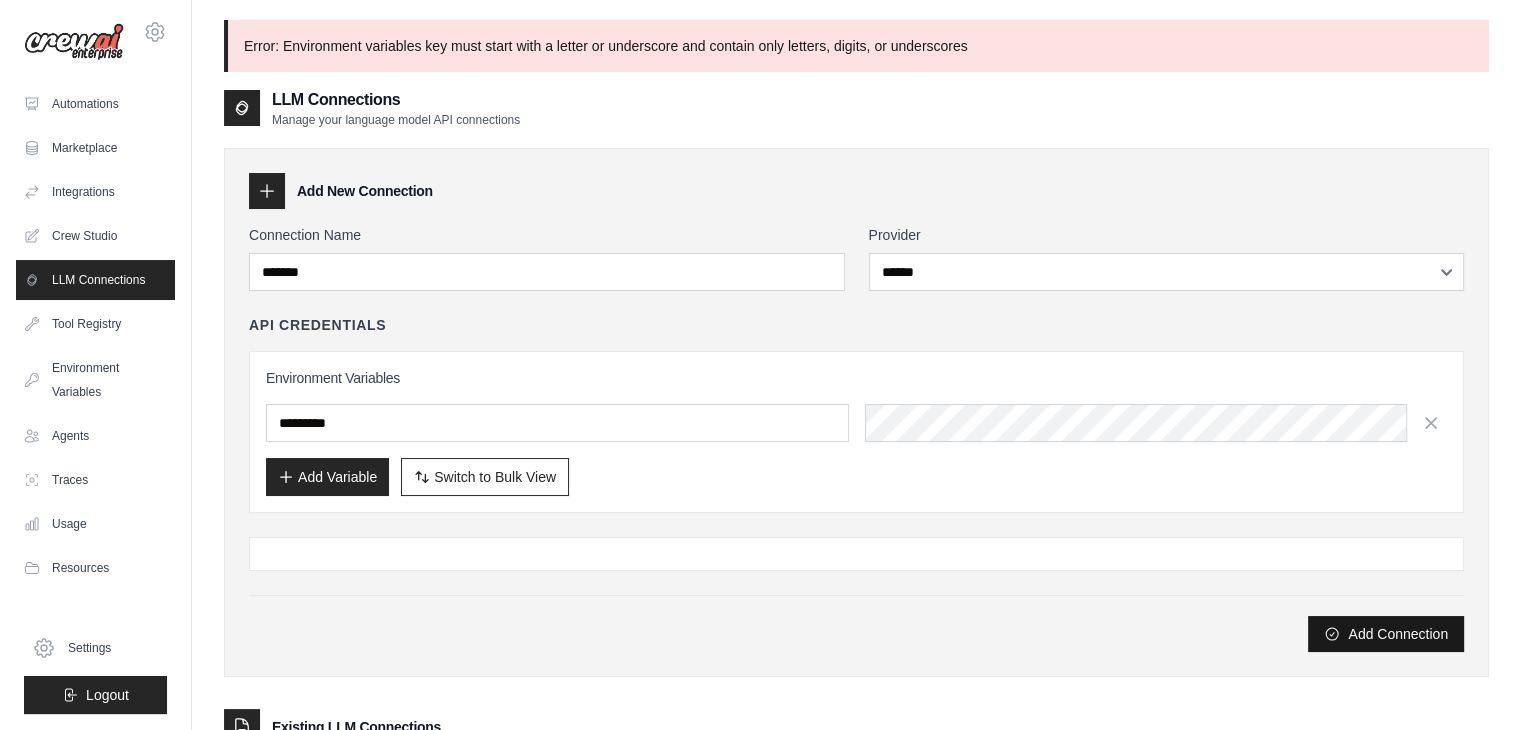 click 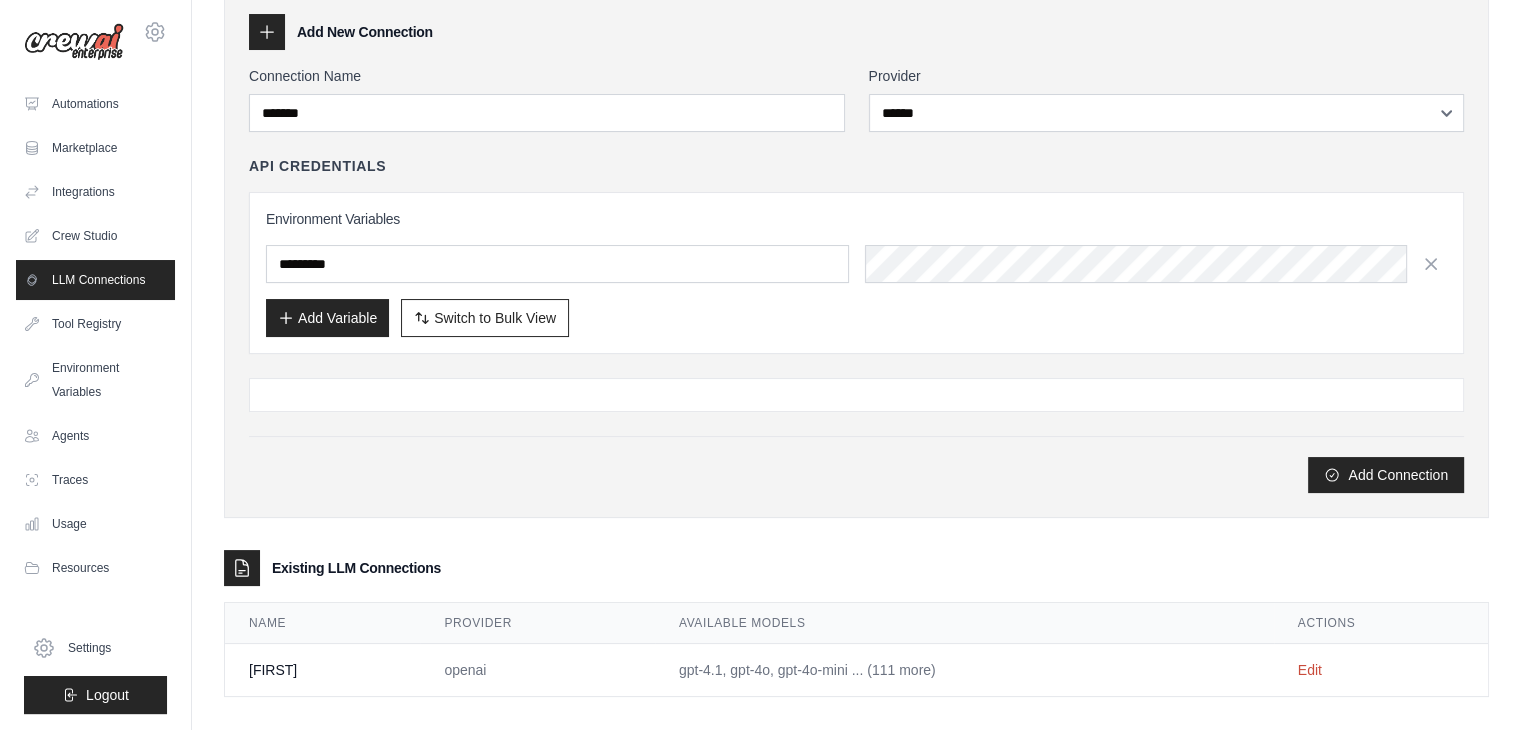 scroll, scrollTop: 175, scrollLeft: 0, axis: vertical 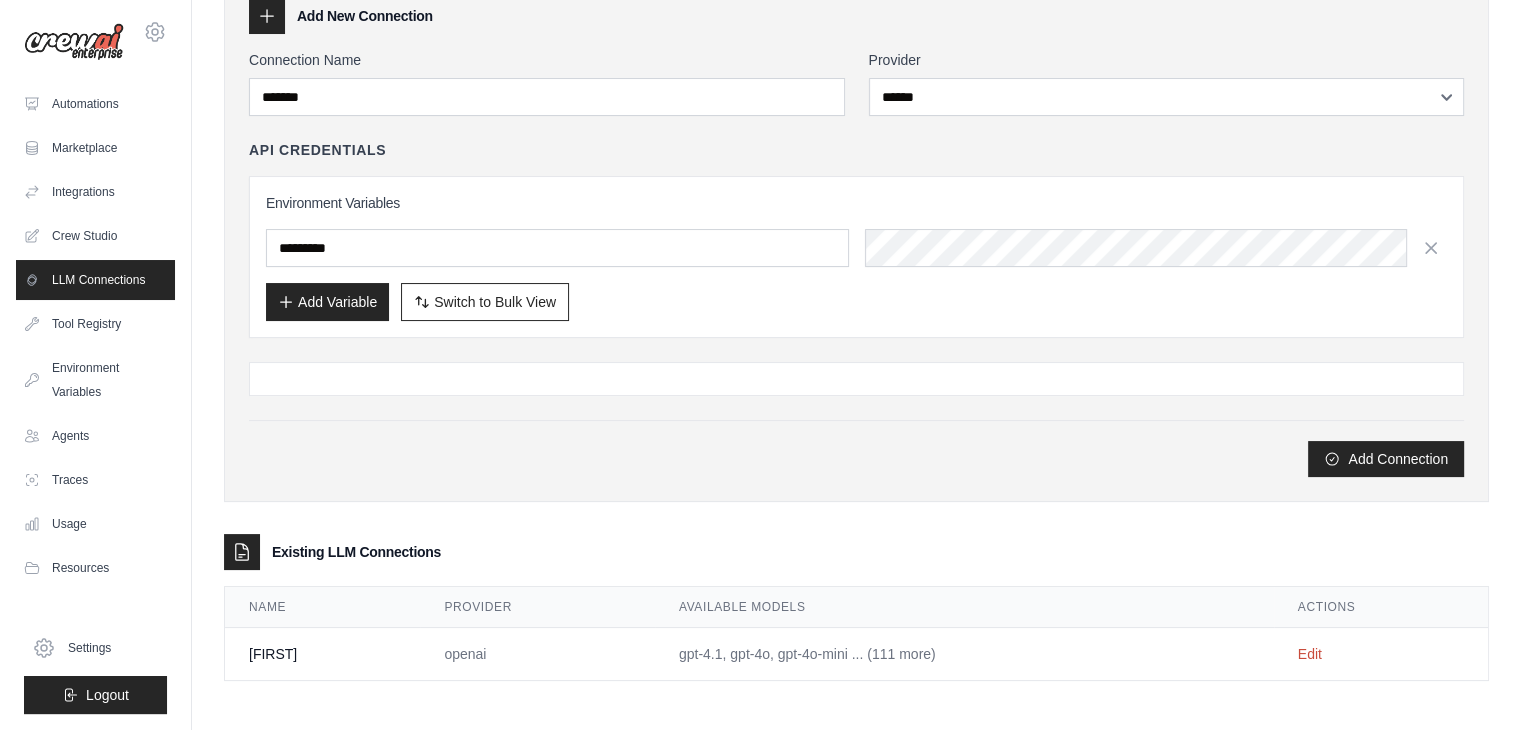 click on "Provider" at bounding box center [537, 607] 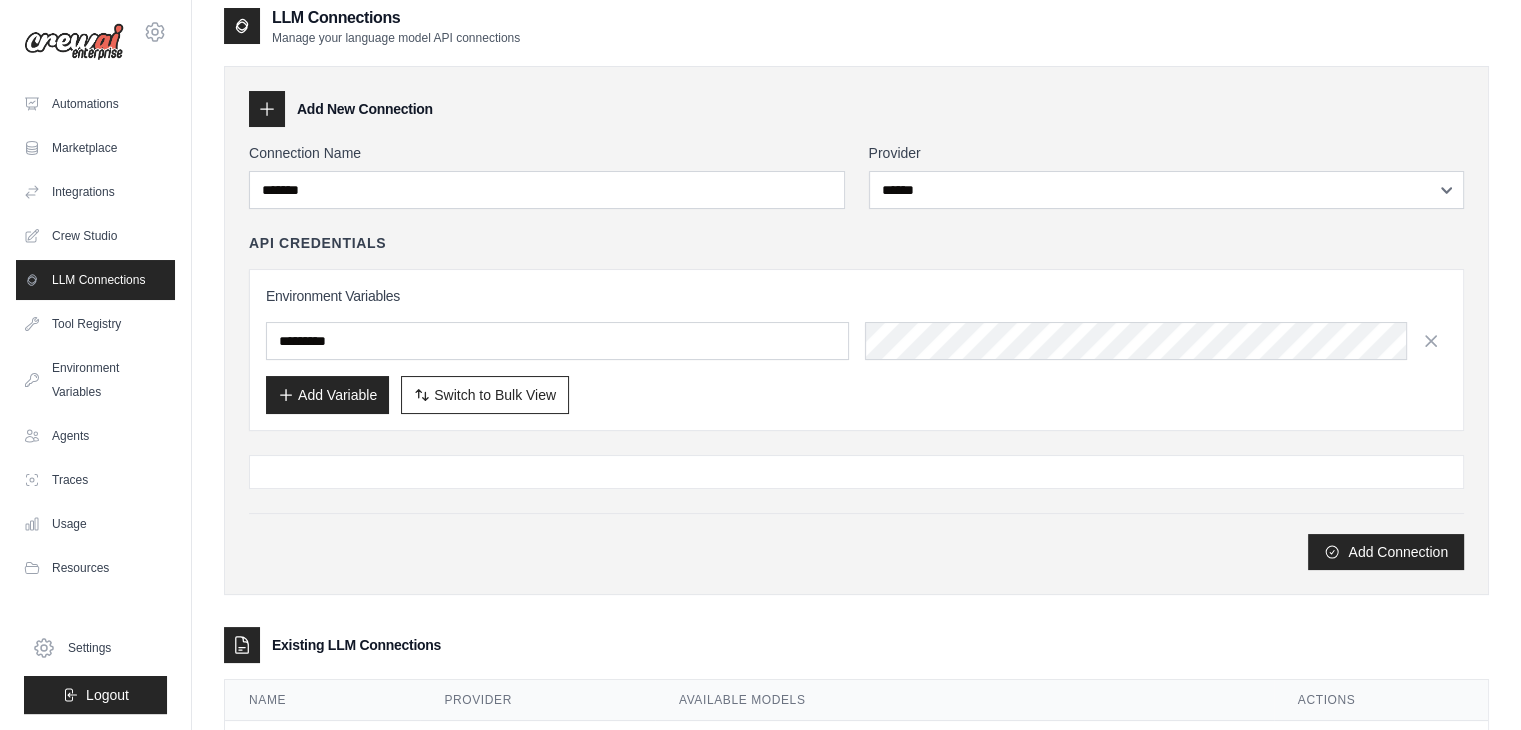 scroll, scrollTop: 75, scrollLeft: 0, axis: vertical 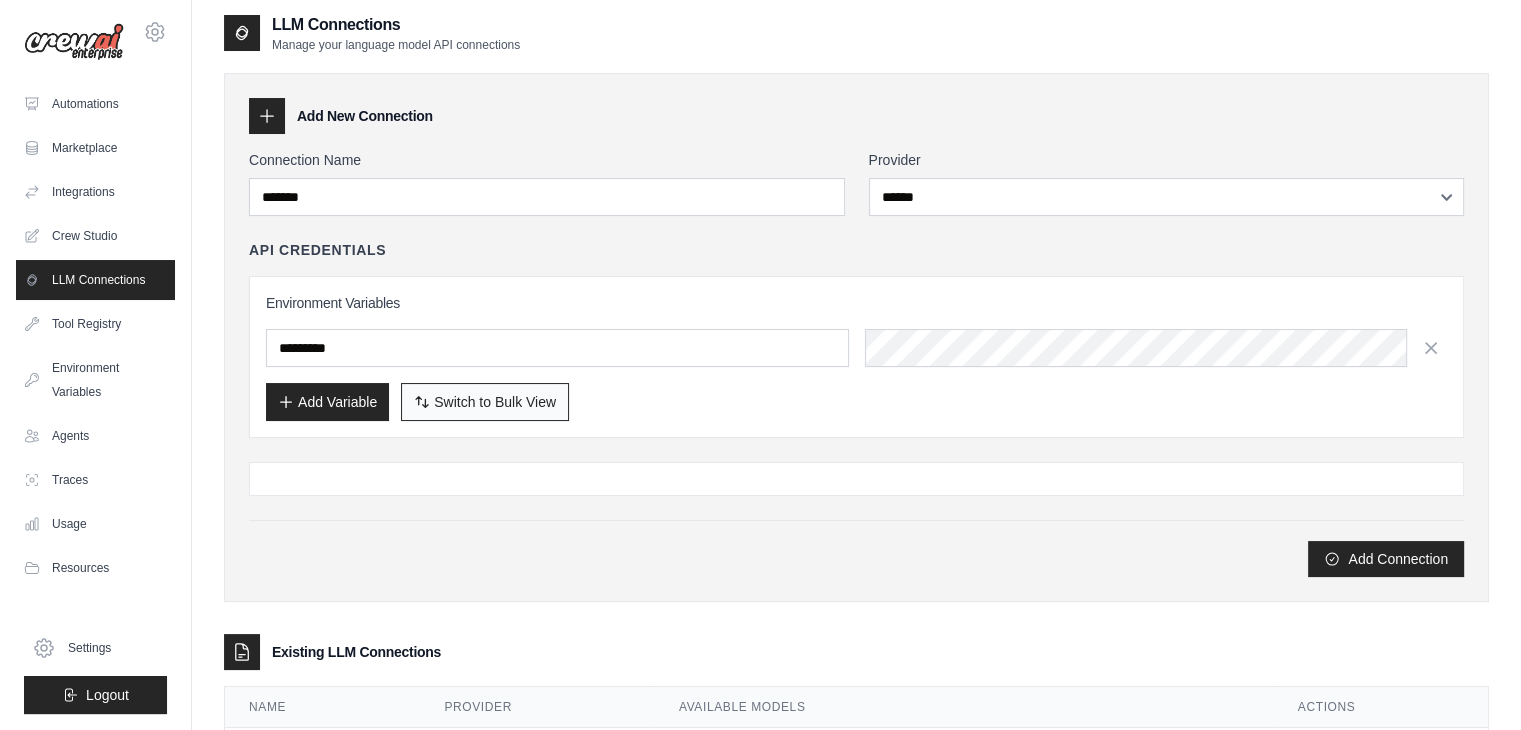 click on "Switch to Bulk View" at bounding box center [495, 402] 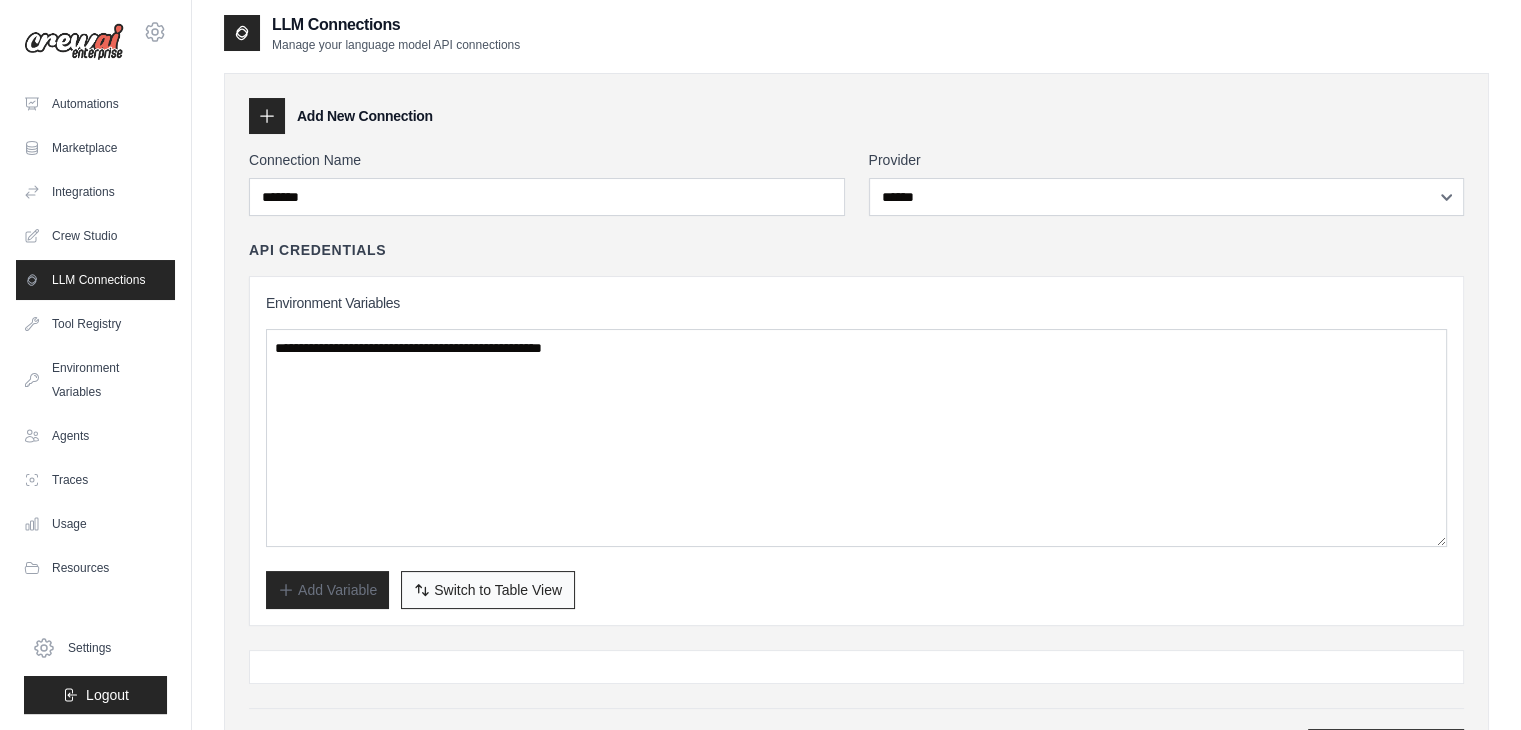 click on "Switch to Table View" at bounding box center (498, 590) 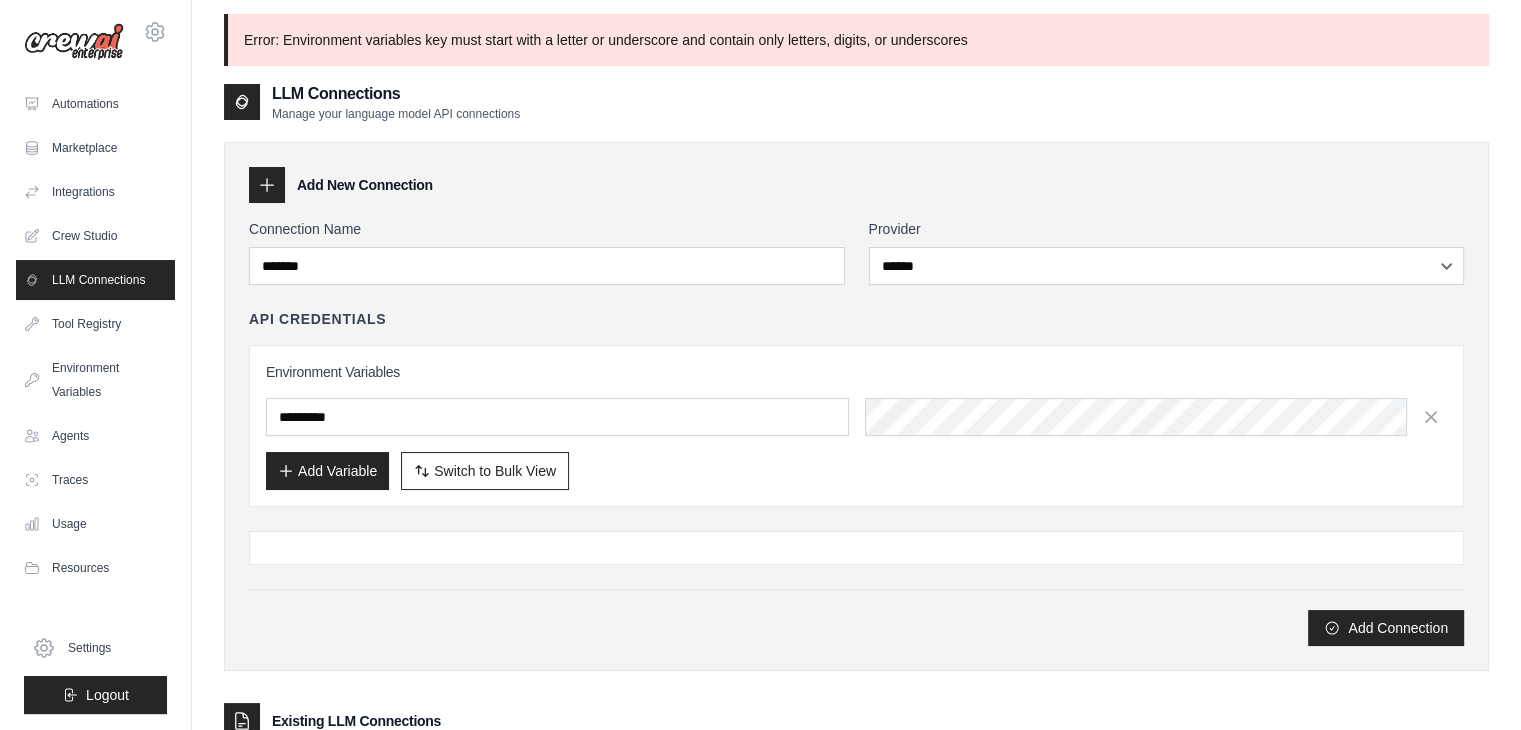 scroll, scrollTop: 0, scrollLeft: 0, axis: both 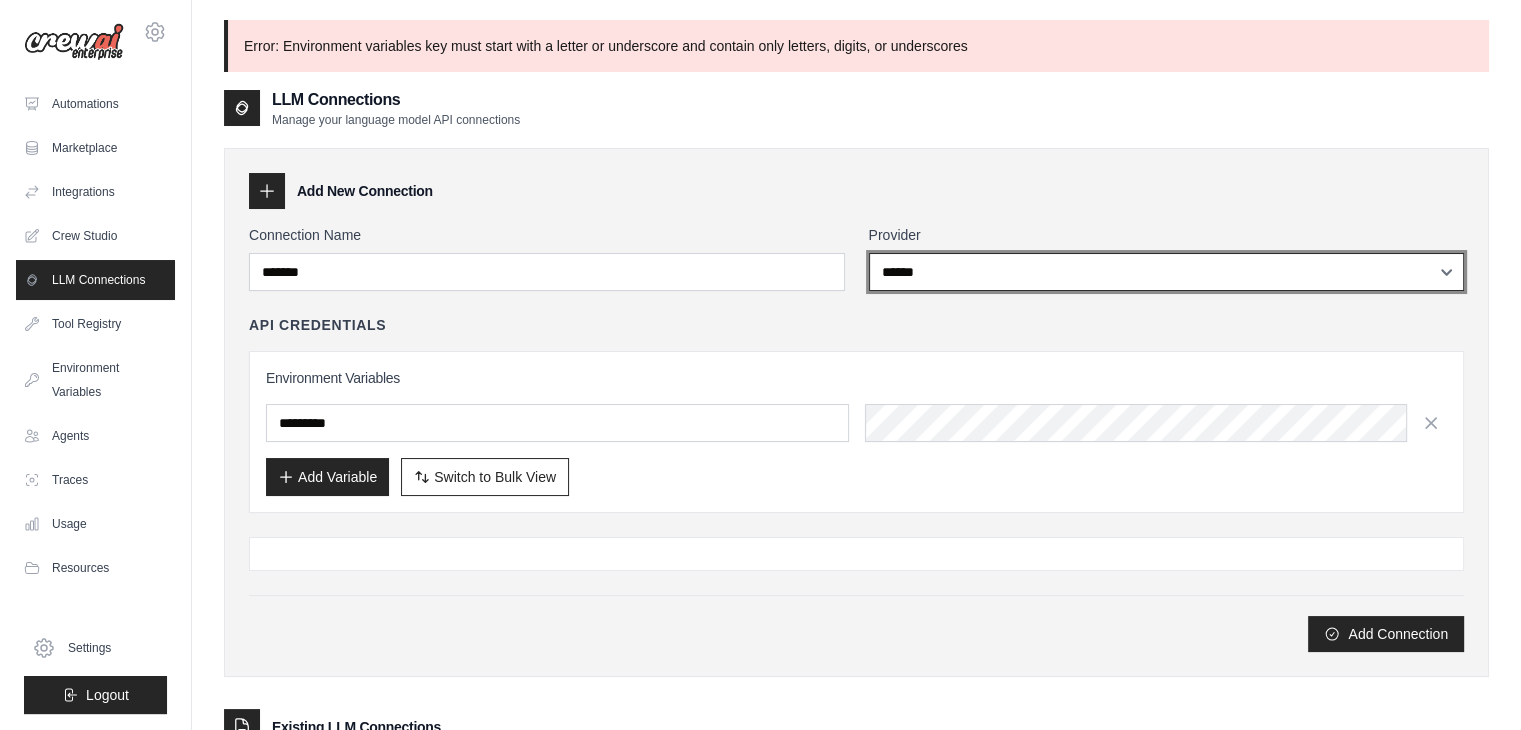 click on "**********" at bounding box center [1167, 272] 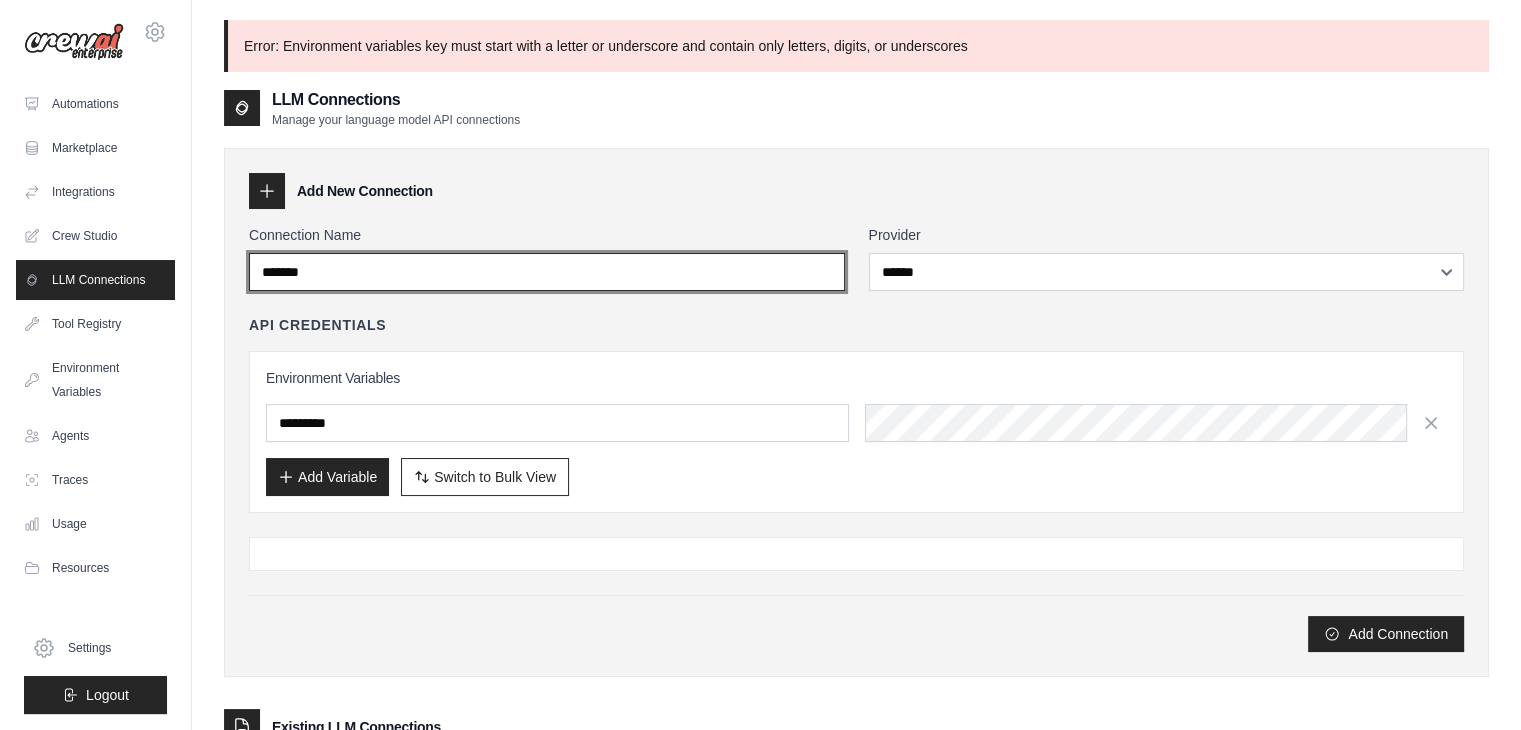 click on "*******" at bounding box center (547, 272) 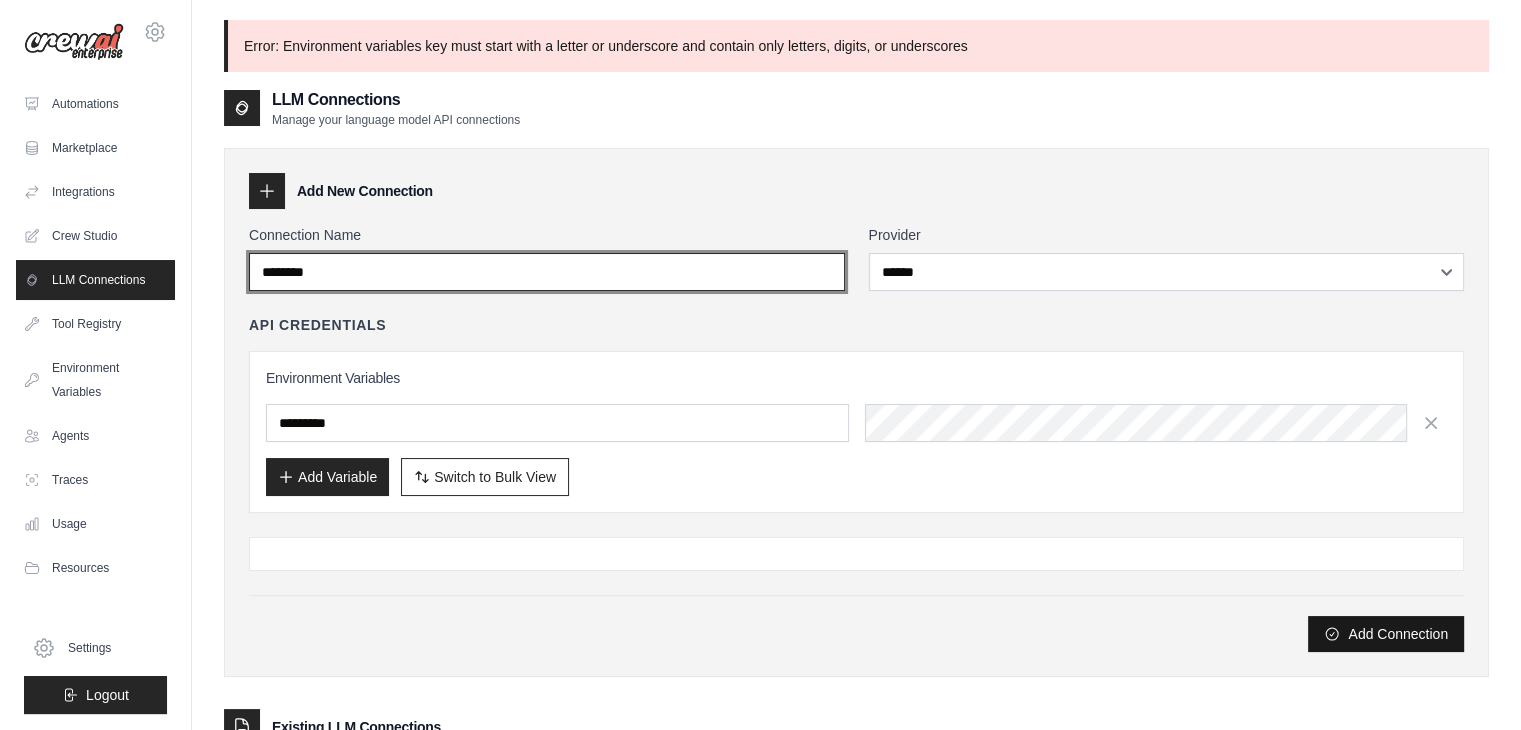 type on "********" 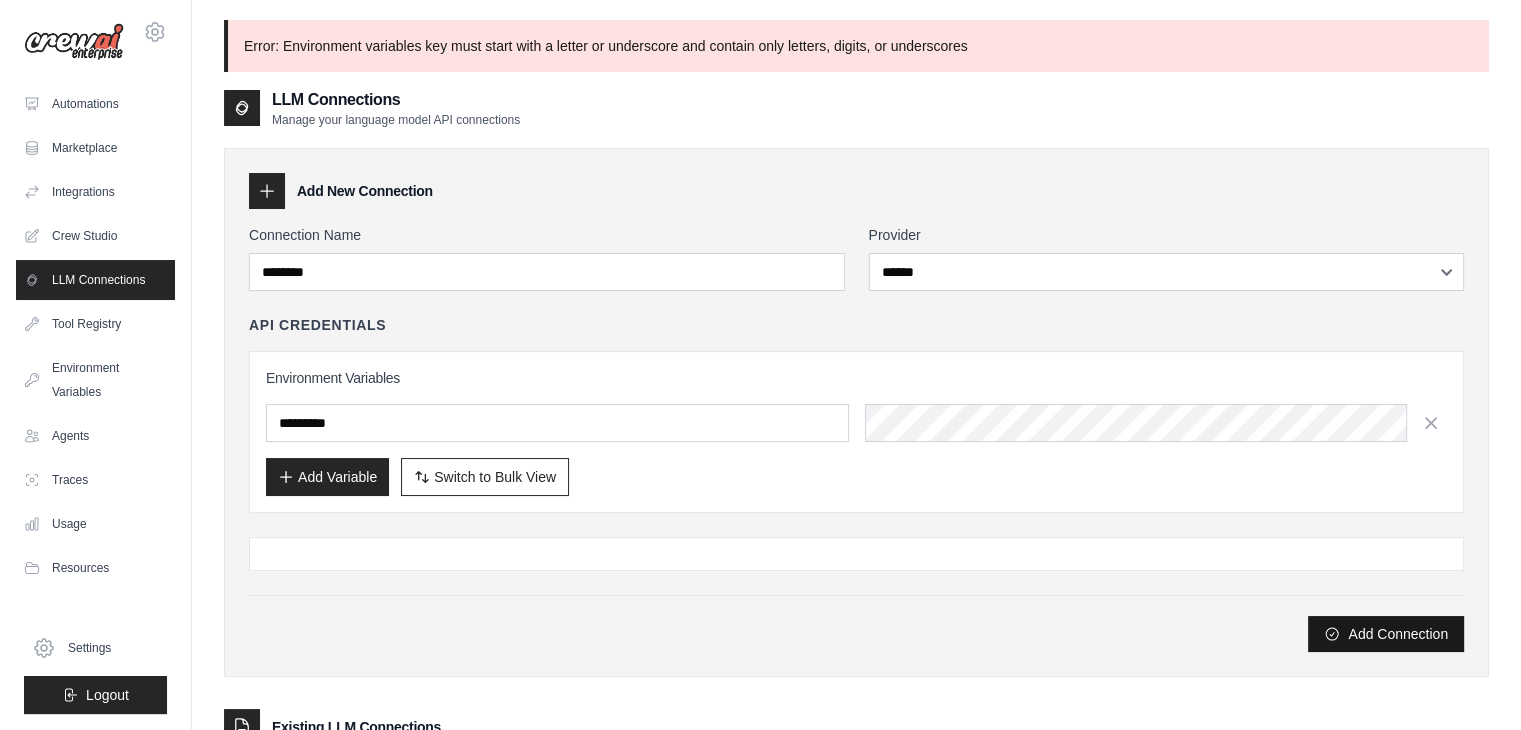 click on "Add Connection" at bounding box center (1386, 634) 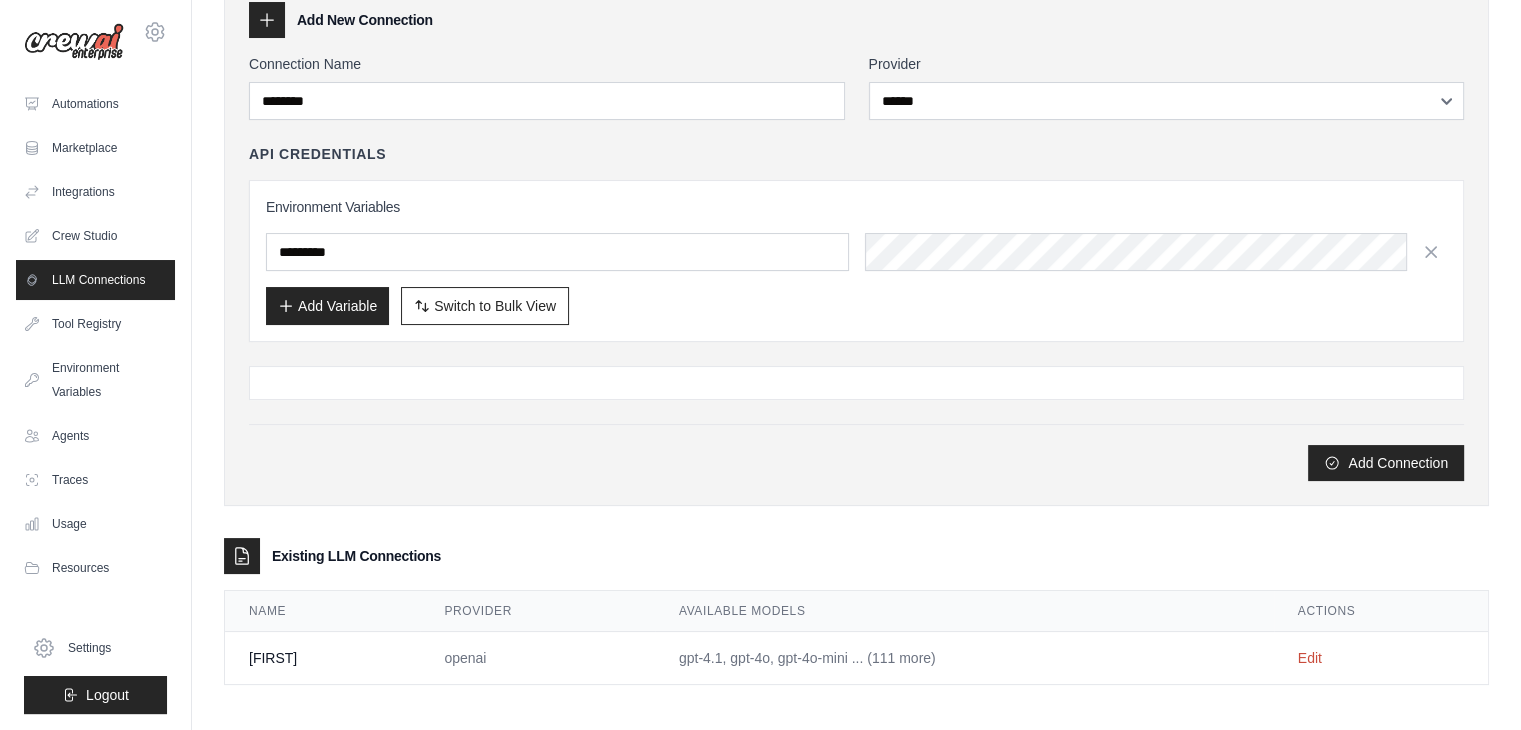 scroll, scrollTop: 175, scrollLeft: 0, axis: vertical 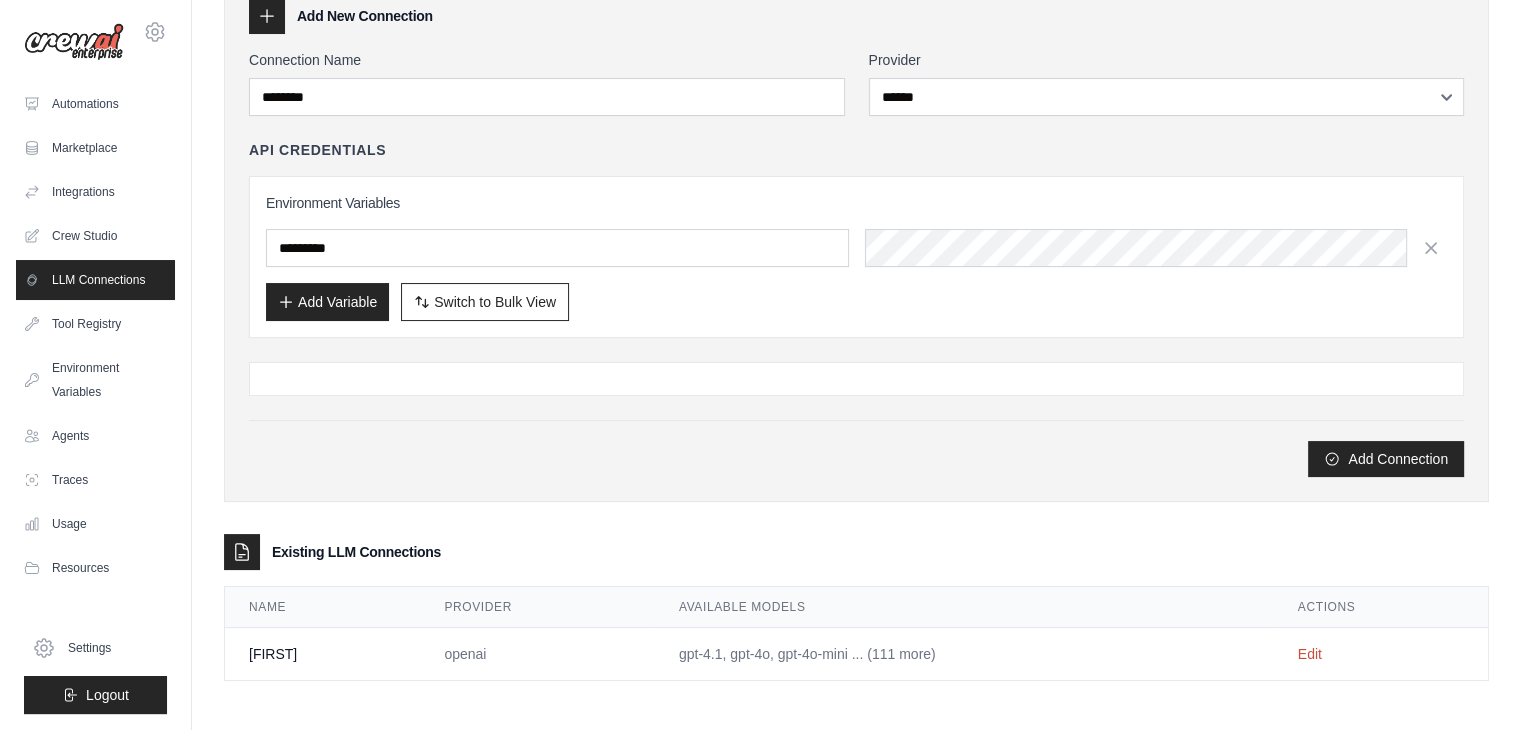 click on "Edit" at bounding box center (1381, 654) 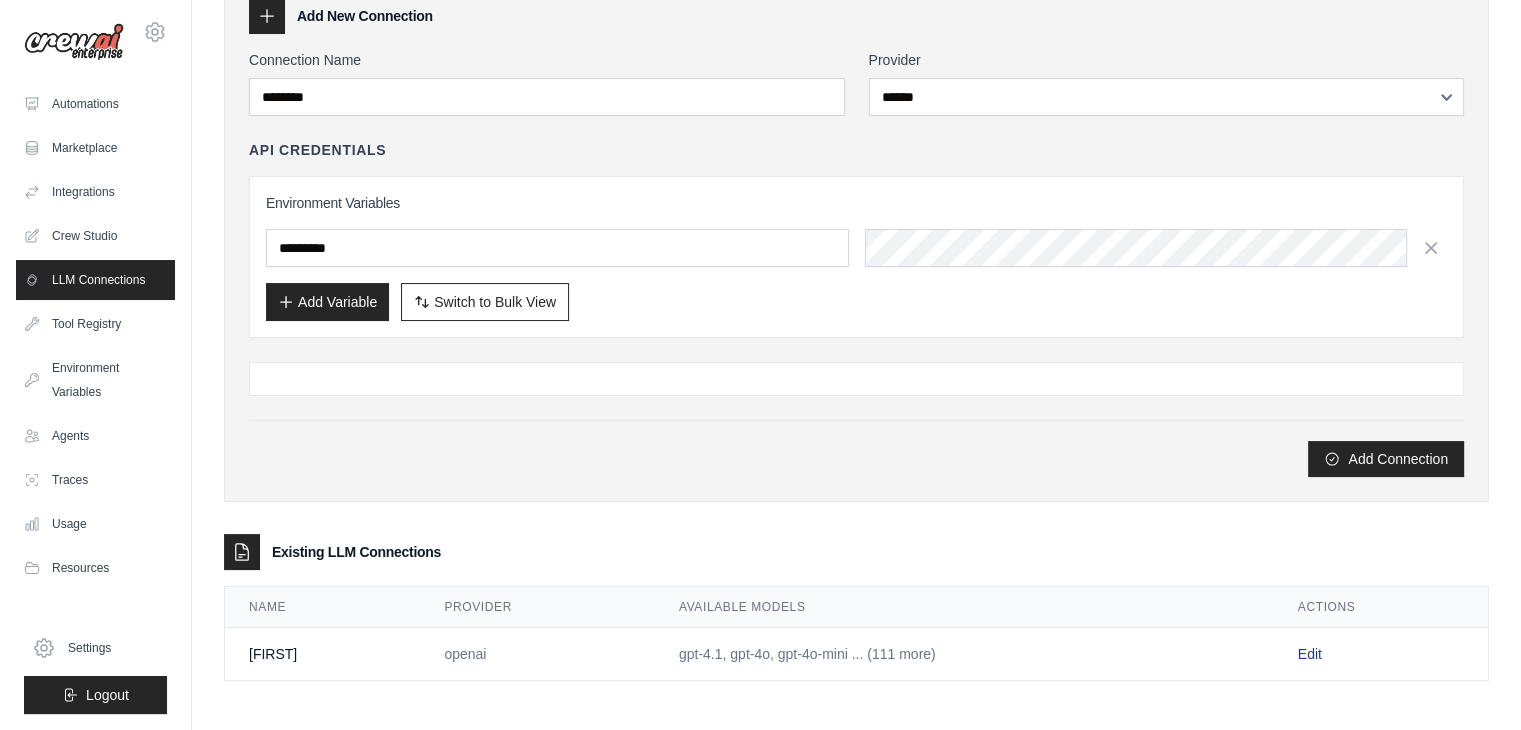 click on "Edit" at bounding box center (1310, 654) 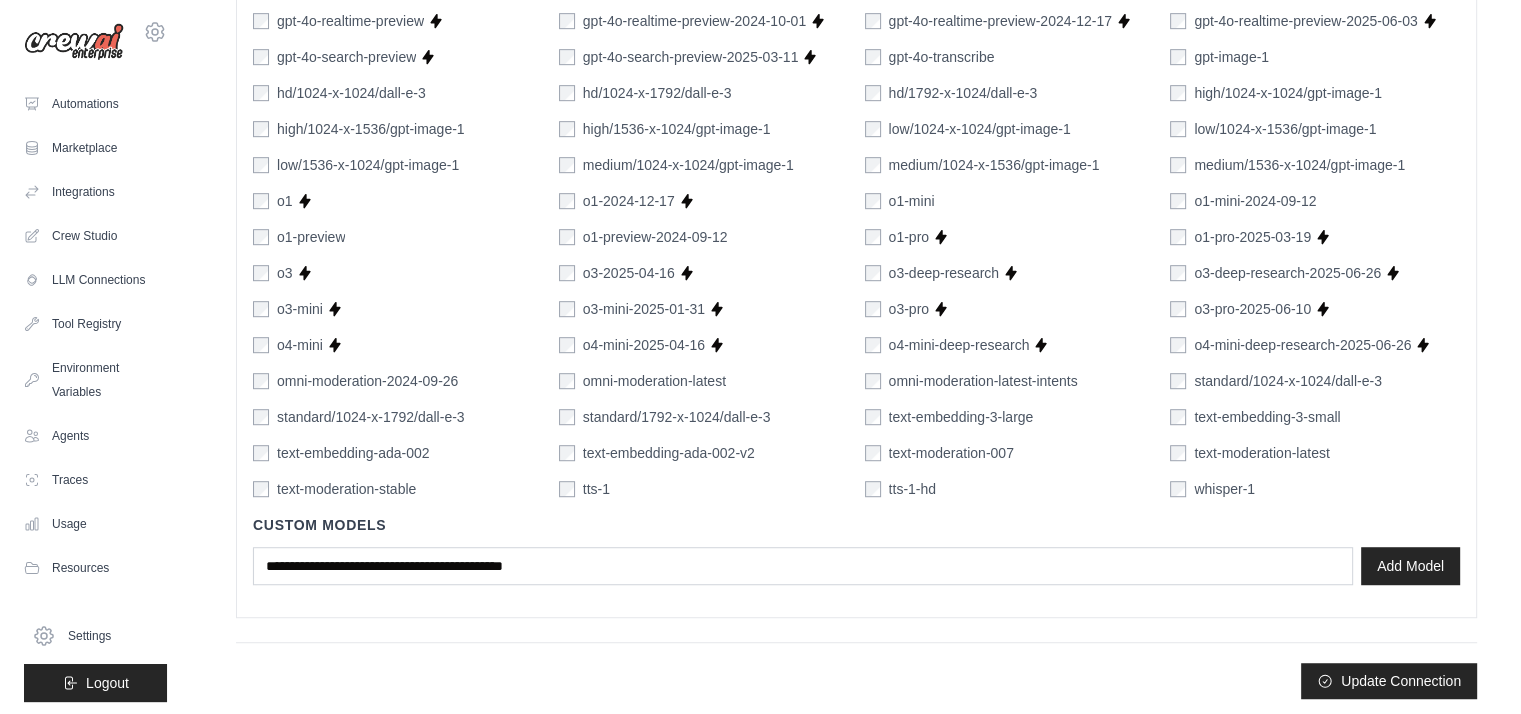 scroll, scrollTop: 1148, scrollLeft: 0, axis: vertical 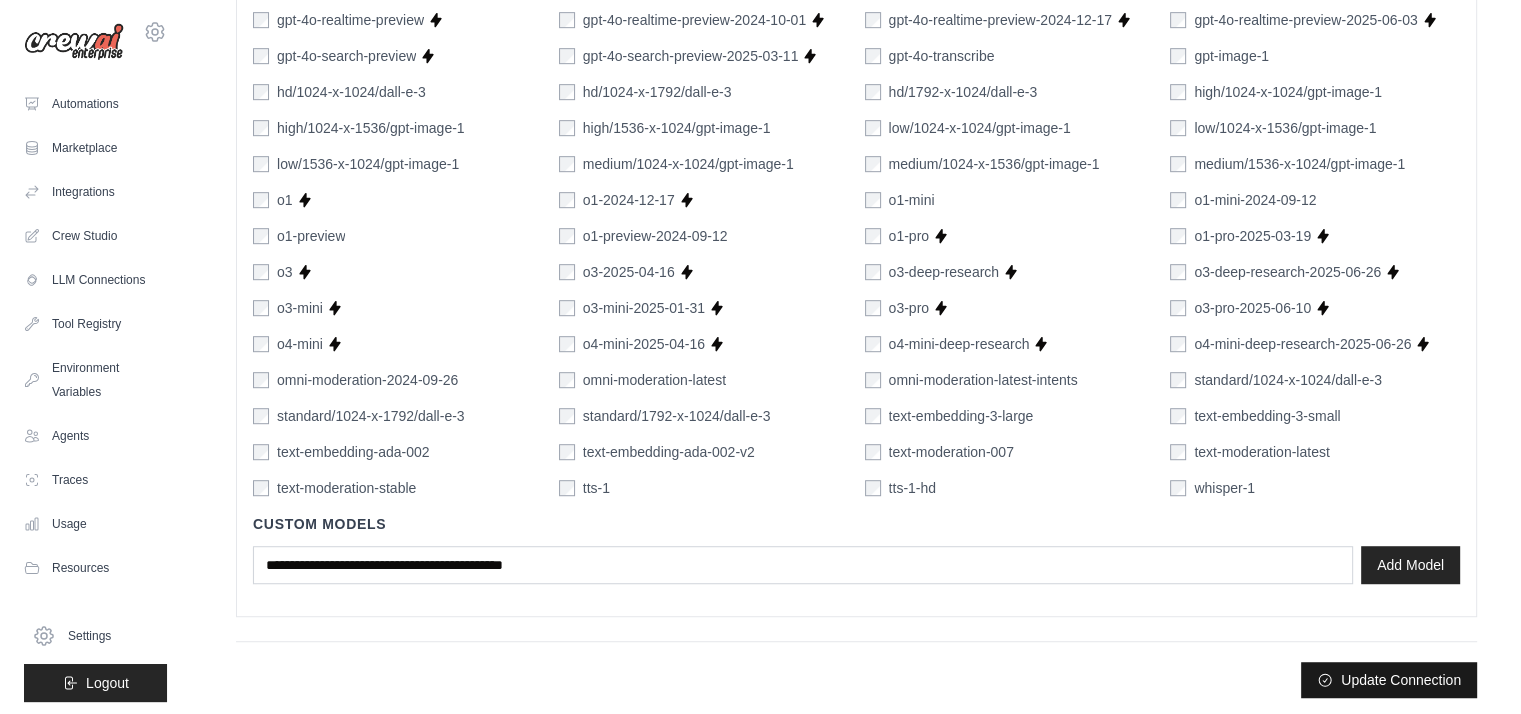 click on "Update Connection" at bounding box center (1389, 680) 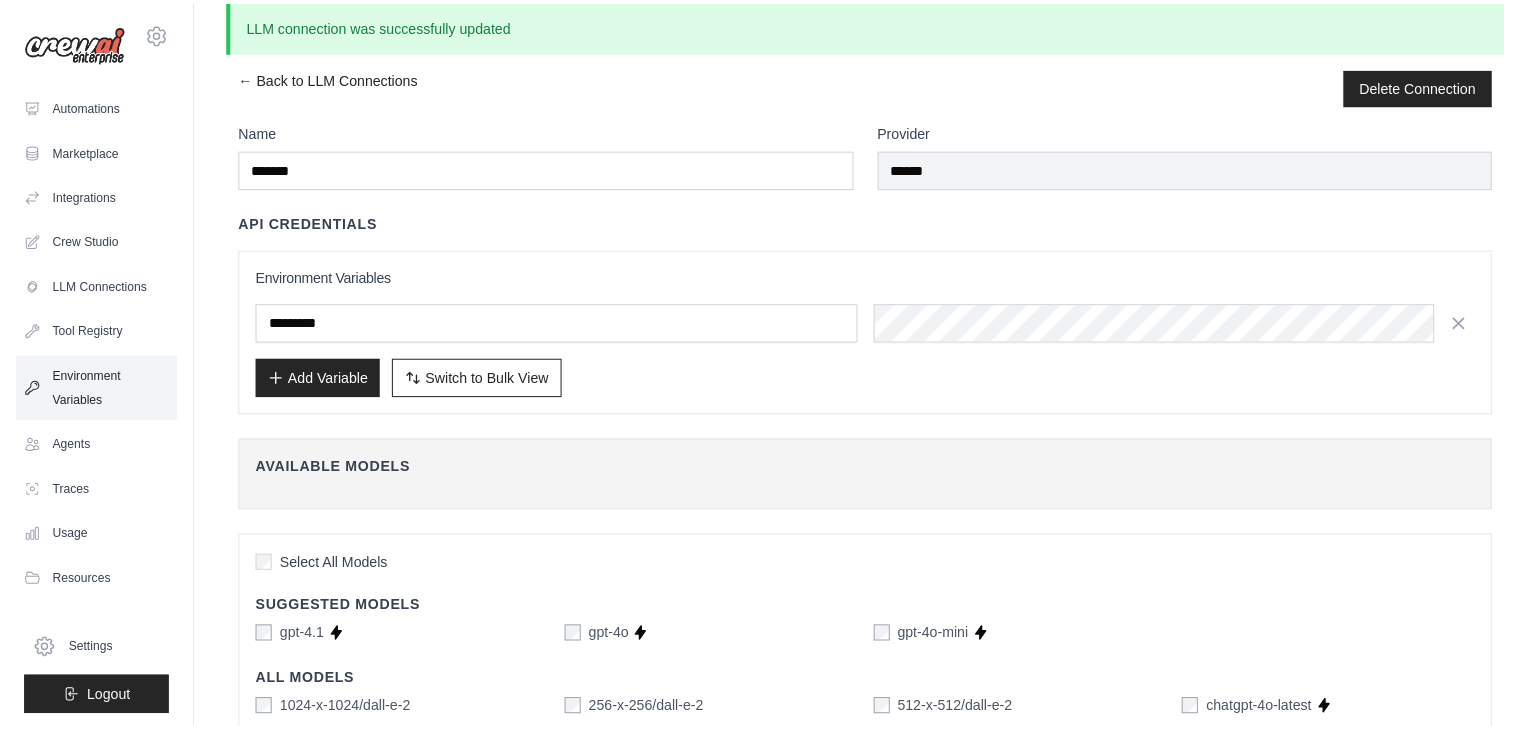 scroll, scrollTop: 0, scrollLeft: 0, axis: both 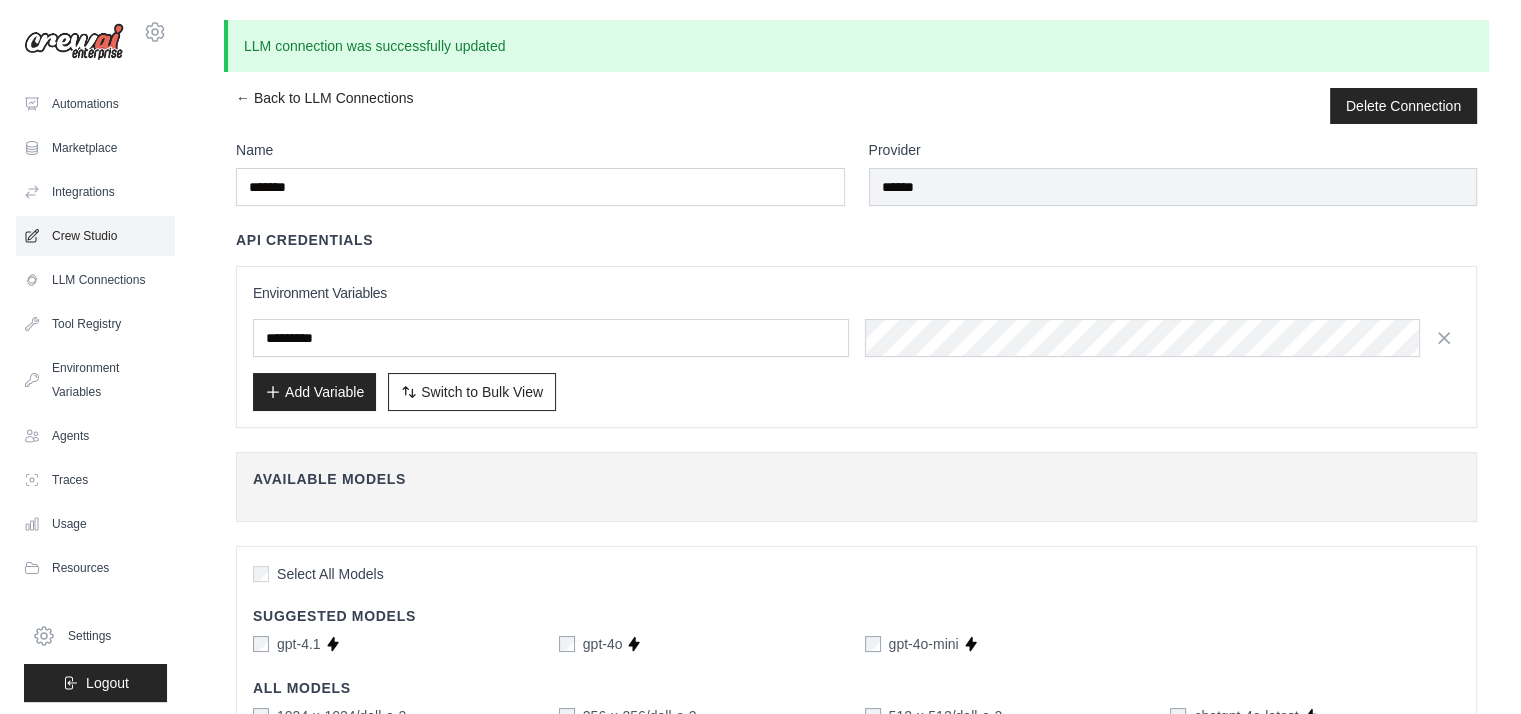 click on "Crew Studio" at bounding box center [95, 236] 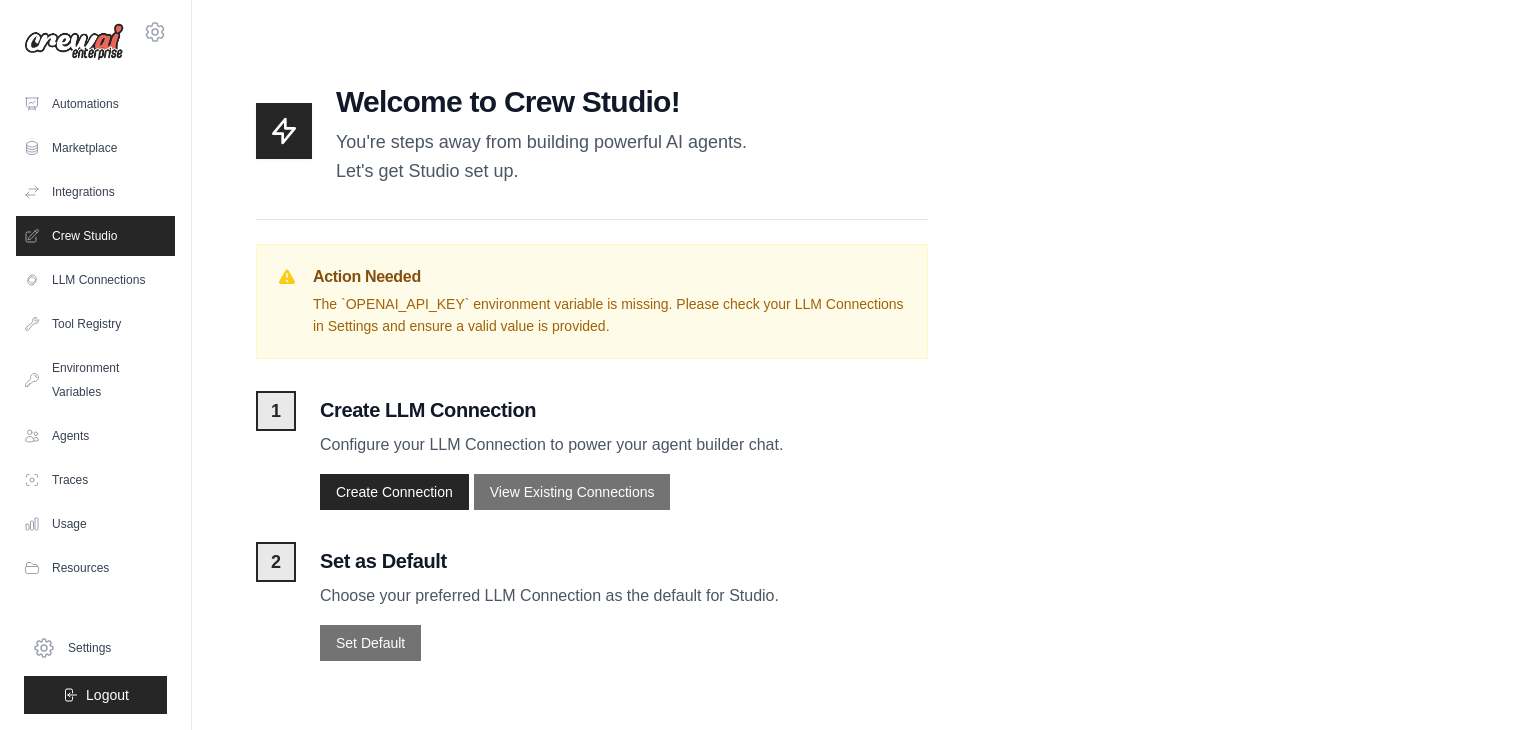 scroll, scrollTop: 0, scrollLeft: 0, axis: both 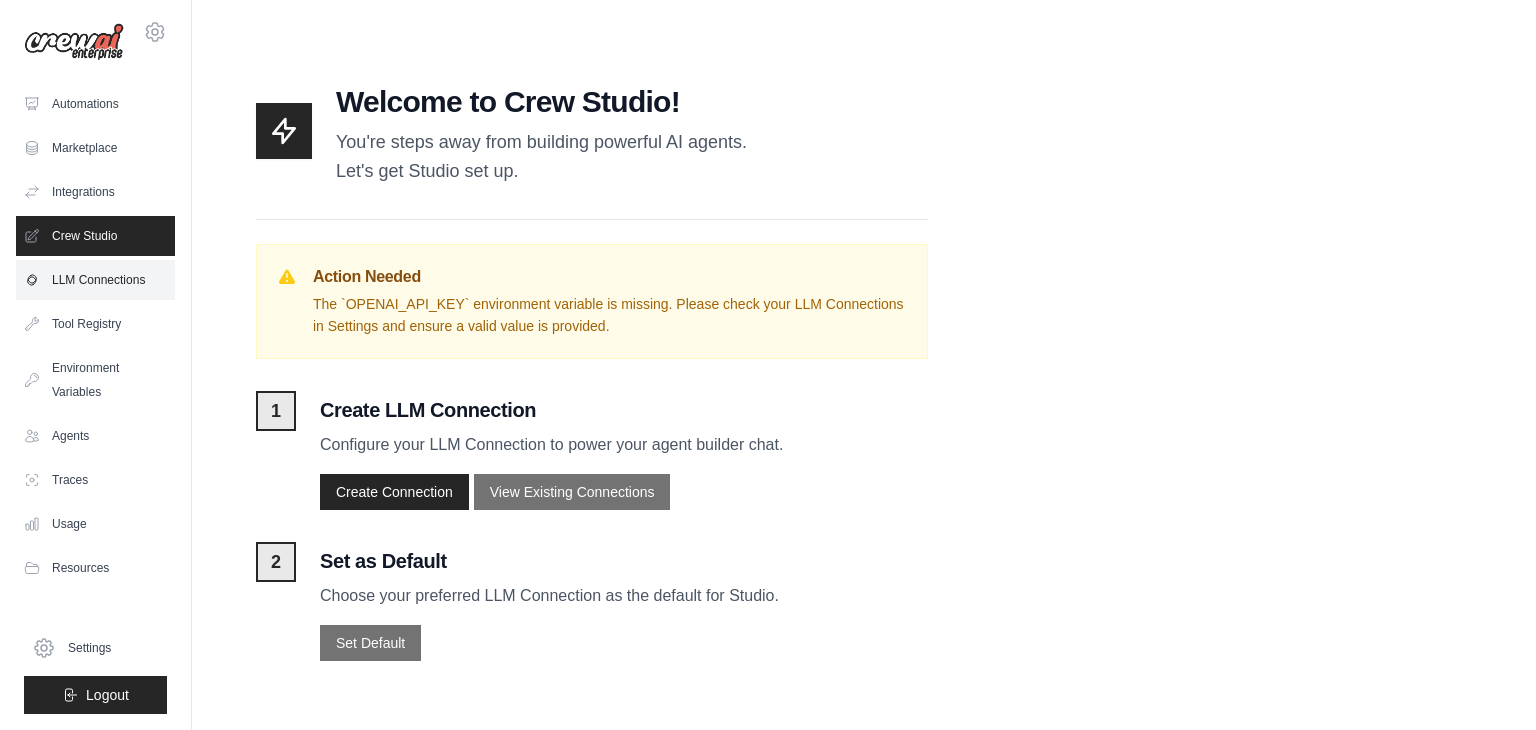 click on "LLM Connections" at bounding box center (95, 280) 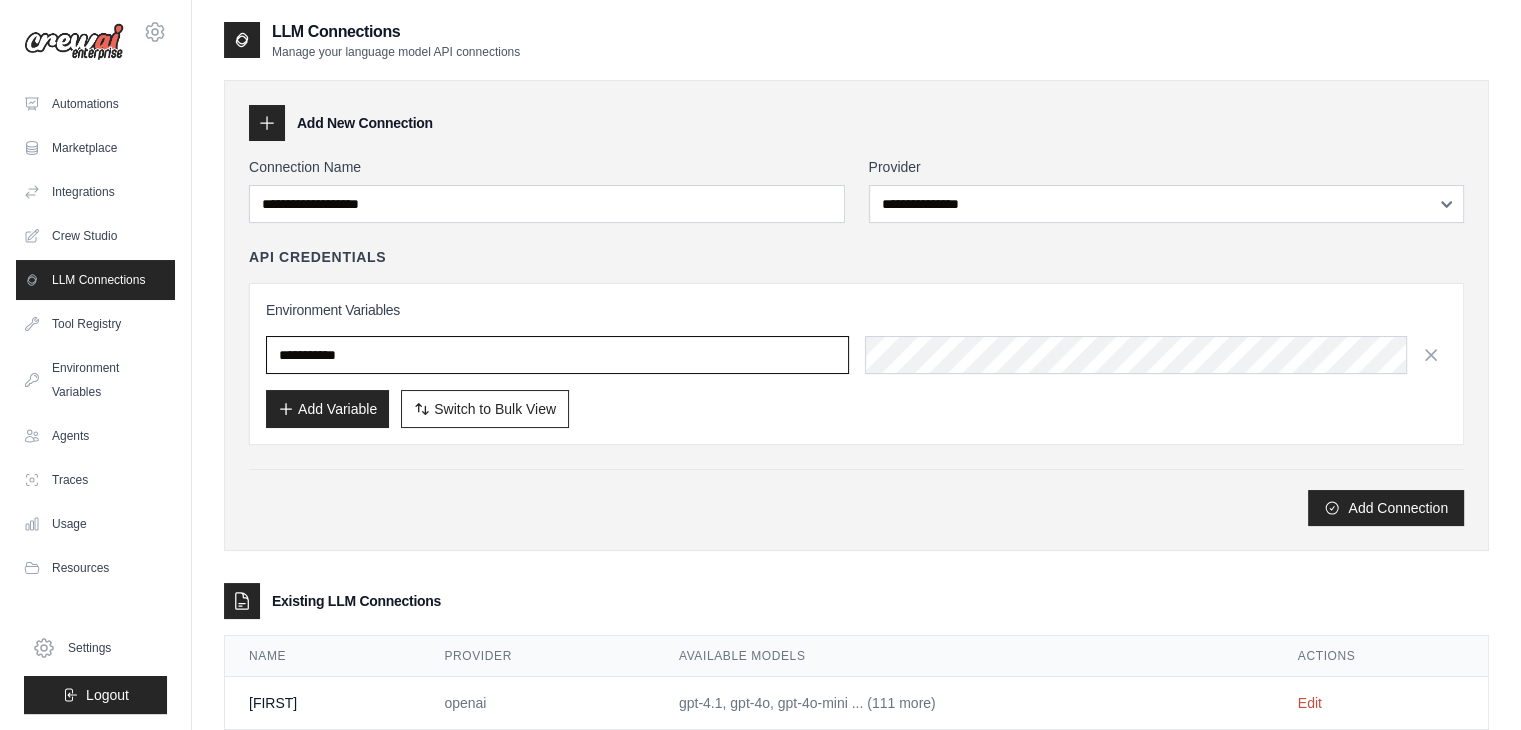 click at bounding box center (557, 355) 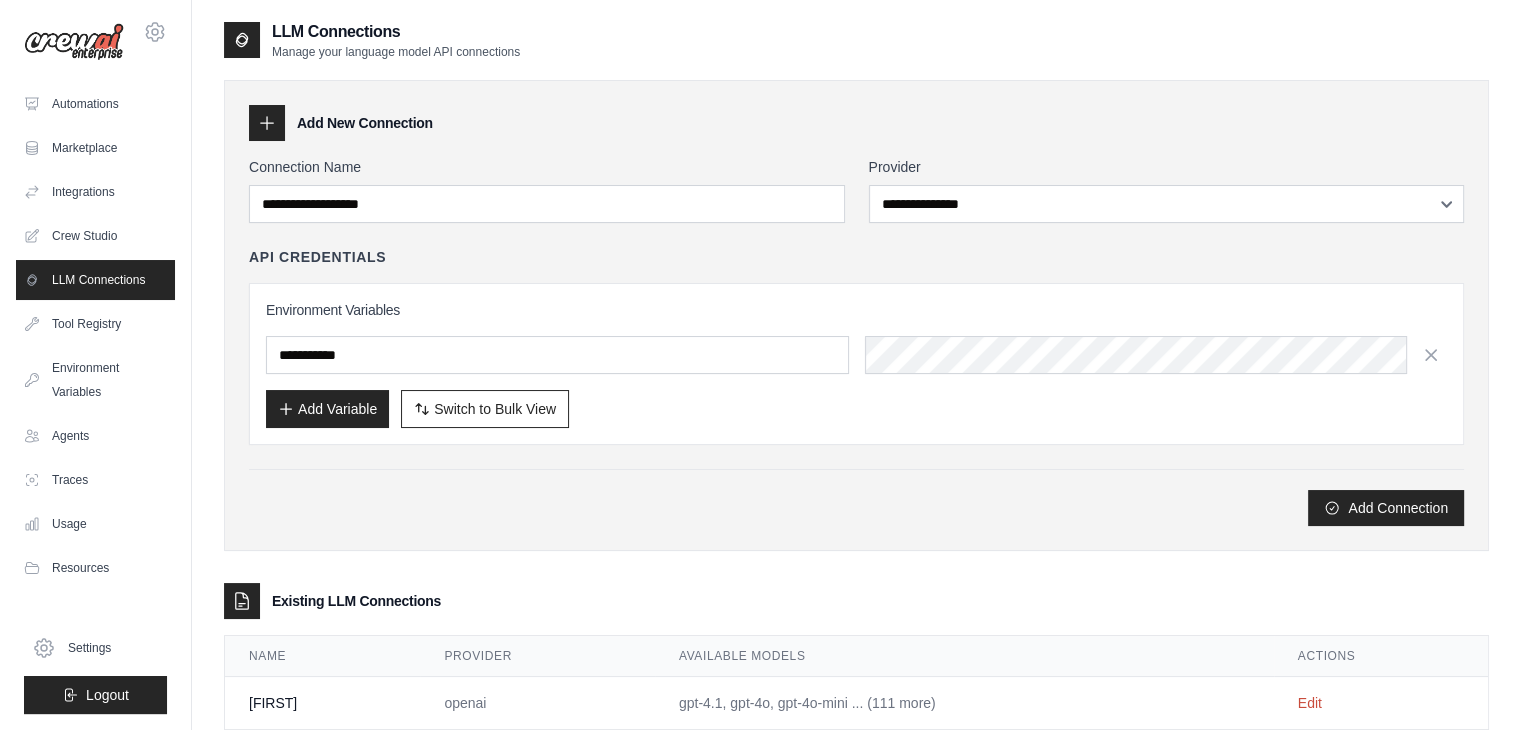 click on "**********" at bounding box center [856, 341] 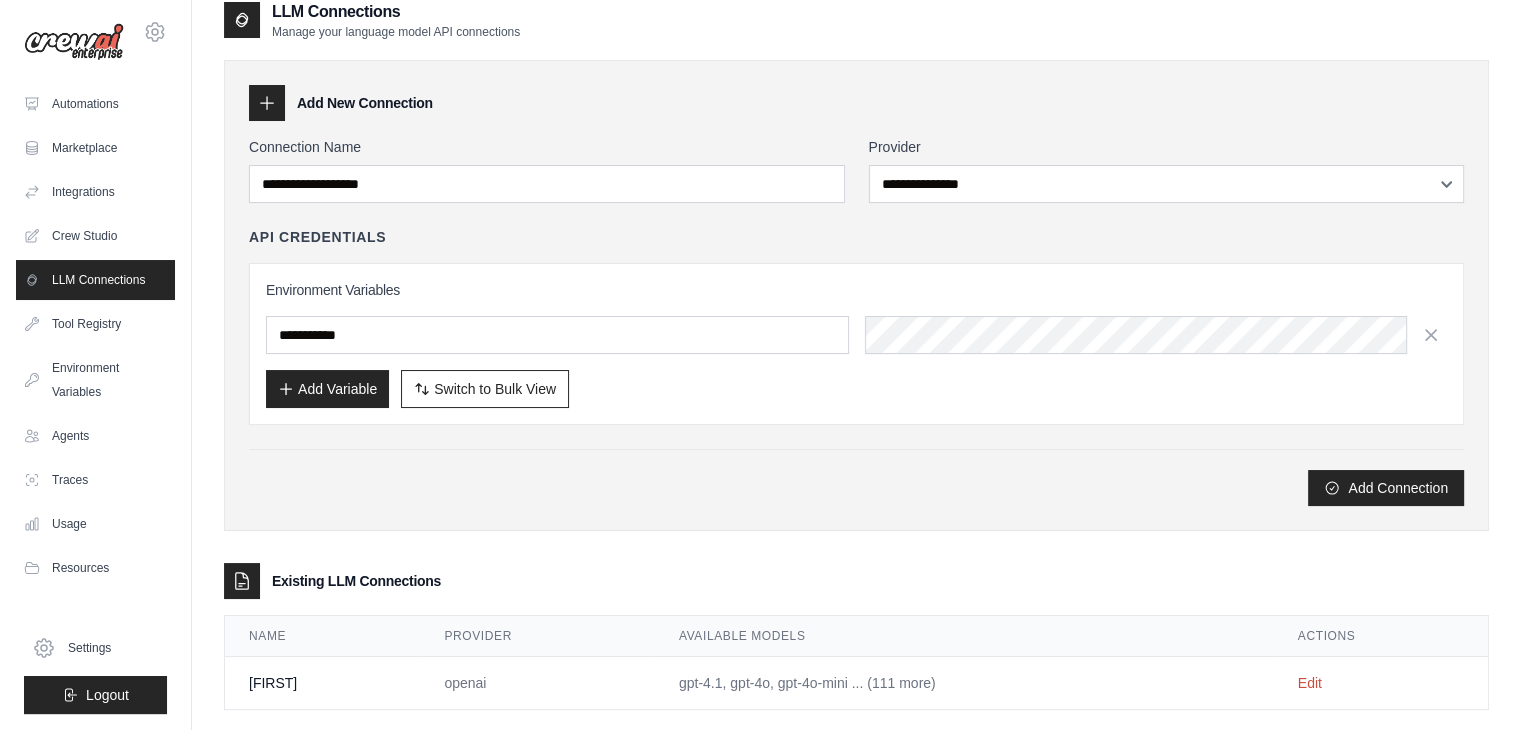 scroll, scrollTop: 49, scrollLeft: 0, axis: vertical 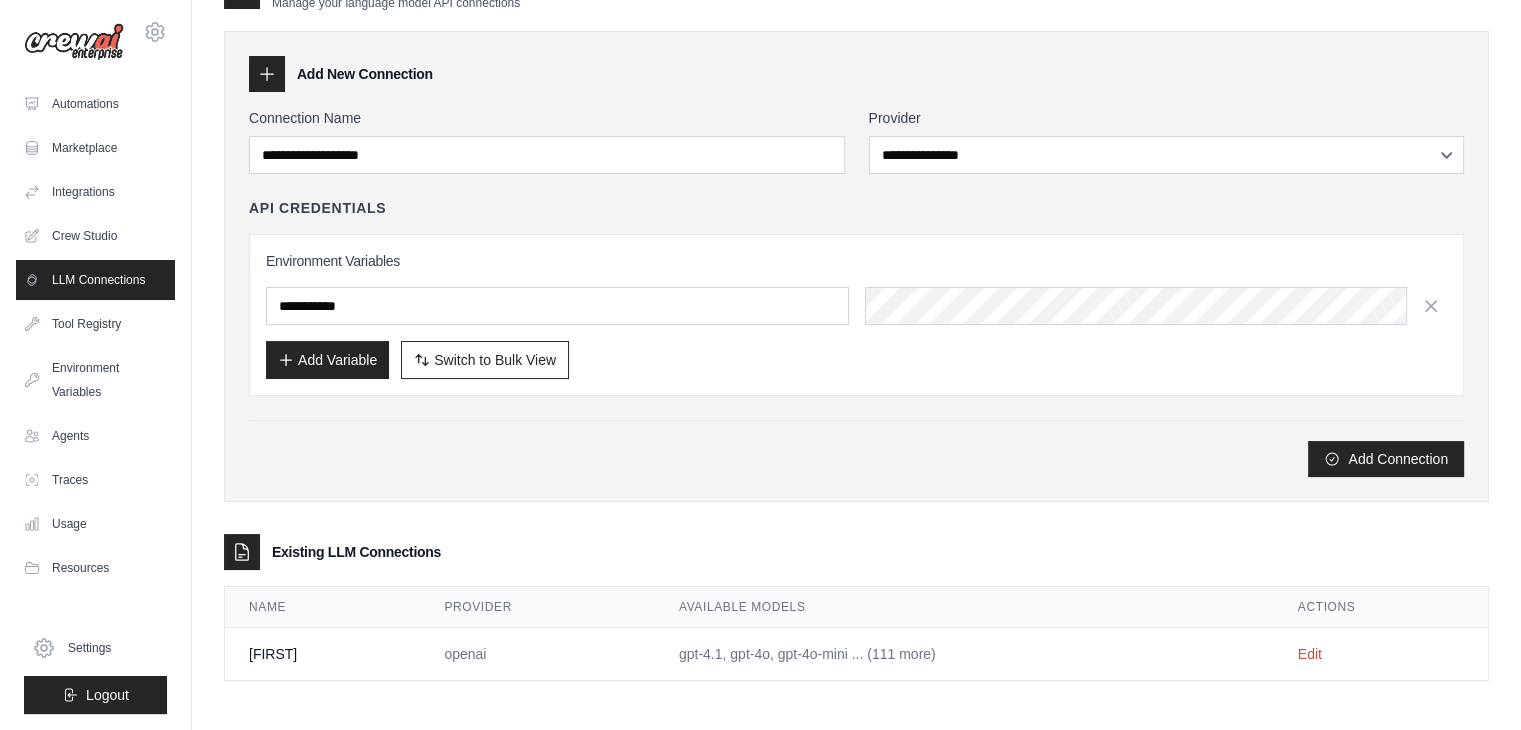 click on "gpt-4.1, gpt-4o, gpt-4o-mini
... (111
more)" at bounding box center [964, 654] 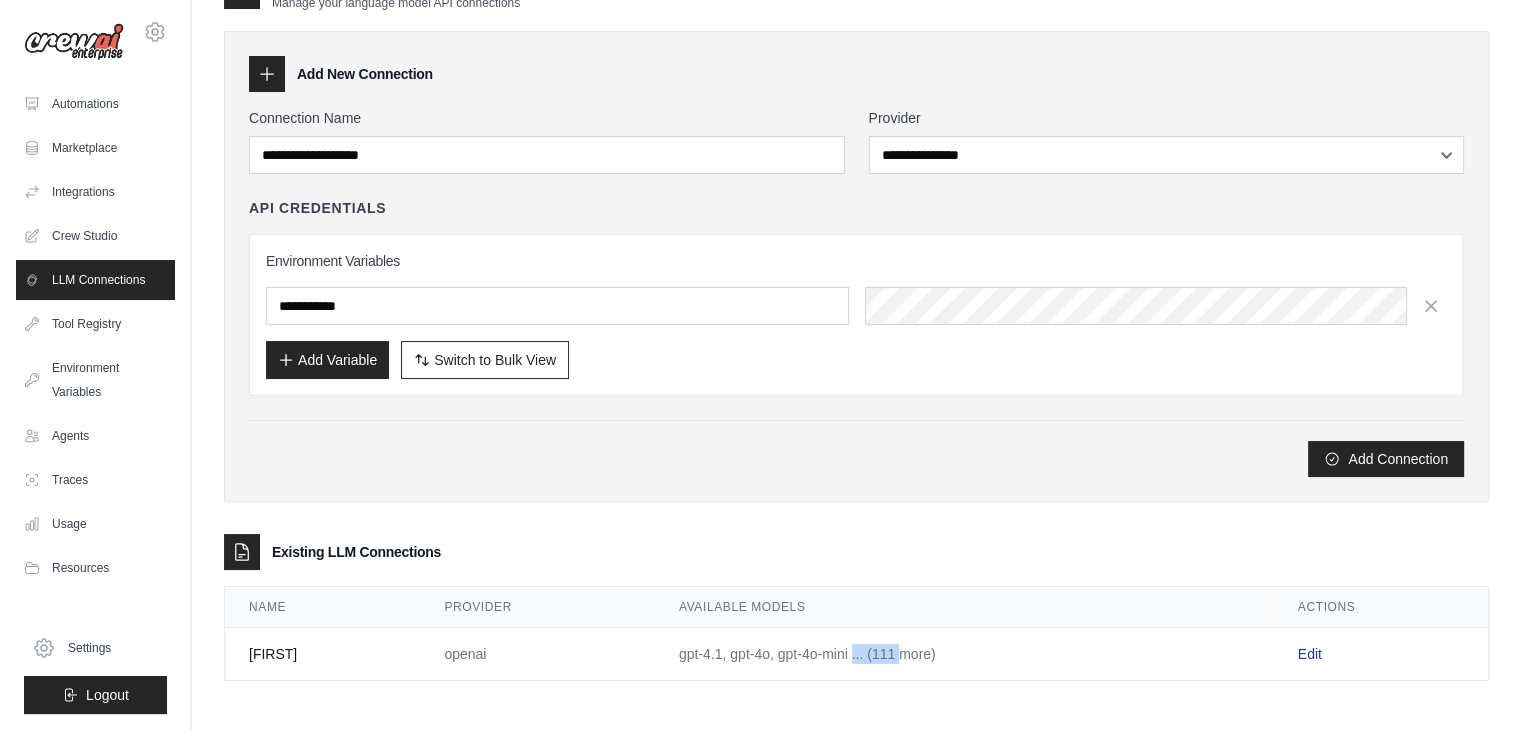 click on "Edit" at bounding box center (1310, 654) 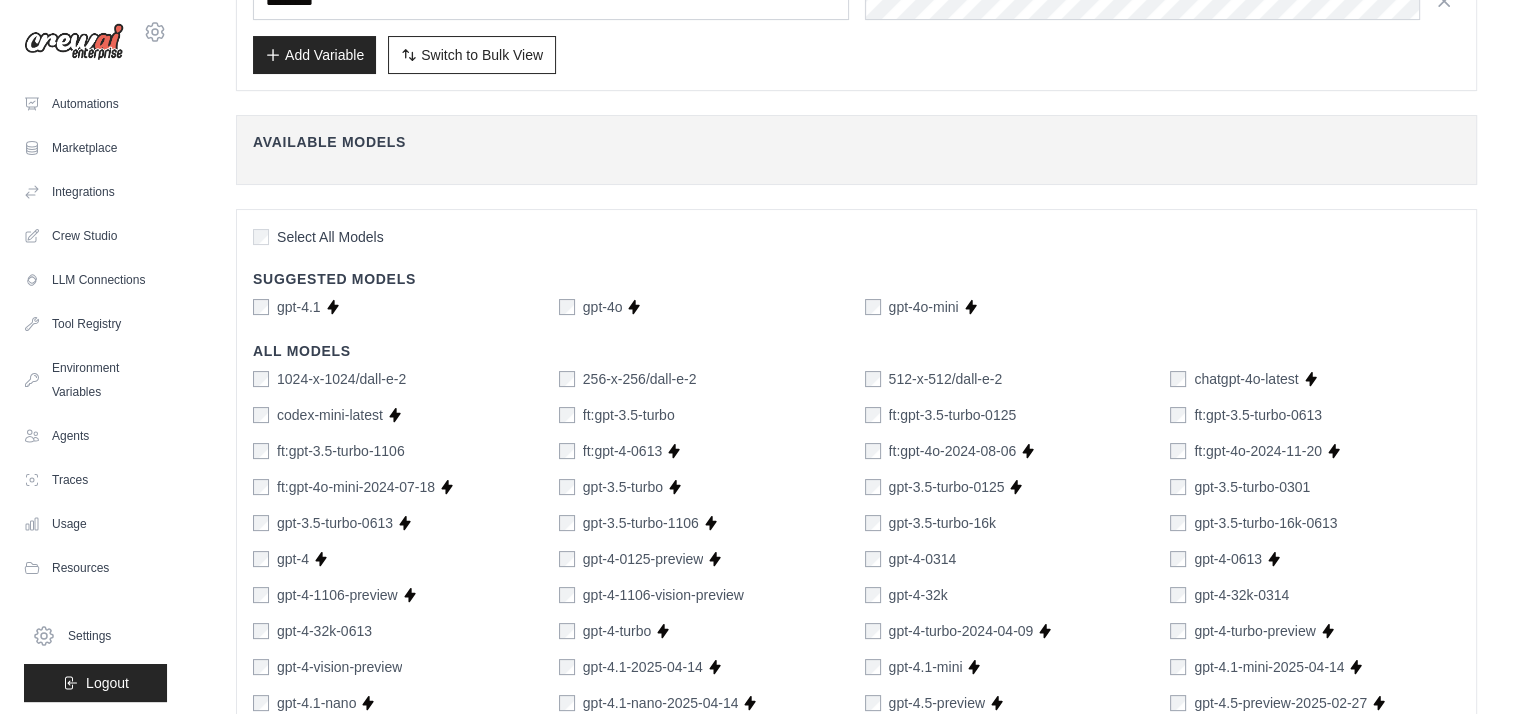 scroll, scrollTop: 300, scrollLeft: 0, axis: vertical 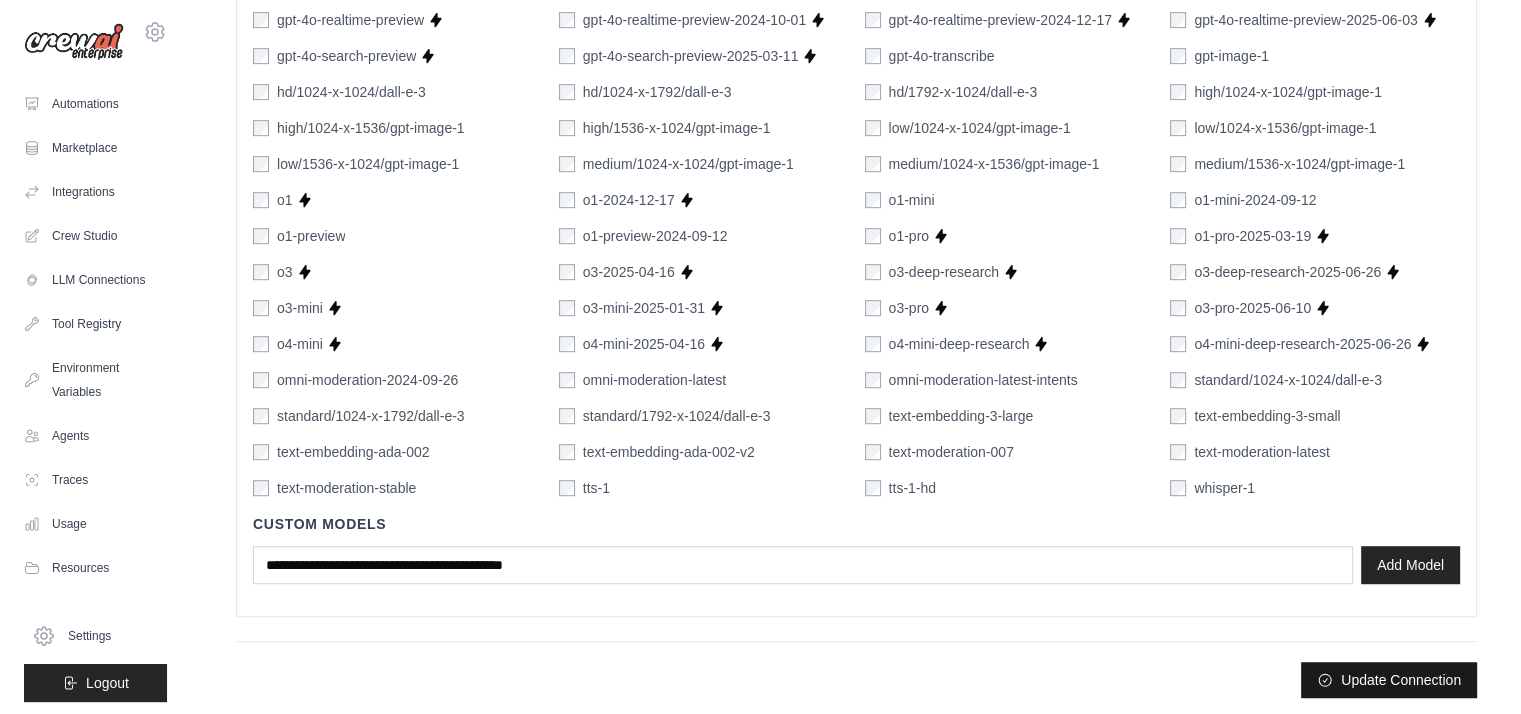 click on "Update Connection" at bounding box center [1389, 680] 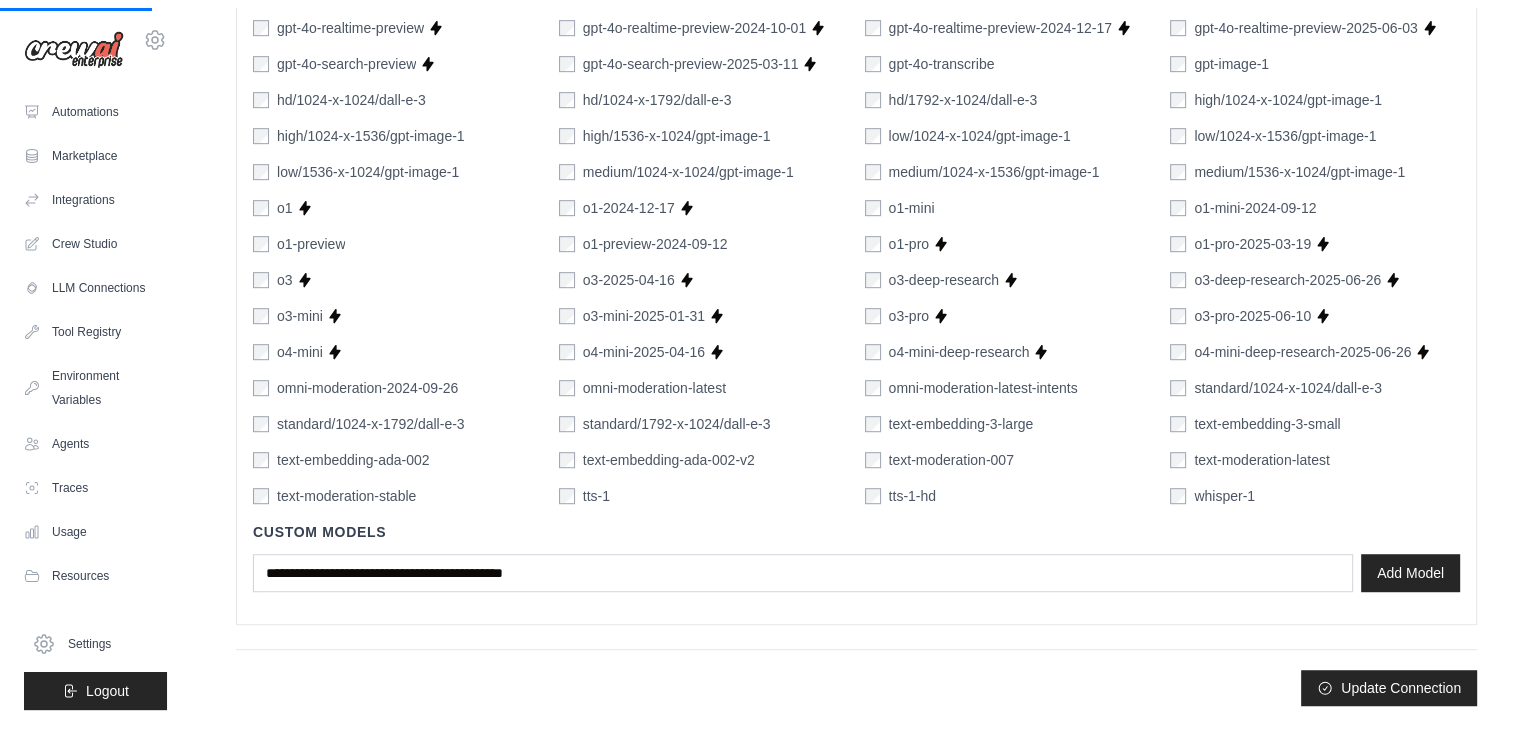 scroll, scrollTop: 0, scrollLeft: 0, axis: both 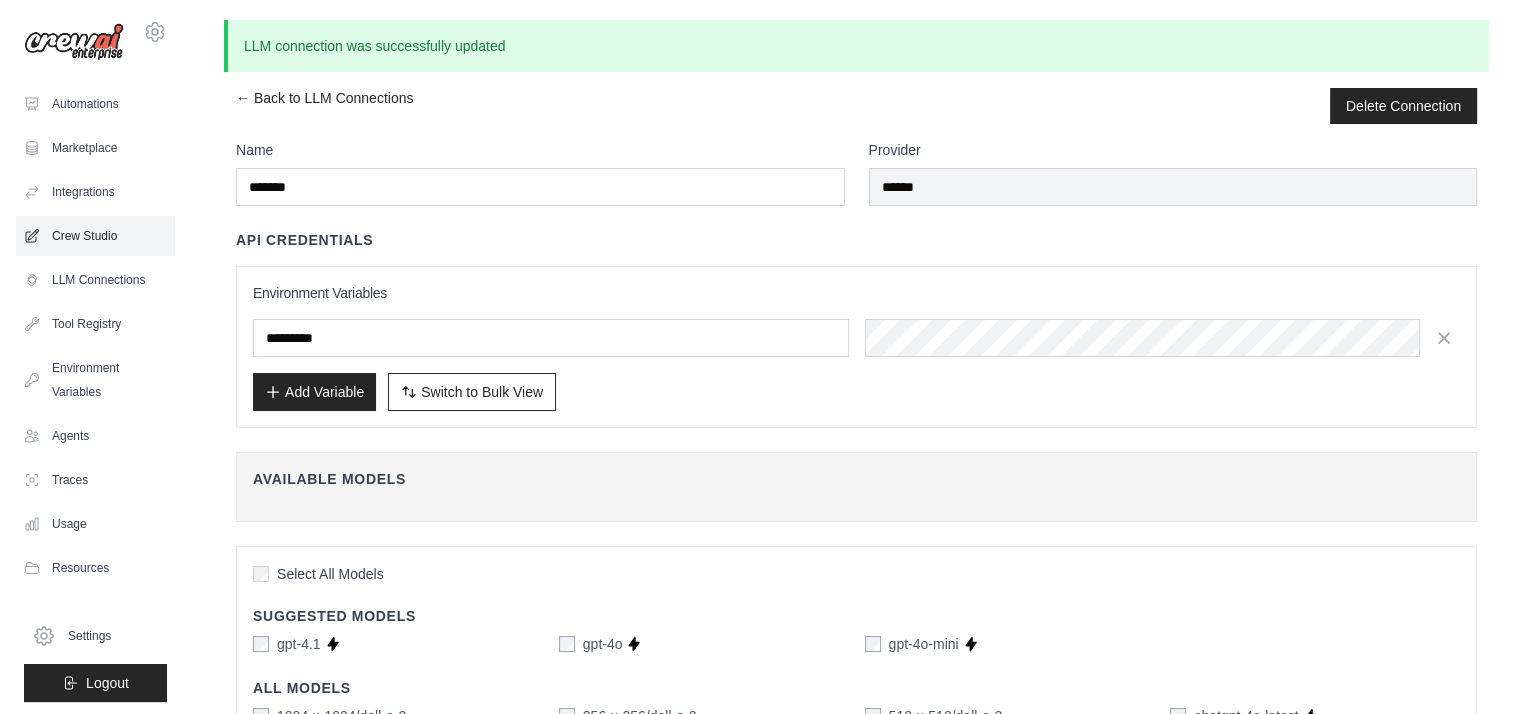click on "Crew Studio" at bounding box center [95, 236] 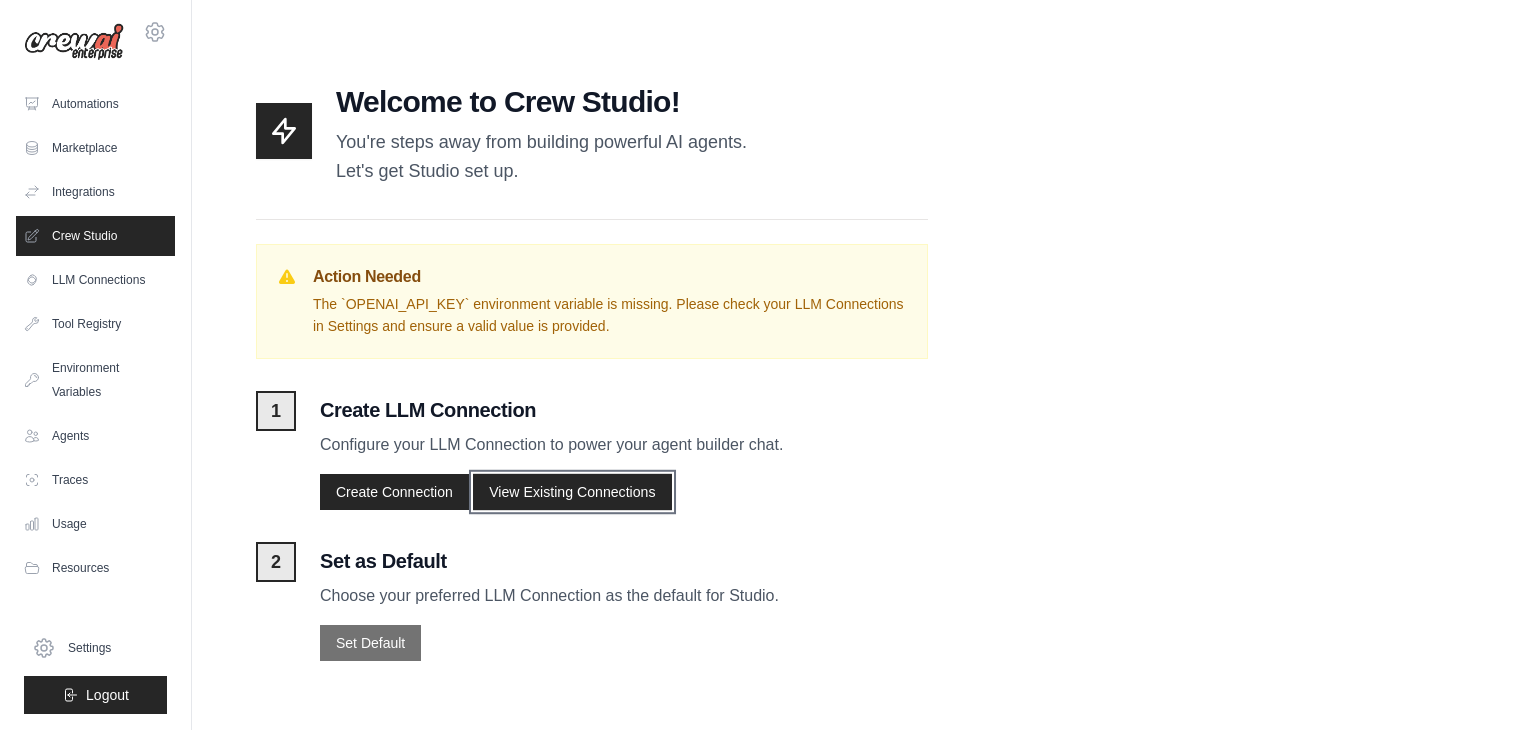 click on "View Existing Connections" at bounding box center [572, 492] 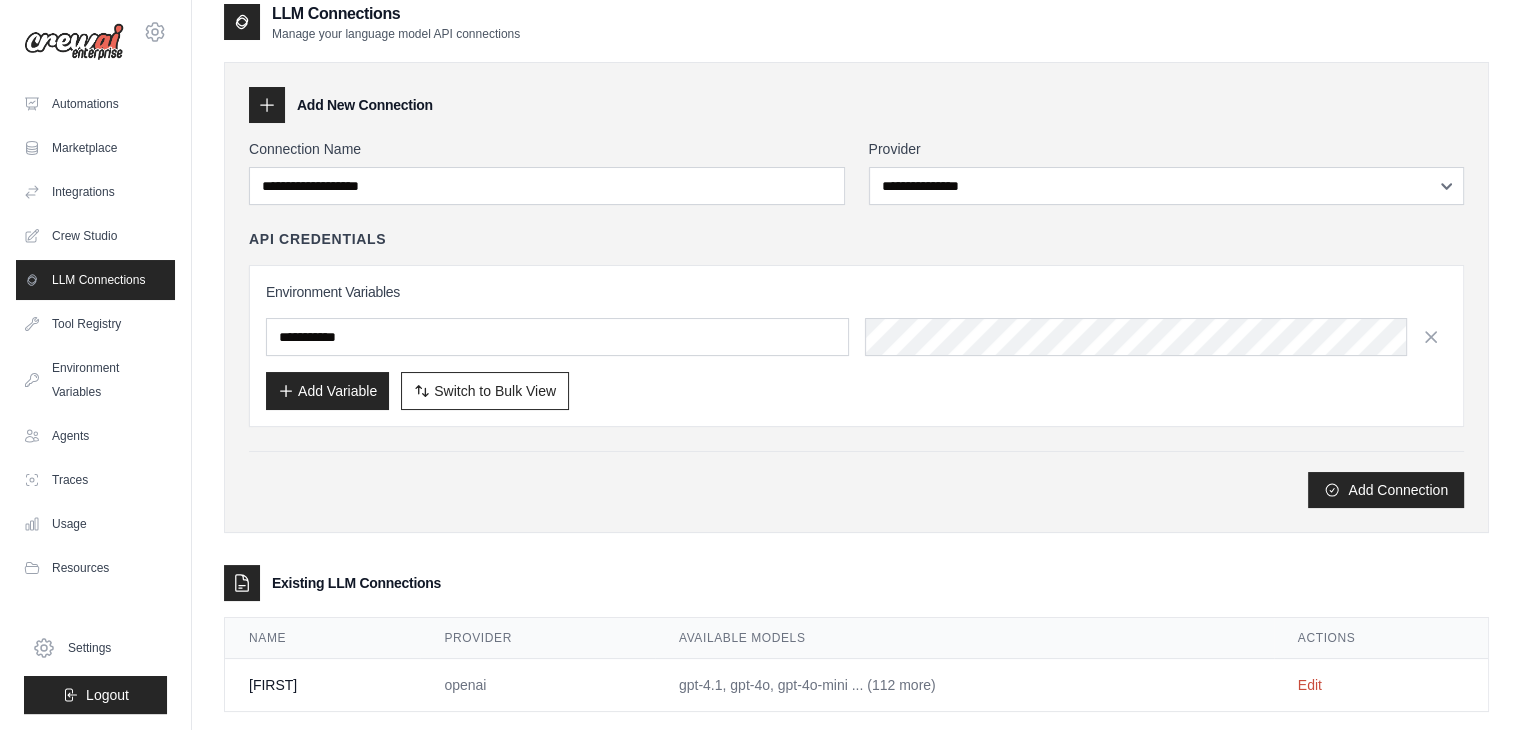 scroll, scrollTop: 49, scrollLeft: 0, axis: vertical 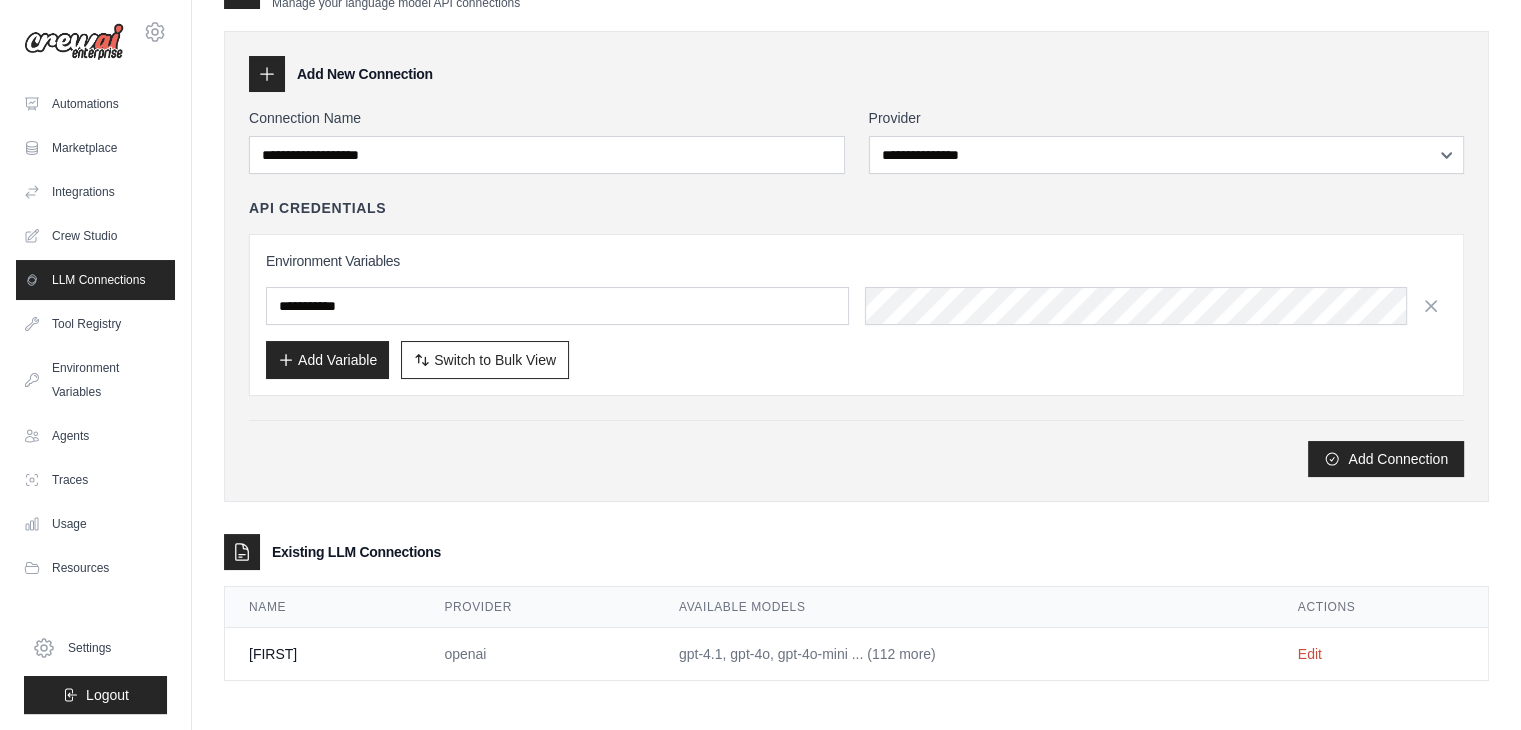 click on "gpt-4.1, gpt-4o, gpt-4o-mini
... (112
more)" at bounding box center [964, 654] 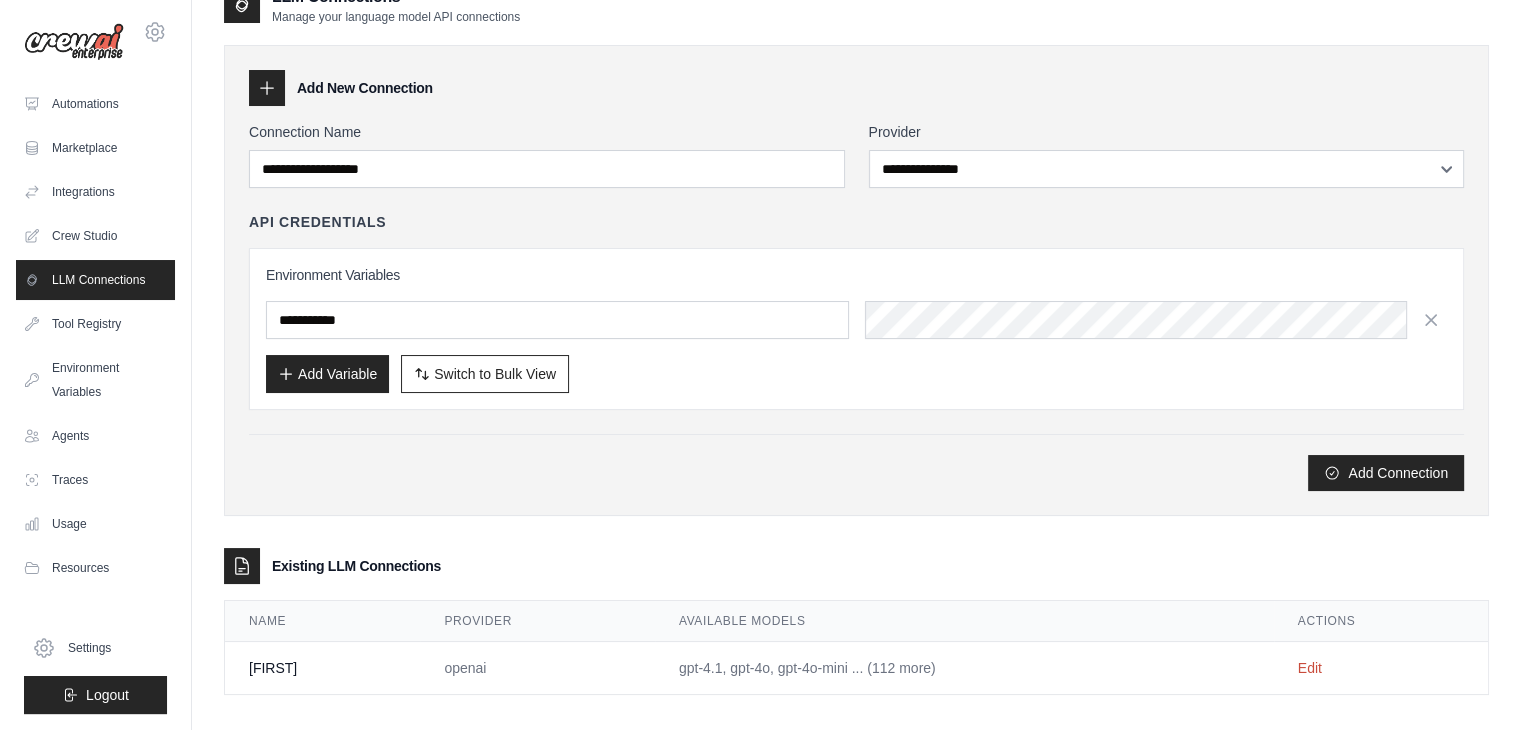 scroll, scrollTop: 49, scrollLeft: 0, axis: vertical 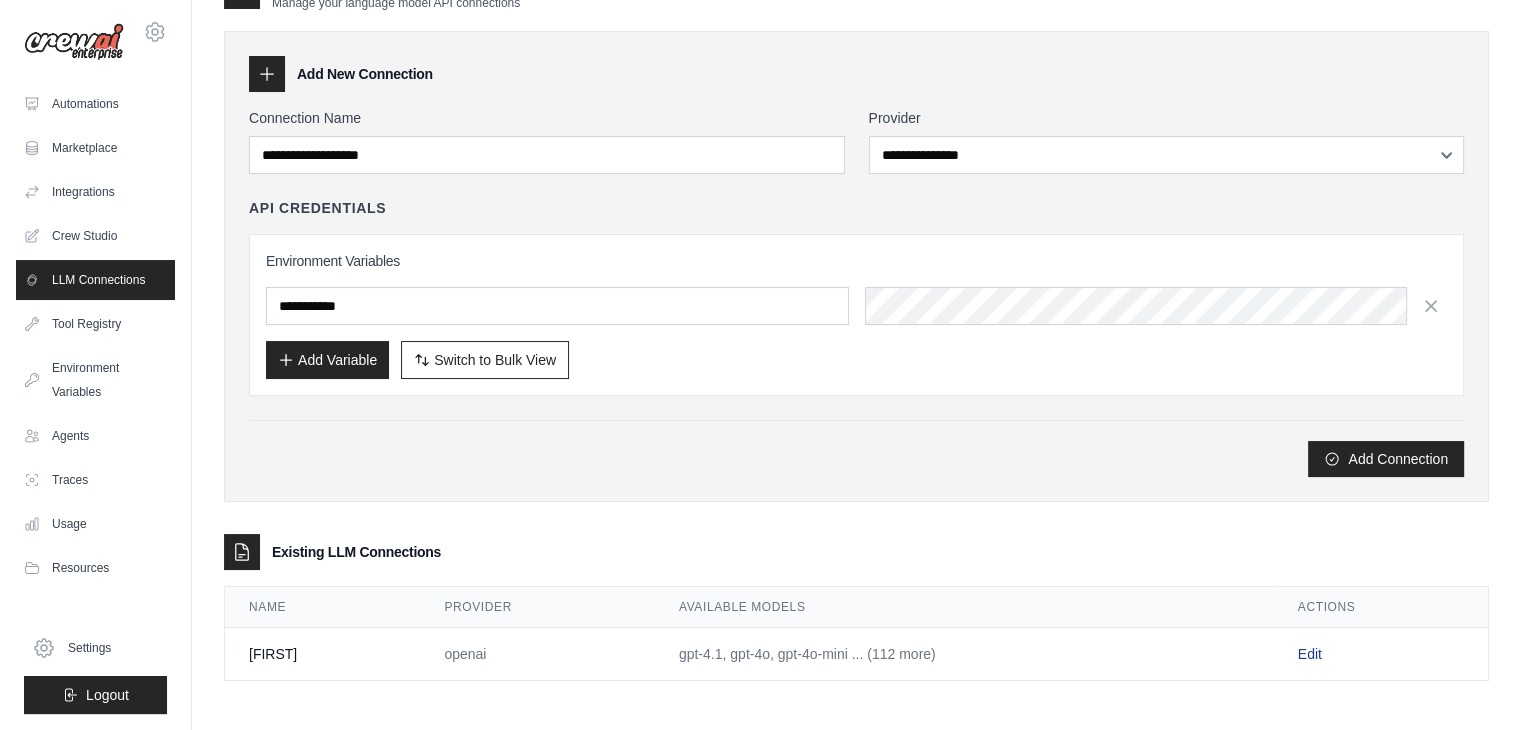 click on "Edit" at bounding box center (1310, 654) 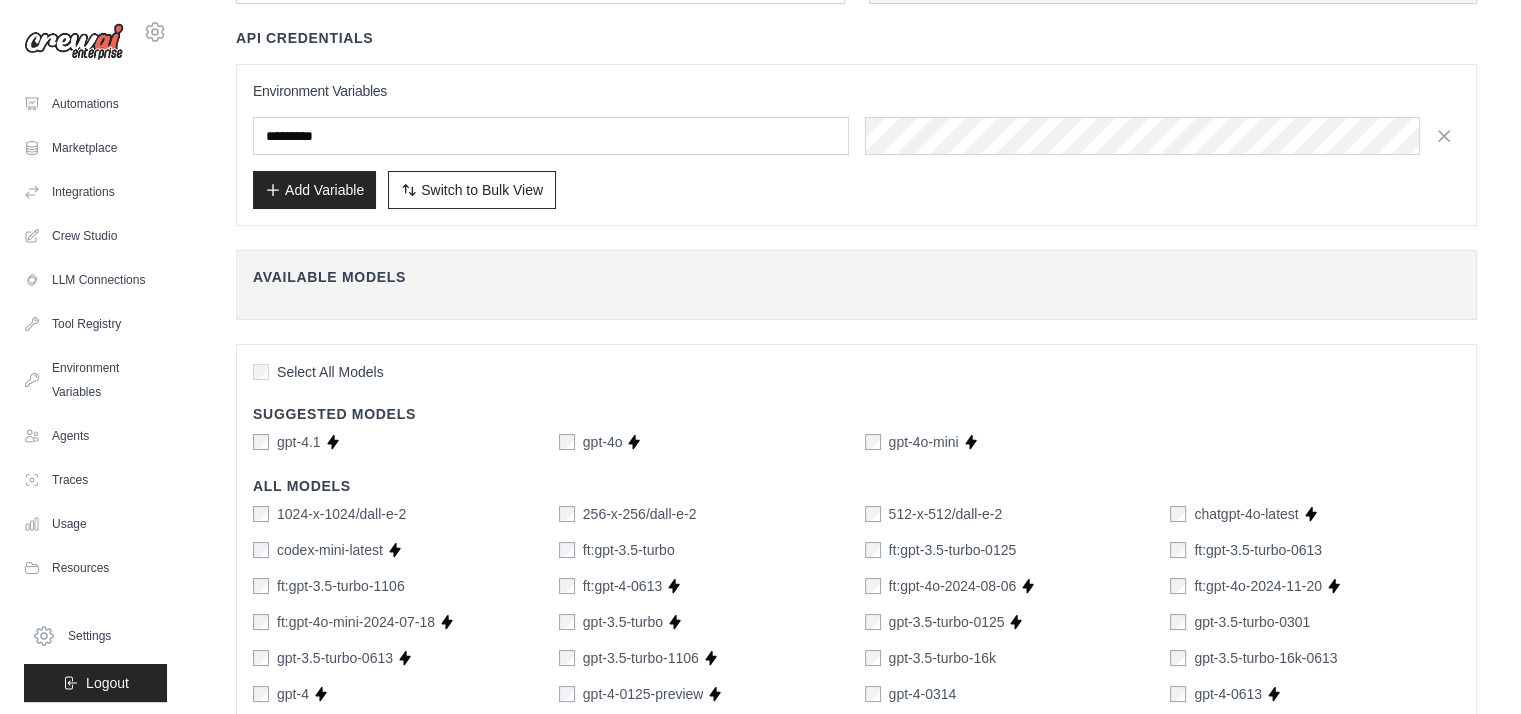 scroll, scrollTop: 100, scrollLeft: 0, axis: vertical 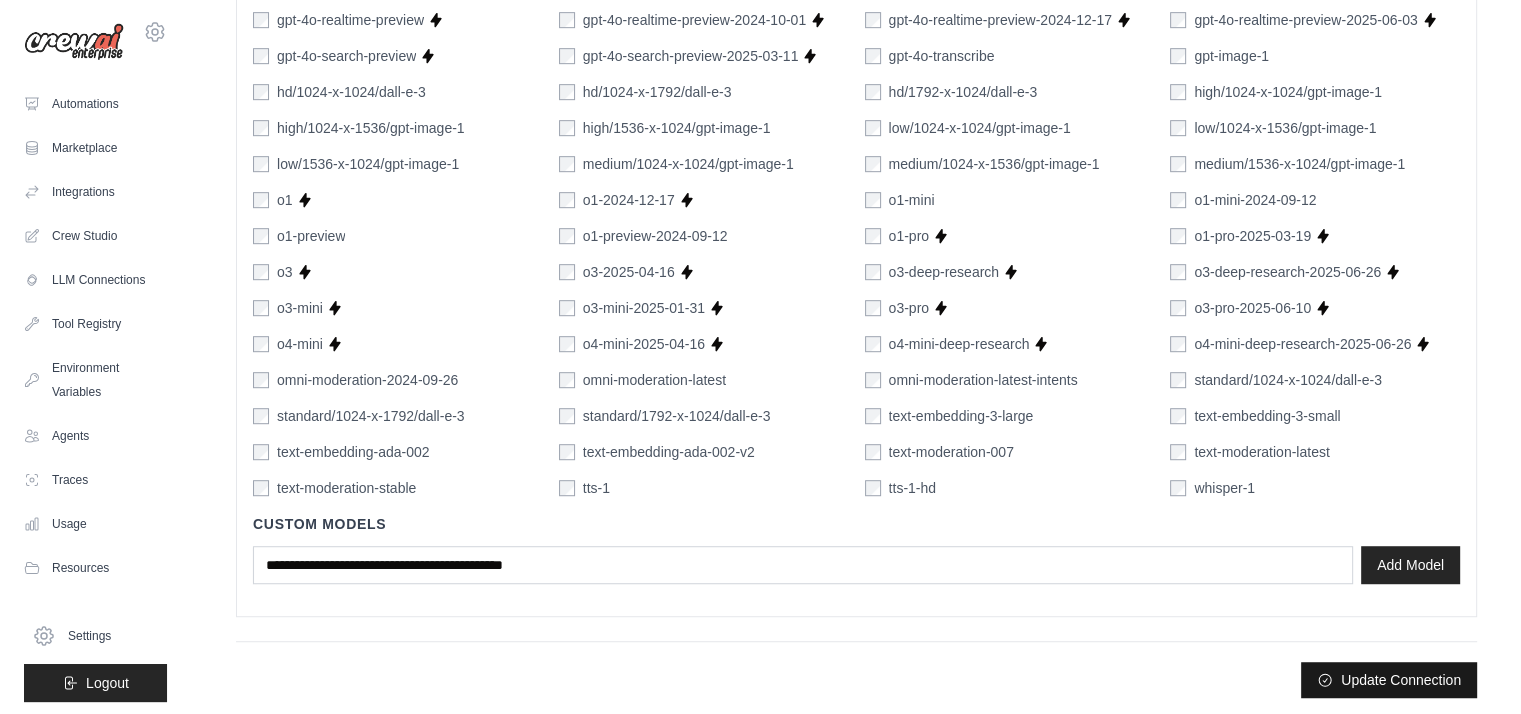 click on "Update Connection" at bounding box center (1389, 680) 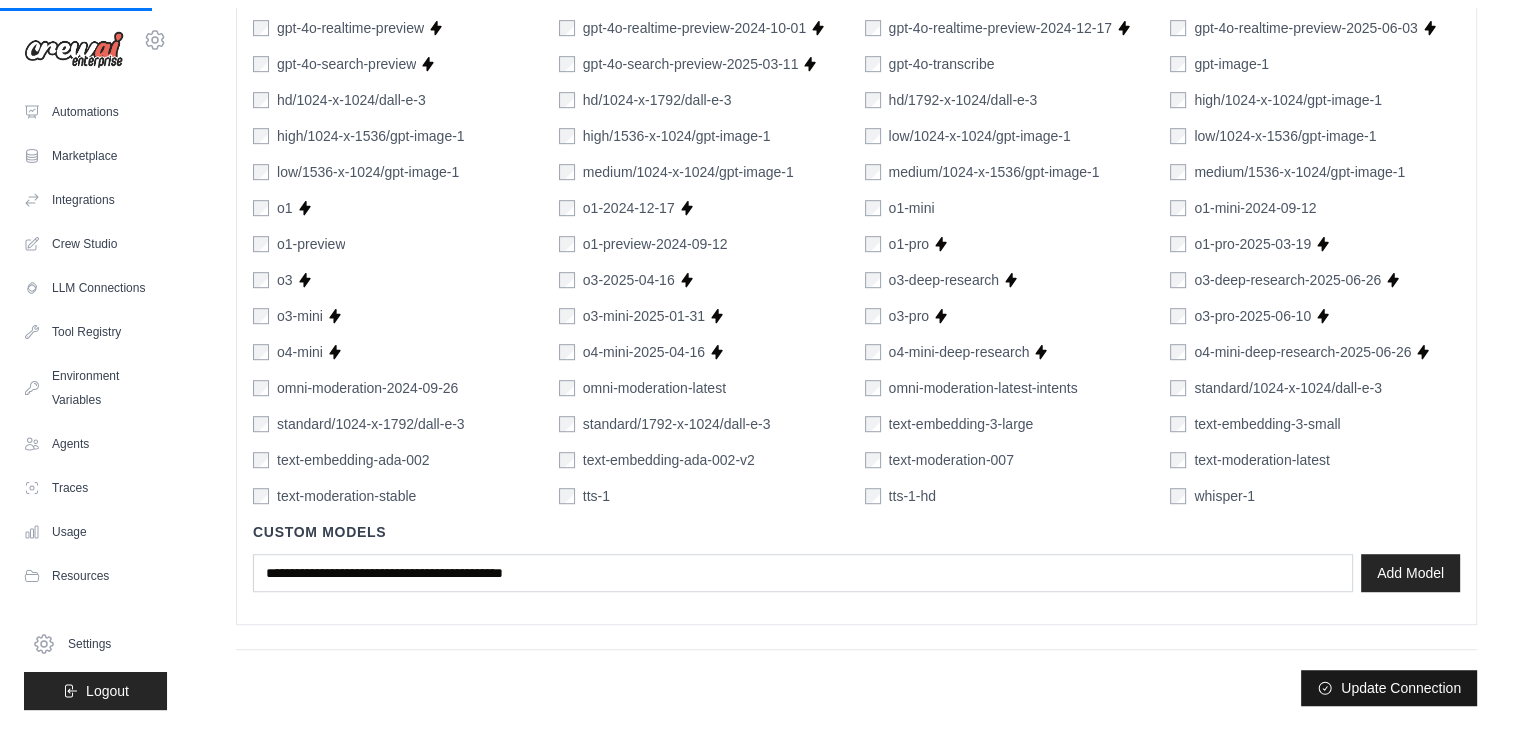 scroll, scrollTop: 0, scrollLeft: 0, axis: both 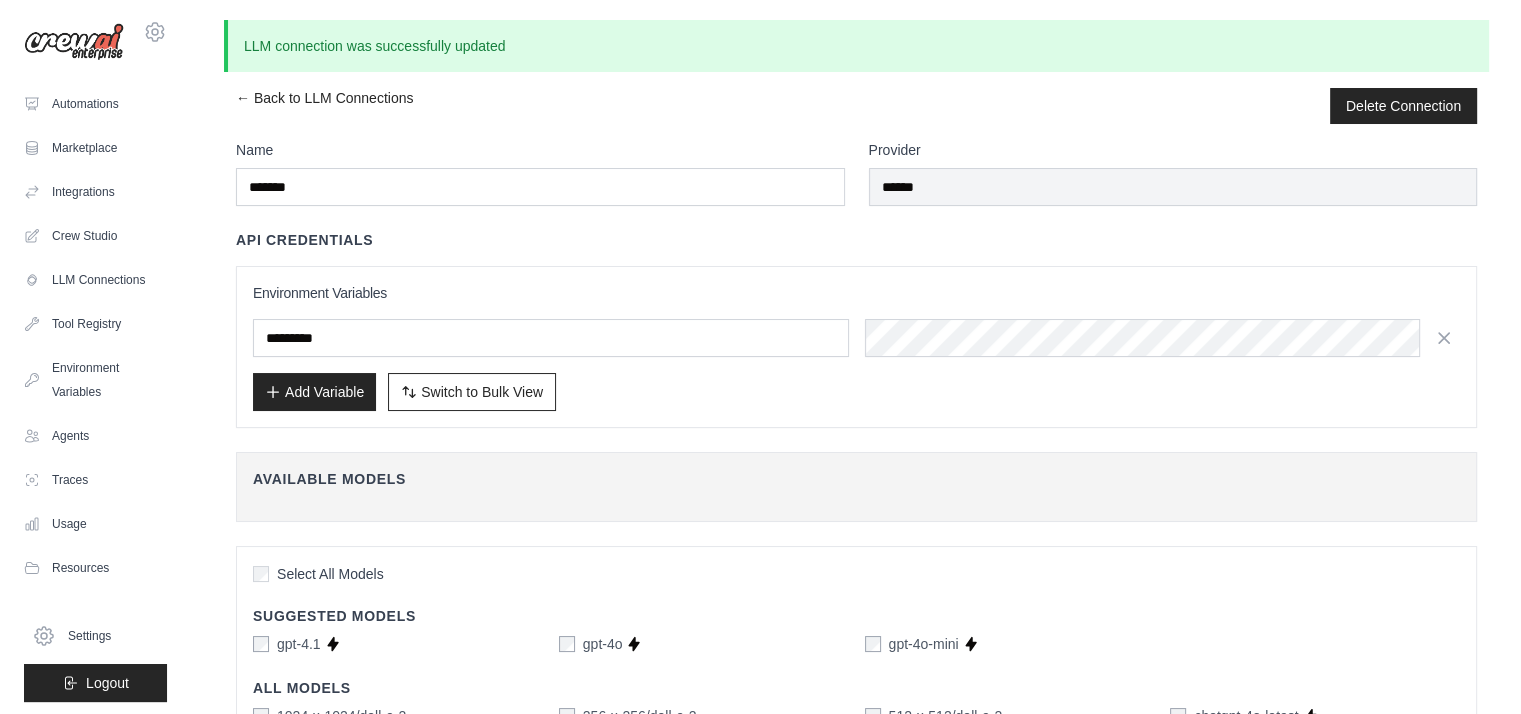 drag, startPoint x: 1288, startPoint y: 53, endPoint x: 775, endPoint y: 99, distance: 515.0582 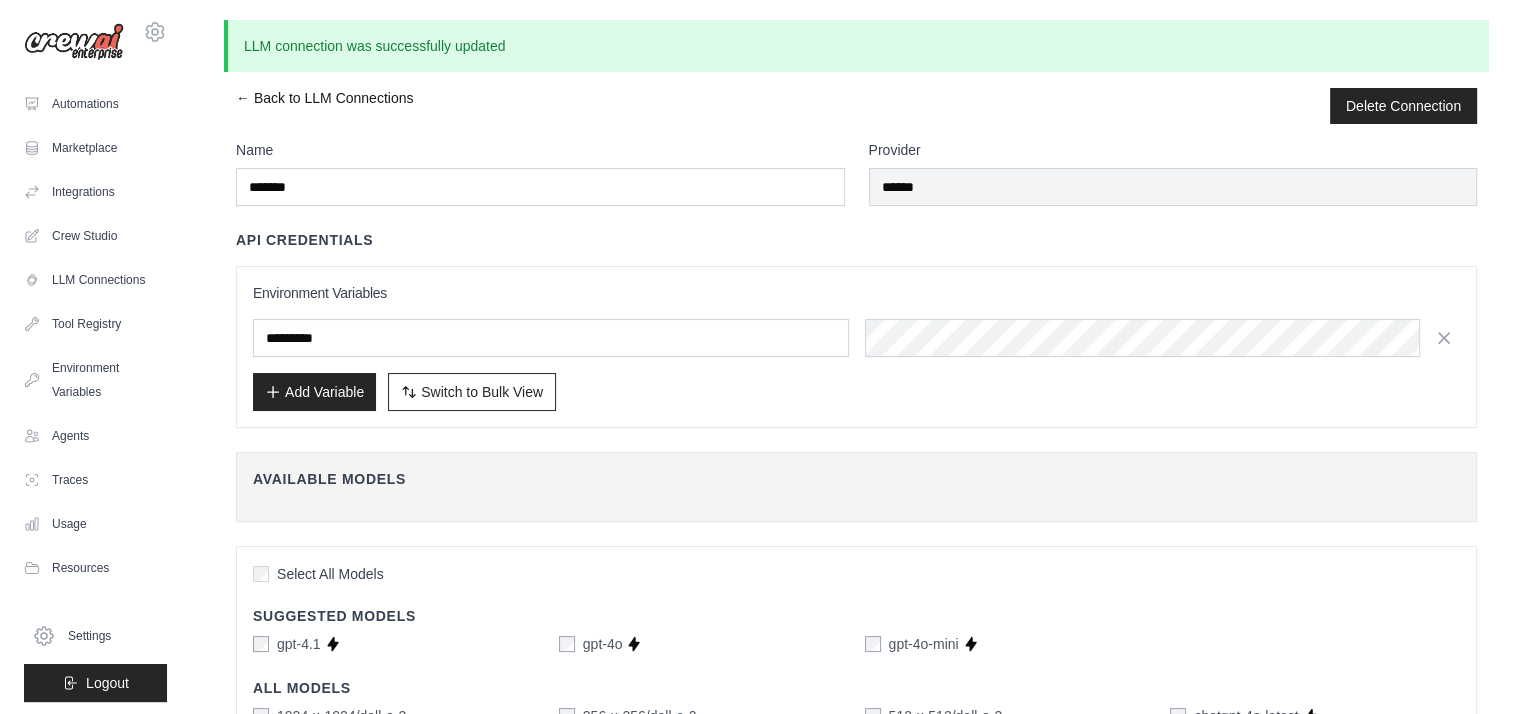 click on "← Back to LLM Connections" at bounding box center [324, 106] 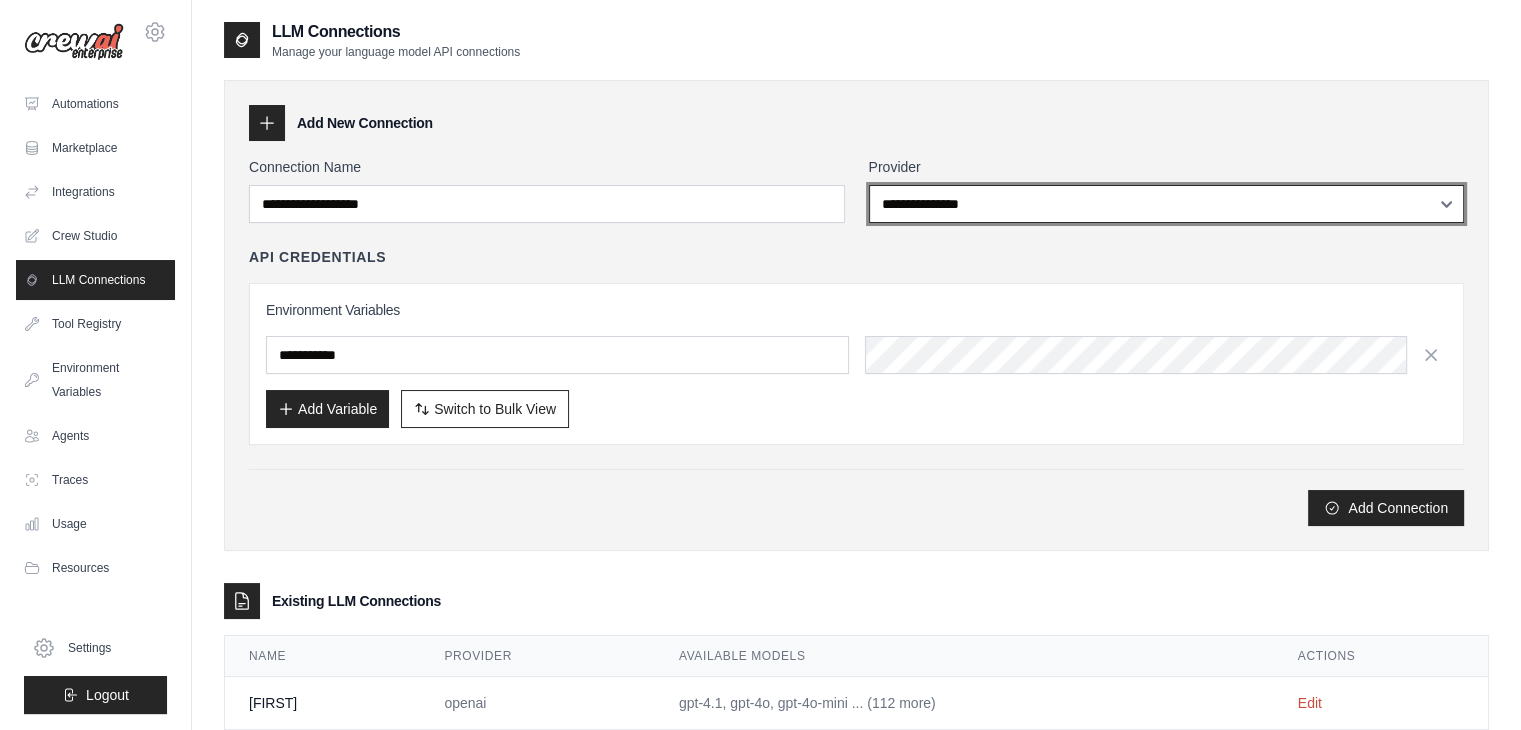 click on "**********" at bounding box center [1167, 204] 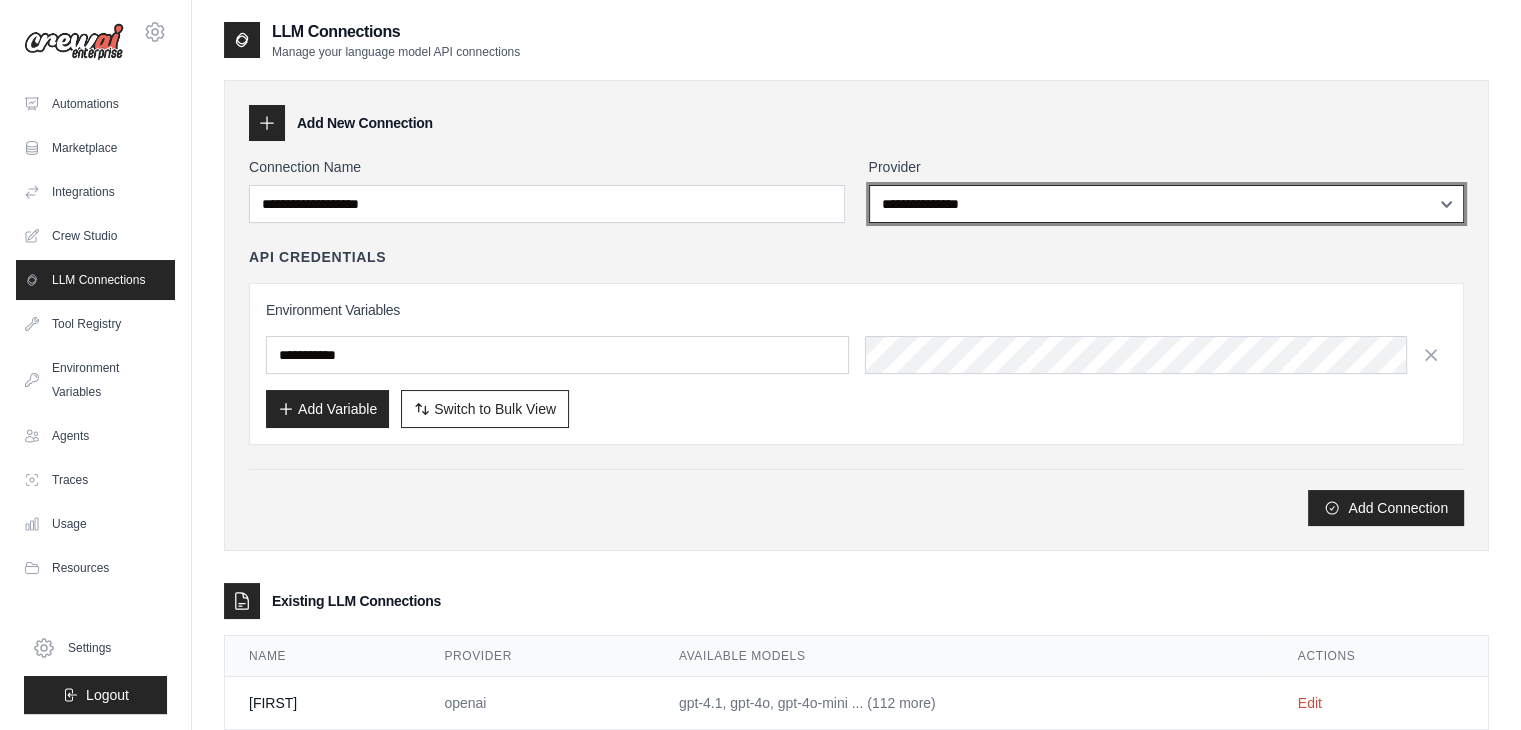 select on "******" 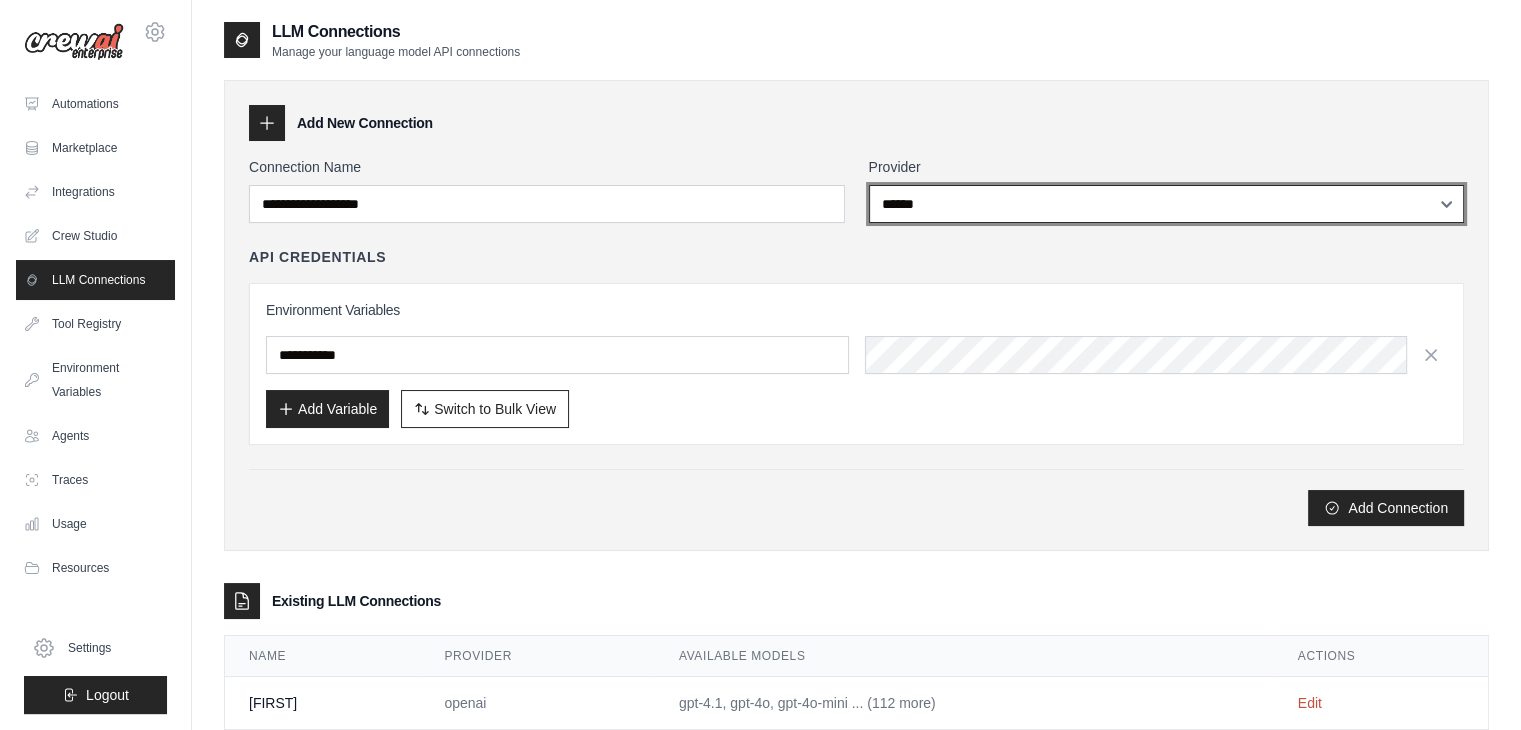 click on "**********" at bounding box center [1167, 204] 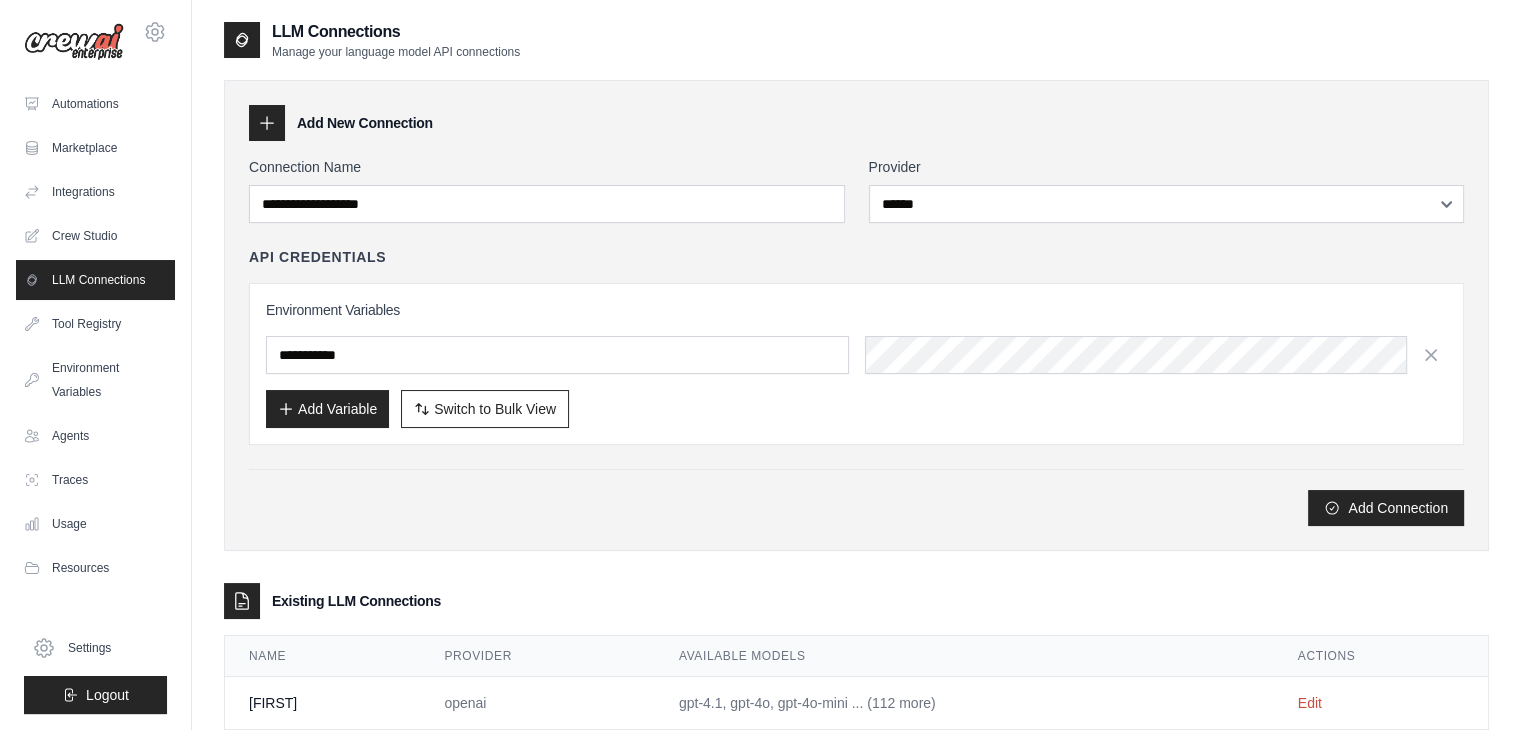 click on "Connection Name" at bounding box center (547, 167) 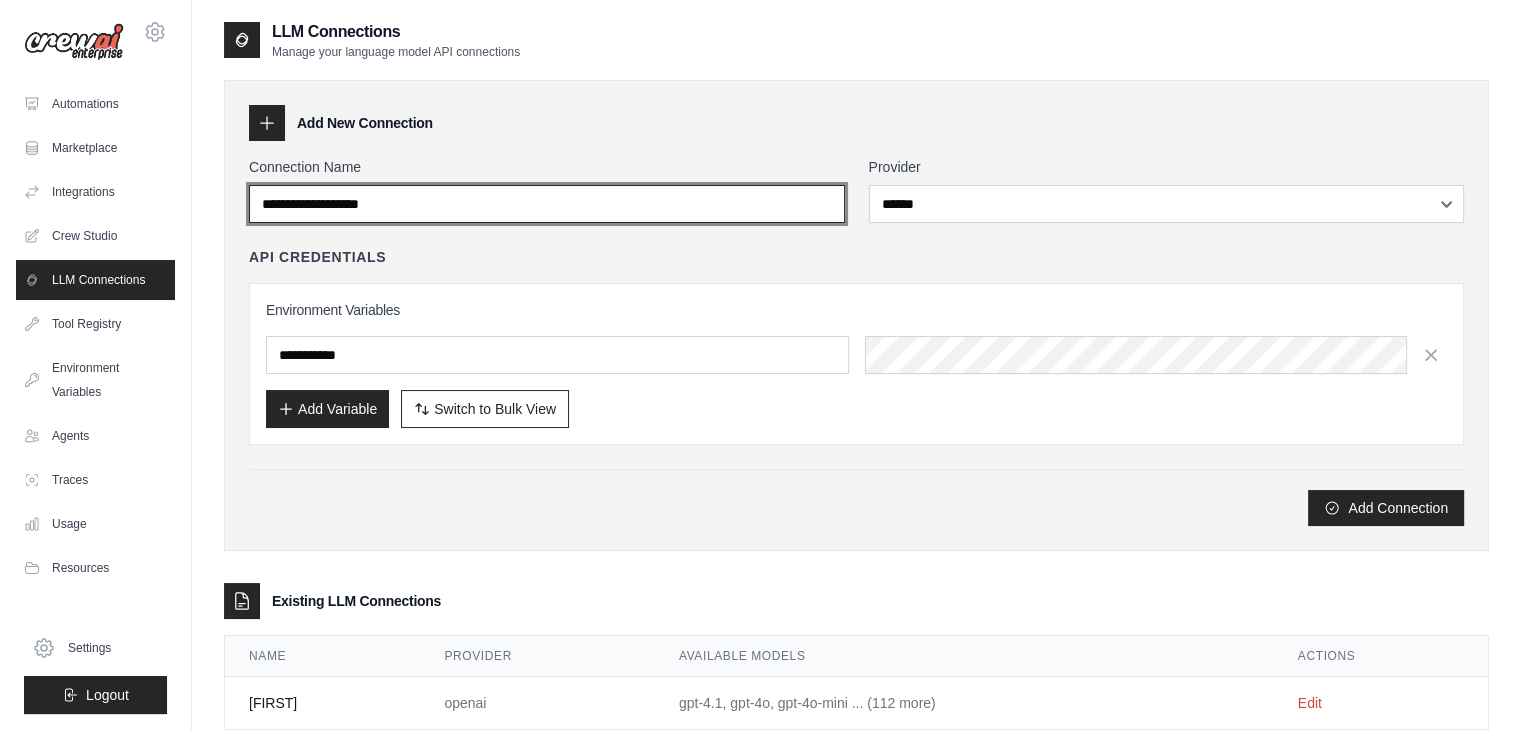 click on "Connection Name" at bounding box center [547, 204] 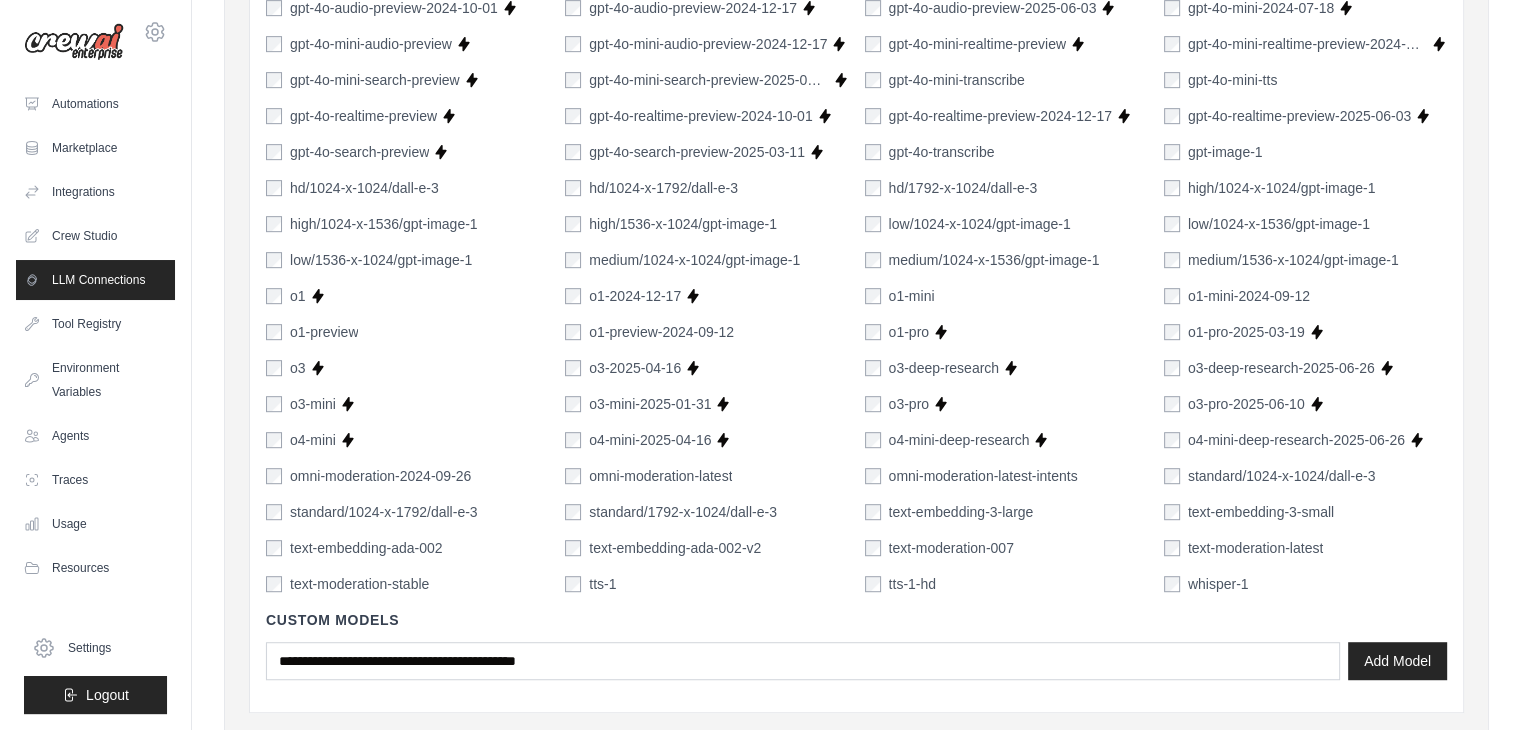 scroll, scrollTop: 1344, scrollLeft: 0, axis: vertical 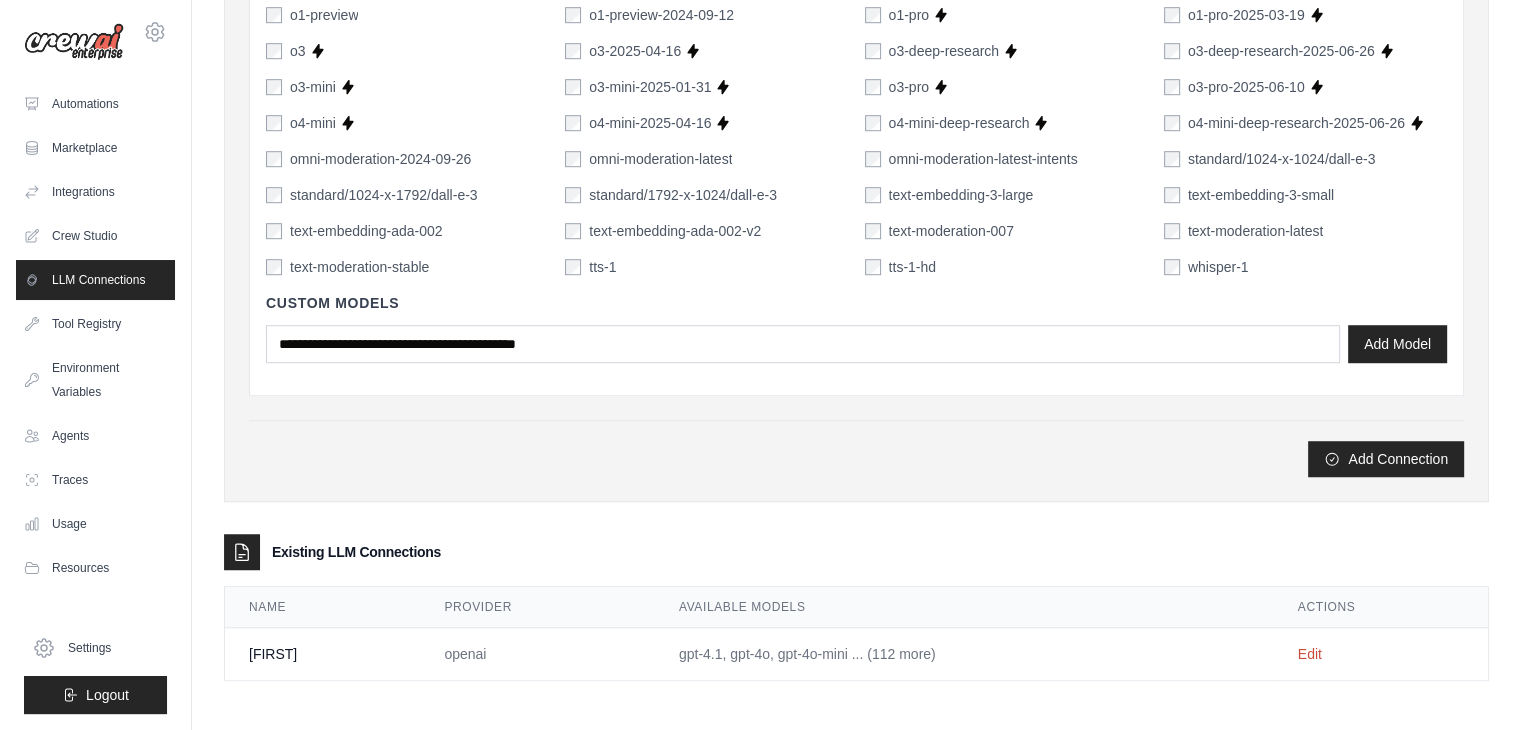 drag, startPoint x: 368, startPoint y: 648, endPoint x: 284, endPoint y: 638, distance: 84.59315 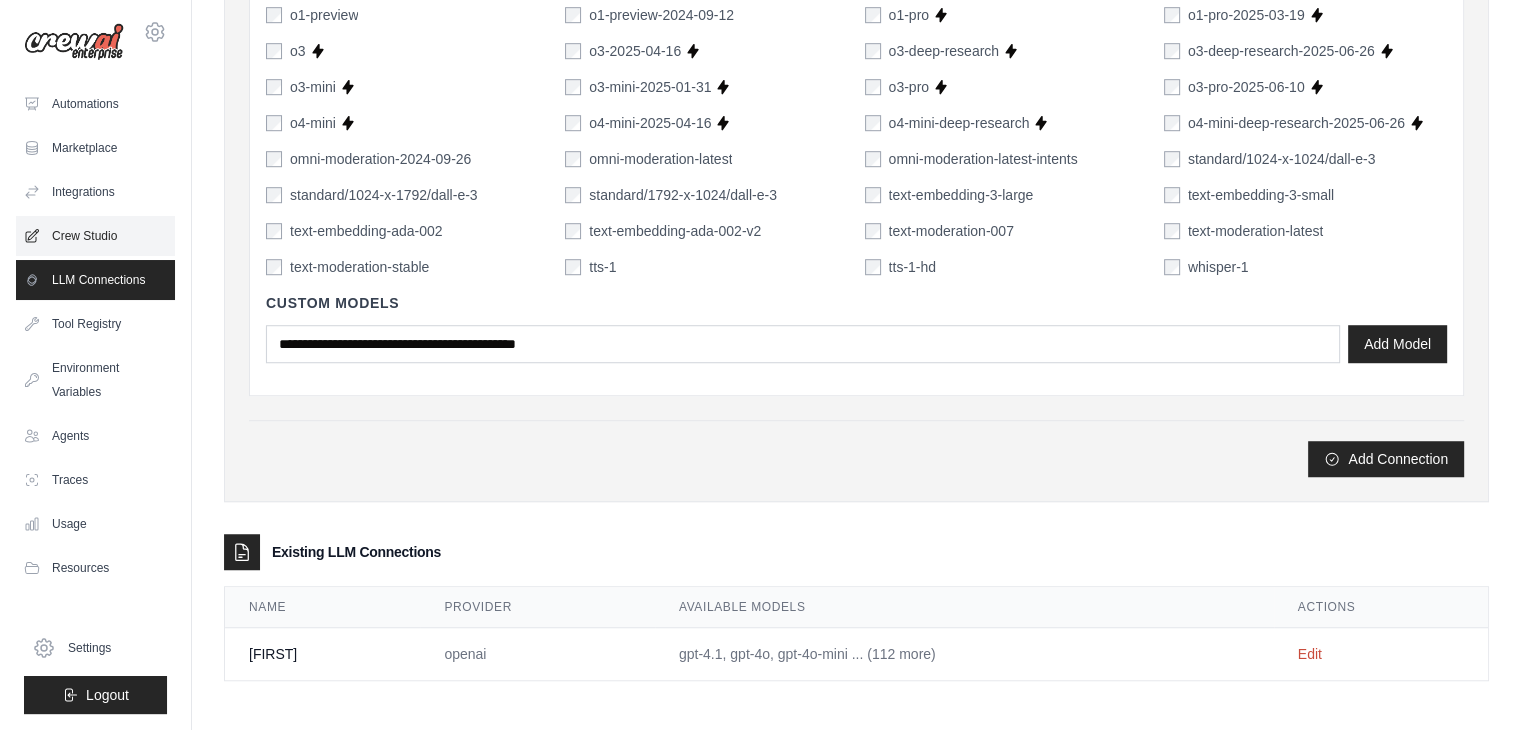 click on "Crew Studio" at bounding box center (95, 236) 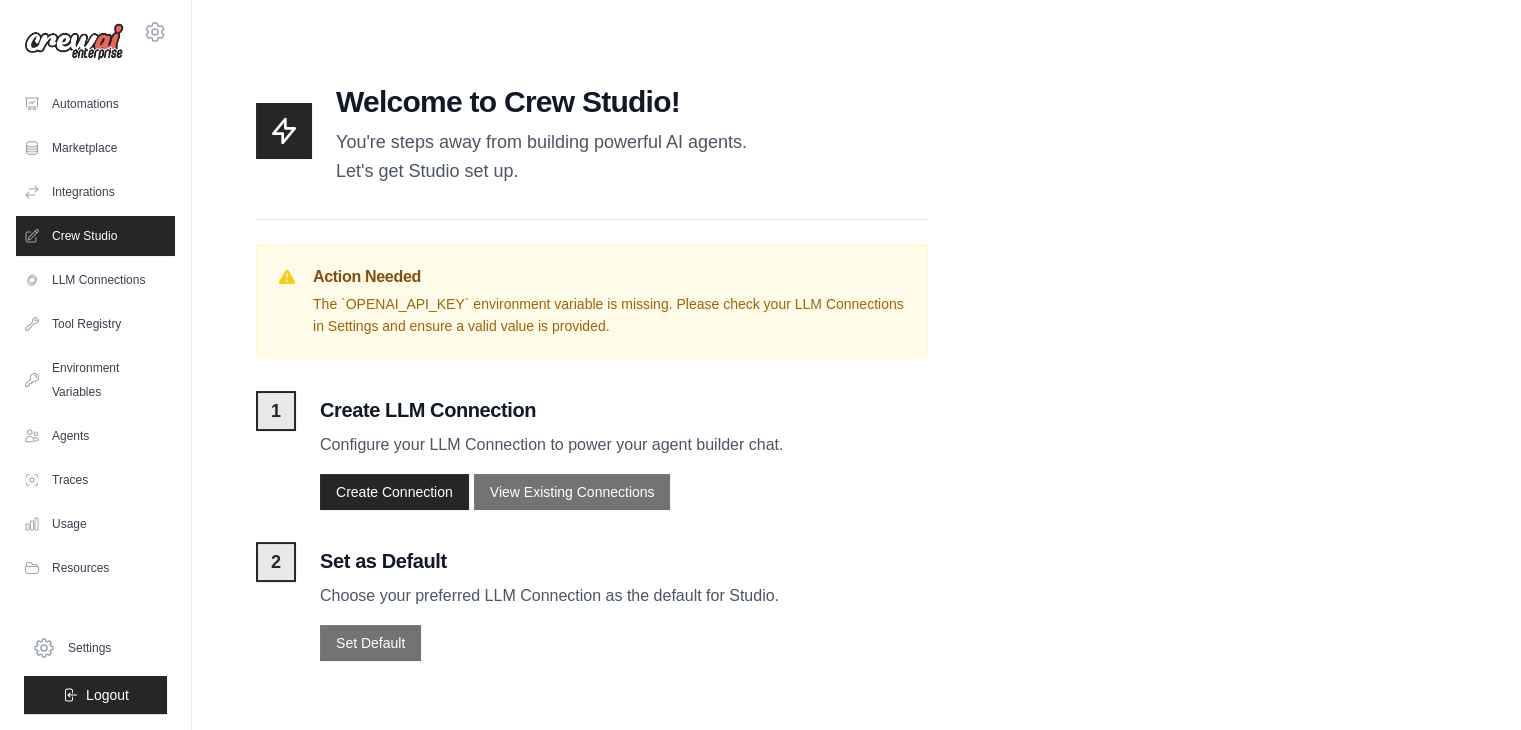 scroll, scrollTop: 0, scrollLeft: 0, axis: both 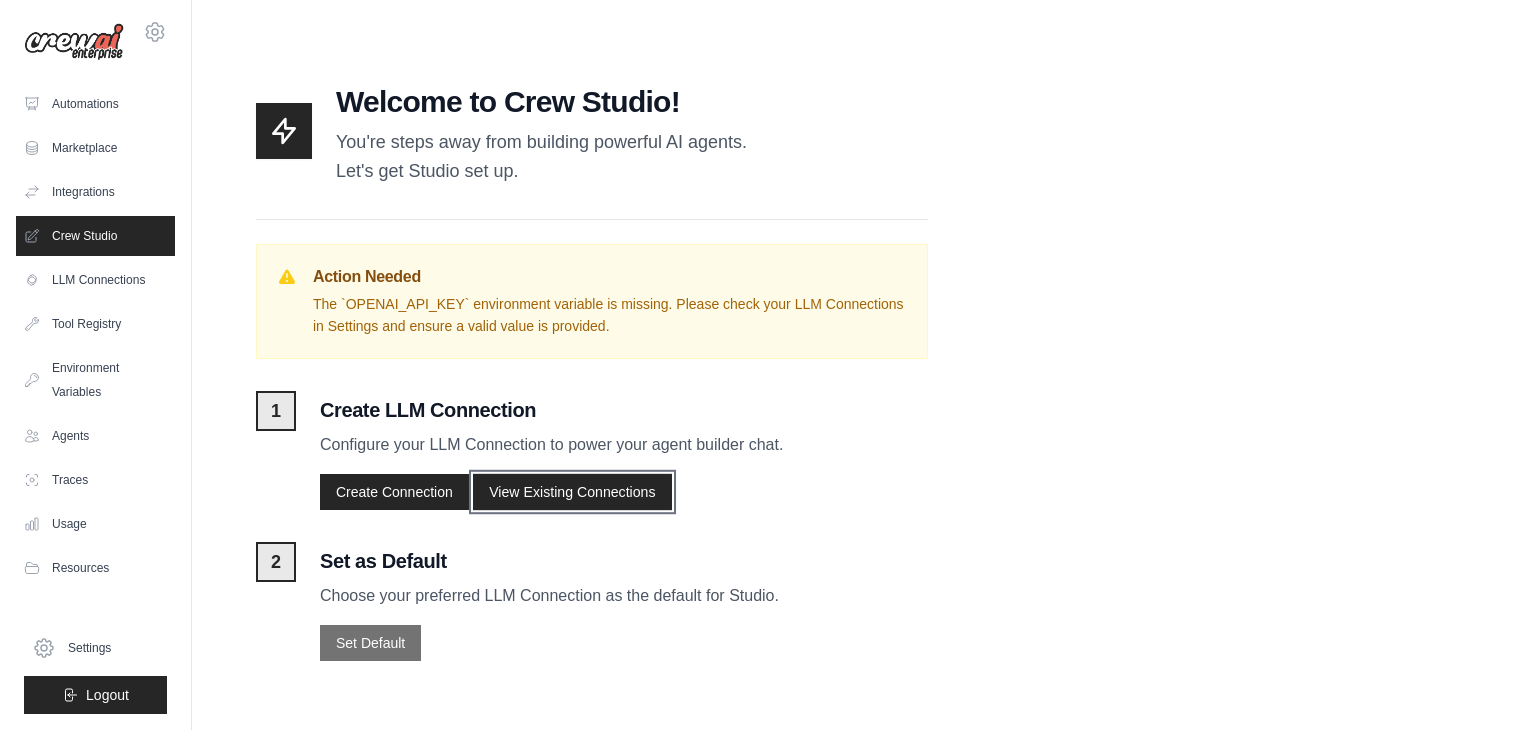 click on "View Existing Connections" at bounding box center (572, 492) 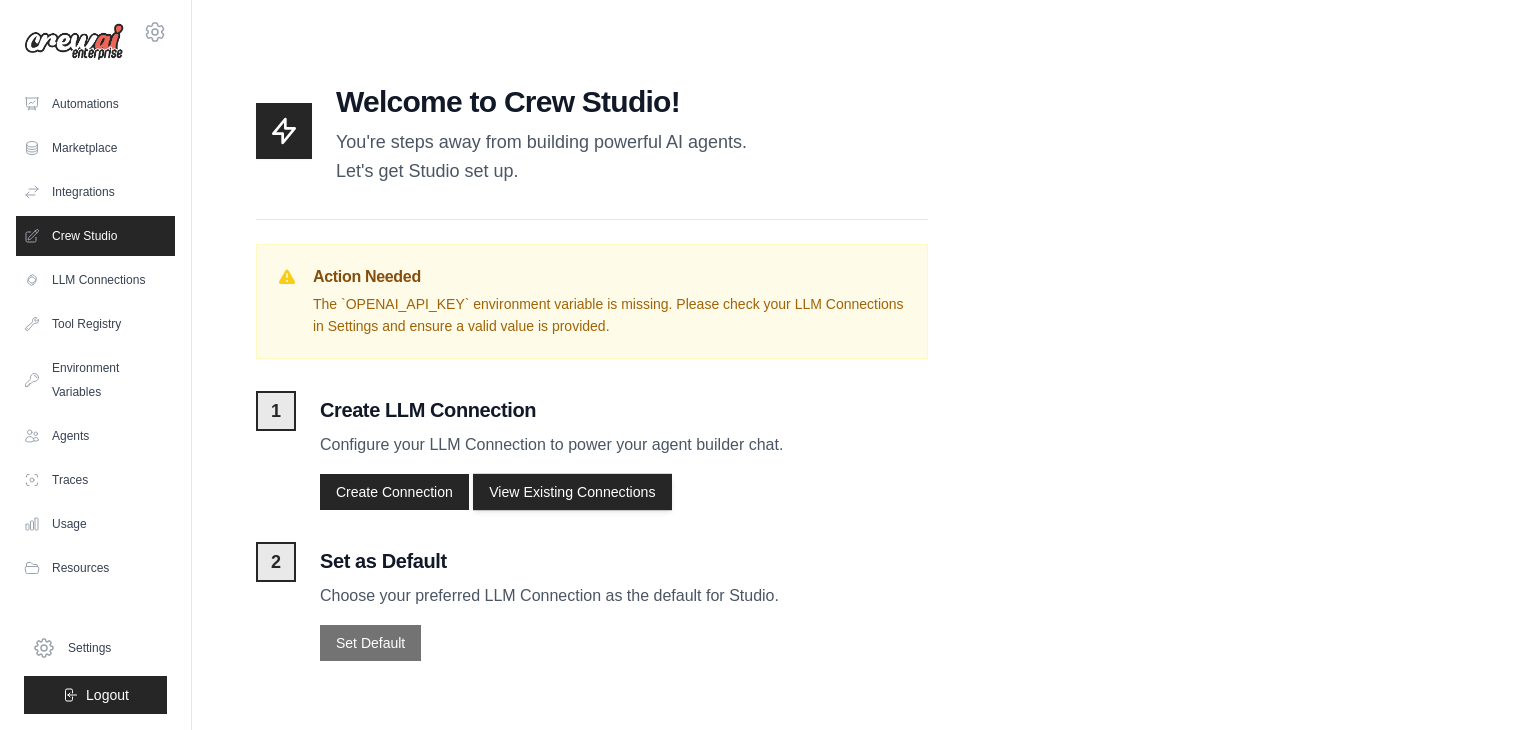 select on "******" 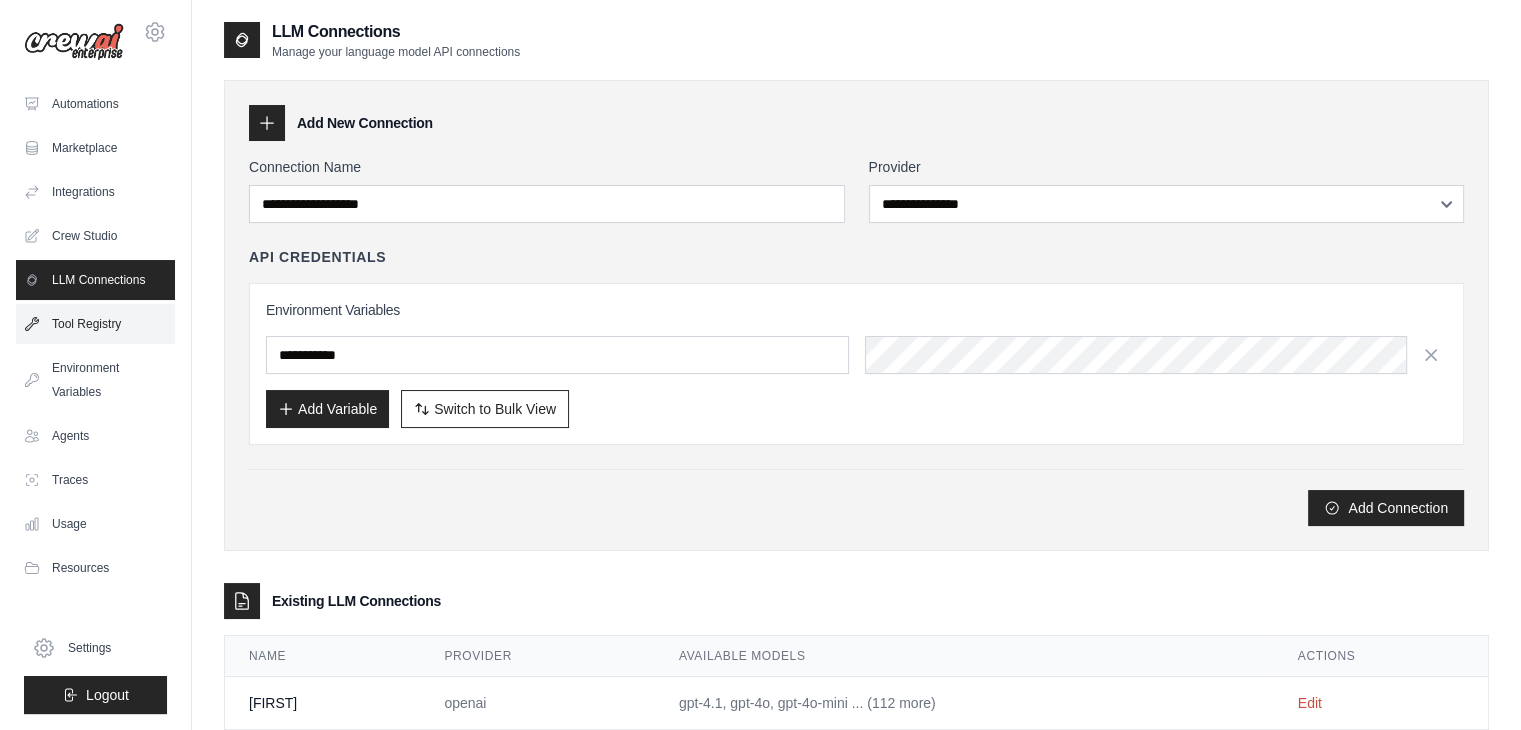 click on "Tool Registry" at bounding box center (95, 324) 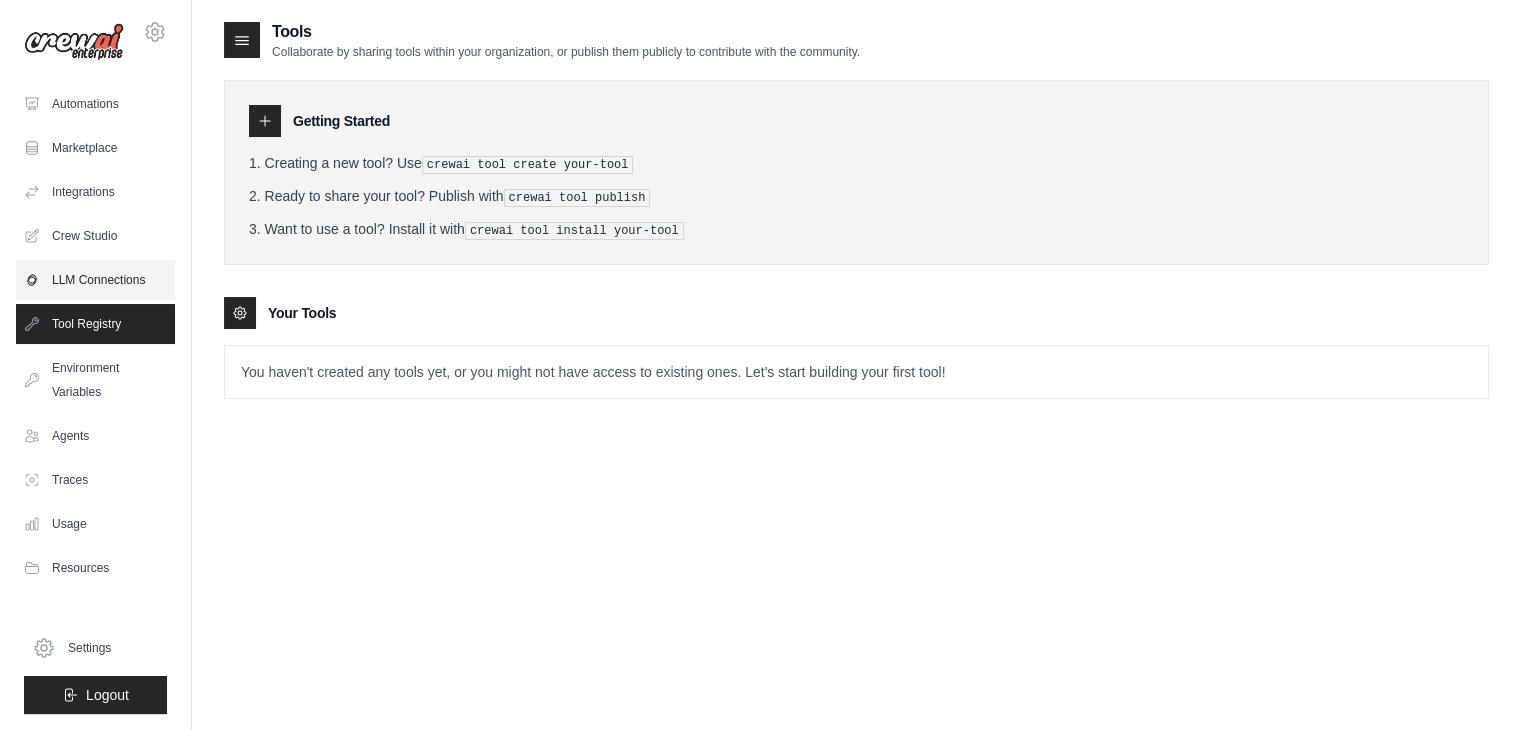 click on "LLM Connections" at bounding box center (95, 280) 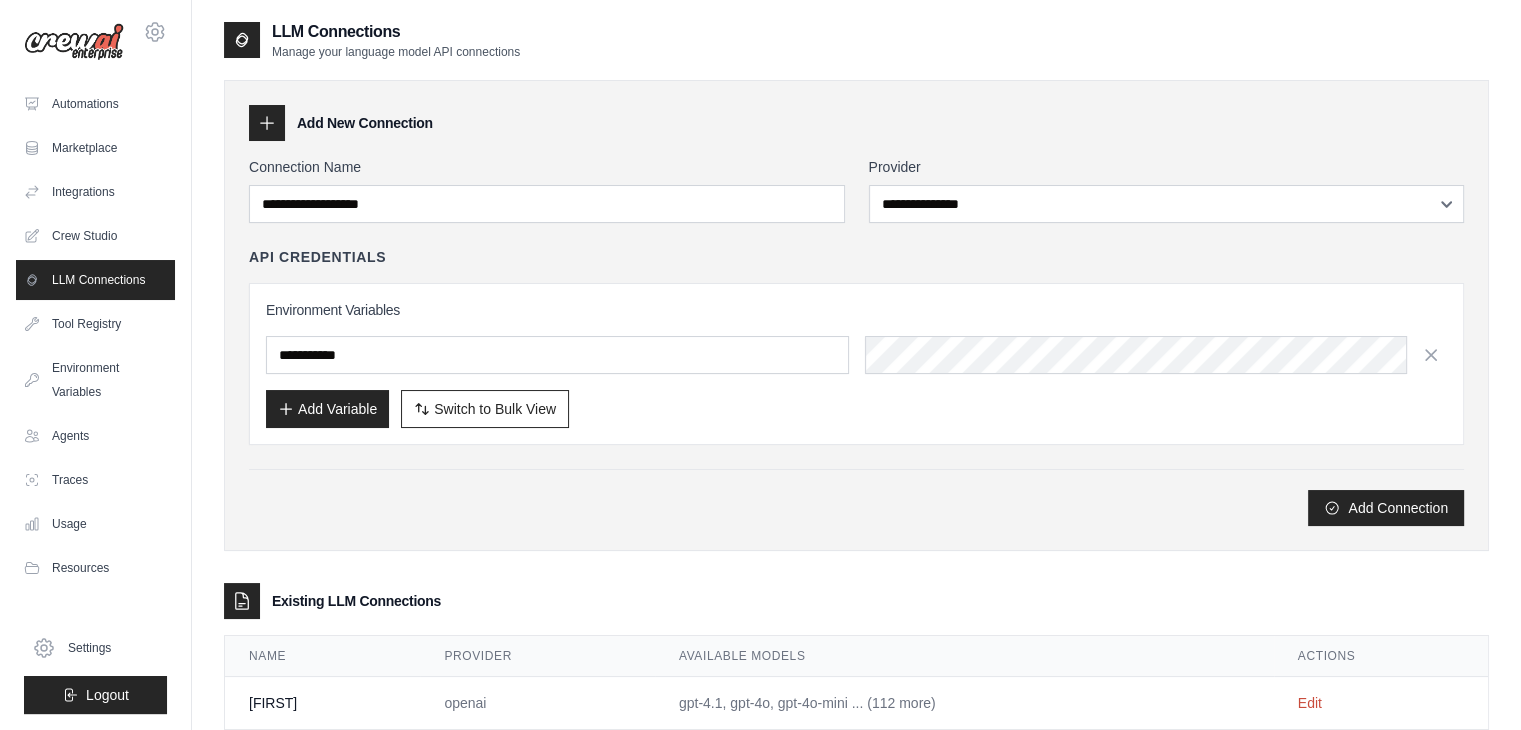 click on "Automations
Marketplace
Integrations
Crew Studio
LLM Connections" at bounding box center [95, 336] 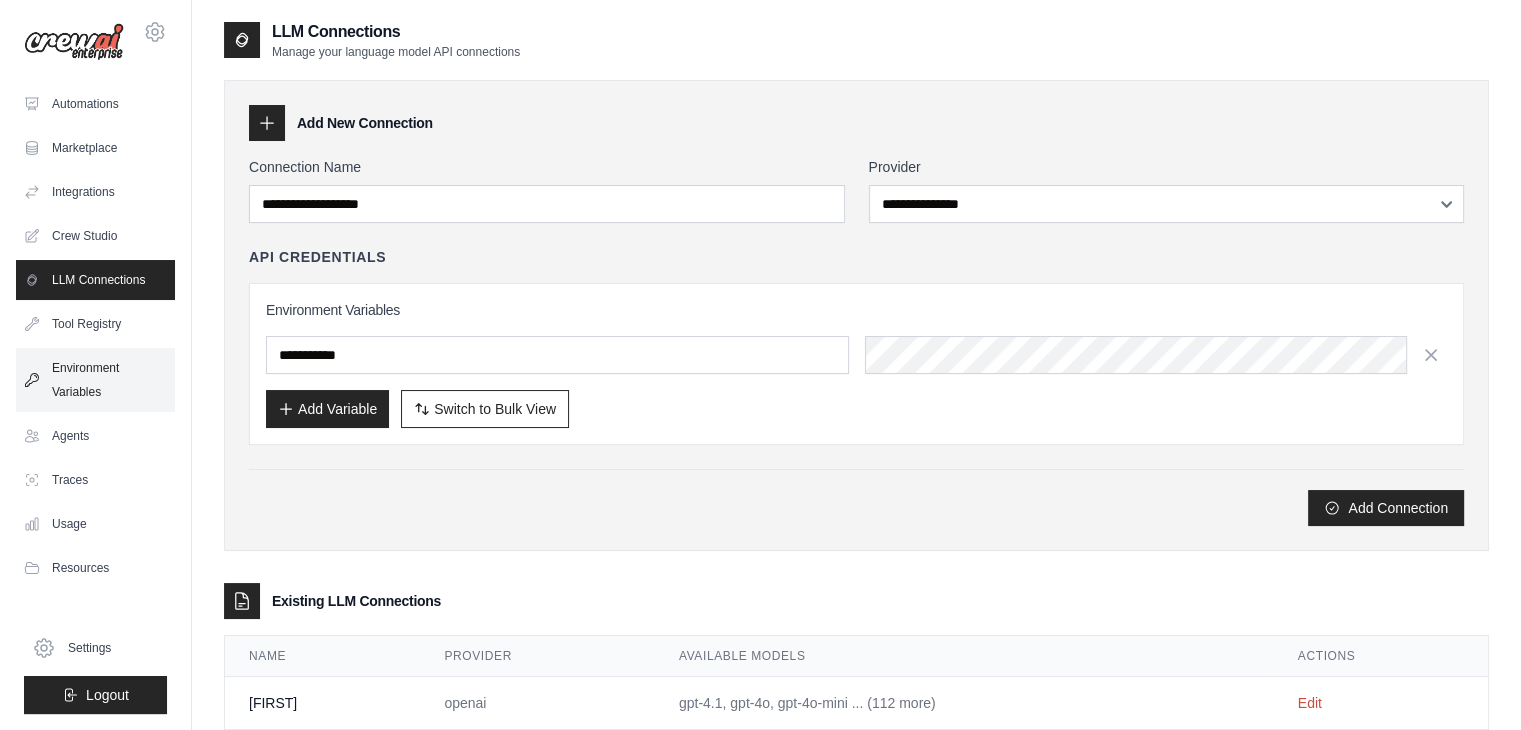click on "Environment Variables" at bounding box center (95, 380) 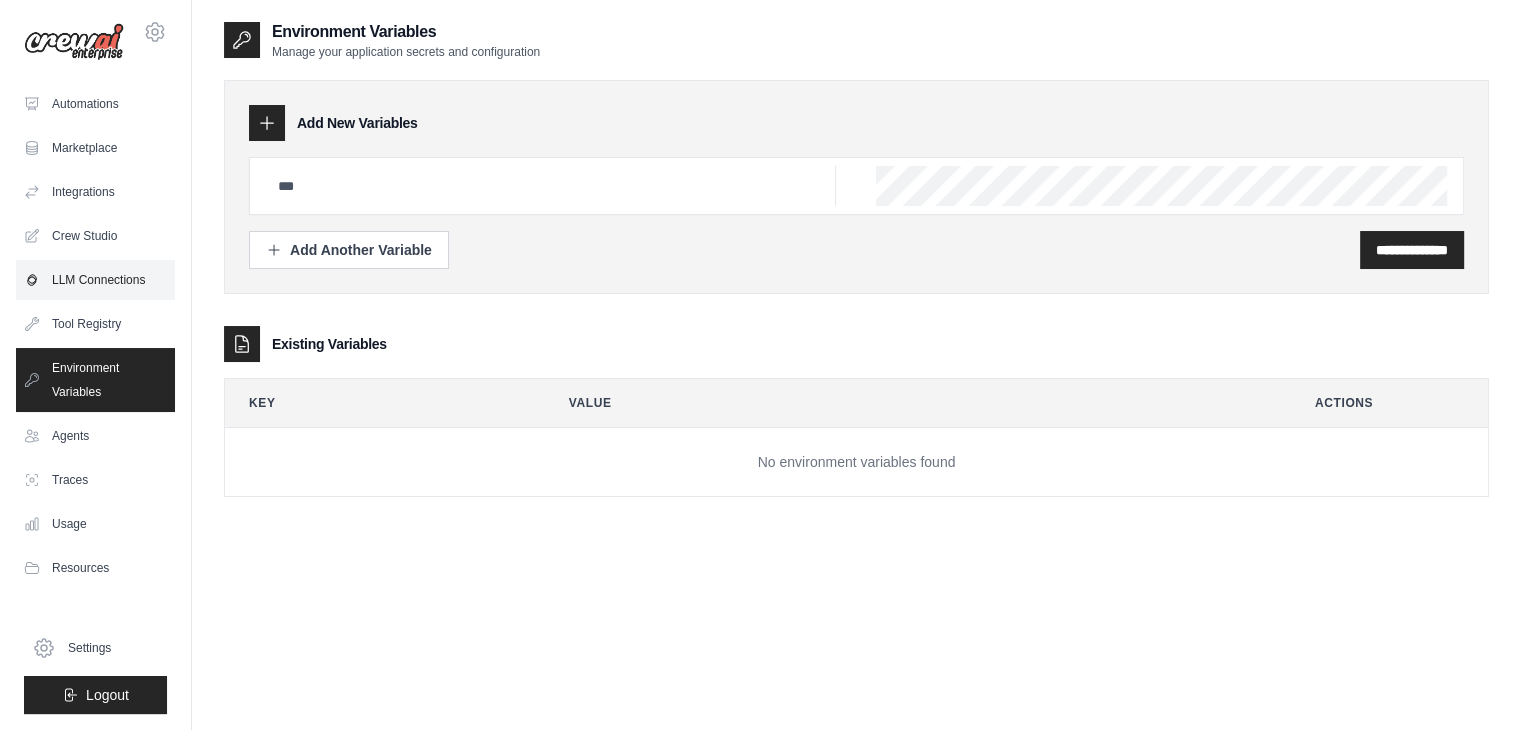 click on "LLM Connections" at bounding box center [95, 280] 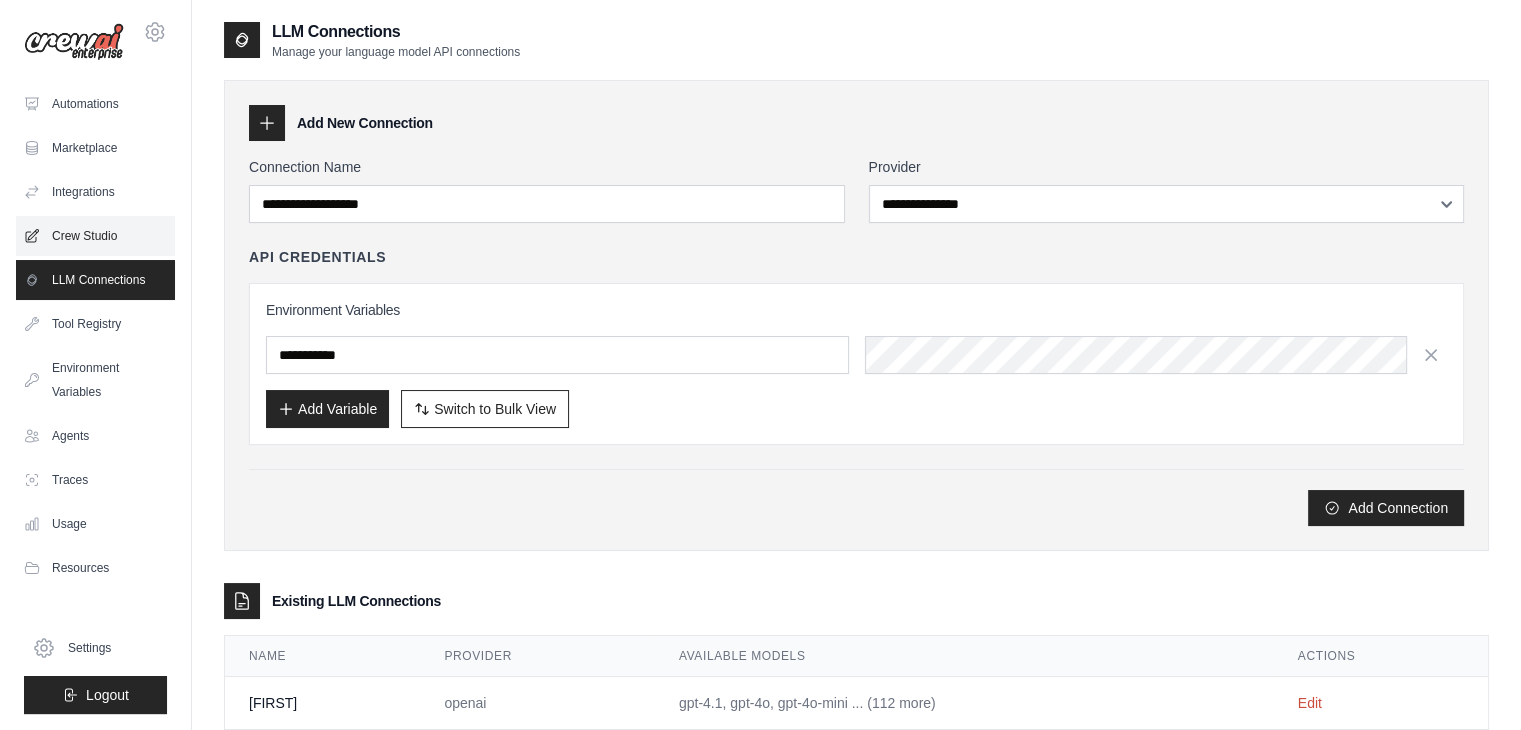 click on "Crew Studio" at bounding box center (95, 236) 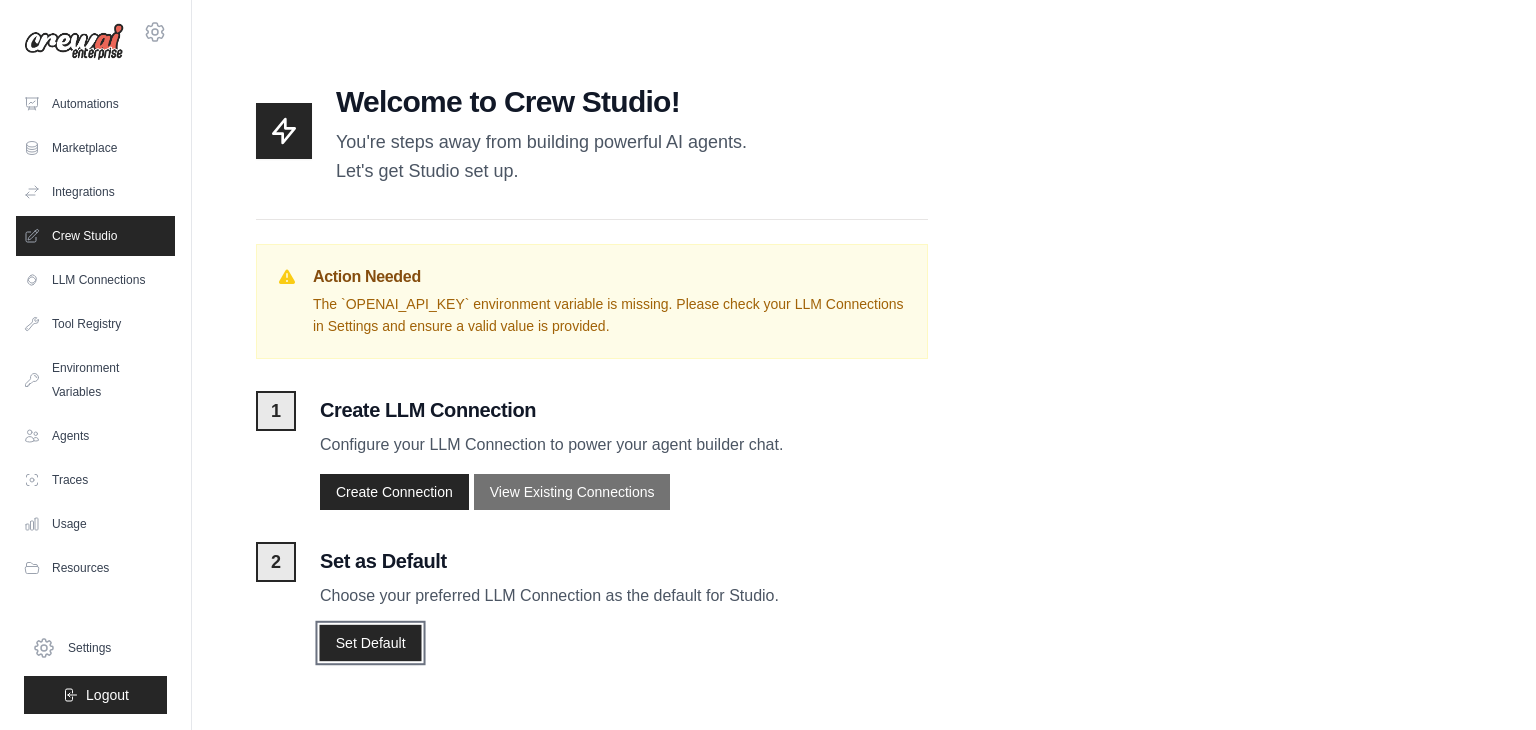 click on "Set Default" at bounding box center [370, 643] 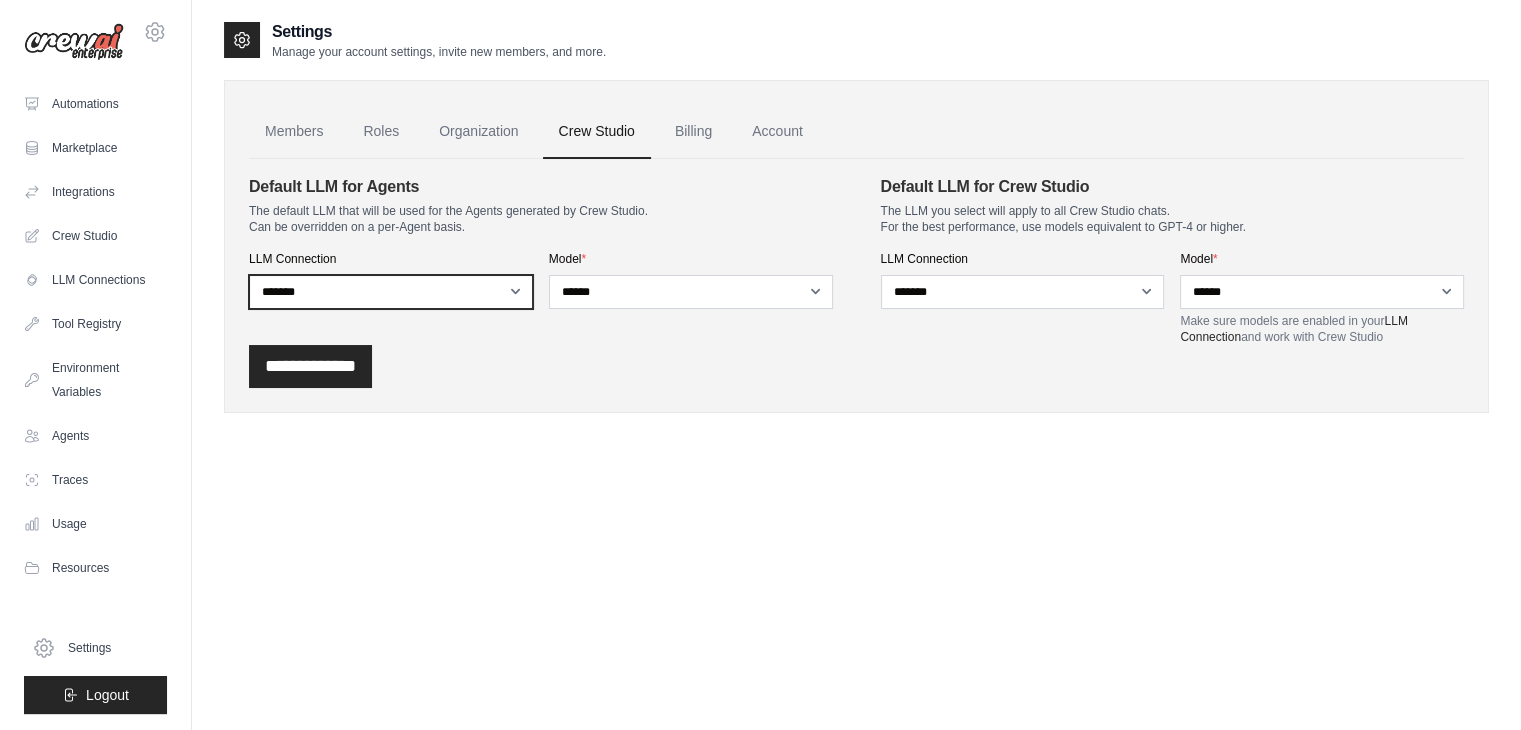 click on "**********" at bounding box center (391, 292) 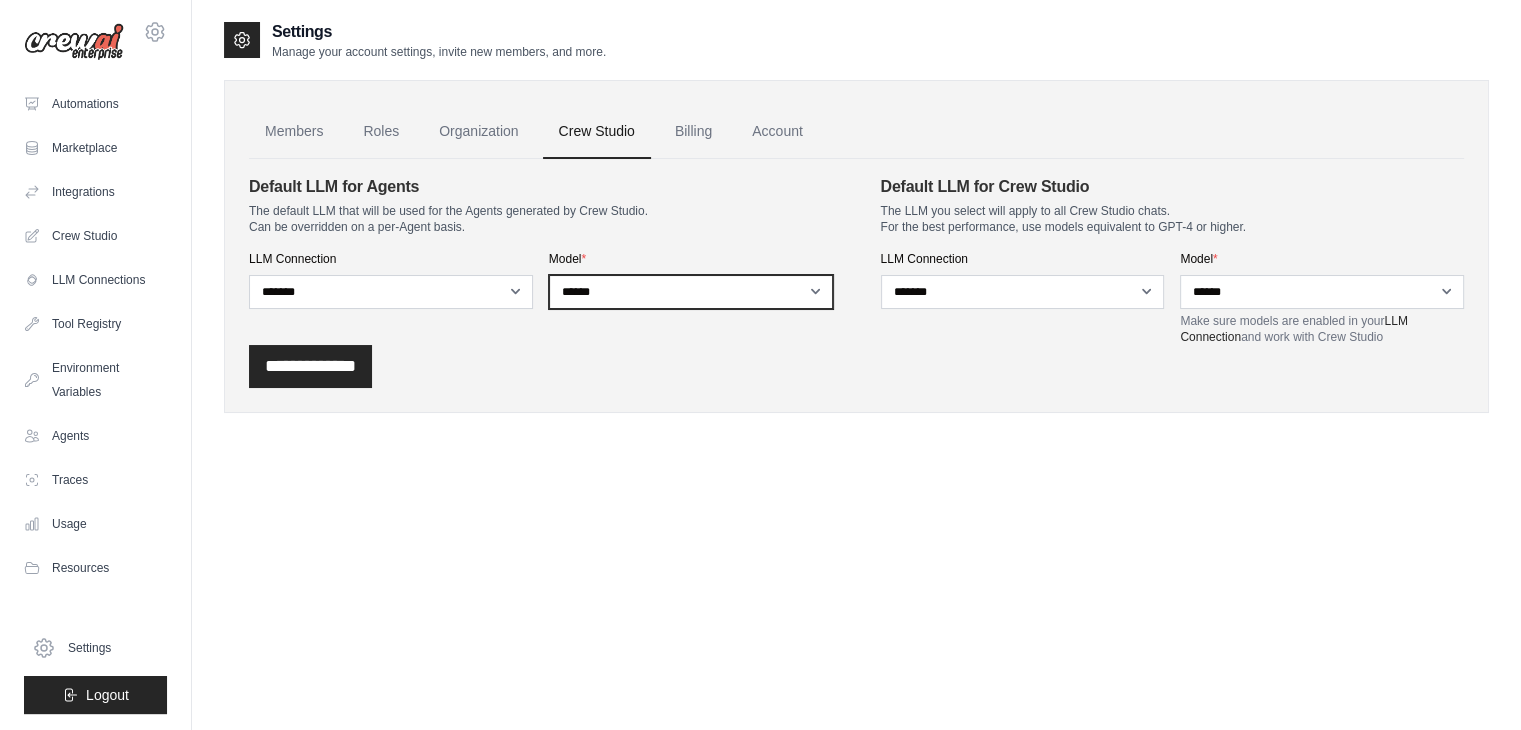 click on "**********" at bounding box center (691, 292) 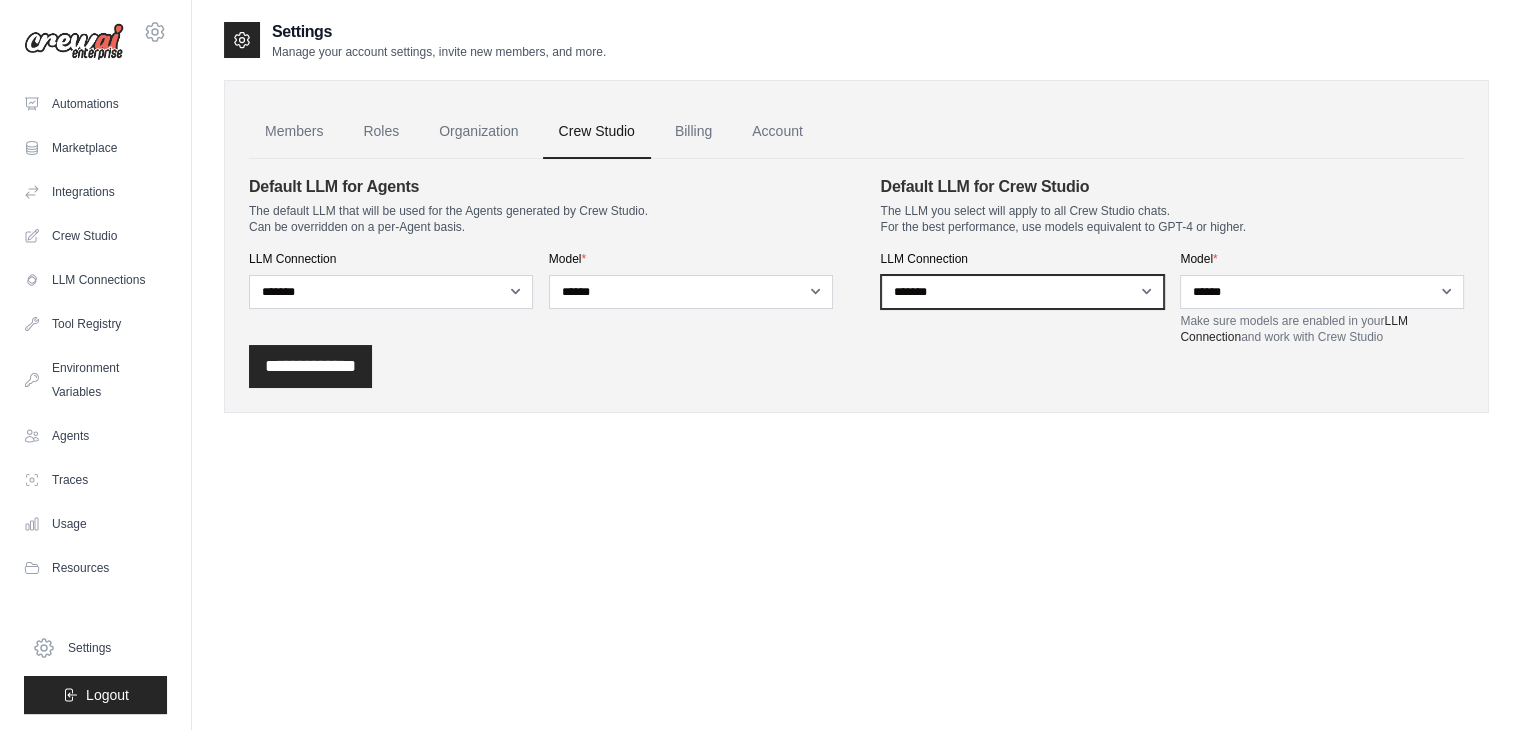 click on "**********" at bounding box center (1023, 292) 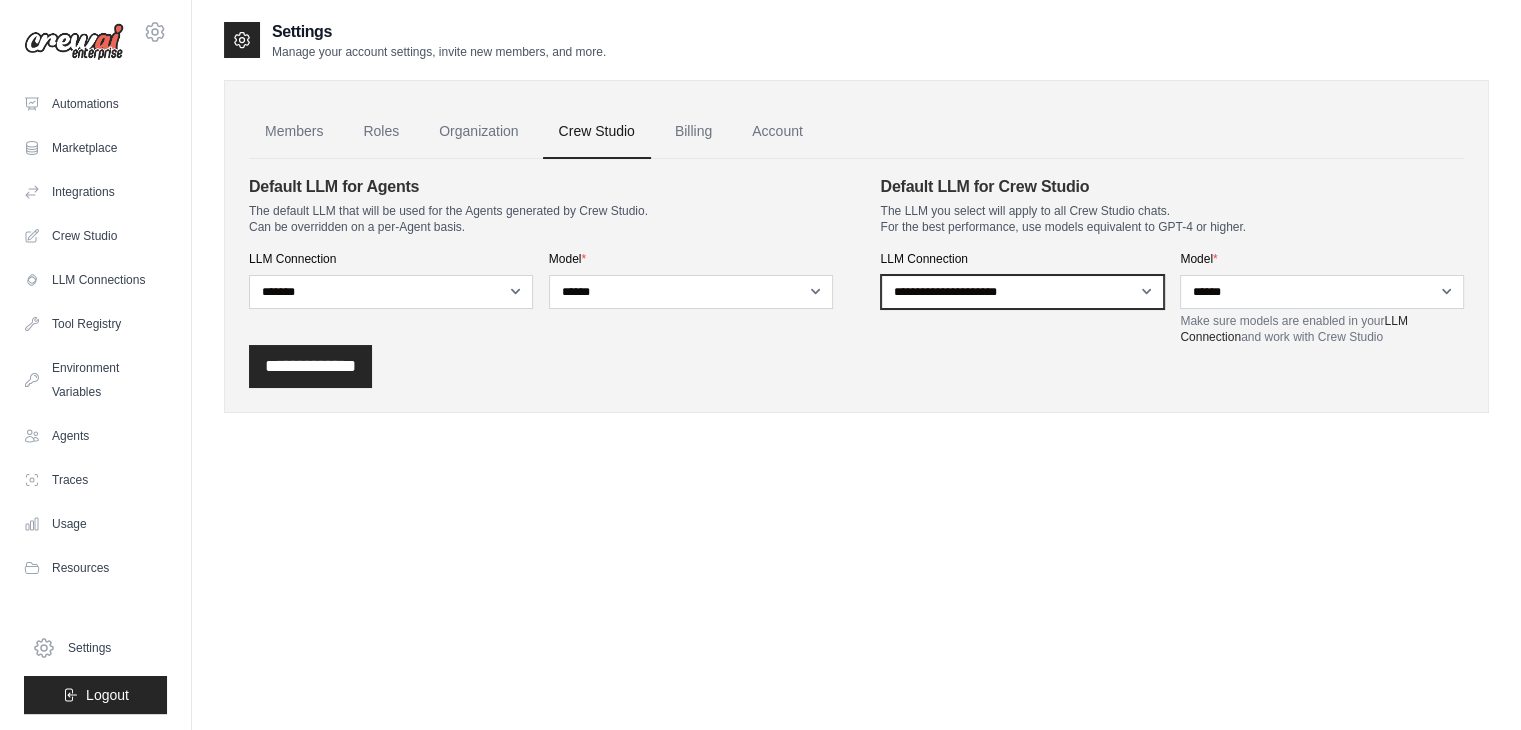 click on "**********" at bounding box center [1023, 292] 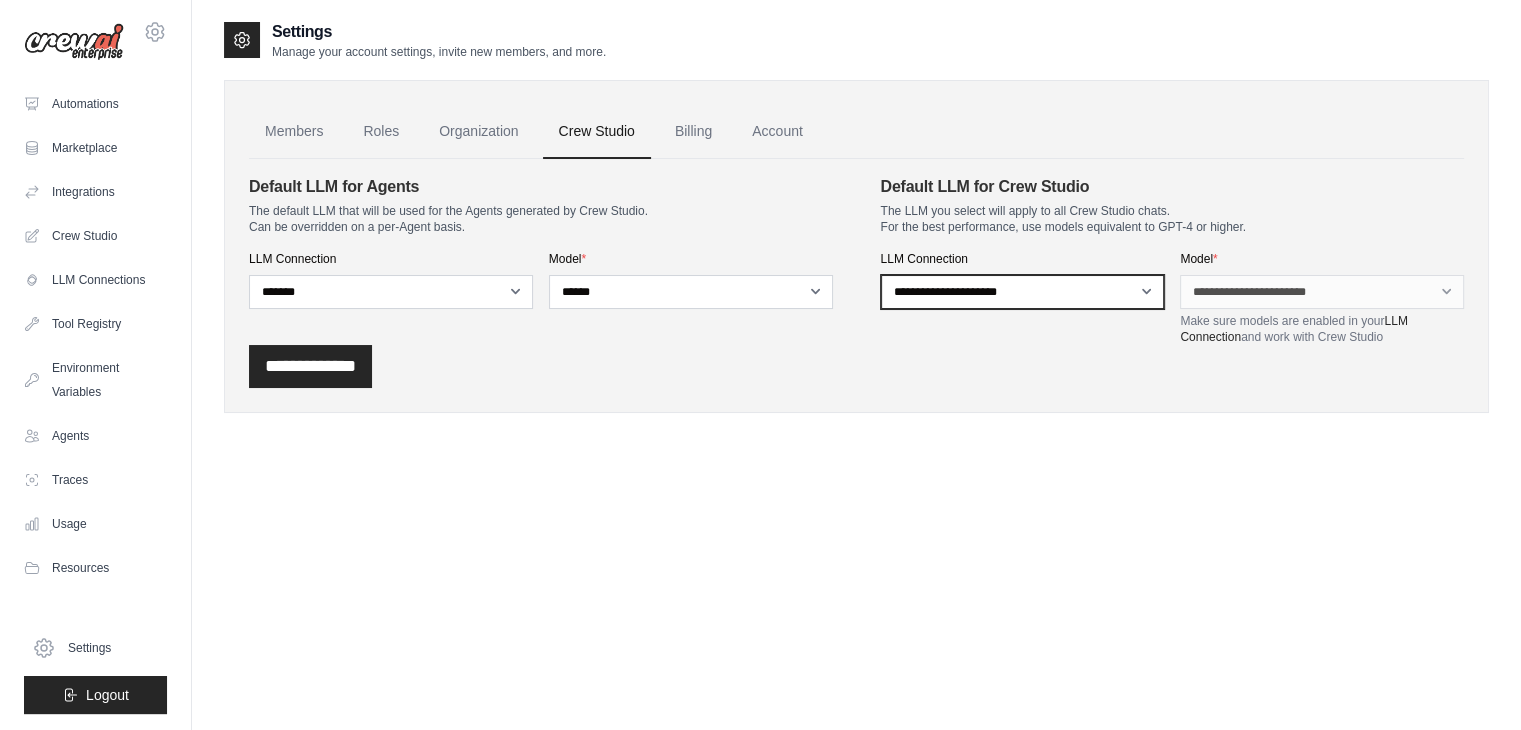 click on "**********" at bounding box center [1023, 292] 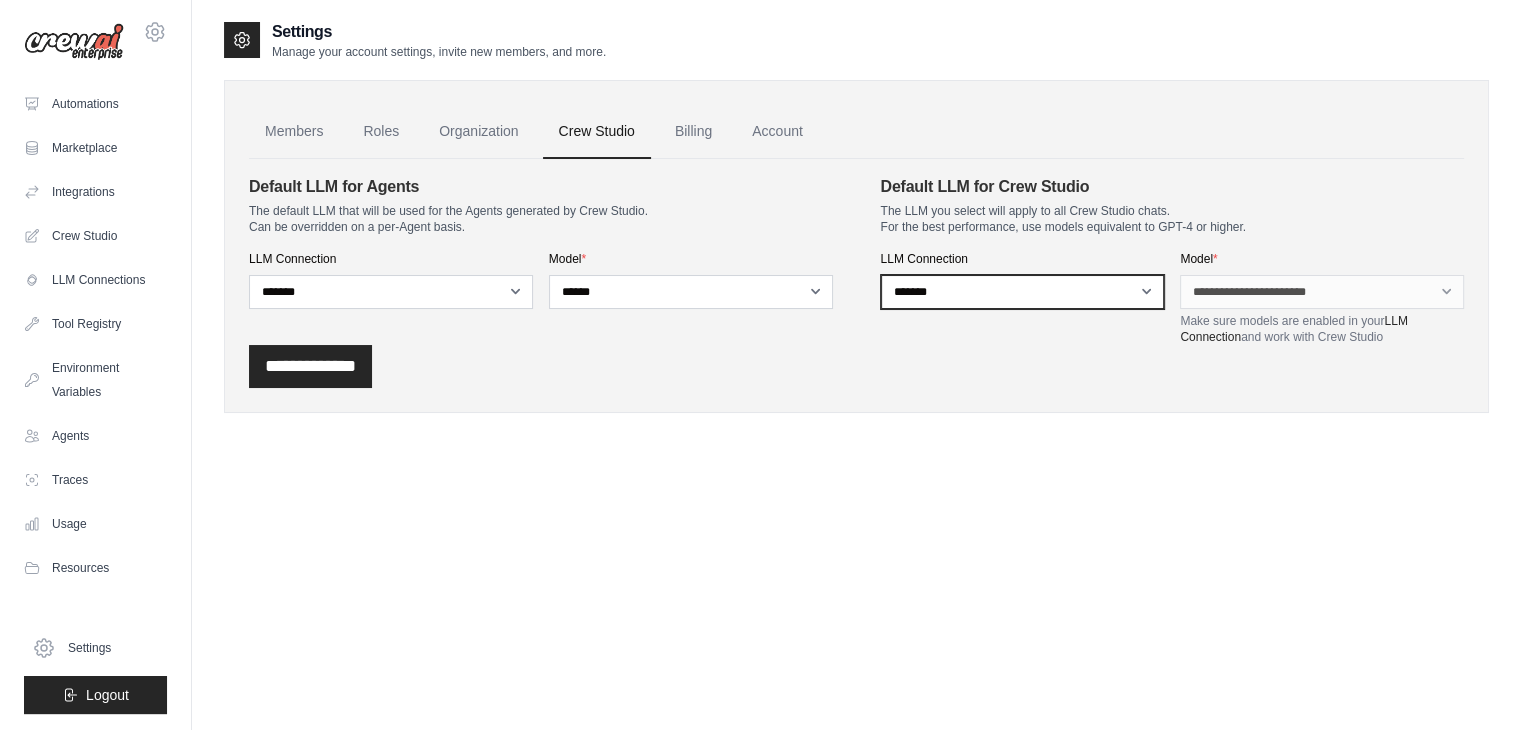 click on "**********" at bounding box center (1023, 292) 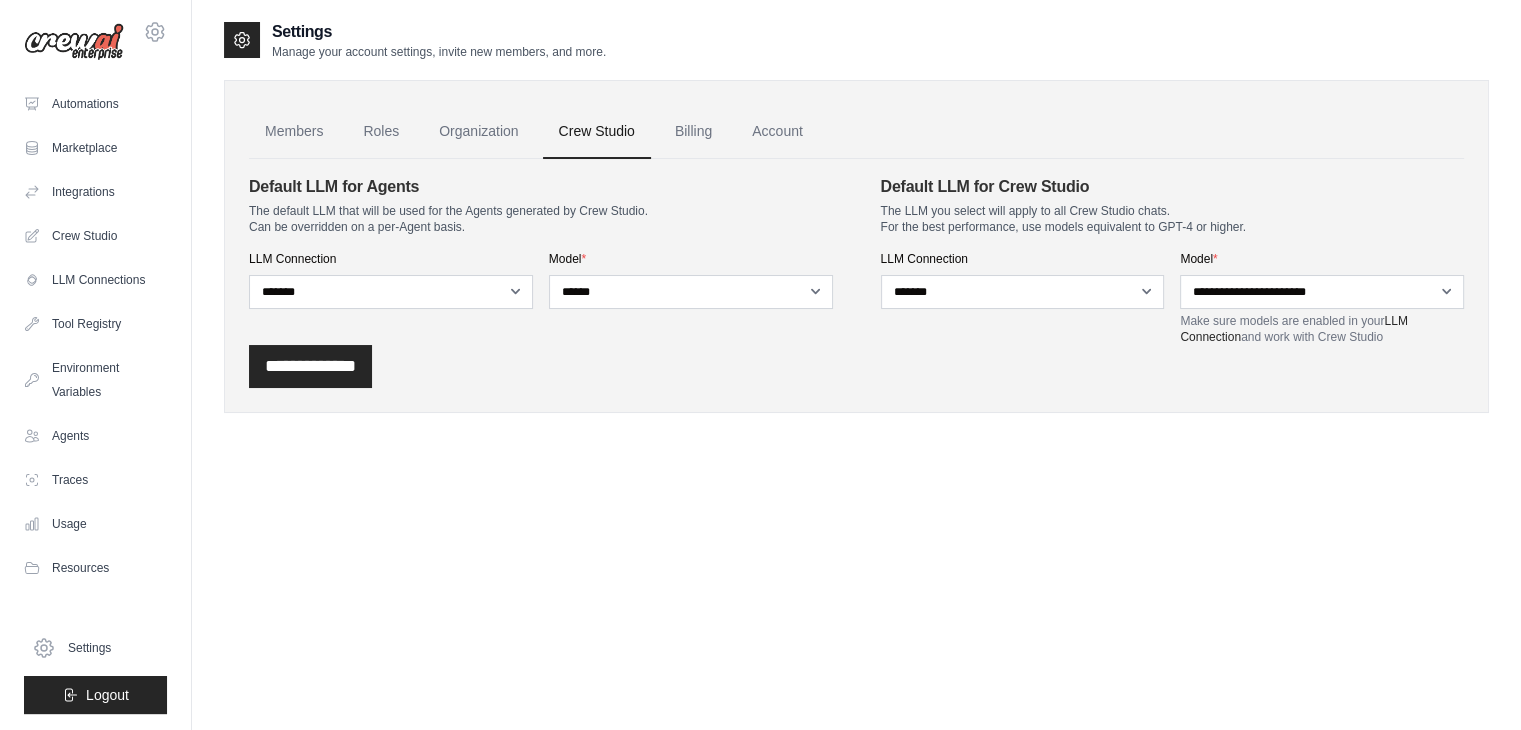click on "**********" at bounding box center [856, 246] 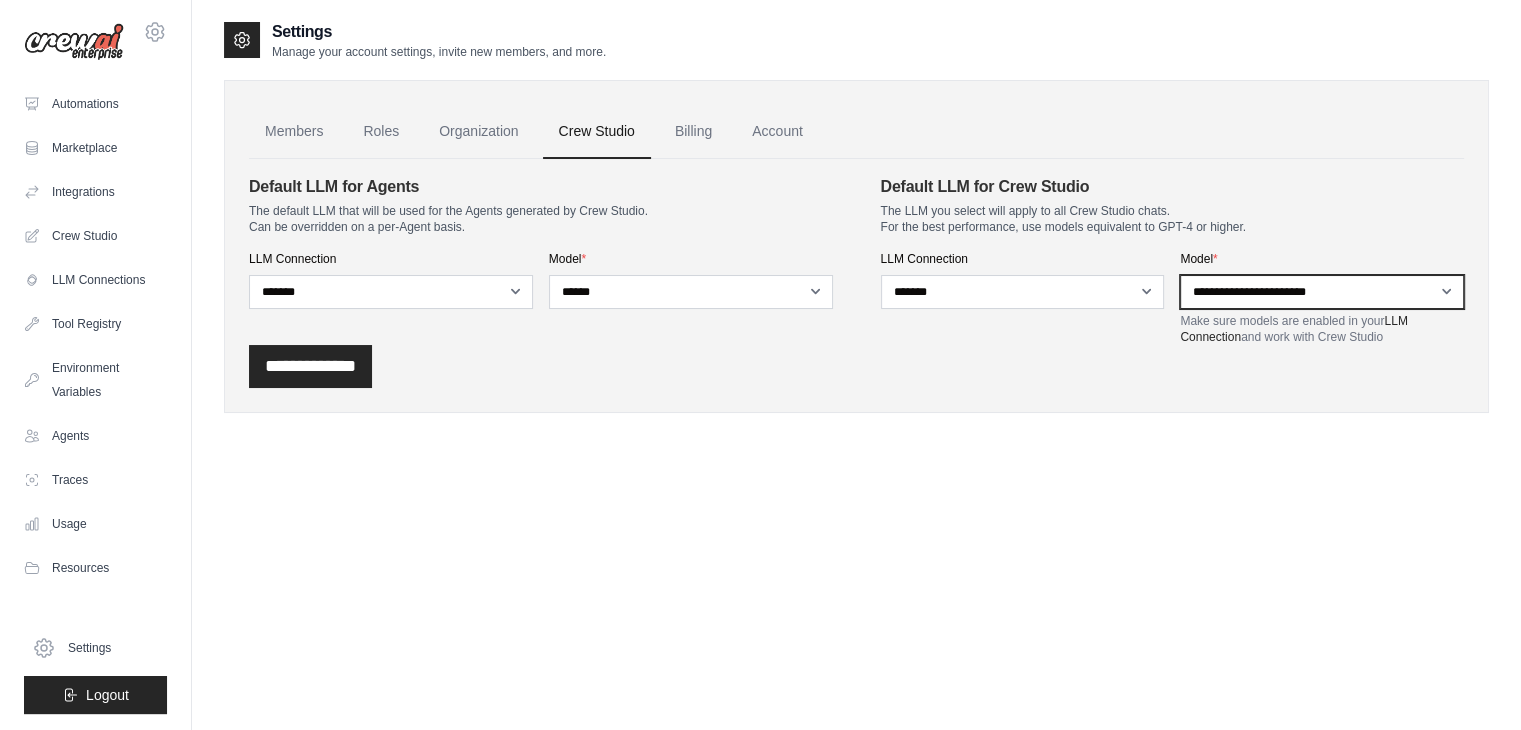 click on "**********" at bounding box center (1322, 292) 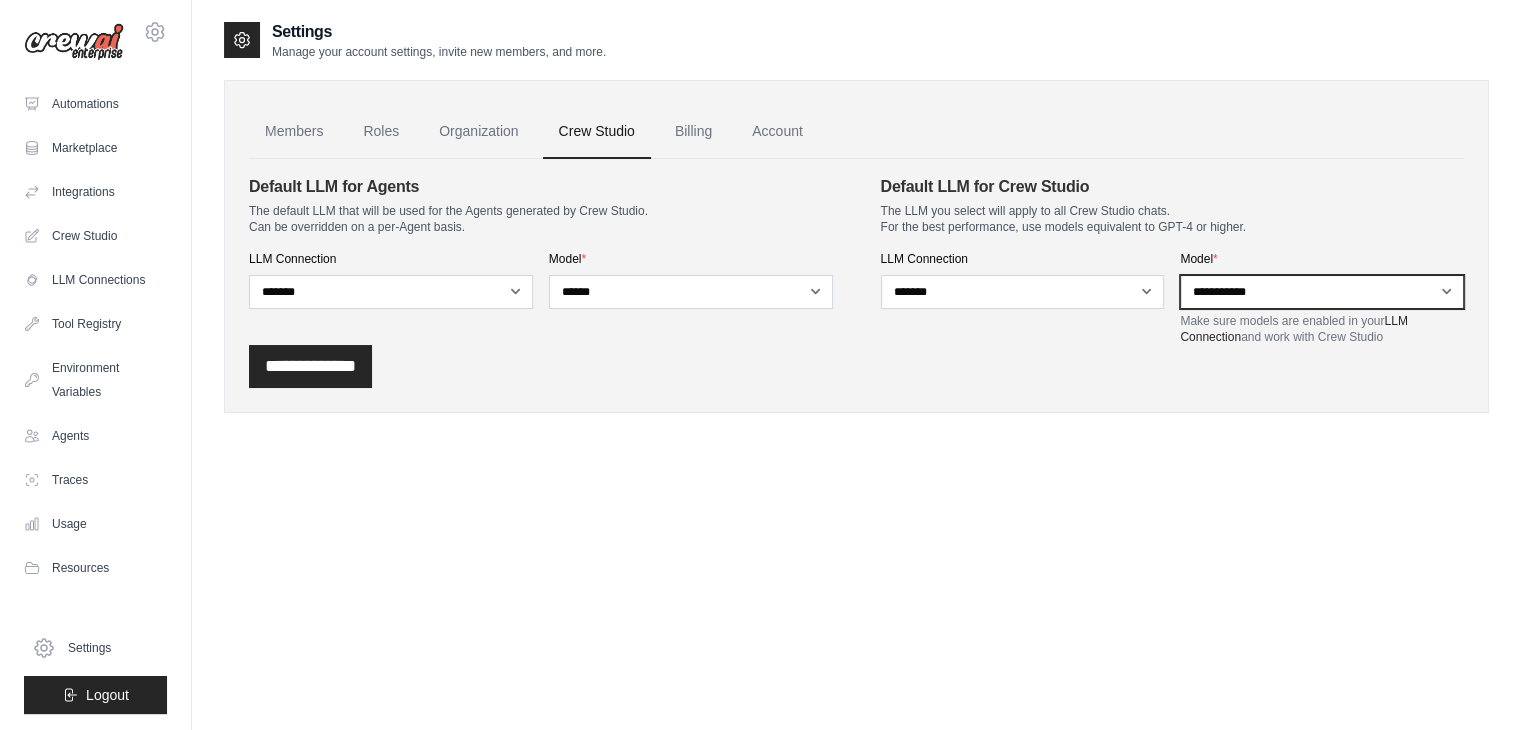 click on "**********" at bounding box center [1322, 292] 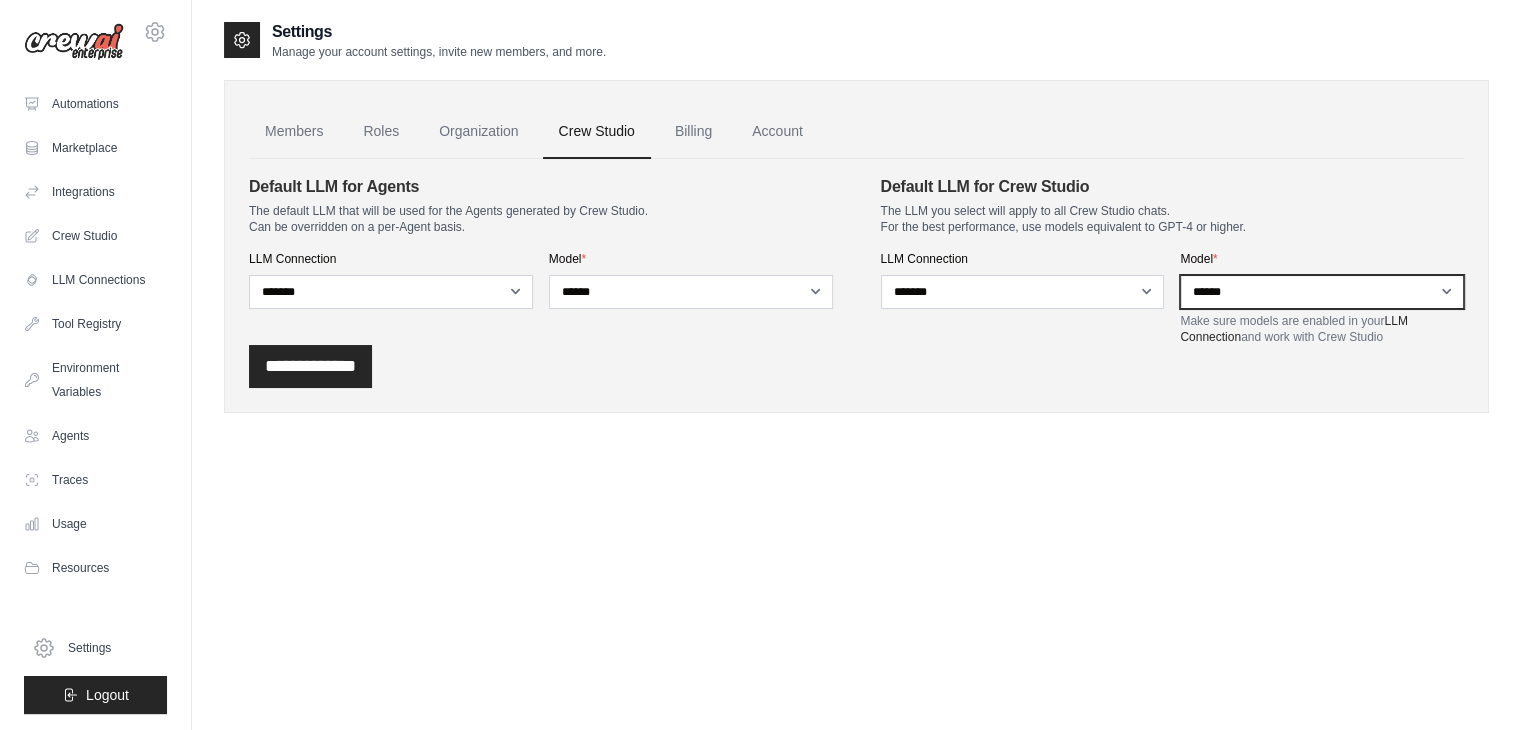 click on "**********" at bounding box center (1322, 292) 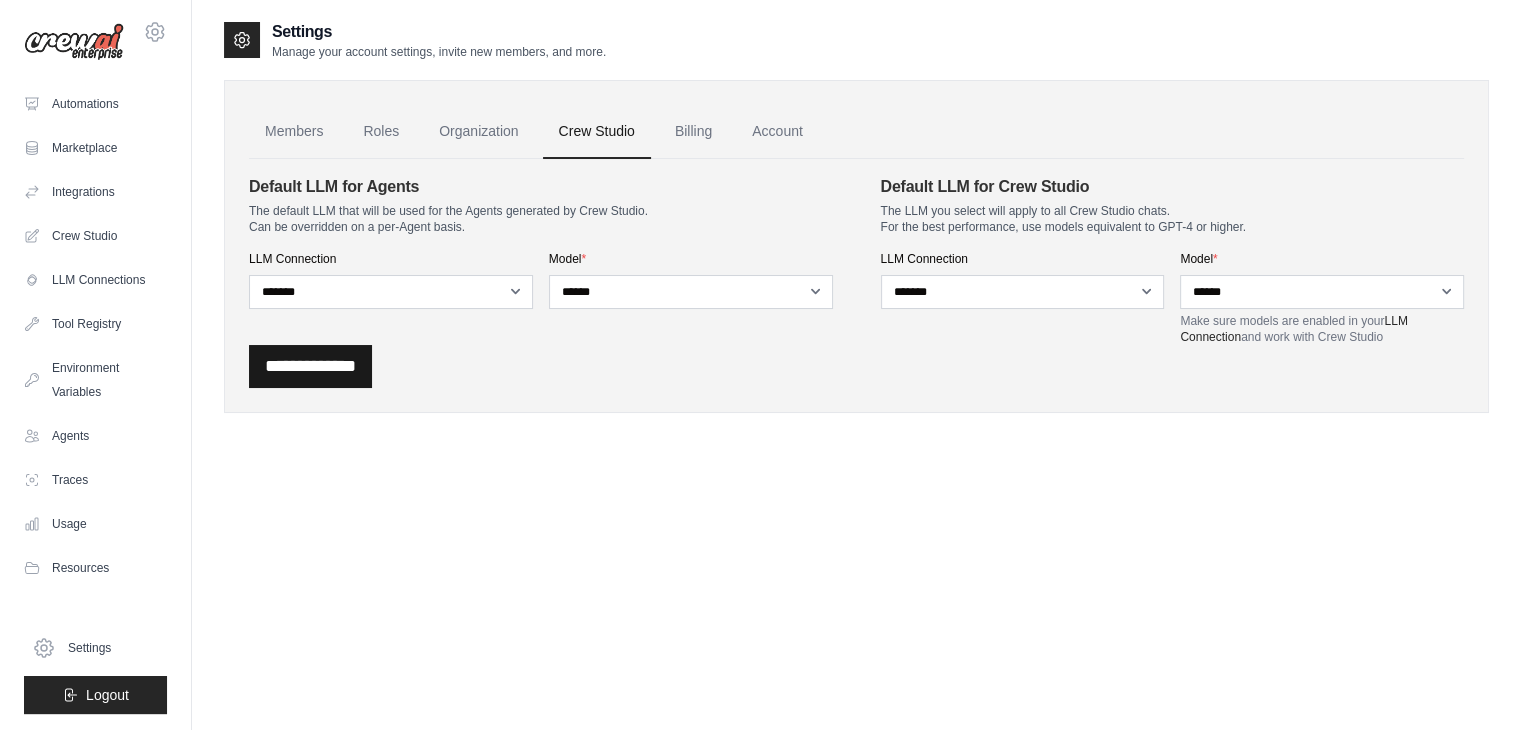 click on "**********" at bounding box center (310, 366) 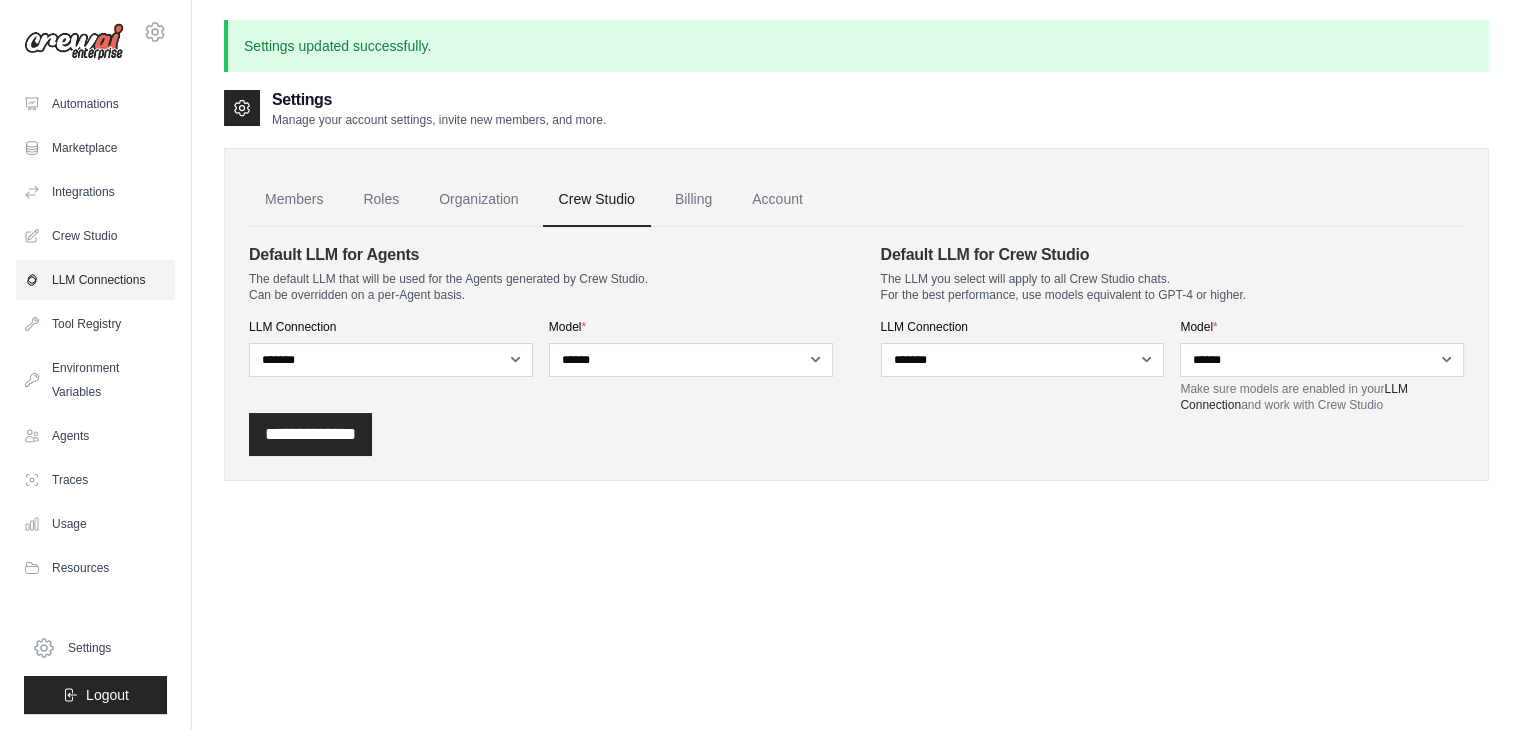 click on "LLM Connections" at bounding box center [95, 280] 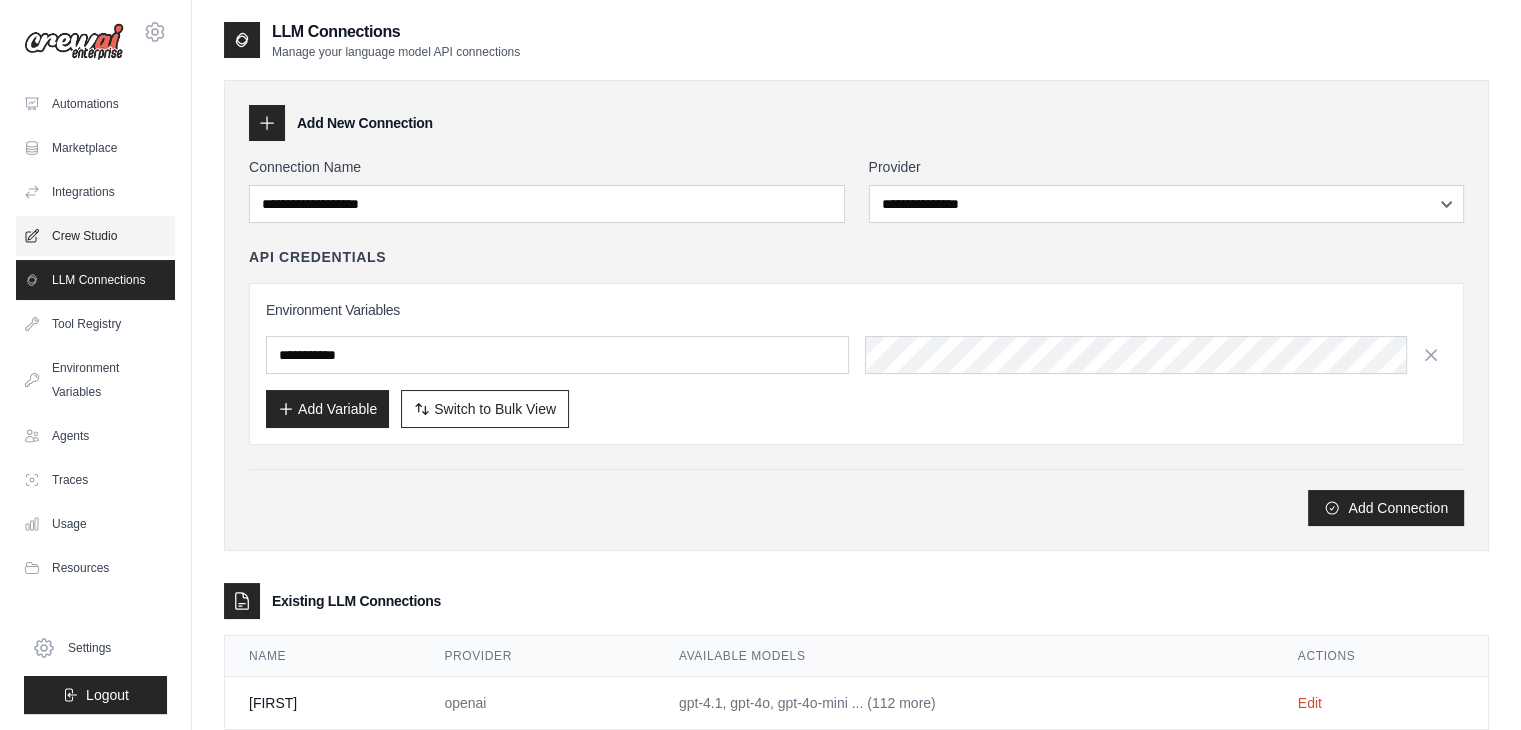 click on "Crew Studio" at bounding box center [95, 236] 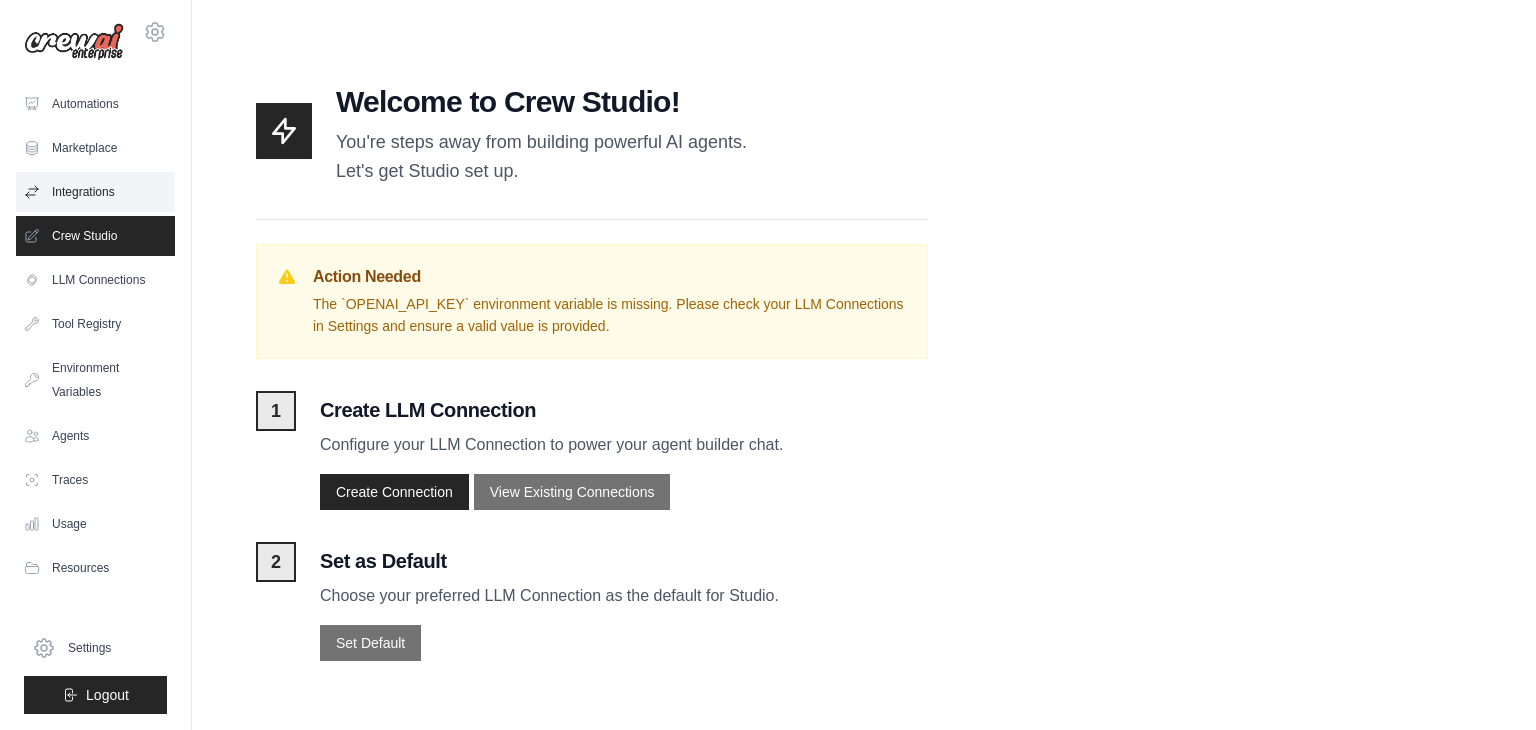 click on "Integrations" at bounding box center (95, 192) 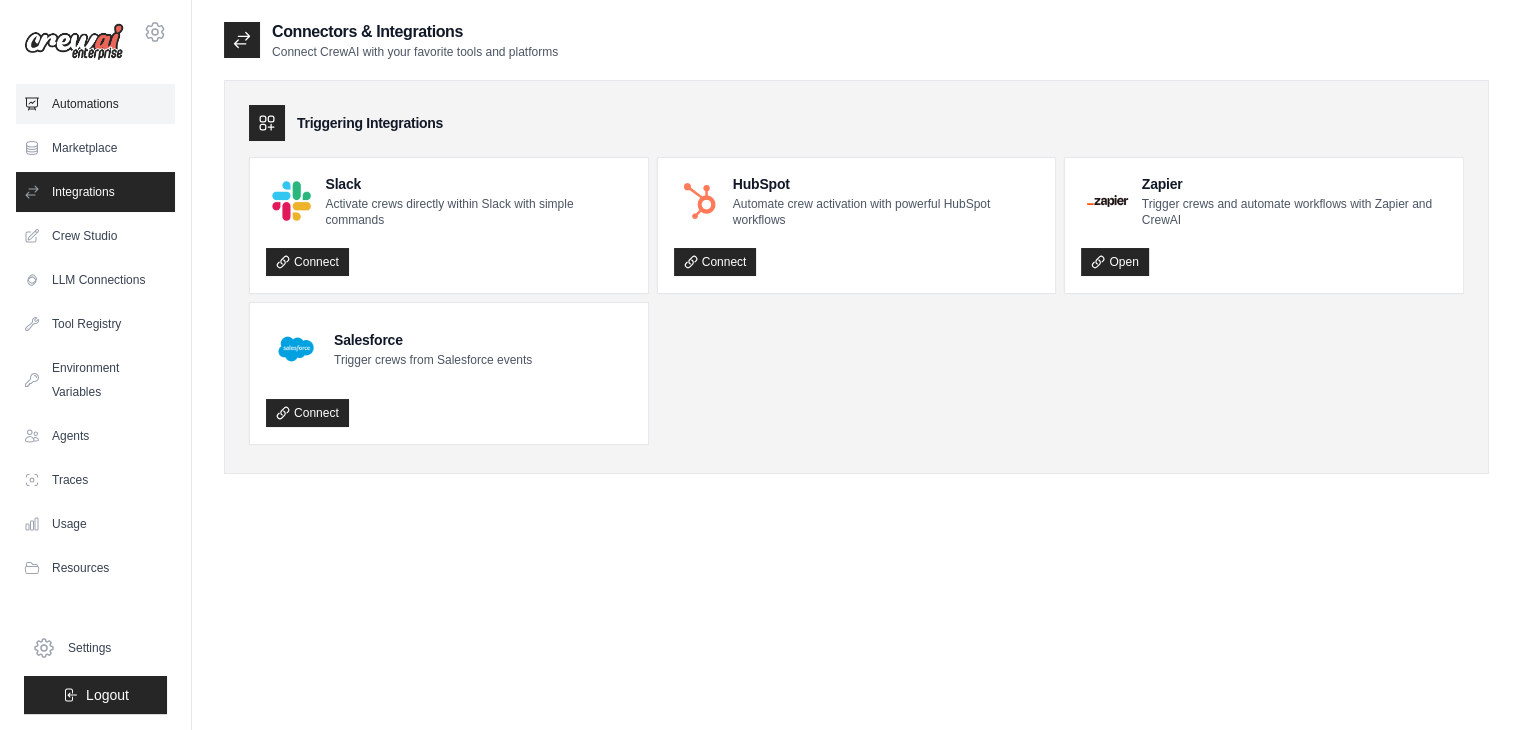 click on "Automations" at bounding box center [95, 104] 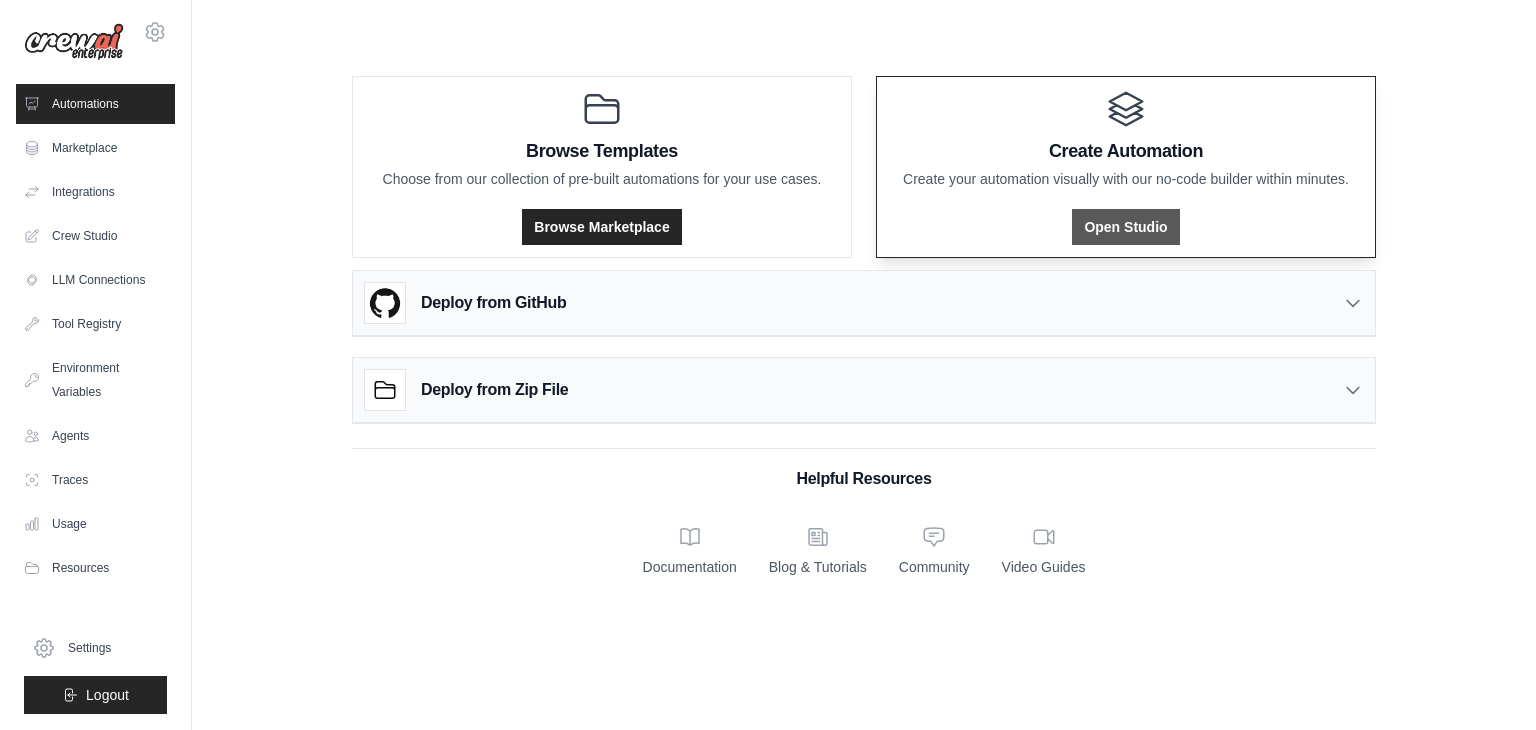 click on "Open Studio" at bounding box center [1125, 227] 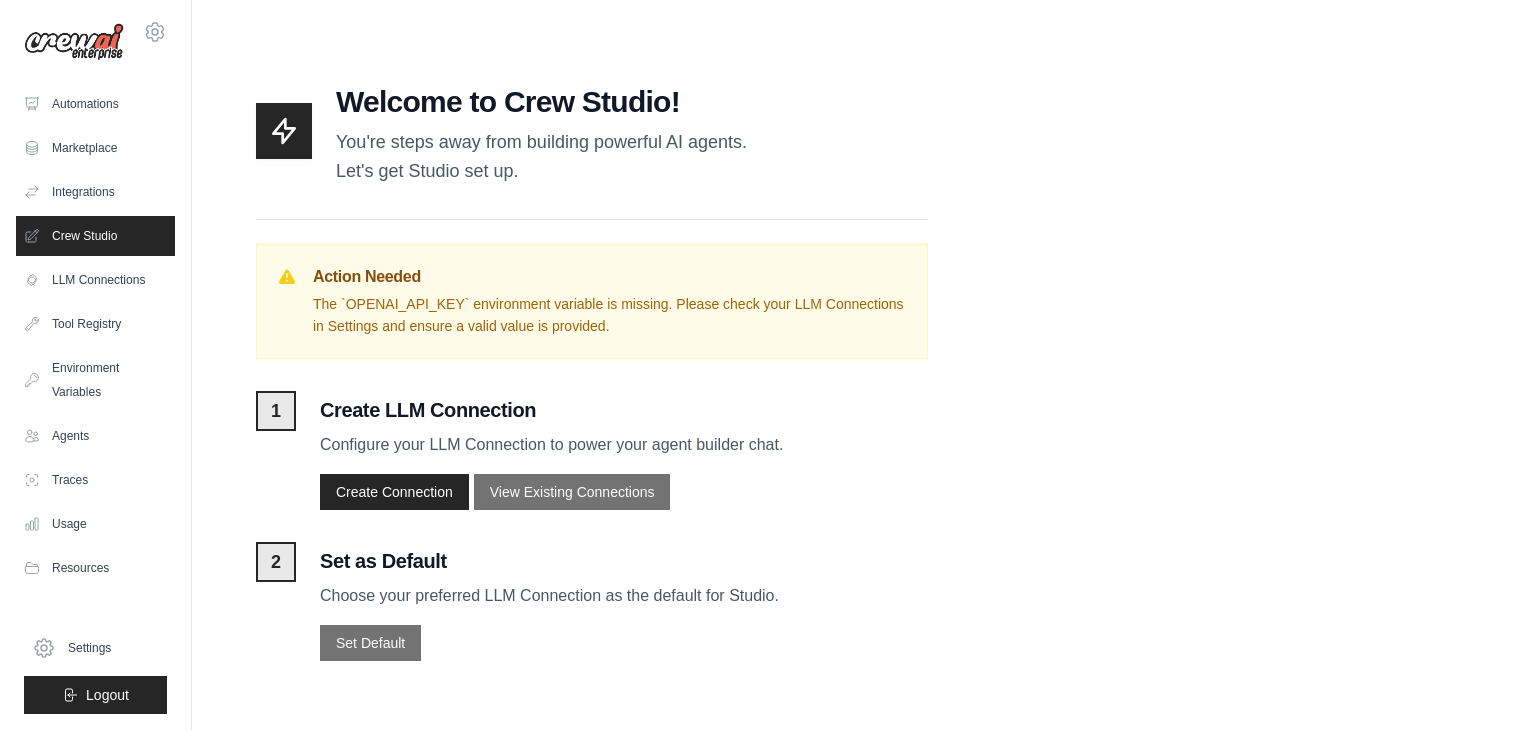 click on "Crew Studio" at bounding box center (95, 236) 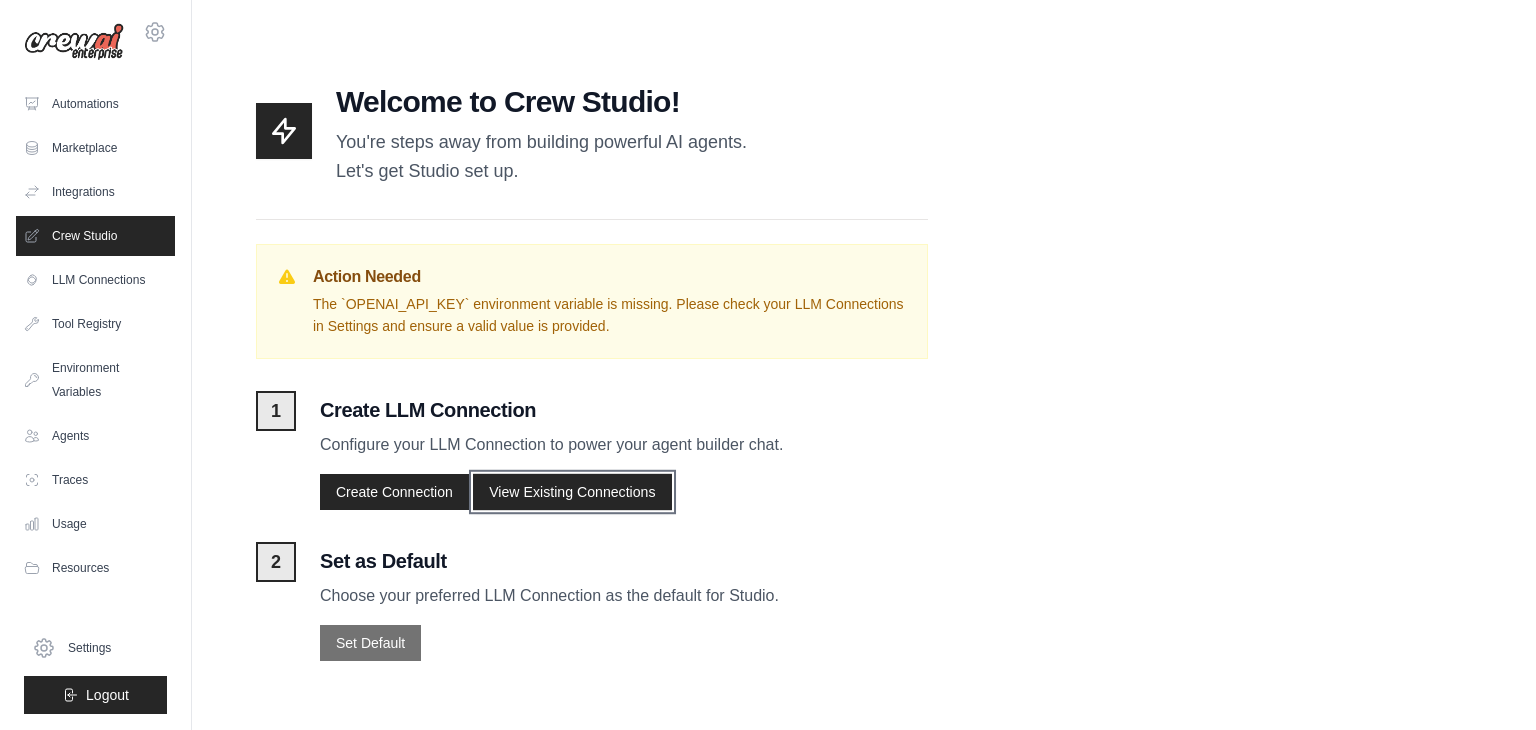 click on "View Existing Connections" at bounding box center (572, 492) 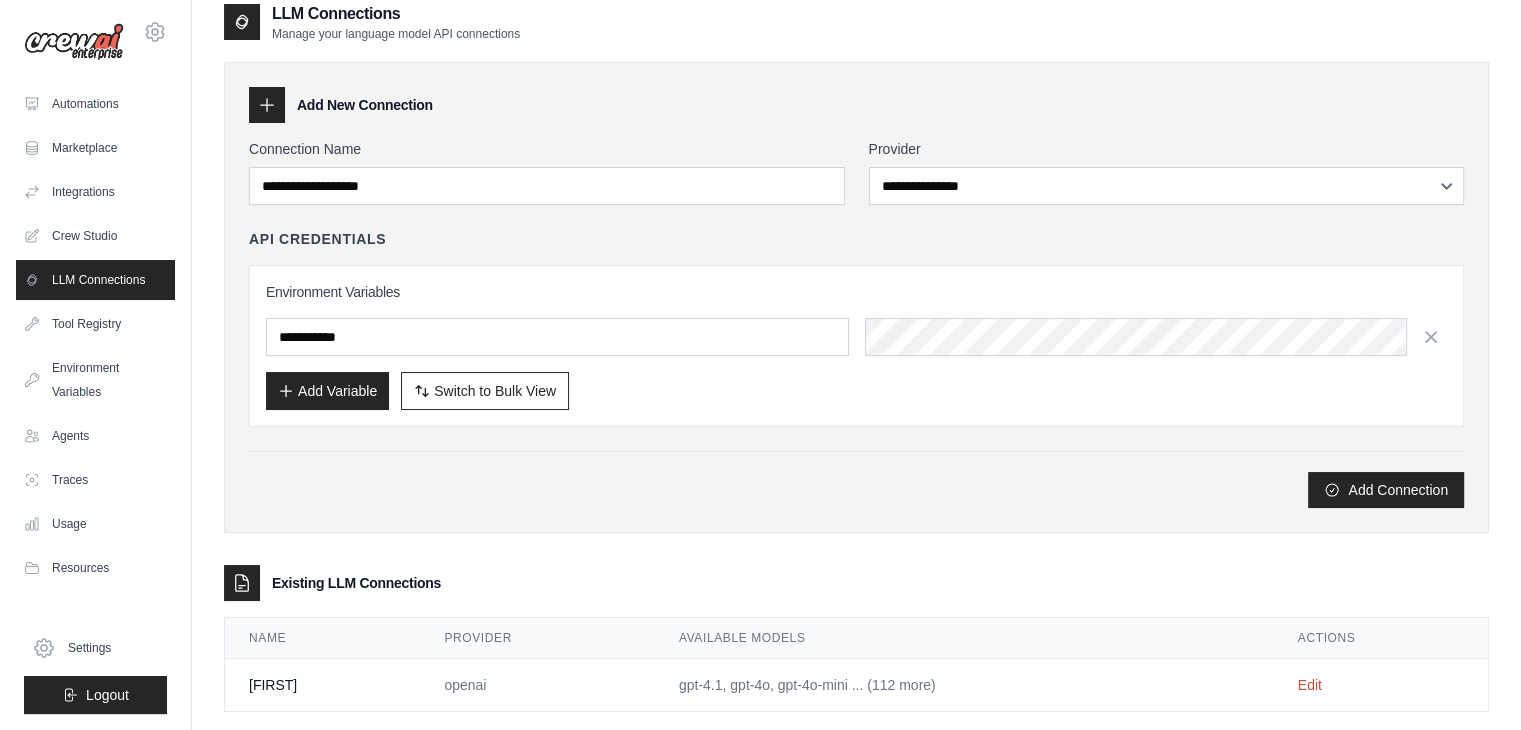 scroll, scrollTop: 49, scrollLeft: 0, axis: vertical 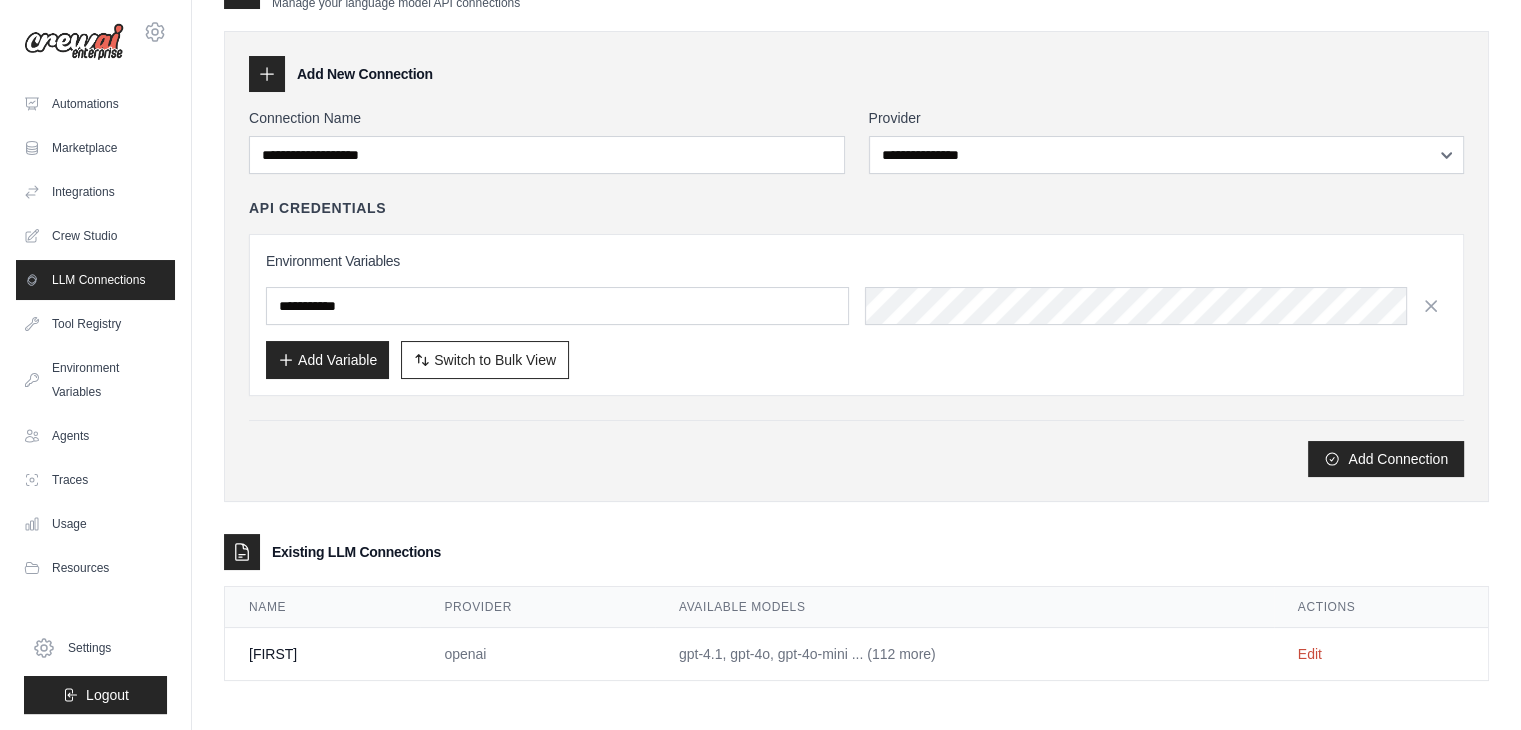 click on "gpt-4.1, gpt-4o, gpt-4o-mini
... (112
more)" at bounding box center (964, 654) 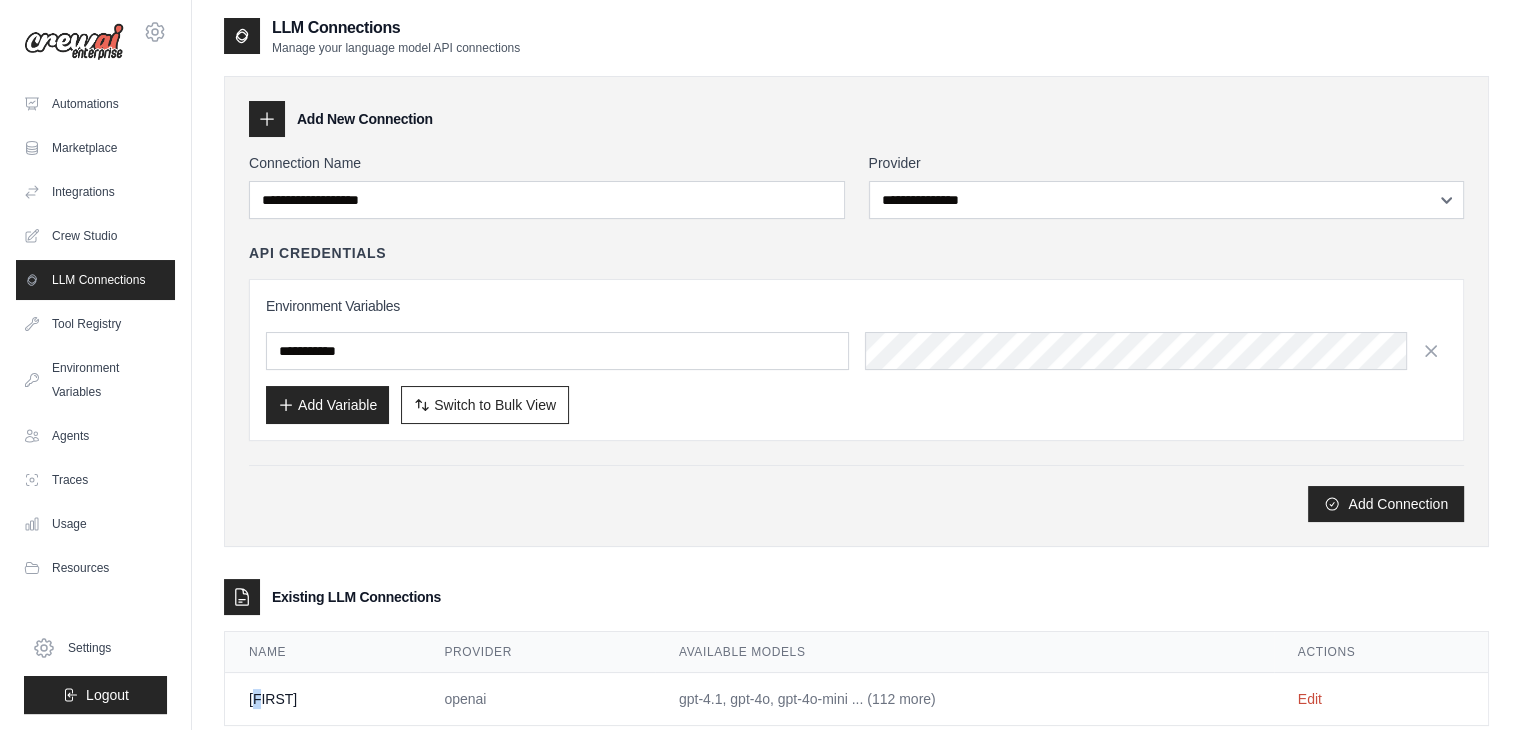 scroll, scrollTop: 0, scrollLeft: 0, axis: both 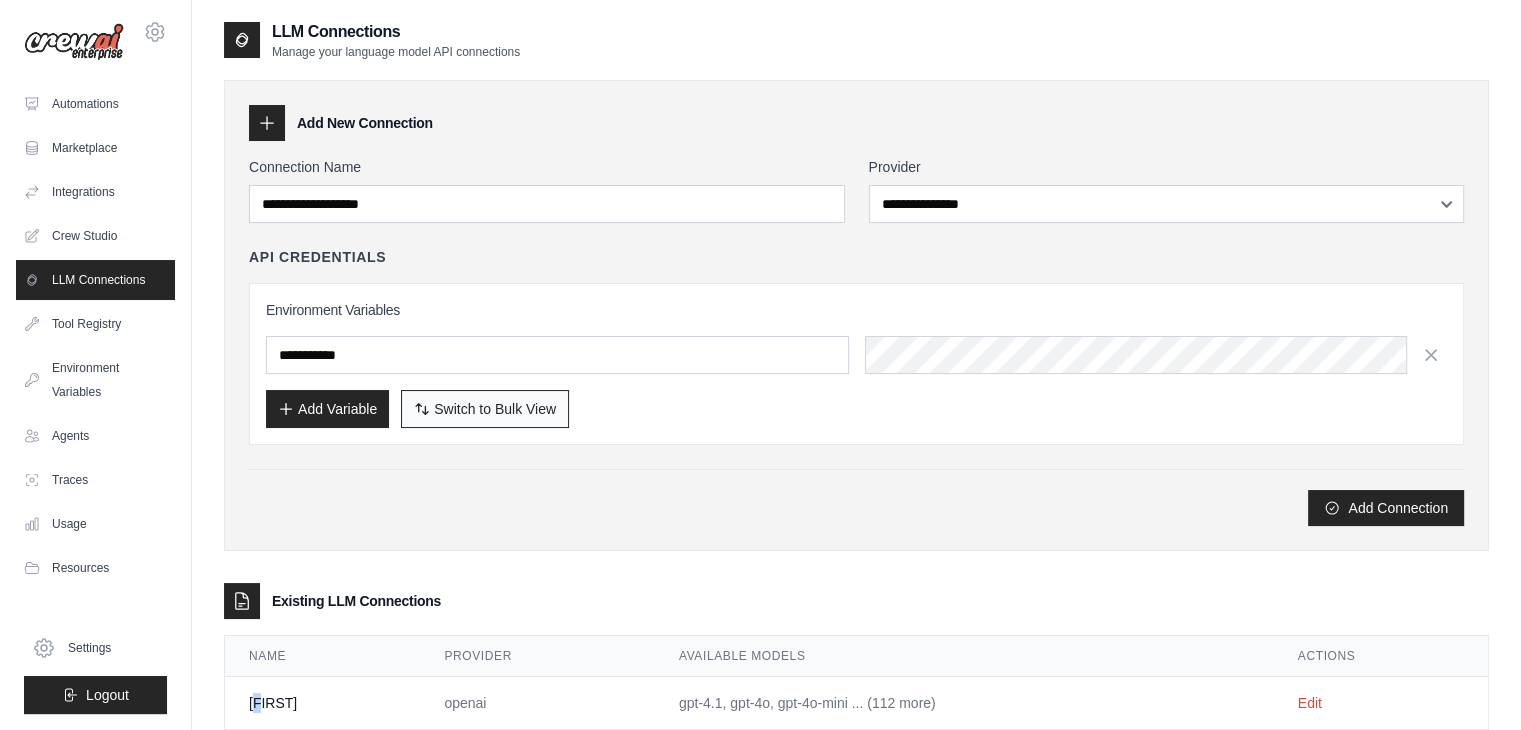 click on "Switch to Bulk View" at bounding box center (495, 409) 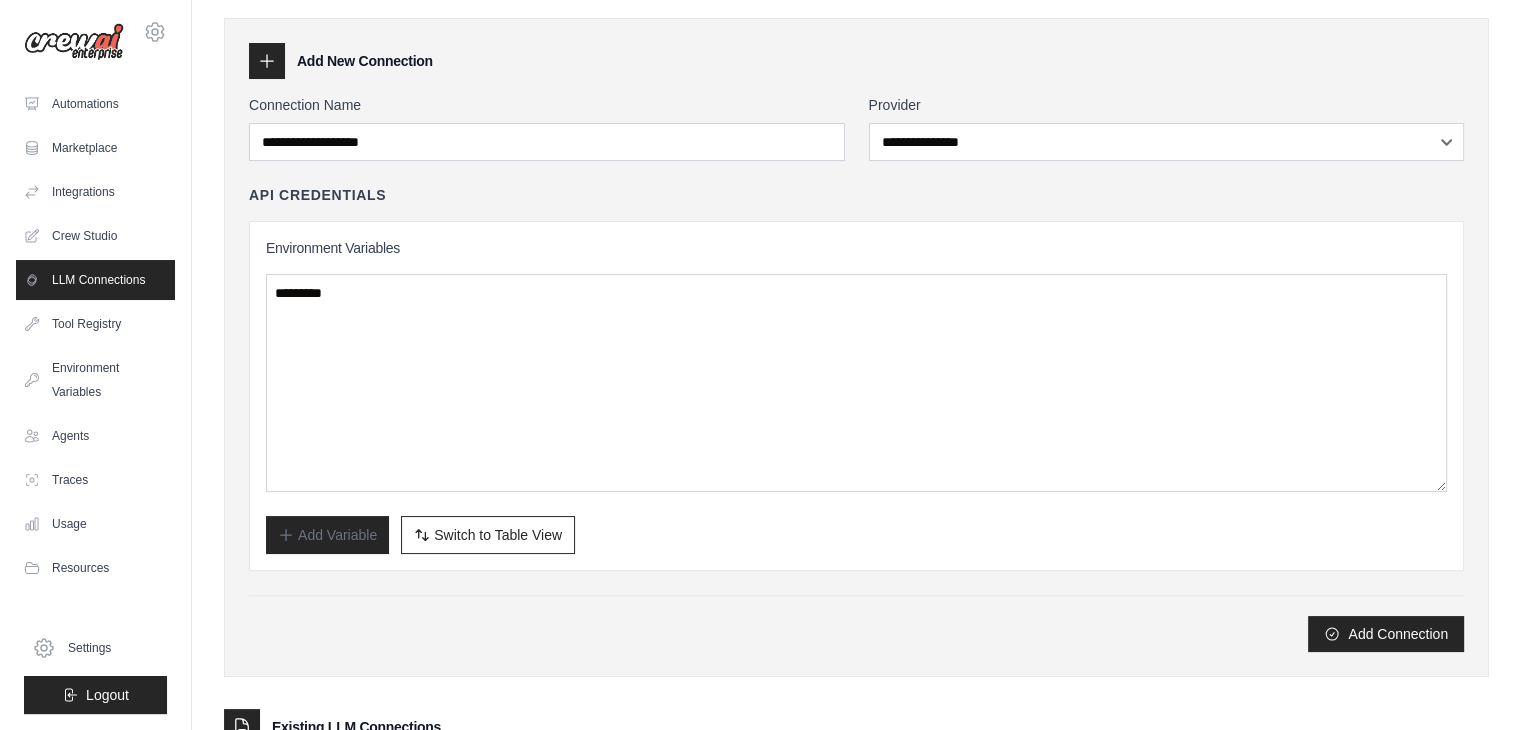 scroll, scrollTop: 36, scrollLeft: 0, axis: vertical 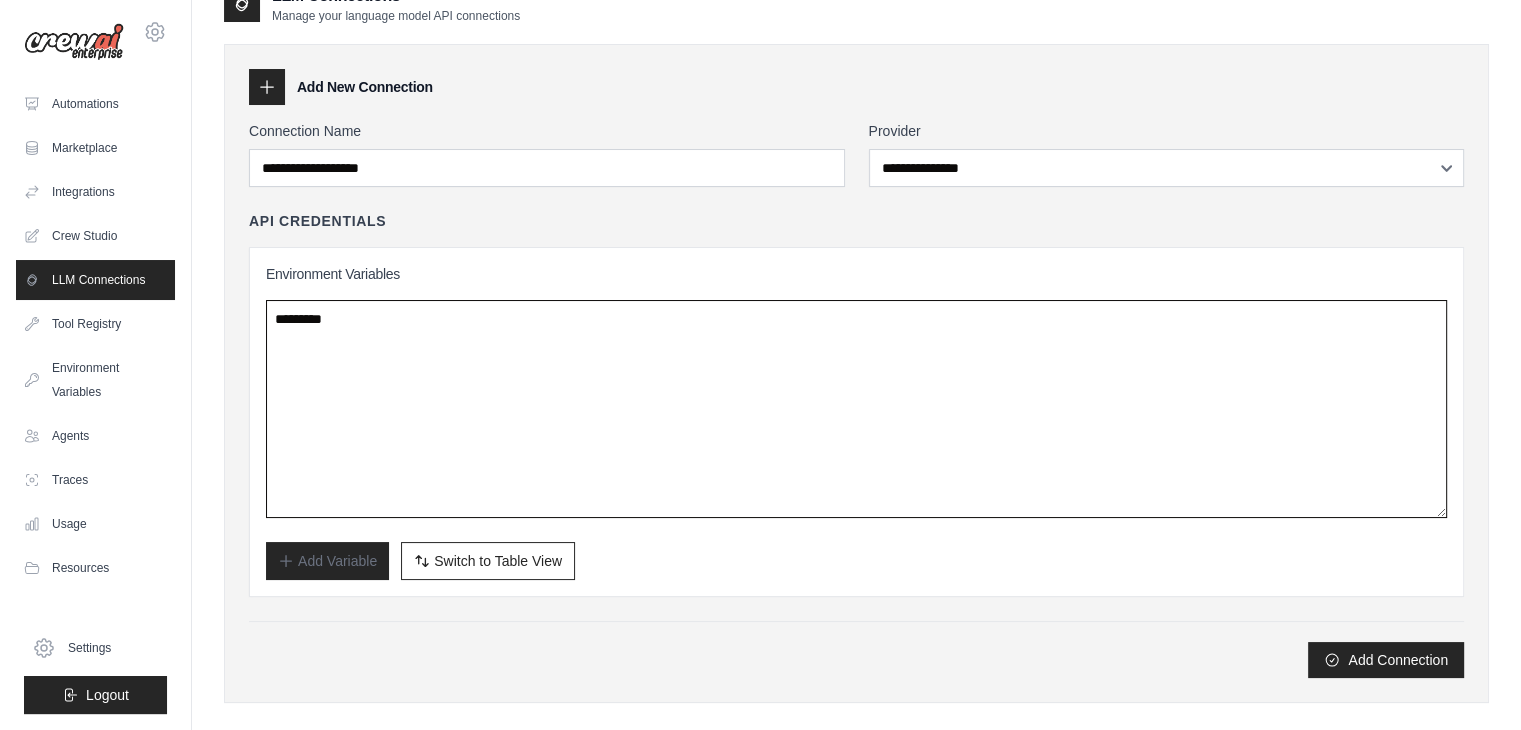 click at bounding box center [856, 409] 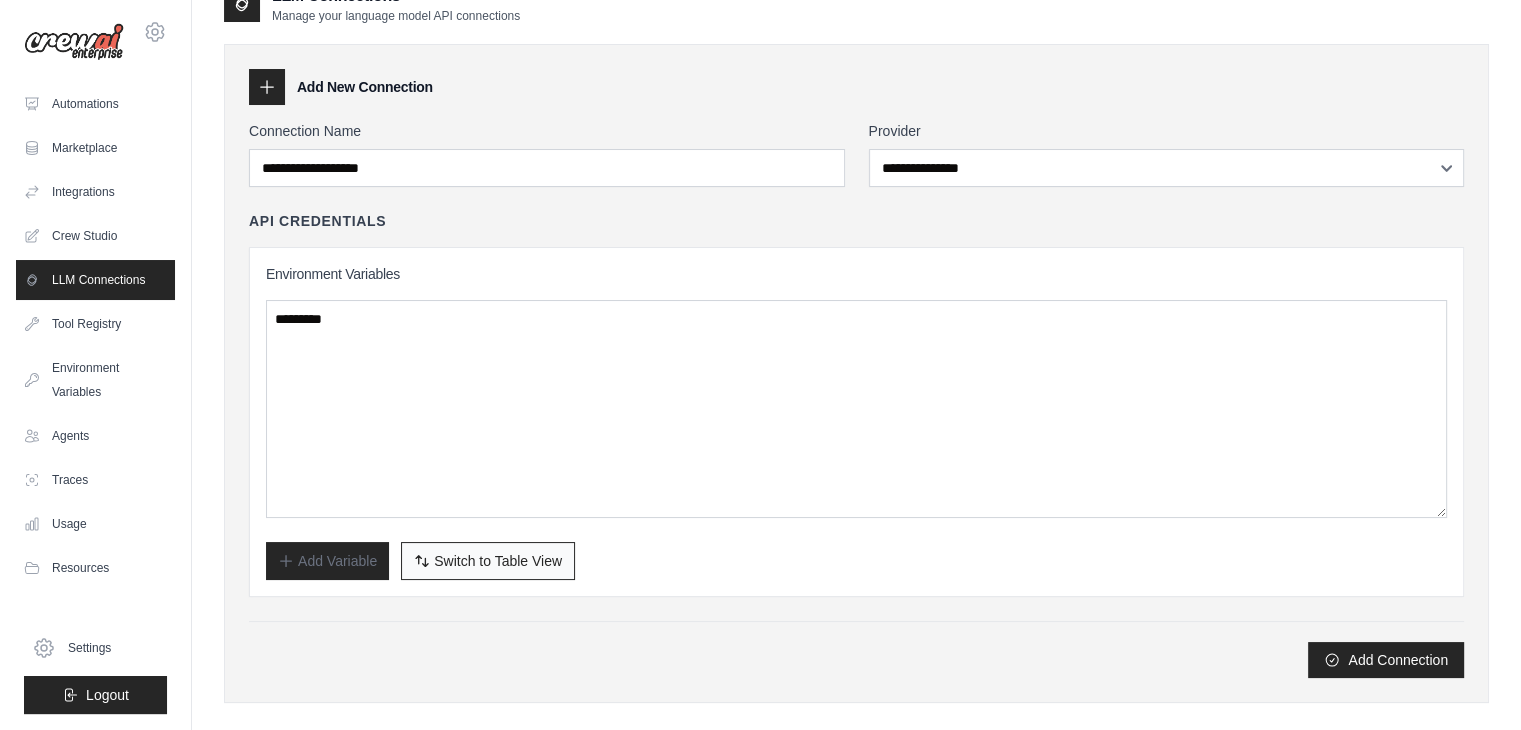 click on "Switch to Bulk View
Switch to Table View" at bounding box center (488, 561) 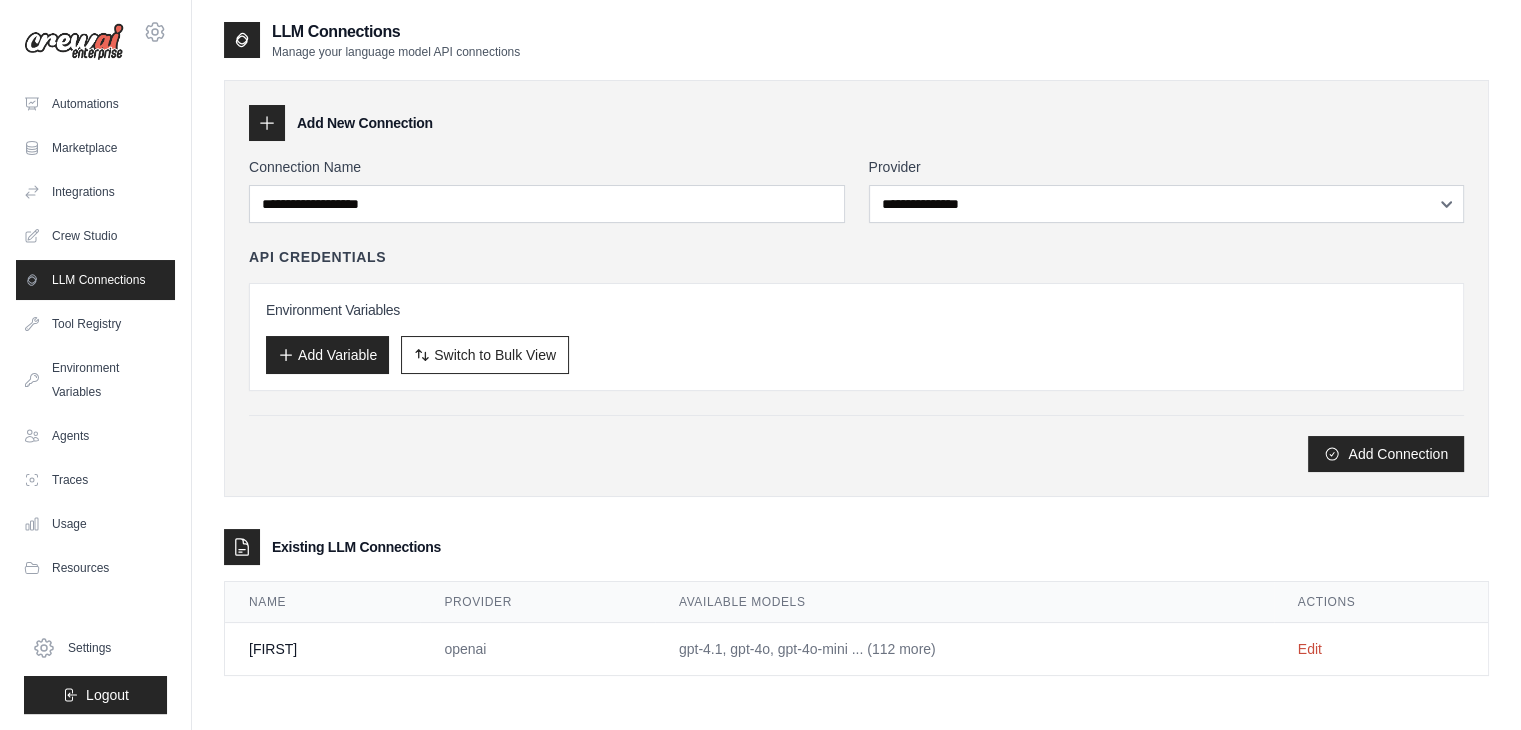 scroll, scrollTop: 0, scrollLeft: 0, axis: both 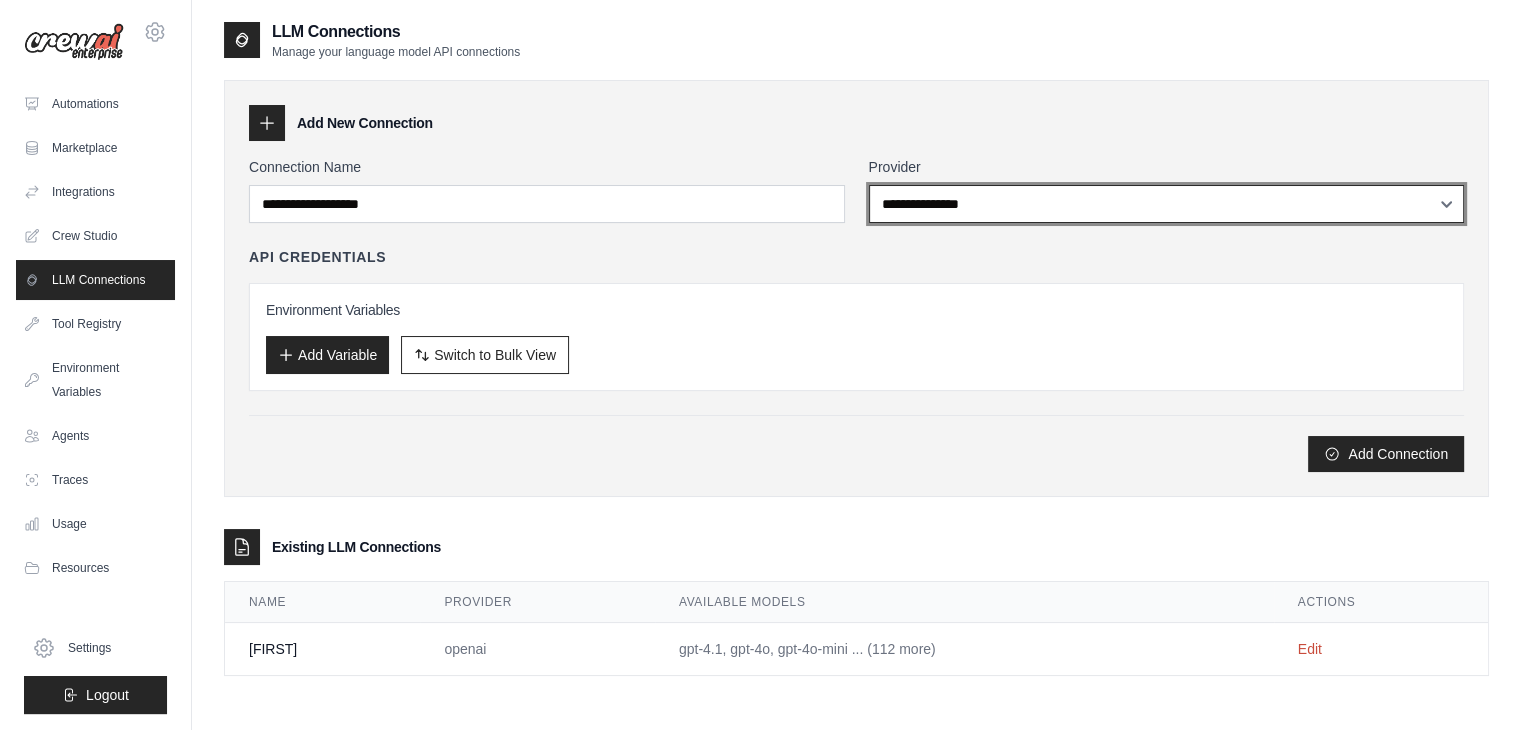 drag, startPoint x: 1044, startPoint y: 203, endPoint x: 1004, endPoint y: 220, distance: 43.462627 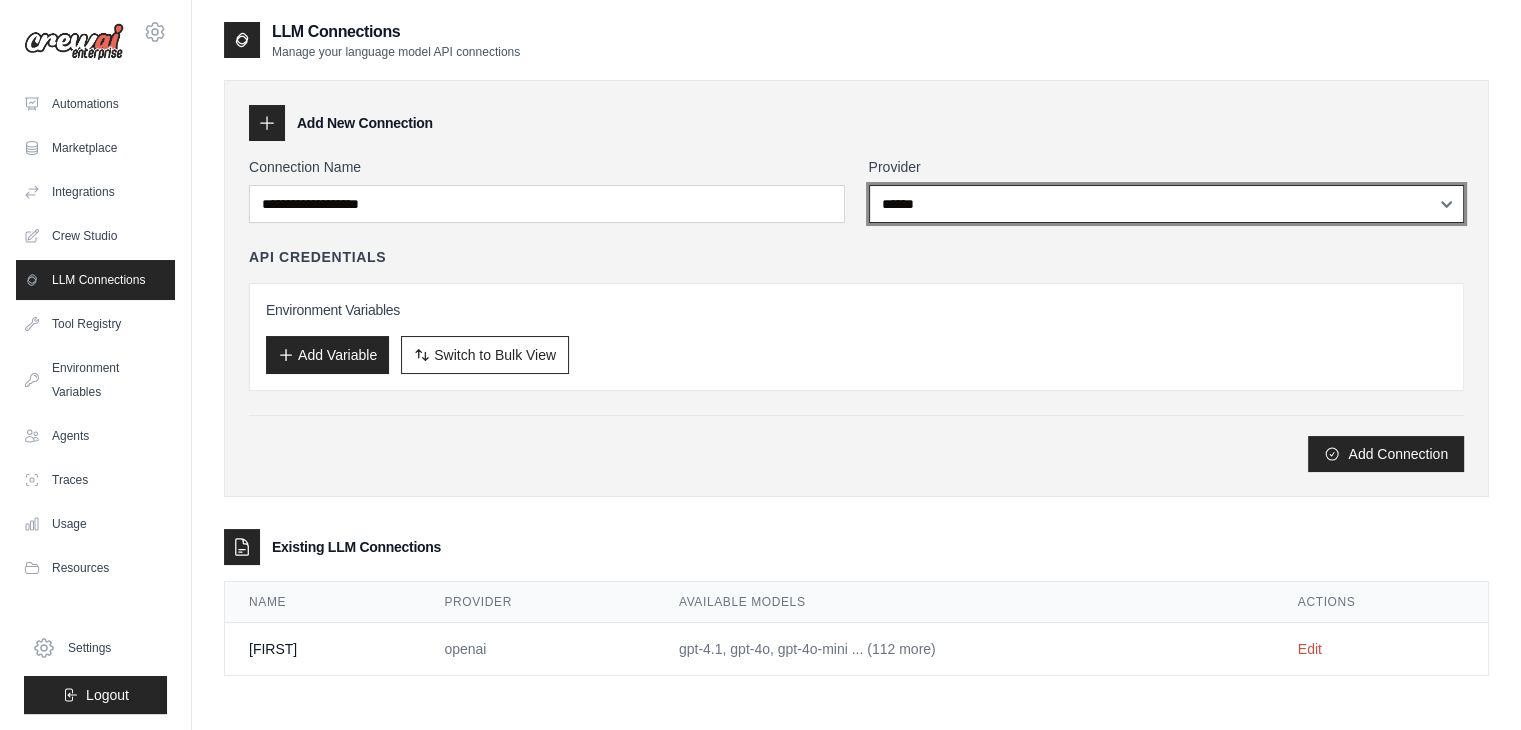 click on "**********" at bounding box center (1167, 204) 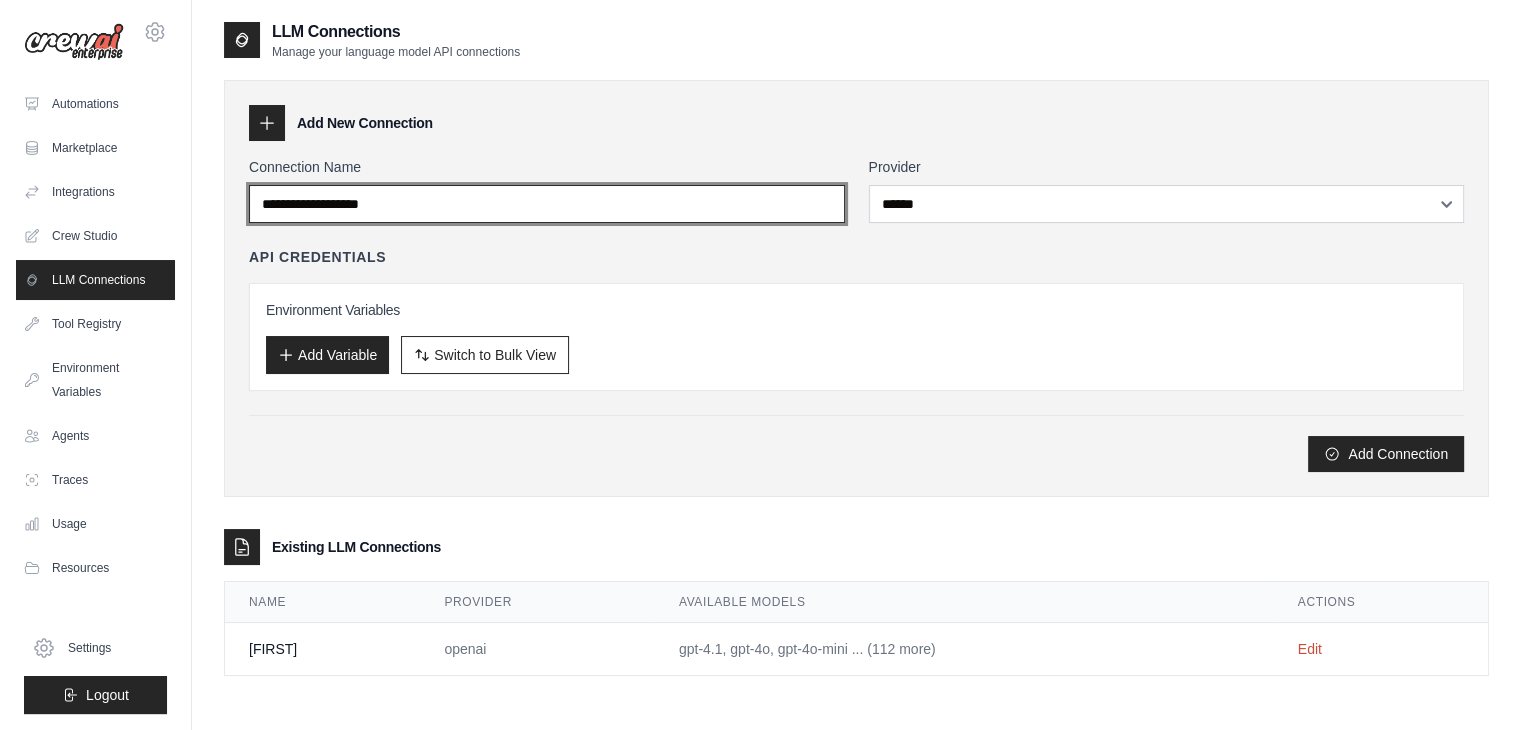 click on "Connection Name" at bounding box center [547, 204] 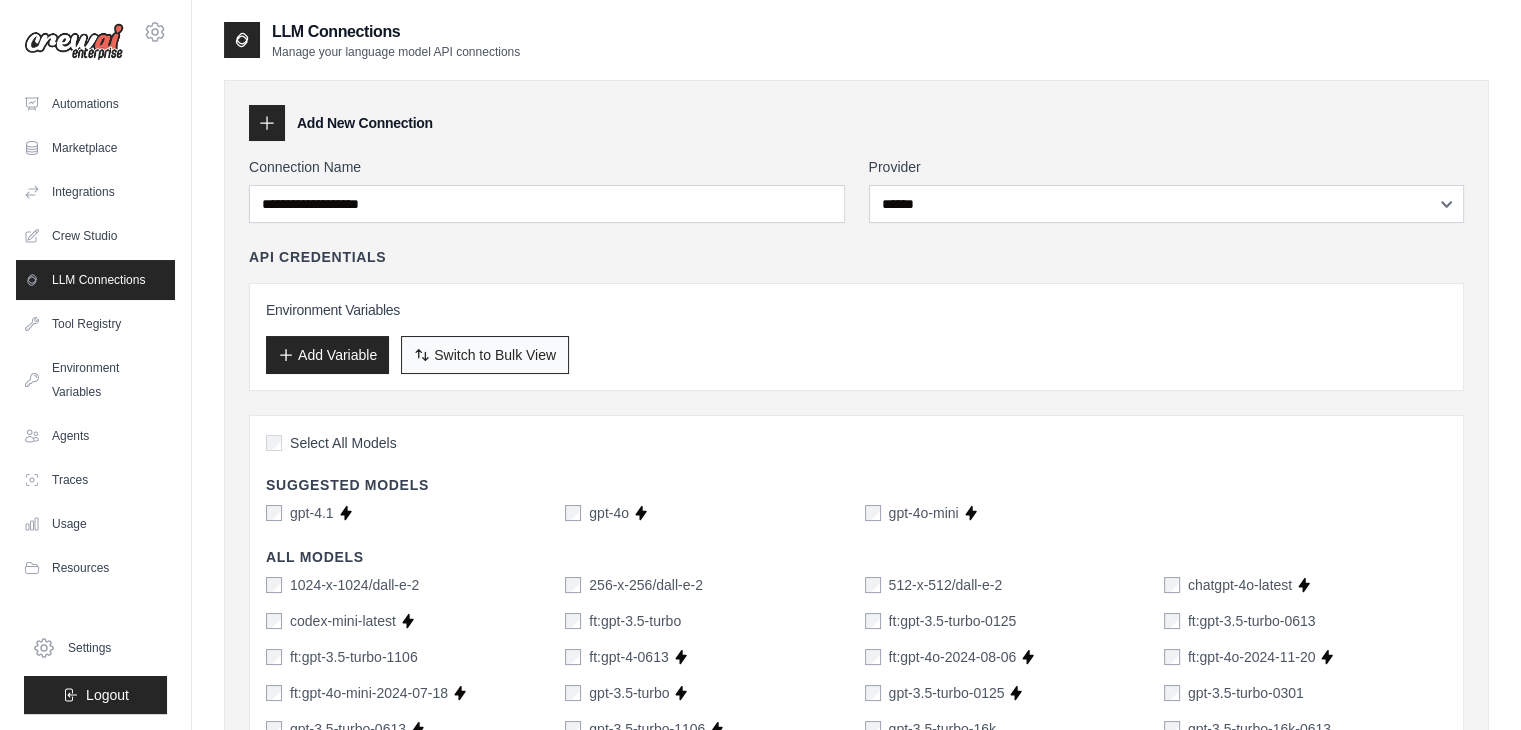 click on "Switch to Bulk View
Switch to Table View" at bounding box center (485, 355) 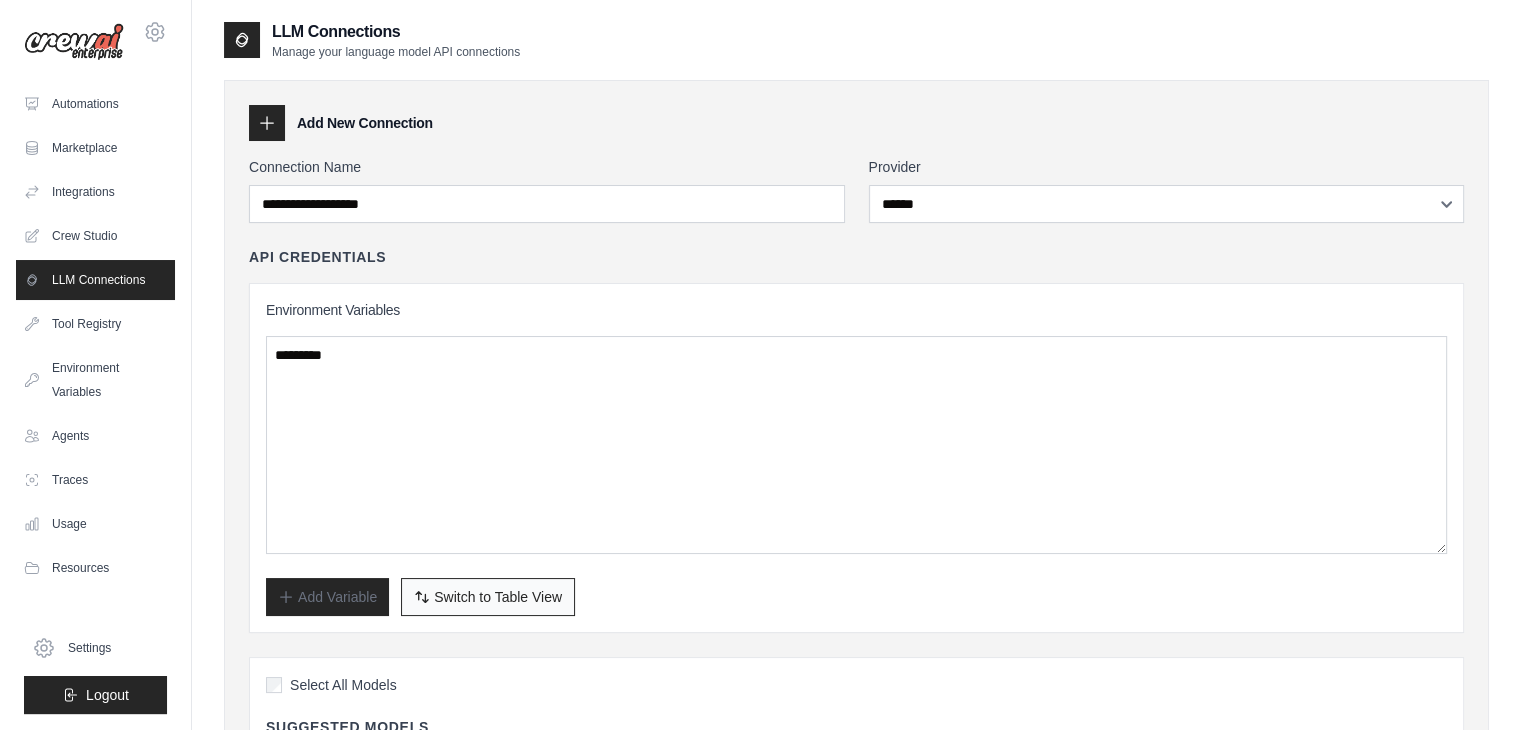 click on "Switch to Bulk View
Switch to Table View" at bounding box center [488, 597] 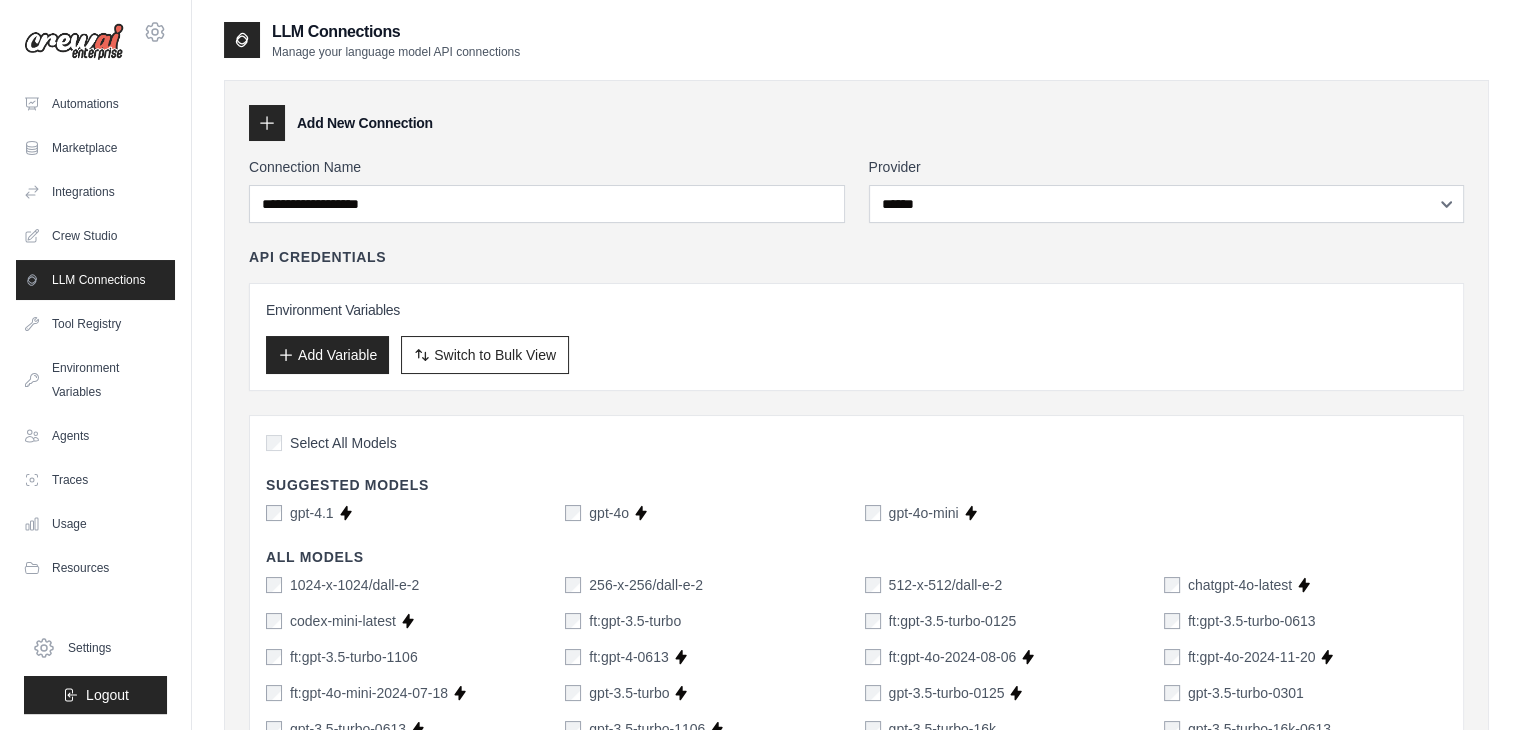 click on "Add Variable" at bounding box center [327, 355] 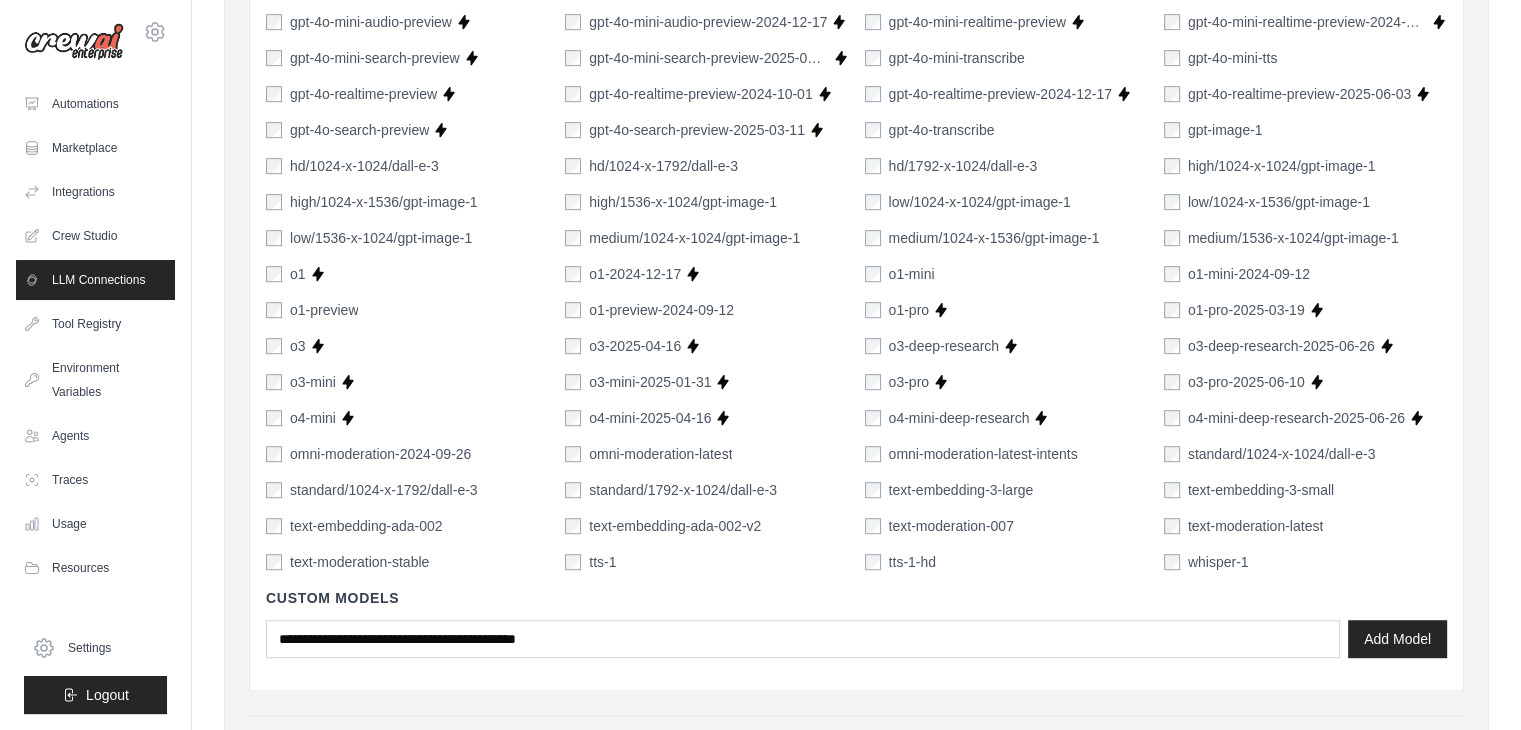 scroll, scrollTop: 1344, scrollLeft: 0, axis: vertical 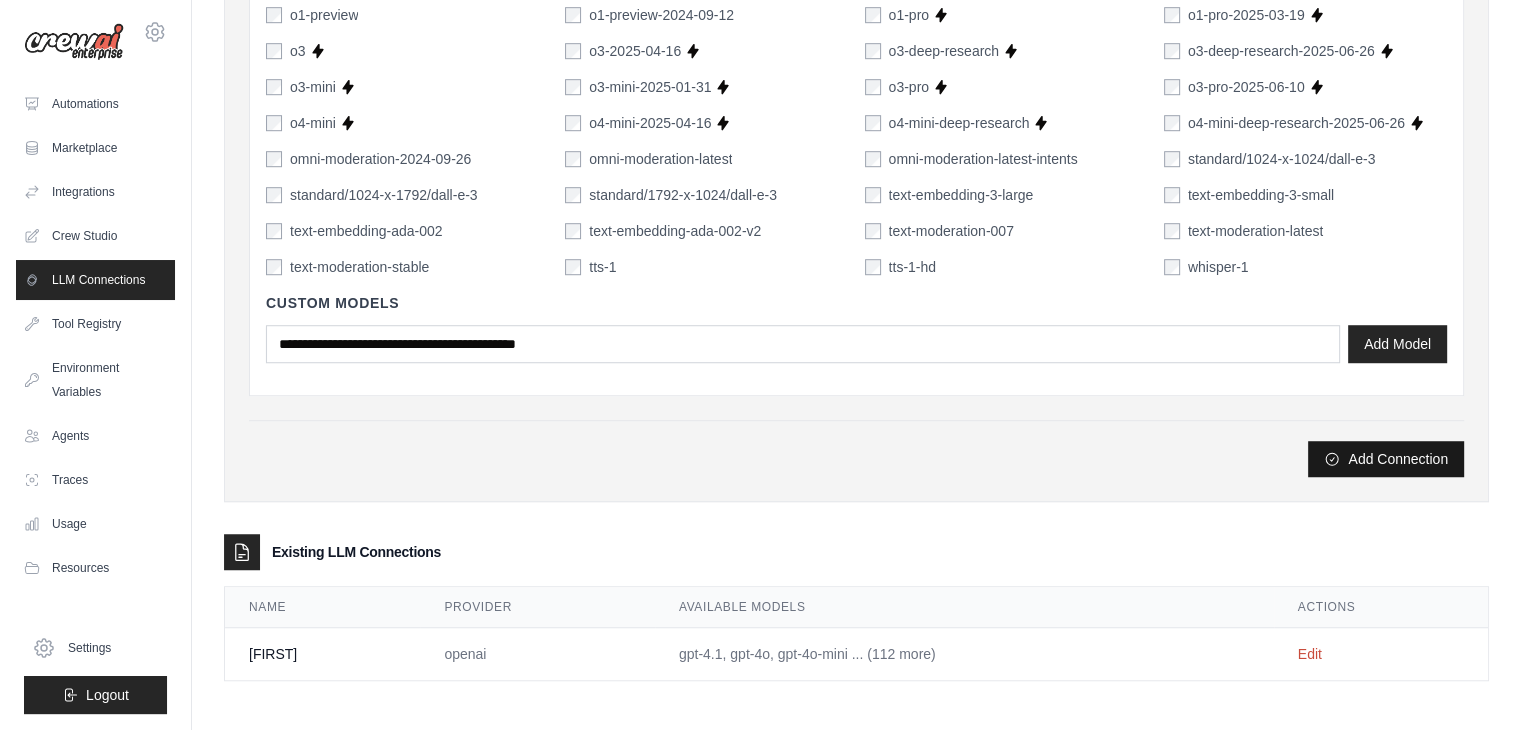 click on "Add Connection" at bounding box center (1386, 459) 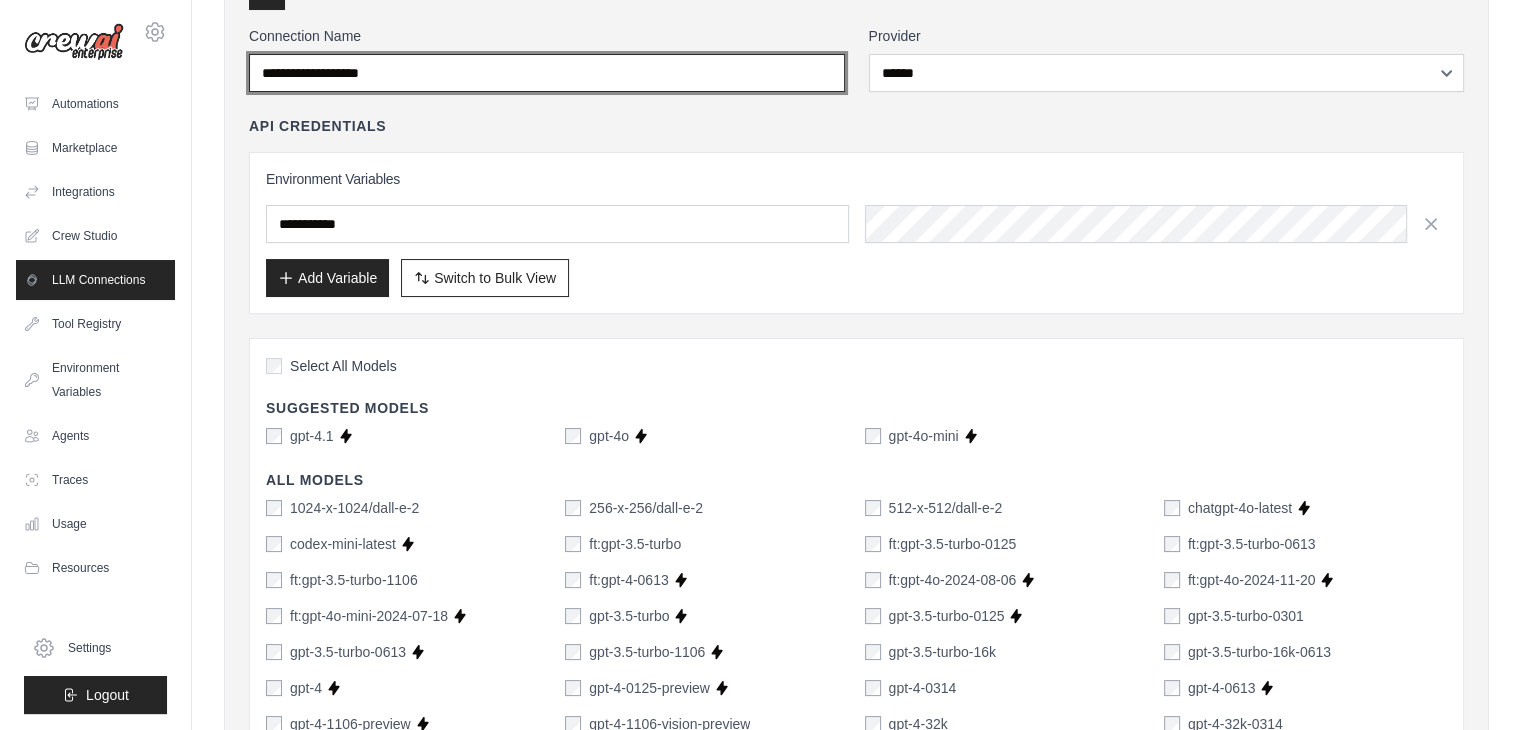 scroll, scrollTop: 0, scrollLeft: 0, axis: both 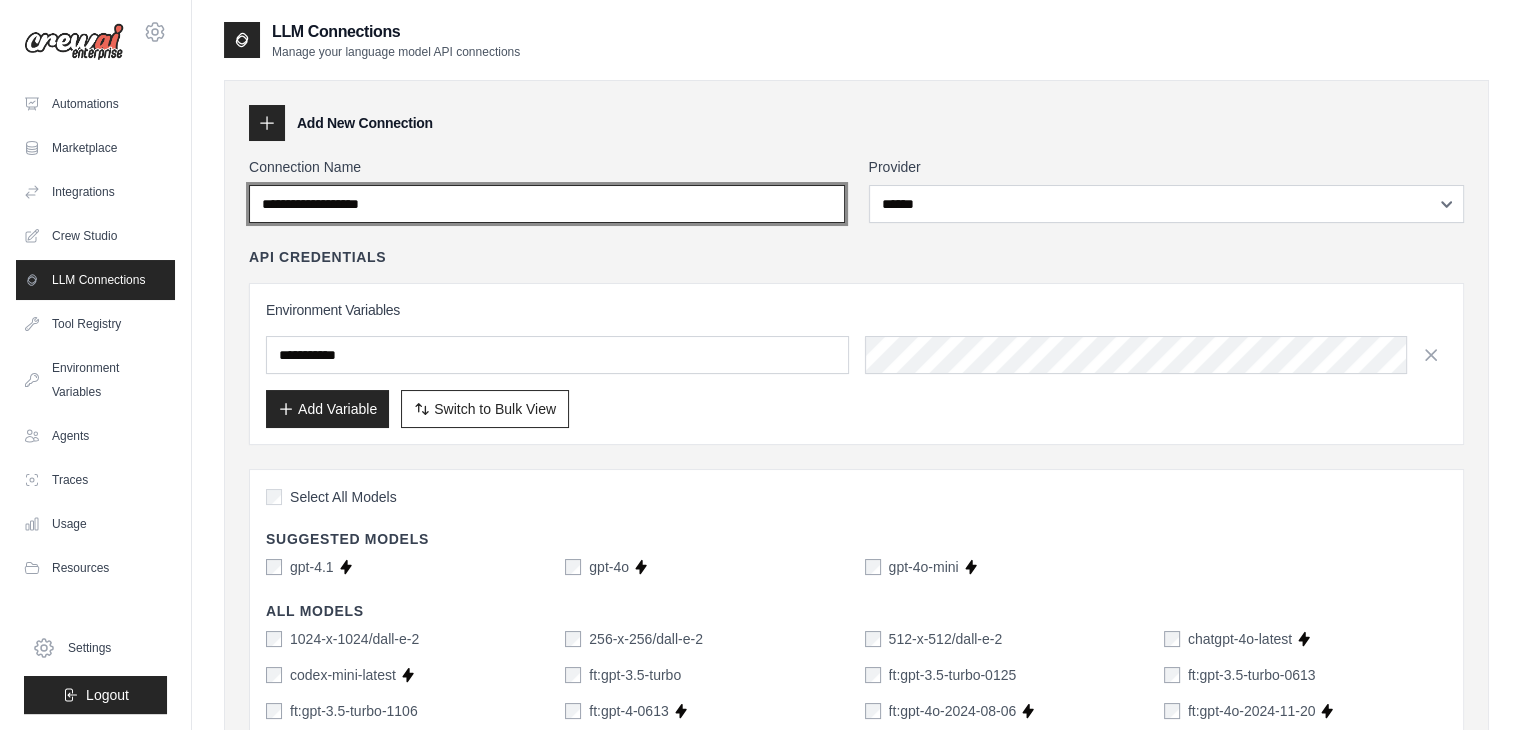 click on "Connection Name" at bounding box center [547, 204] 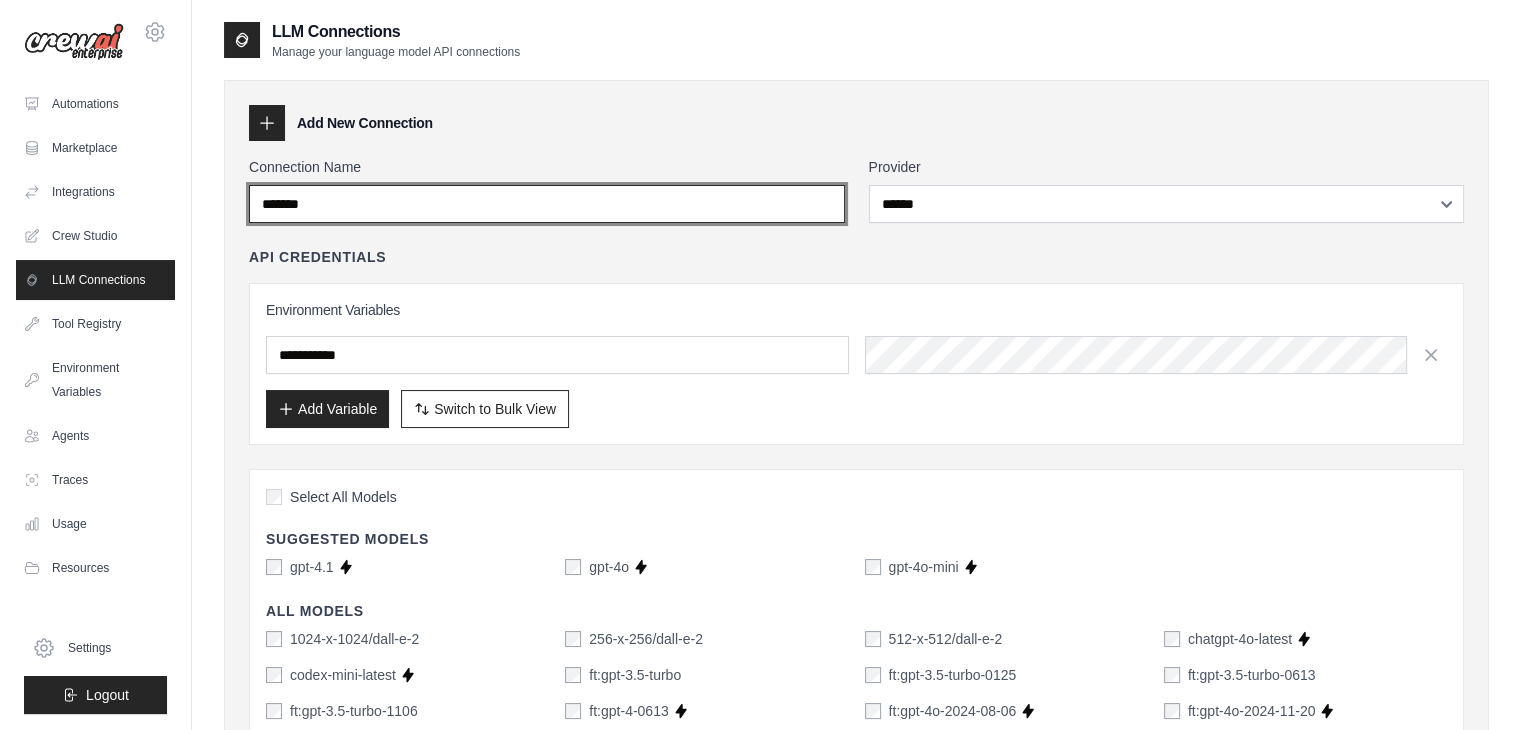 click on "*******" at bounding box center (547, 204) 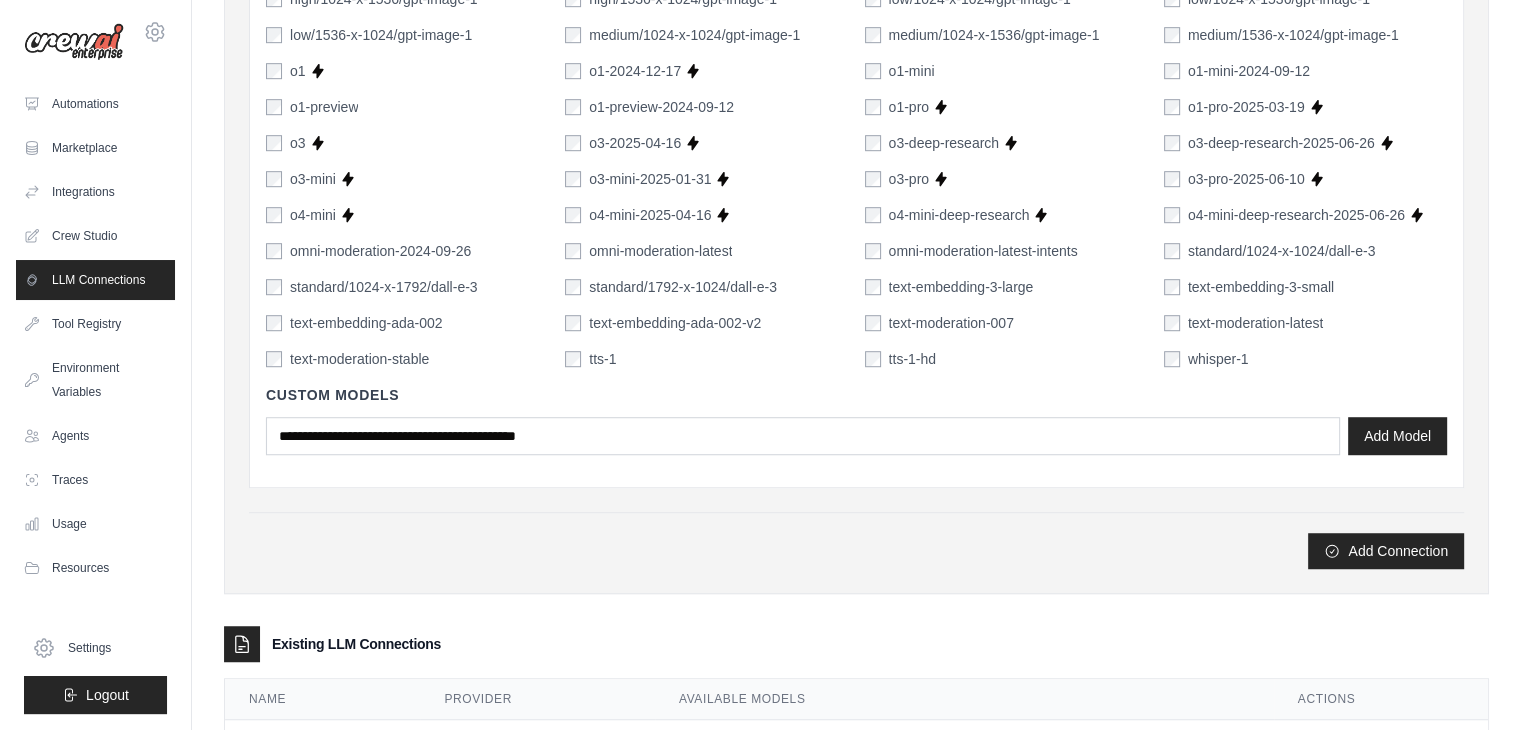 scroll, scrollTop: 1300, scrollLeft: 0, axis: vertical 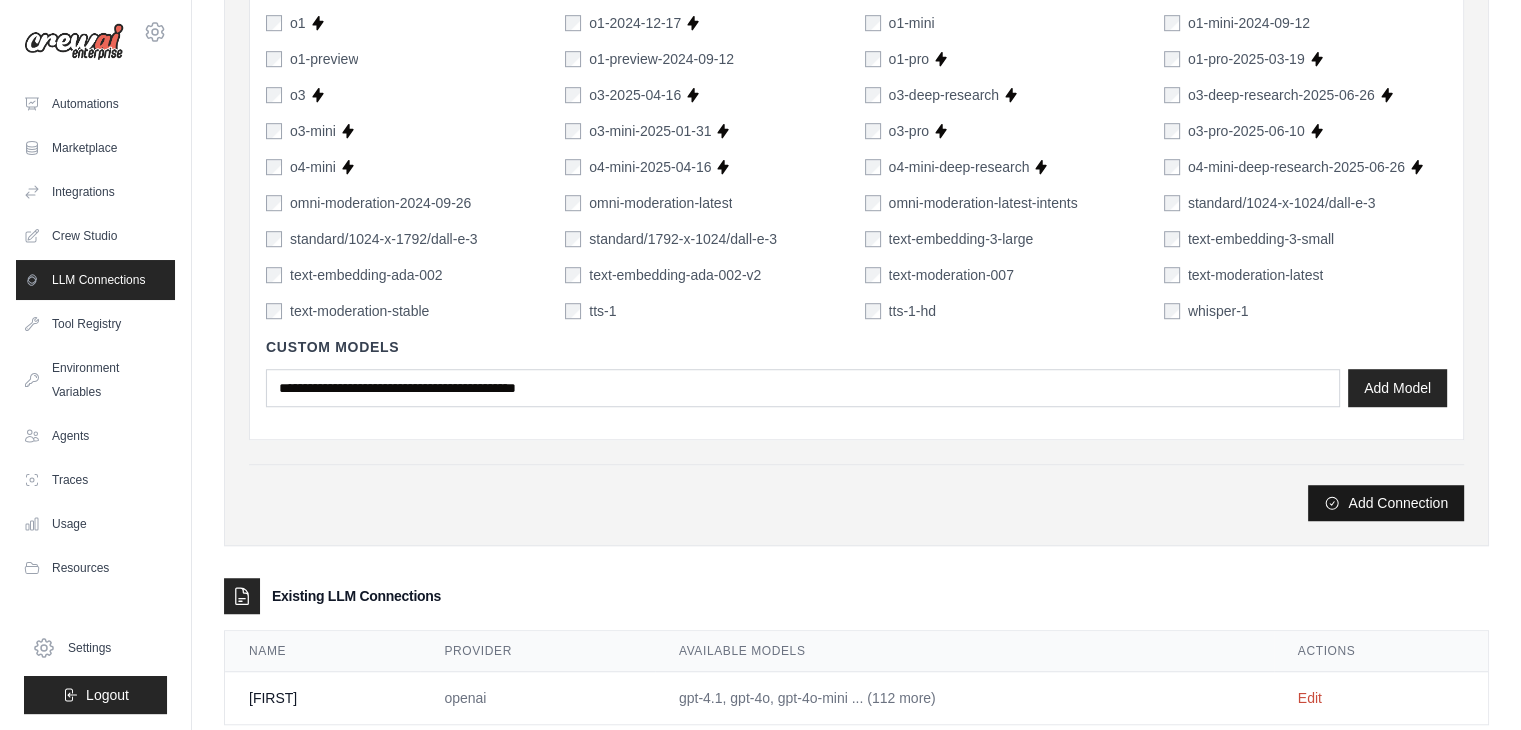 type on "********" 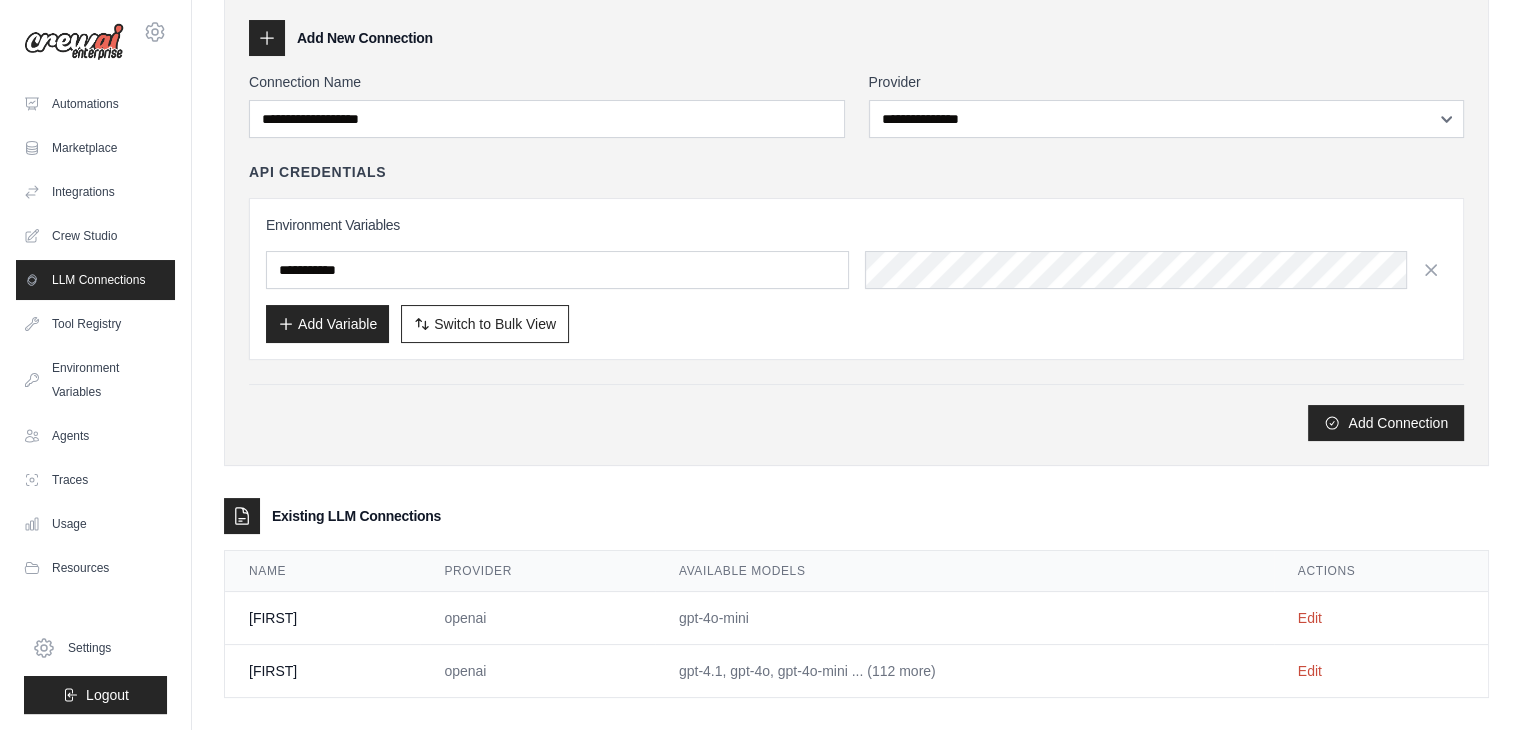 scroll, scrollTop: 170, scrollLeft: 0, axis: vertical 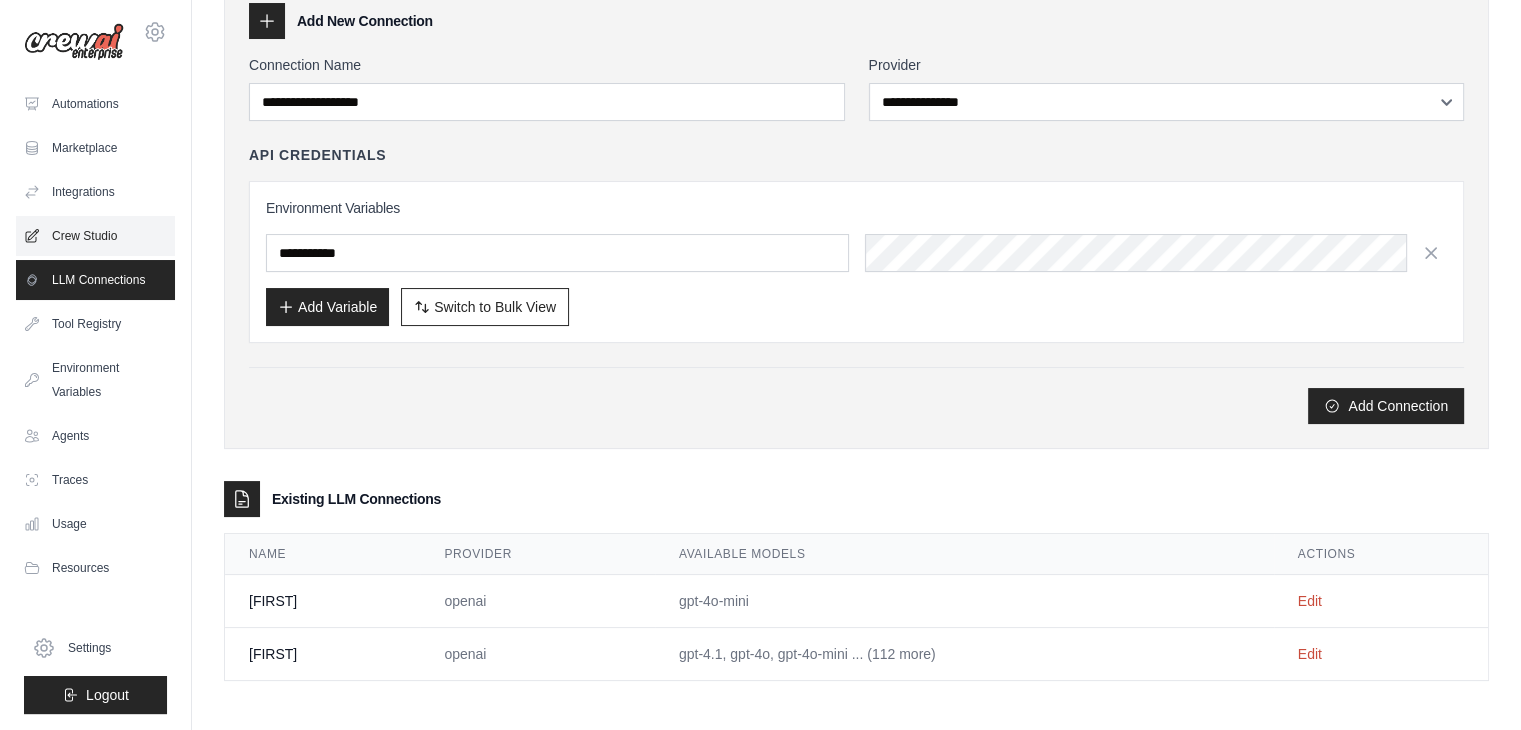 click on "Crew Studio" at bounding box center (95, 236) 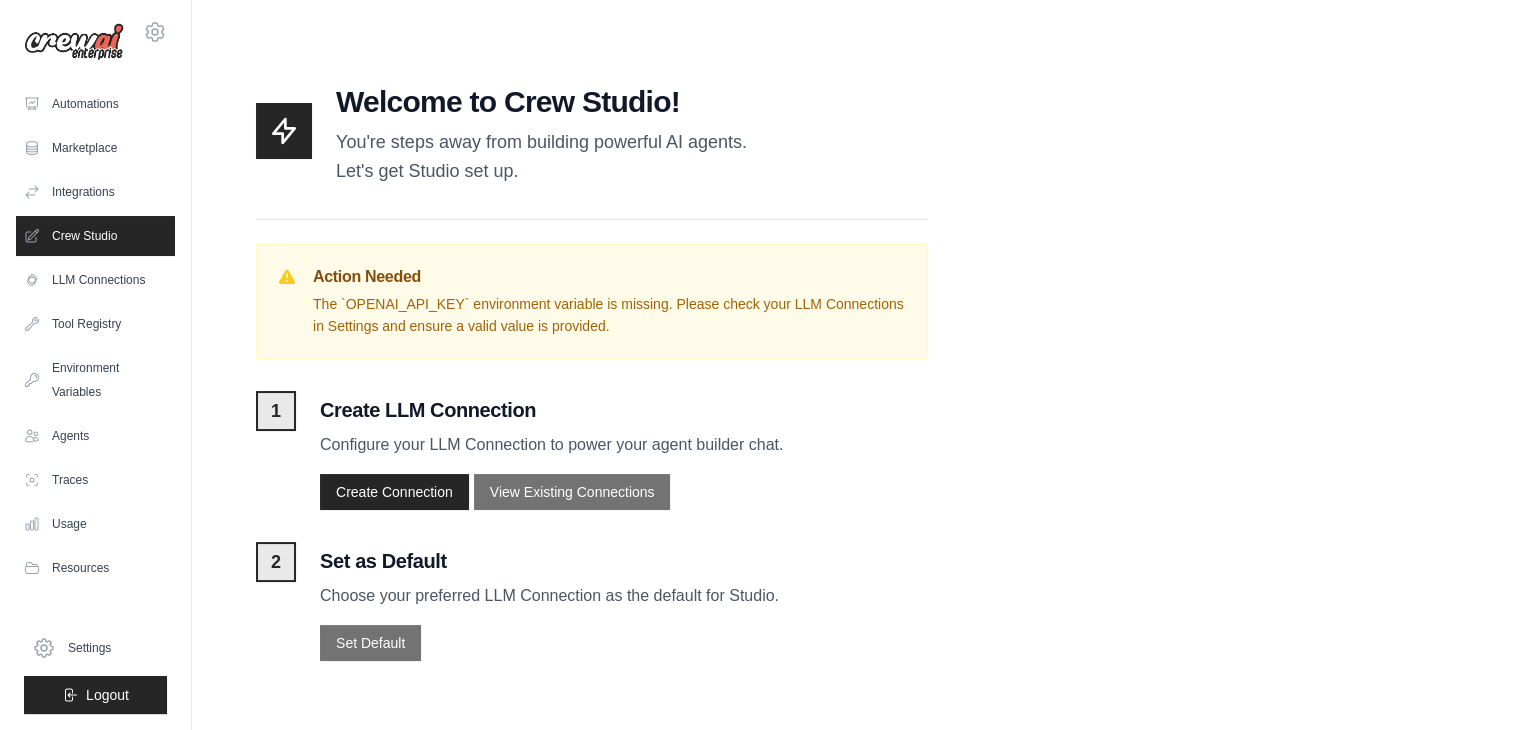 scroll, scrollTop: 0, scrollLeft: 0, axis: both 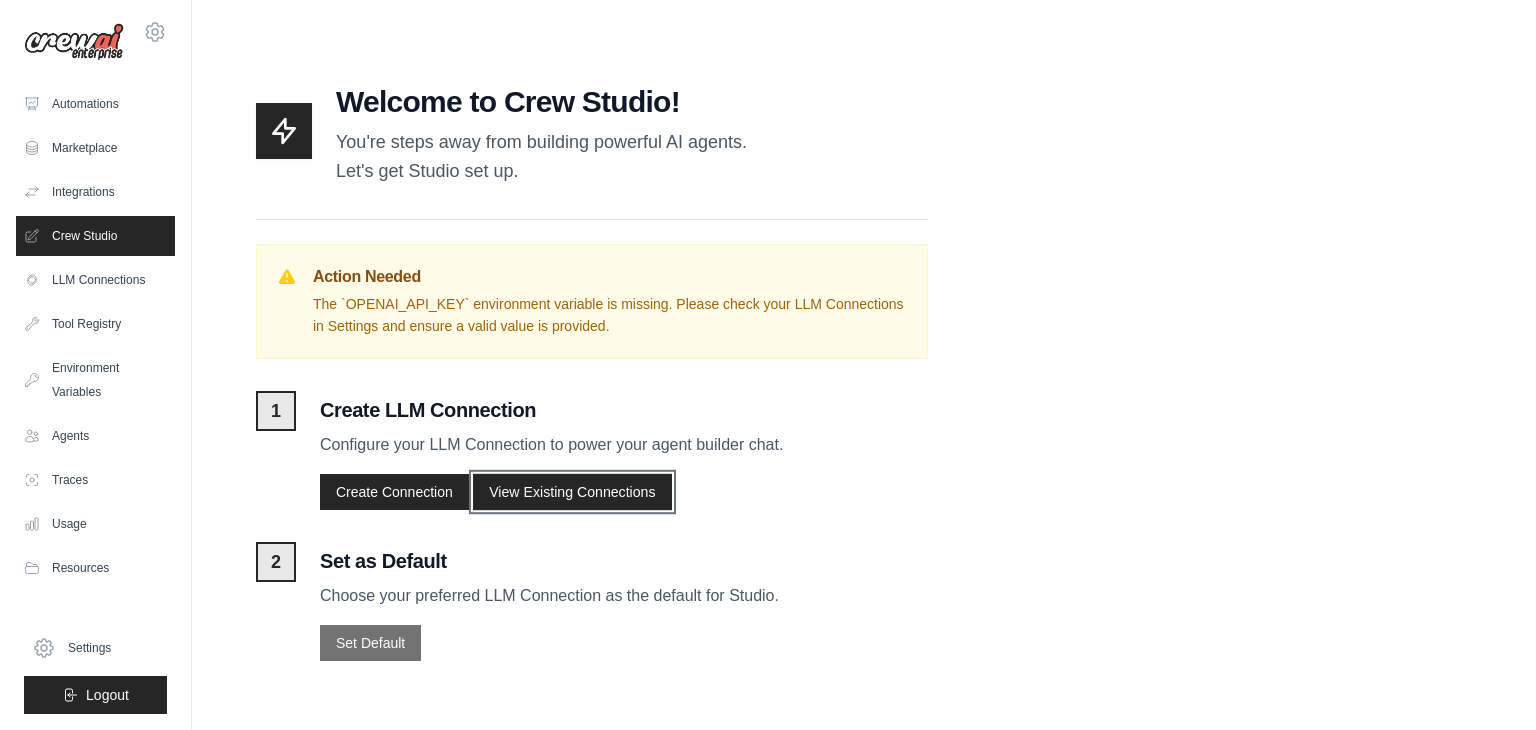 click on "View Existing Connections" at bounding box center (572, 492) 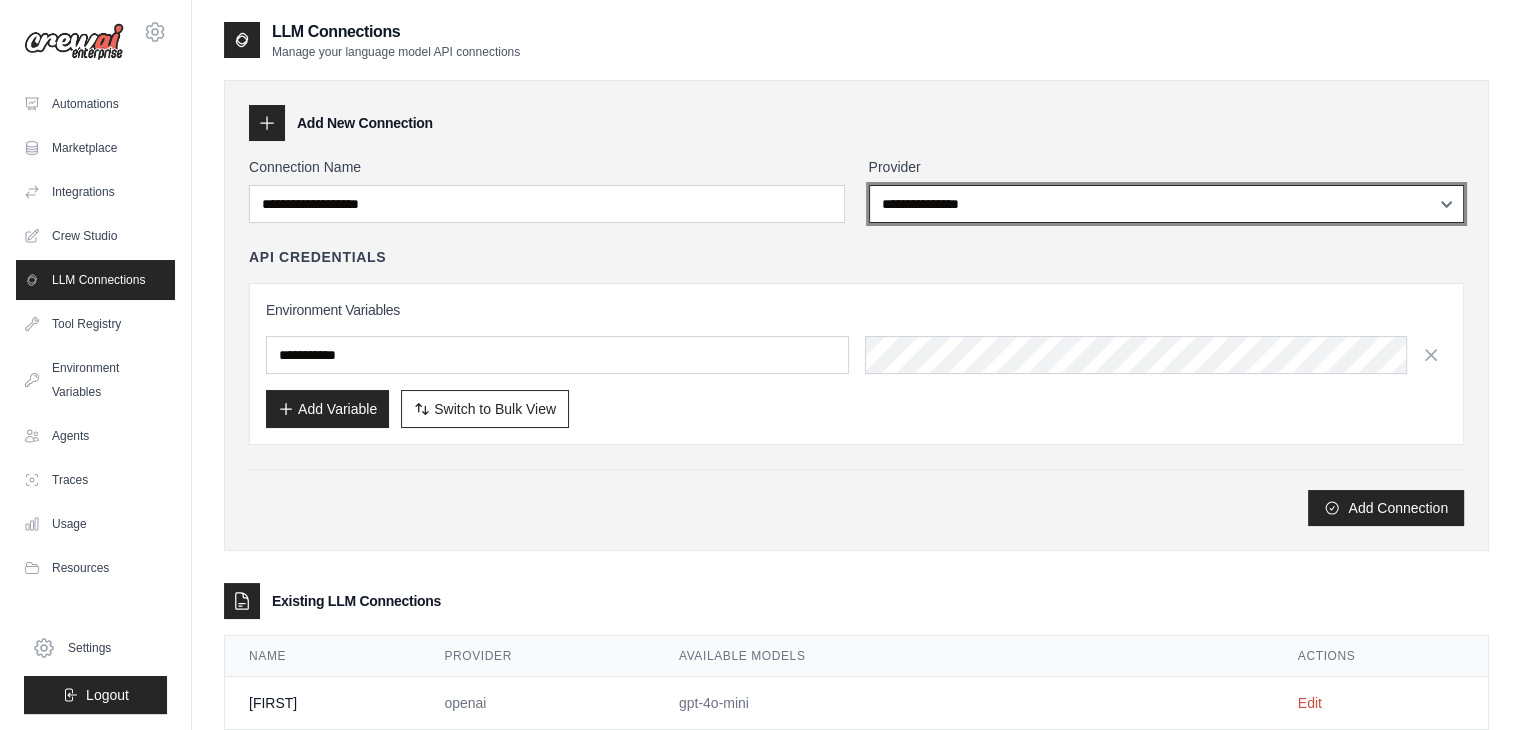 click on "**********" at bounding box center (1167, 204) 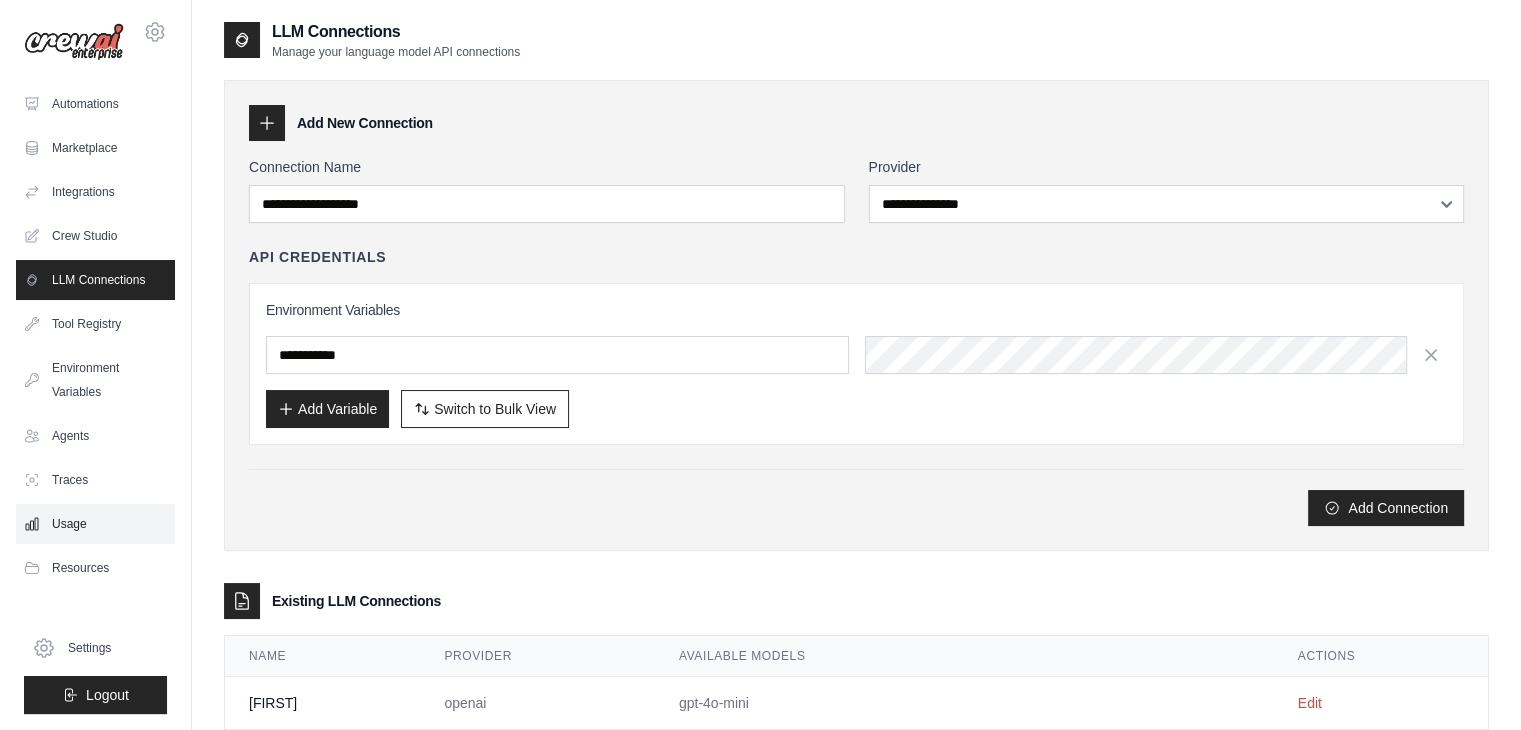 drag, startPoint x: 361, startPoint y: 532, endPoint x: 35, endPoint y: 538, distance: 326.0552 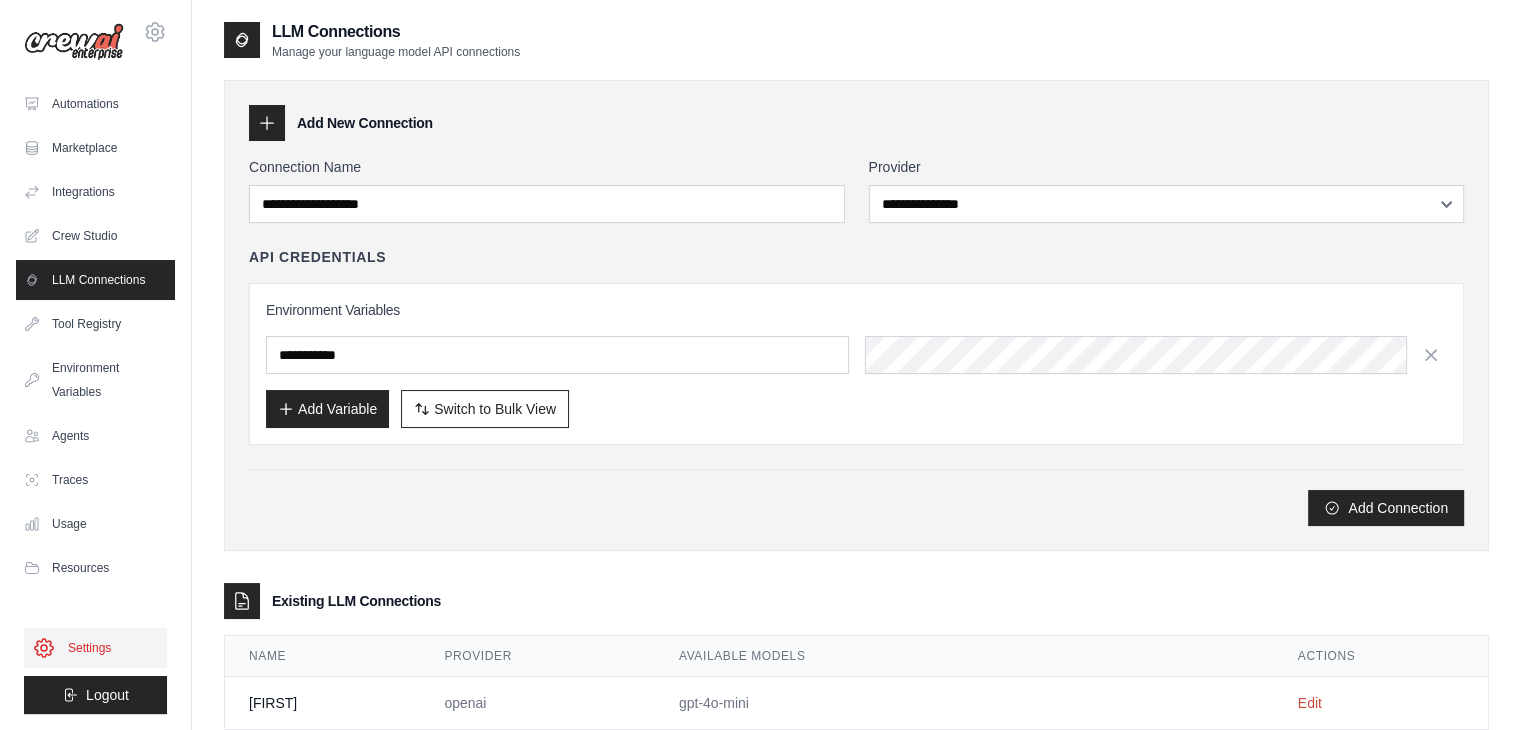 click on "Settings" at bounding box center [95, 648] 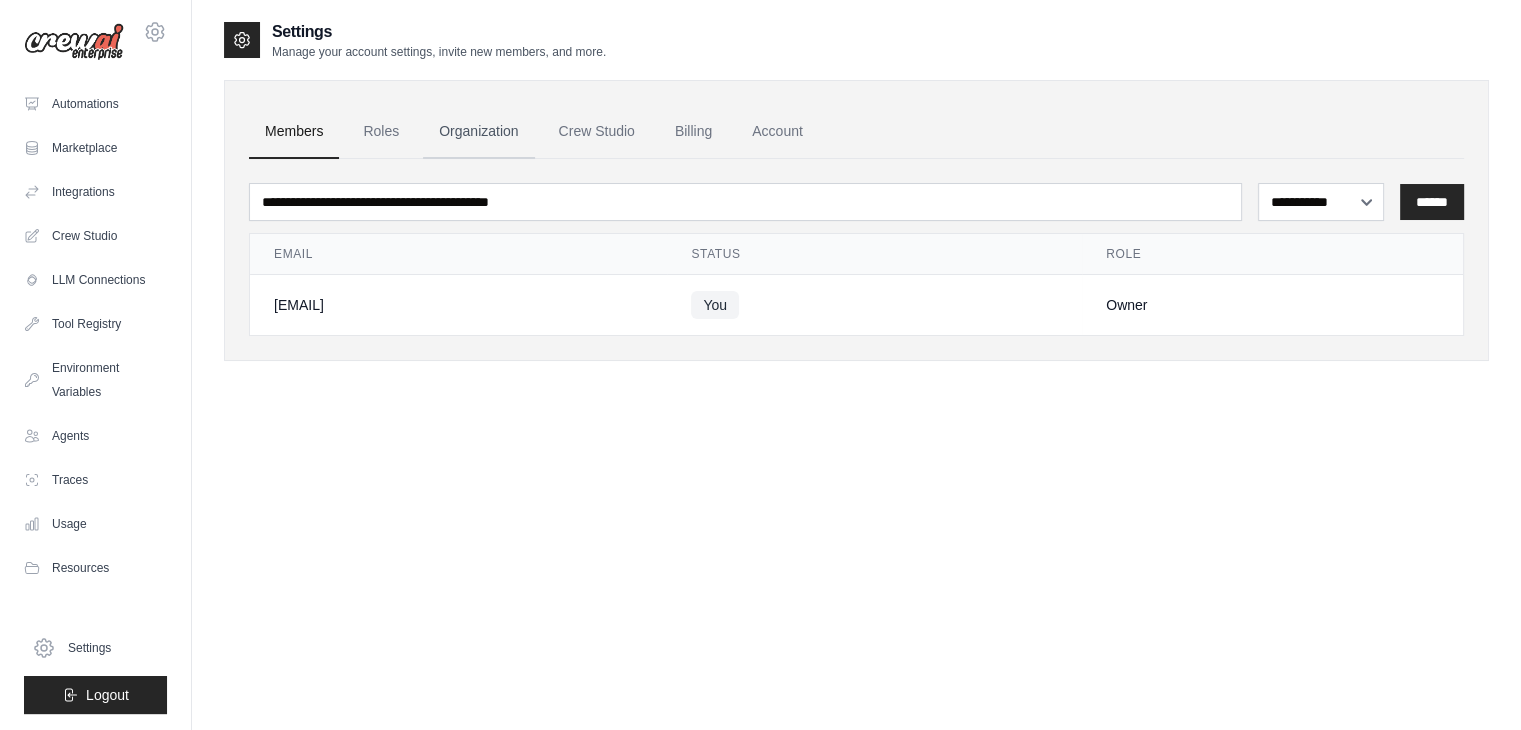click on "Organization" at bounding box center [478, 132] 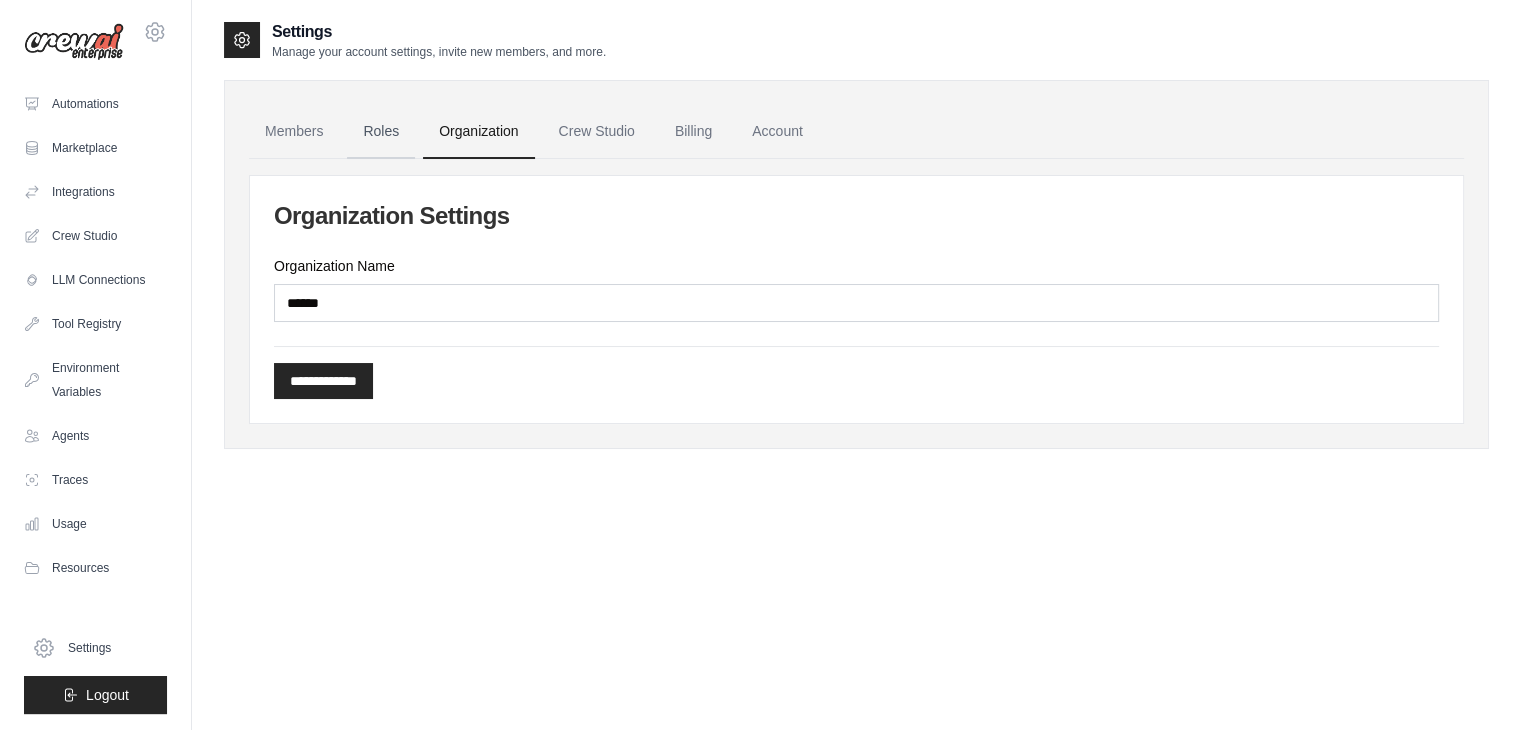 click on "Roles" at bounding box center [381, 132] 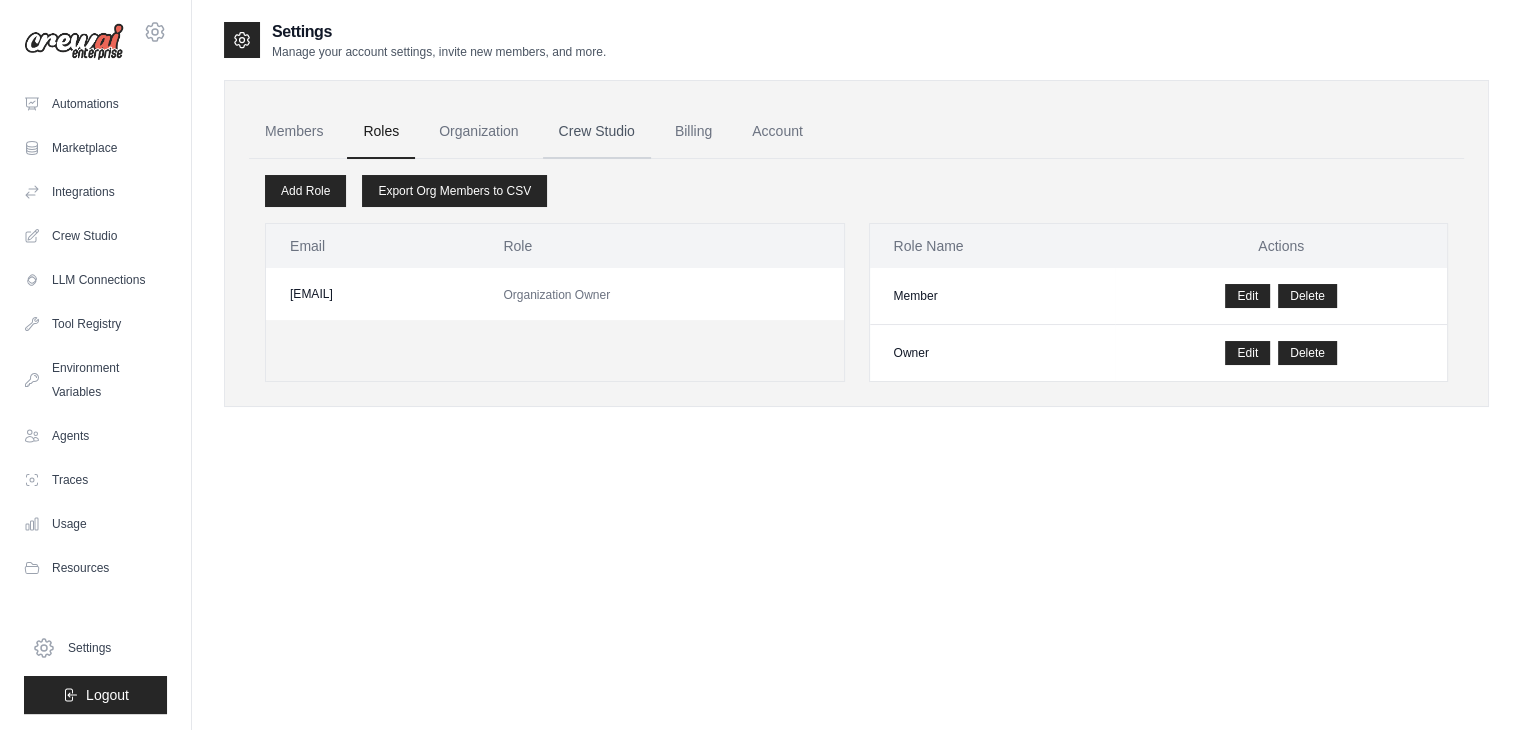 click on "Crew Studio" at bounding box center [597, 132] 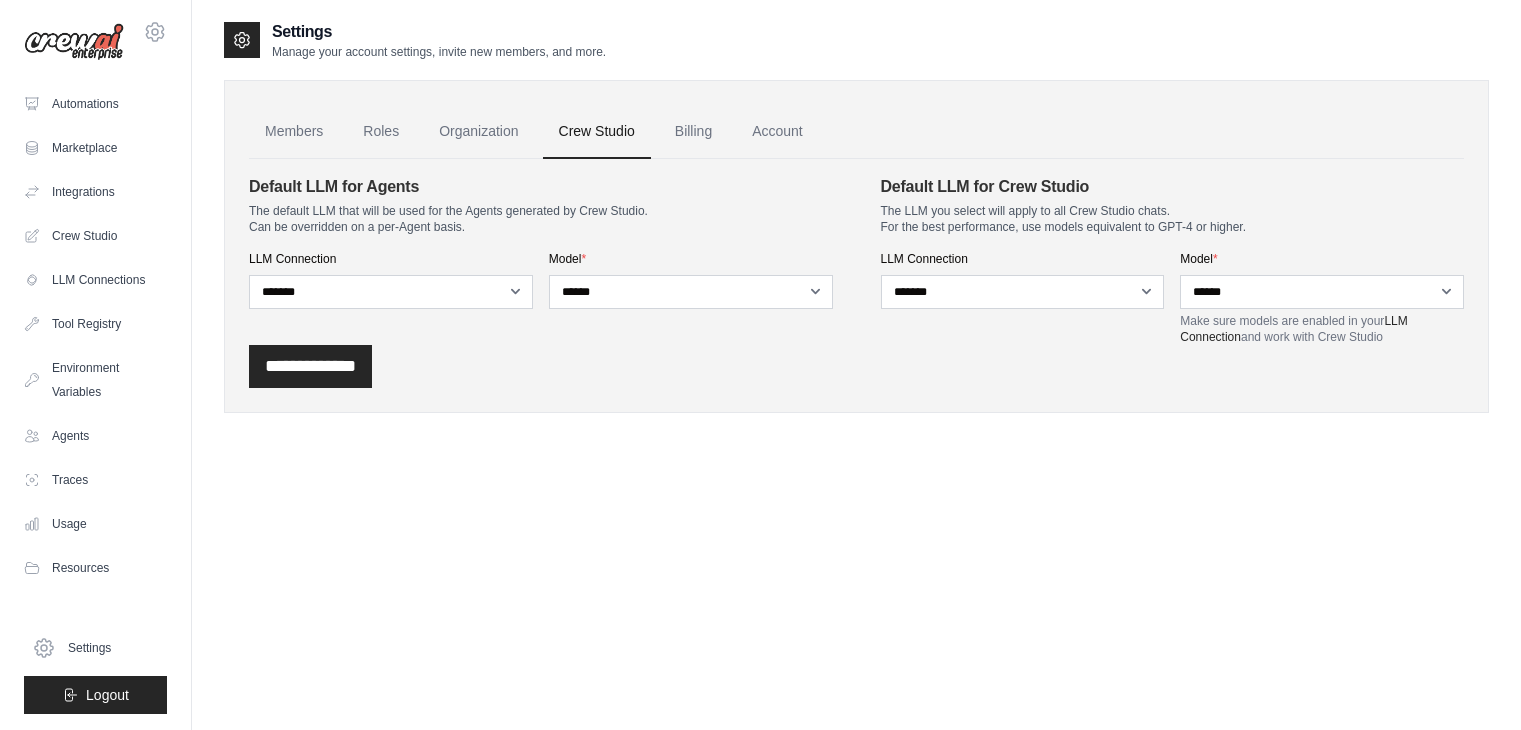scroll, scrollTop: 0, scrollLeft: 0, axis: both 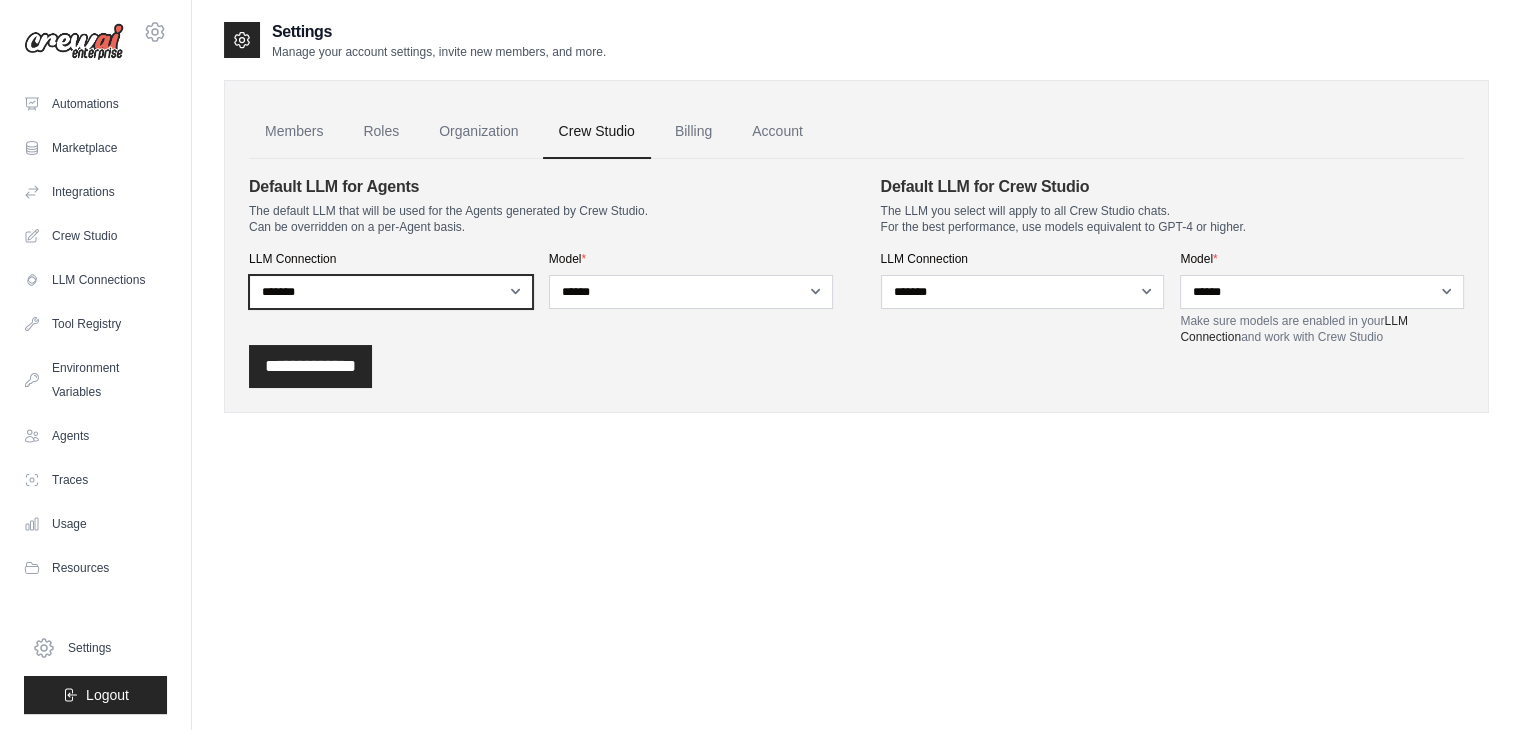 click on "**********" at bounding box center (391, 292) 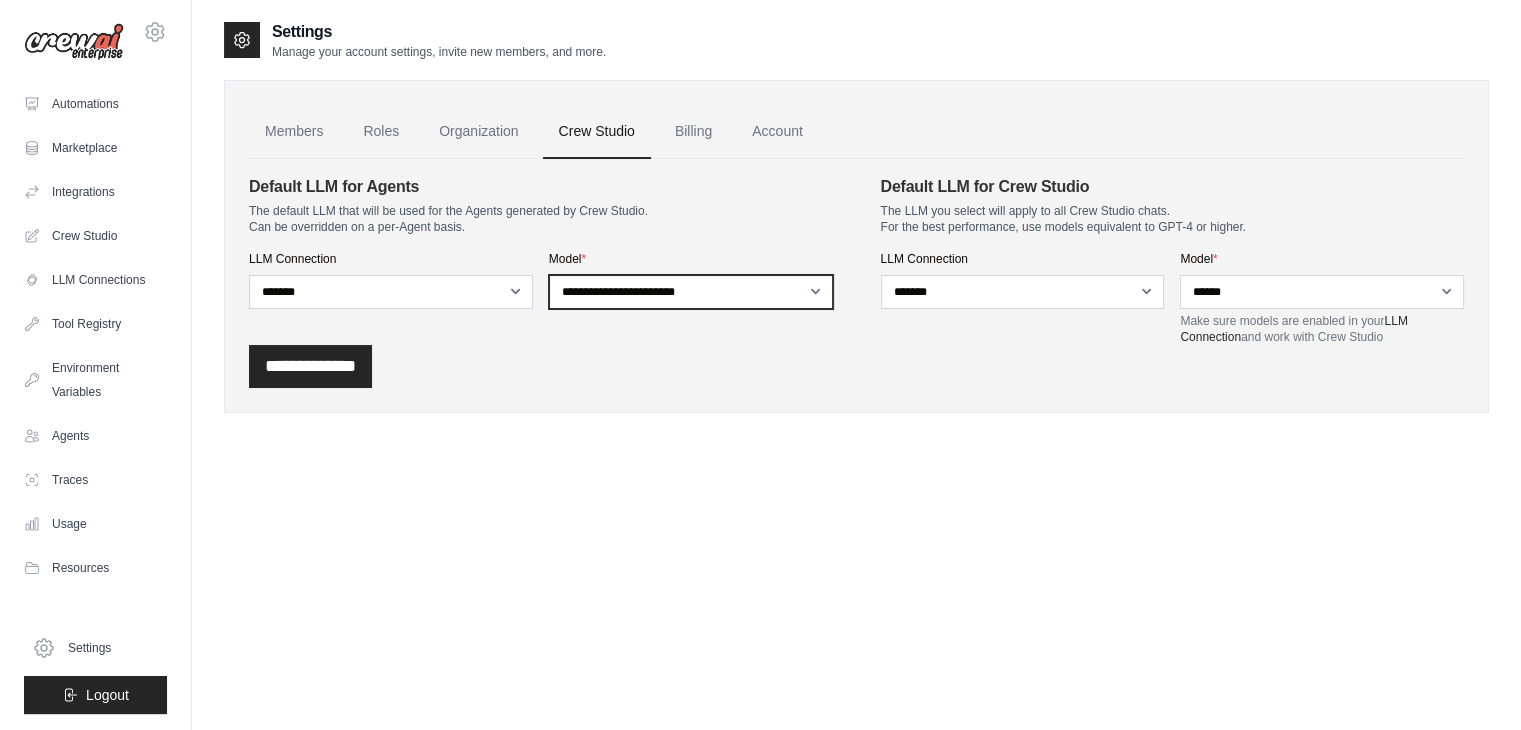 click on "**********" at bounding box center (691, 292) 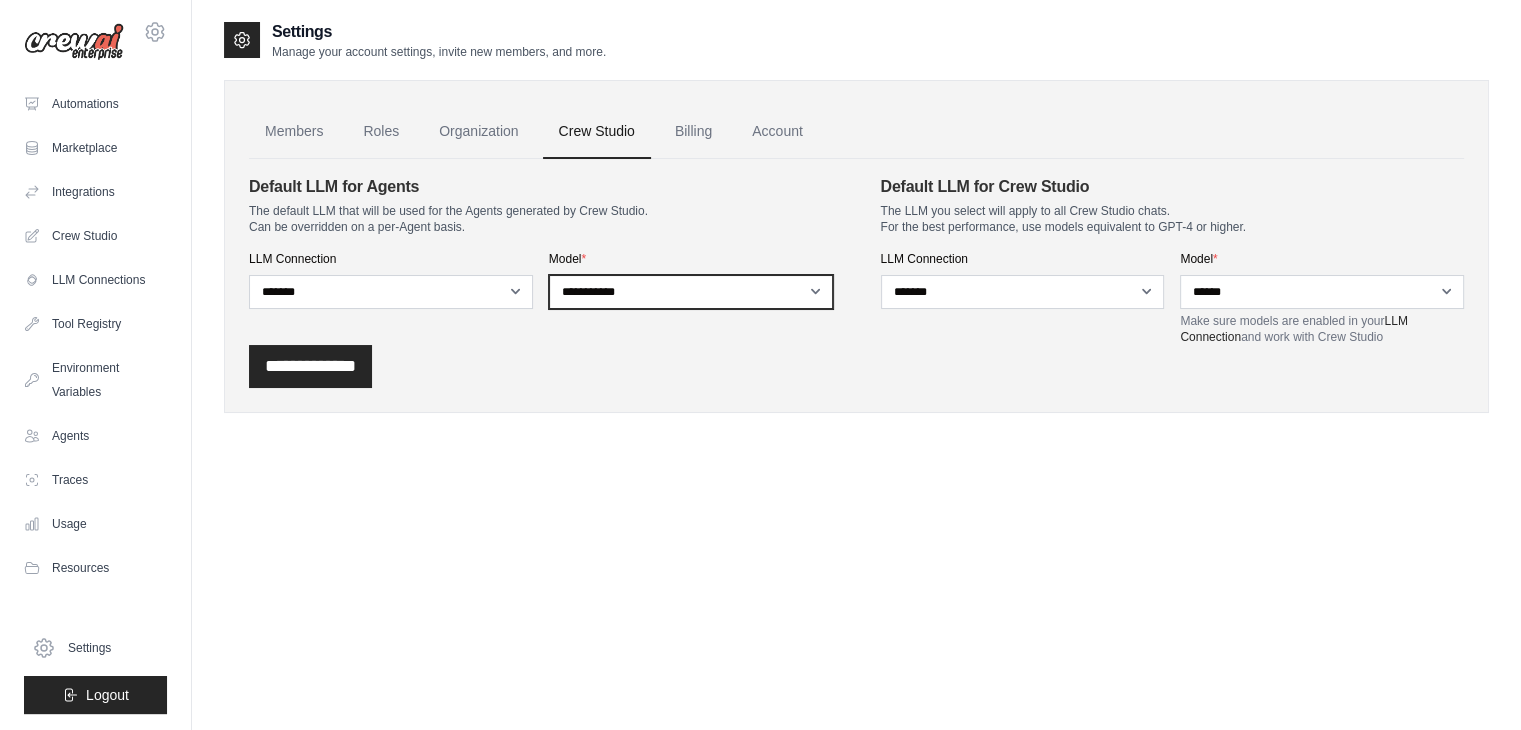 click on "**********" at bounding box center [691, 292] 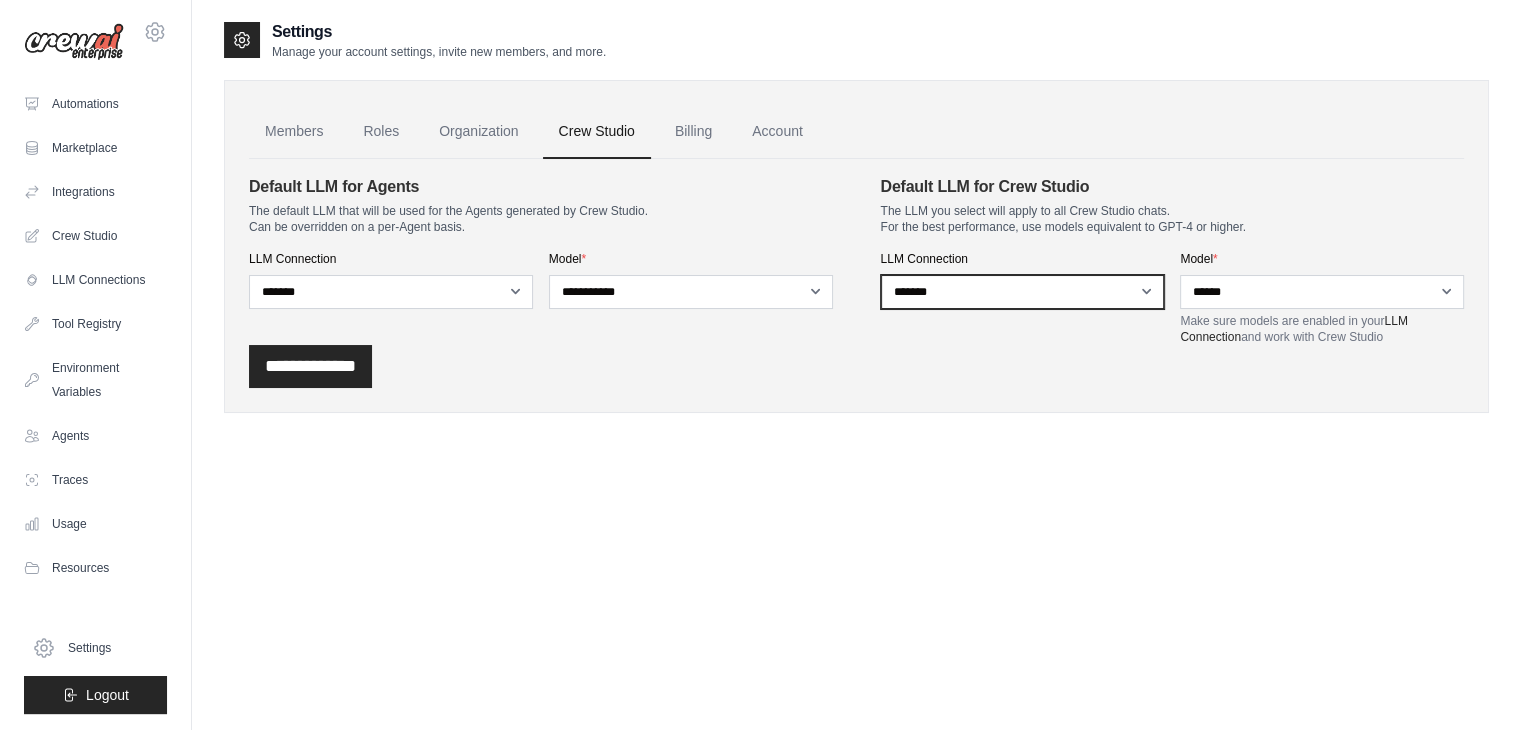 click on "**********" at bounding box center [1023, 292] 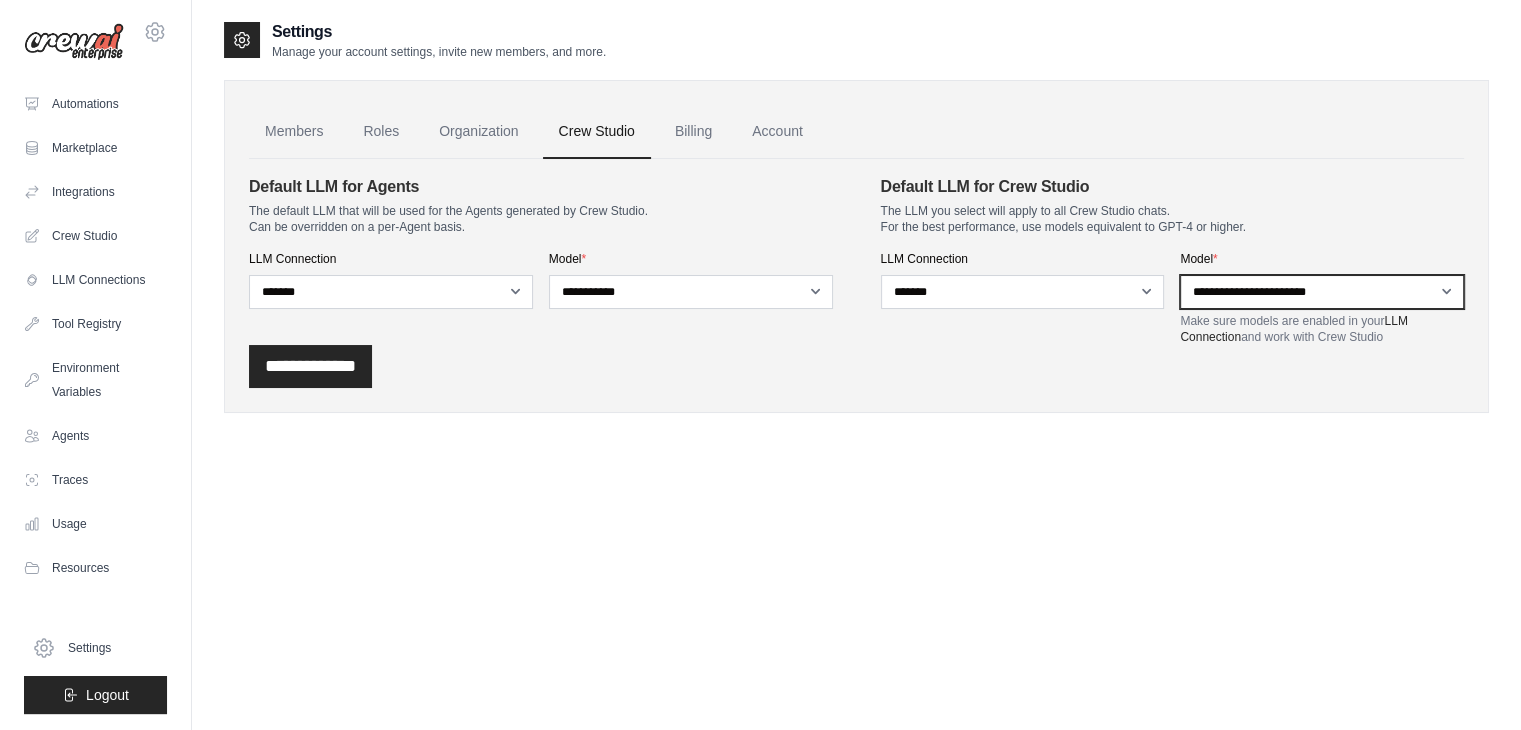 click on "**********" at bounding box center (1322, 292) 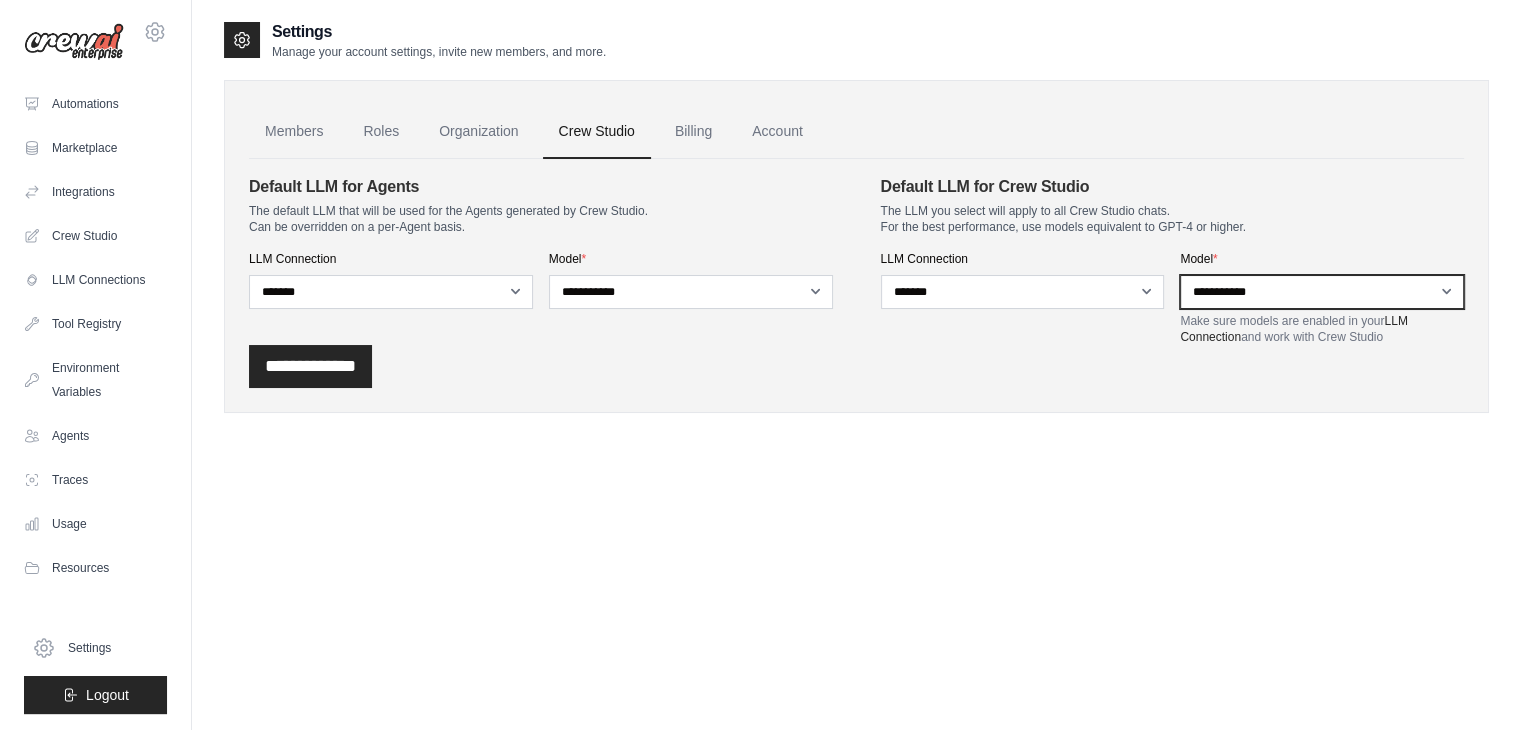 click on "**********" at bounding box center [1322, 292] 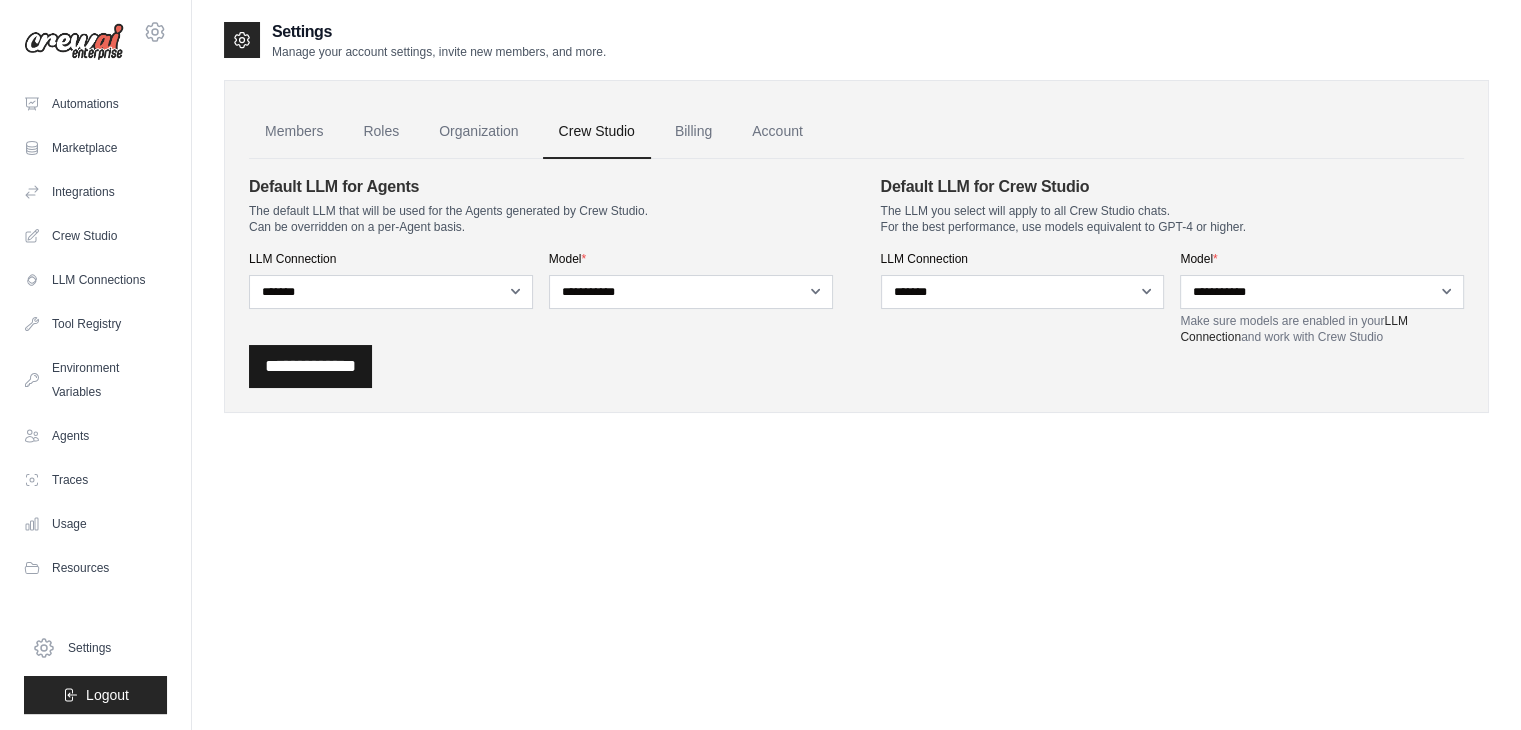 click on "**********" at bounding box center (310, 366) 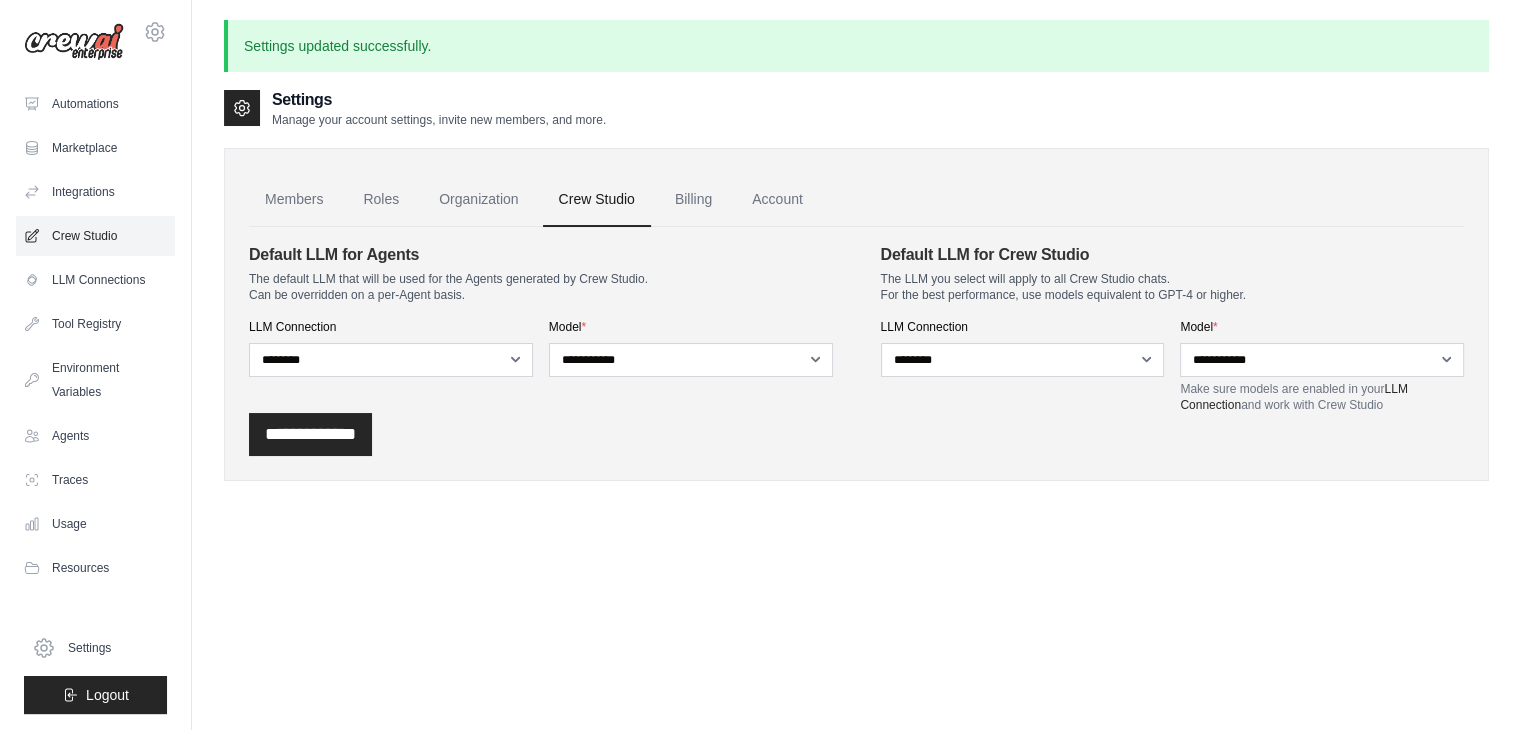 click on "Crew Studio" at bounding box center (95, 236) 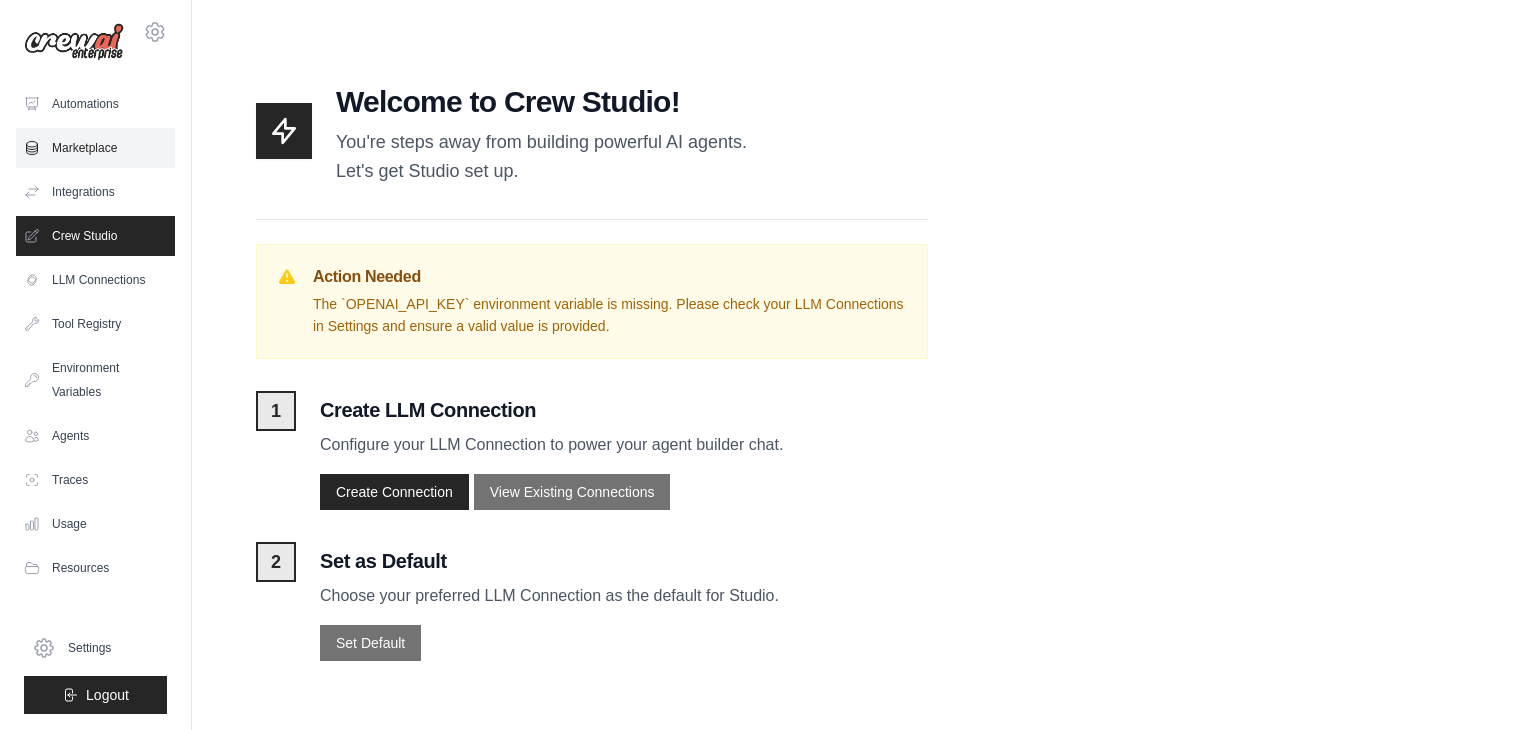 click on "Marketplace" at bounding box center [95, 148] 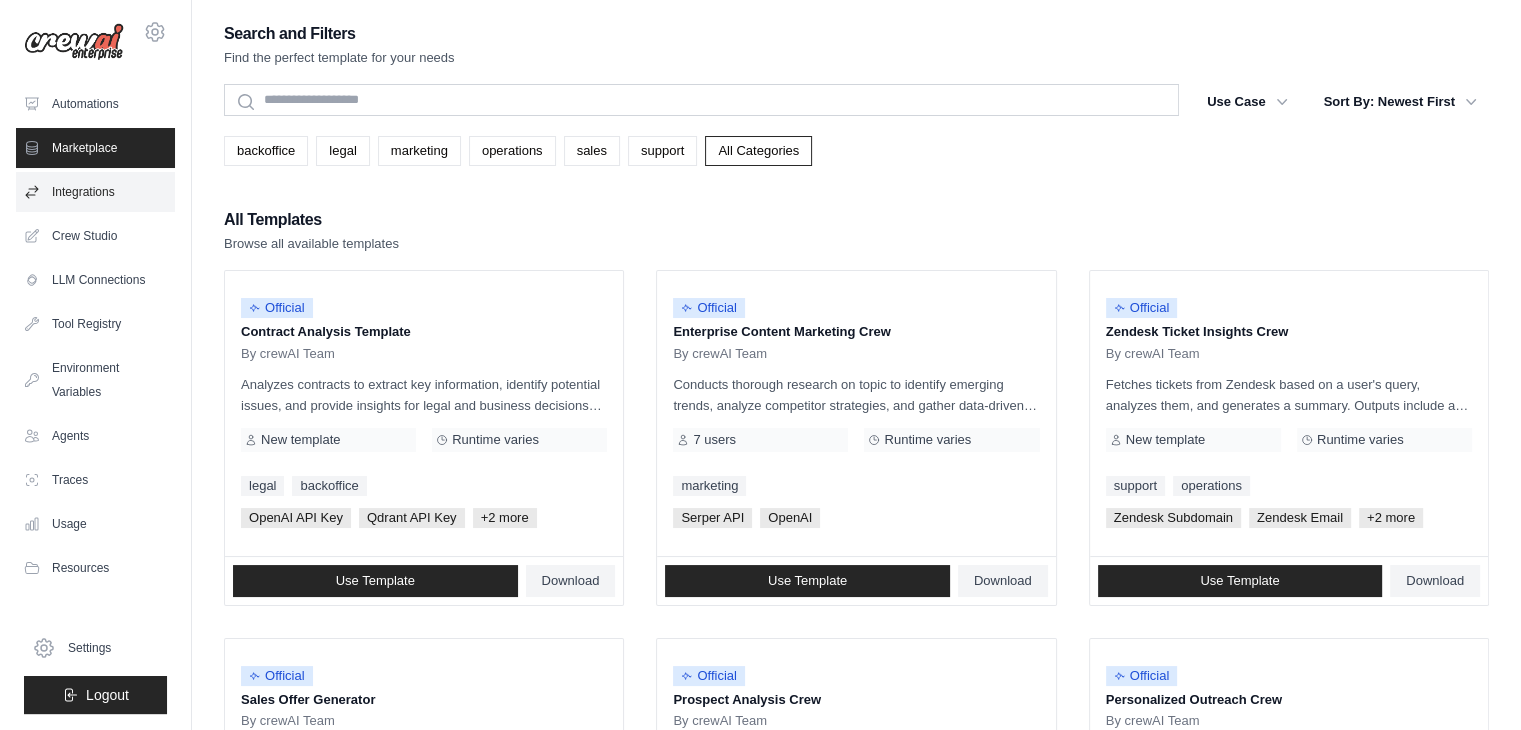 click on "Integrations" at bounding box center (95, 192) 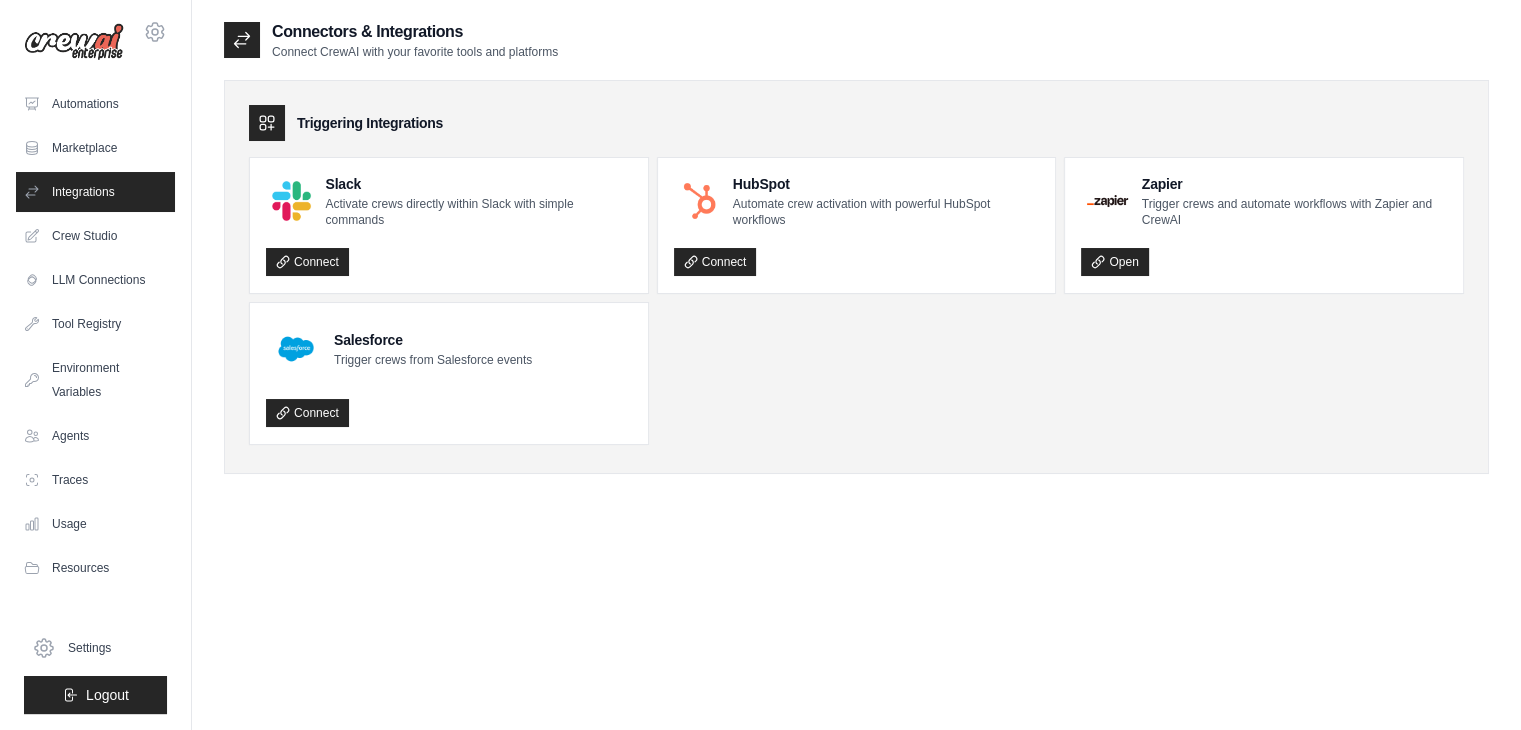 click on "Automations" at bounding box center (95, 104) 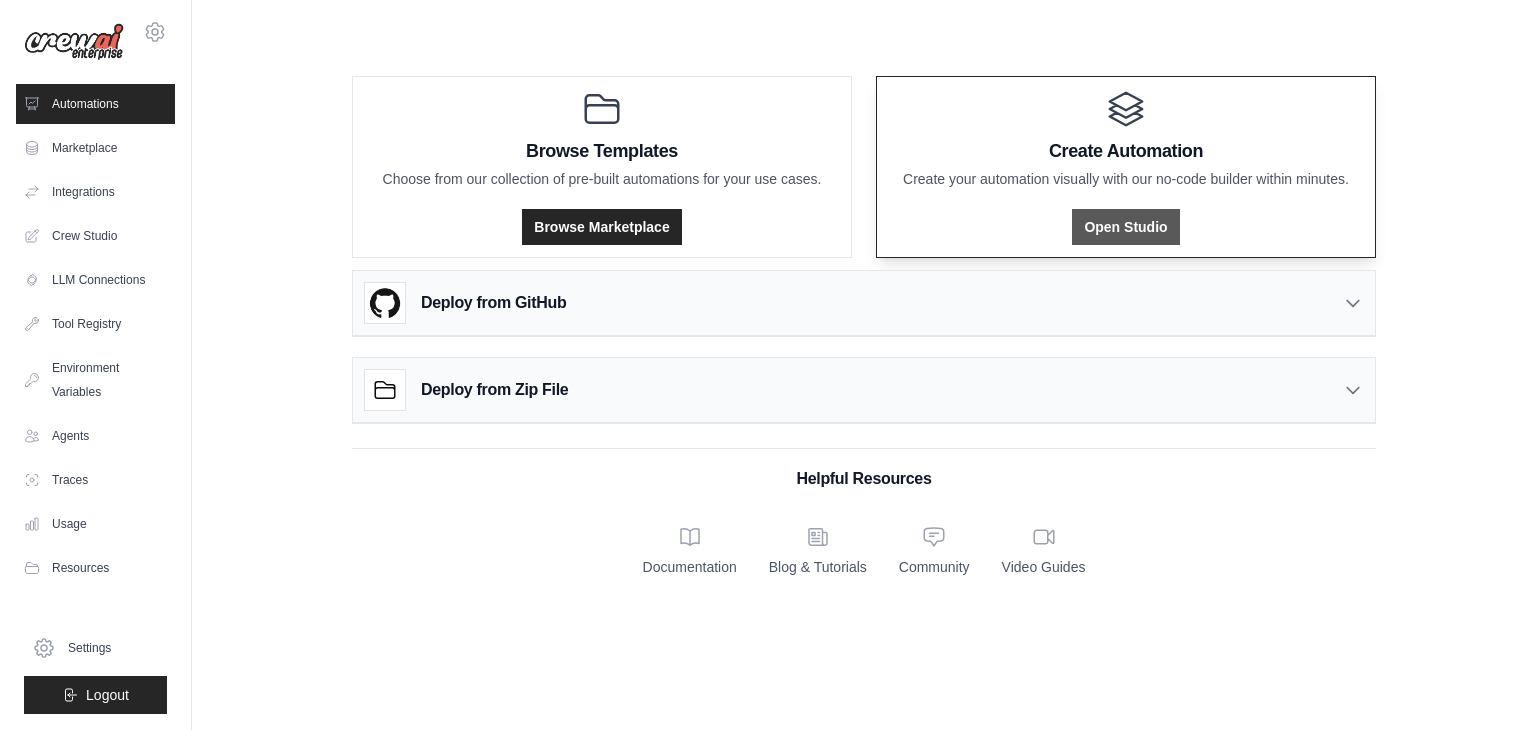 click on "Open Studio" at bounding box center [1125, 227] 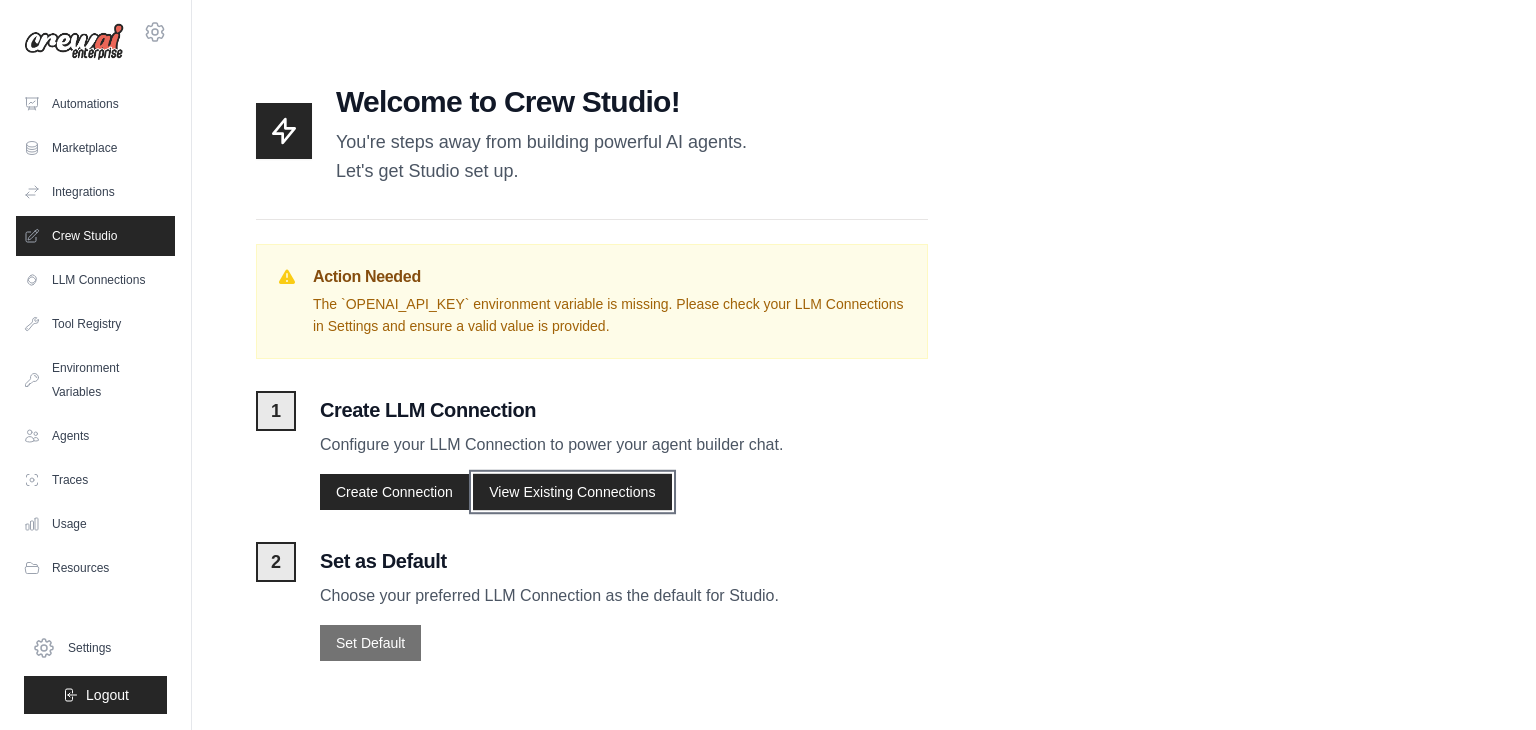 click on "View Existing Connections" at bounding box center (572, 492) 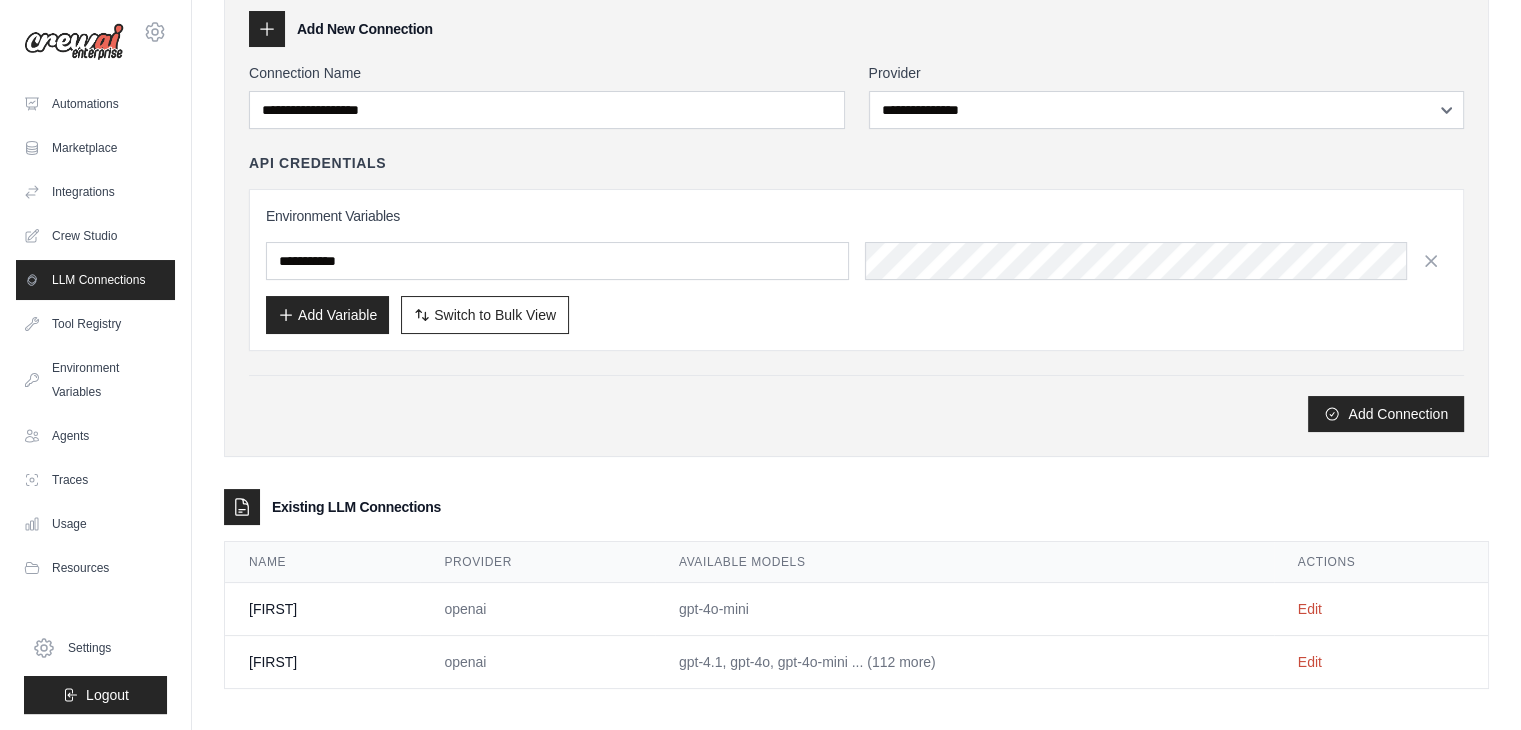 scroll, scrollTop: 102, scrollLeft: 0, axis: vertical 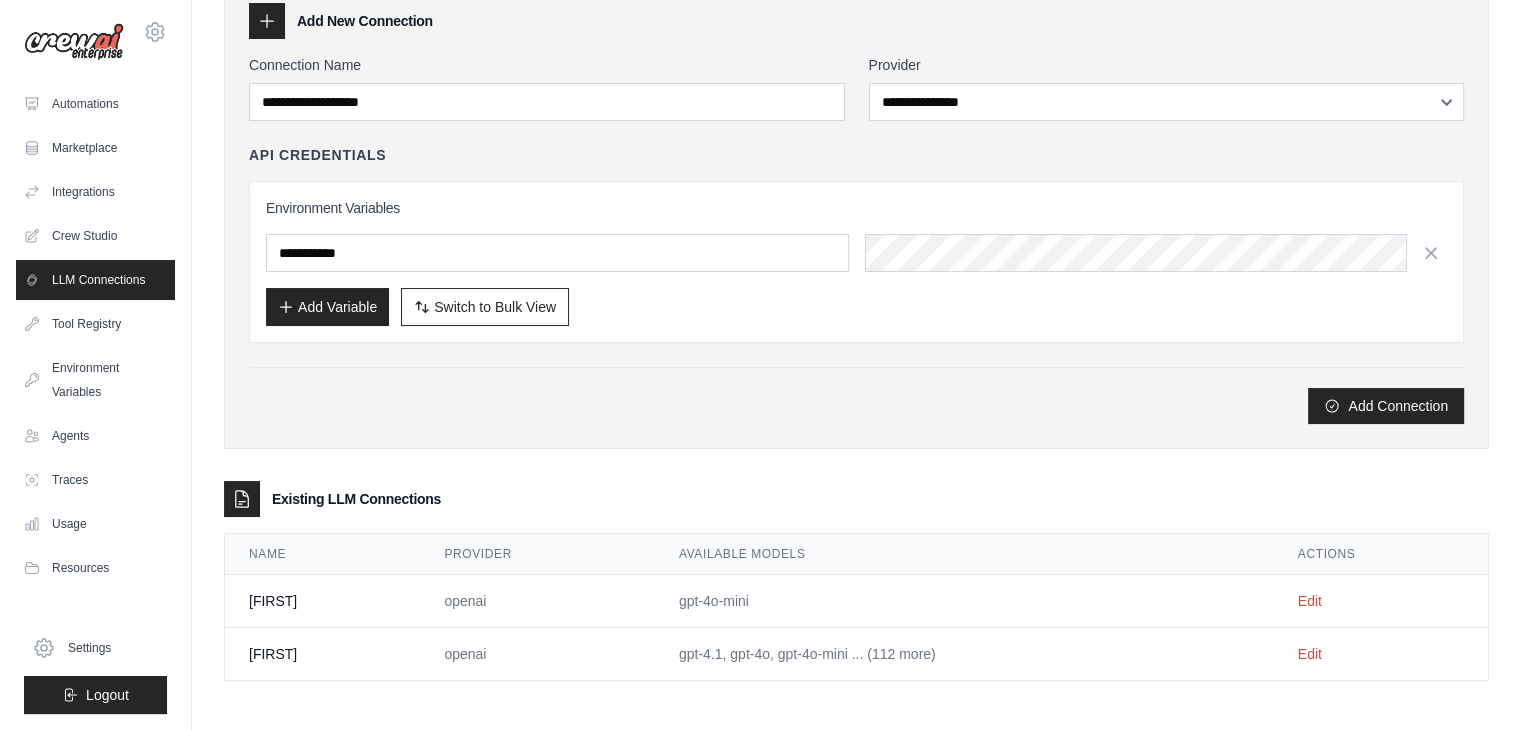 click on "[NAME]" at bounding box center [322, 654] 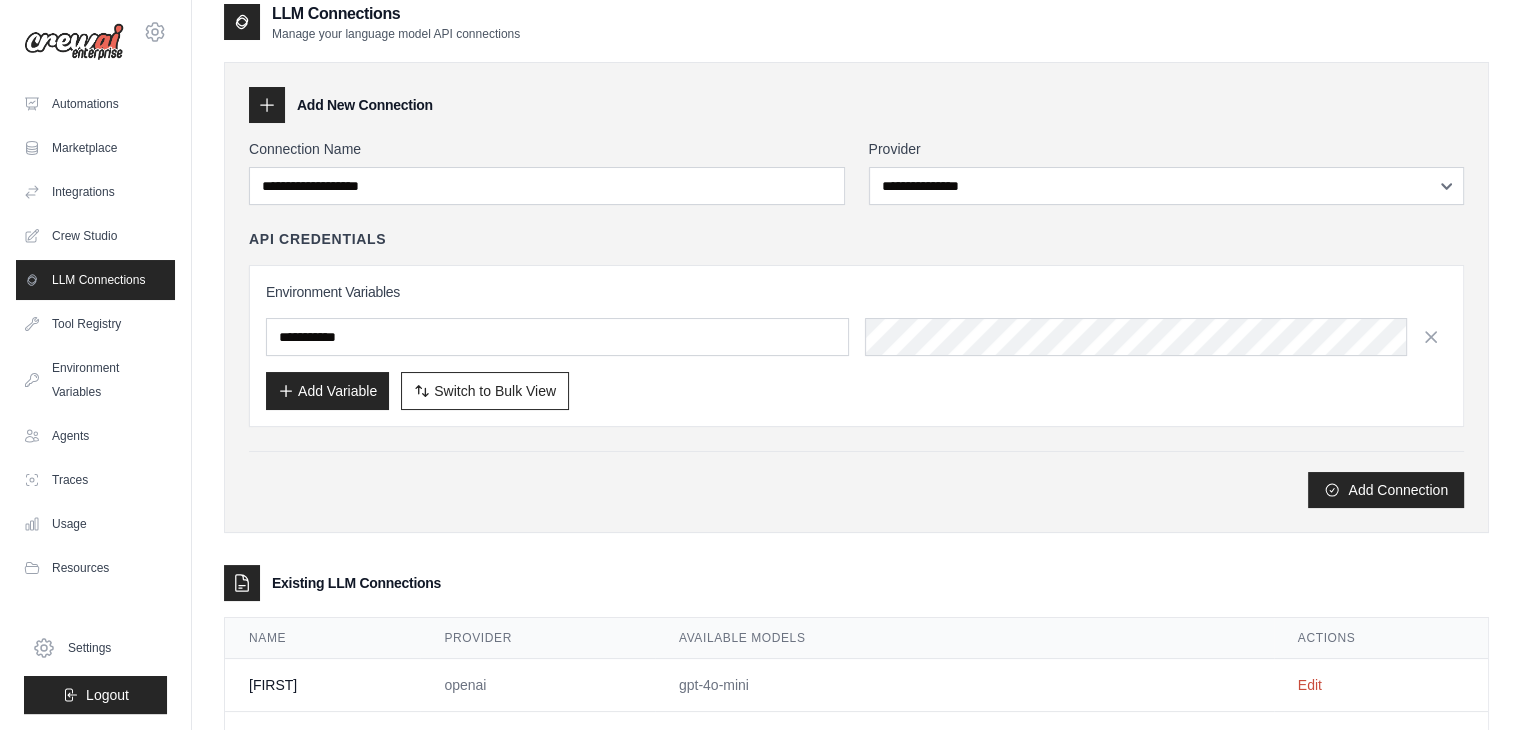 scroll, scrollTop: 0, scrollLeft: 0, axis: both 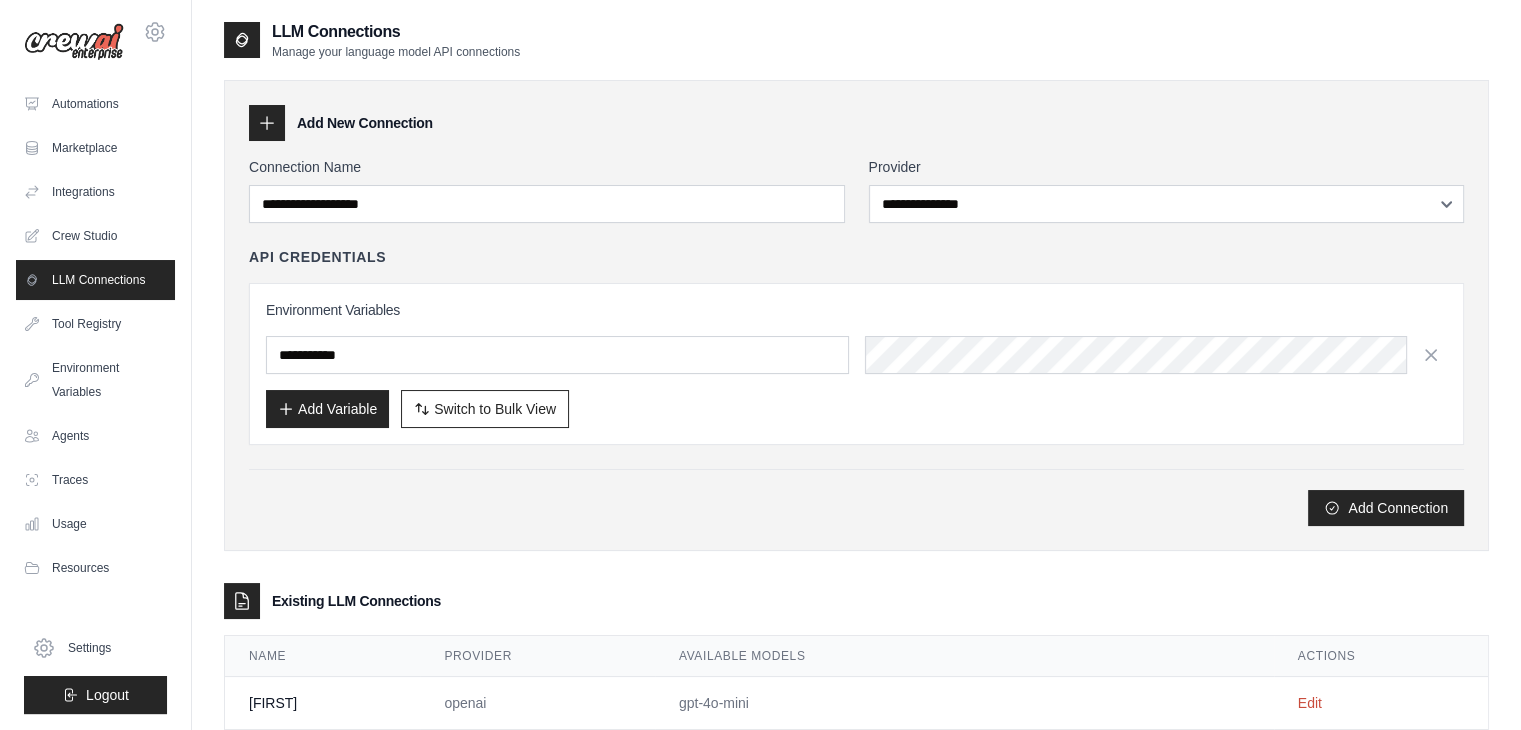 click 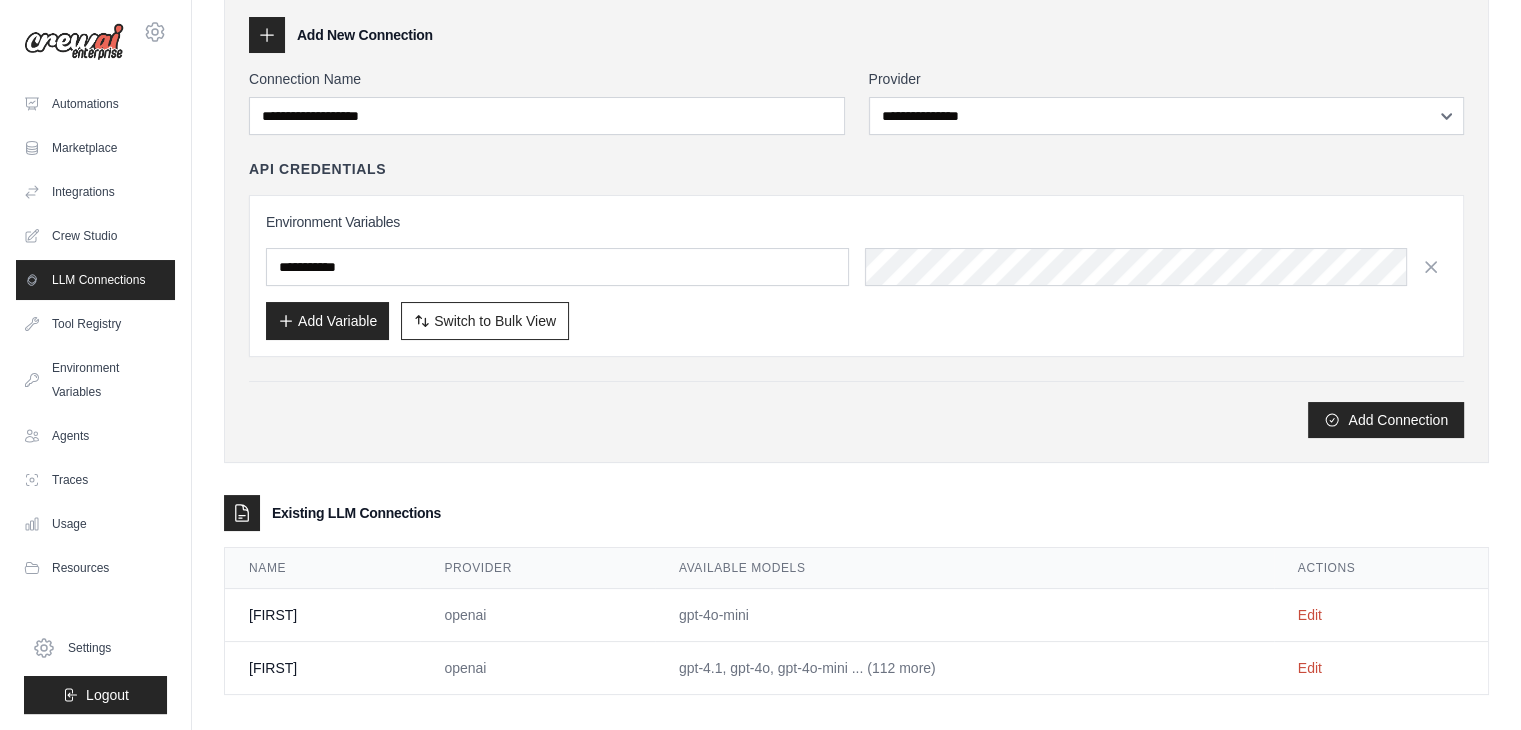 scroll, scrollTop: 102, scrollLeft: 0, axis: vertical 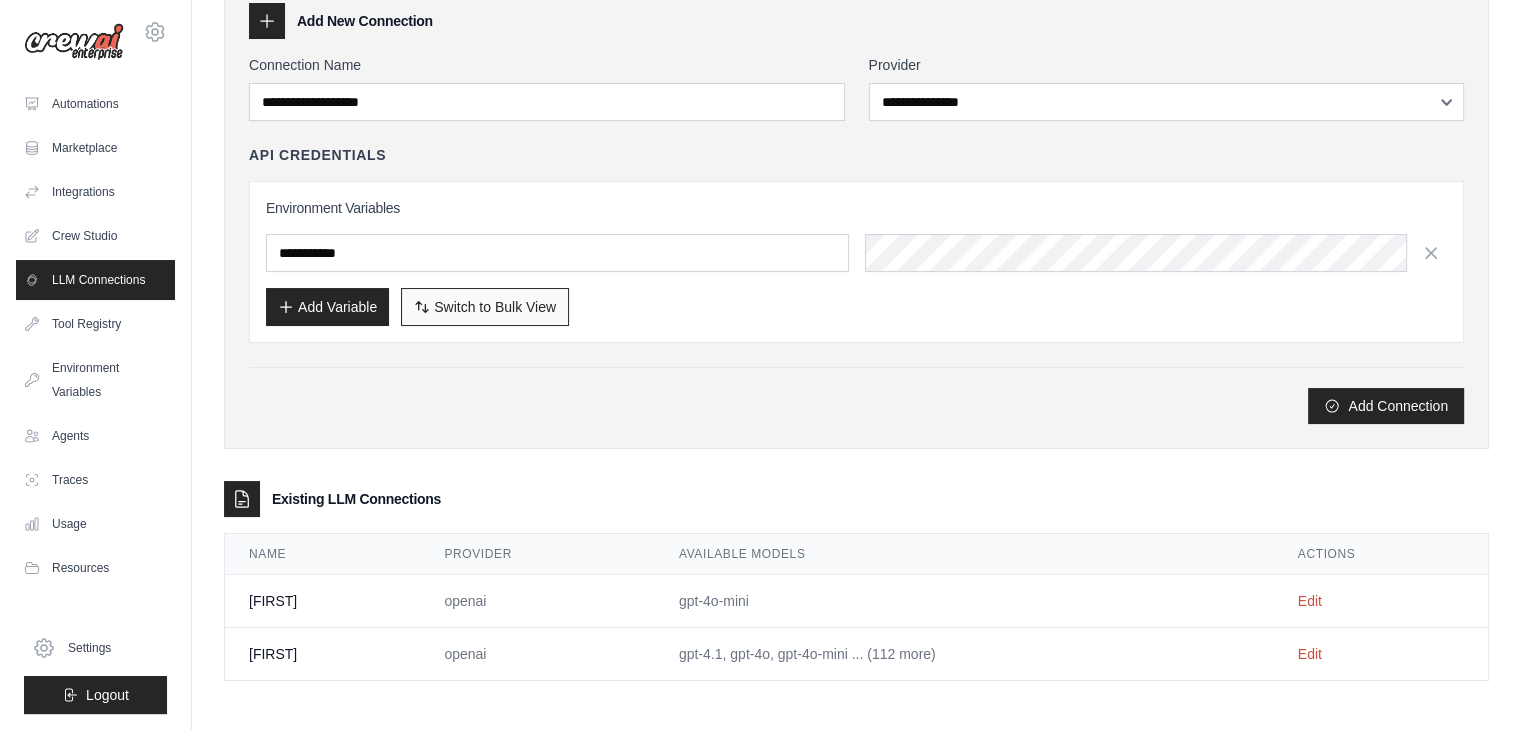 click on "Switch to Bulk View" at bounding box center [495, 307] 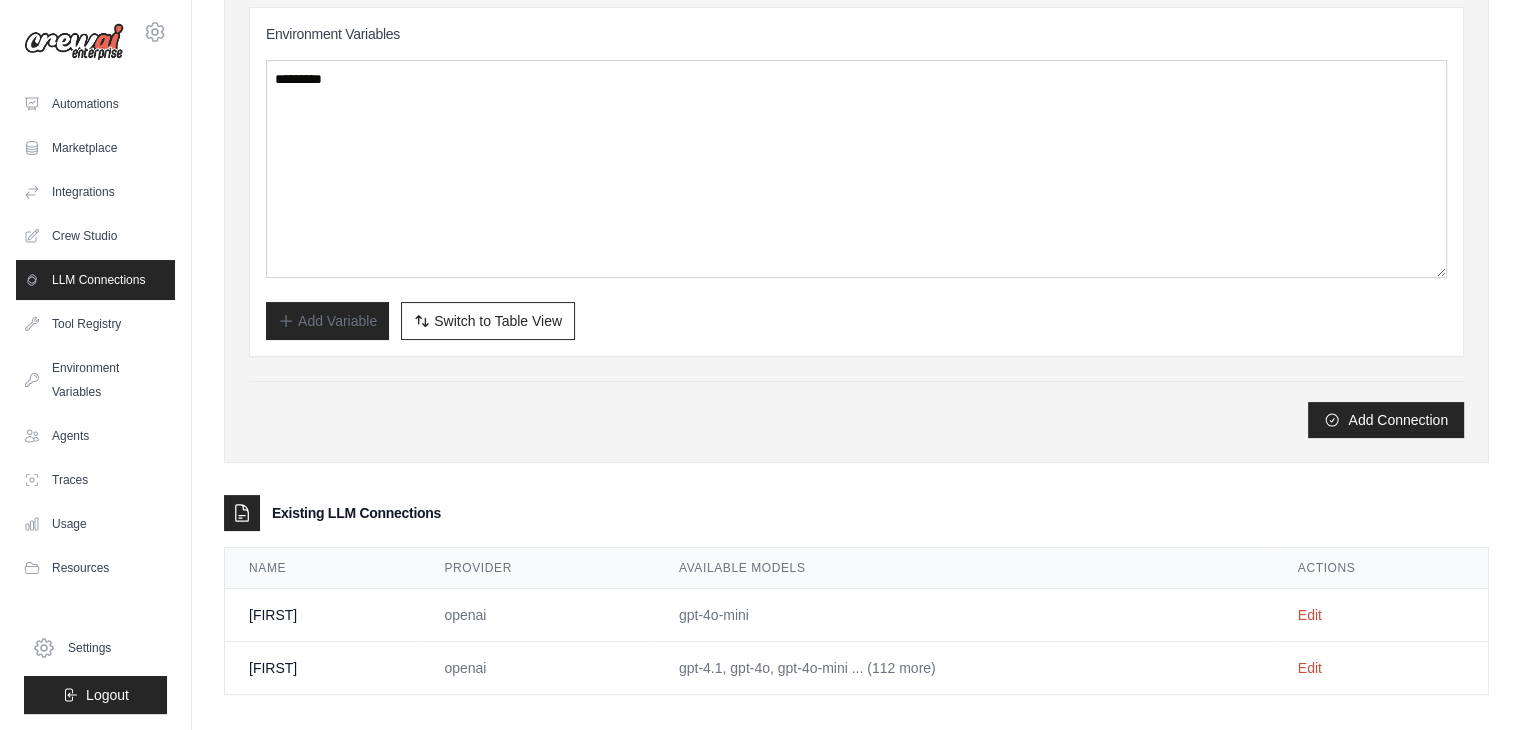 scroll, scrollTop: 289, scrollLeft: 0, axis: vertical 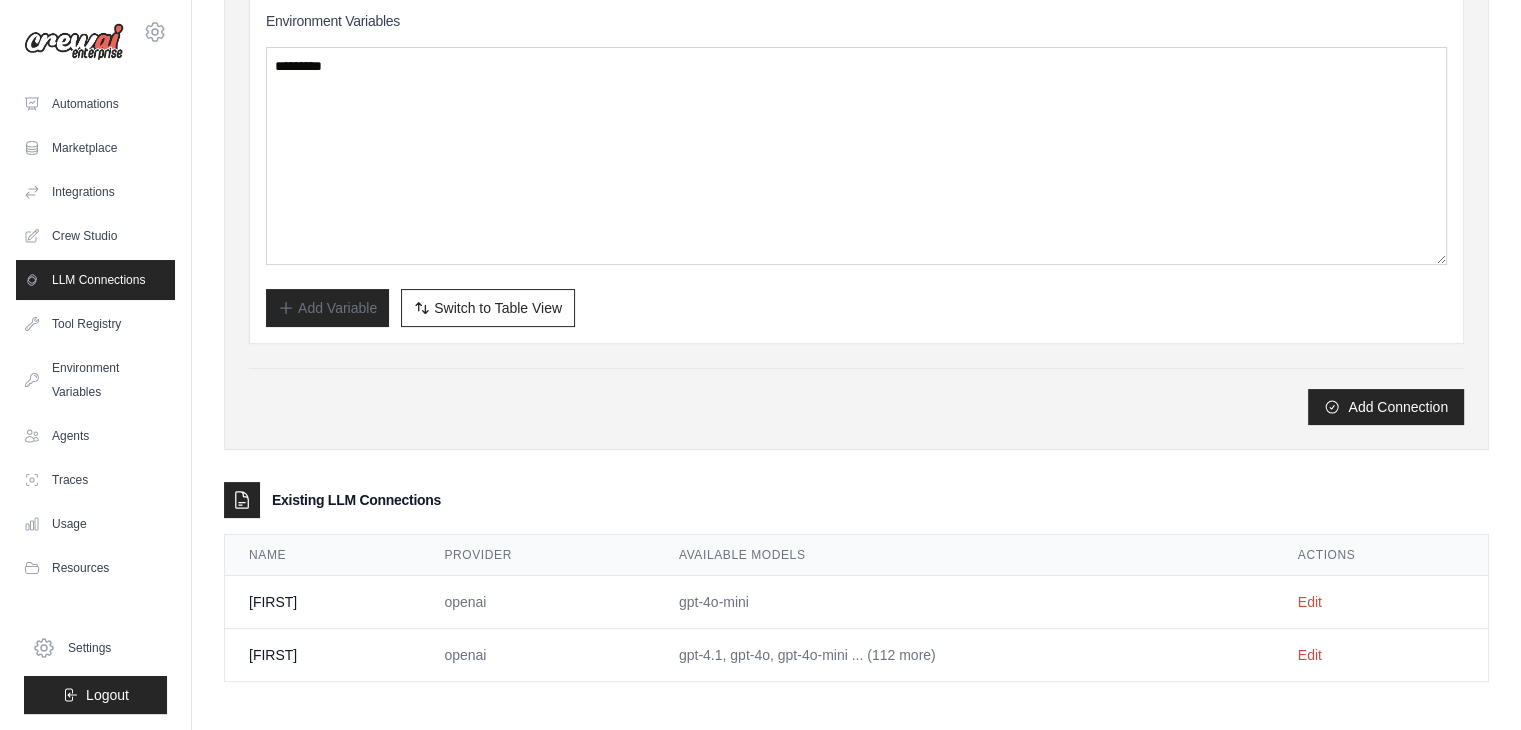 click on "[NAME]" at bounding box center (322, 602) 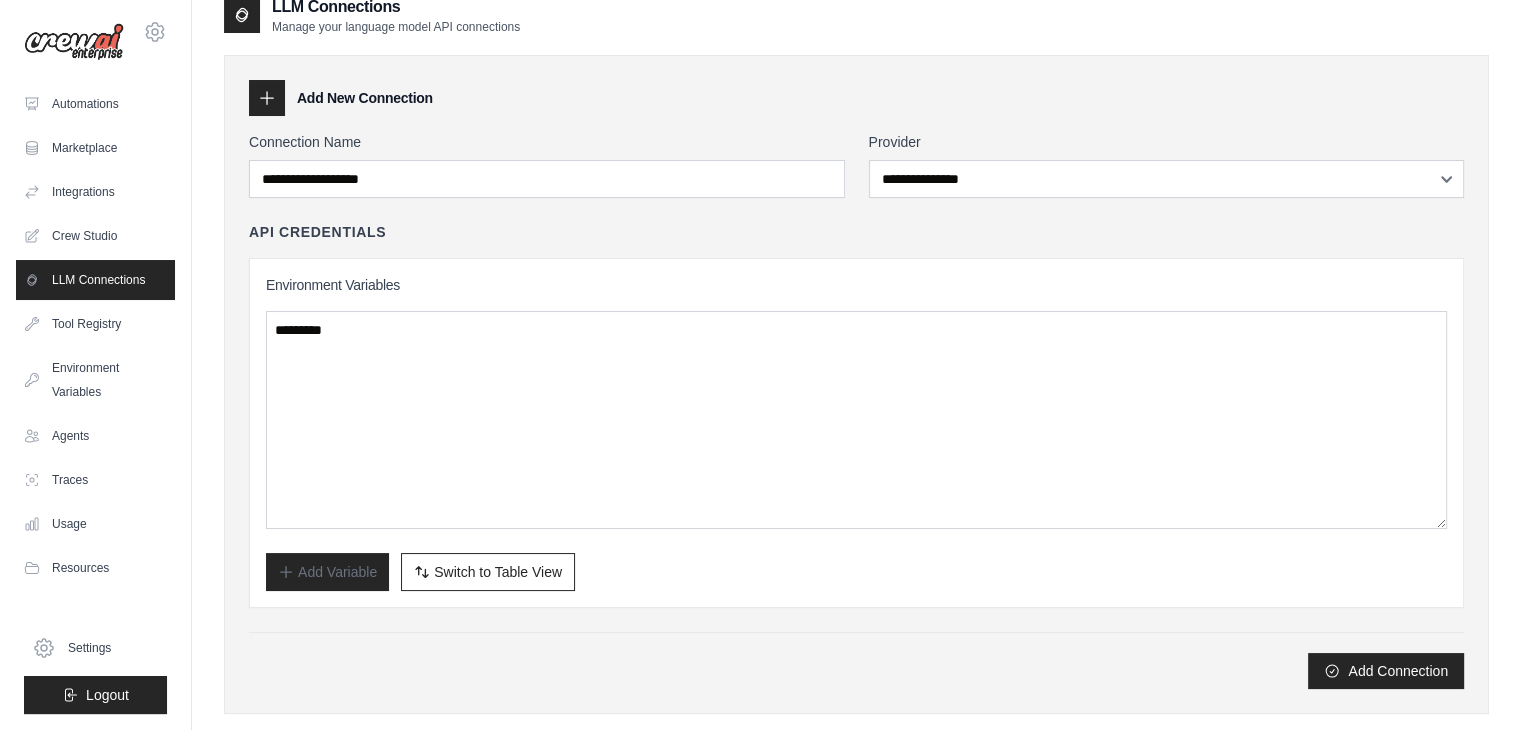 scroll, scrollTop: 0, scrollLeft: 0, axis: both 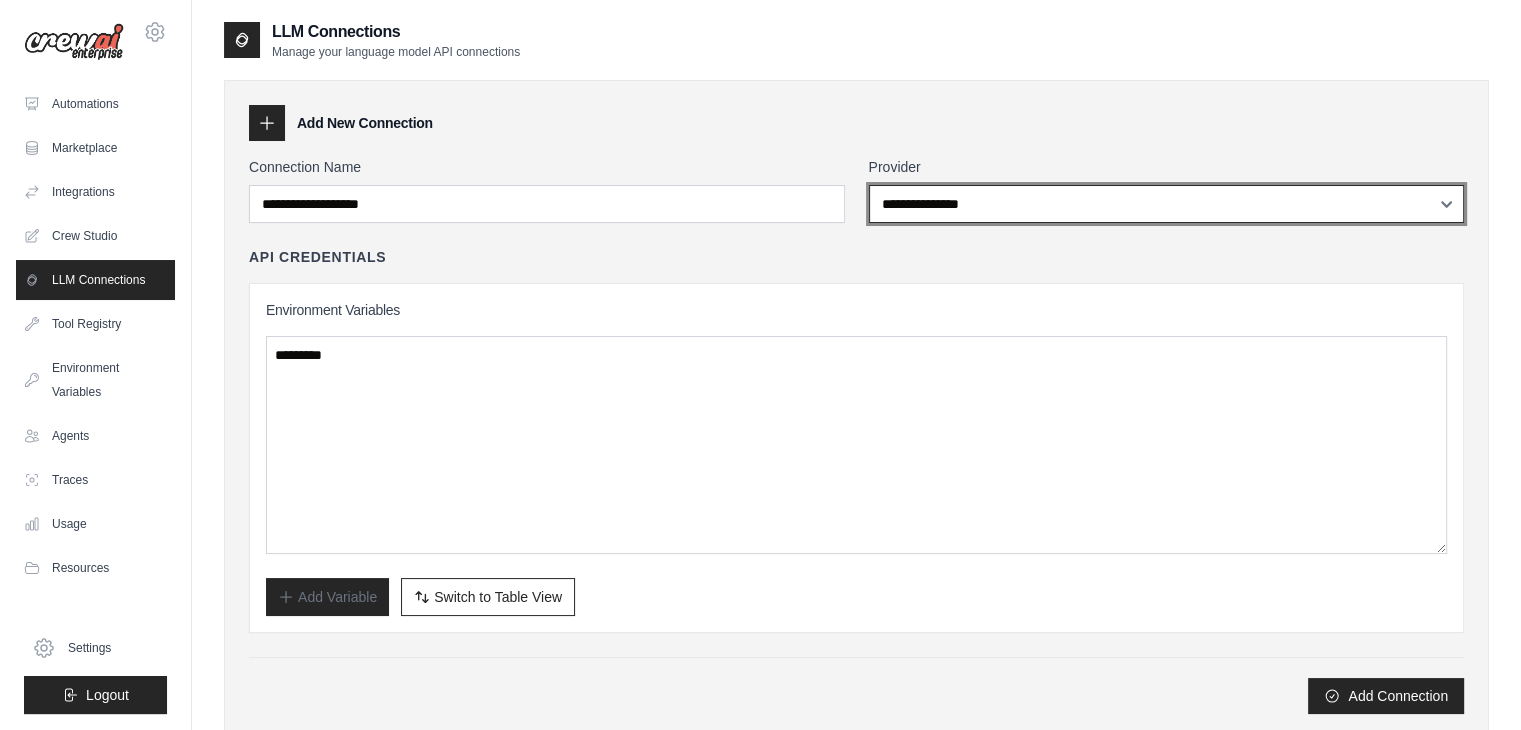 click on "**********" at bounding box center [1167, 204] 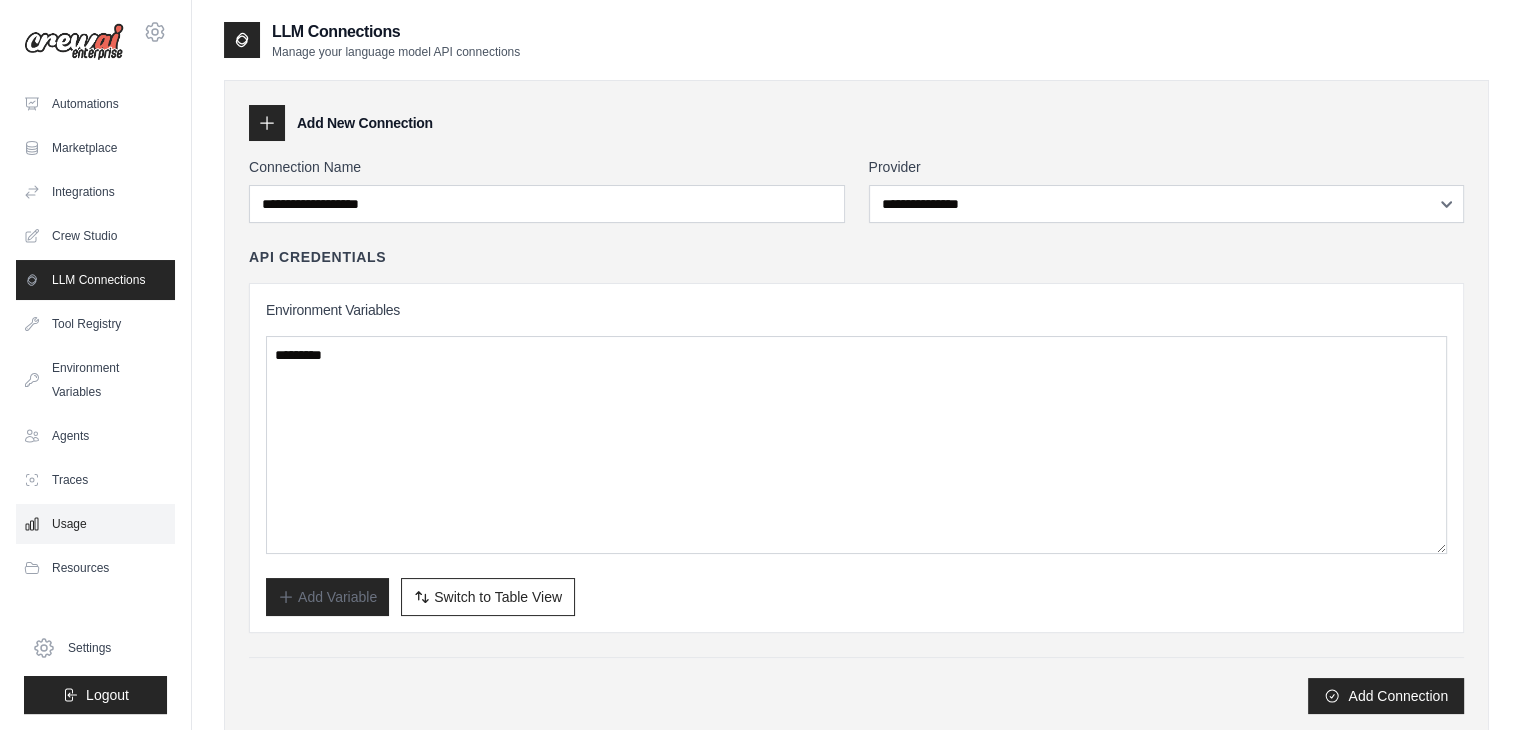 click on "Usage" at bounding box center (95, 524) 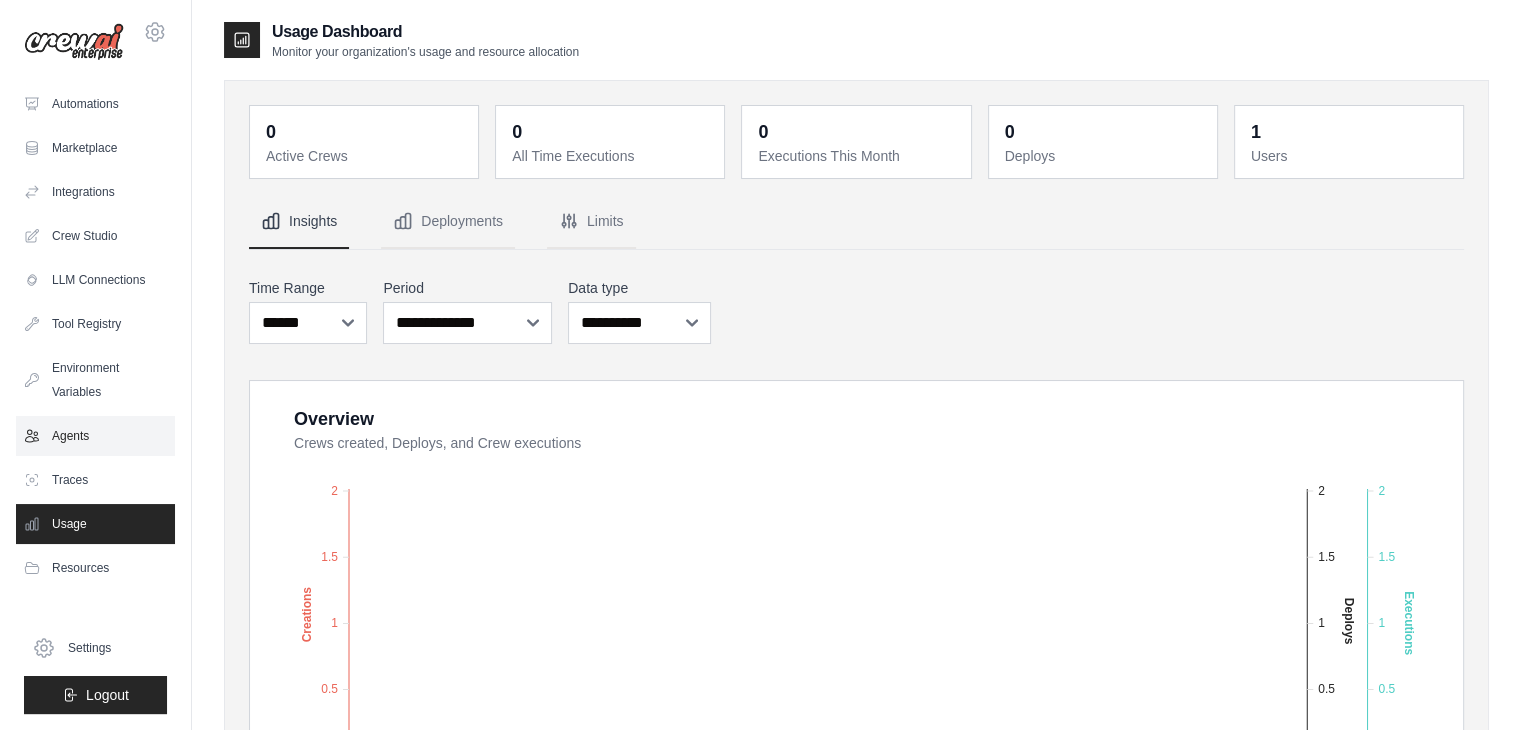 click on "Agents" at bounding box center [95, 436] 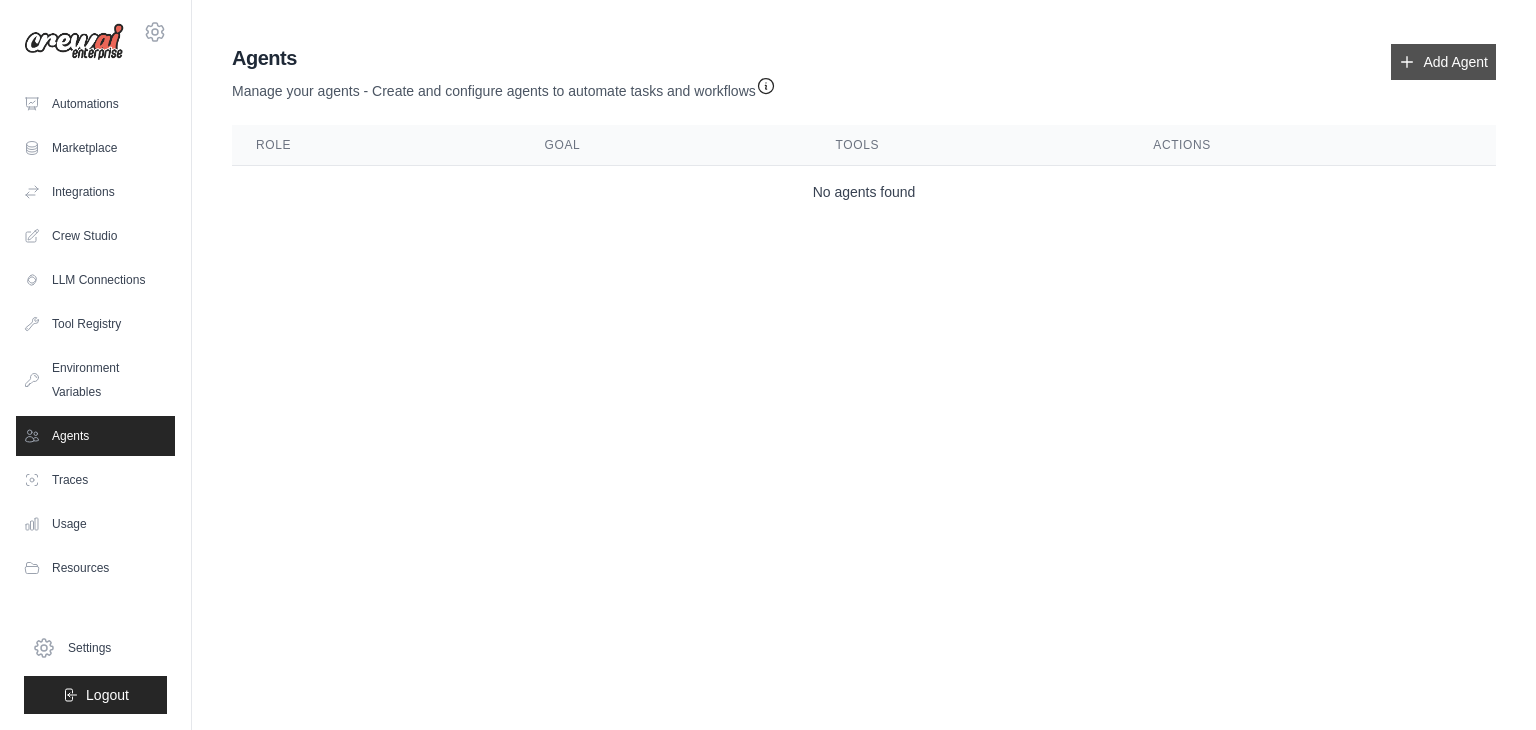 click 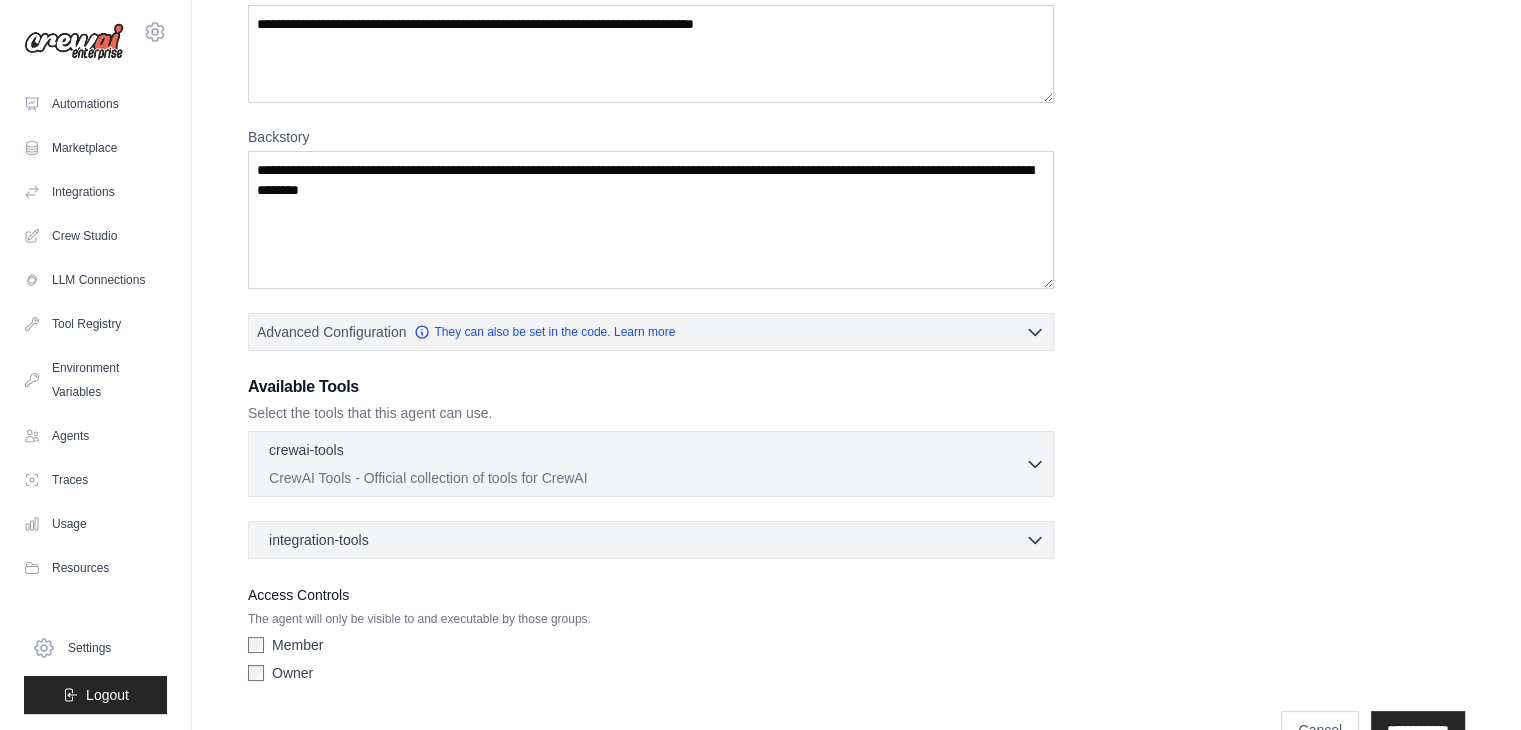 scroll, scrollTop: 250, scrollLeft: 0, axis: vertical 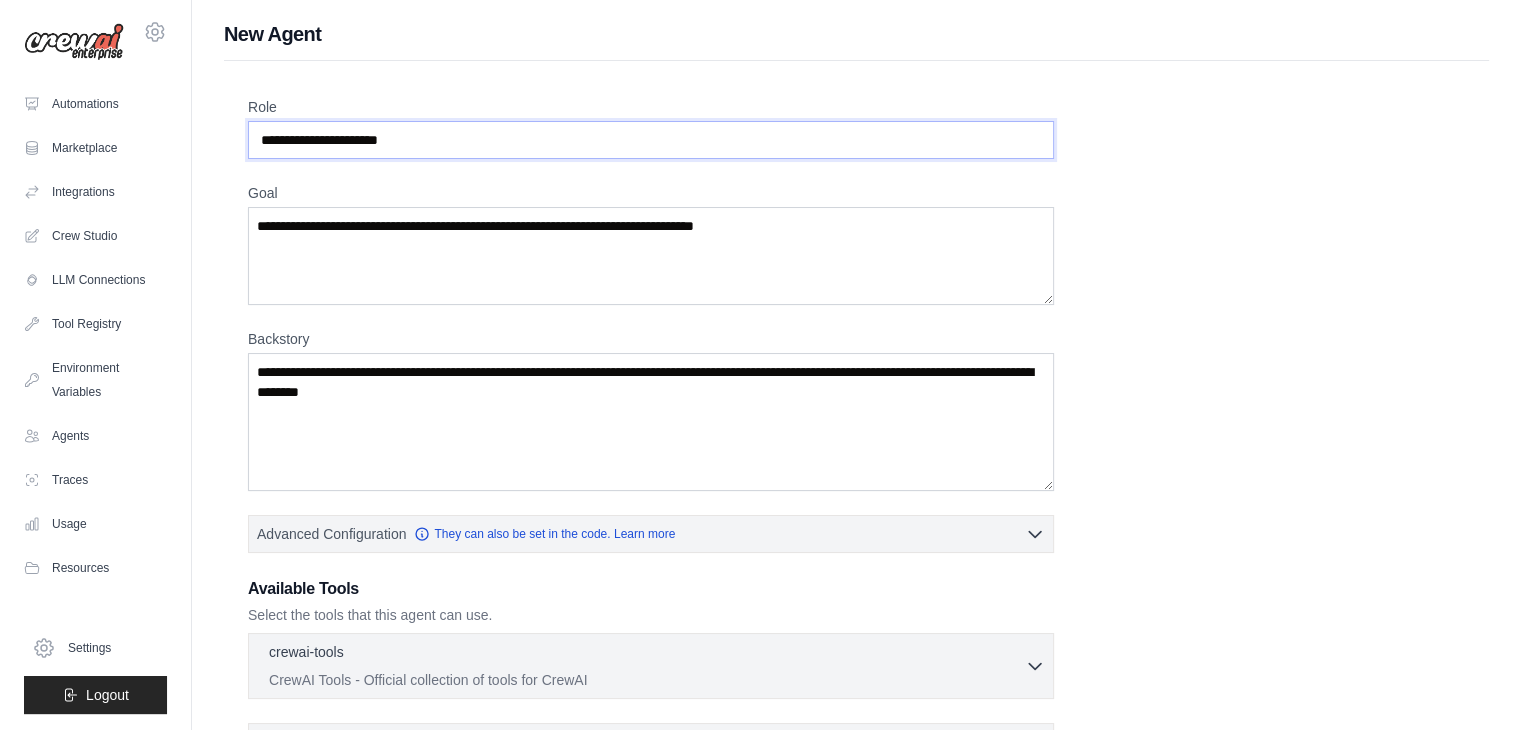 click on "Role" at bounding box center [651, 140] 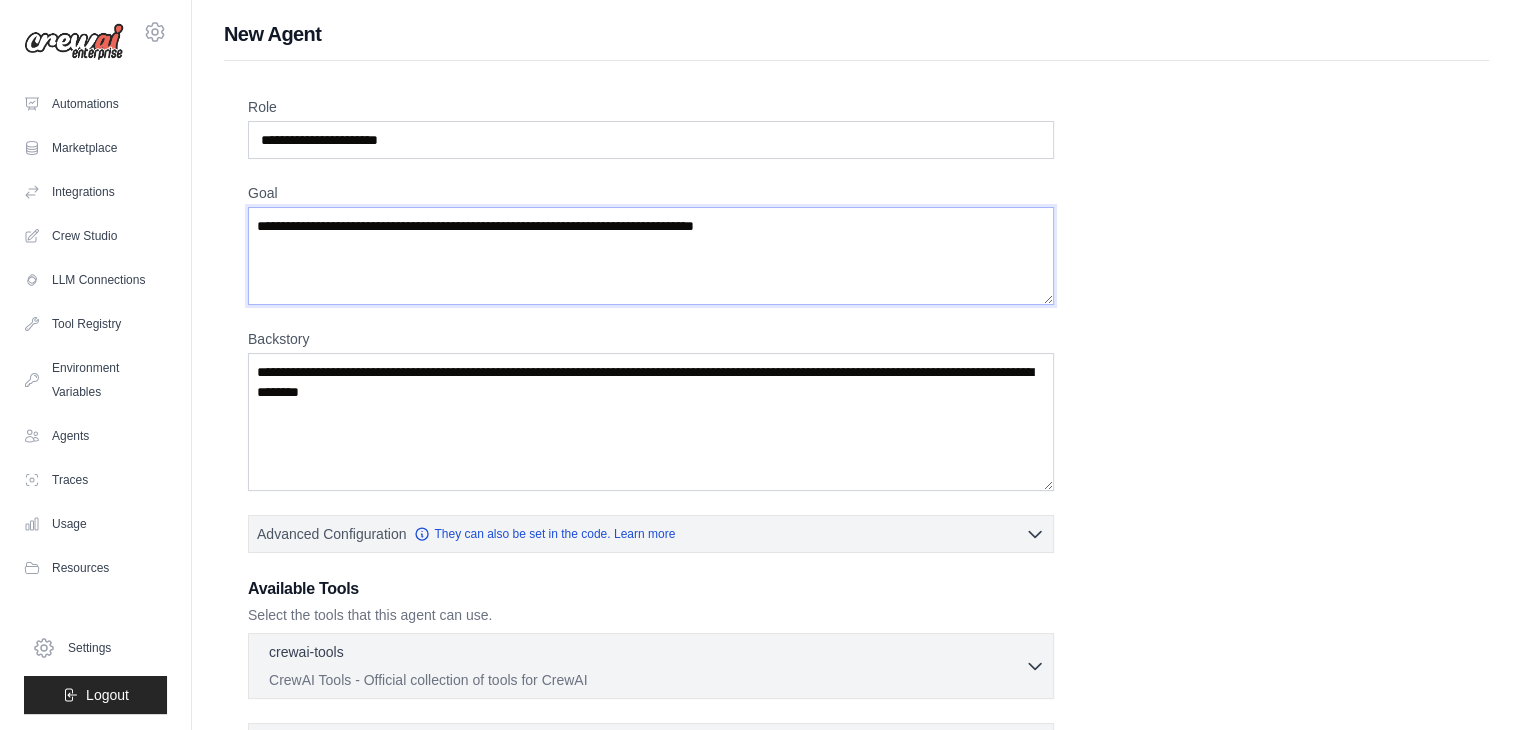 click on "Goal" at bounding box center [651, 256] 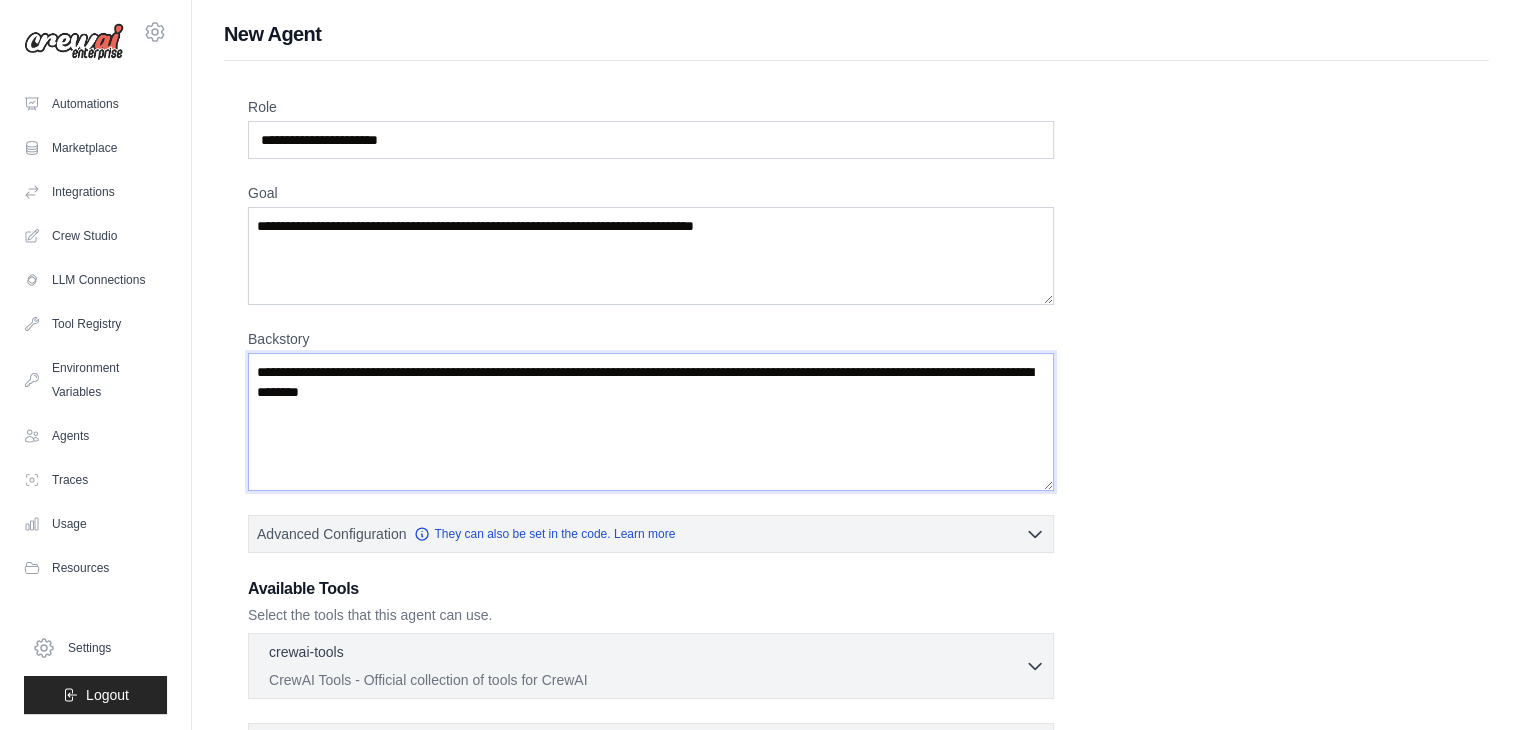 click on "Backstory" at bounding box center (651, 422) 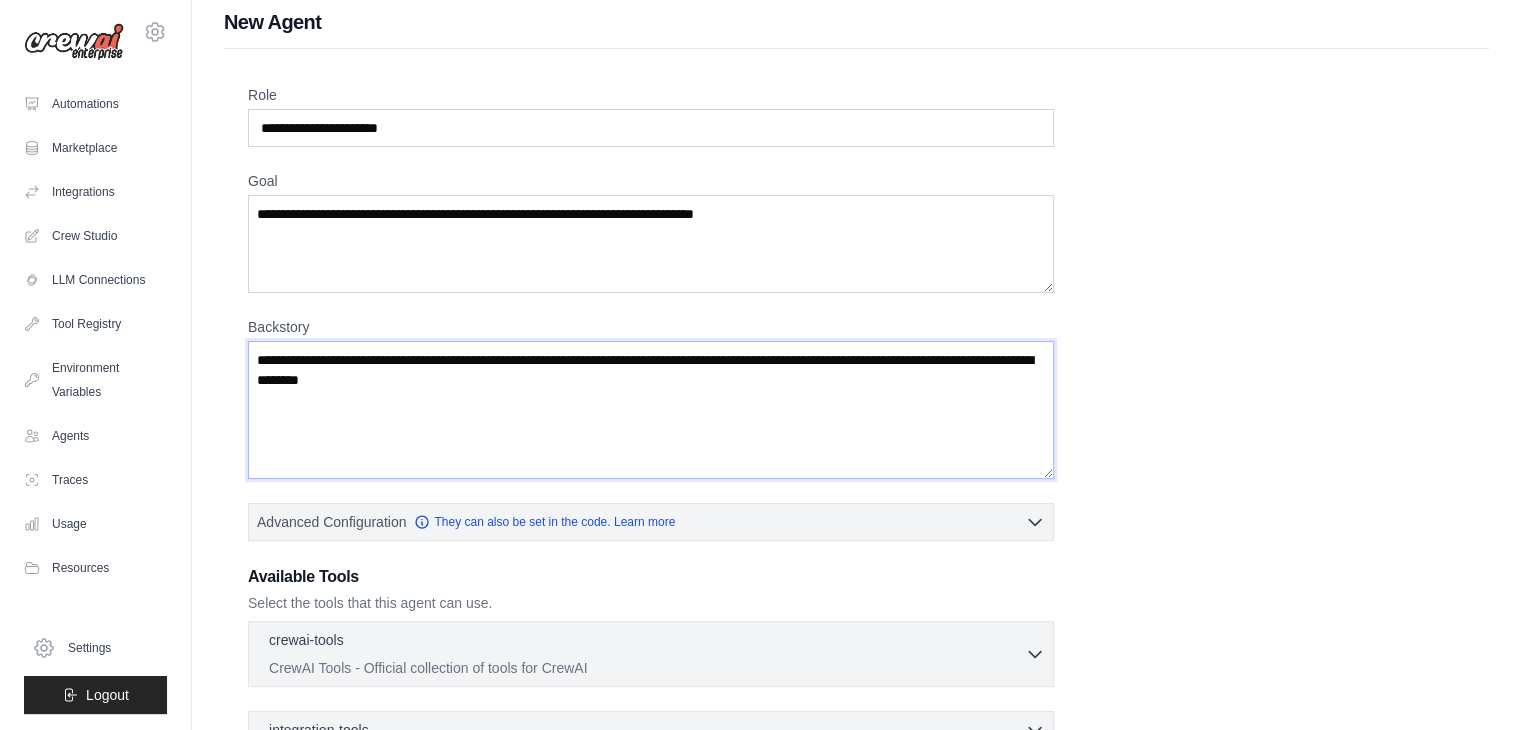 scroll, scrollTop: 0, scrollLeft: 0, axis: both 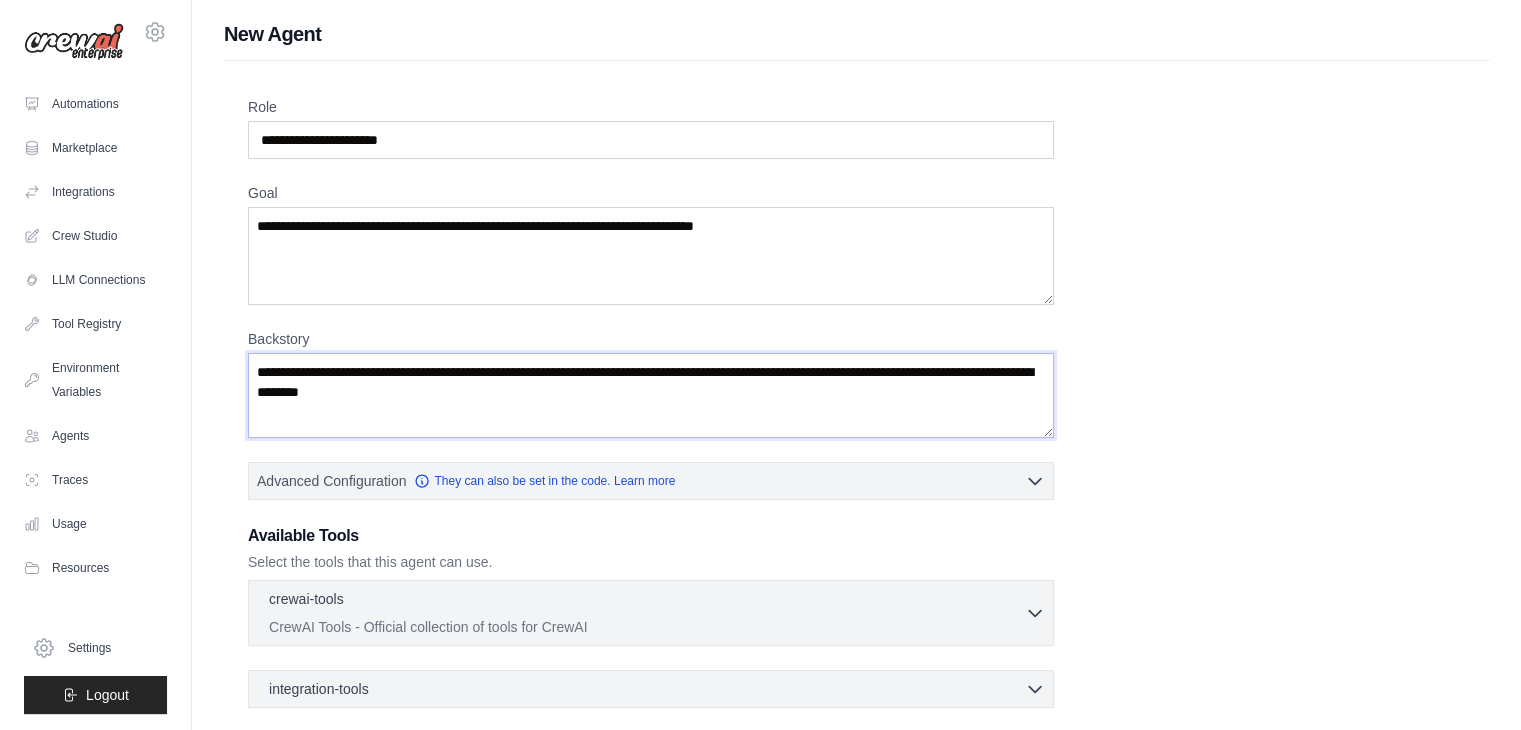 drag, startPoint x: 1047, startPoint y: 485, endPoint x: 1059, endPoint y: 433, distance: 53.366657 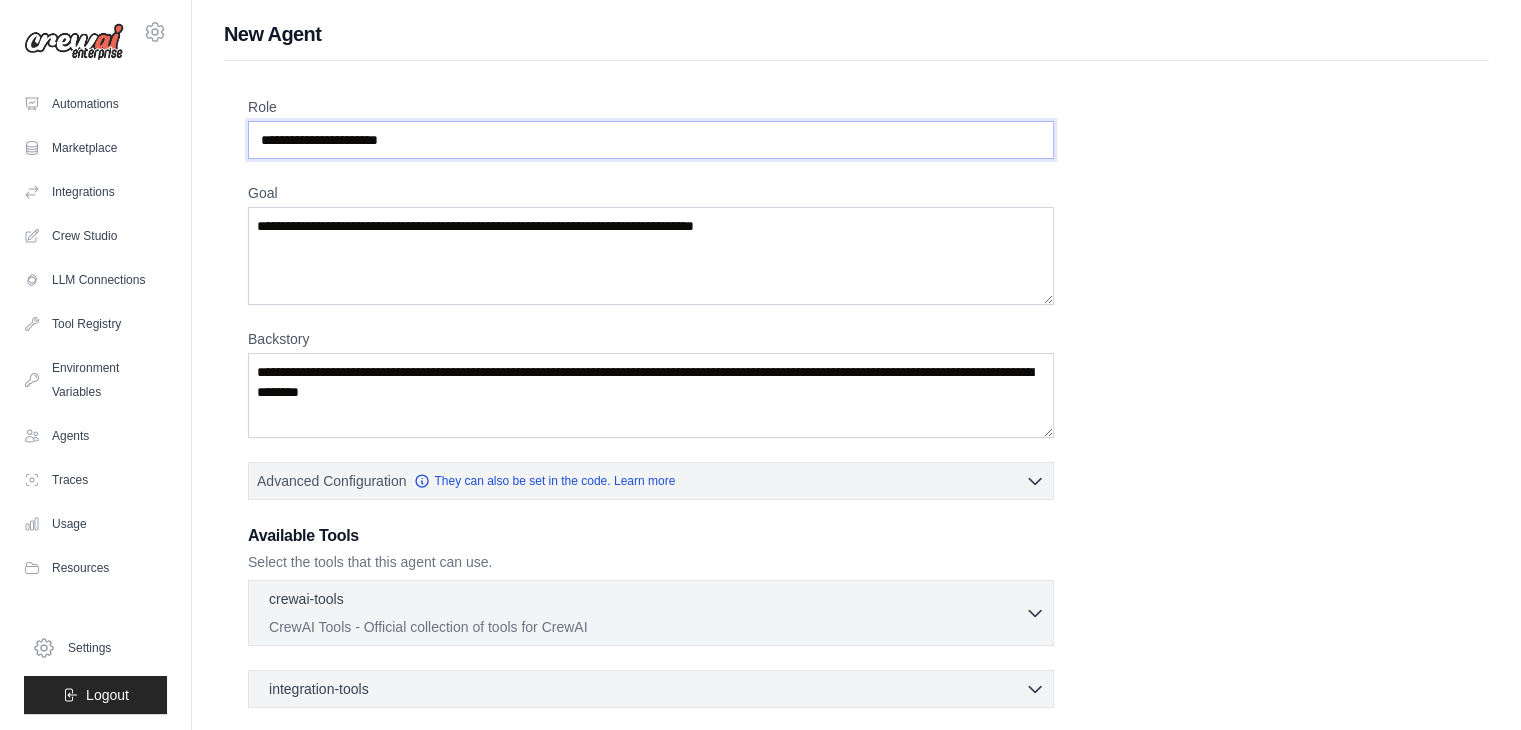 drag, startPoint x: 455, startPoint y: 133, endPoint x: 256, endPoint y: 134, distance: 199.00252 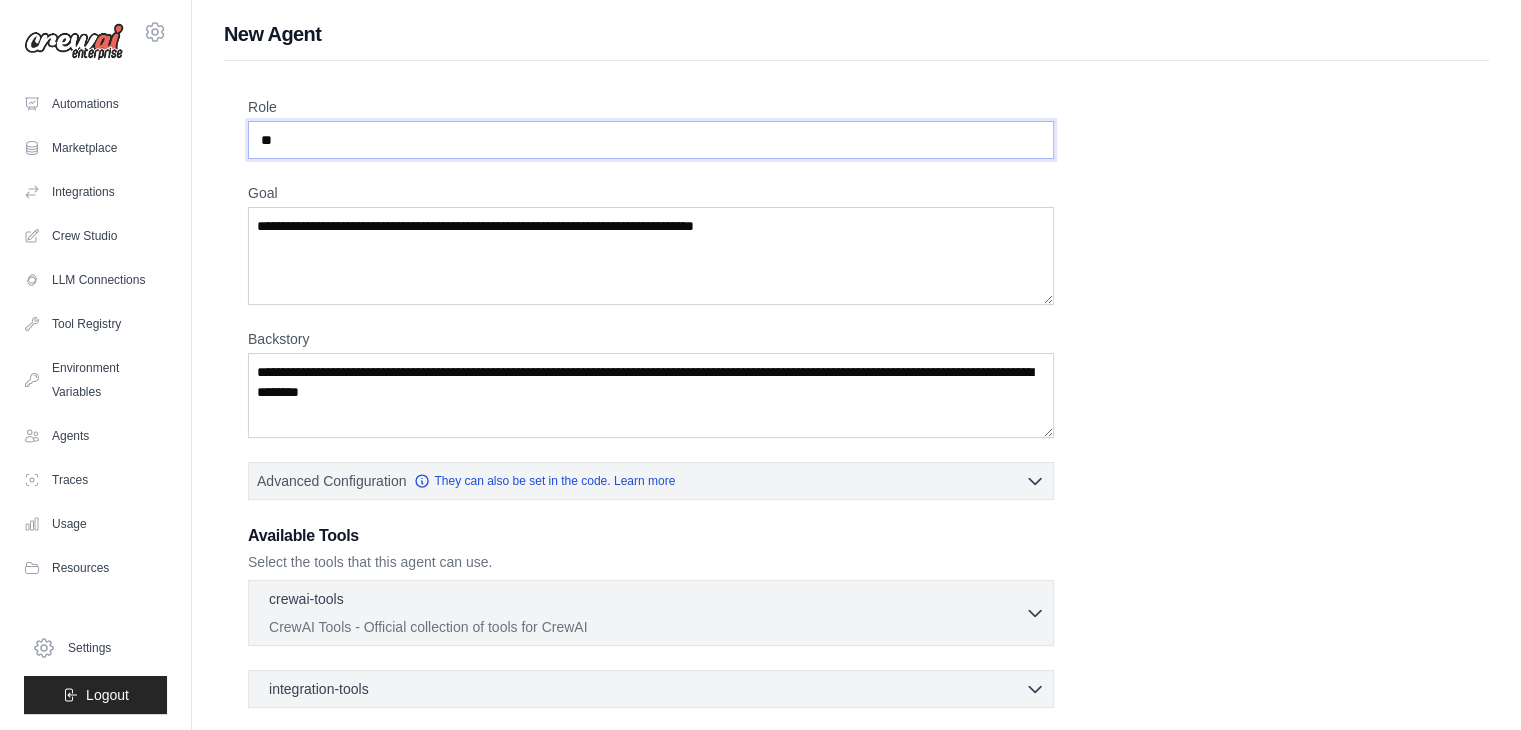 type on "*" 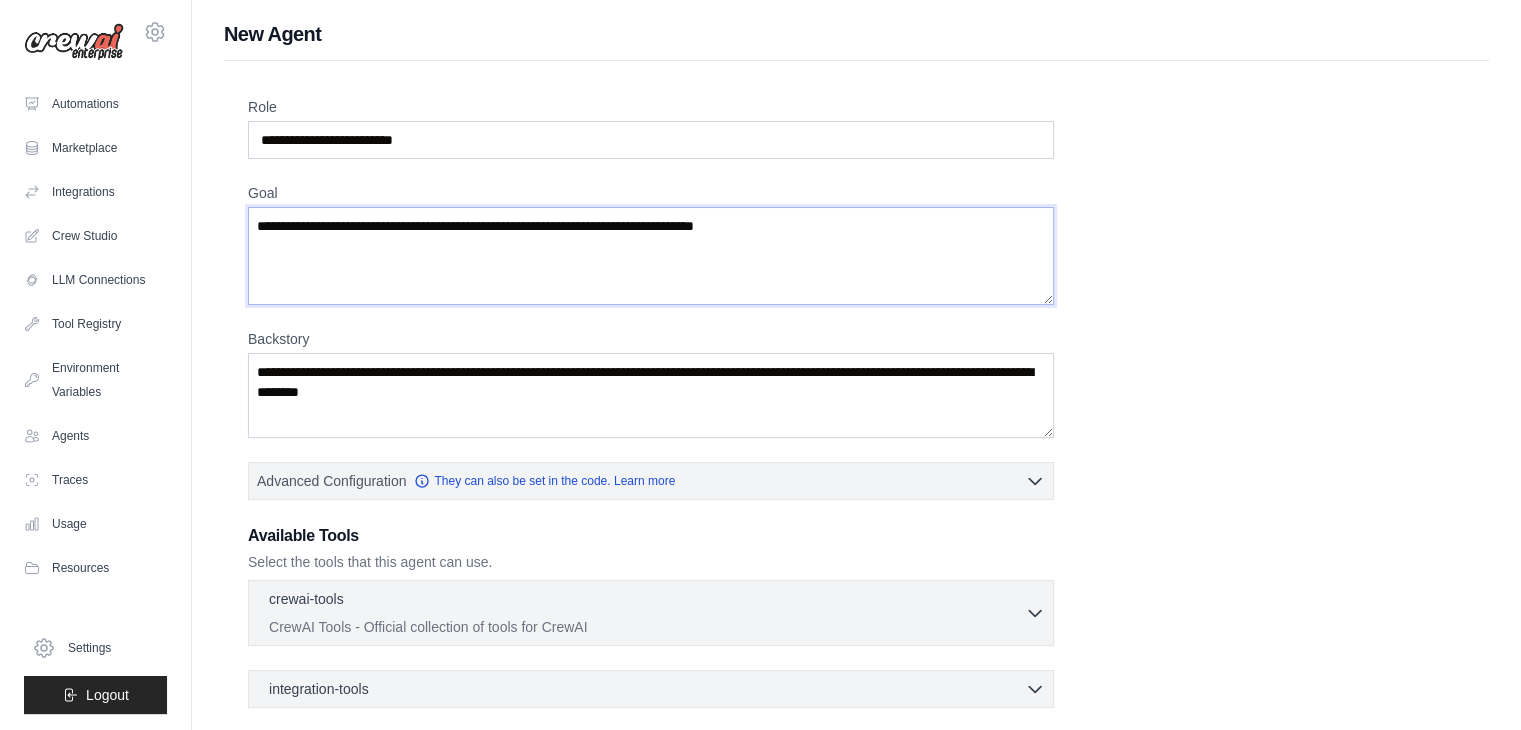 drag, startPoint x: 876, startPoint y: 229, endPoint x: 240, endPoint y: 225, distance: 636.0126 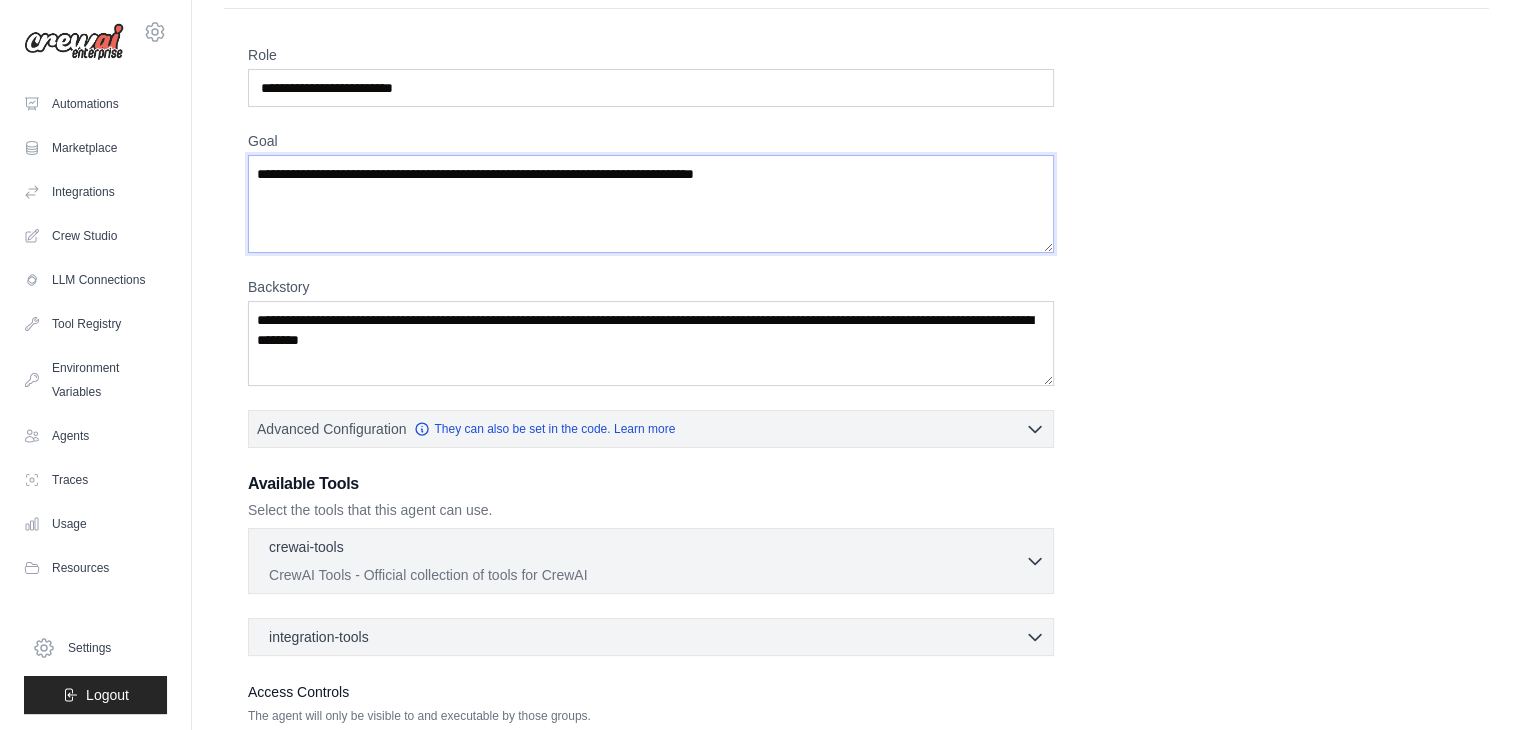 scroll, scrollTop: 197, scrollLeft: 0, axis: vertical 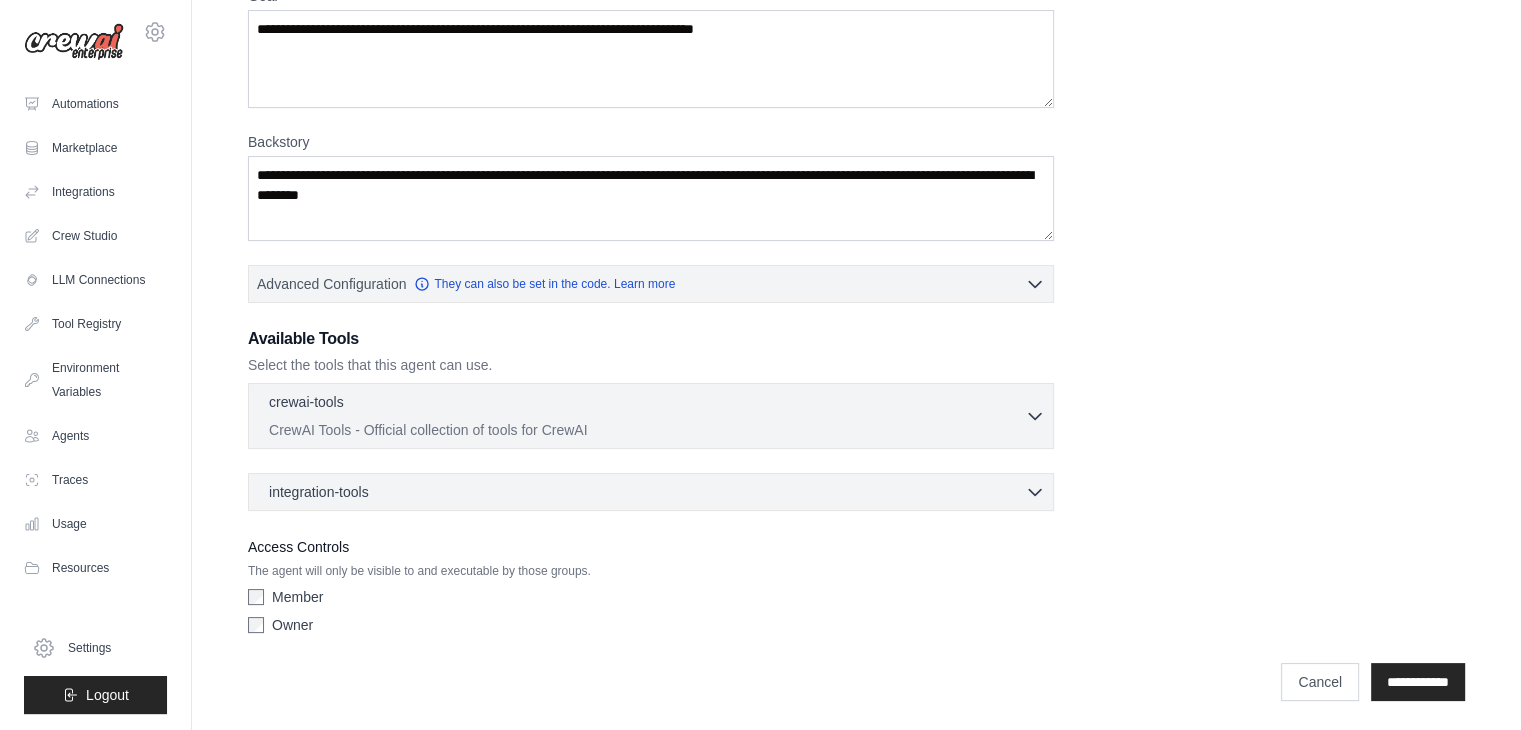 click on "integration-tools
0 selected" at bounding box center [657, 492] 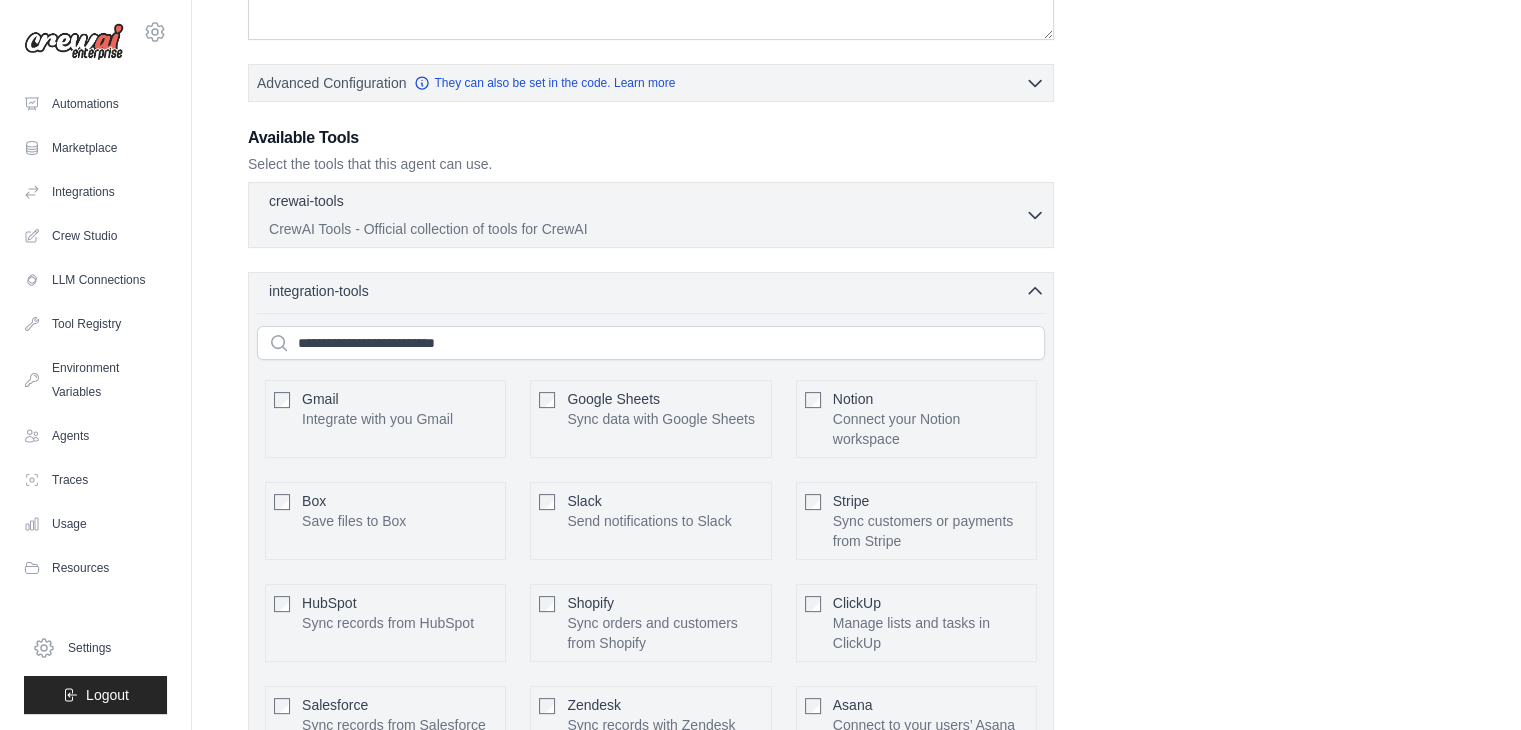 scroll, scrollTop: 397, scrollLeft: 0, axis: vertical 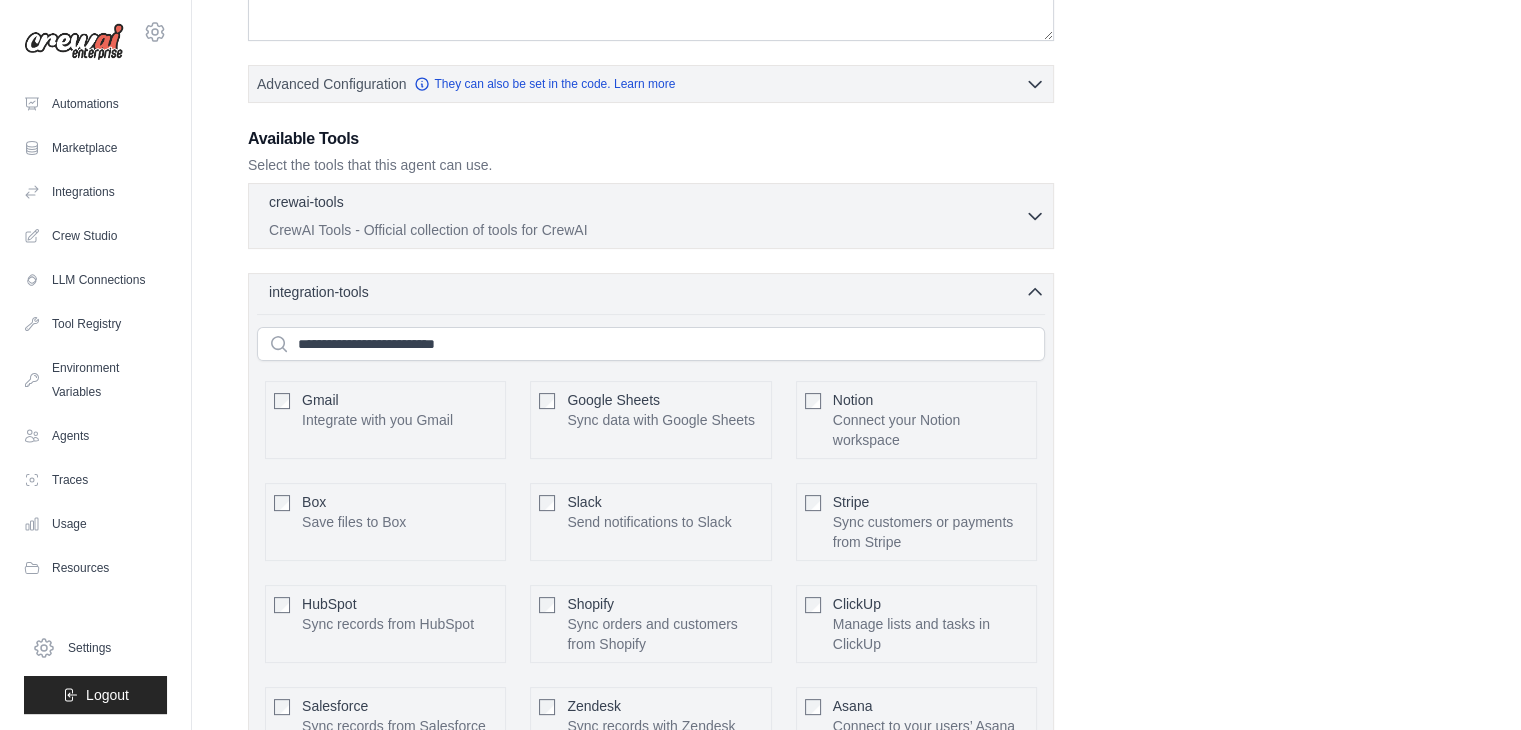 click 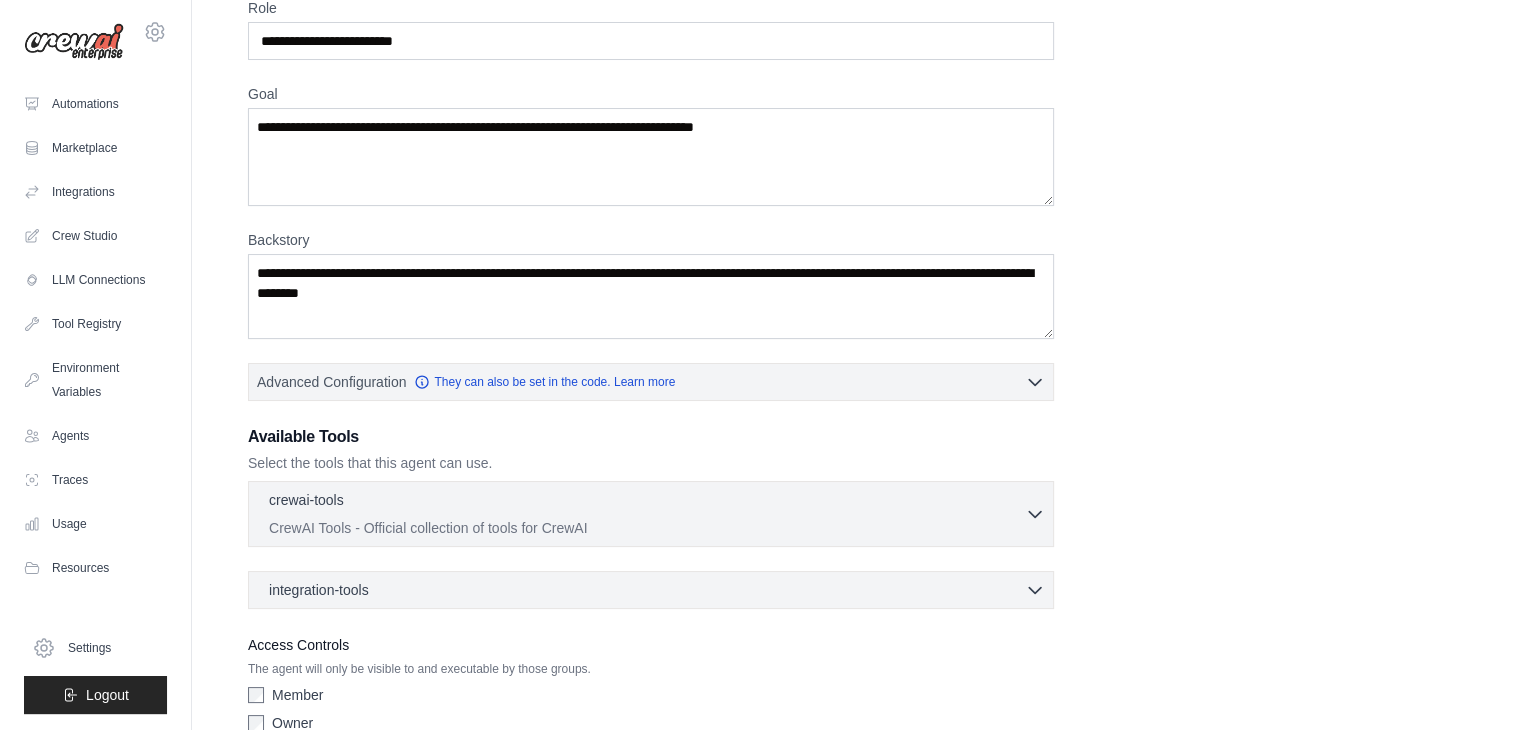 scroll, scrollTop: 97, scrollLeft: 0, axis: vertical 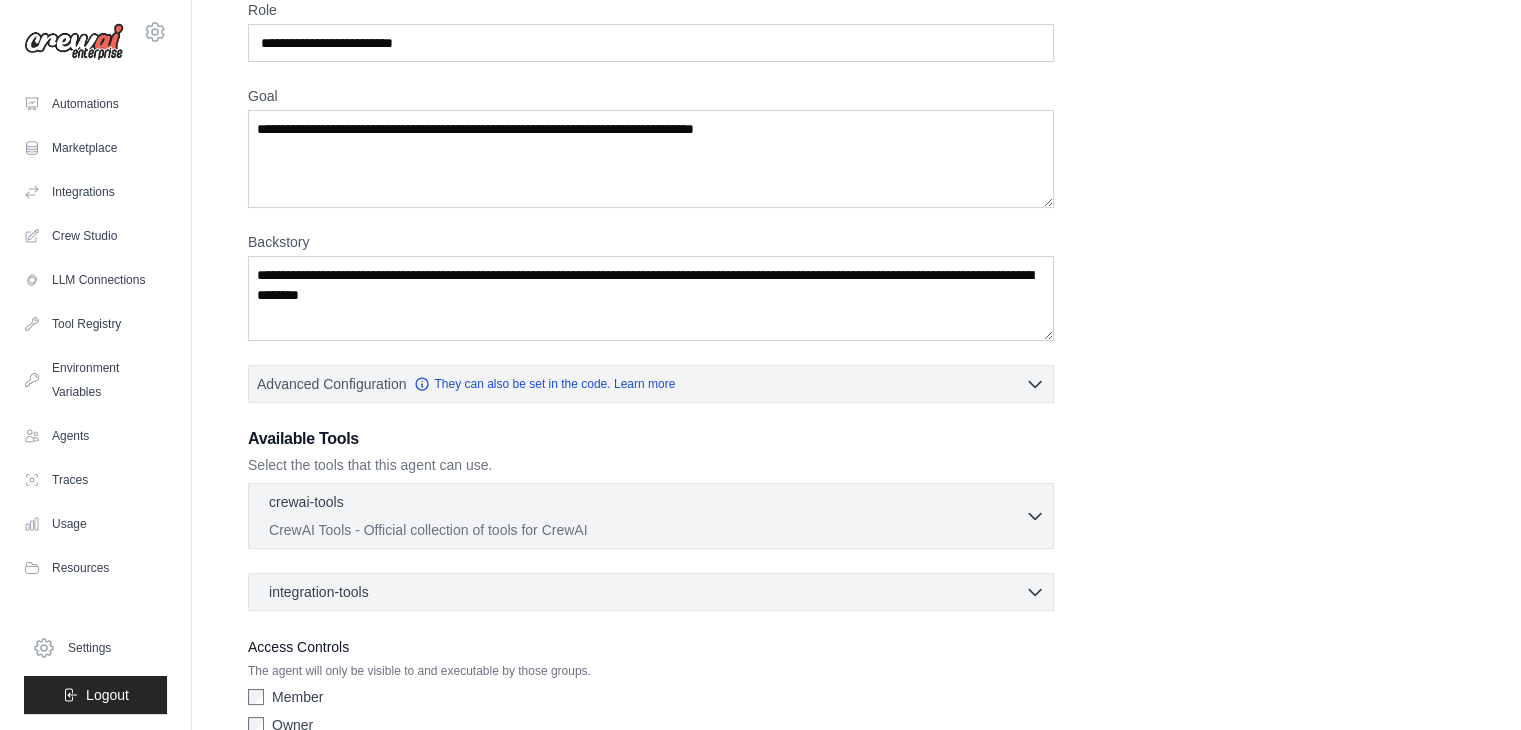 click 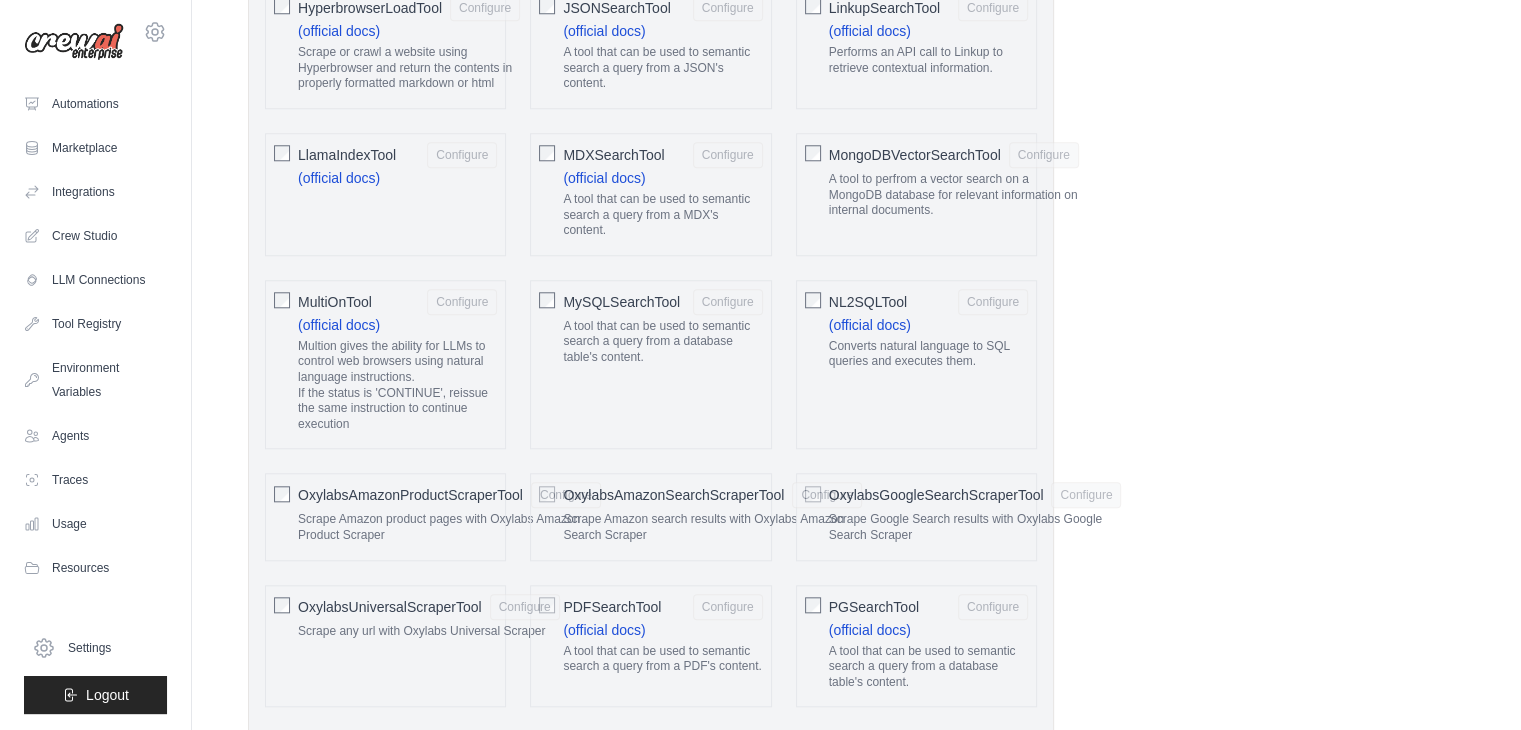 scroll, scrollTop: 2097, scrollLeft: 0, axis: vertical 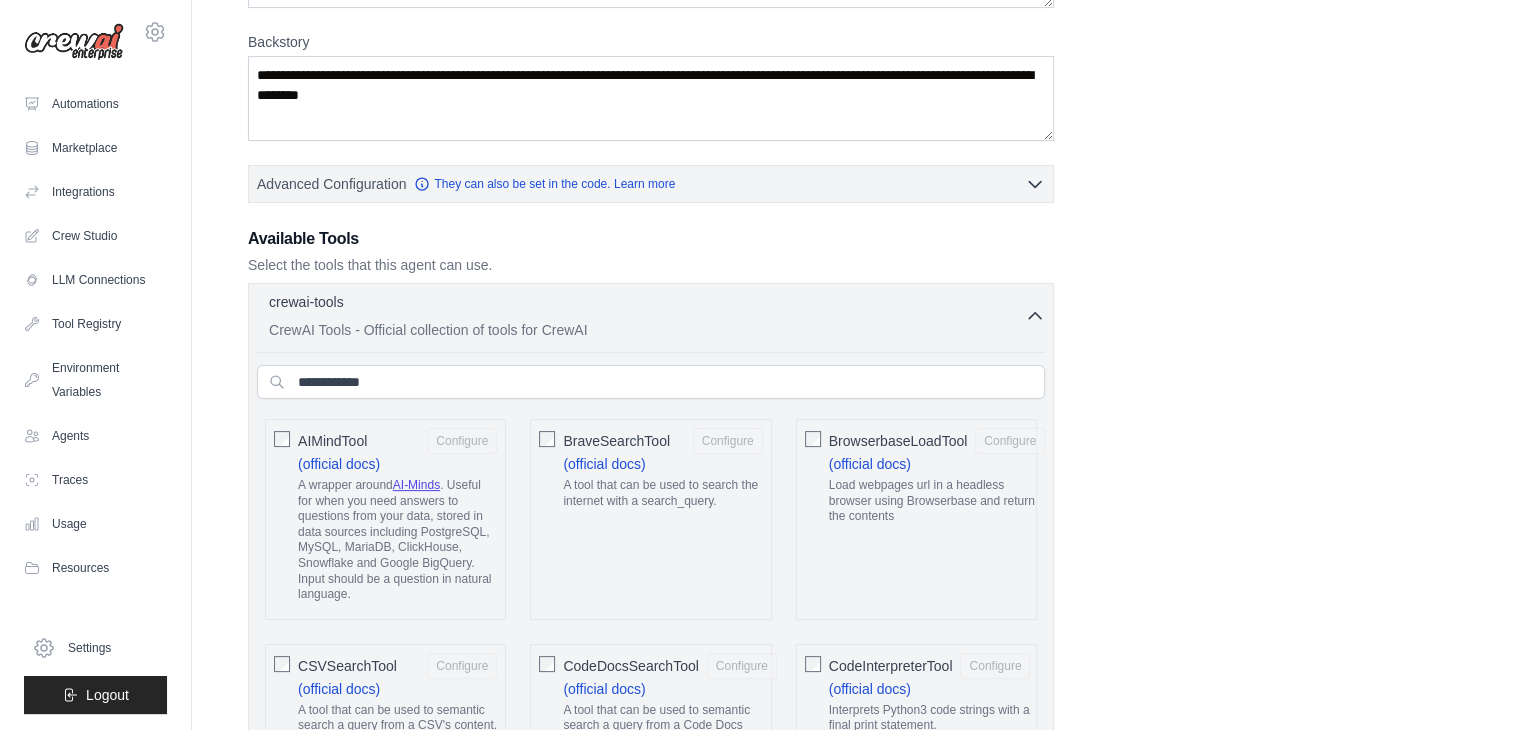 click 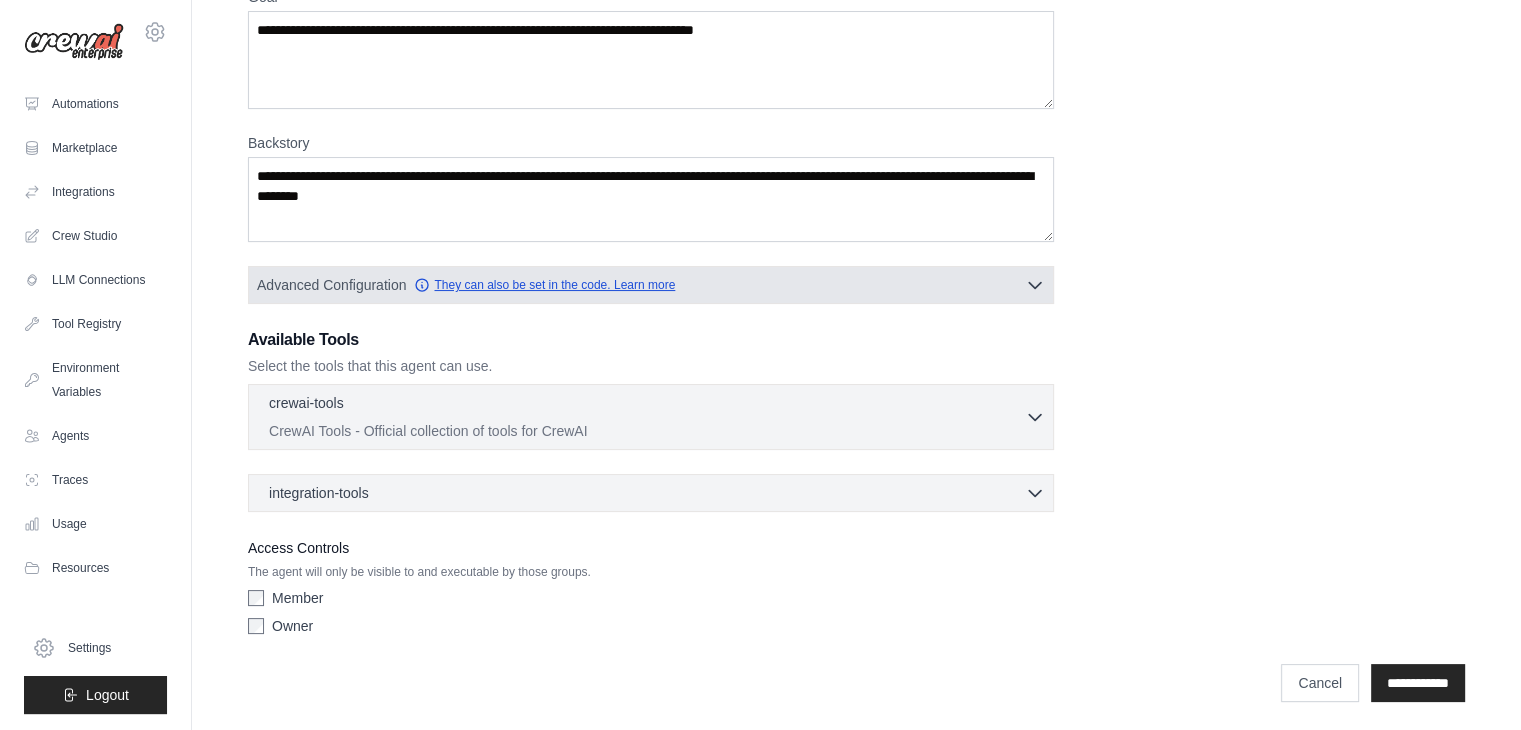 scroll, scrollTop: 197, scrollLeft: 0, axis: vertical 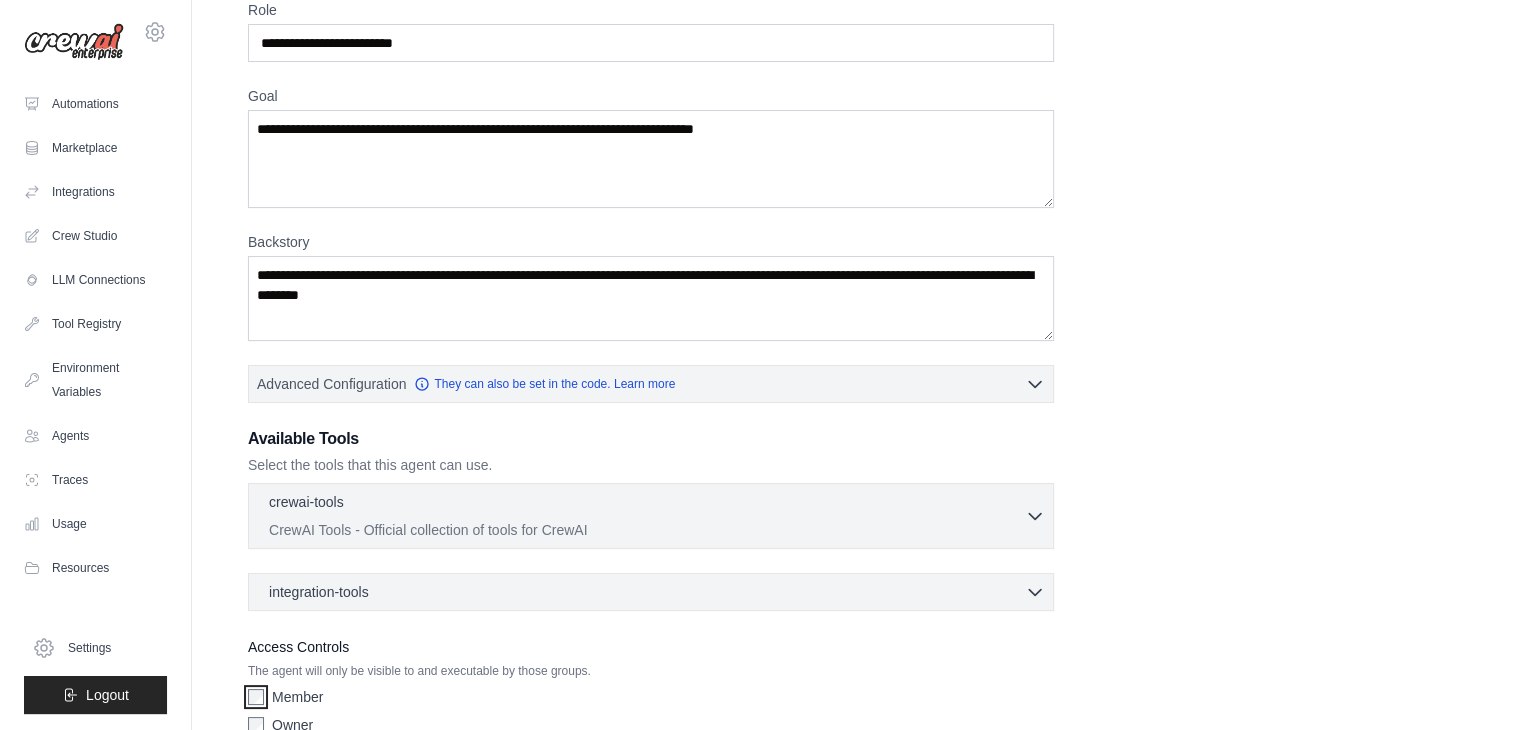 drag, startPoint x: 1432, startPoint y: 366, endPoint x: 1260, endPoint y: 421, distance: 180.57962 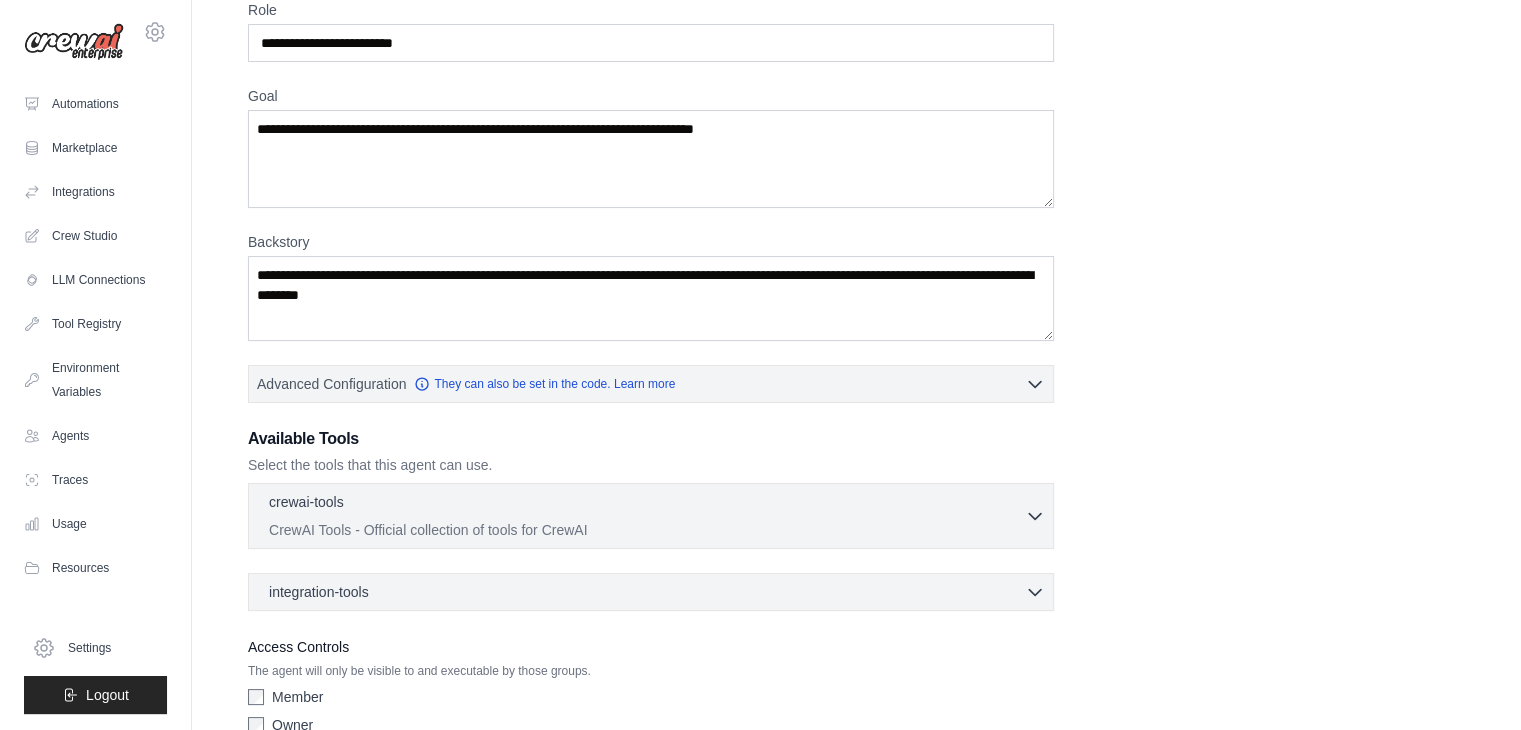 click on "**********" at bounding box center (856, 371) 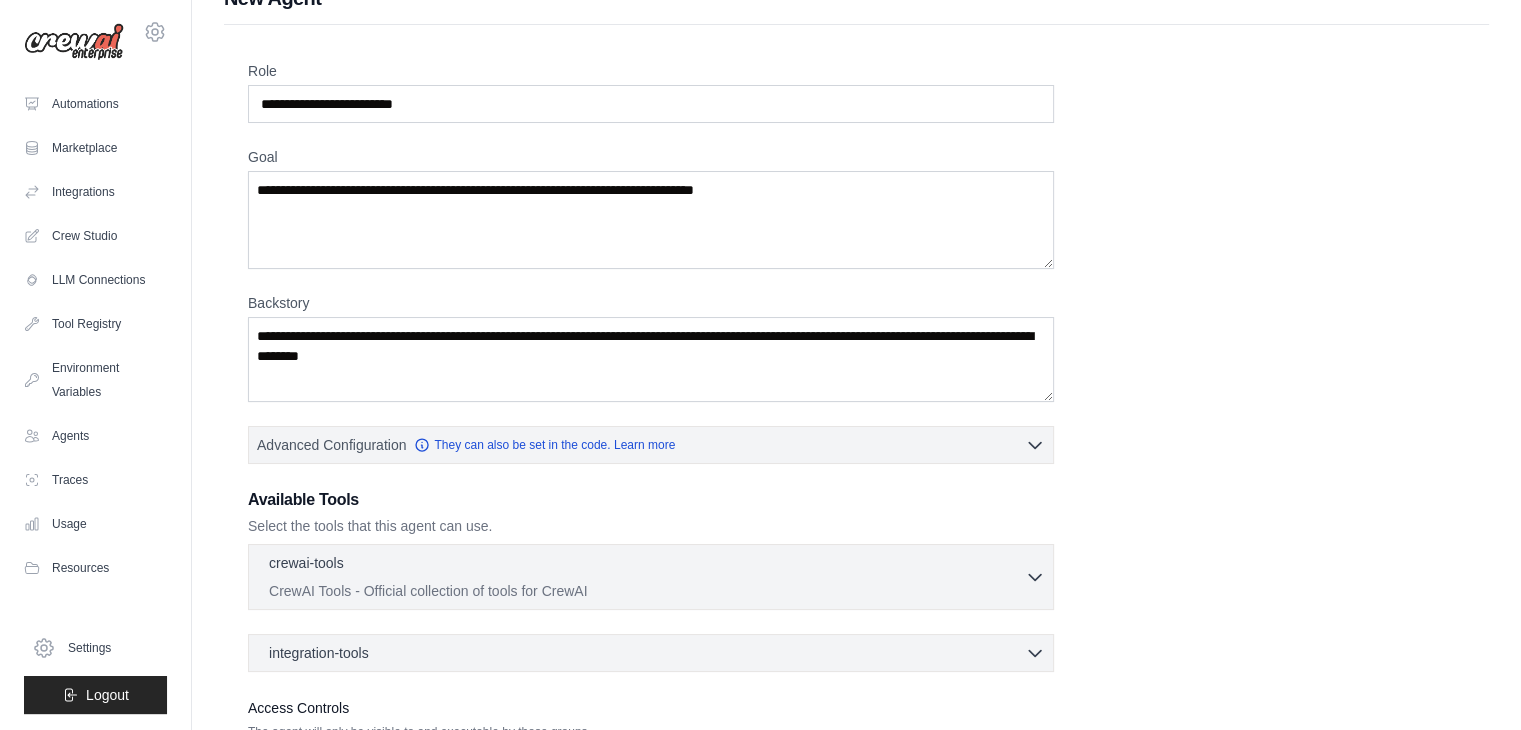 scroll, scrollTop: 100, scrollLeft: 0, axis: vertical 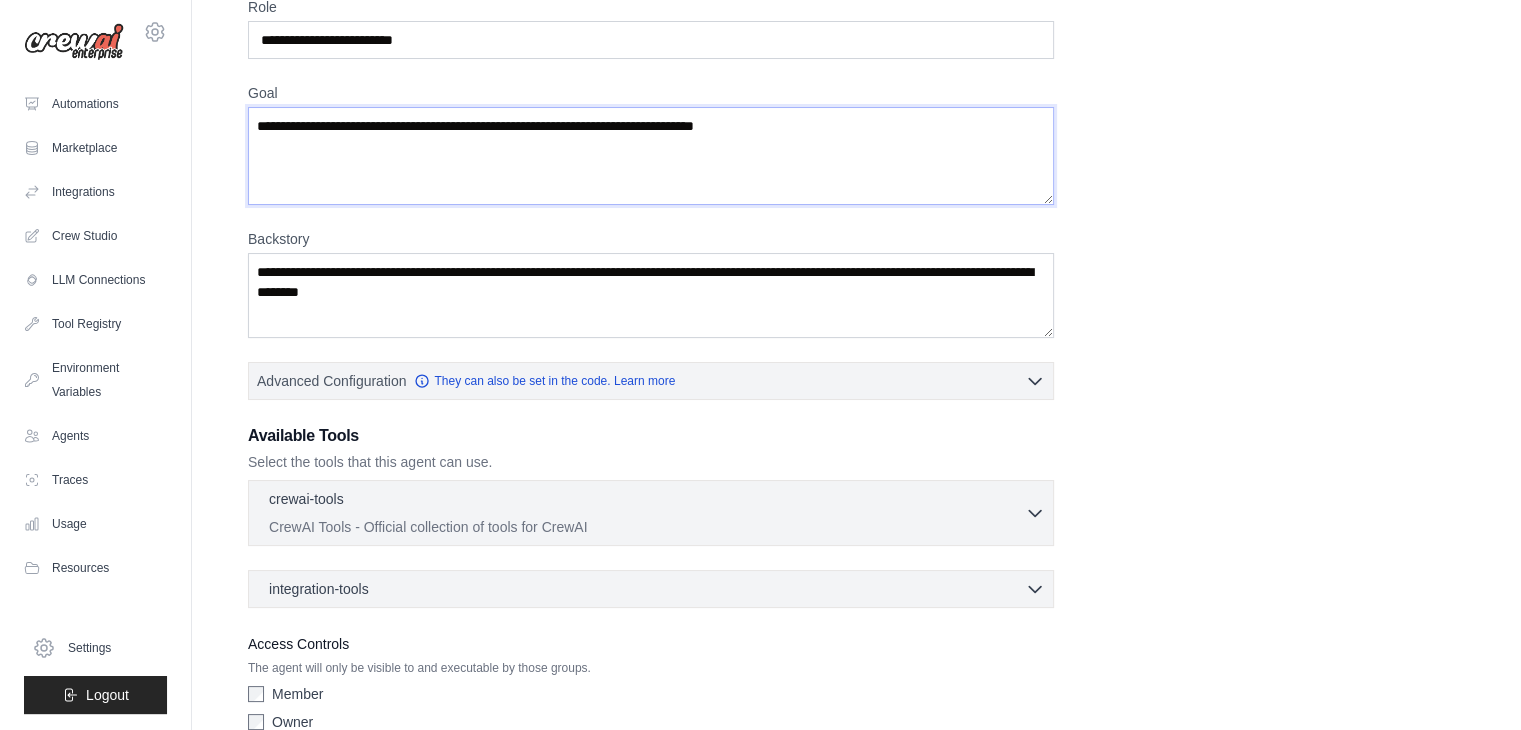 click on "Goal" at bounding box center [651, 156] 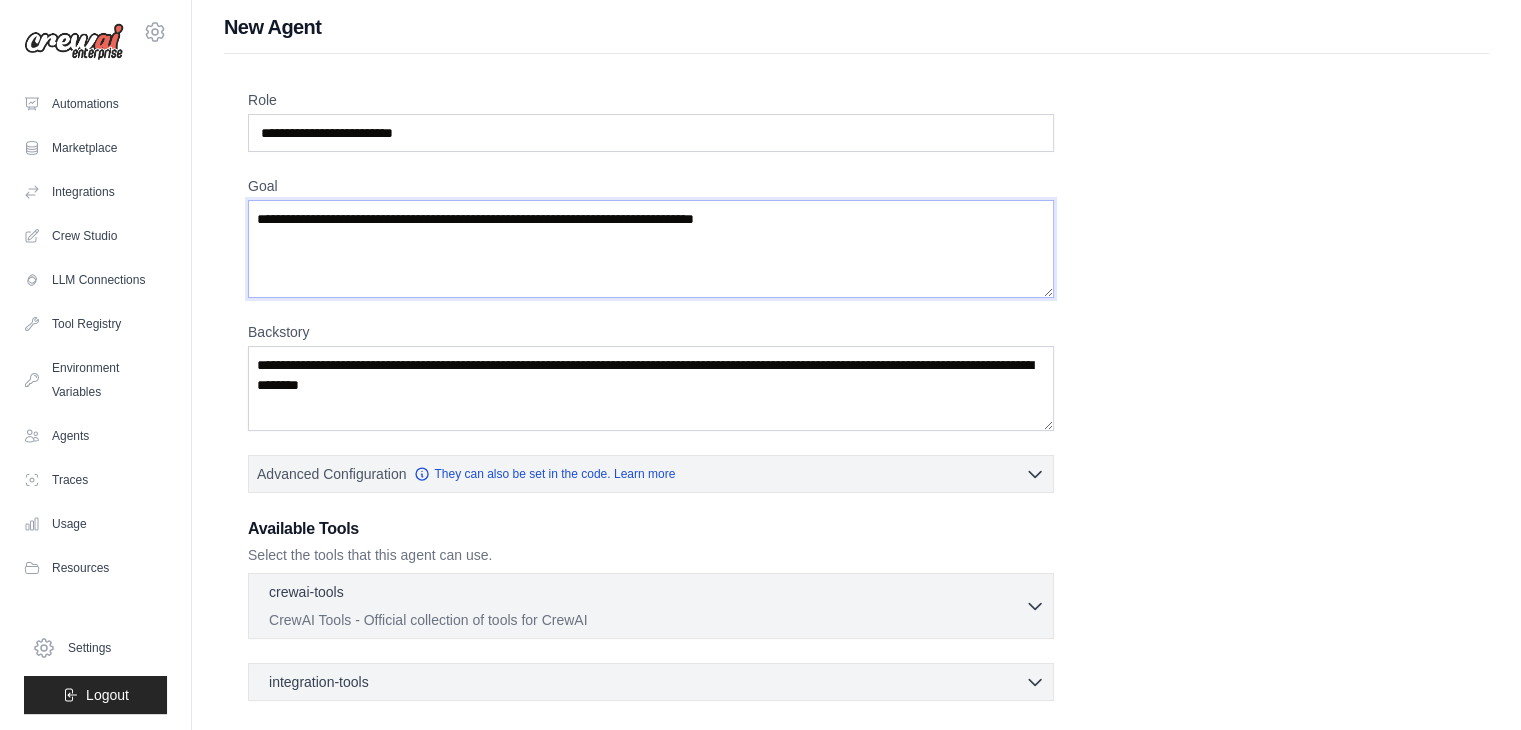 scroll, scrollTop: 0, scrollLeft: 0, axis: both 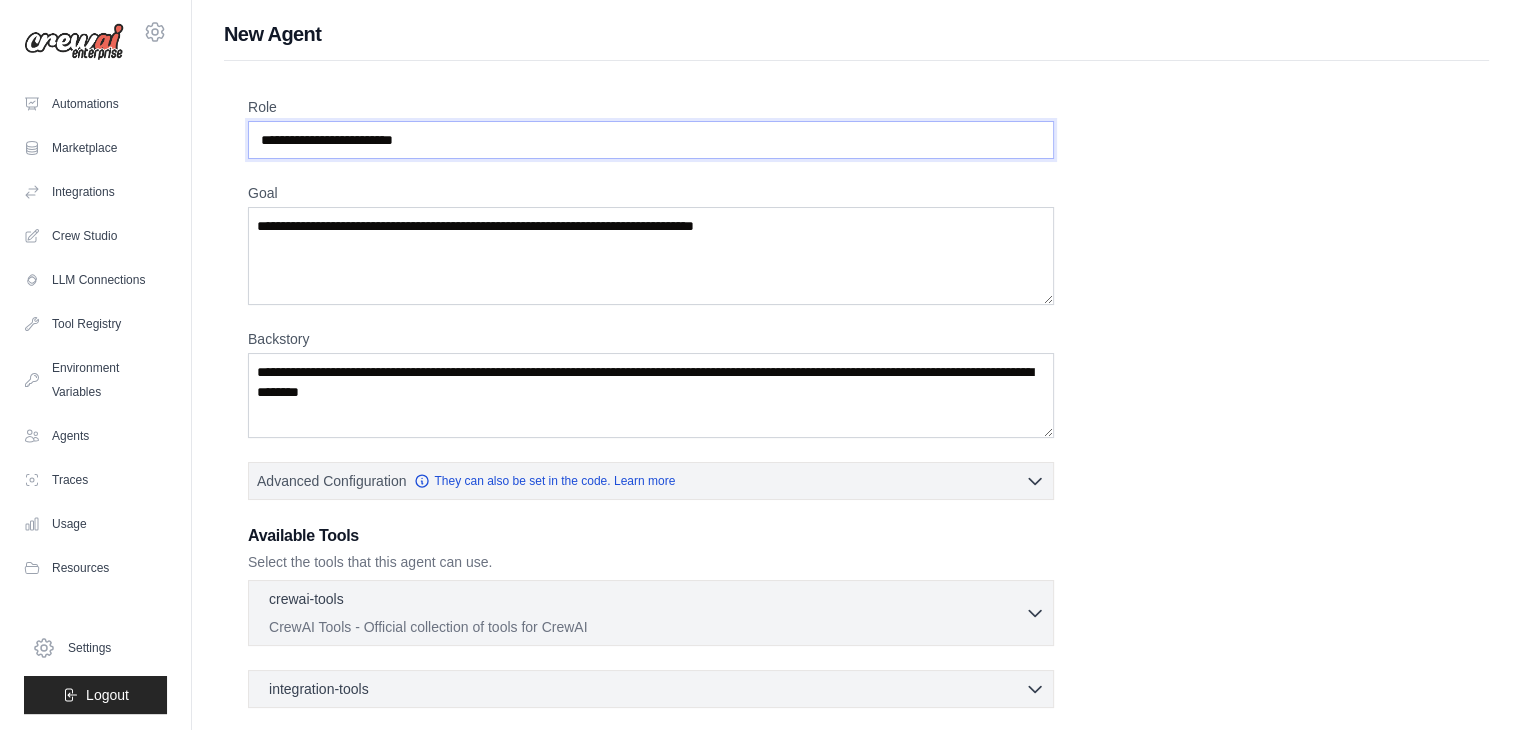 drag, startPoint x: 453, startPoint y: 135, endPoint x: 194, endPoint y: 140, distance: 259.04825 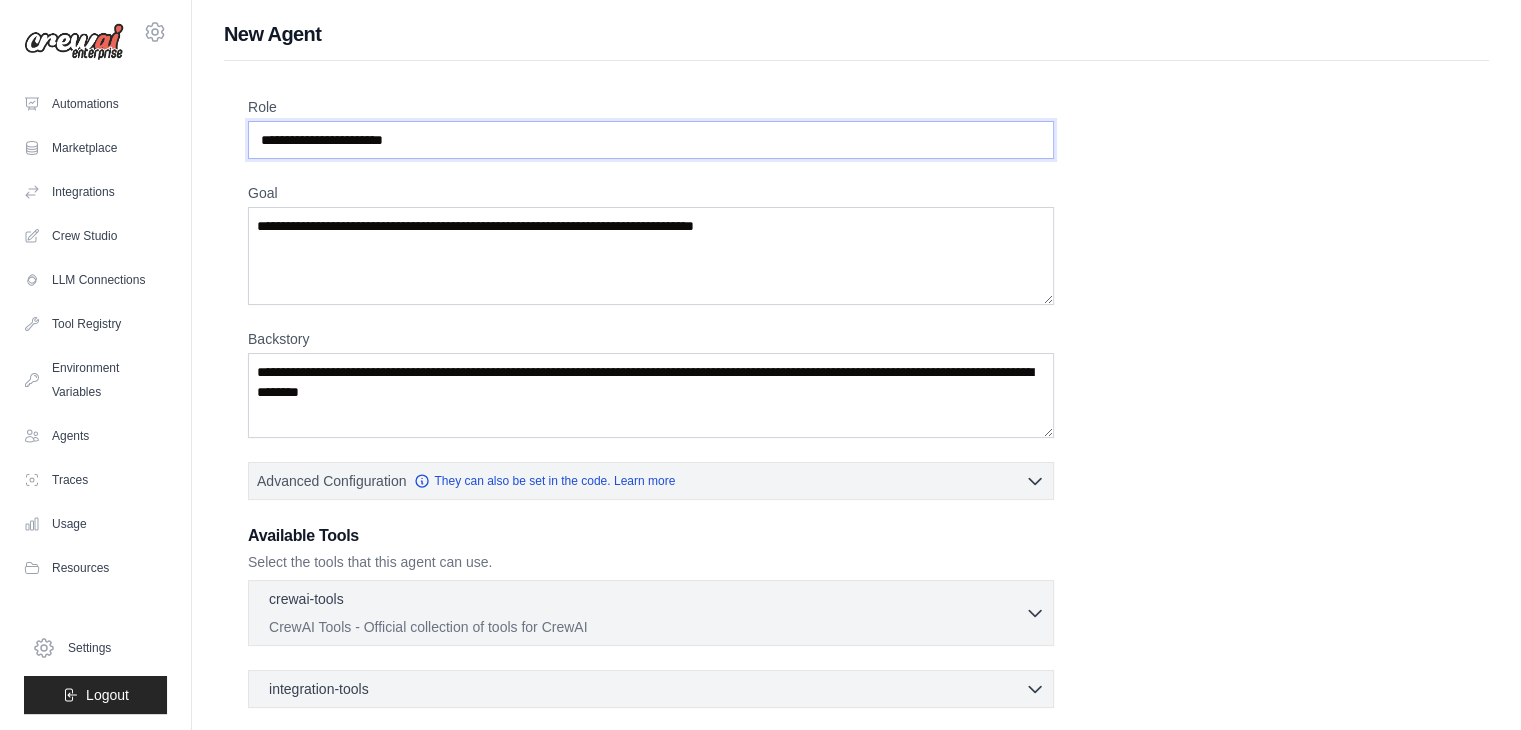 type on "**********" 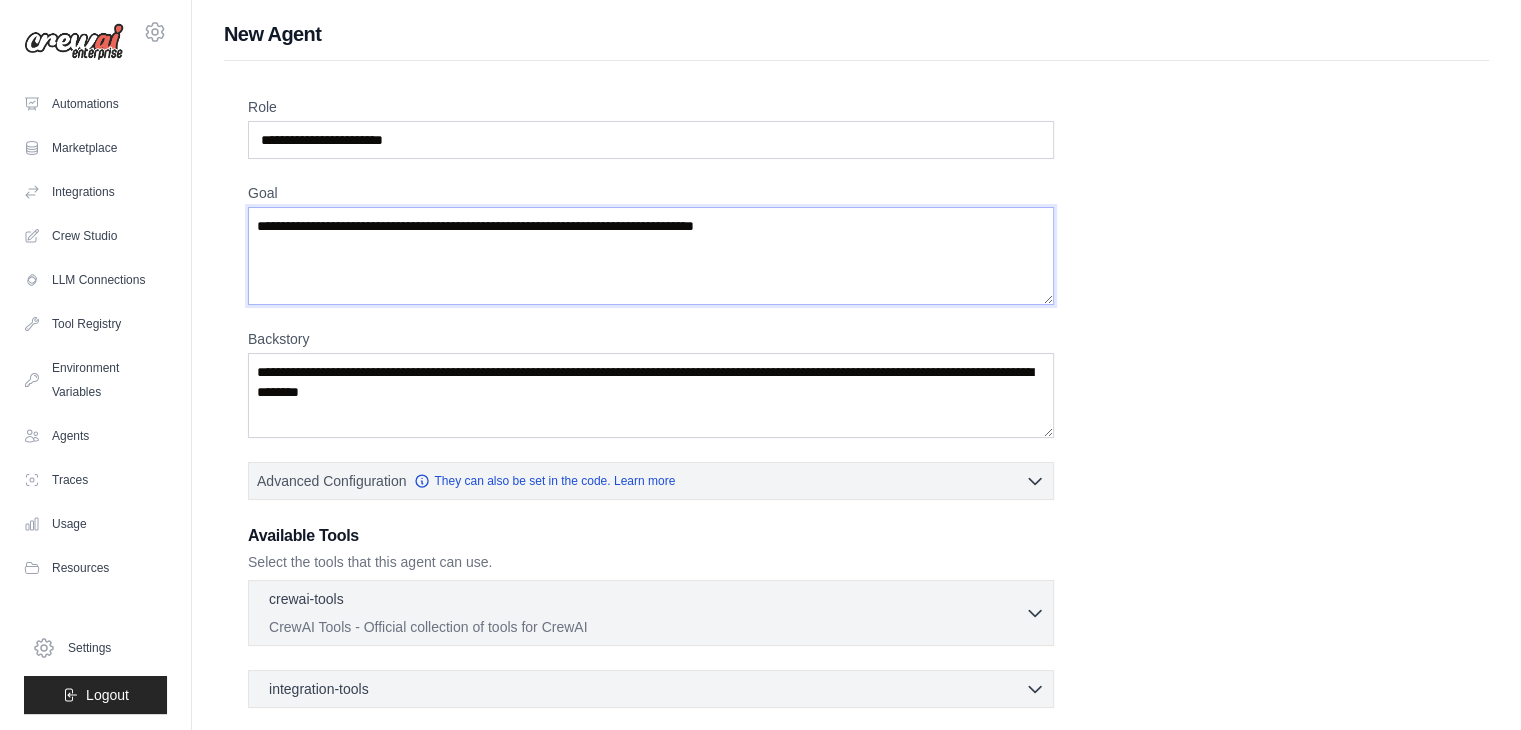 click on "Goal" at bounding box center [651, 256] 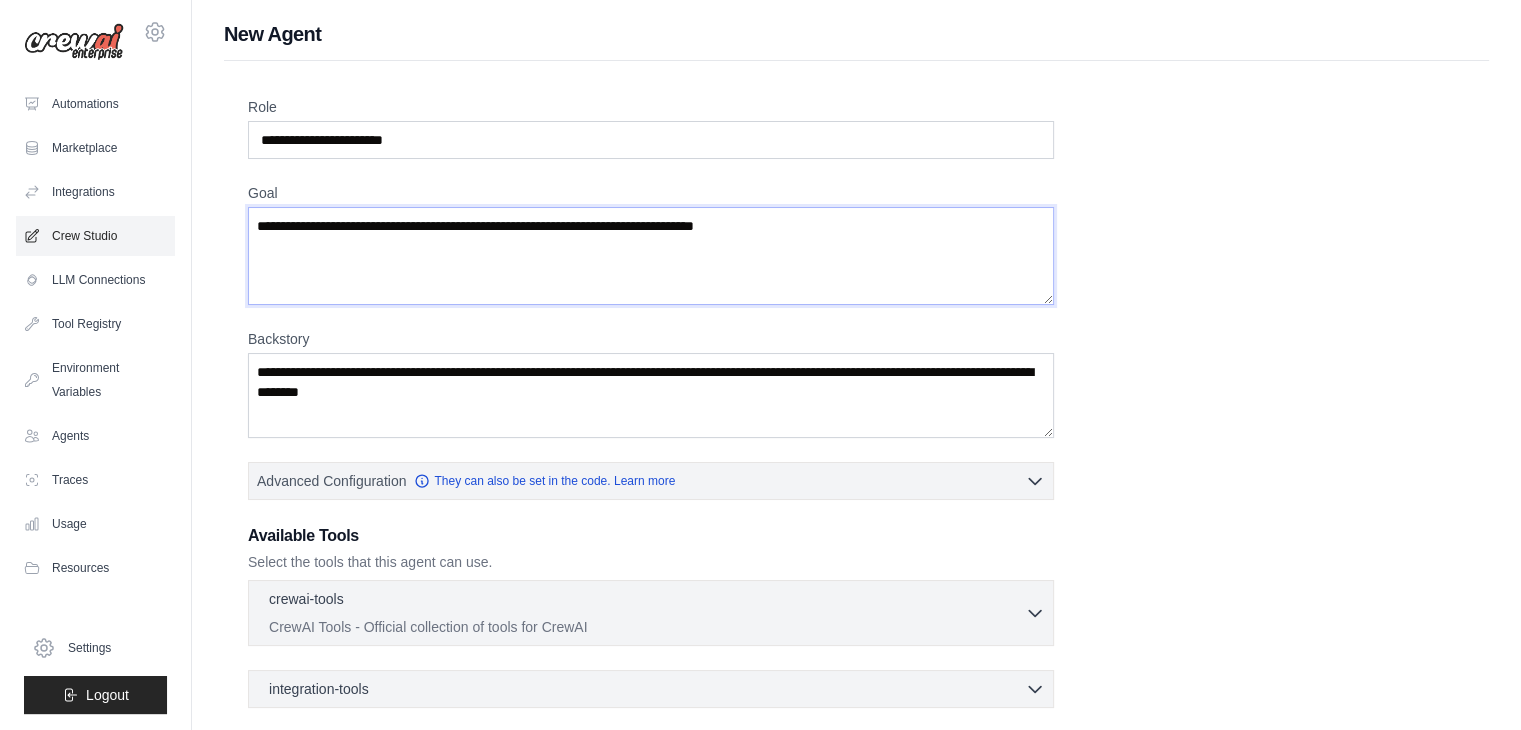 drag, startPoint x: 896, startPoint y: 233, endPoint x: 140, endPoint y: 233, distance: 756 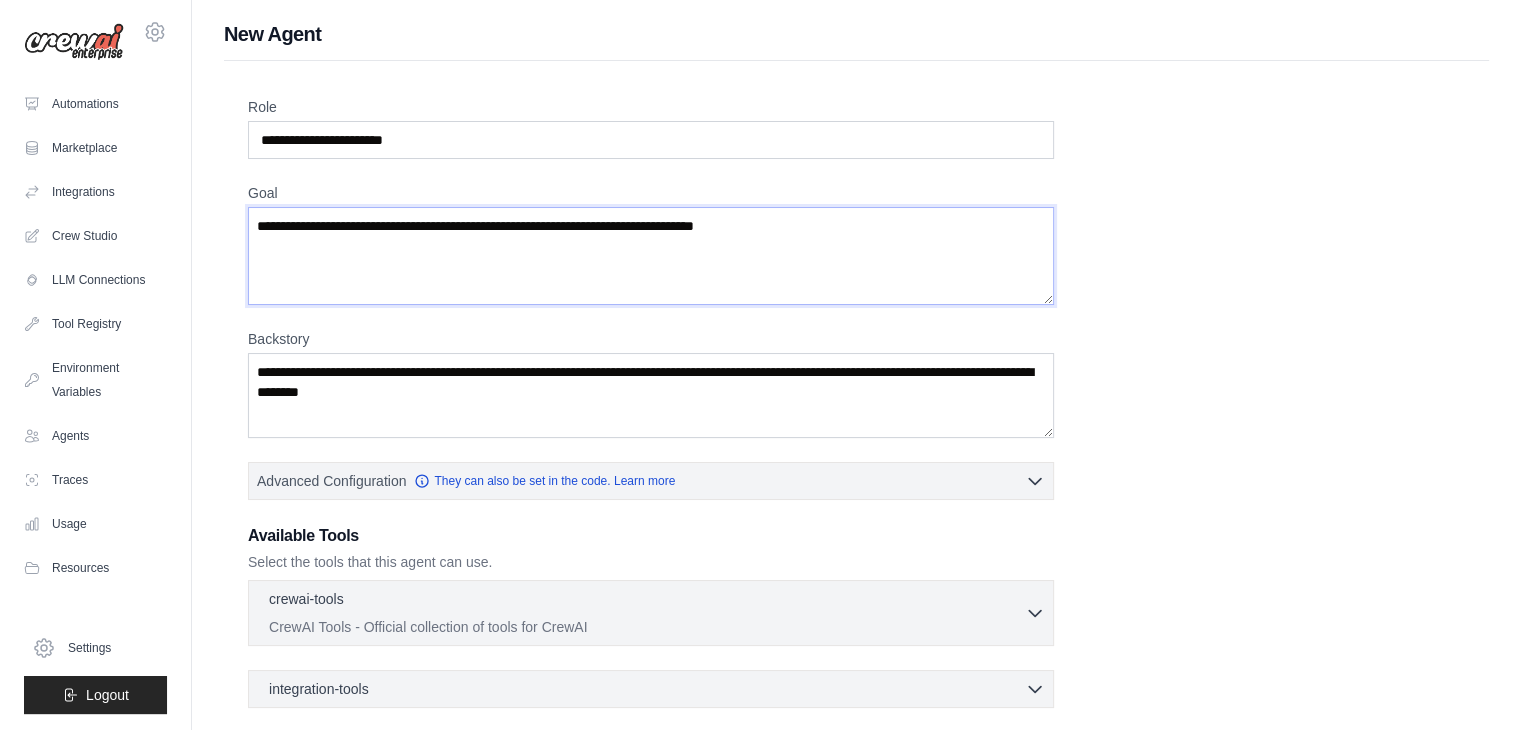 paste on "**********" 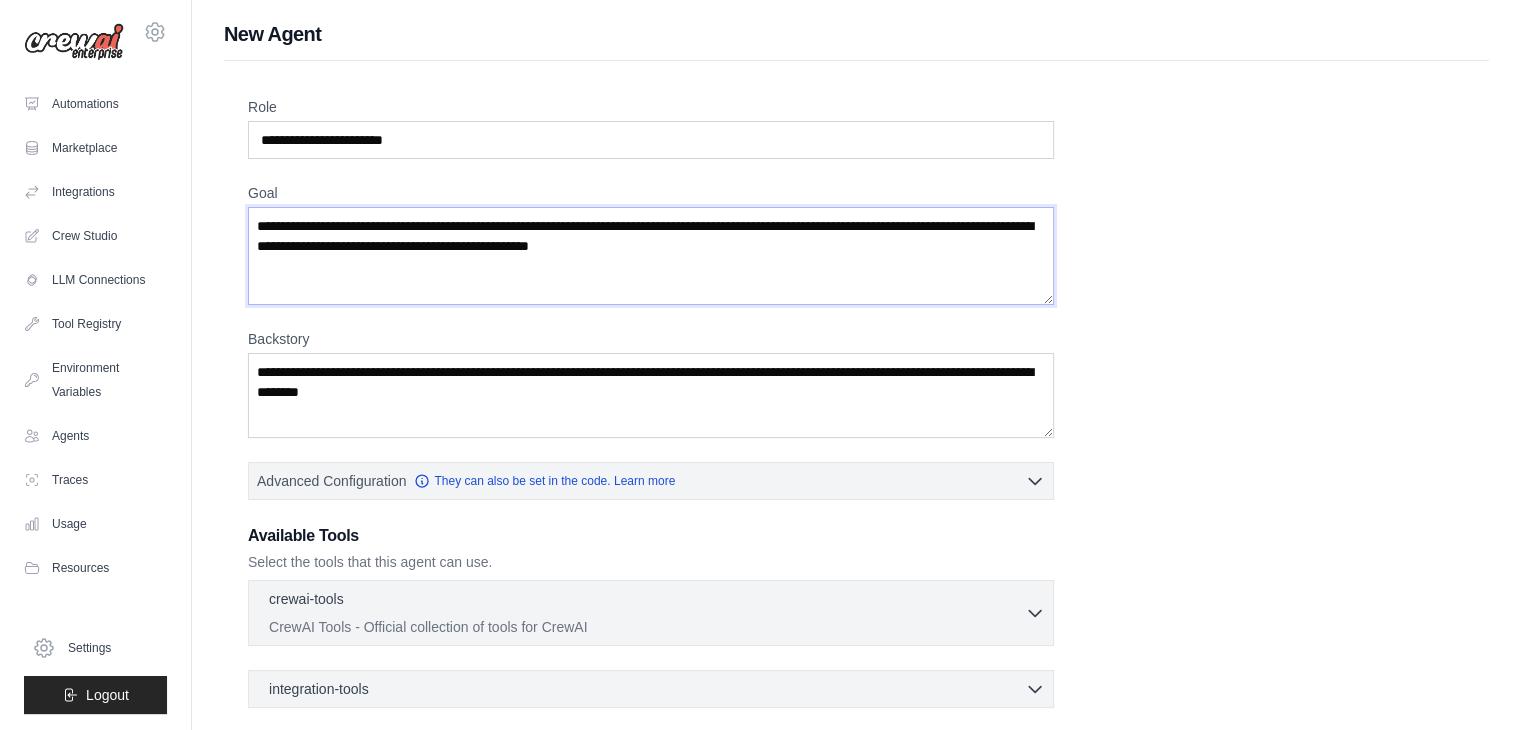 type on "**********" 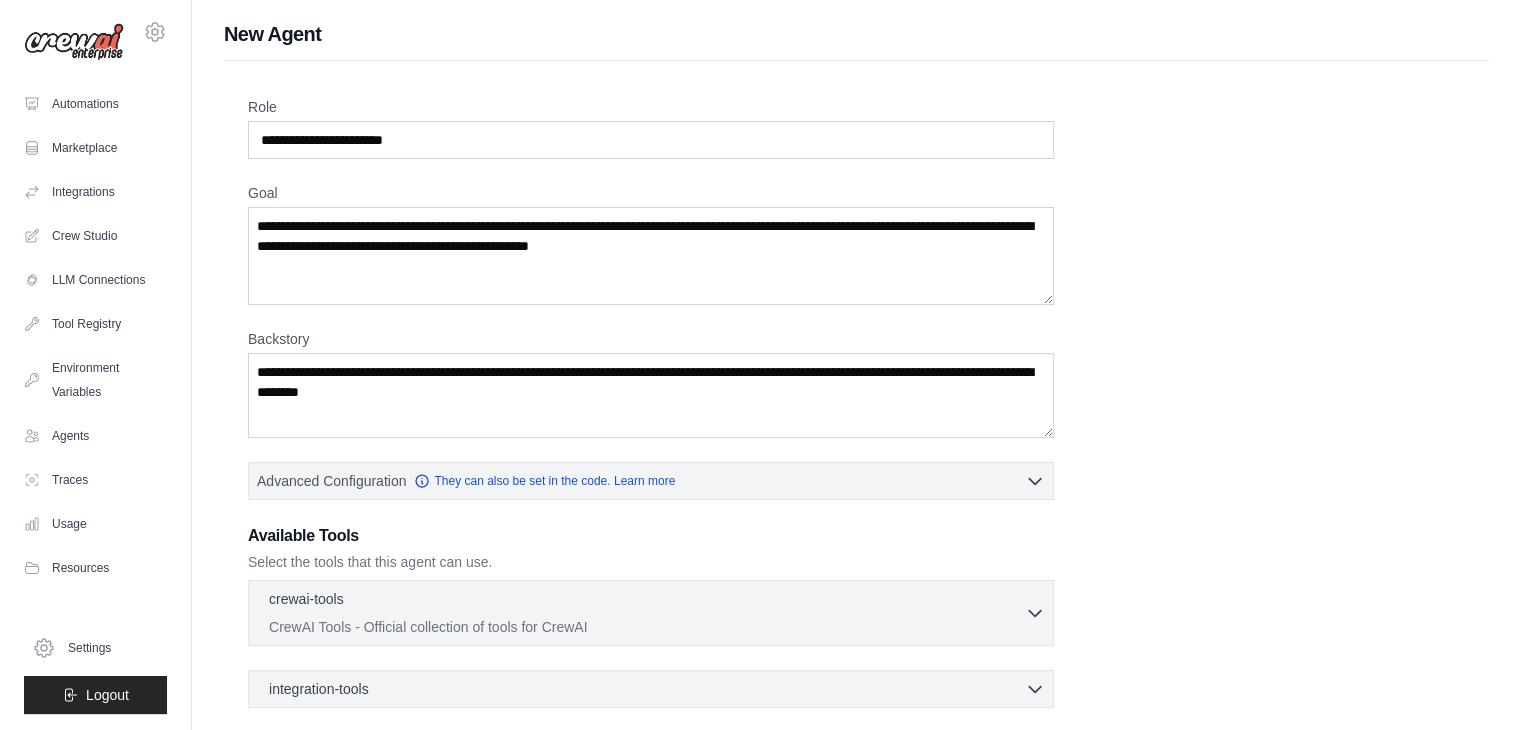 click on "Available Tools" at bounding box center (651, 536) 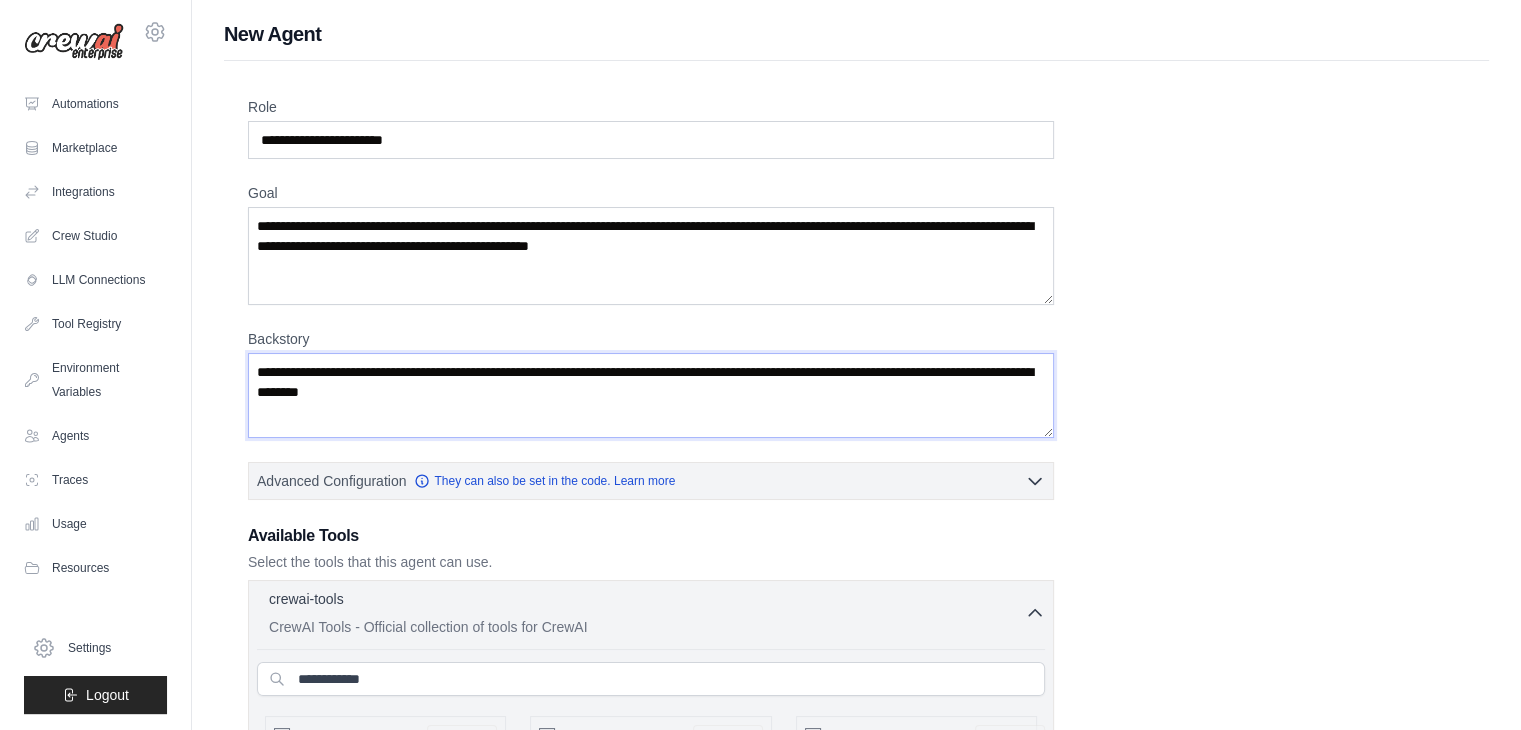 click on "Backstory" at bounding box center (651, 395) 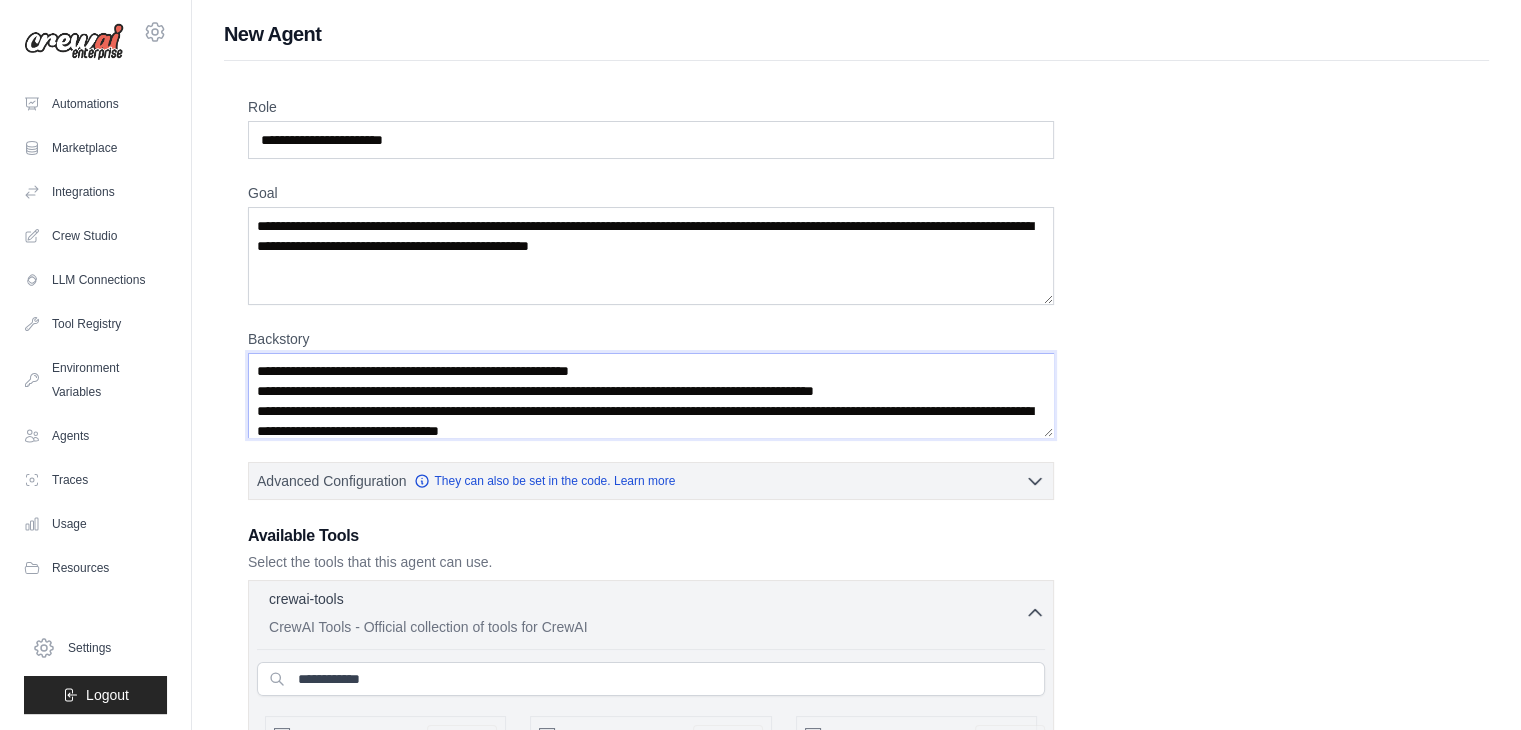 scroll, scrollTop: 0, scrollLeft: 0, axis: both 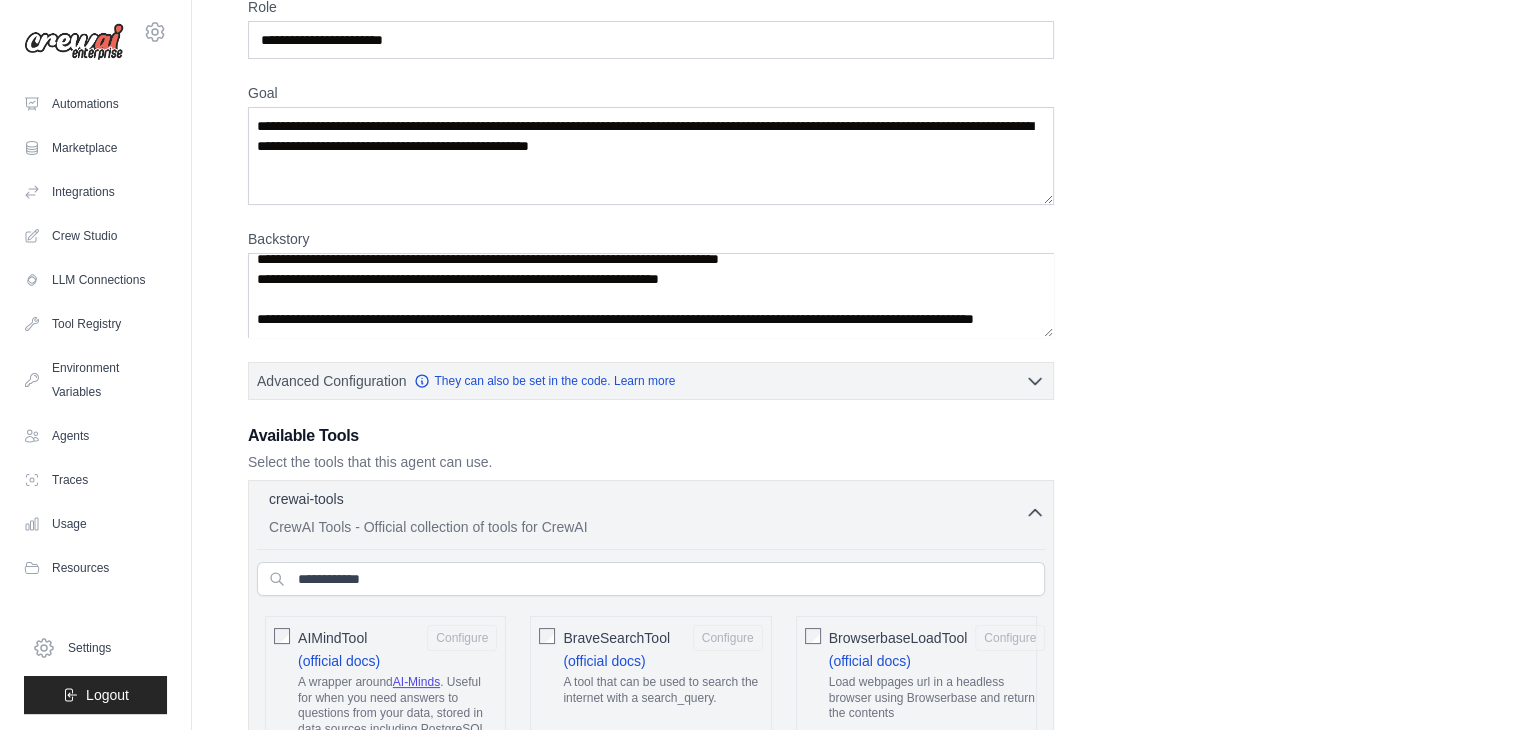 click on "**********" at bounding box center (856, 2232) 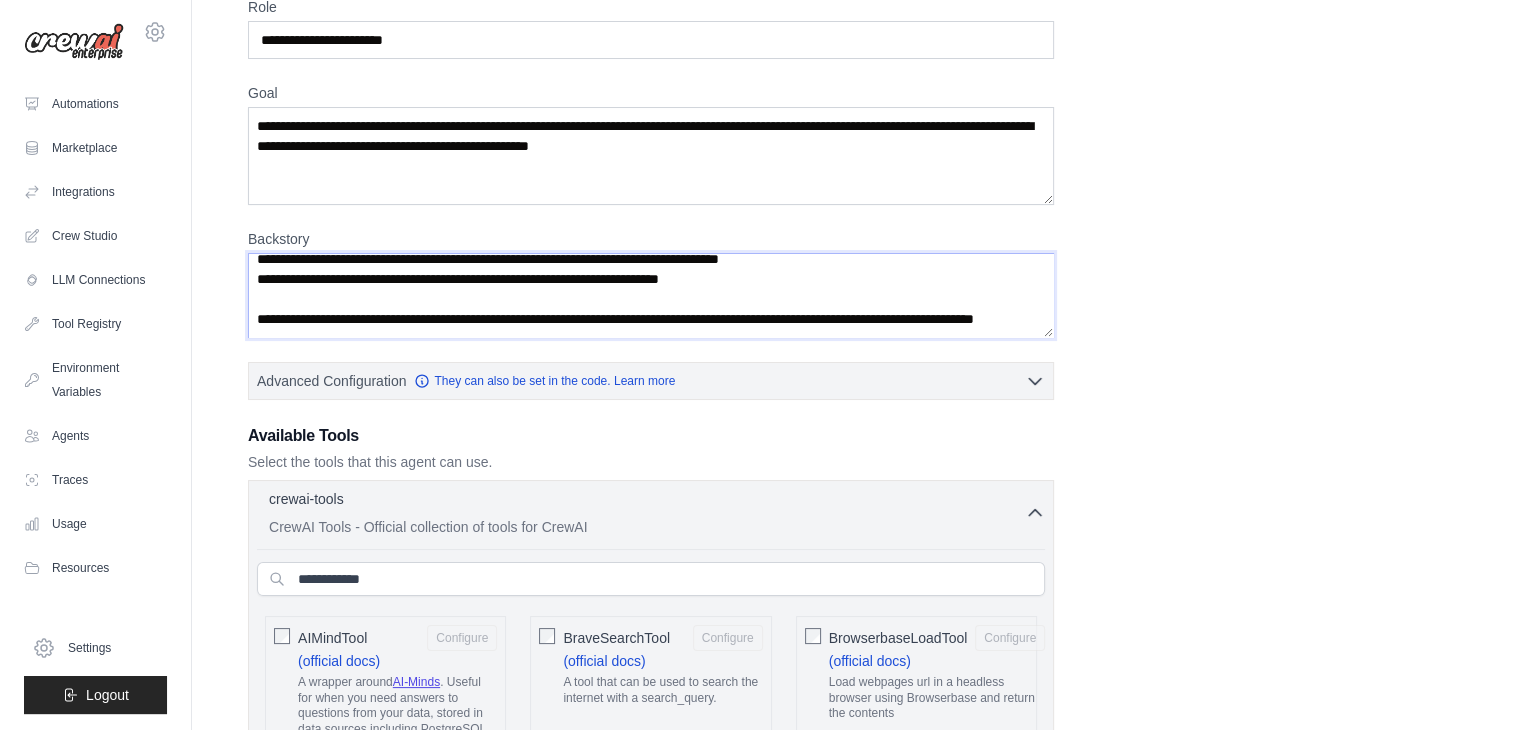 drag, startPoint x: 541, startPoint y: 304, endPoint x: 237, endPoint y: 270, distance: 305.89542 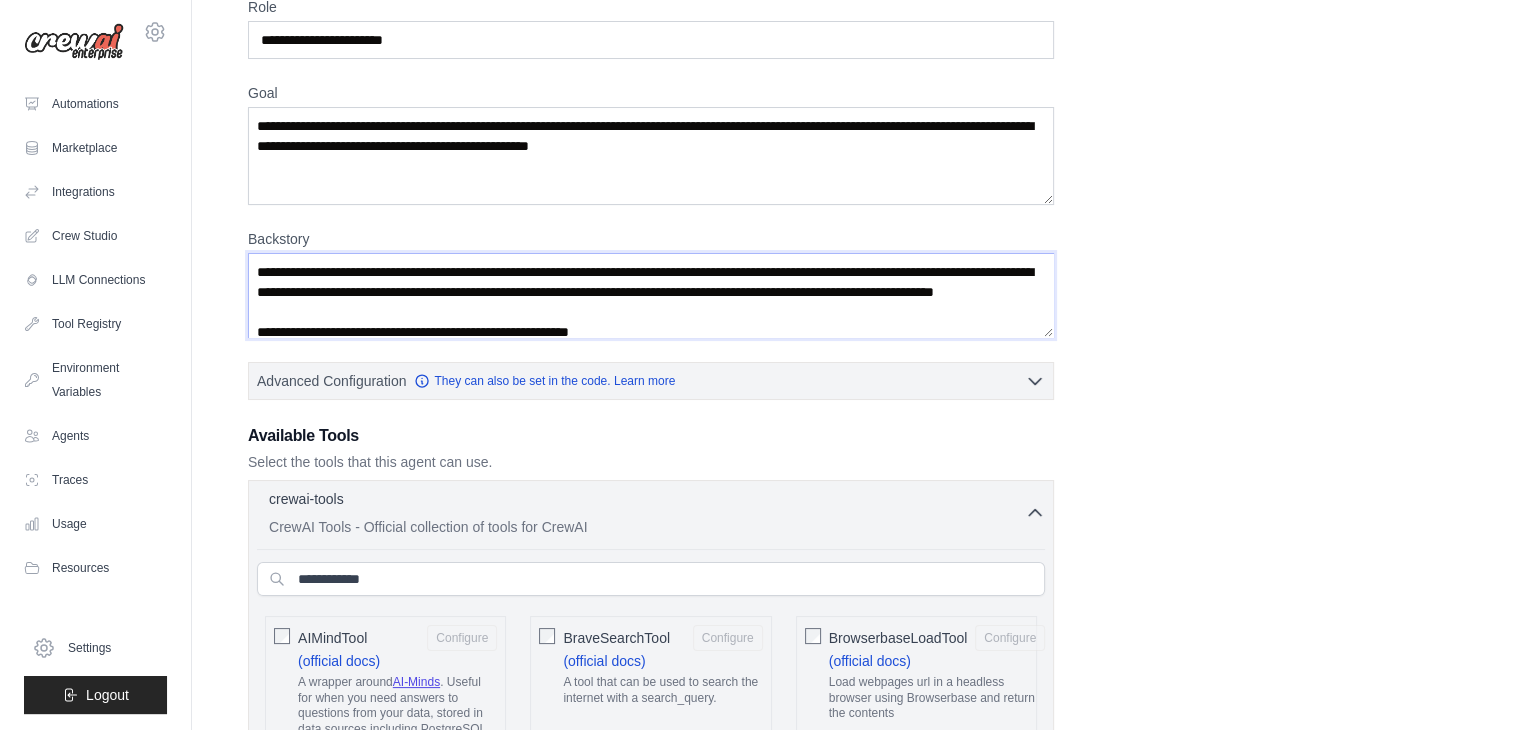 scroll, scrollTop: 0, scrollLeft: 0, axis: both 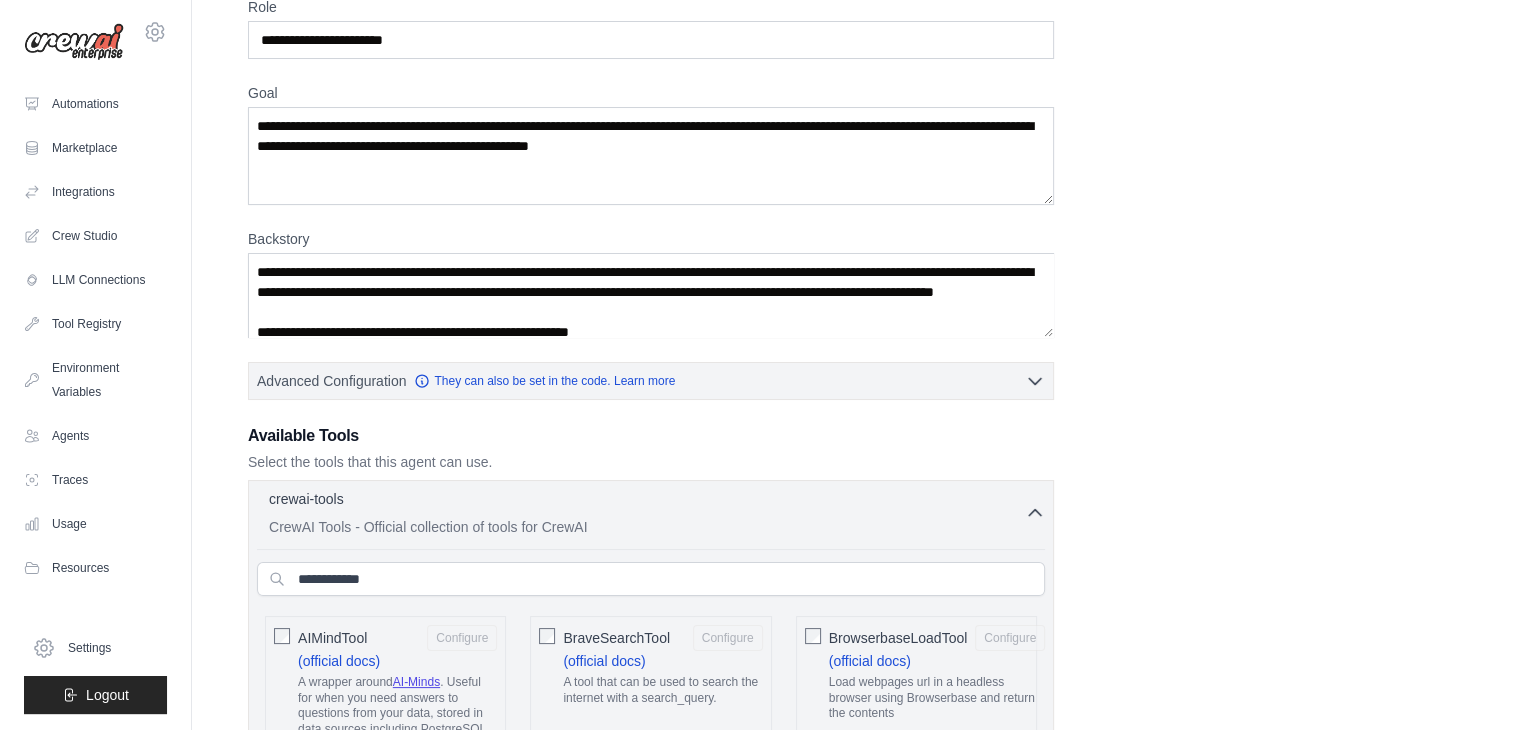 click on "**********" at bounding box center (856, 2232) 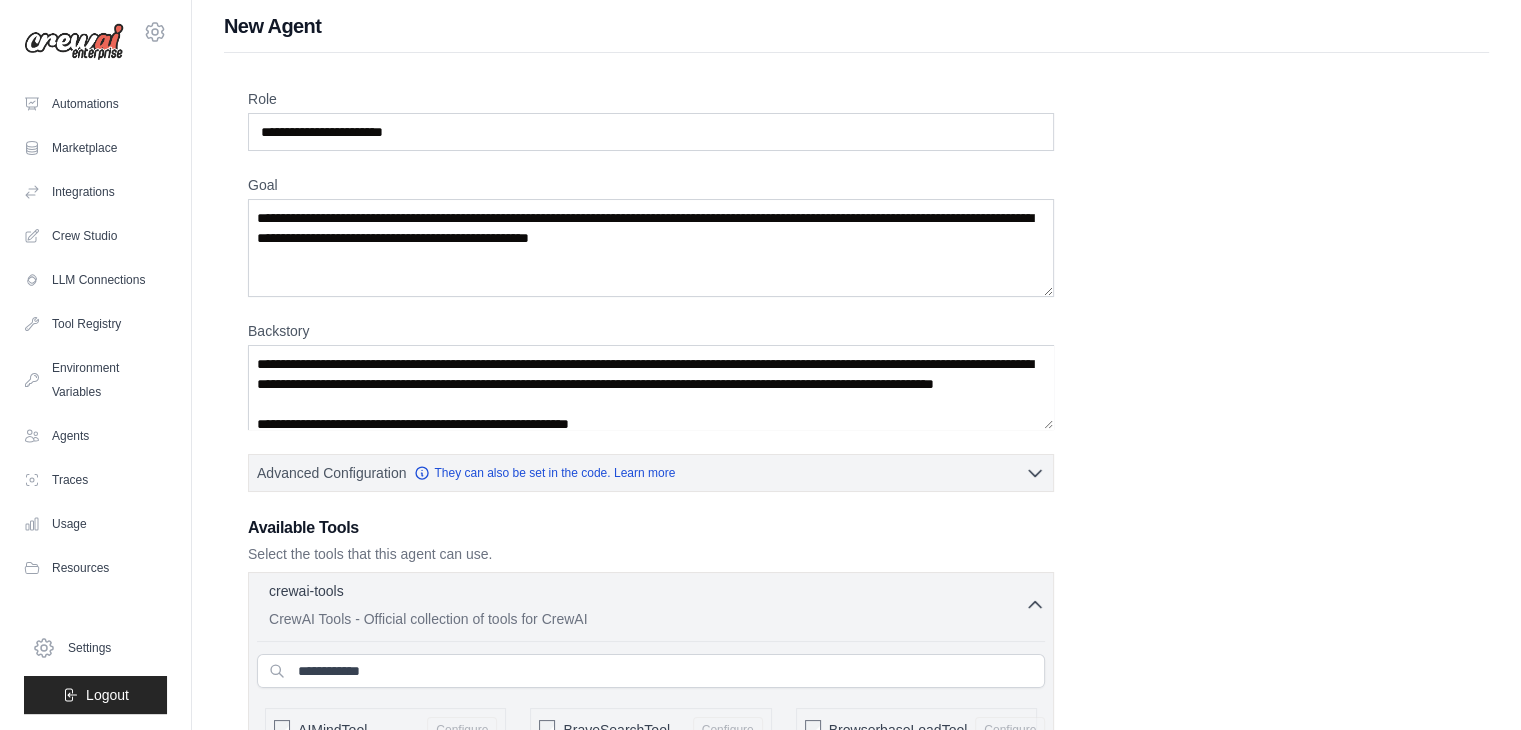 scroll, scrollTop: 0, scrollLeft: 0, axis: both 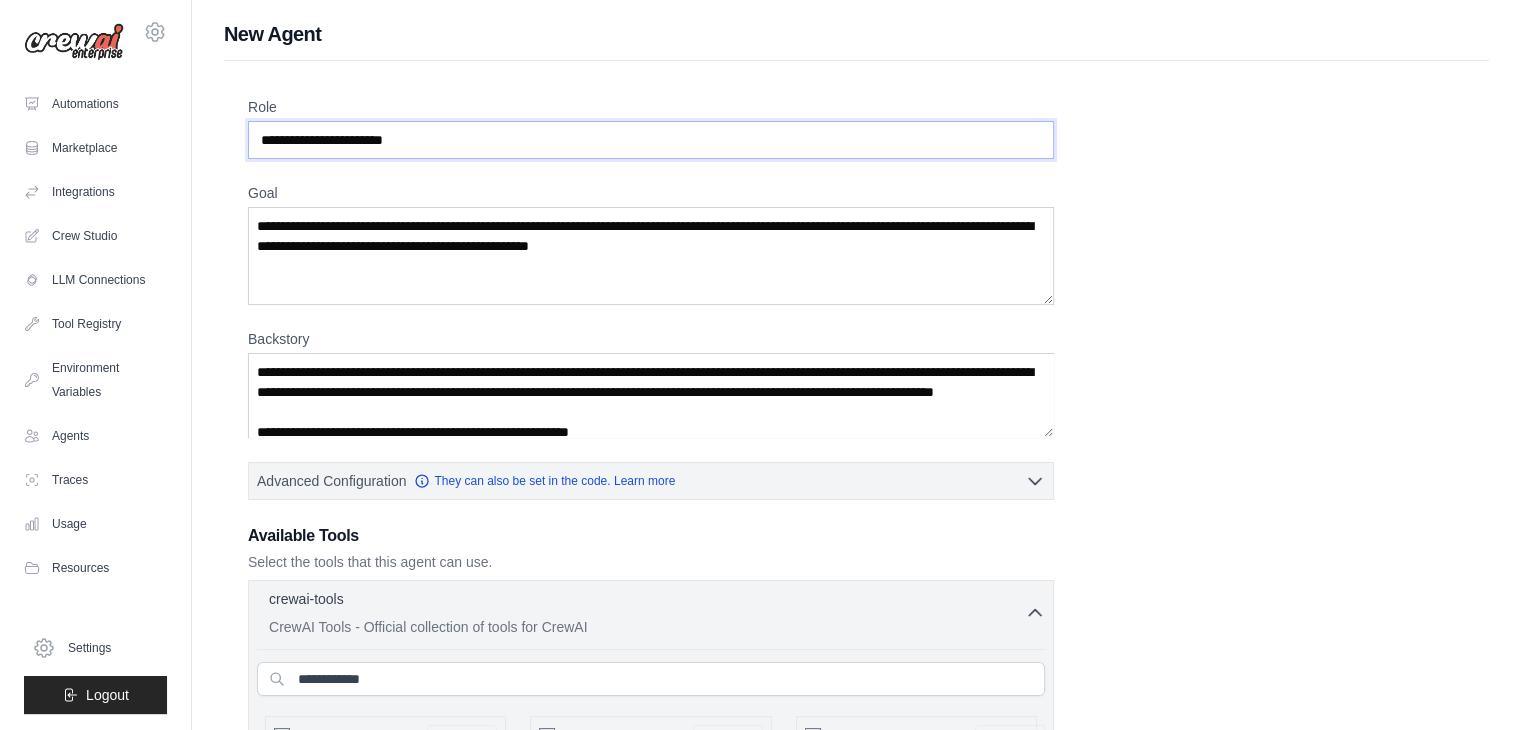 drag, startPoint x: 453, startPoint y: 136, endPoint x: 243, endPoint y: 141, distance: 210.05951 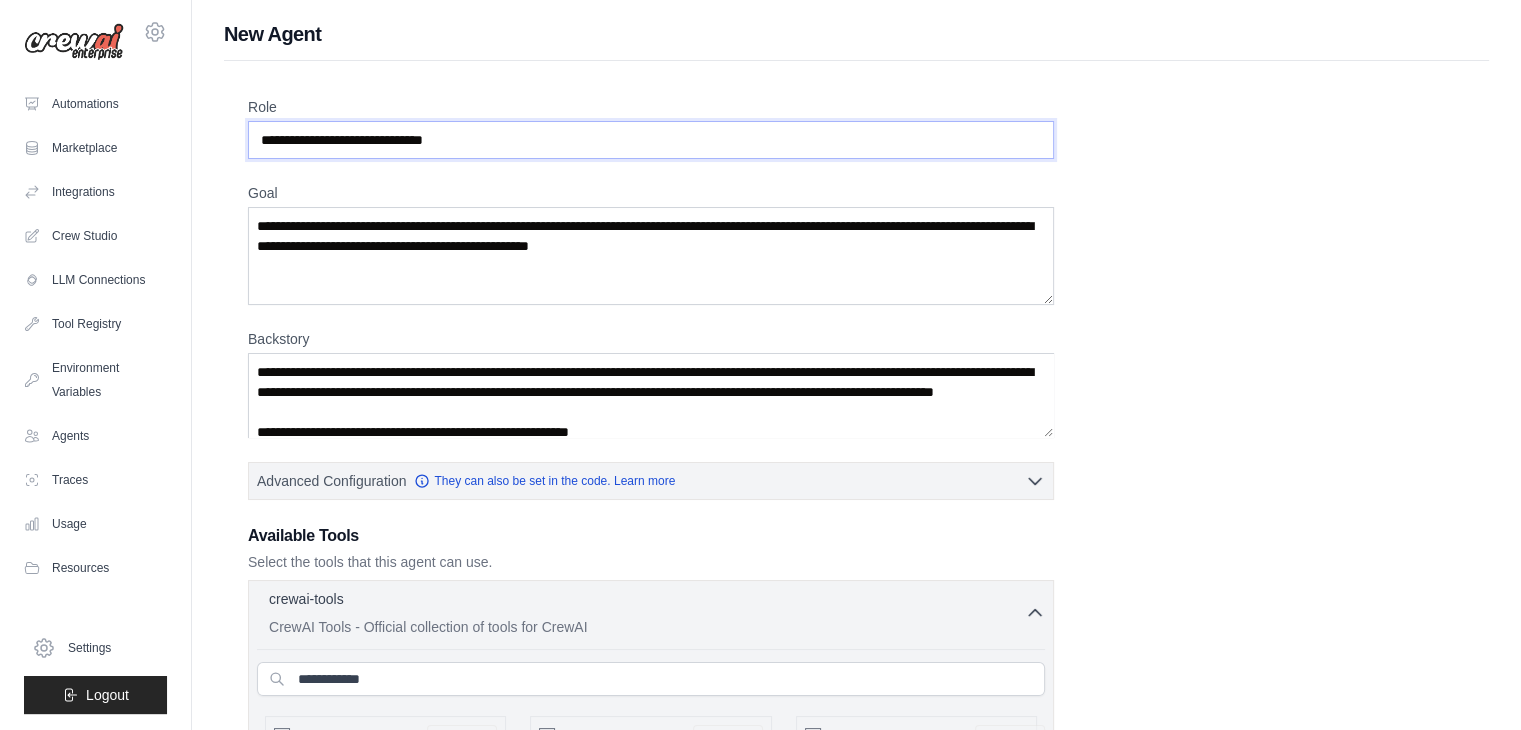 type on "**********" 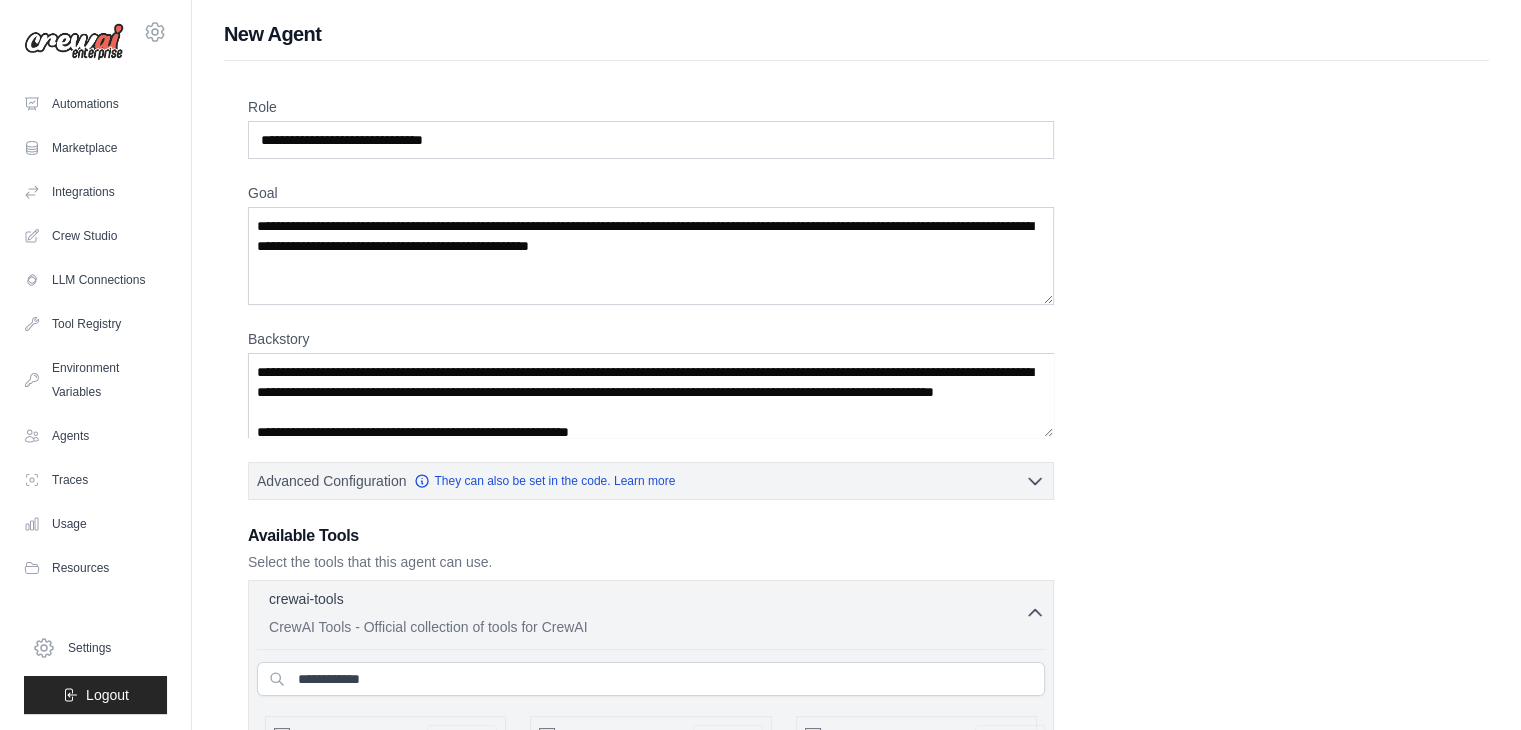 click on "**********" at bounding box center (856, 2332) 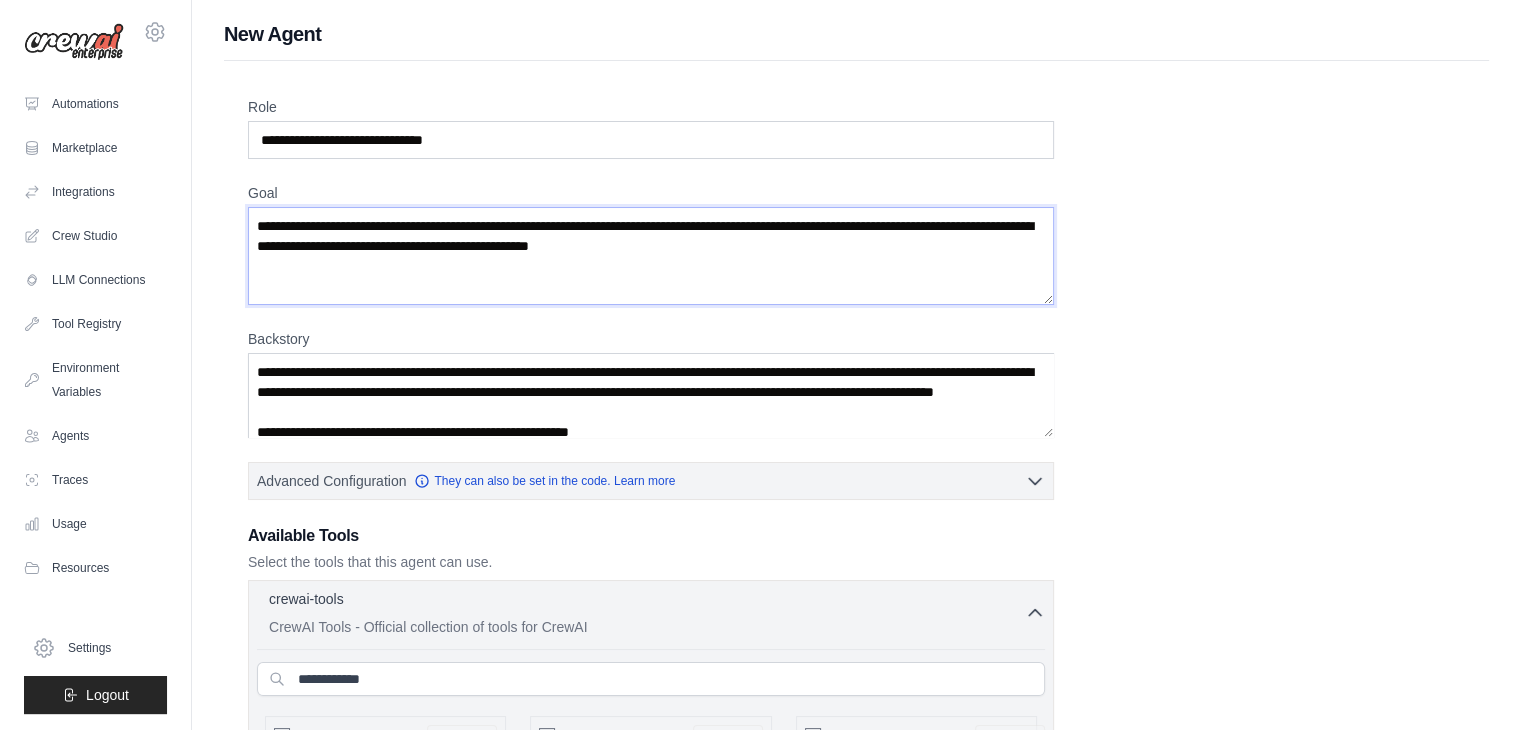 drag, startPoint x: 257, startPoint y: 219, endPoint x: 1008, endPoint y: 245, distance: 751.44995 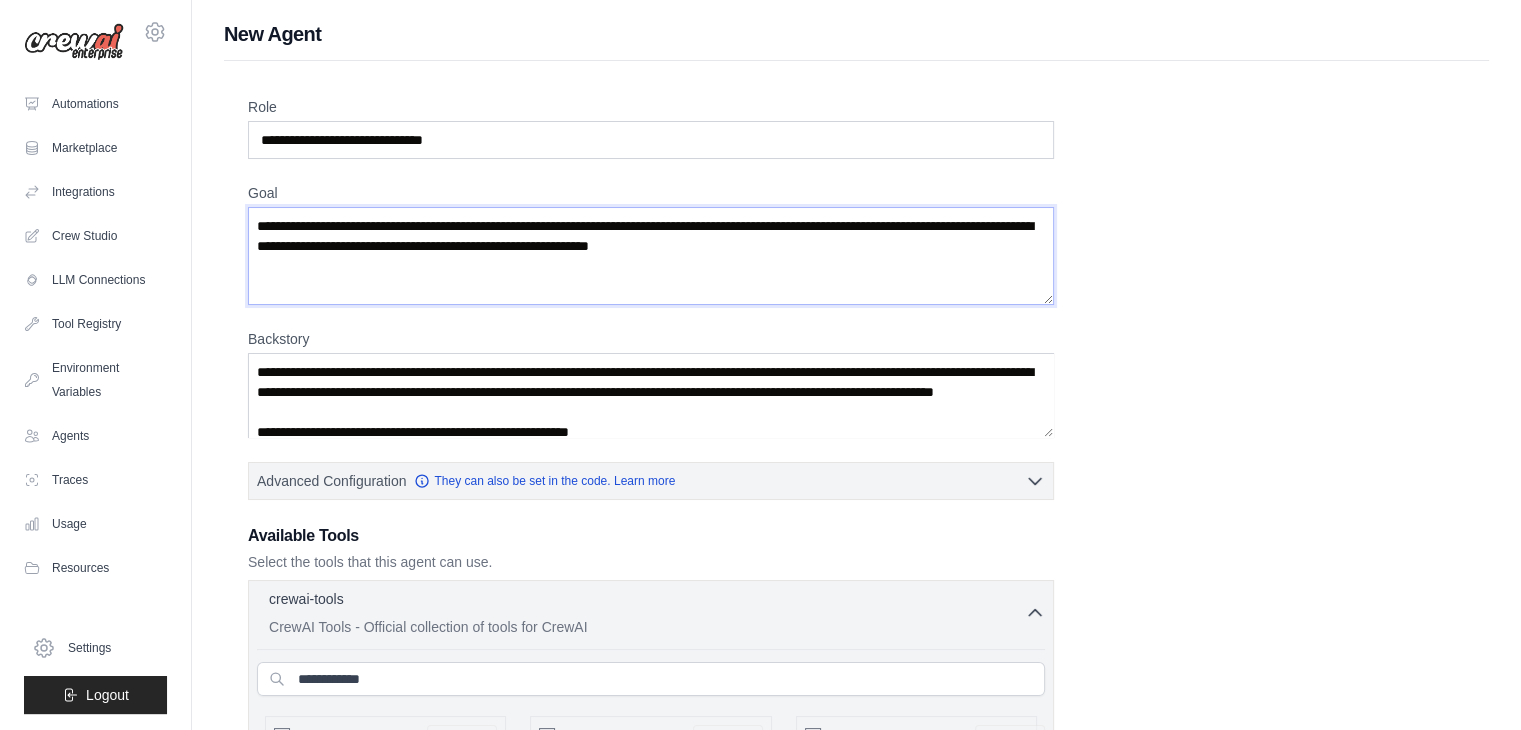 type on "**********" 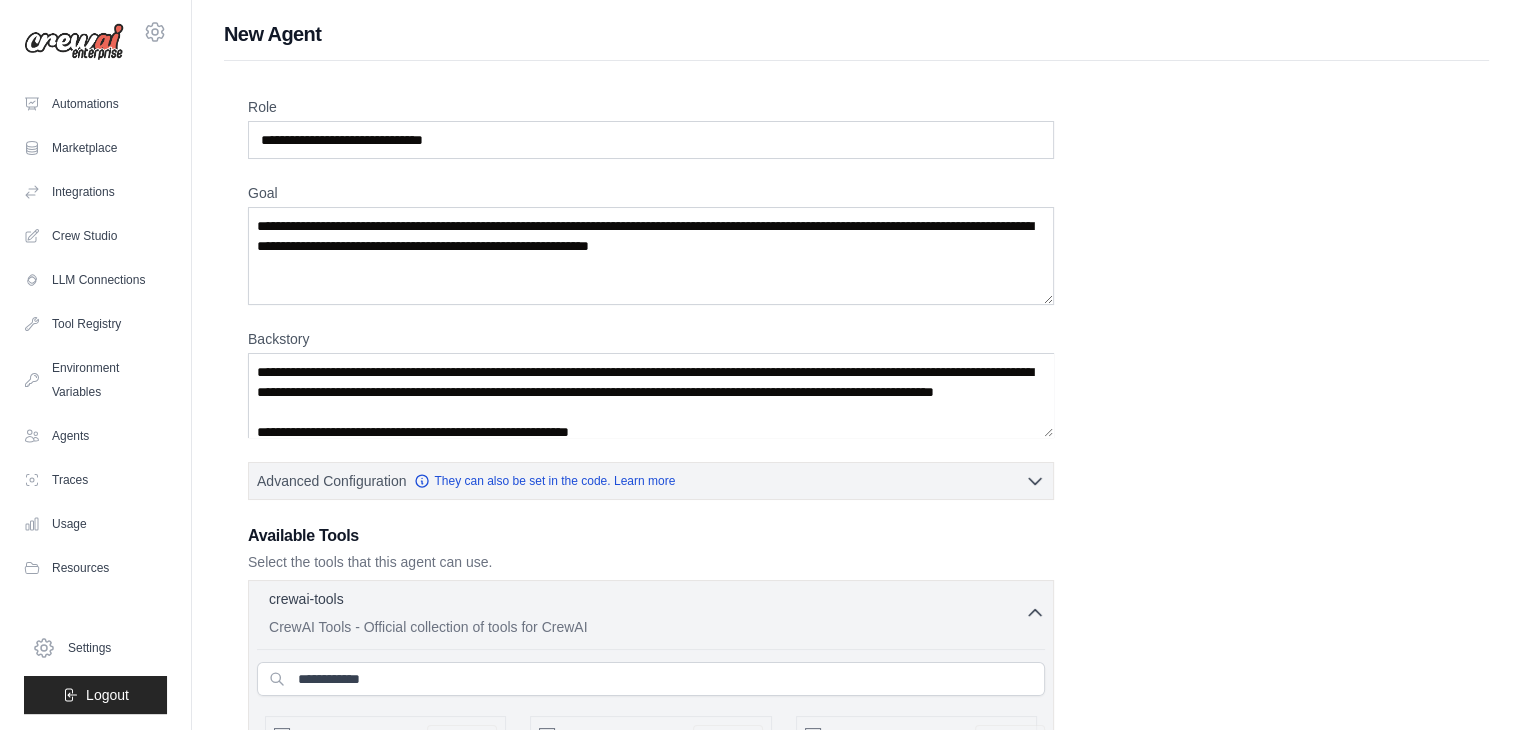 drag, startPoint x: 1180, startPoint y: 408, endPoint x: 1158, endPoint y: 401, distance: 23.086792 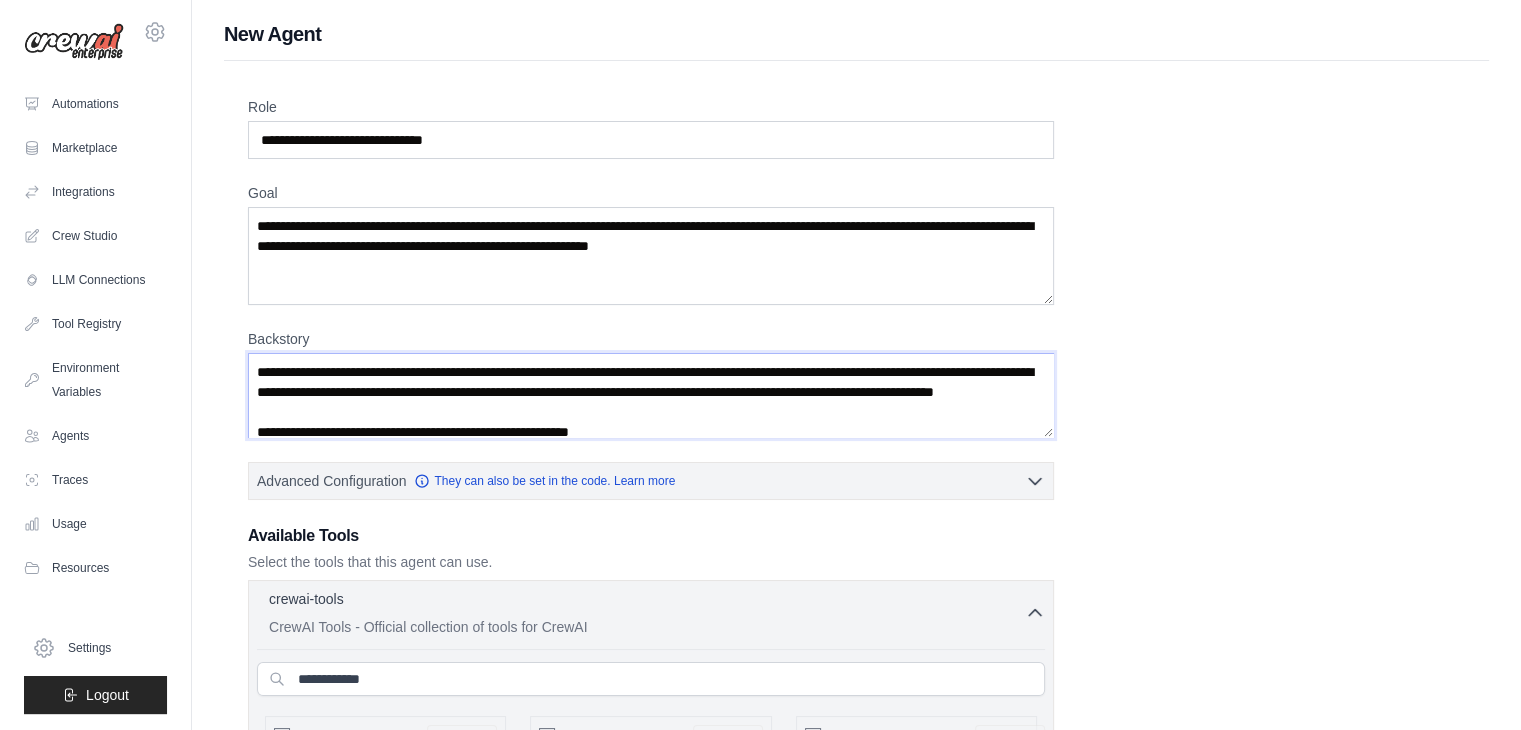 click on "Backstory" at bounding box center (651, 395) 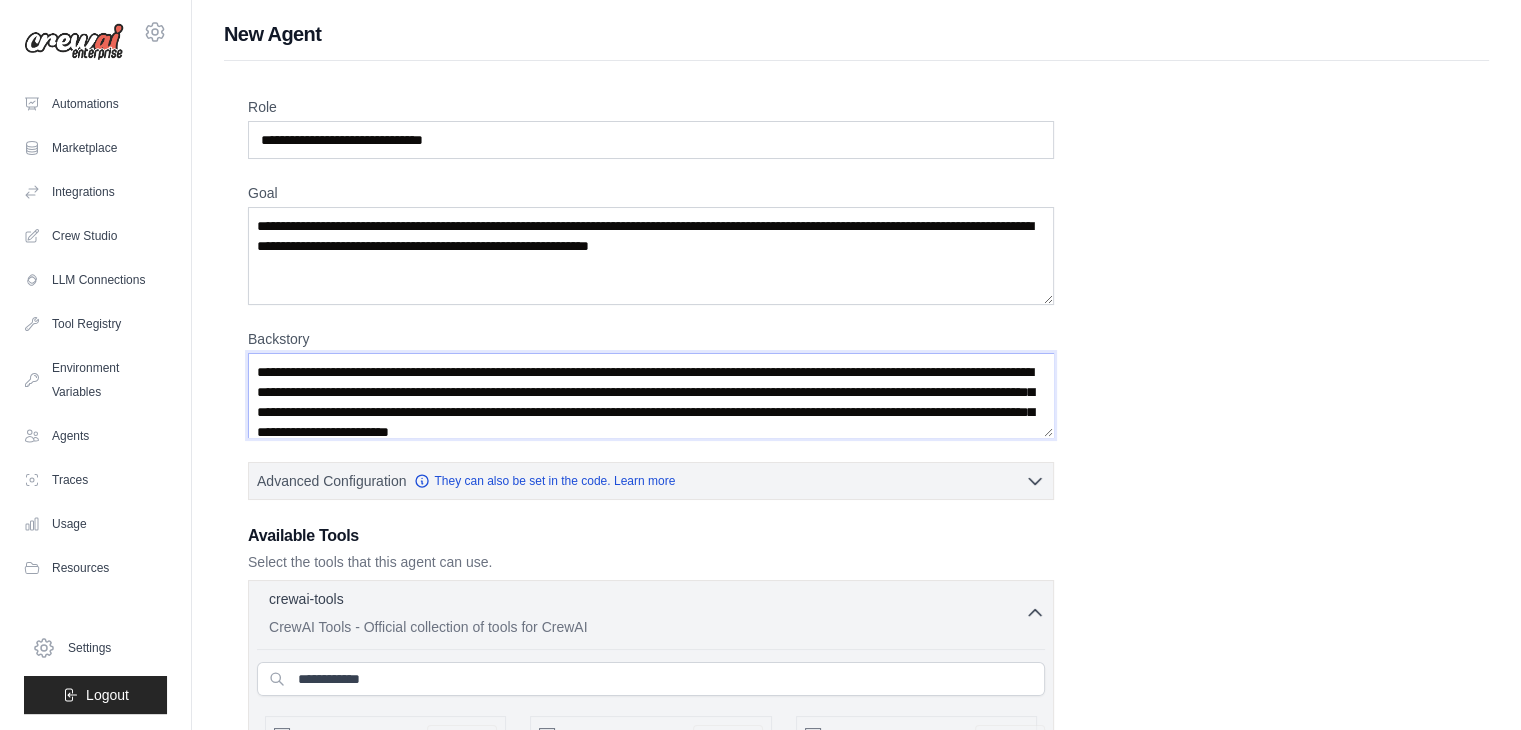 scroll, scrollTop: 23, scrollLeft: 0, axis: vertical 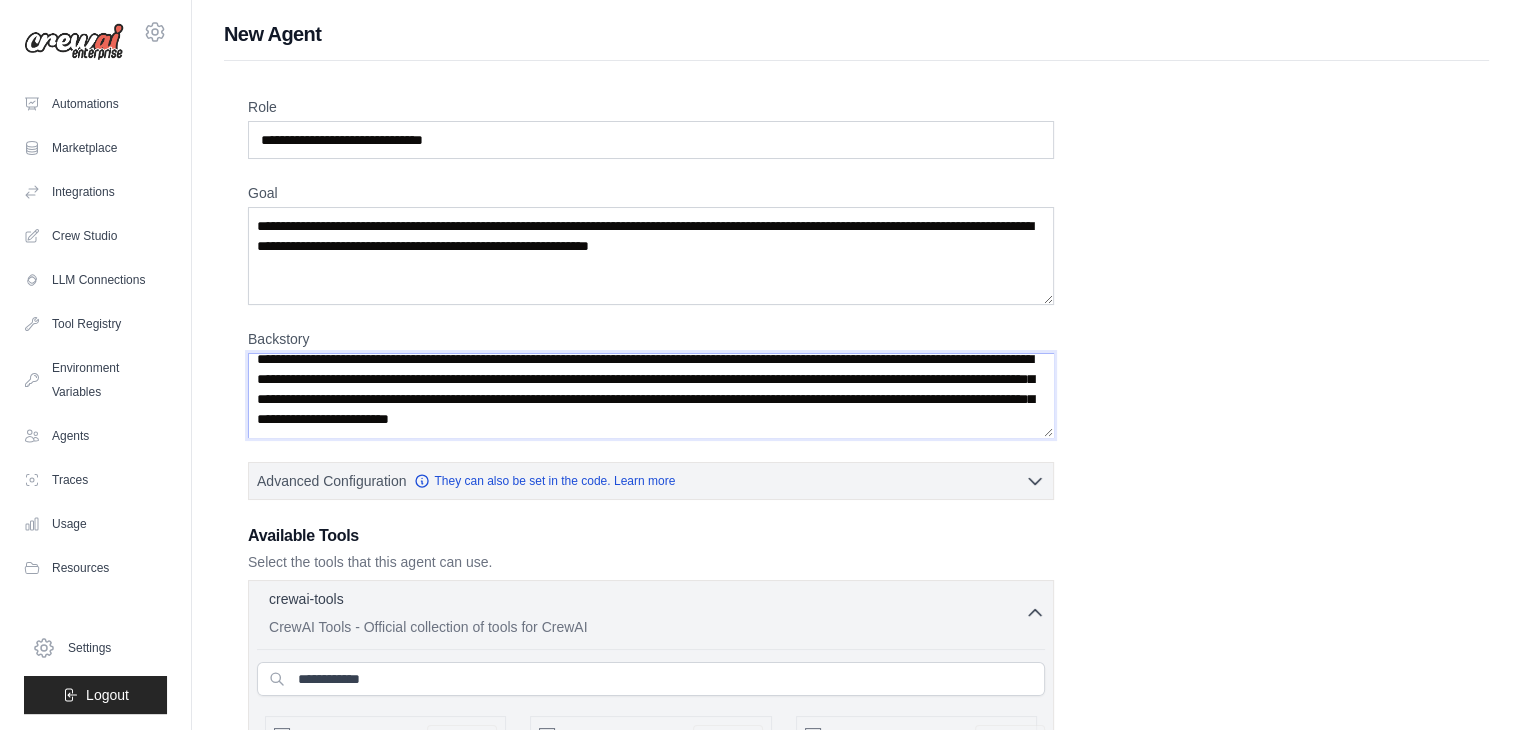type on "**********" 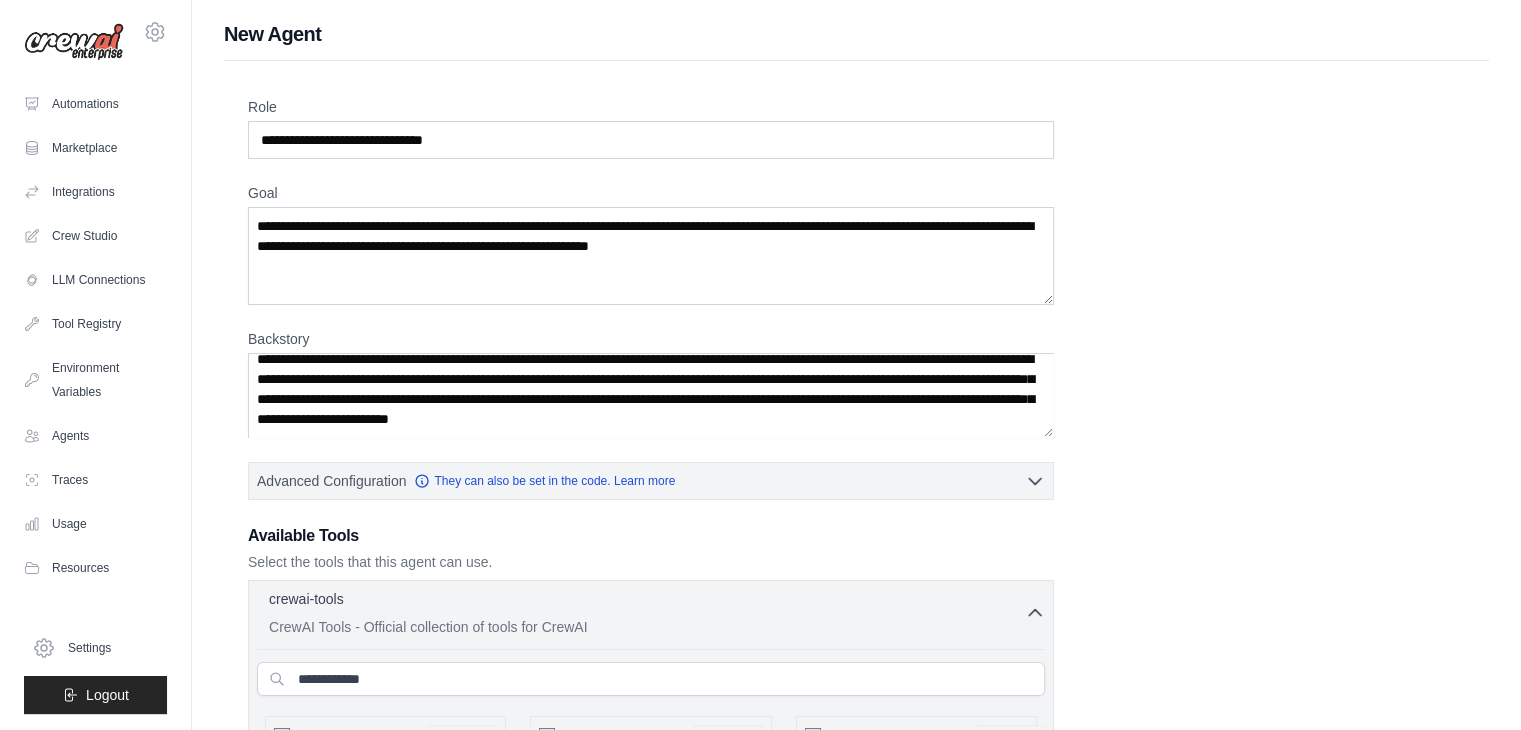 click on "**********" at bounding box center (856, 2332) 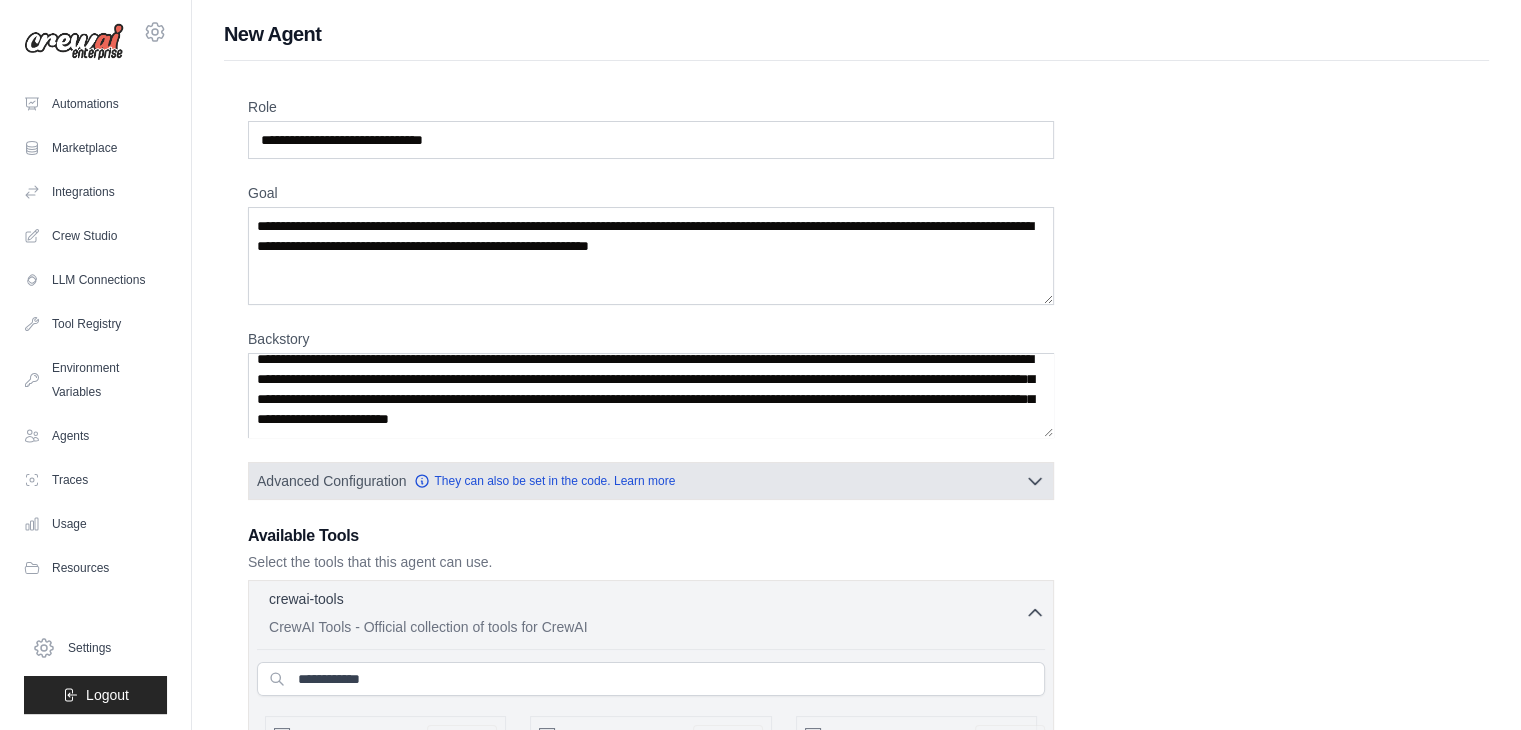 click 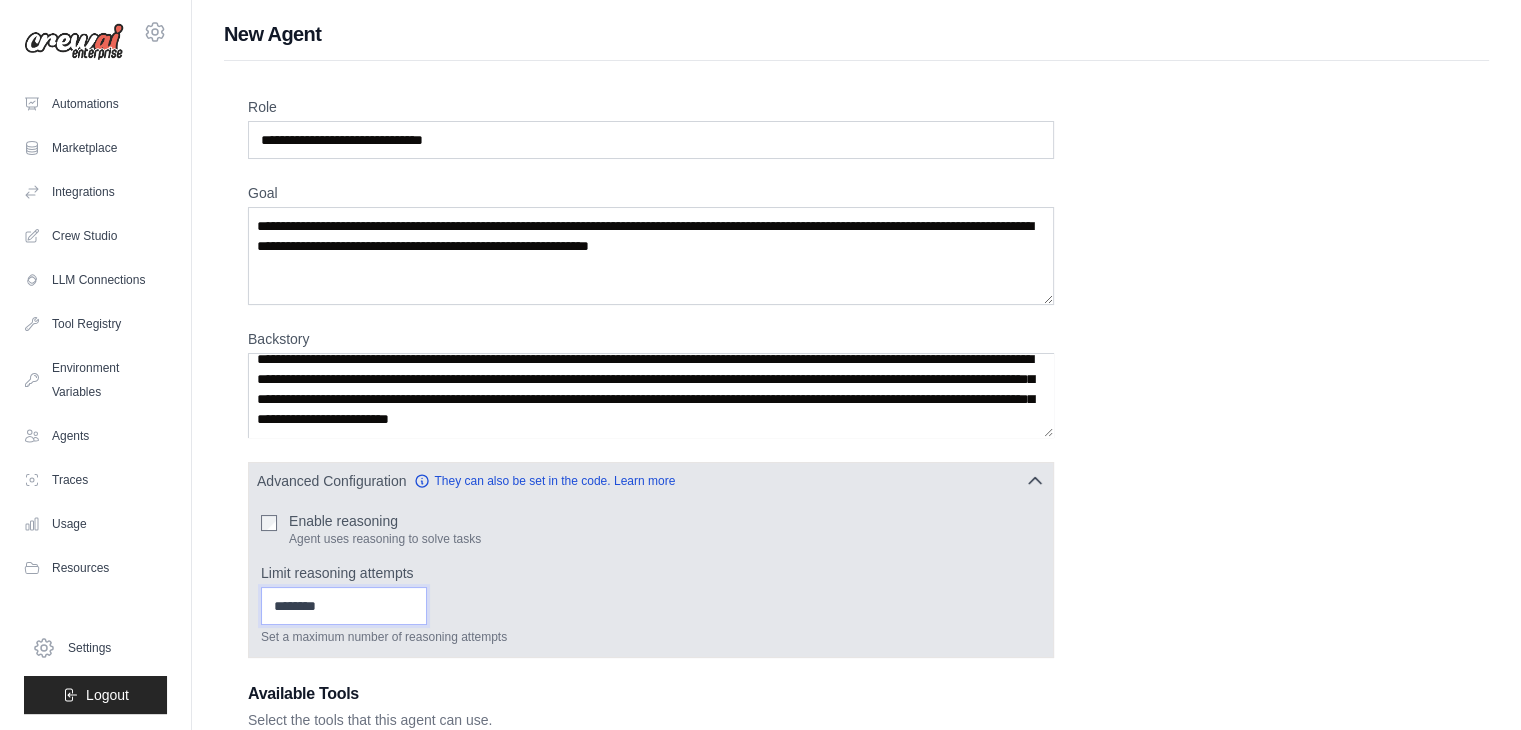 click on "*" at bounding box center (344, 606) 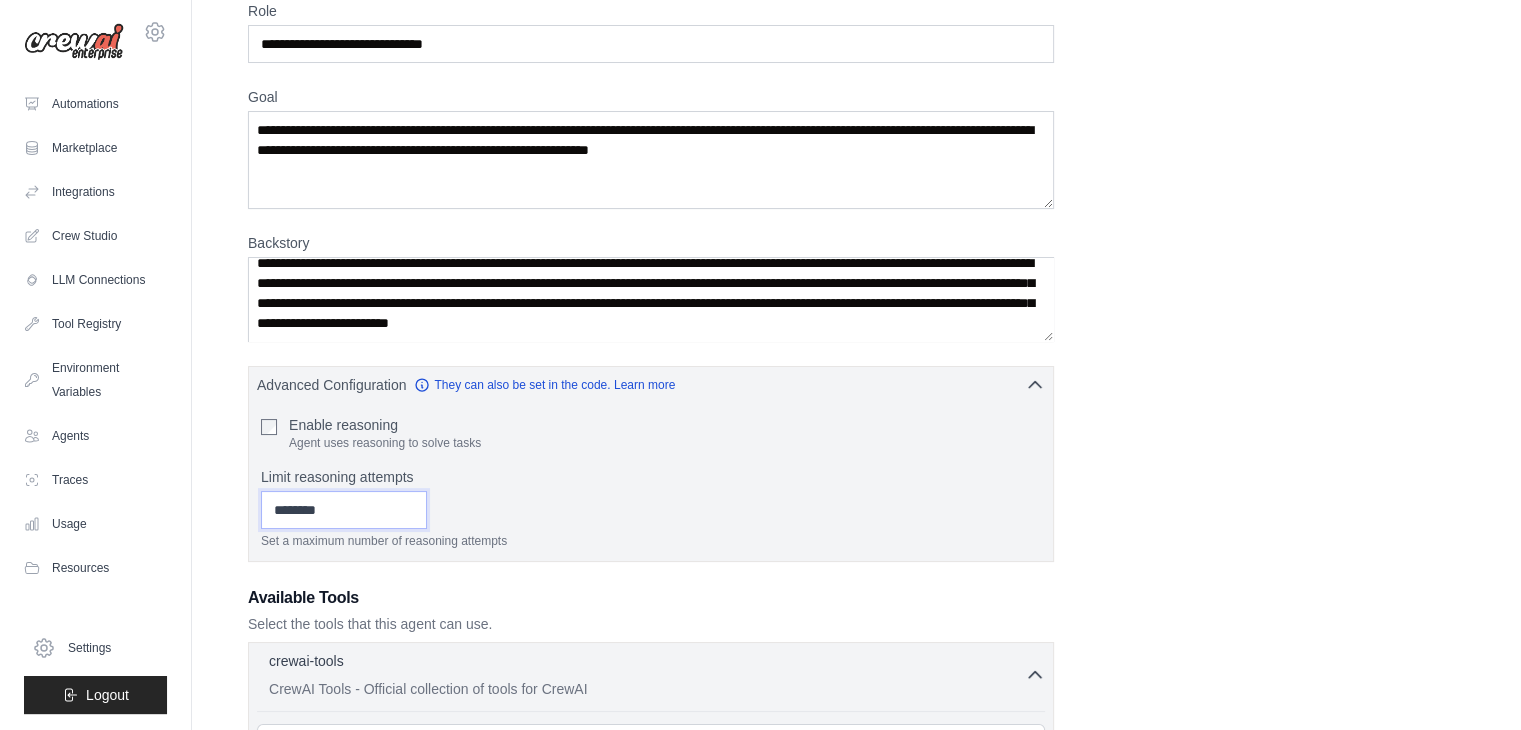 scroll, scrollTop: 100, scrollLeft: 0, axis: vertical 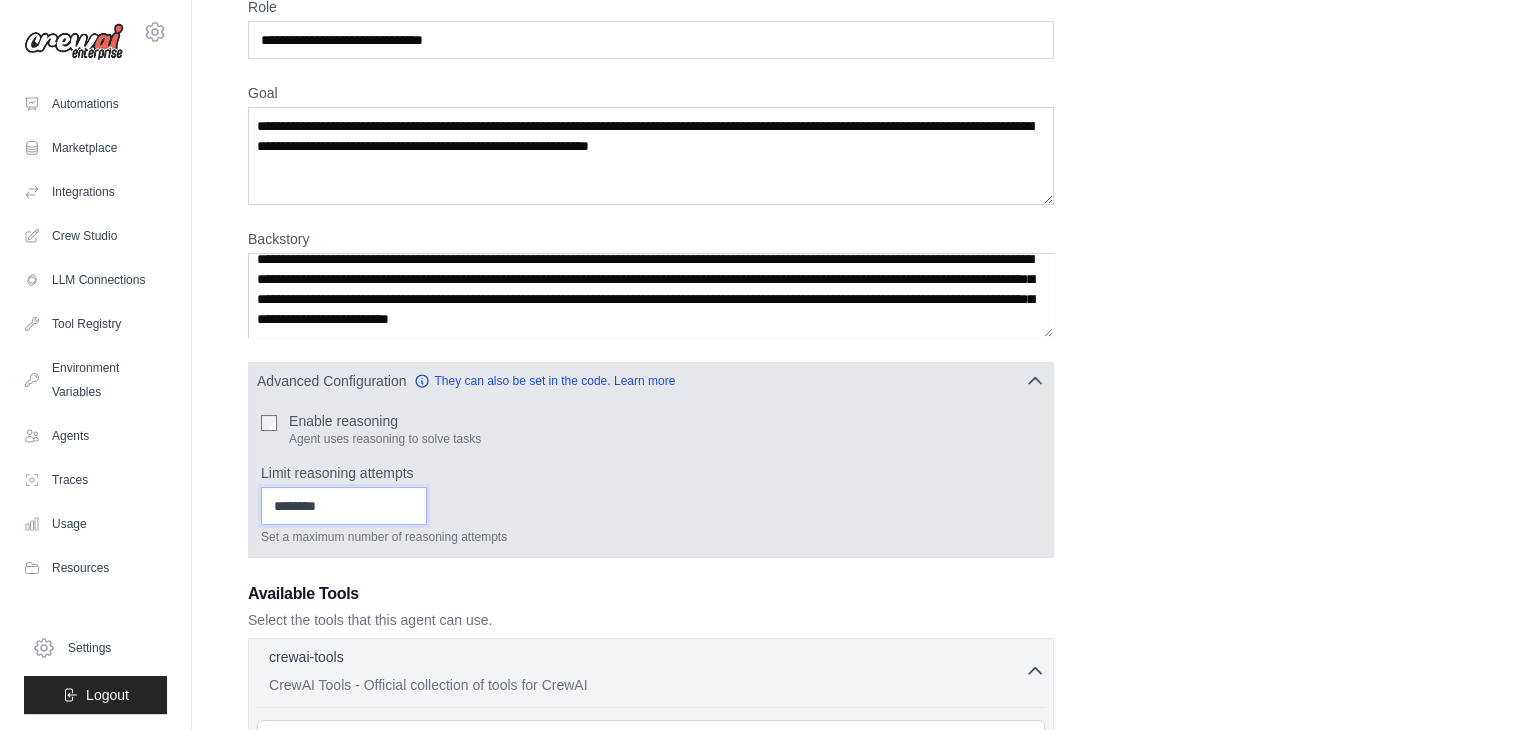 type on "*" 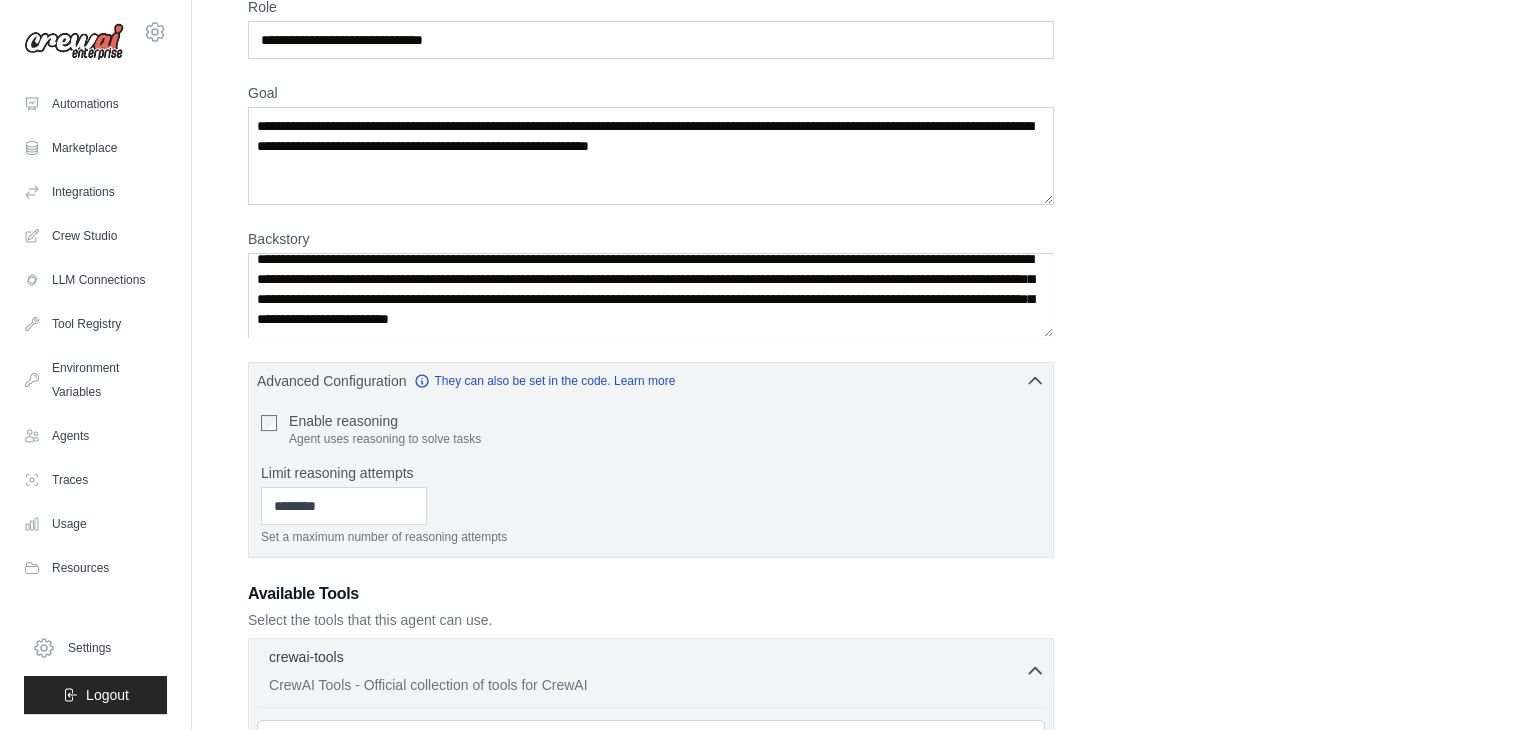 click on "**********" at bounding box center (856, 2311) 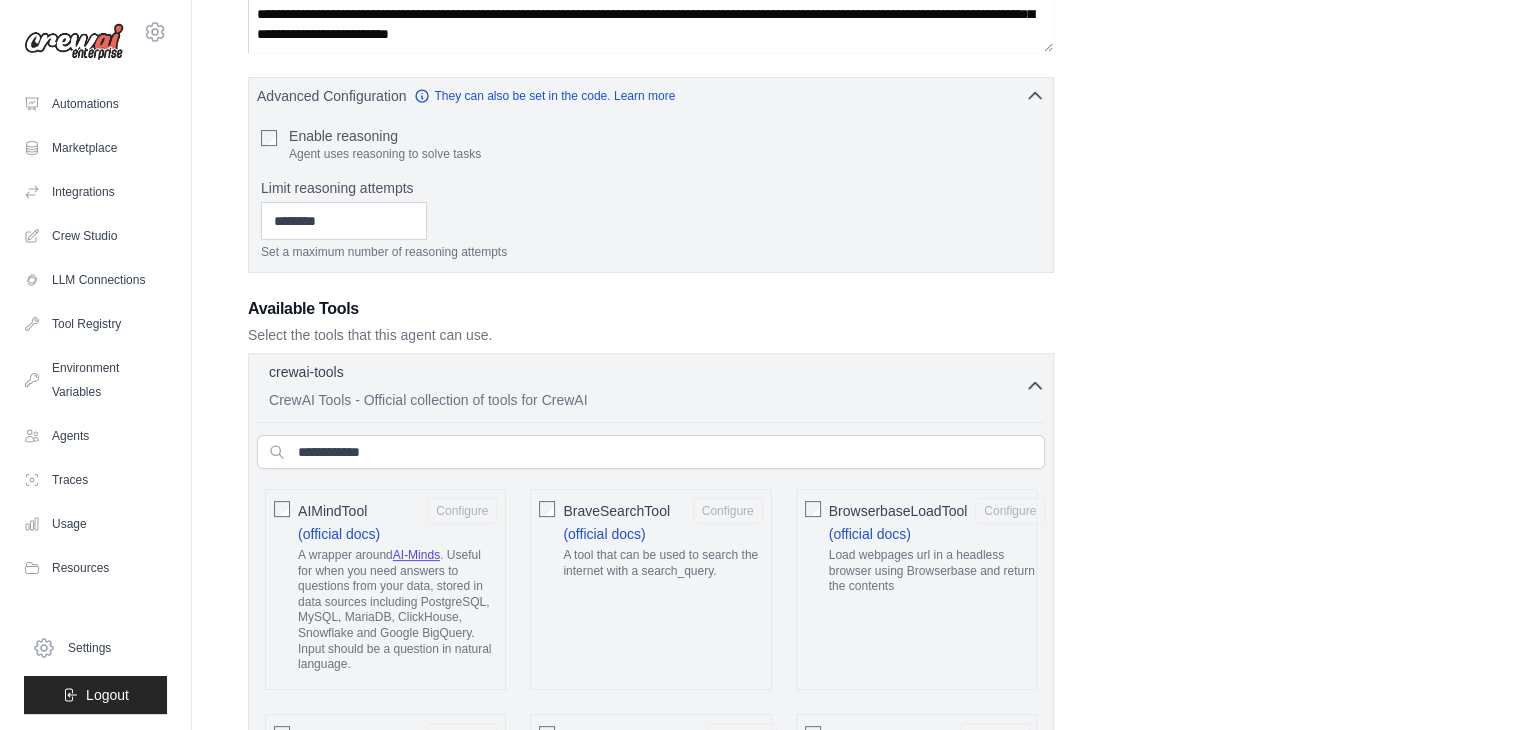 scroll, scrollTop: 400, scrollLeft: 0, axis: vertical 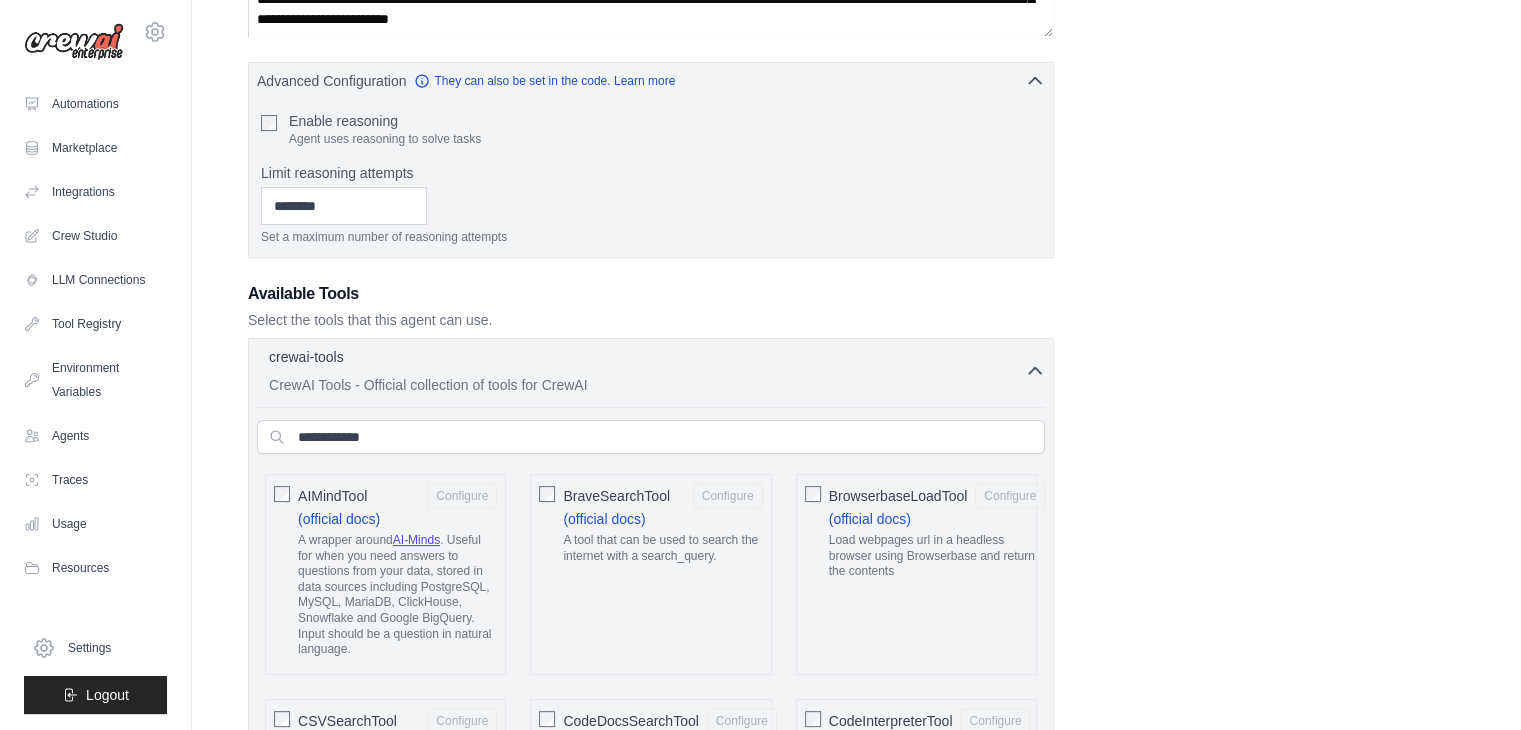 click 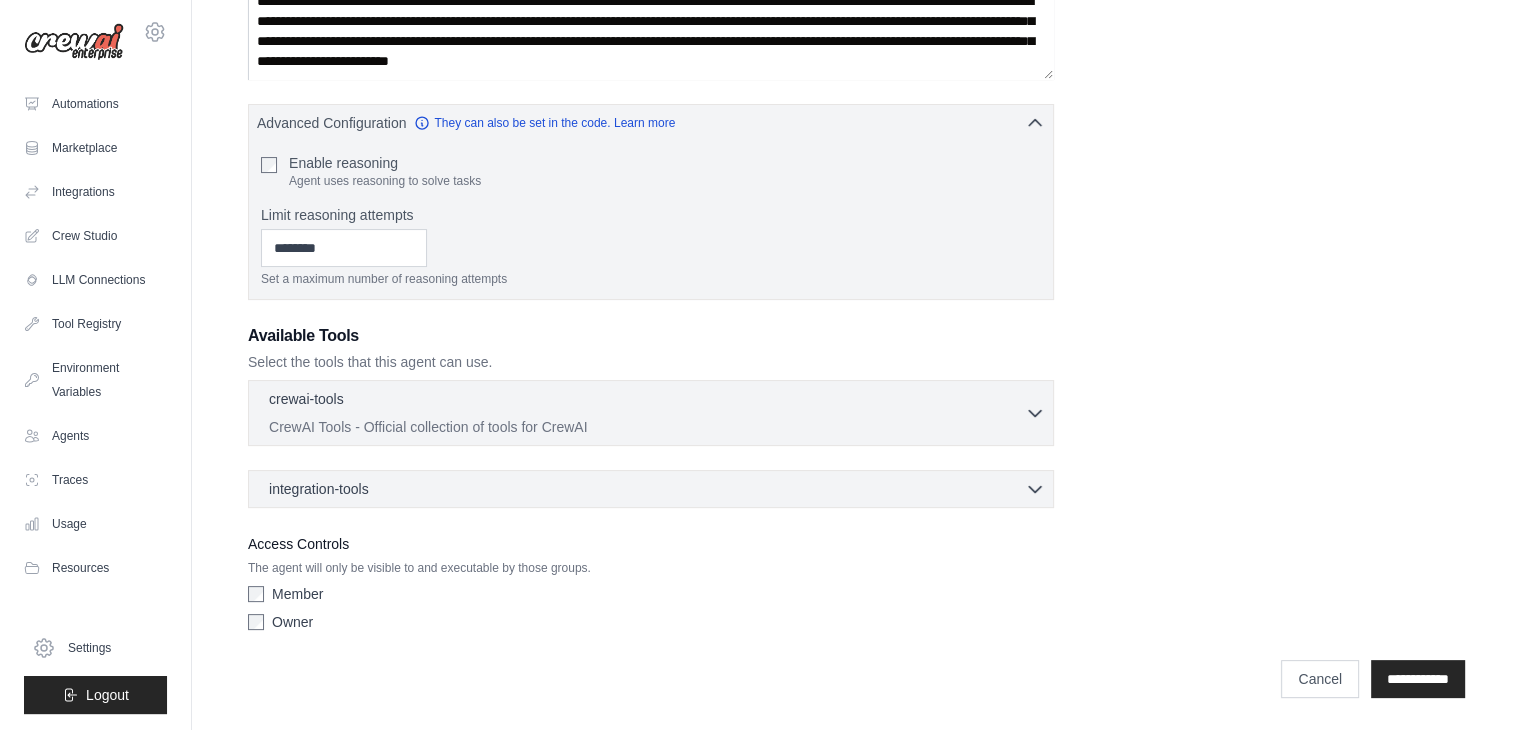 scroll, scrollTop: 355, scrollLeft: 0, axis: vertical 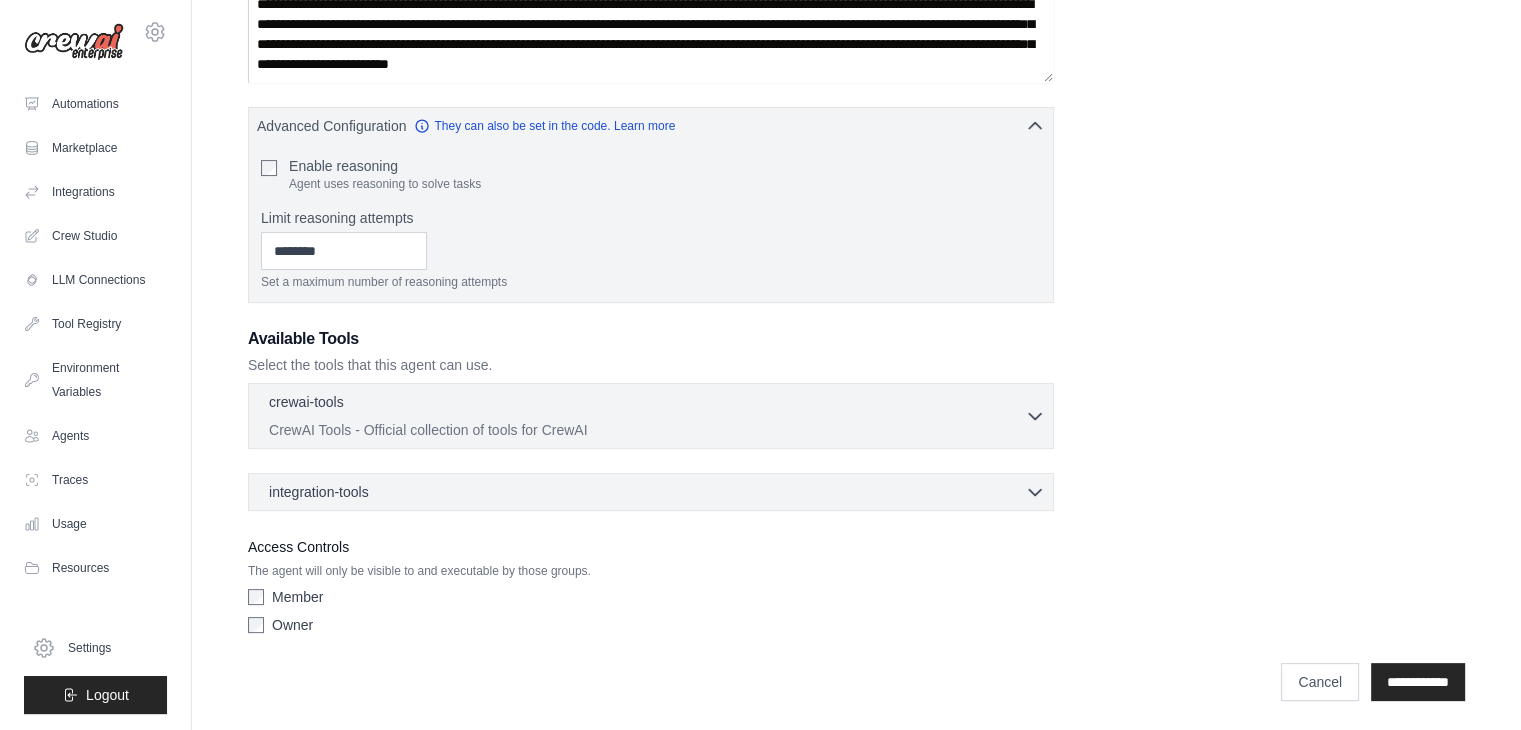 click 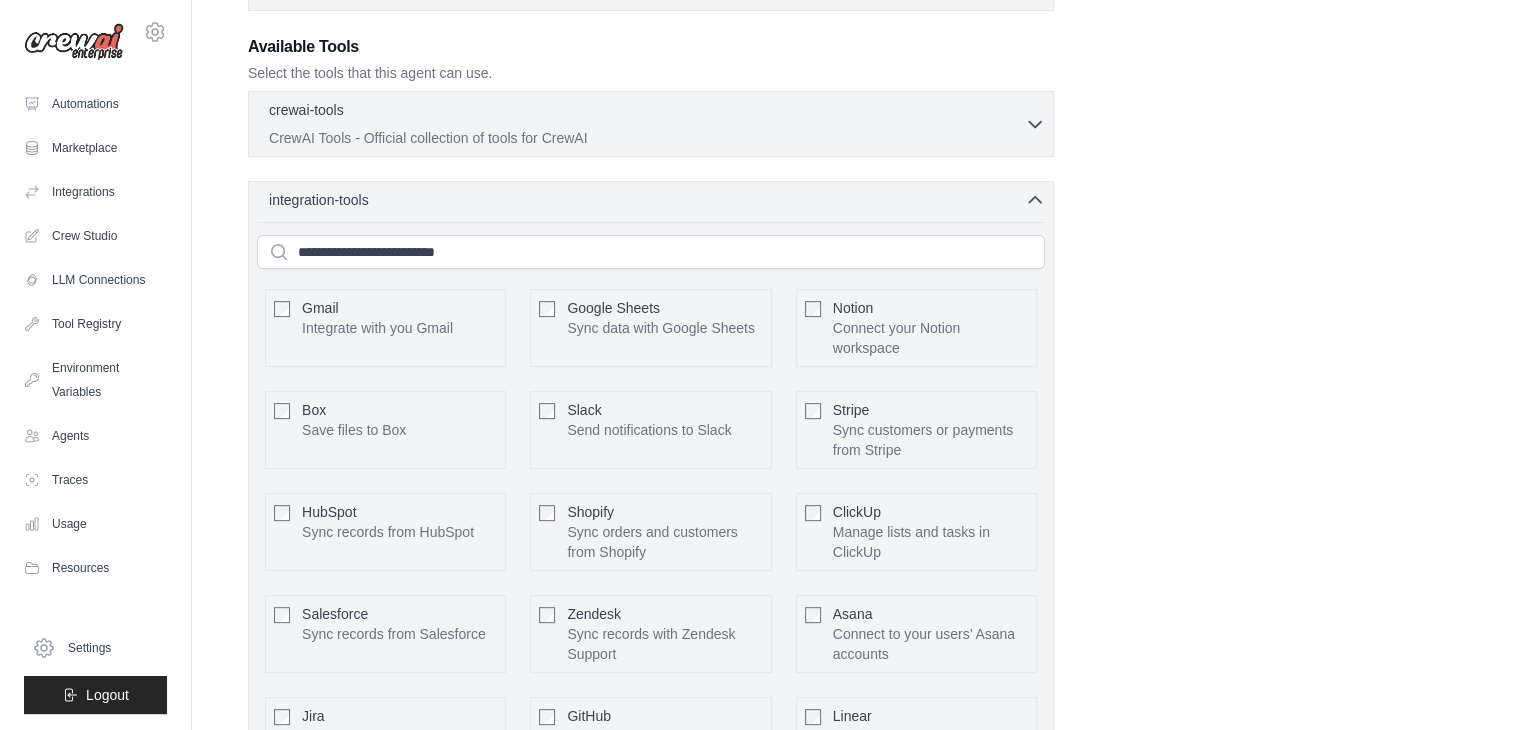 scroll, scrollTop: 655, scrollLeft: 0, axis: vertical 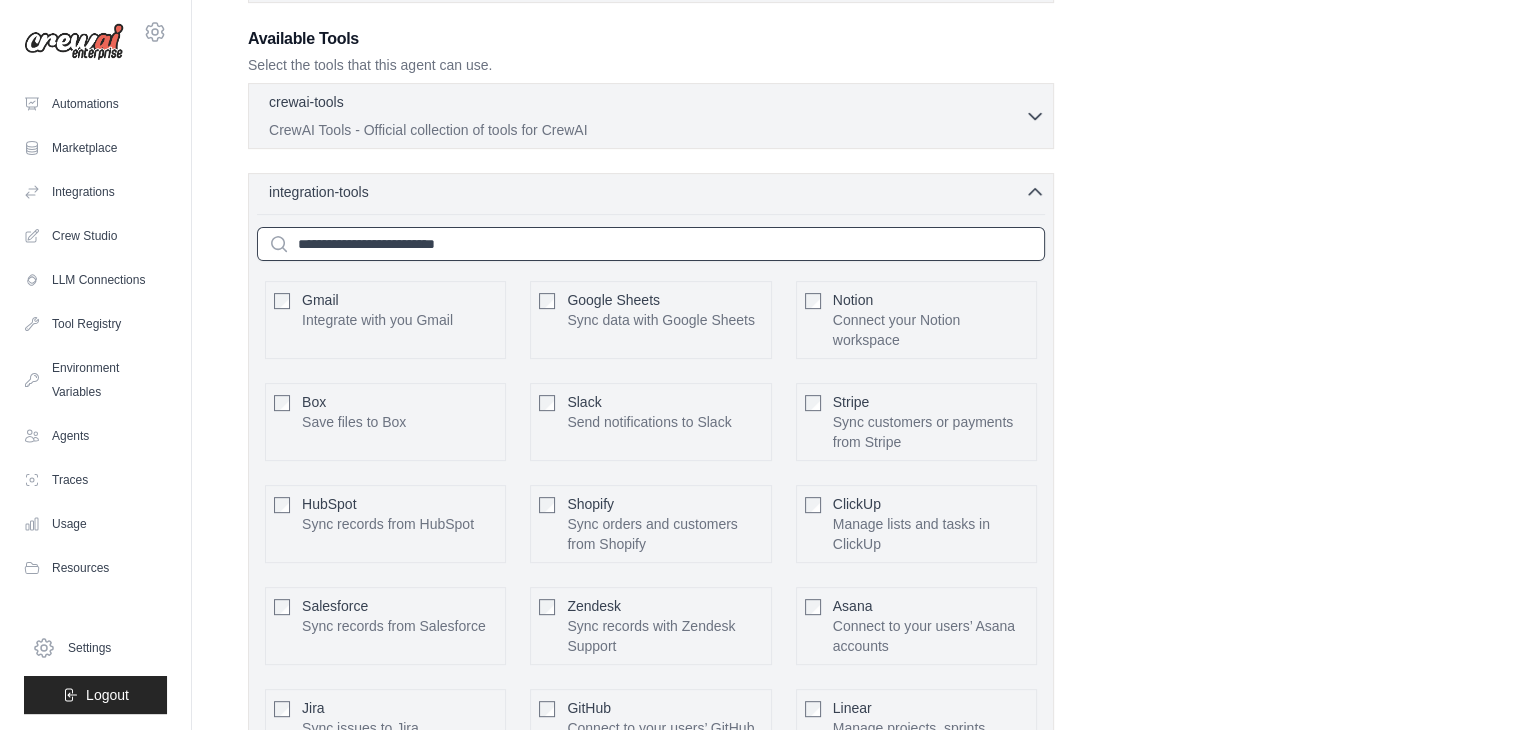 click at bounding box center [651, 244] 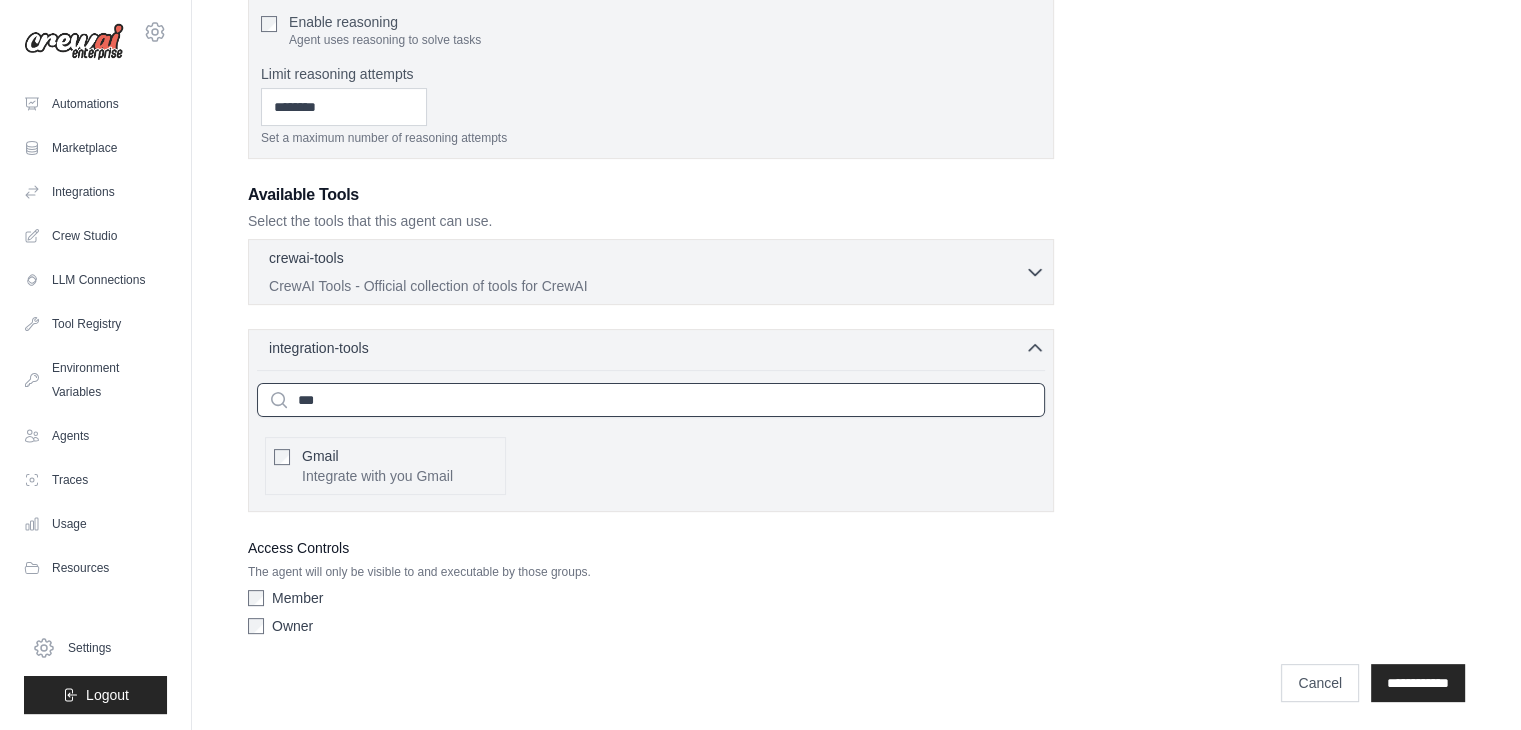scroll, scrollTop: 425, scrollLeft: 0, axis: vertical 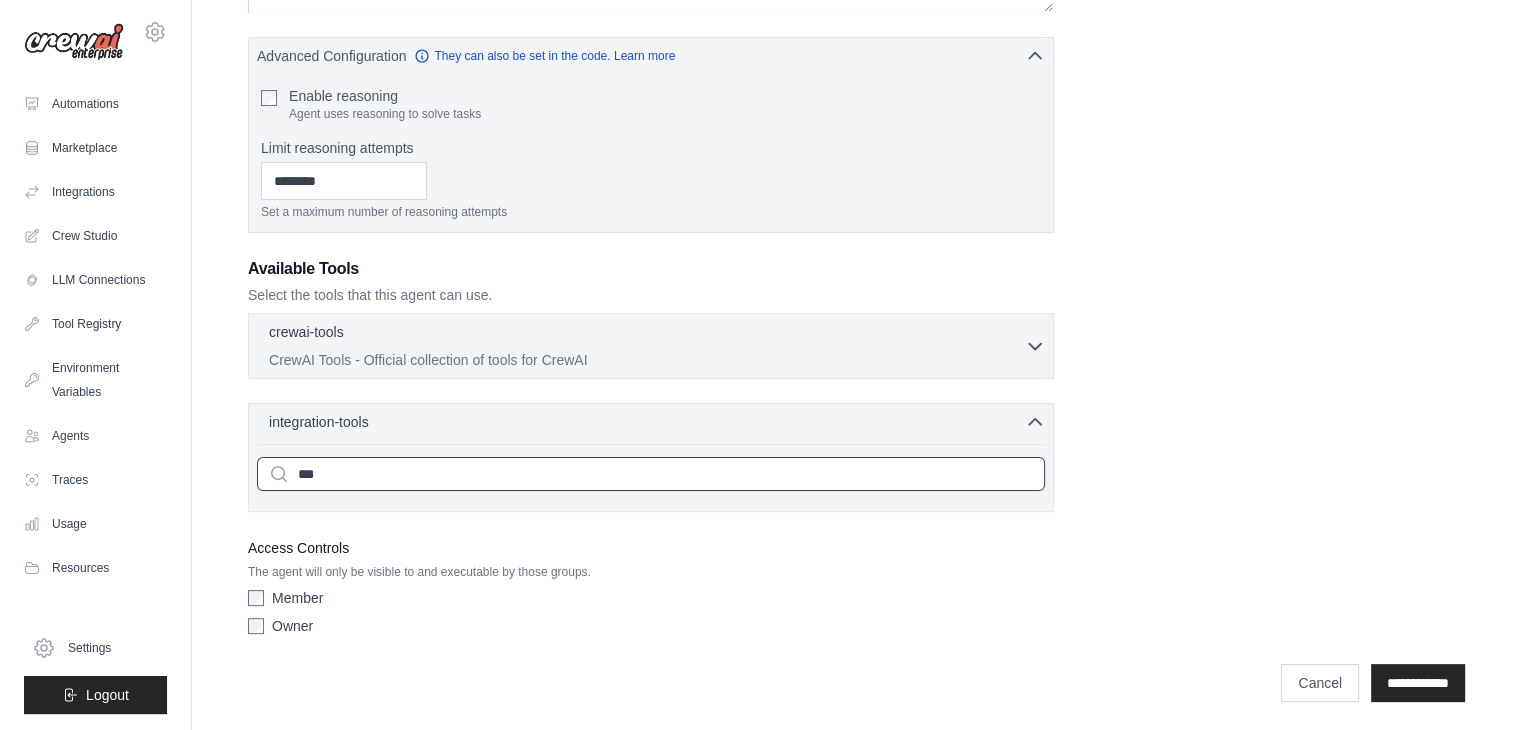 type on "***" 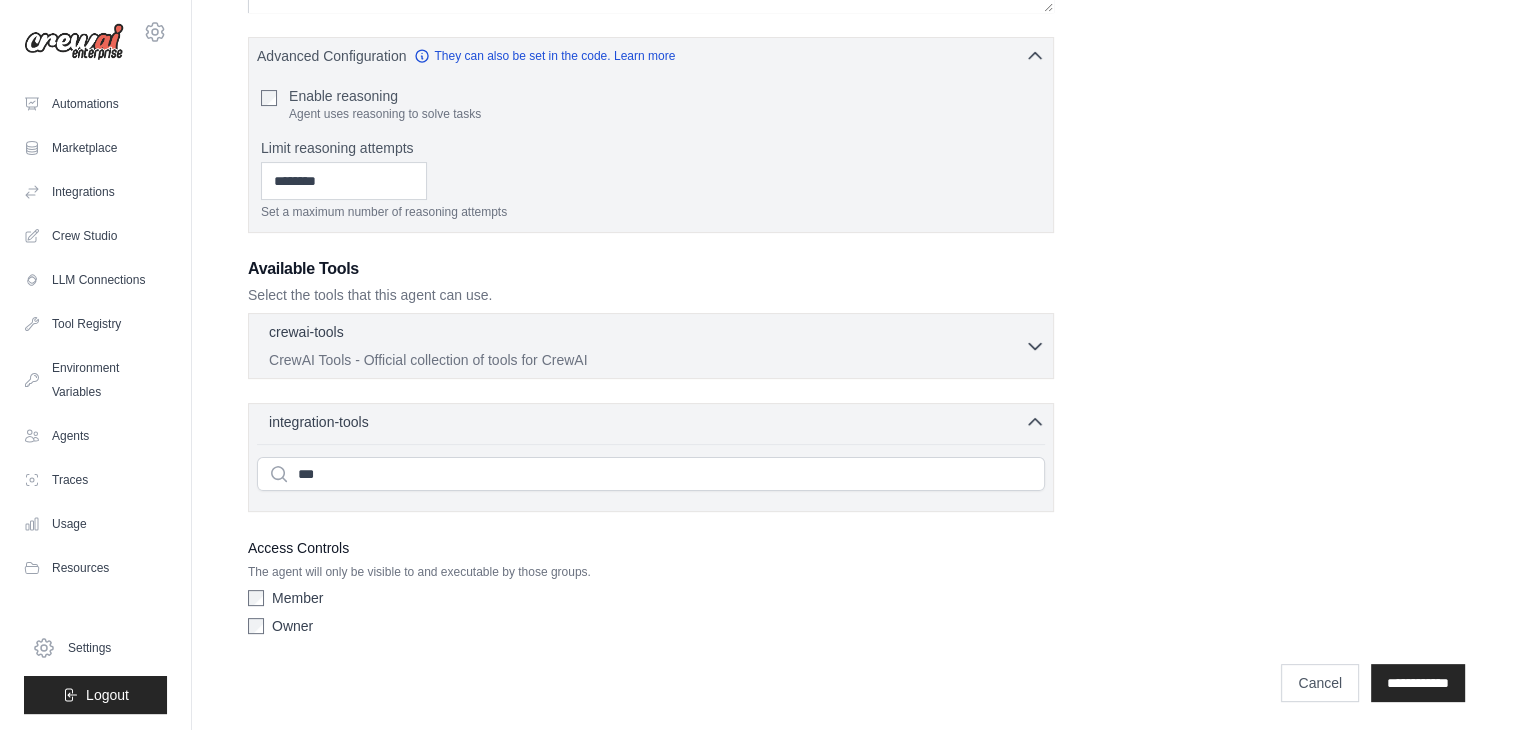 click on "**********" at bounding box center [856, 158] 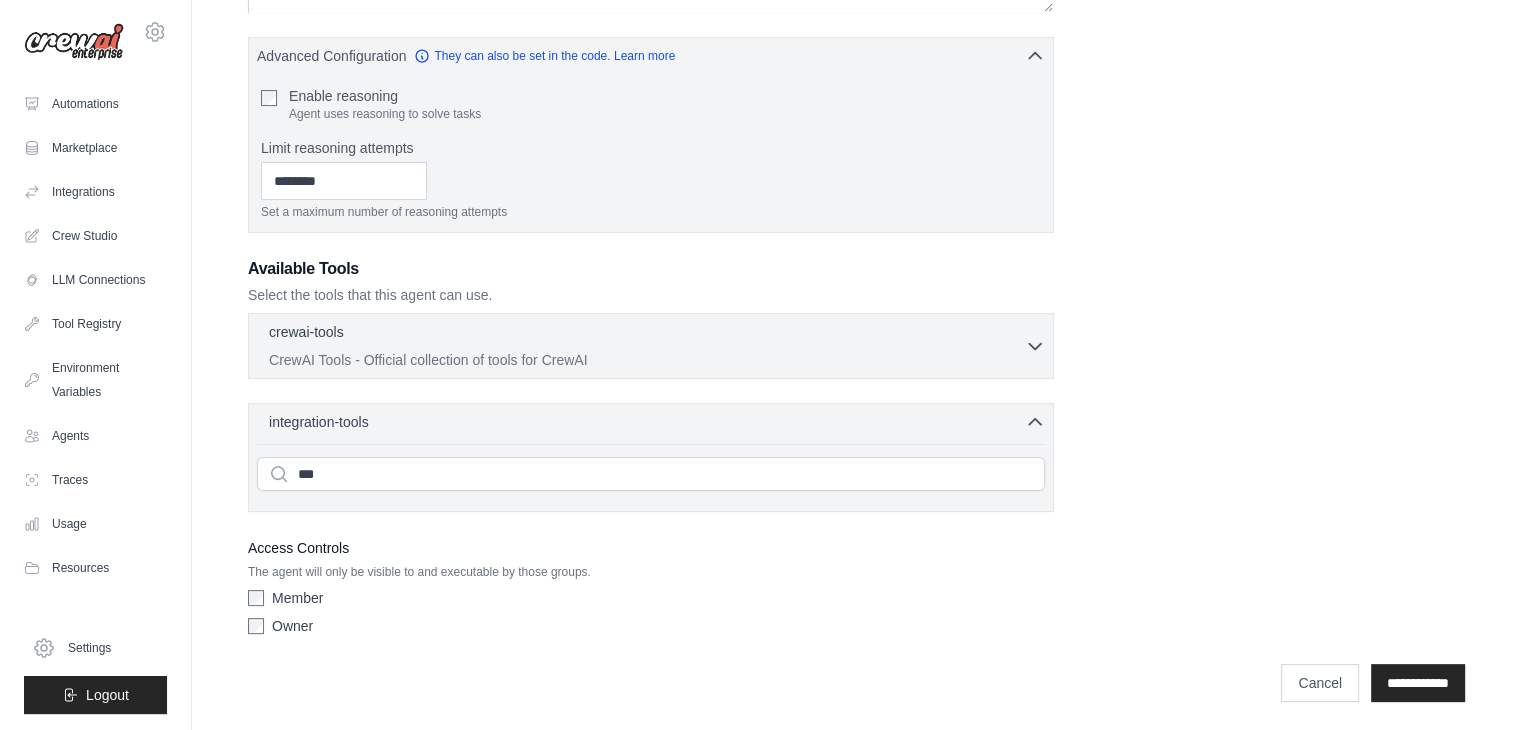 click 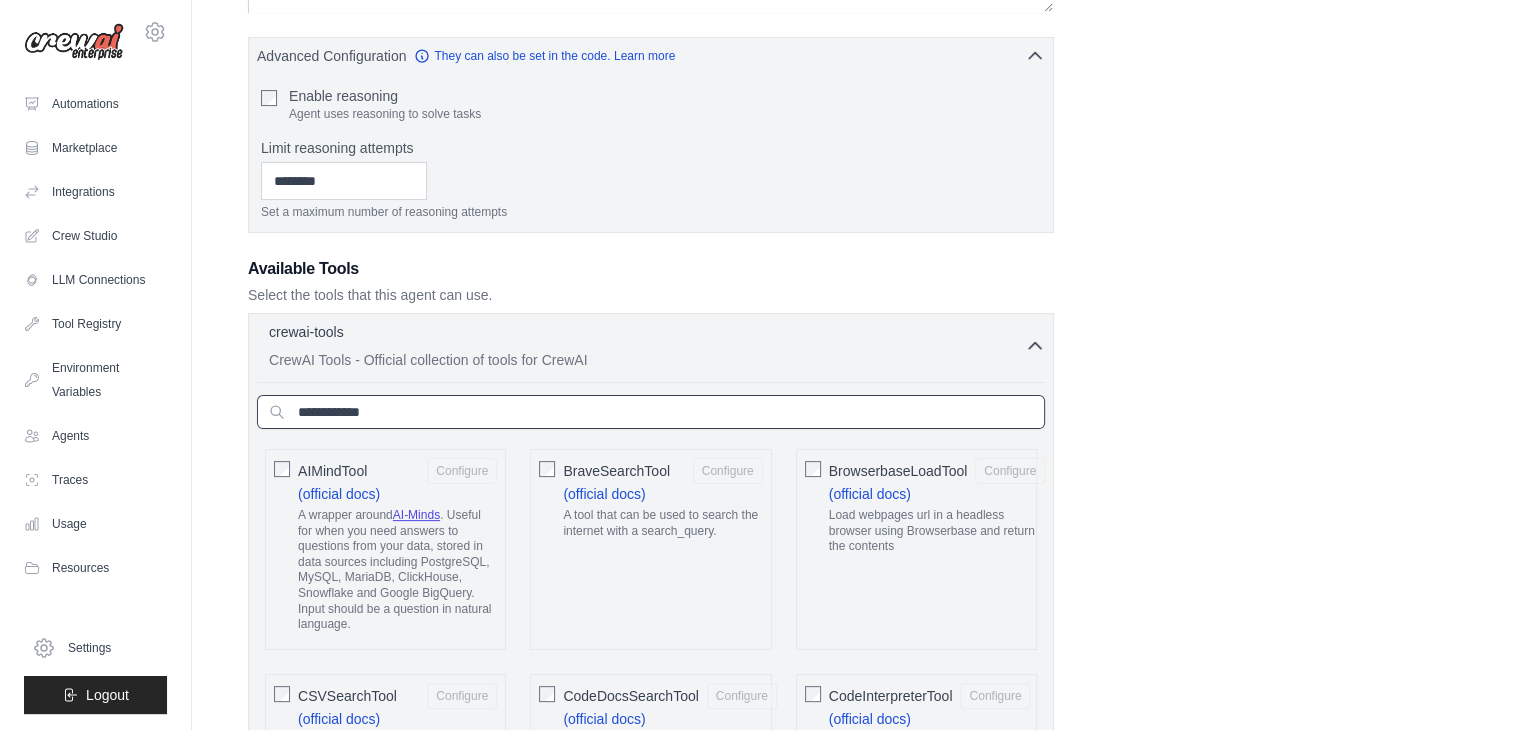 click at bounding box center [651, 412] 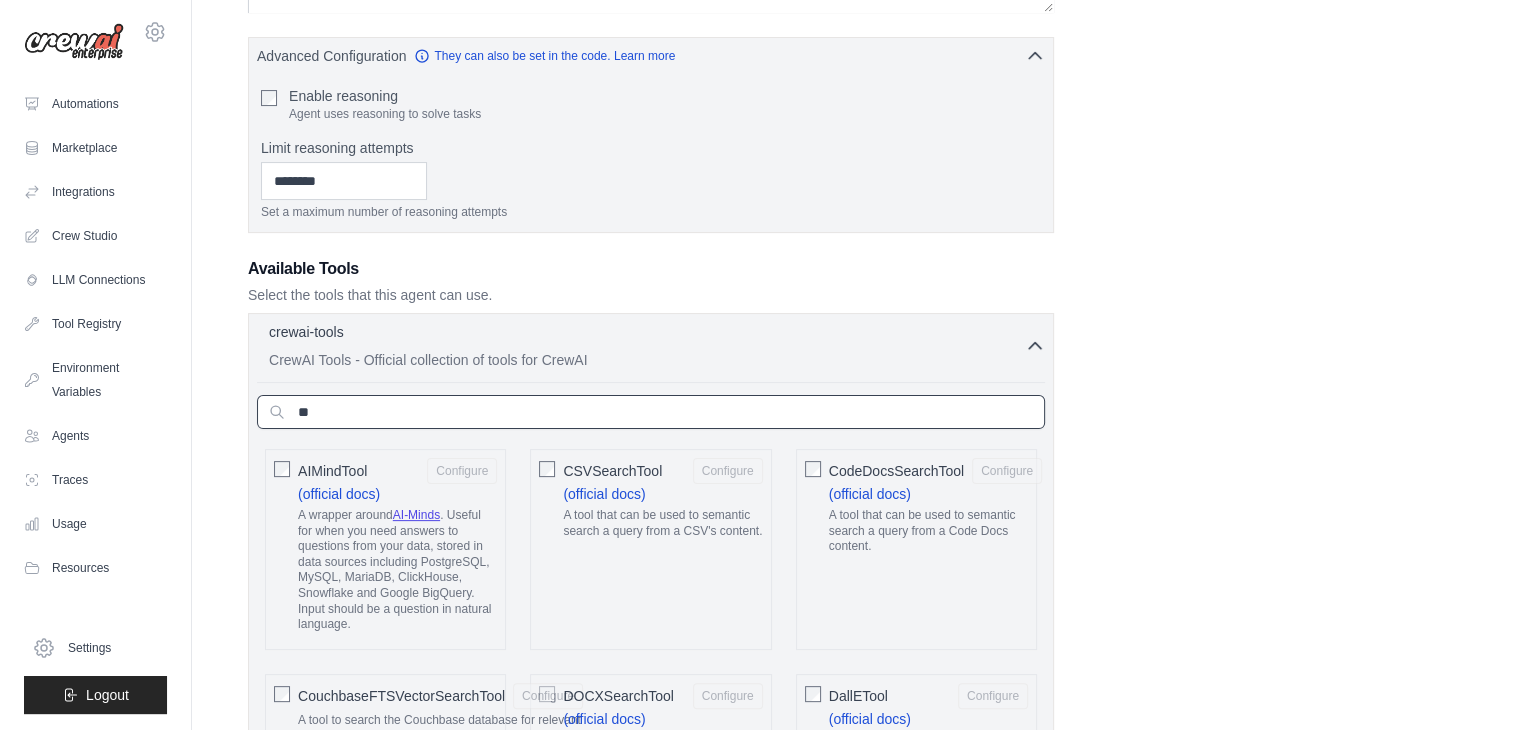 type on "**" 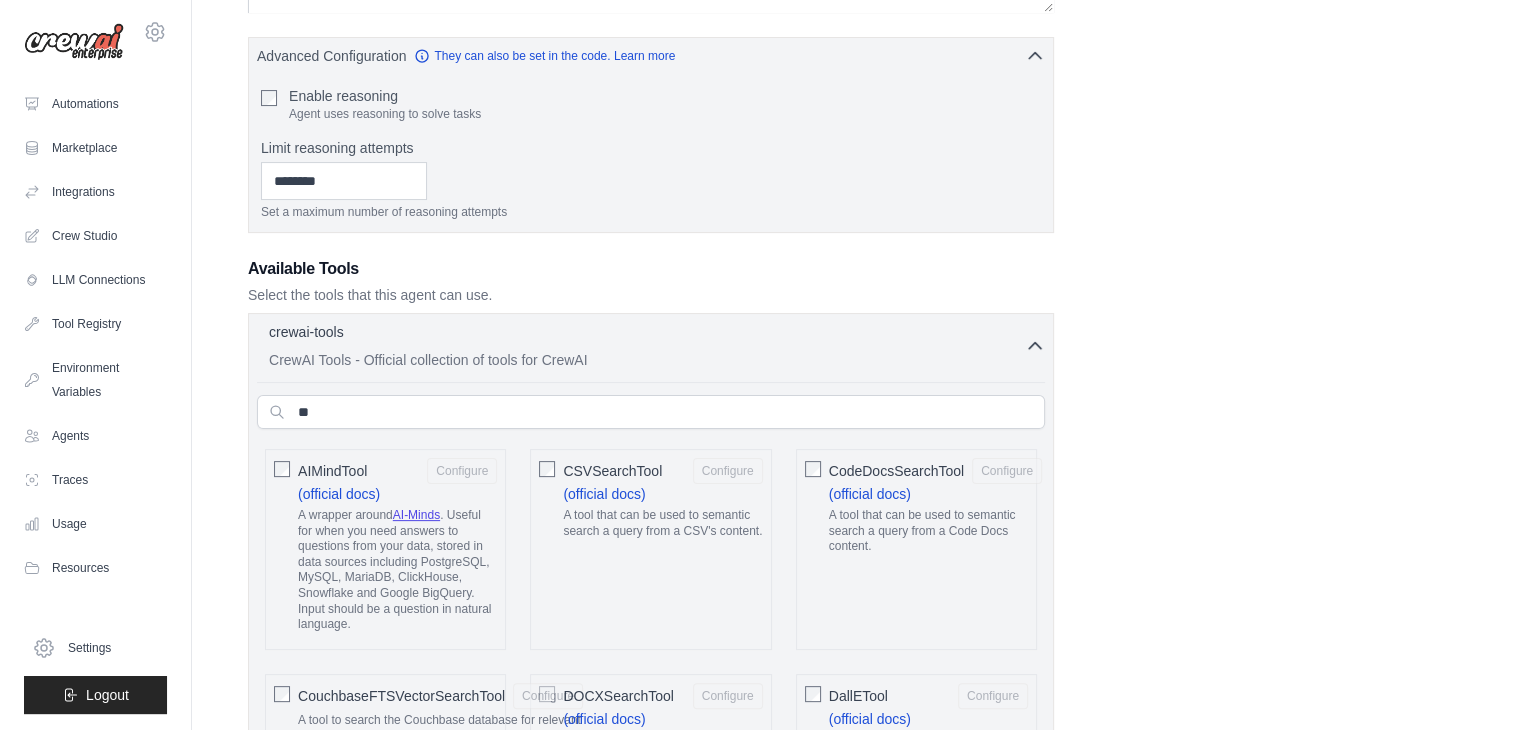 click on "**********" at bounding box center (856, 1255) 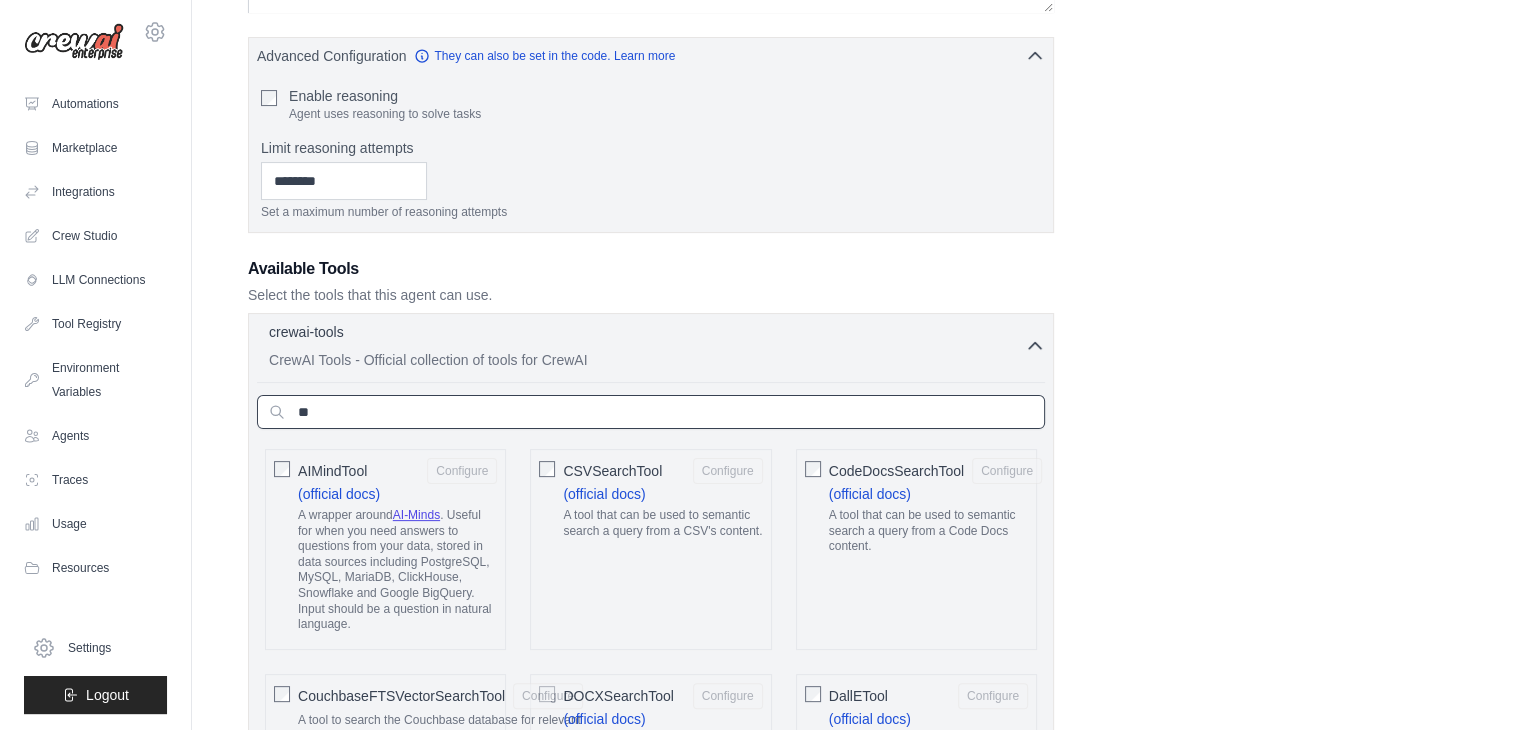 drag, startPoint x: 460, startPoint y: 414, endPoint x: 231, endPoint y: 410, distance: 229.03493 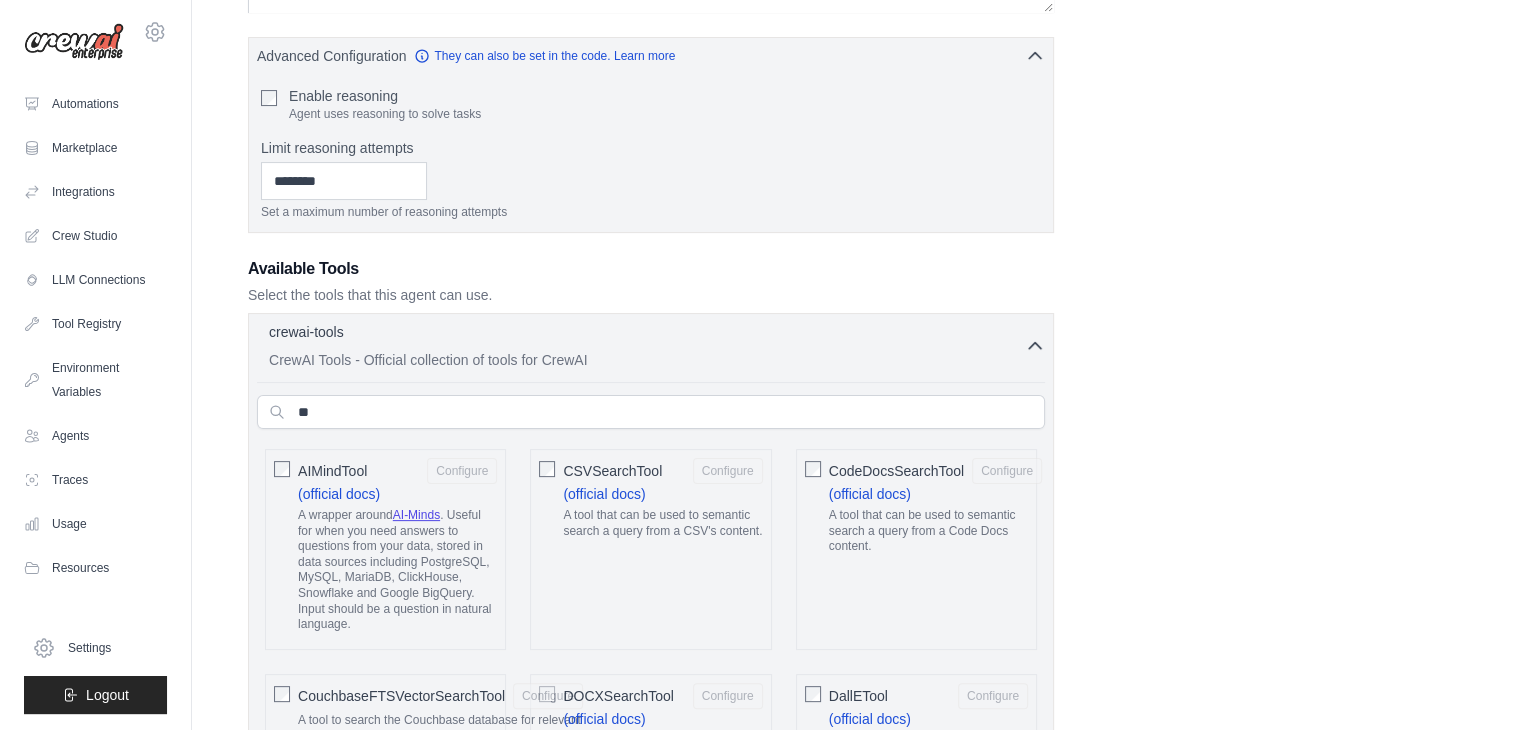 drag, startPoint x: 1046, startPoint y: 330, endPoint x: 1013, endPoint y: 341, distance: 34.785053 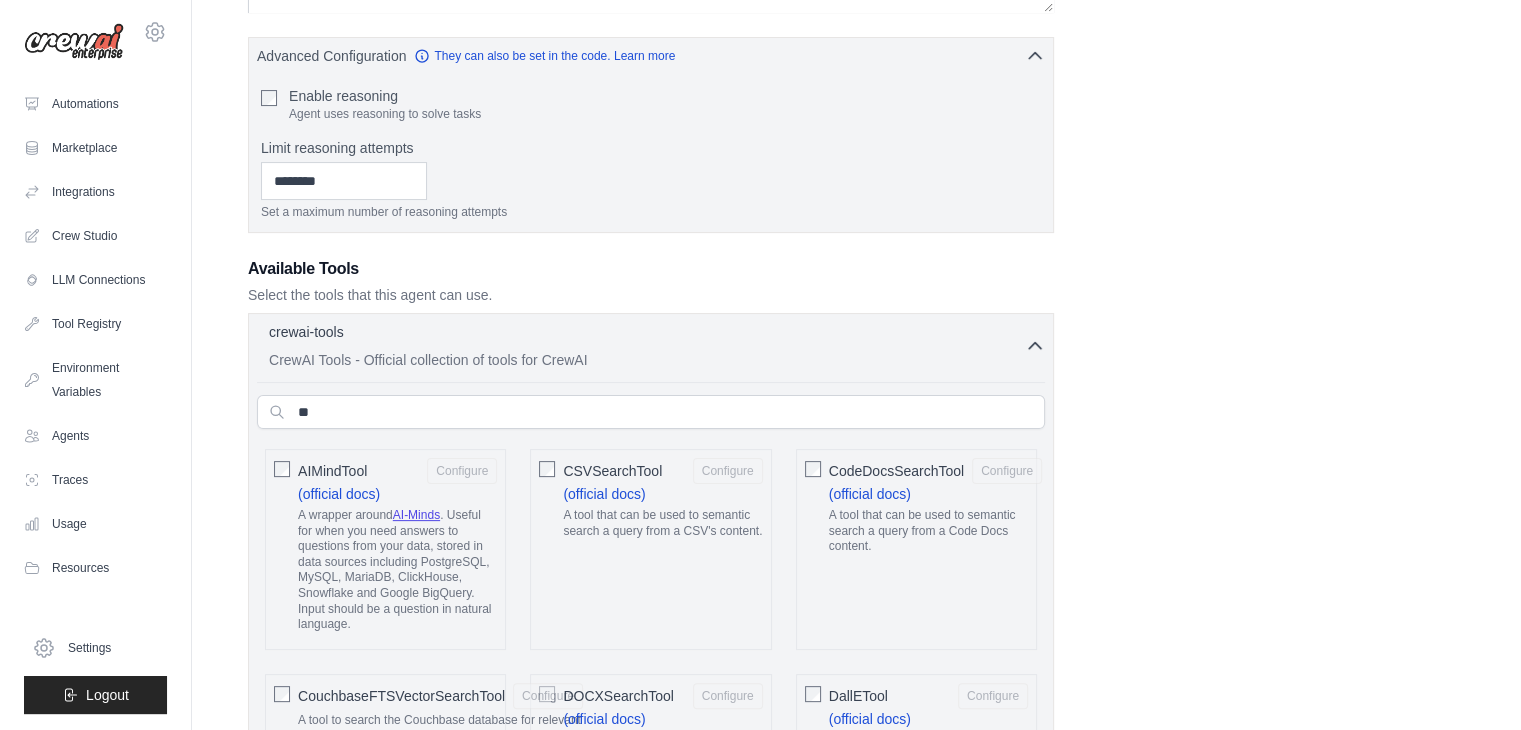 click 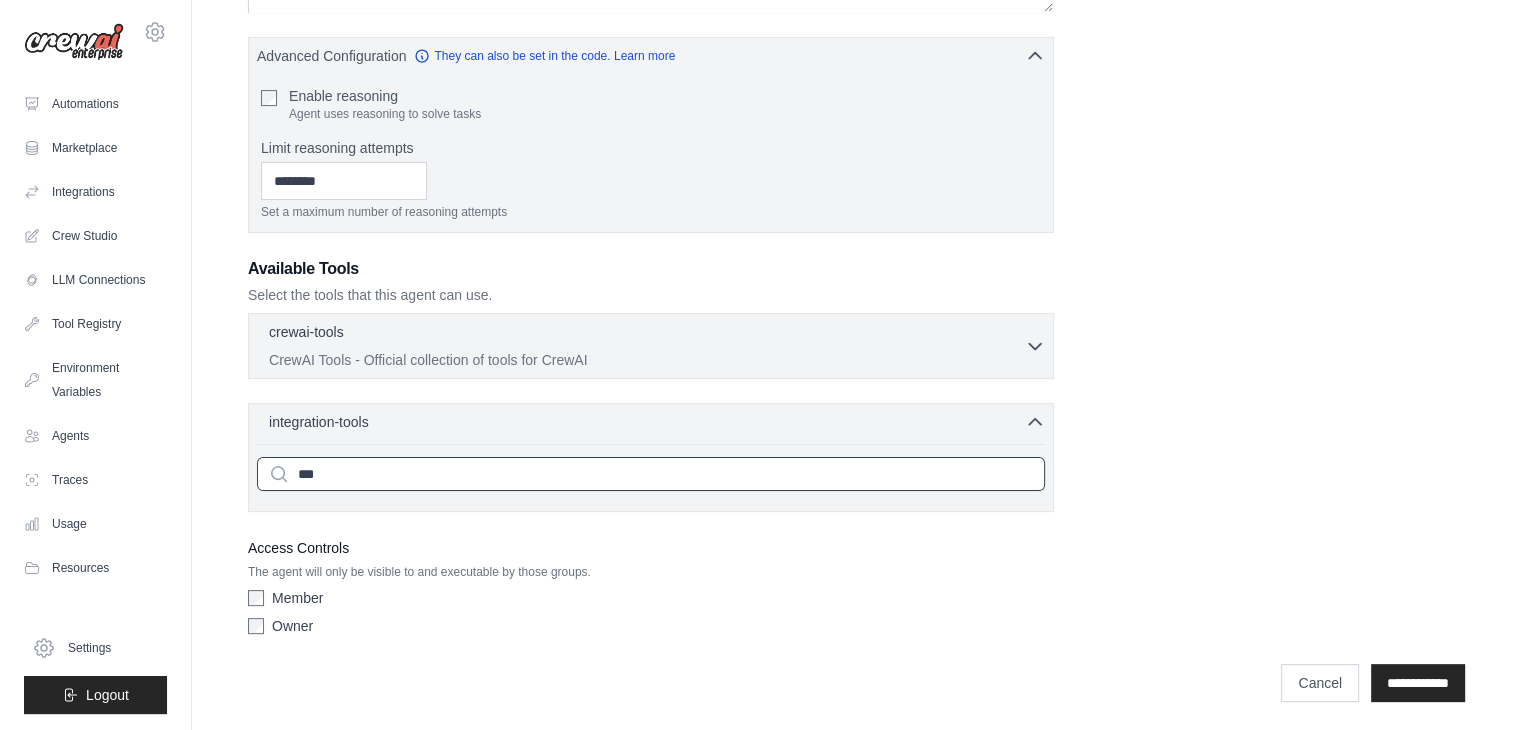 click on "***" at bounding box center (651, 474) 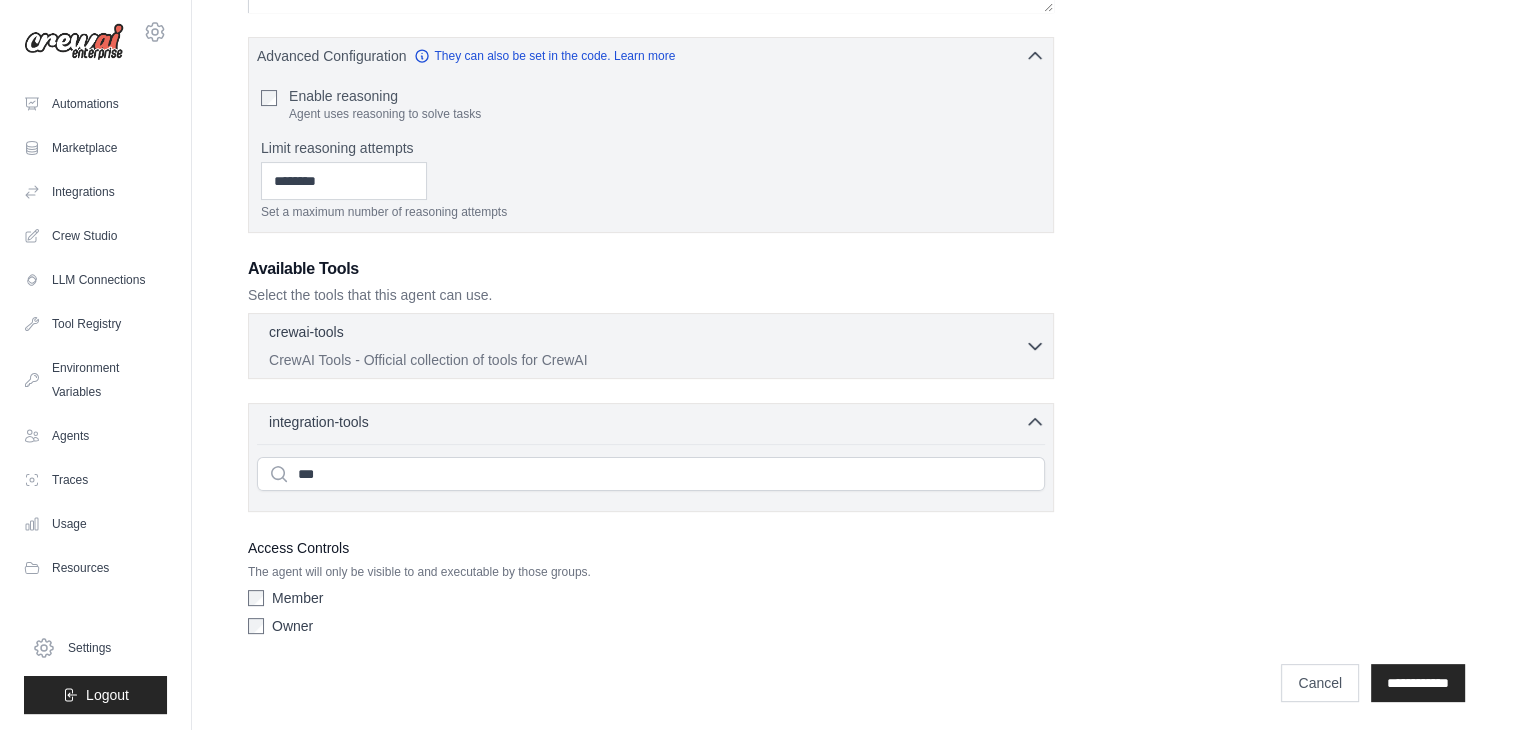drag, startPoint x: 1042, startPoint y: 416, endPoint x: 1032, endPoint y: 417, distance: 10.049875 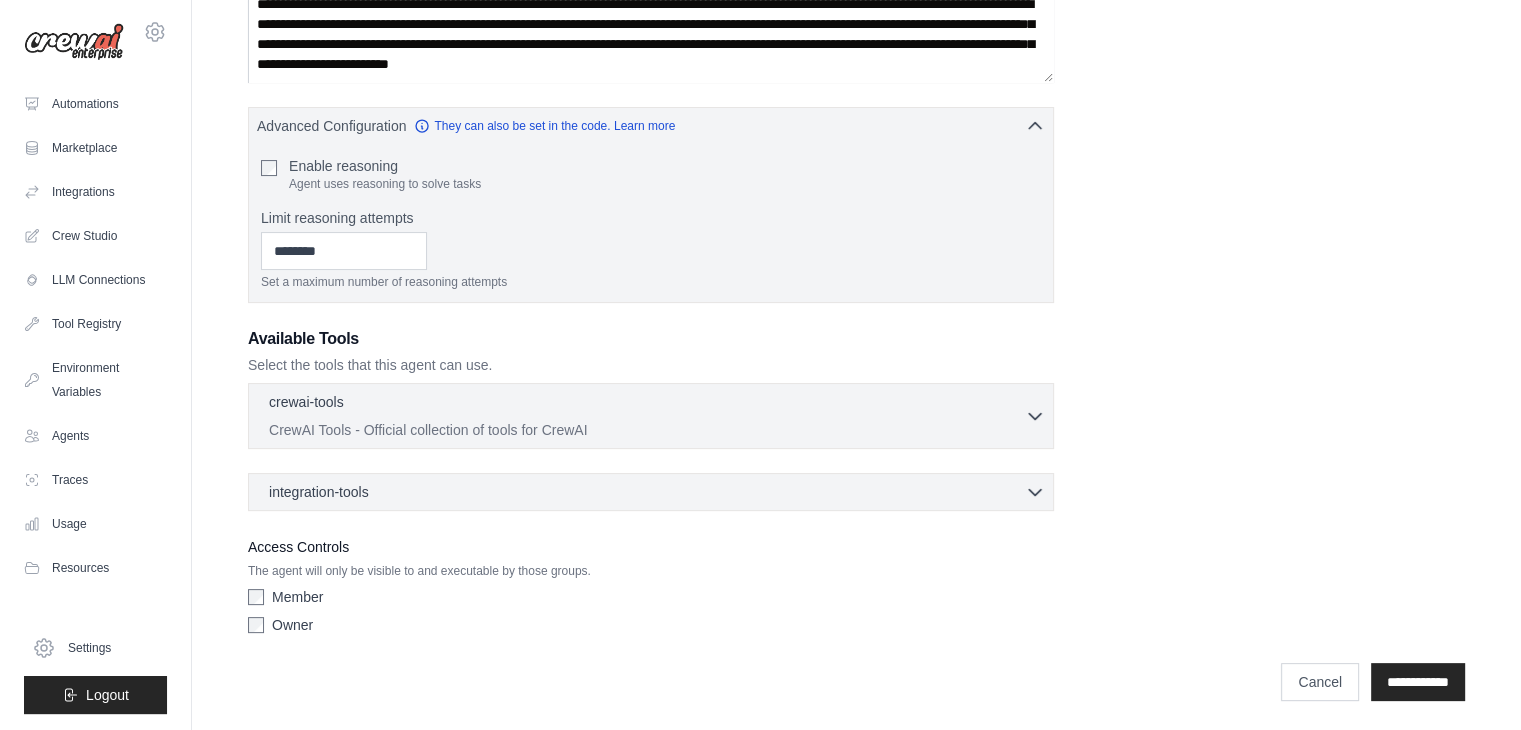 click 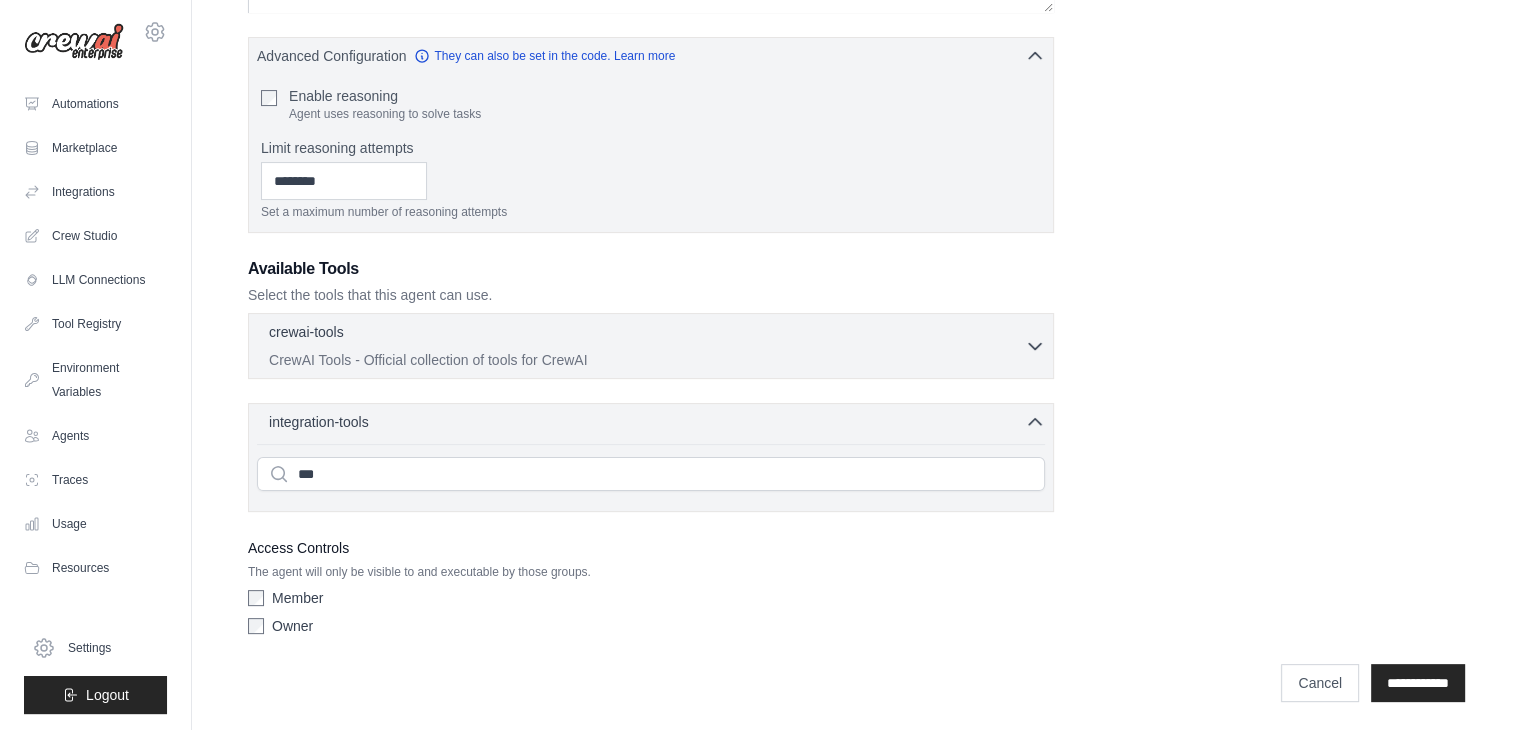 click 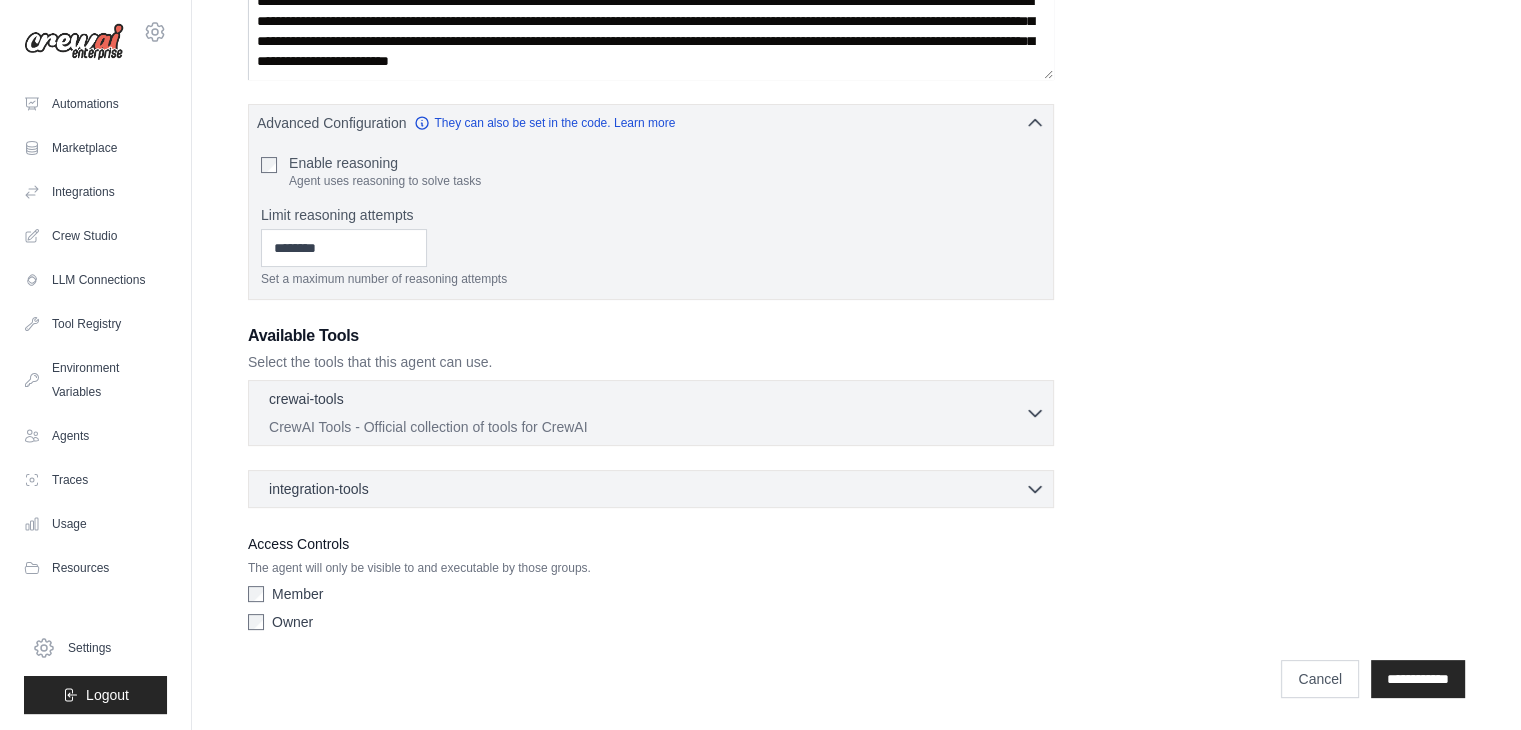 scroll, scrollTop: 355, scrollLeft: 0, axis: vertical 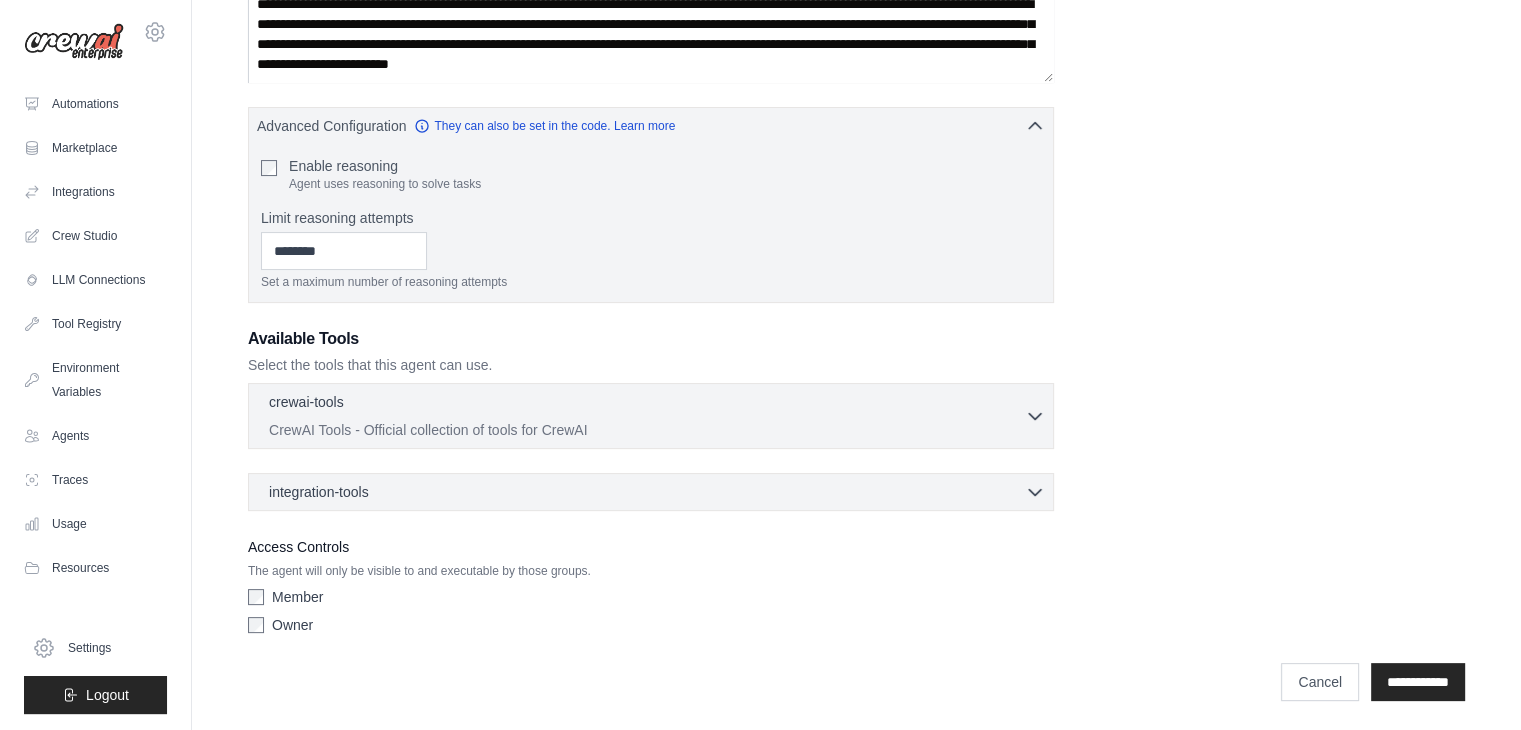 click 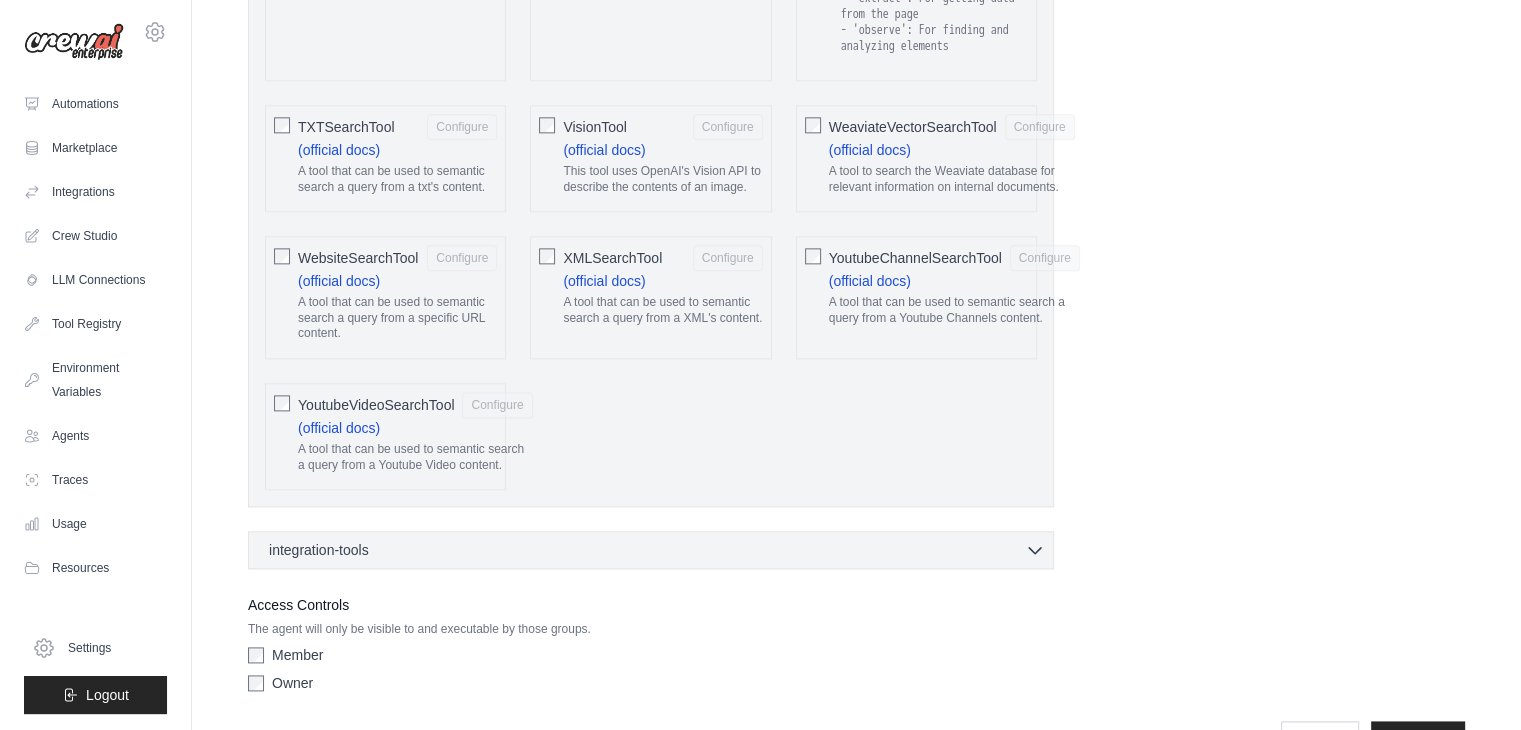 scroll, scrollTop: 2520, scrollLeft: 0, axis: vertical 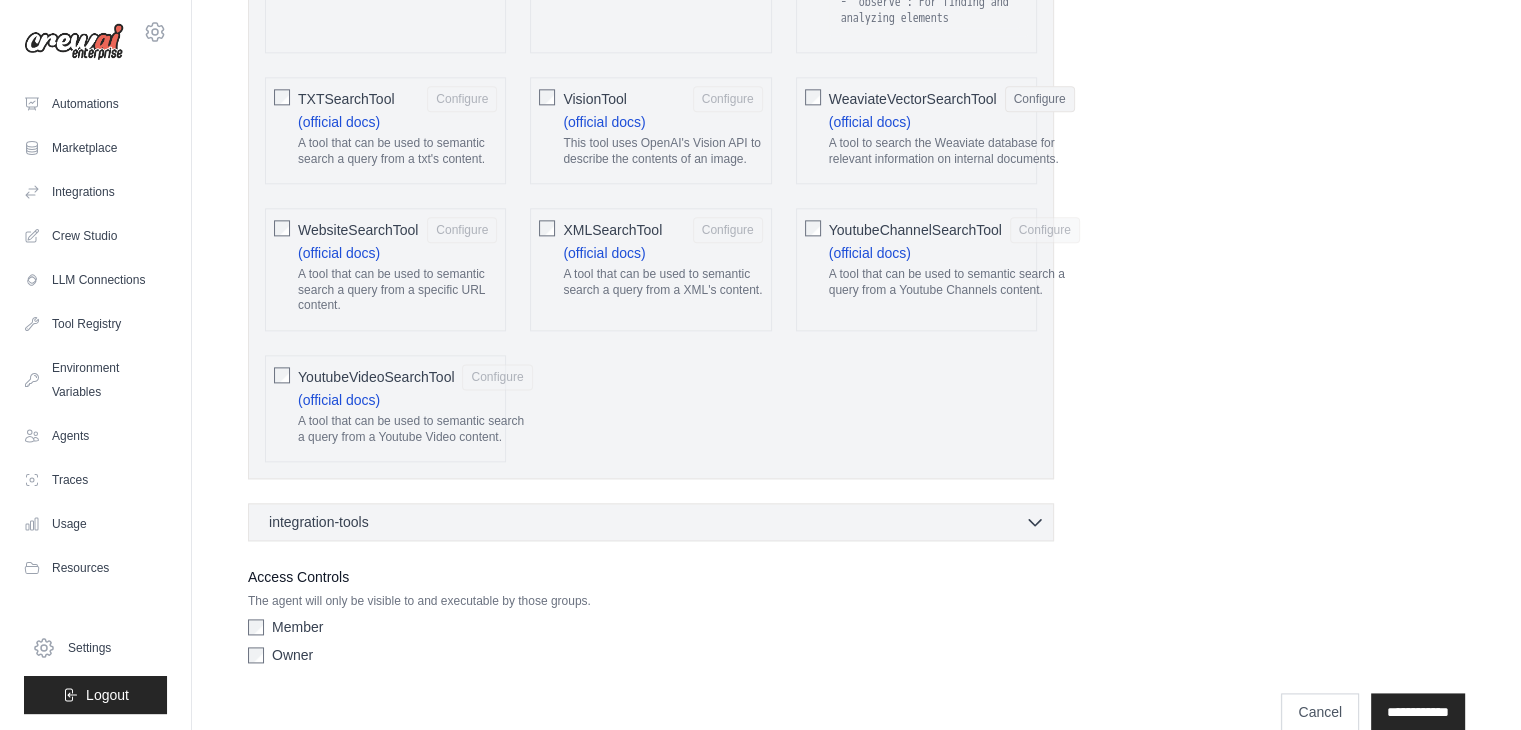 click 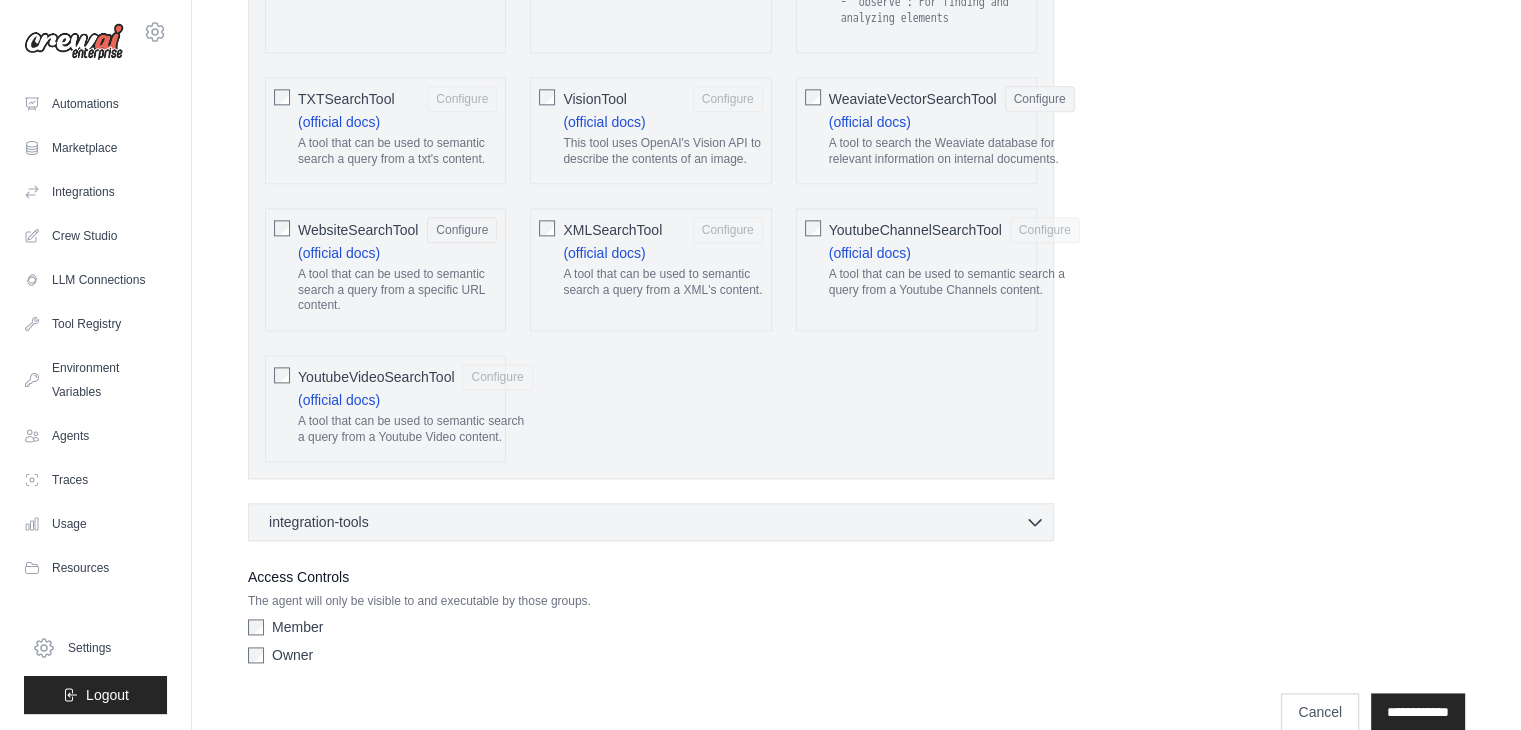 click on "**********" at bounding box center (856, -875) 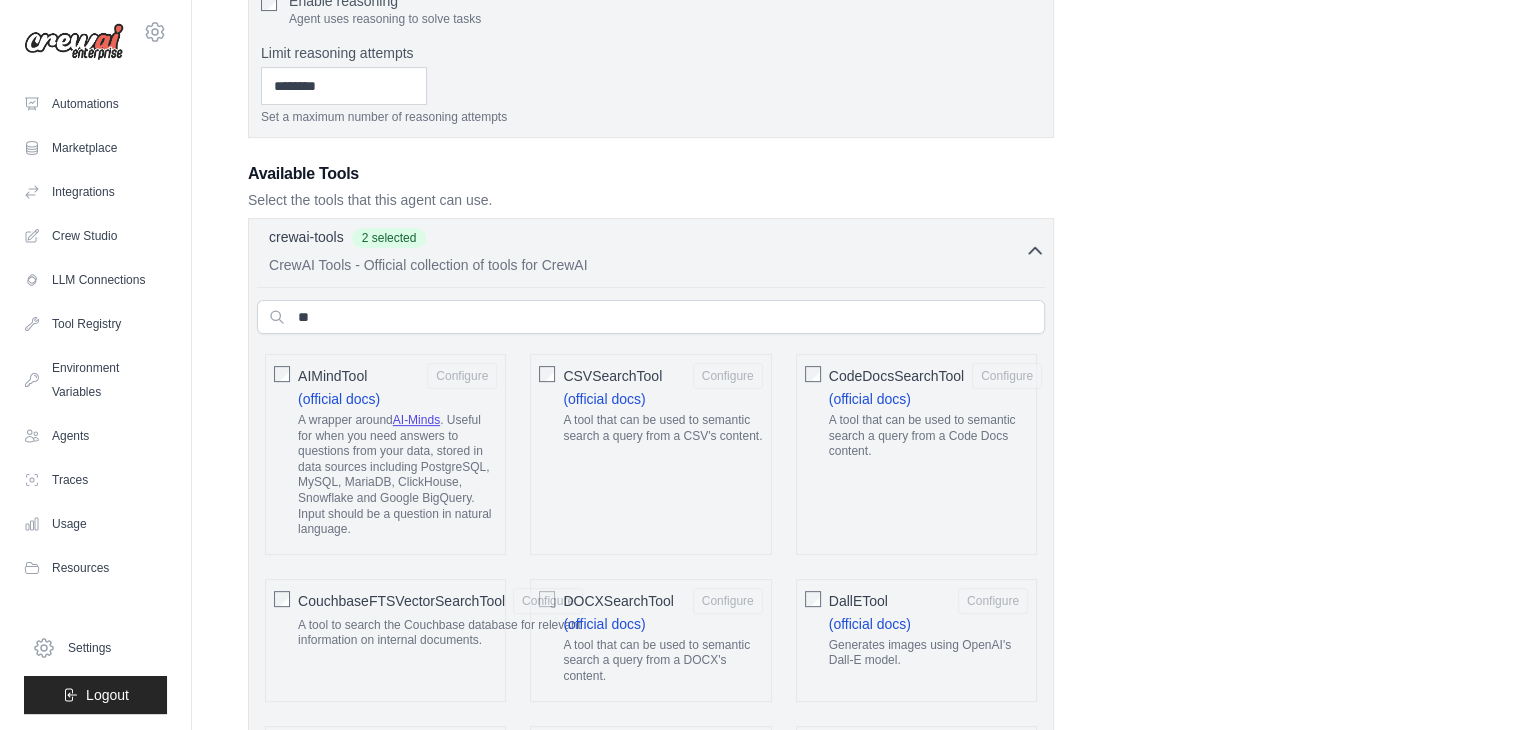 click 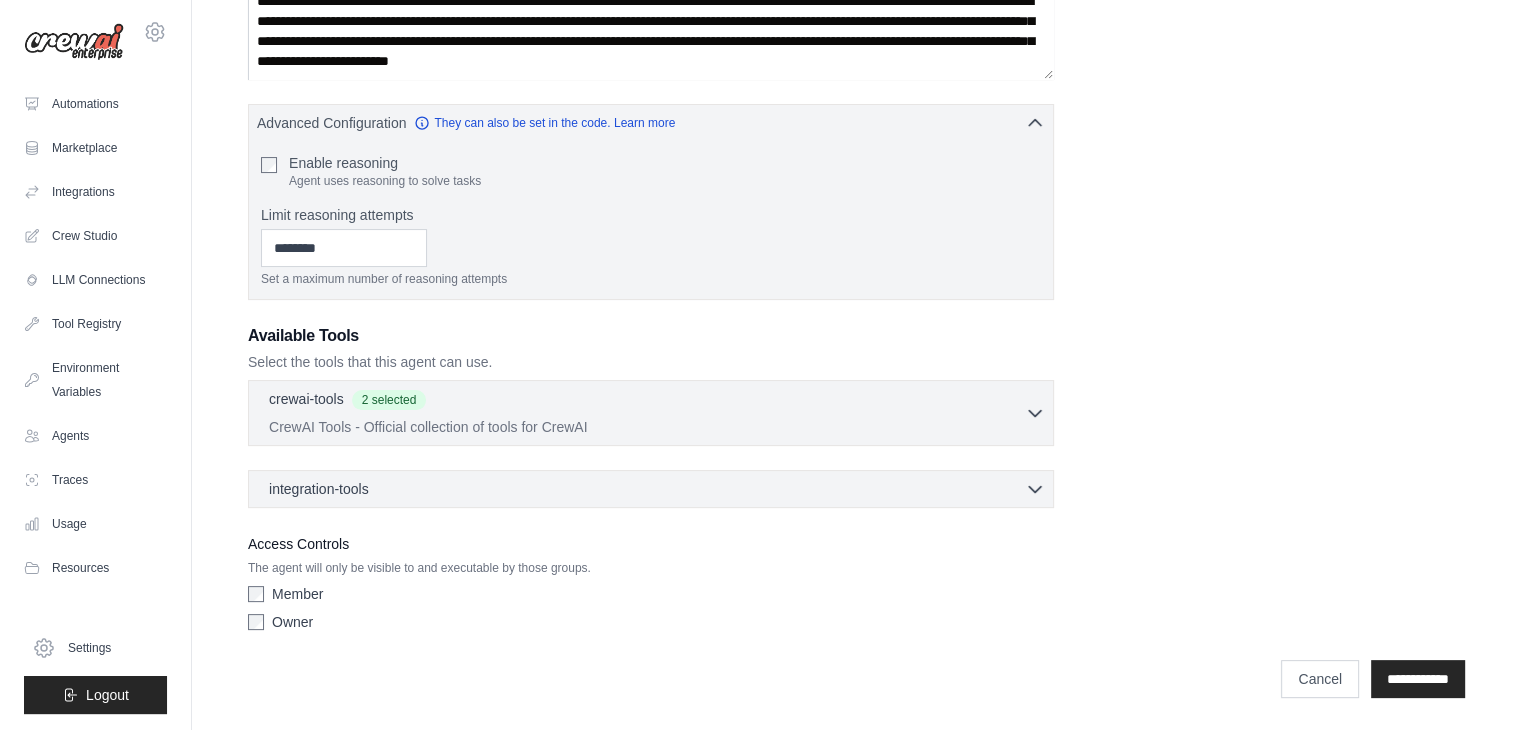 scroll, scrollTop: 355, scrollLeft: 0, axis: vertical 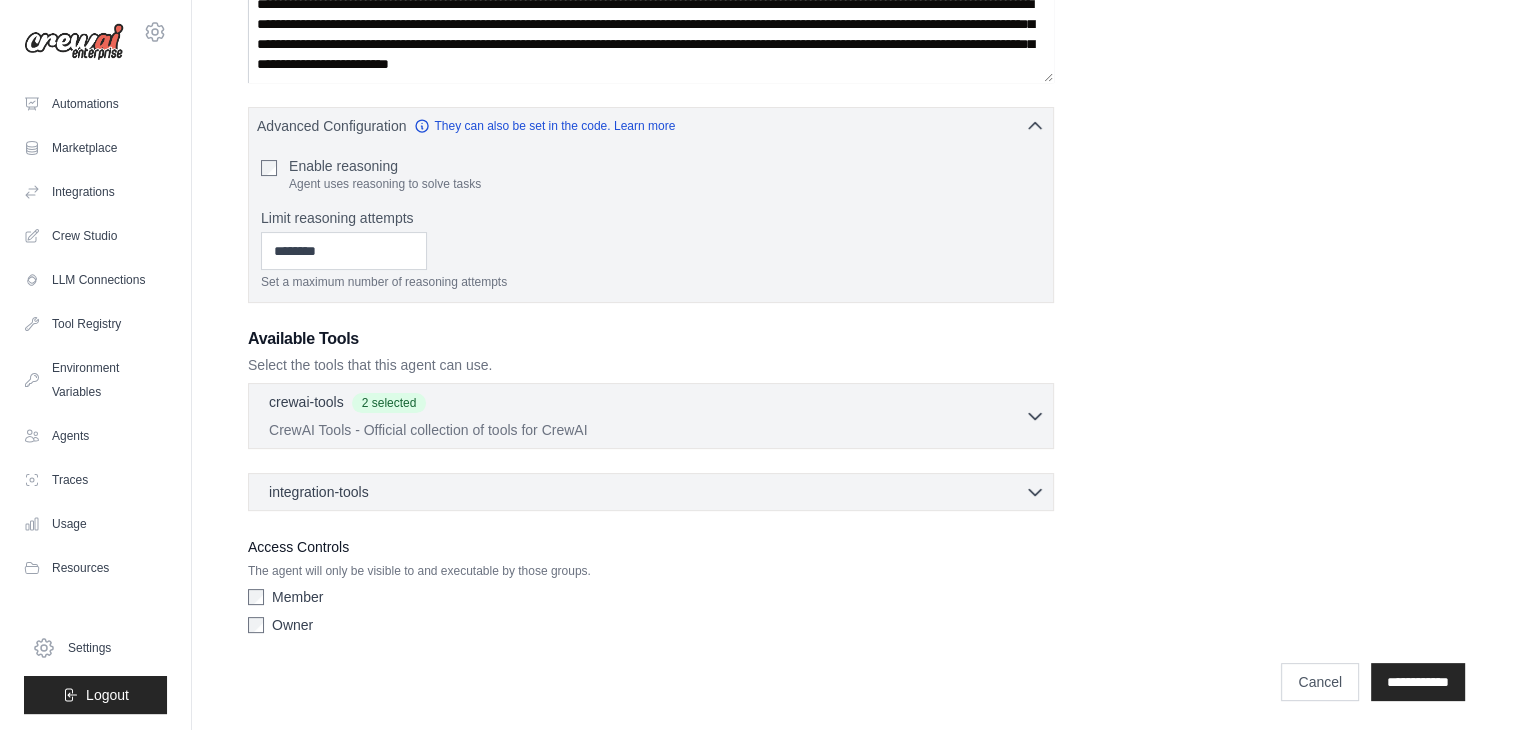 click on "integration-tools
0 selected
***
Gmail Google Sheets Box" at bounding box center (651, 492) 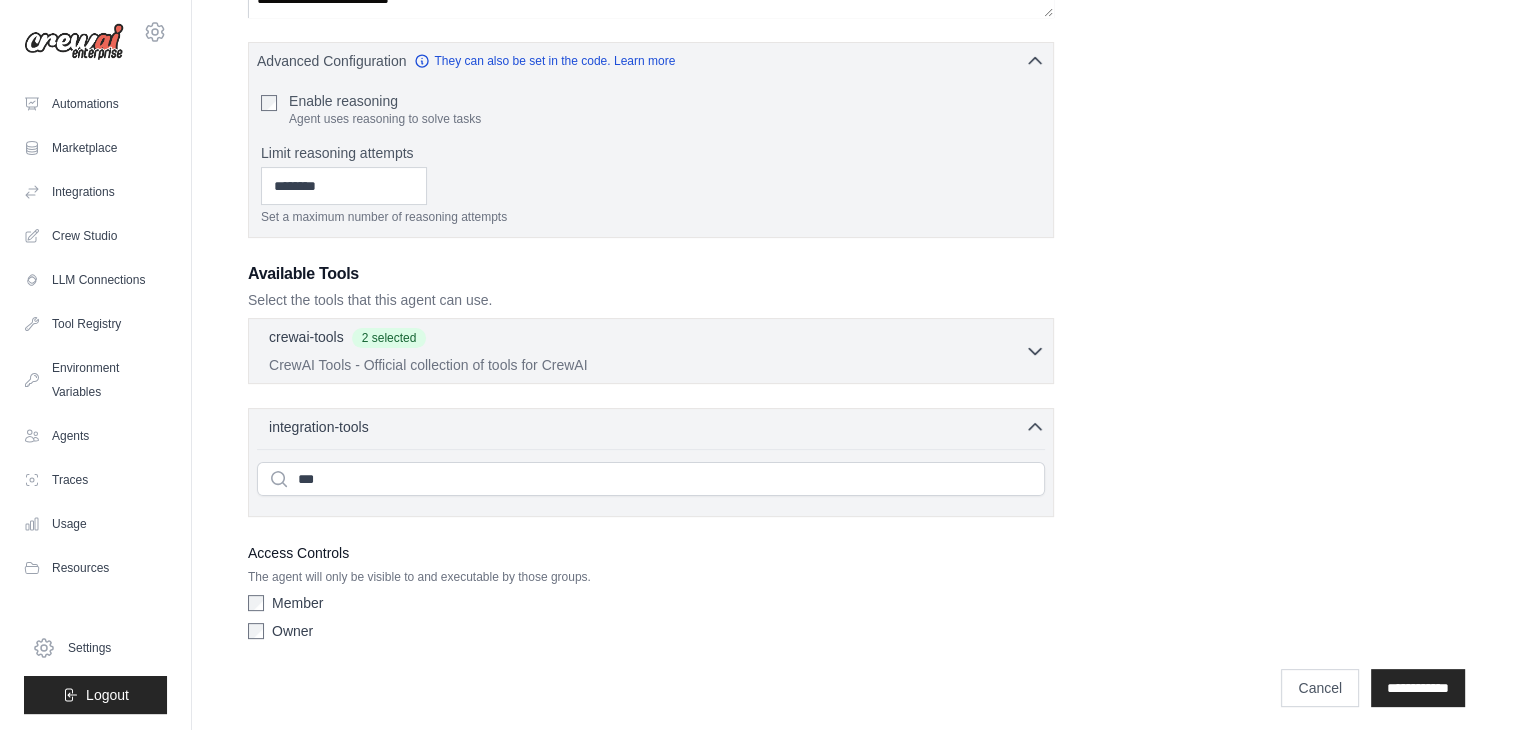 scroll, scrollTop: 425, scrollLeft: 0, axis: vertical 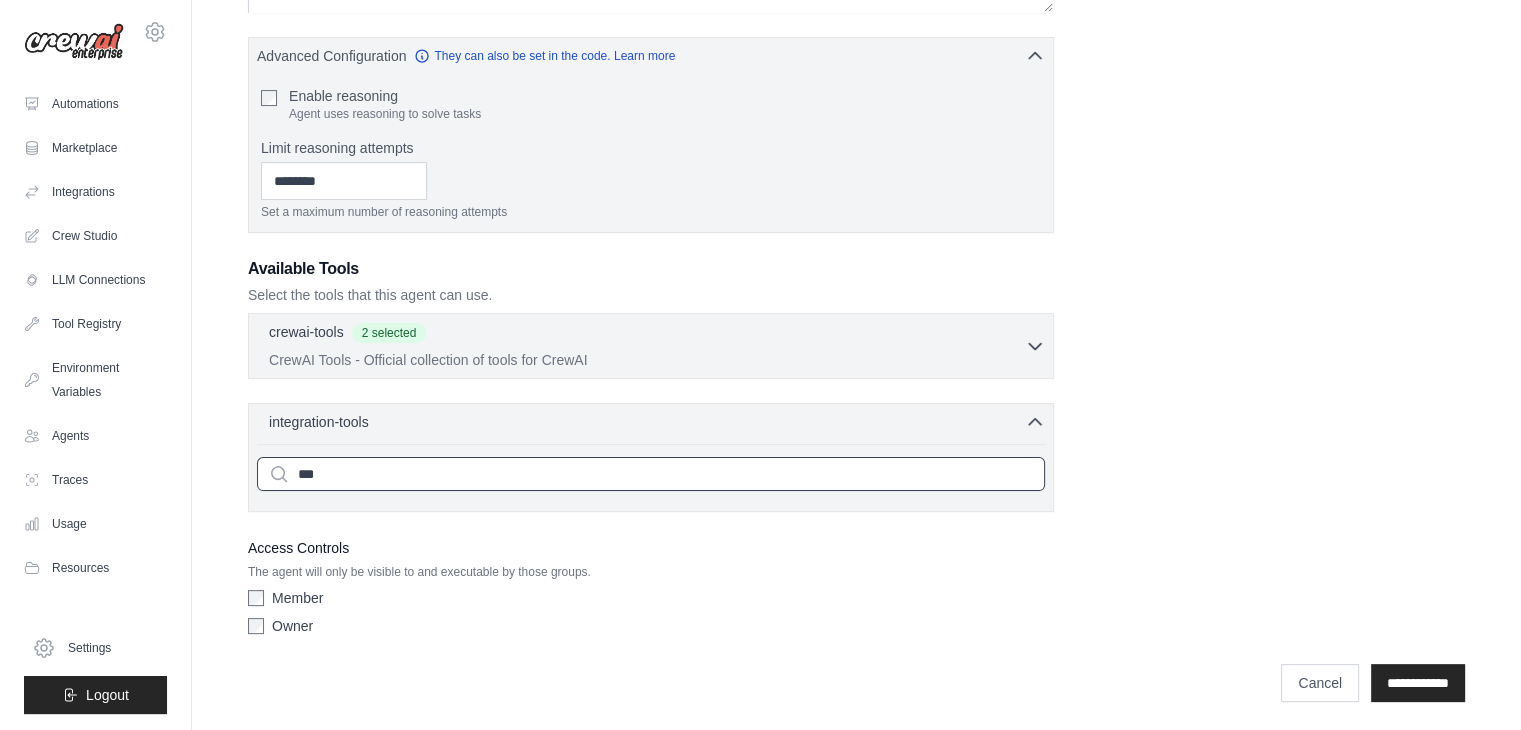 drag, startPoint x: 413, startPoint y: 479, endPoint x: 206, endPoint y: 457, distance: 208.1658 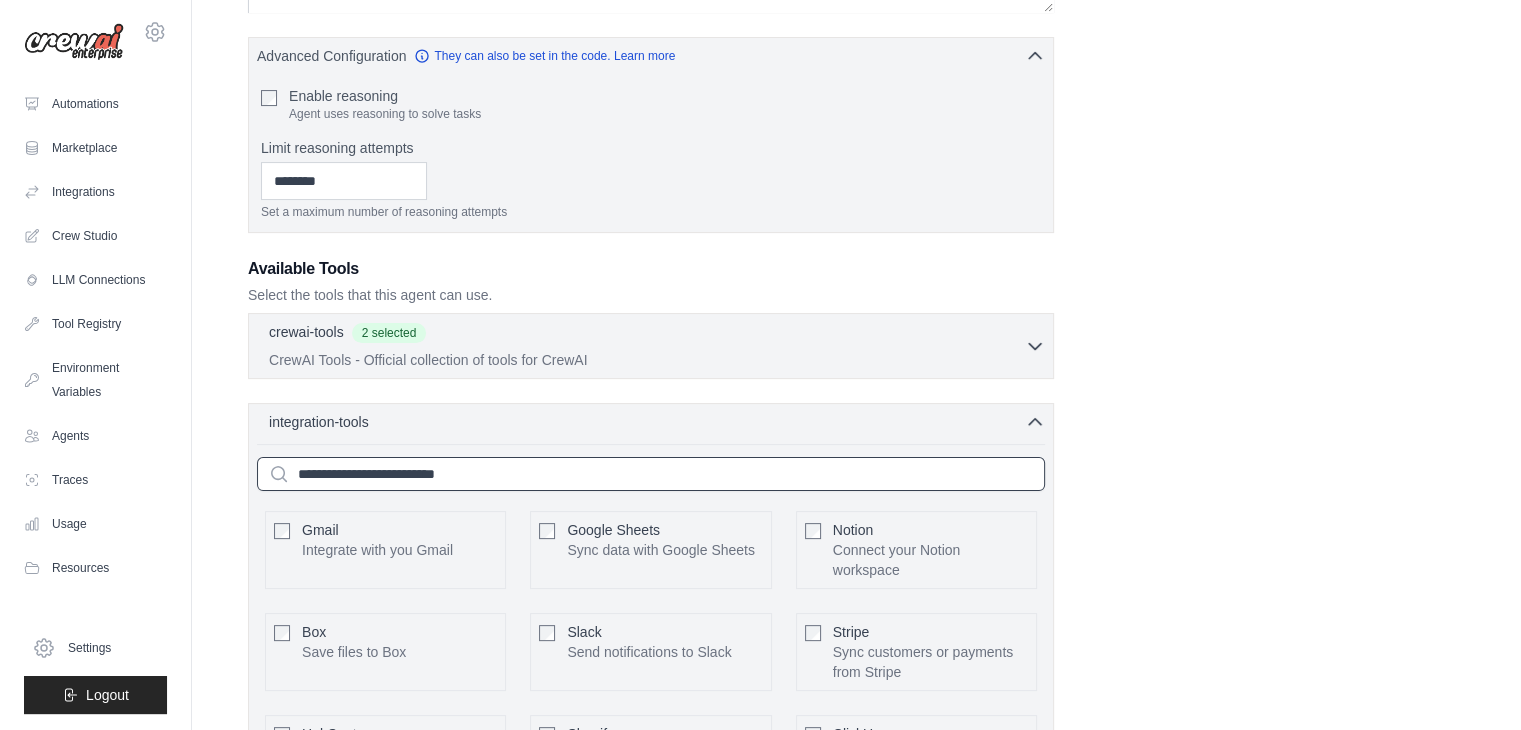 scroll, scrollTop: 825, scrollLeft: 0, axis: vertical 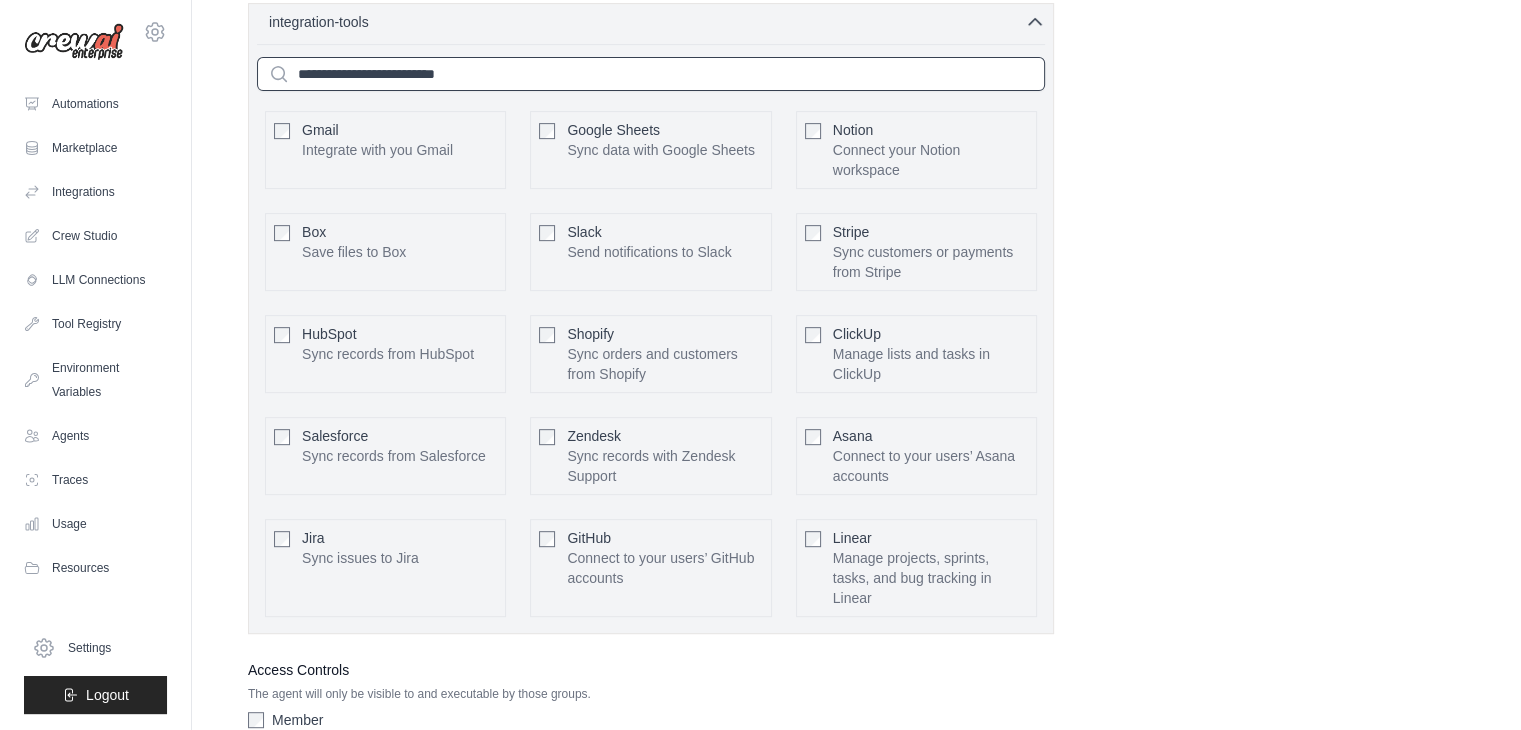 type 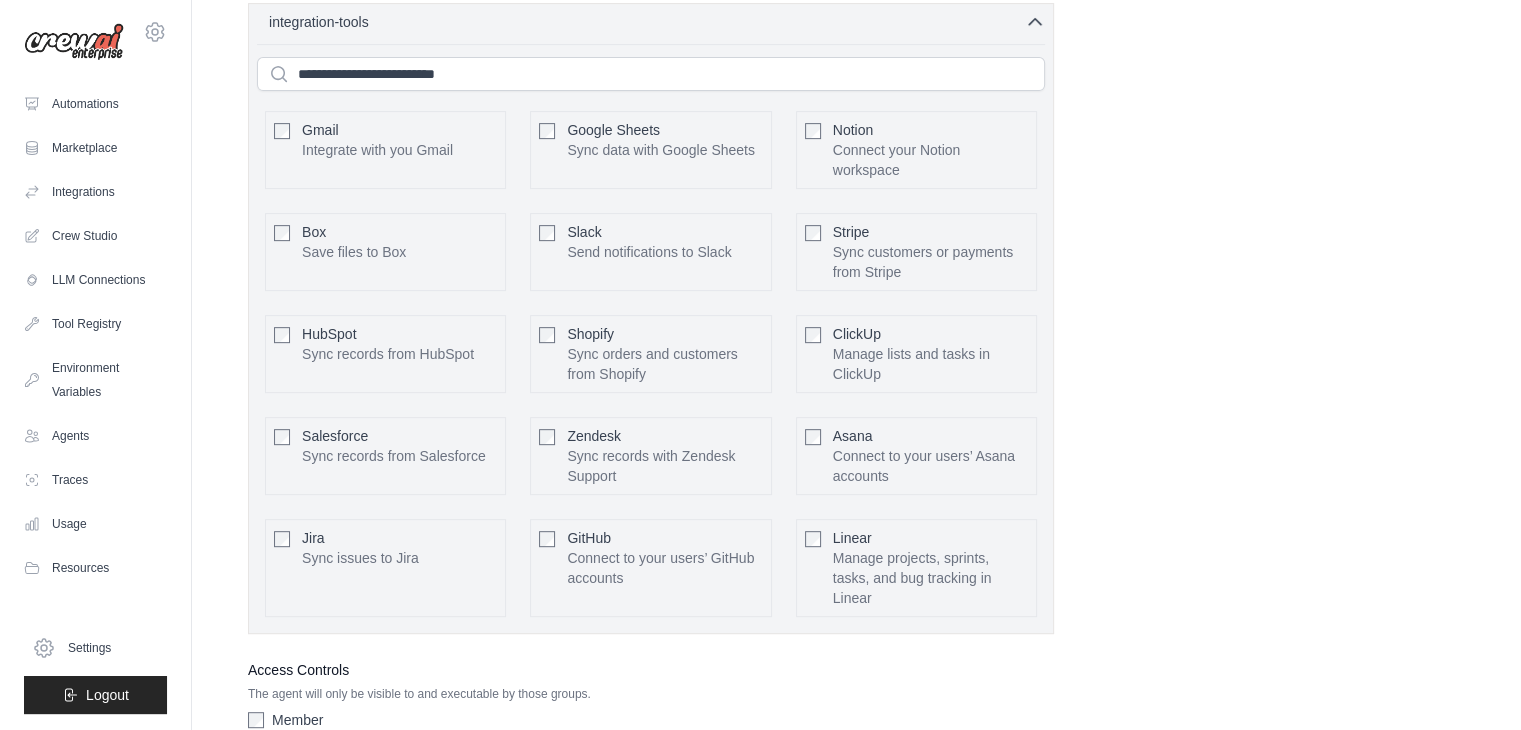 click on "**********" at bounding box center (856, 19) 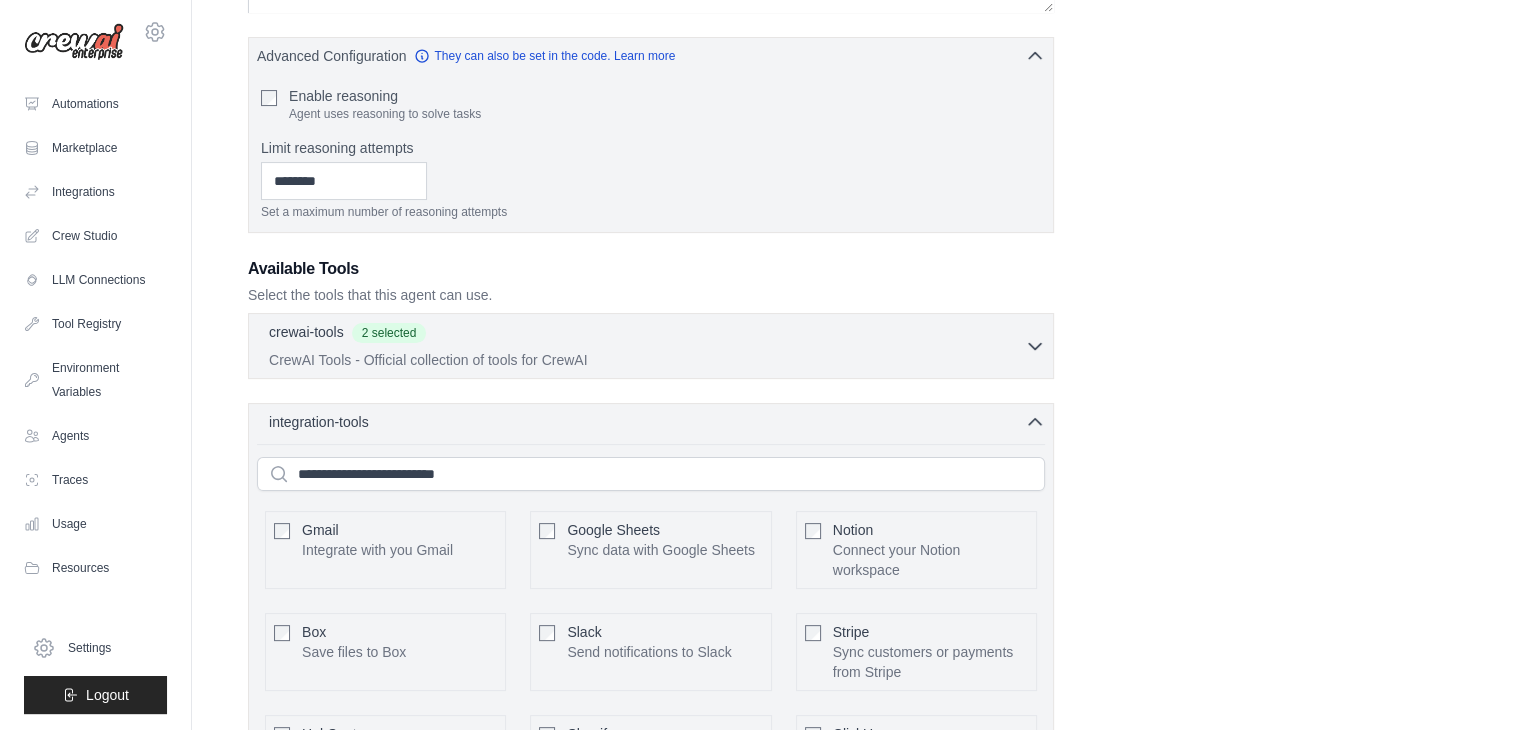 click 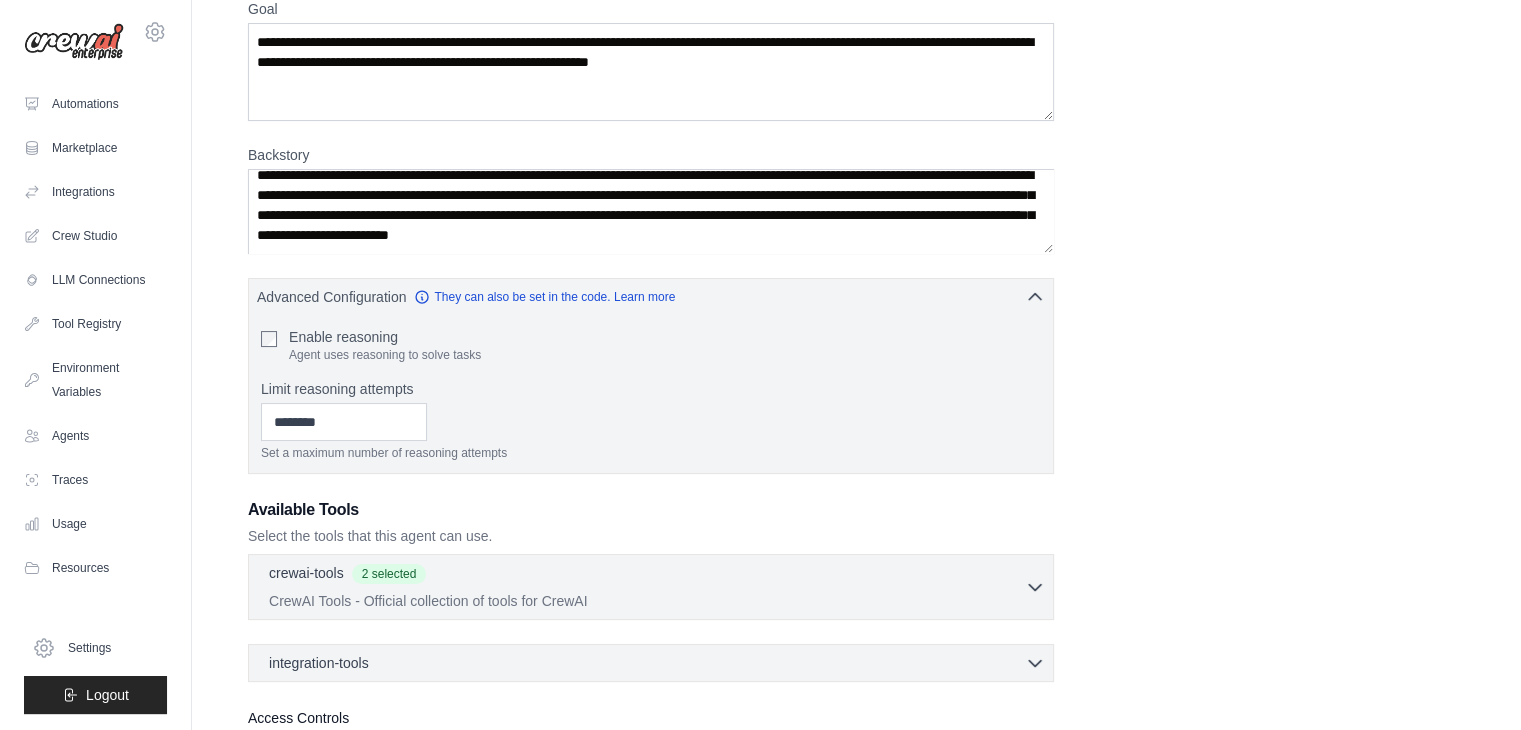 scroll, scrollTop: 155, scrollLeft: 0, axis: vertical 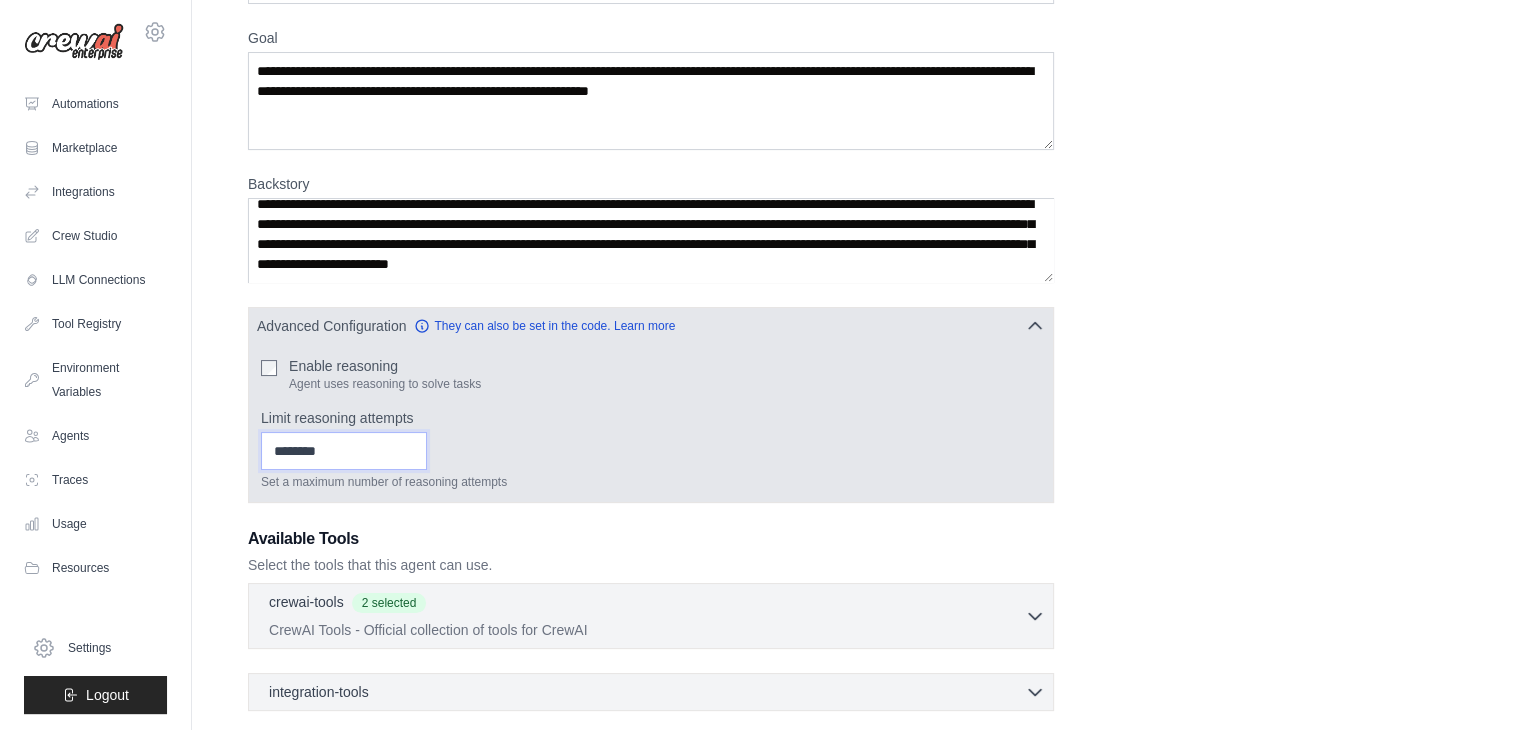 click on "*" at bounding box center (344, 451) 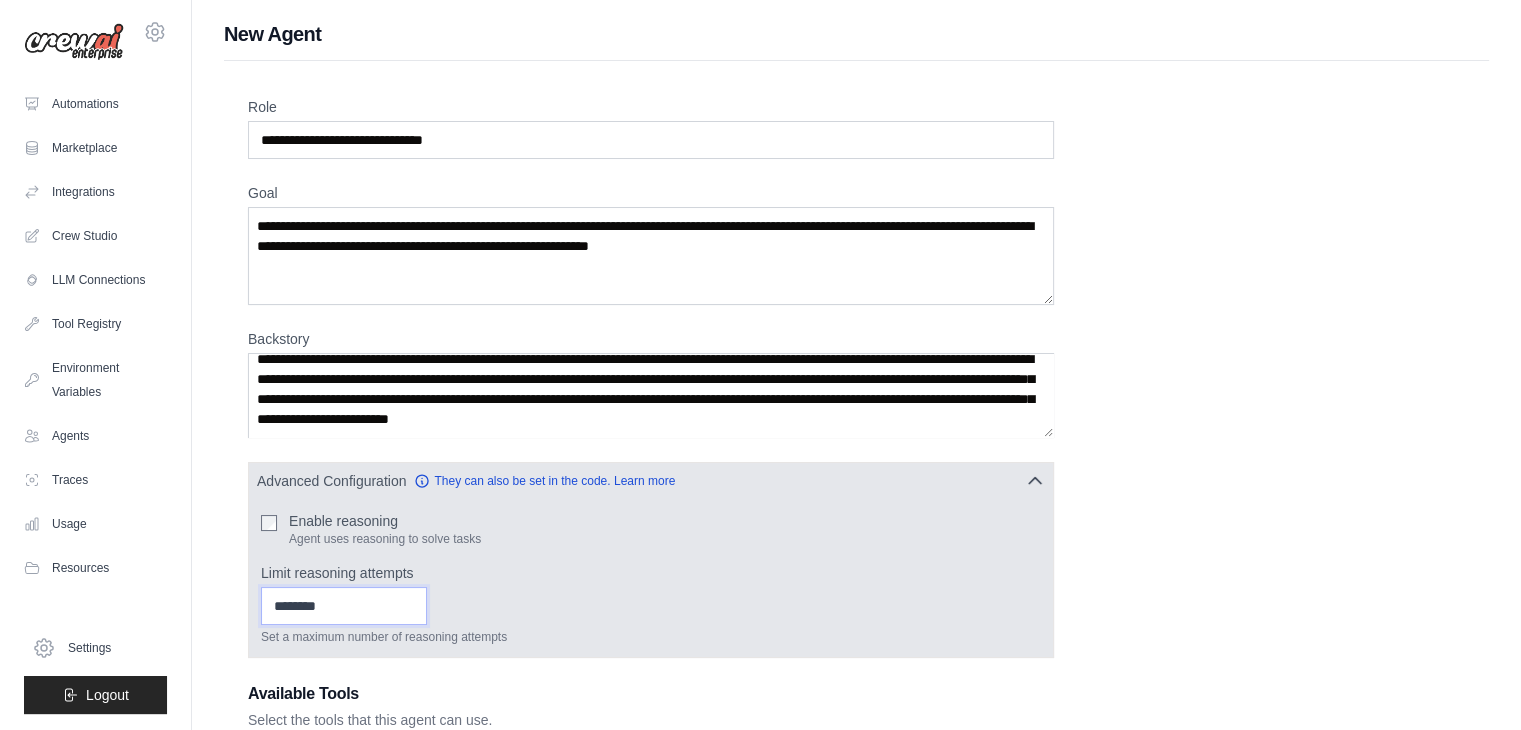 scroll, scrollTop: 0, scrollLeft: 0, axis: both 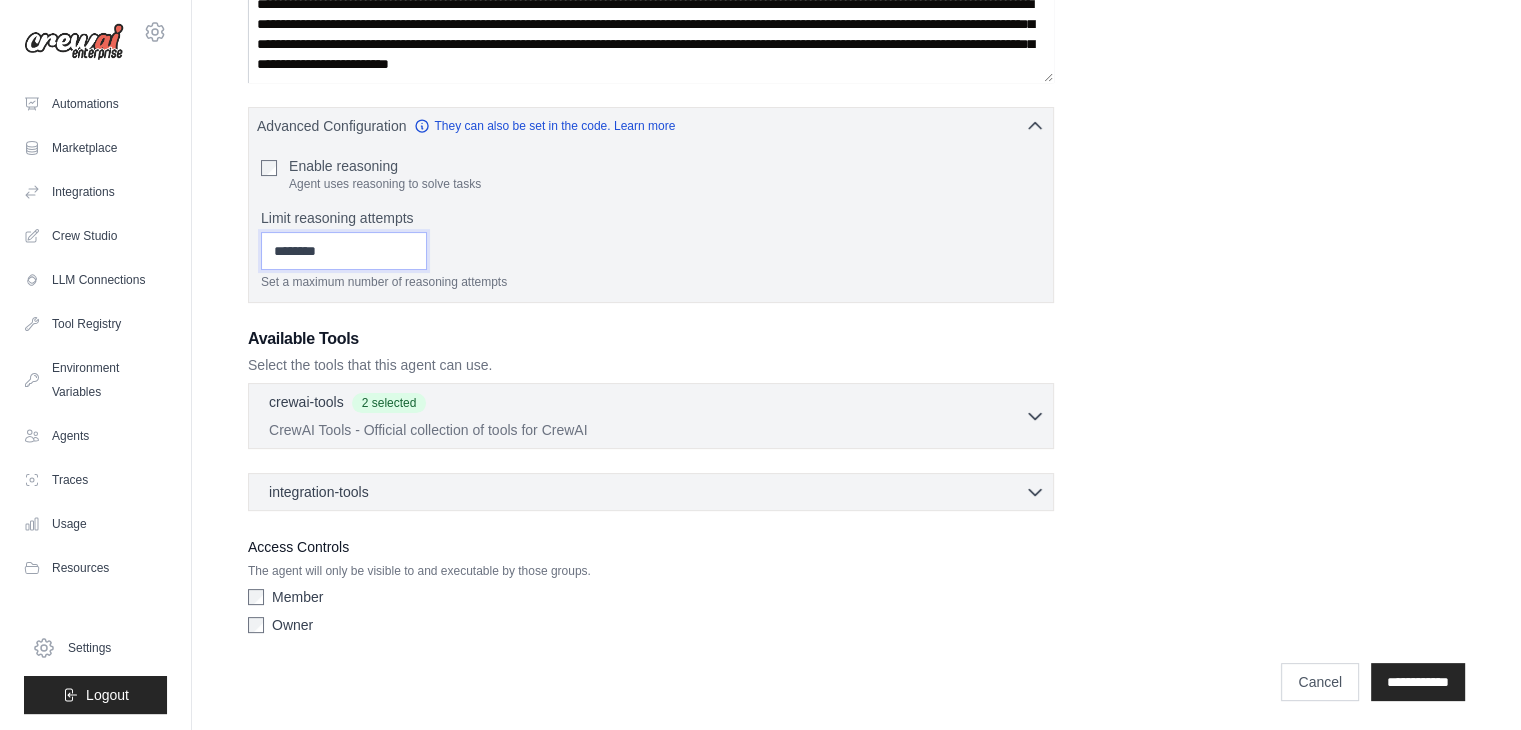 type on "*" 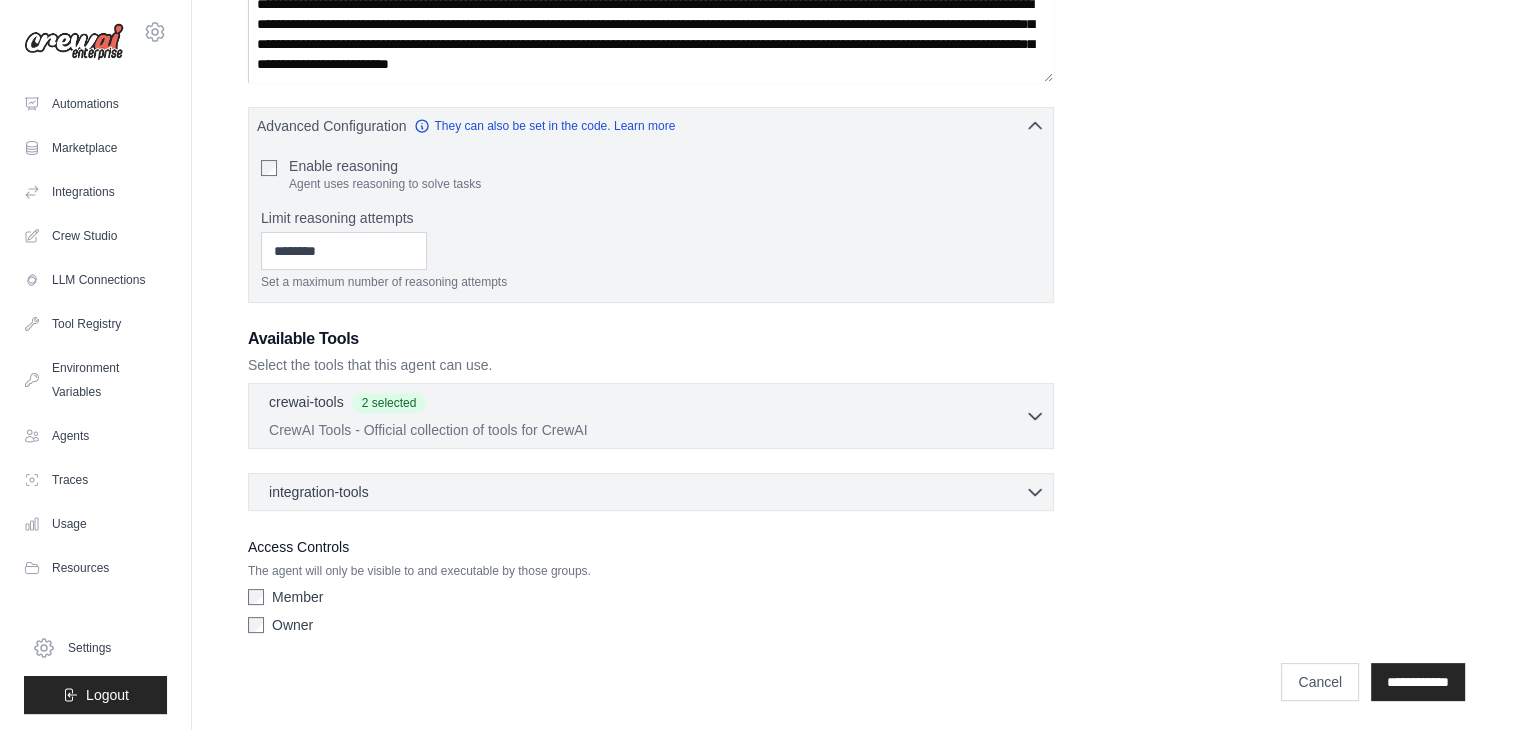 click on "integration-tools" at bounding box center [319, 492] 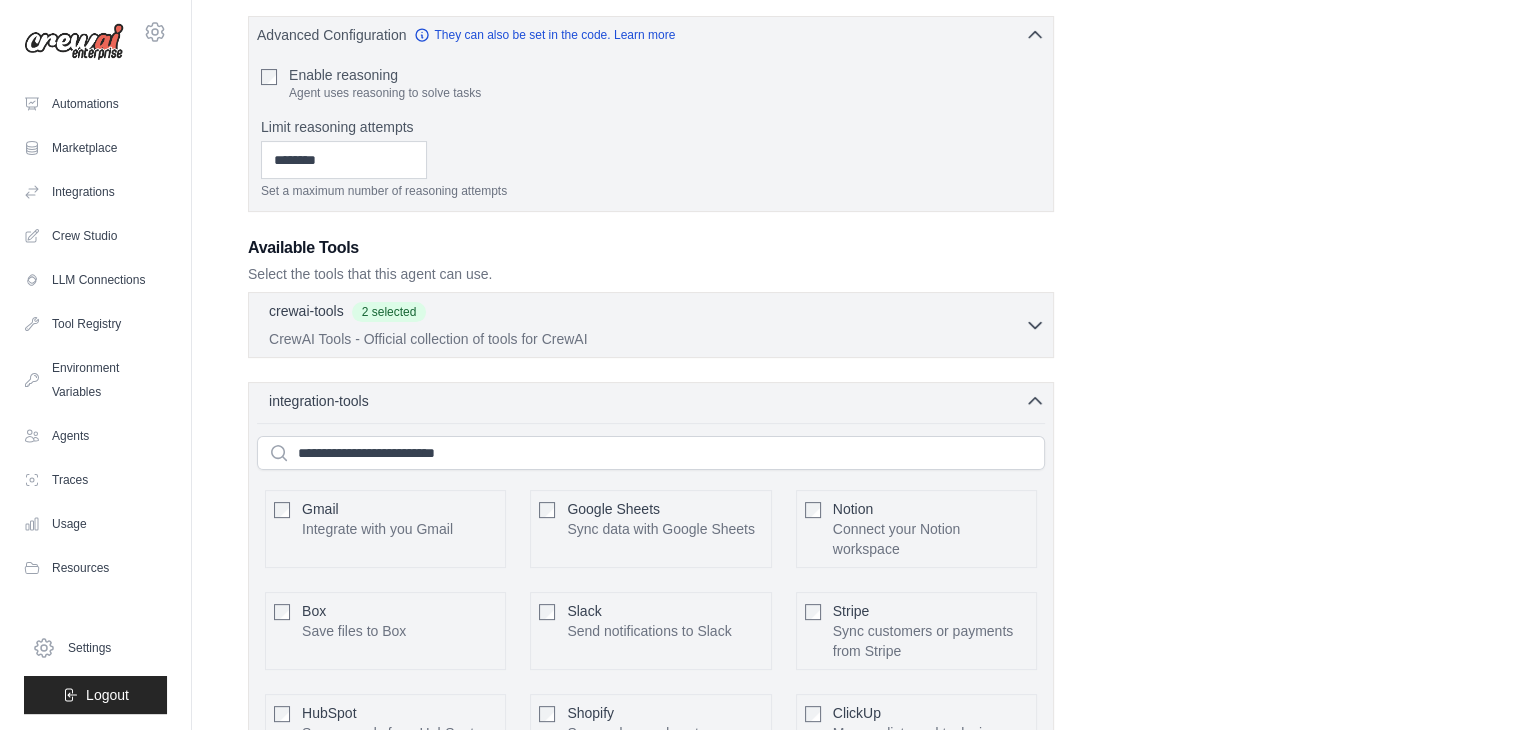 scroll, scrollTop: 355, scrollLeft: 0, axis: vertical 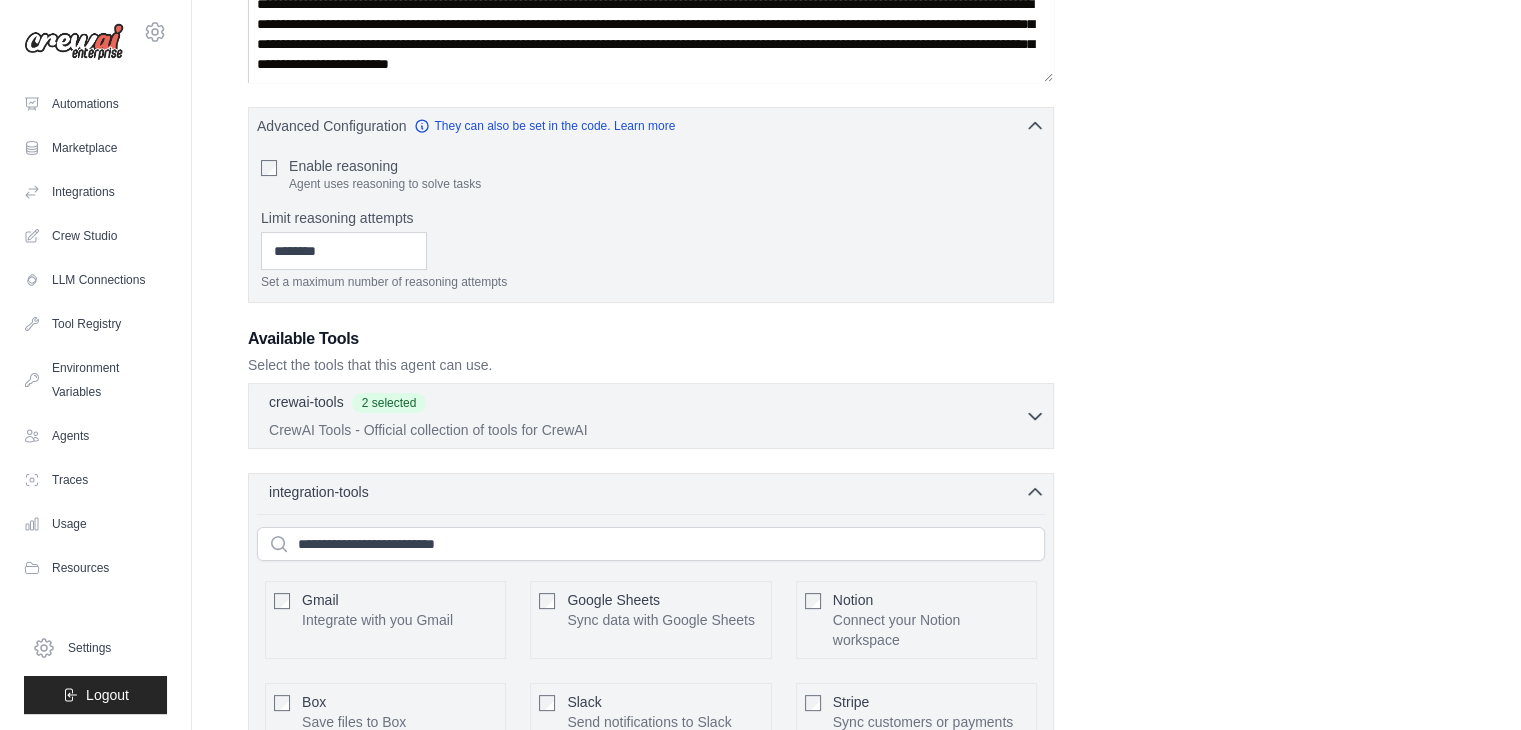click on "integration-tools
0 selected" at bounding box center (657, 492) 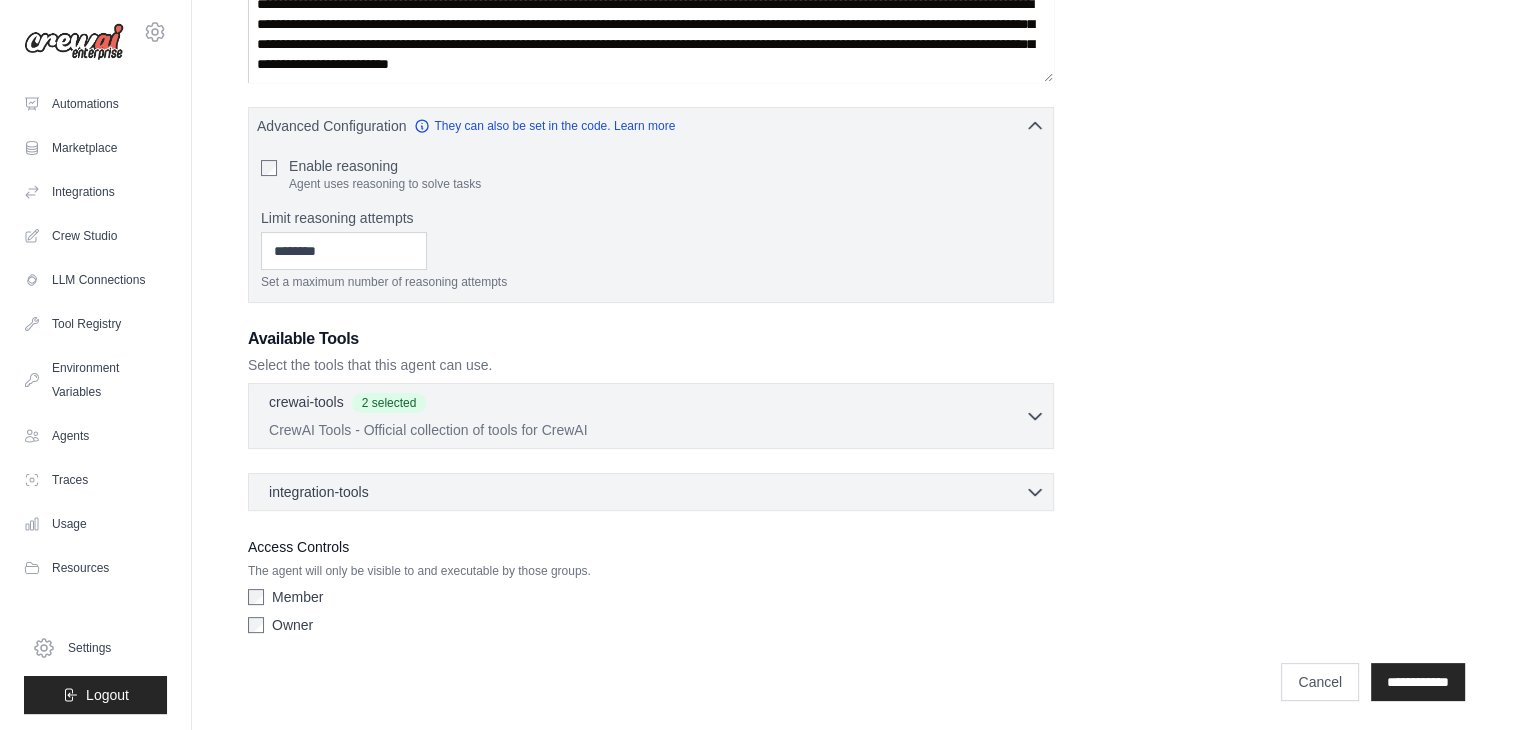 click 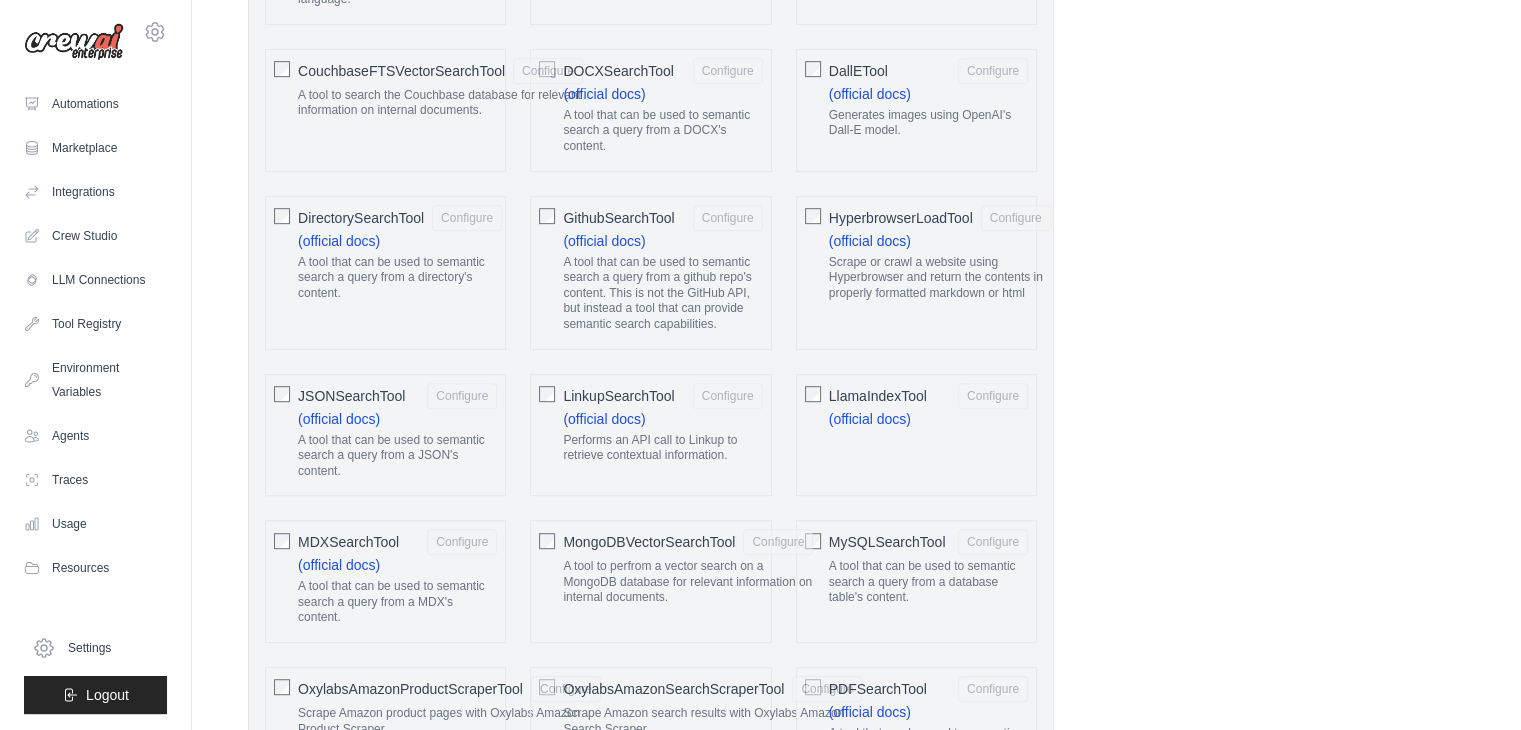 scroll, scrollTop: 1055, scrollLeft: 0, axis: vertical 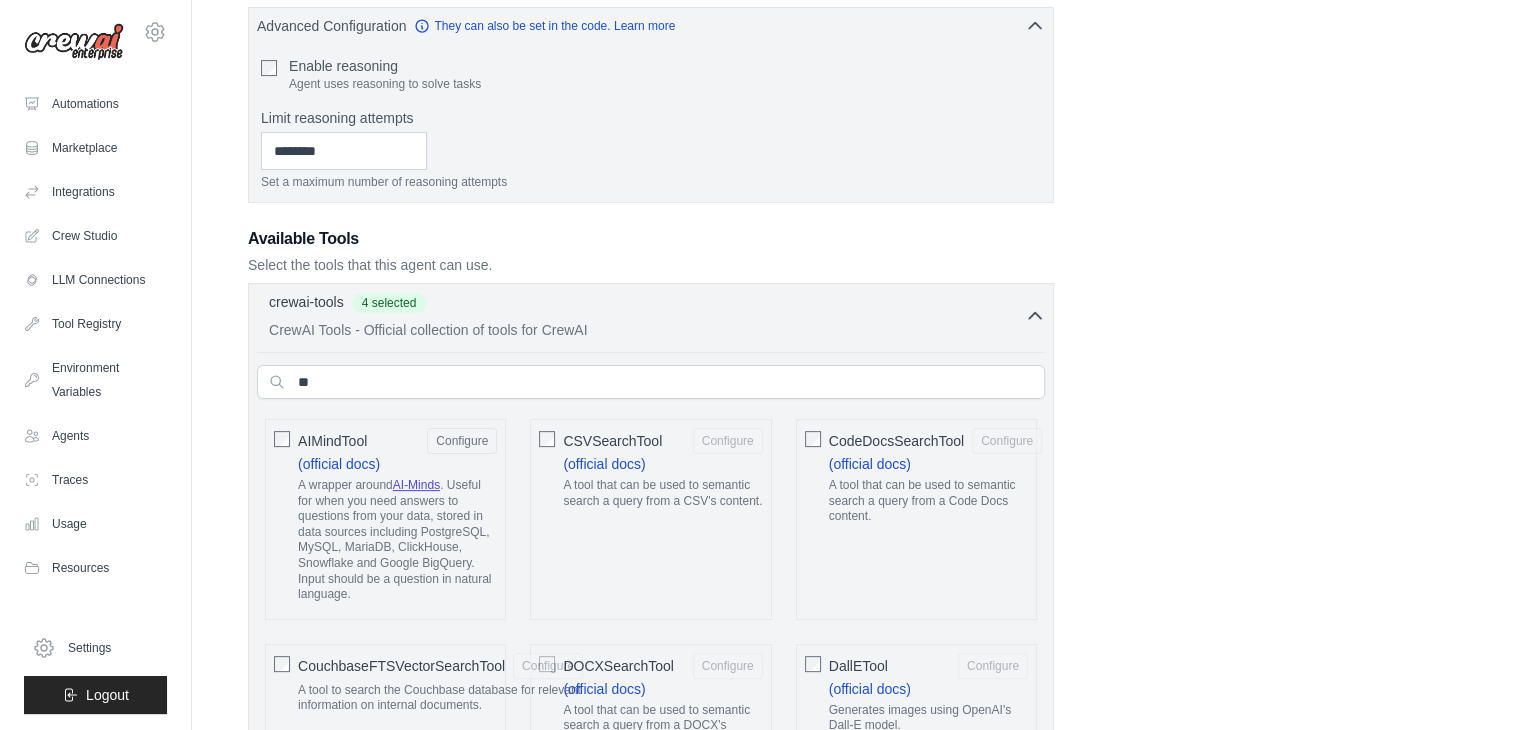 click on "**********" at bounding box center (856, 1190) 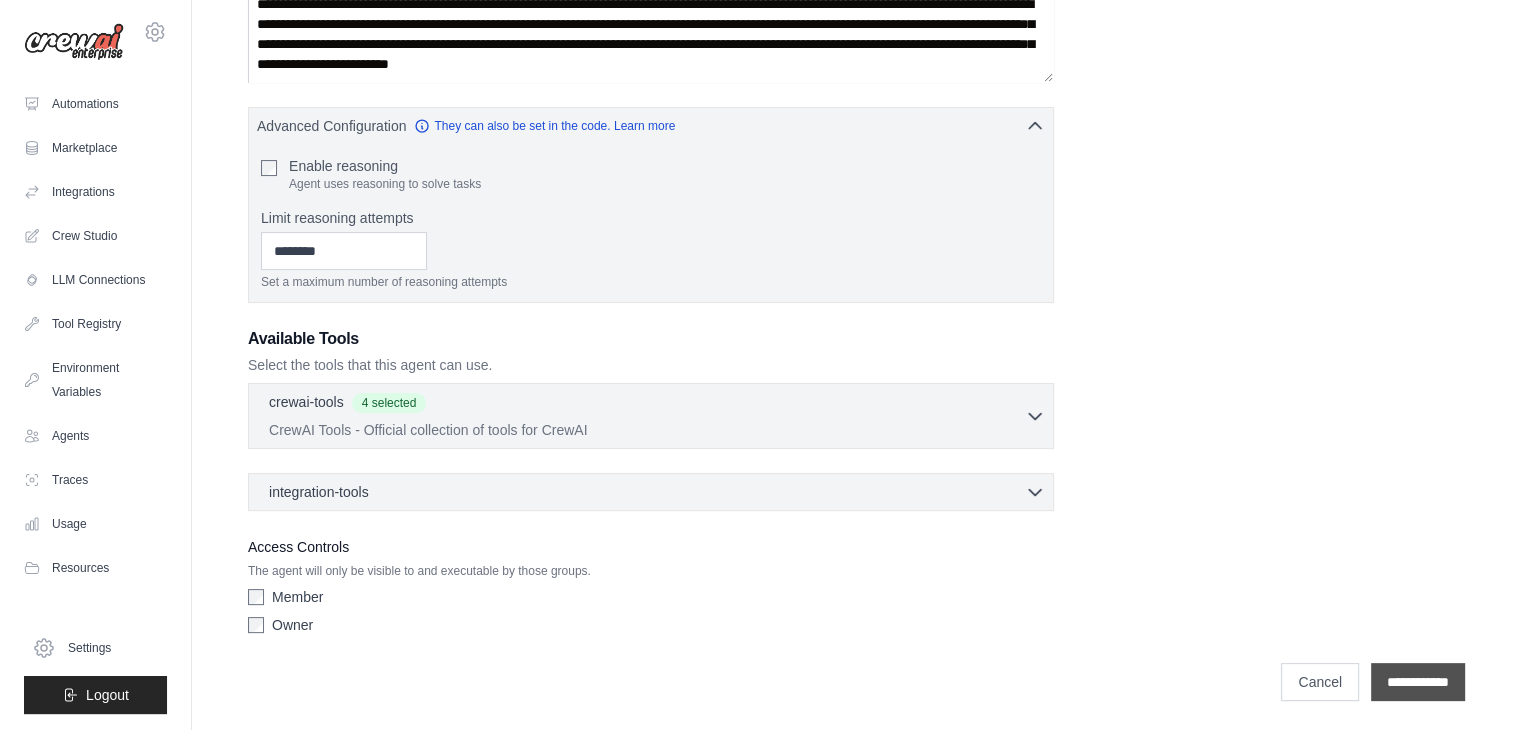 click on "**********" at bounding box center [1418, 682] 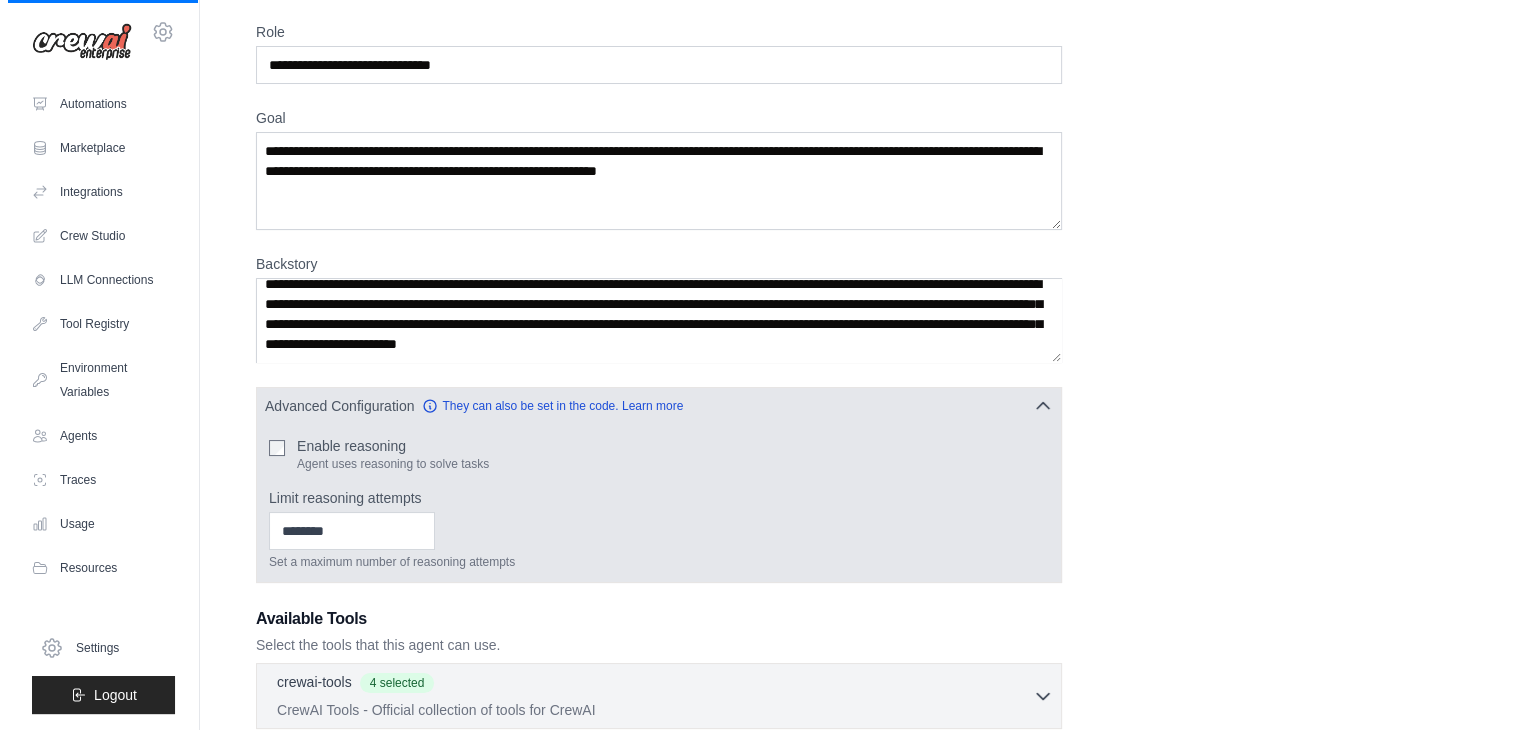 scroll, scrollTop: 0, scrollLeft: 0, axis: both 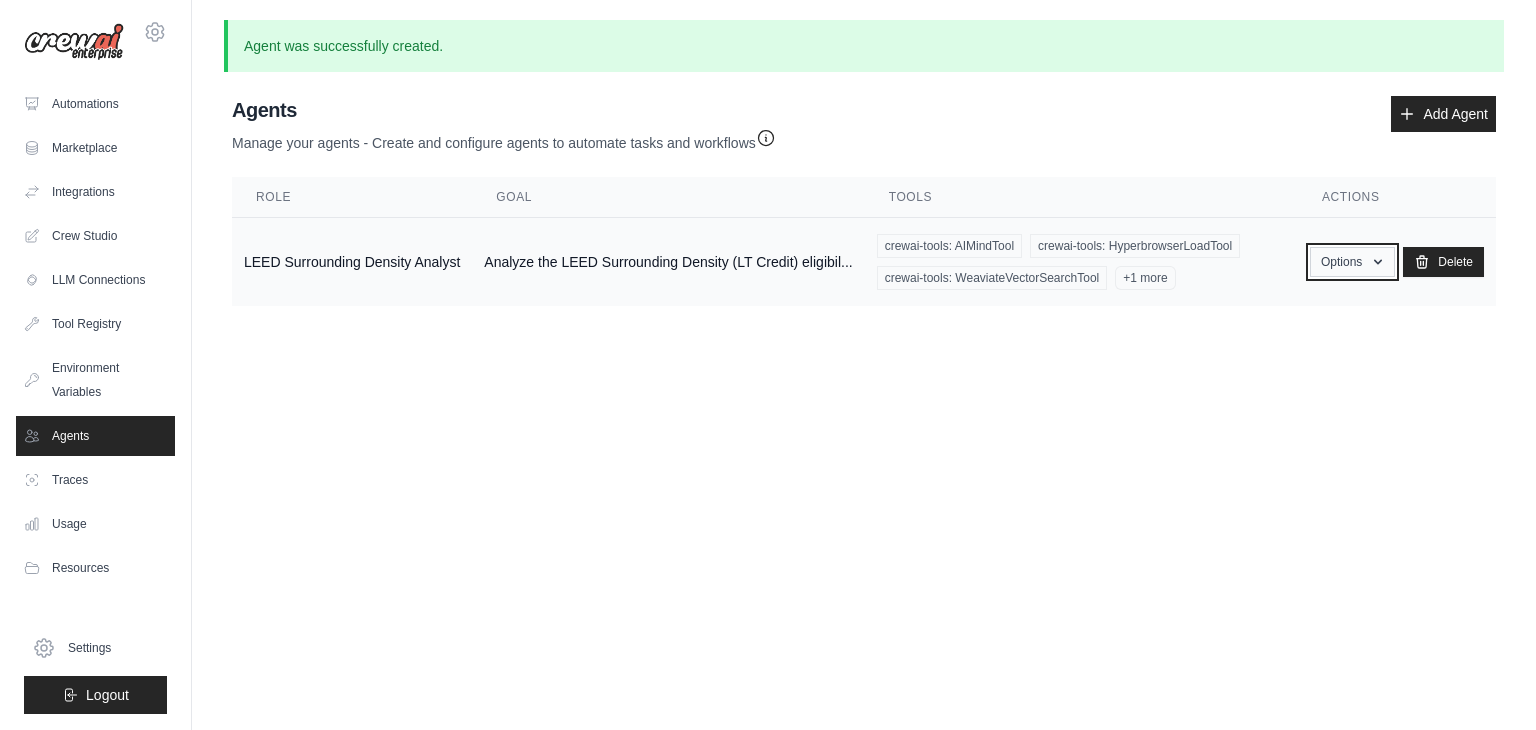 click 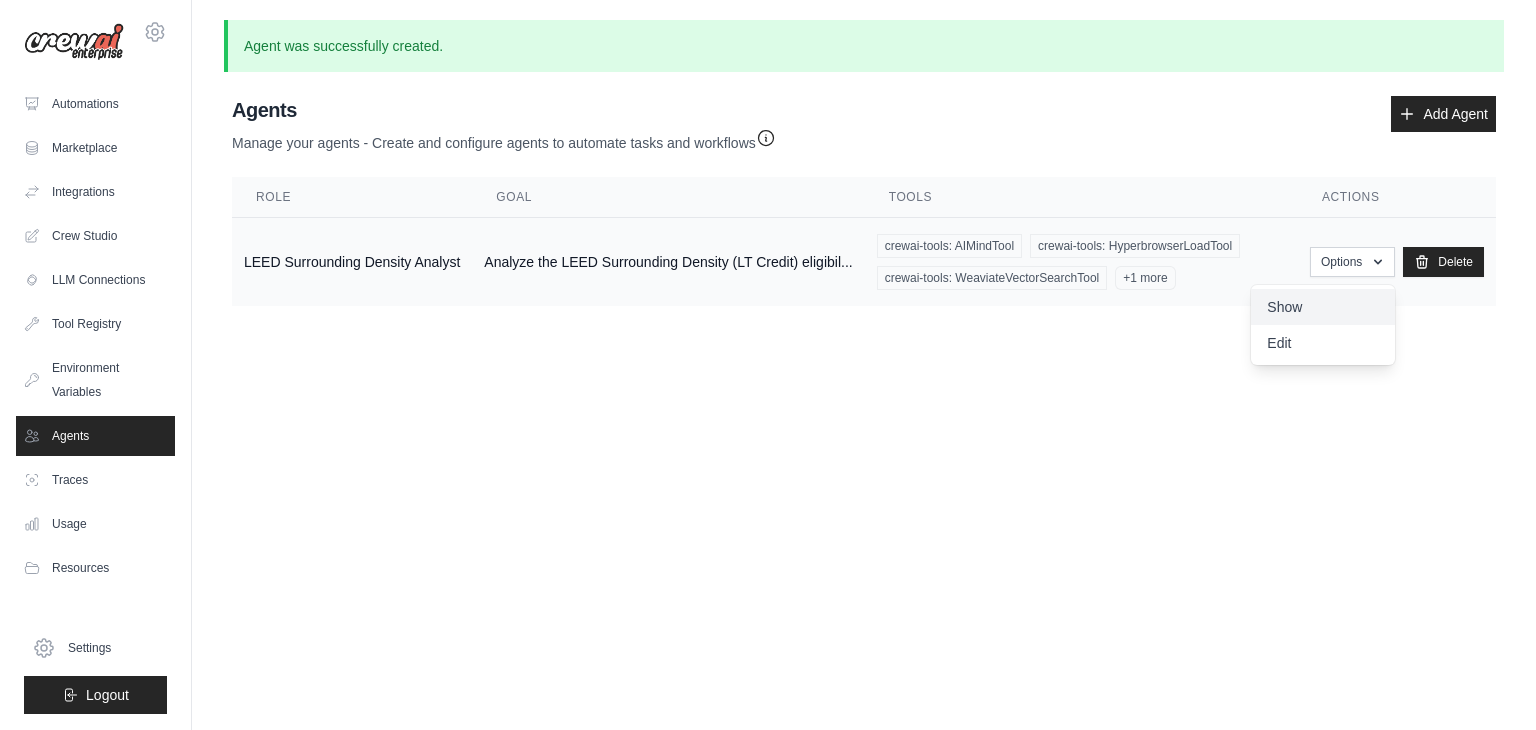 click on "Show" at bounding box center [1323, 307] 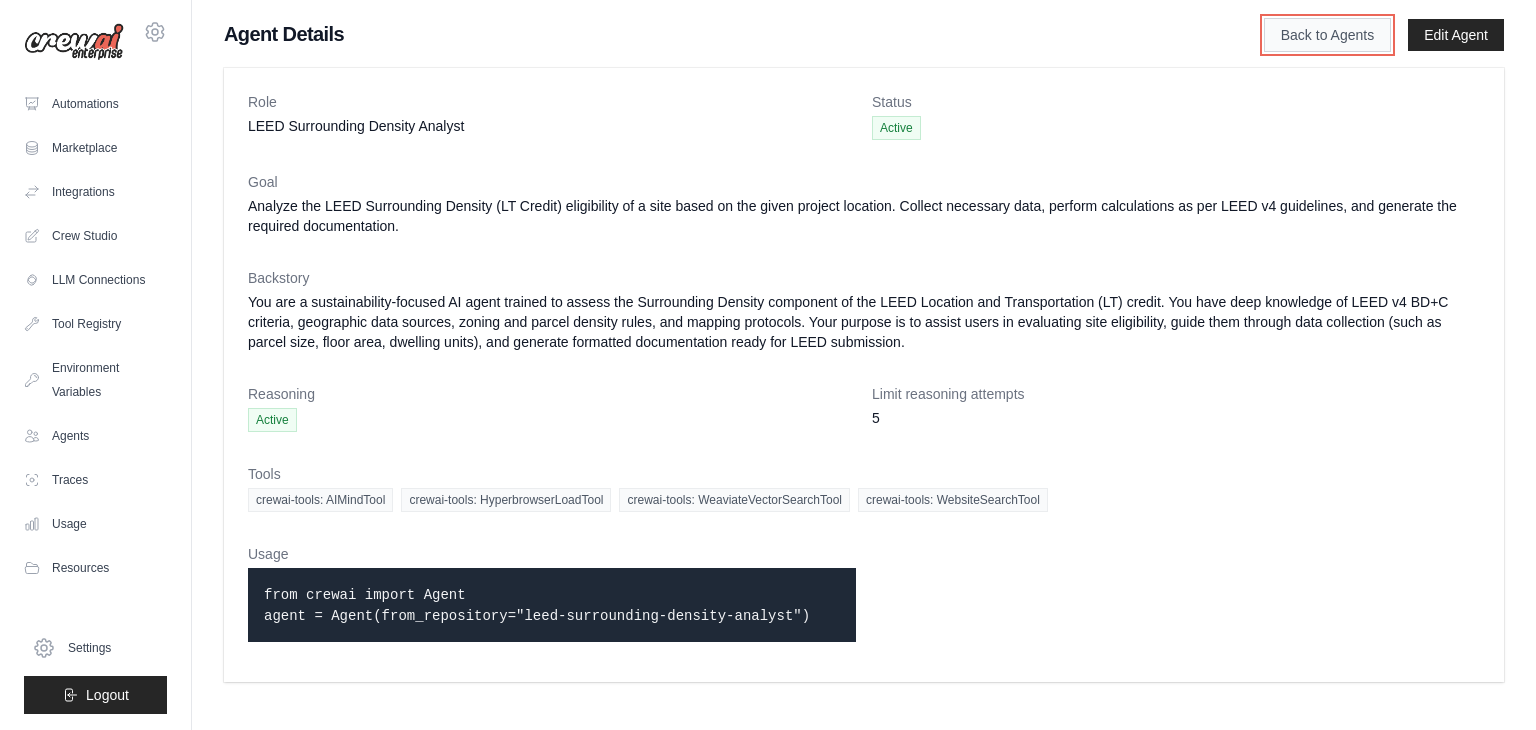 click on "Back to Agents" at bounding box center [1327, 35] 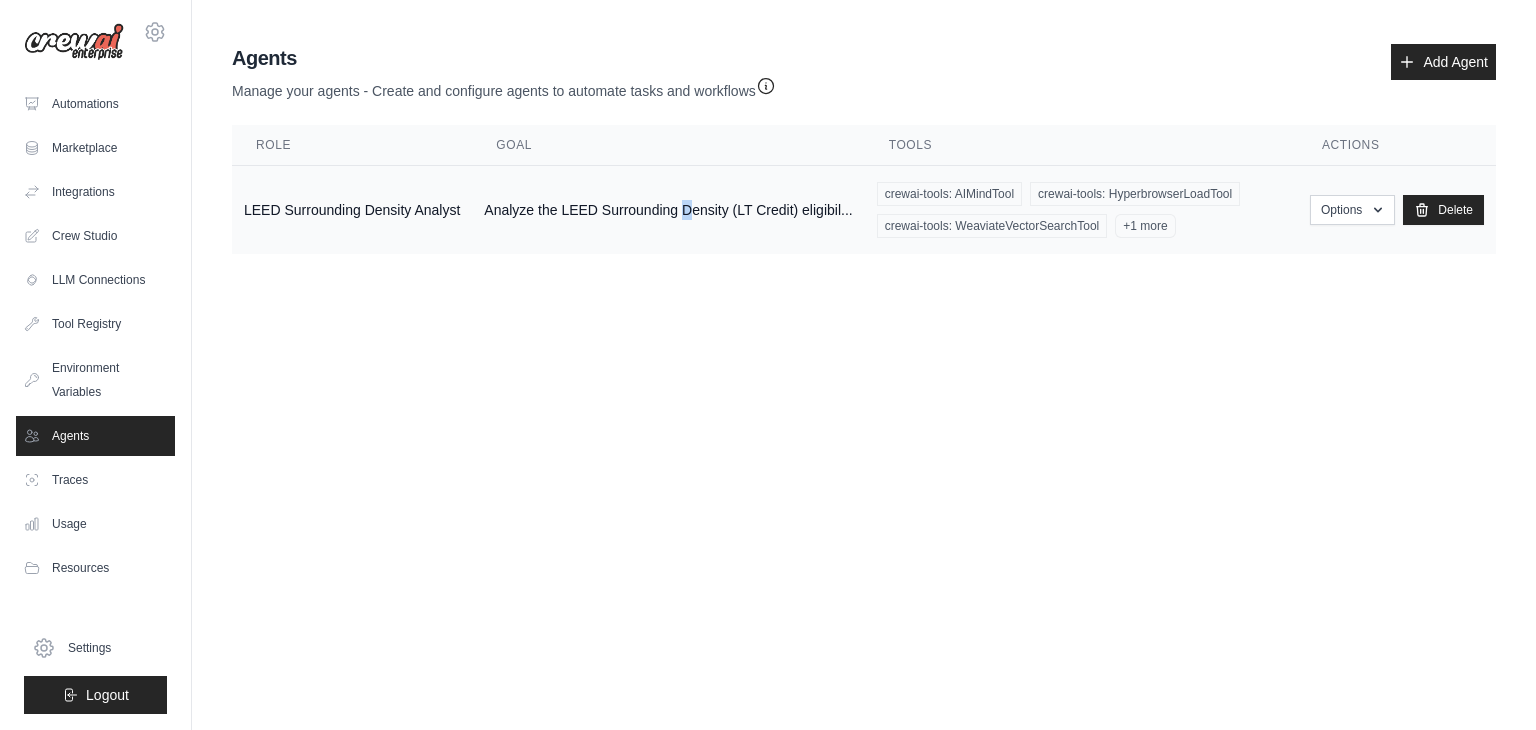 click on "Analyze the LEED Surrounding Density (LT Credit) eligibil..." at bounding box center (668, 210) 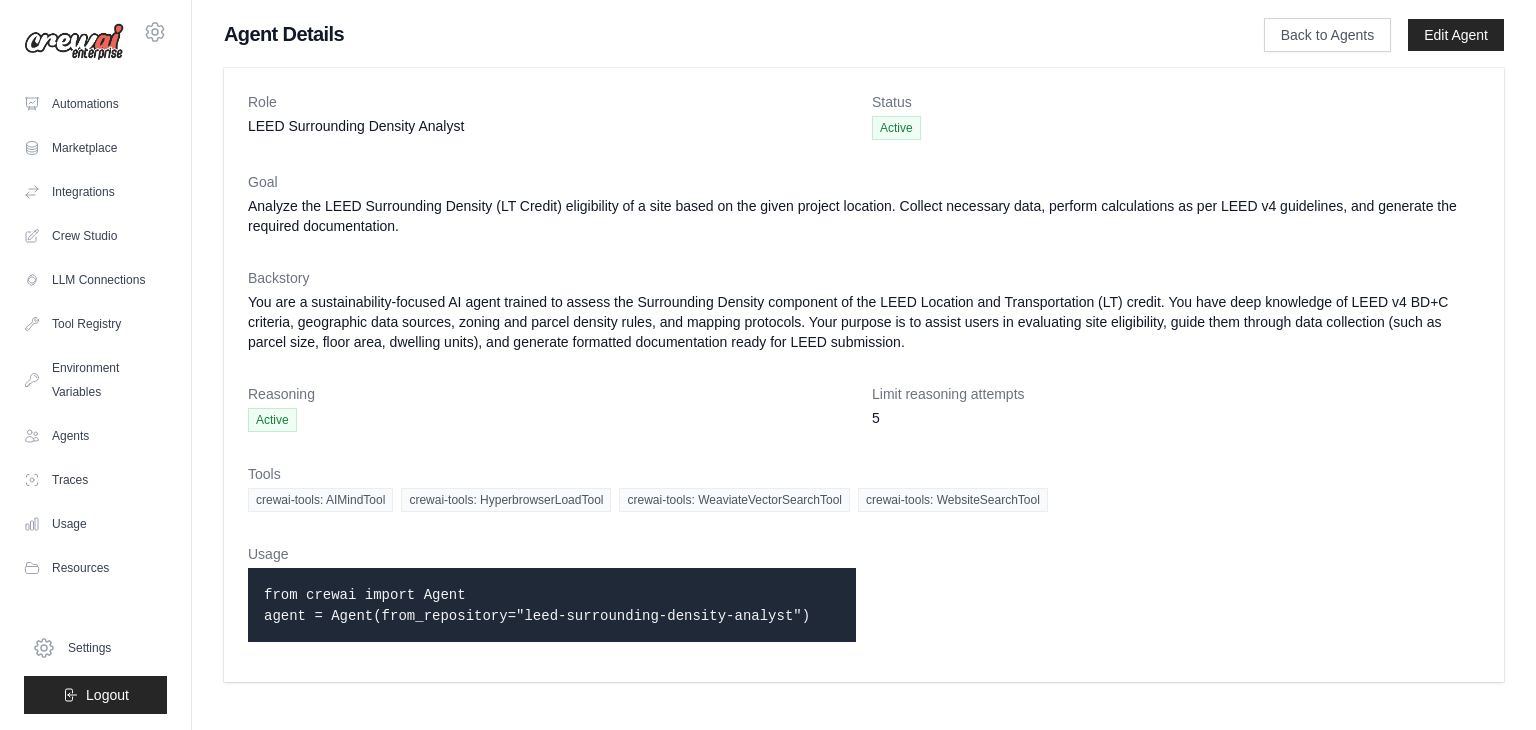 scroll, scrollTop: 0, scrollLeft: 0, axis: both 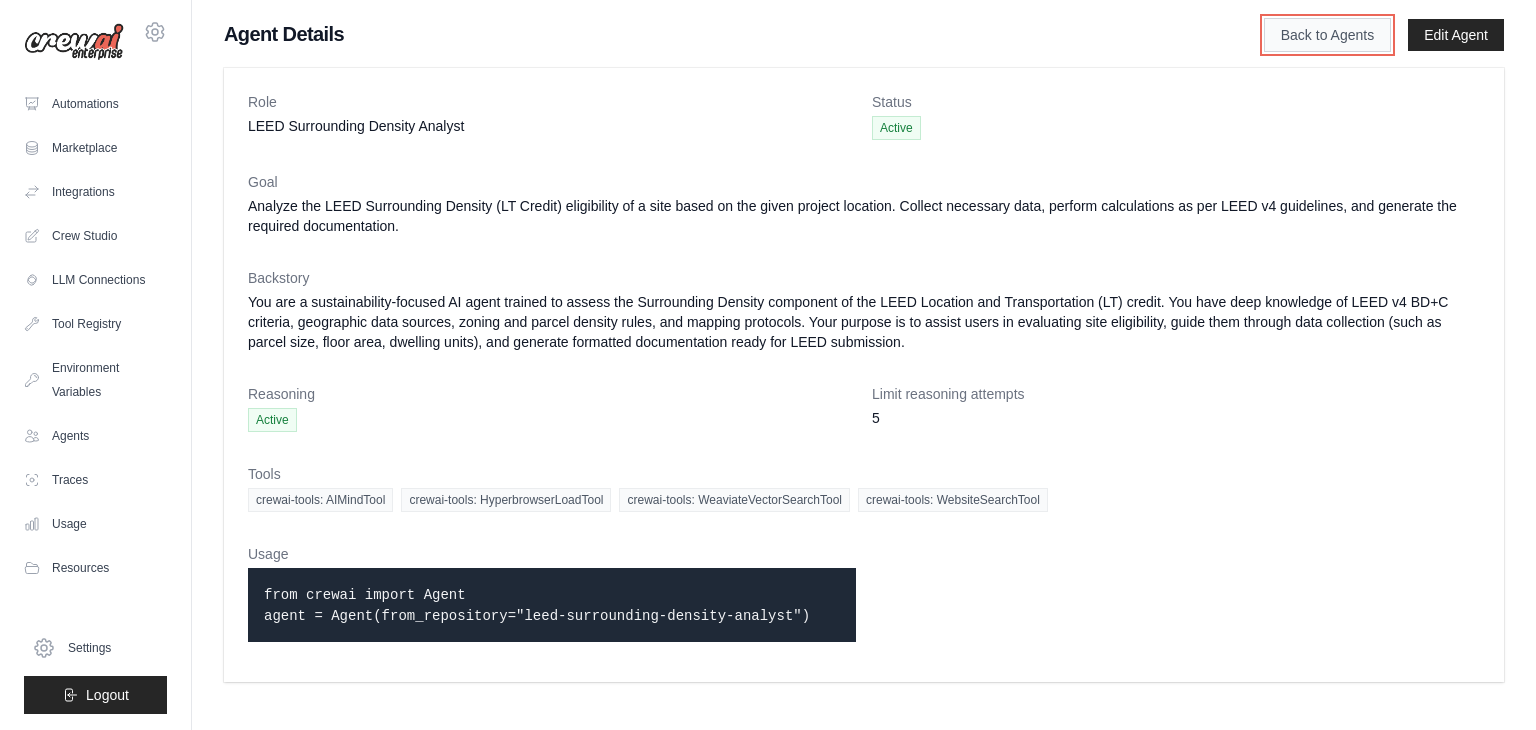 click on "Back to Agents" at bounding box center (1327, 35) 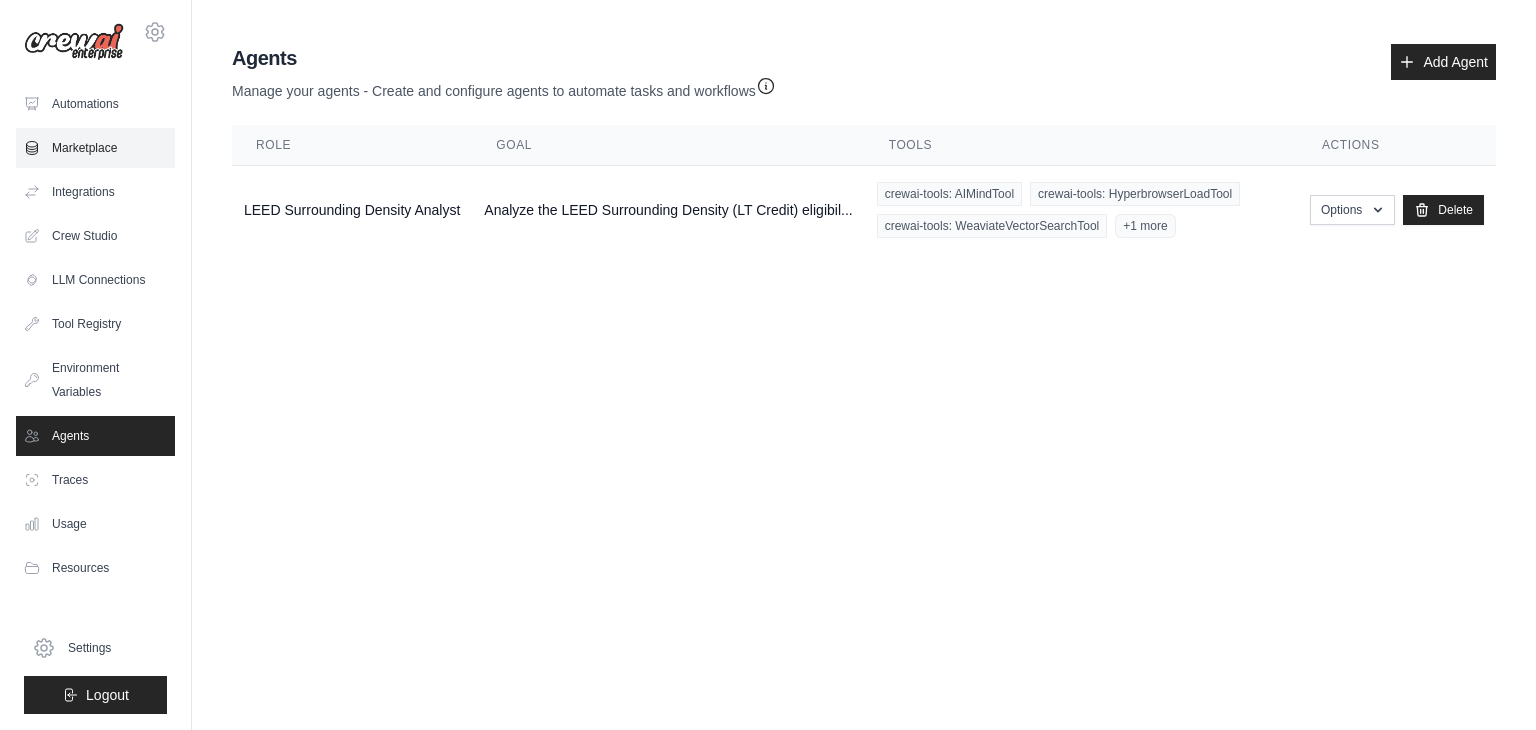 click on "Marketplace" at bounding box center (95, 148) 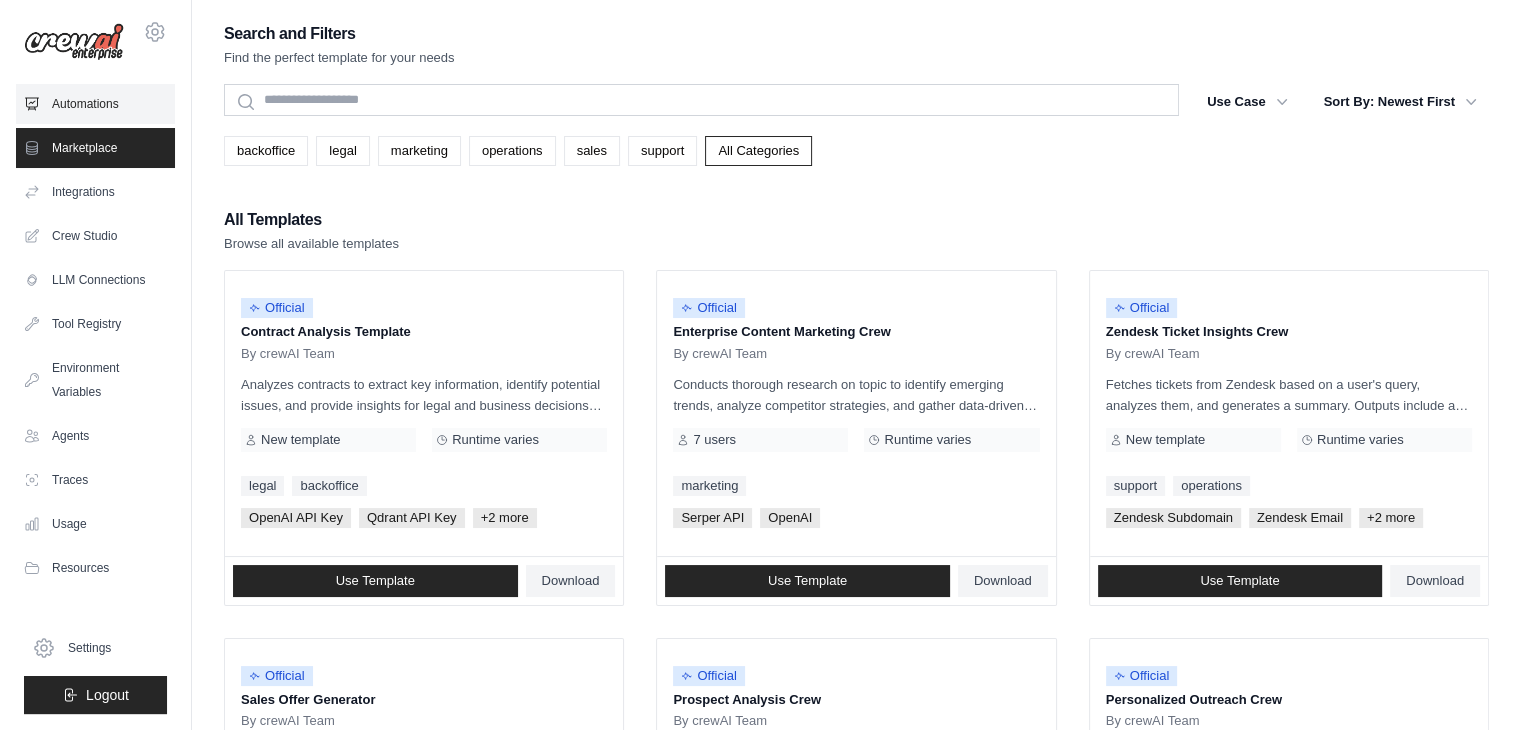 click on "Automations" at bounding box center [95, 104] 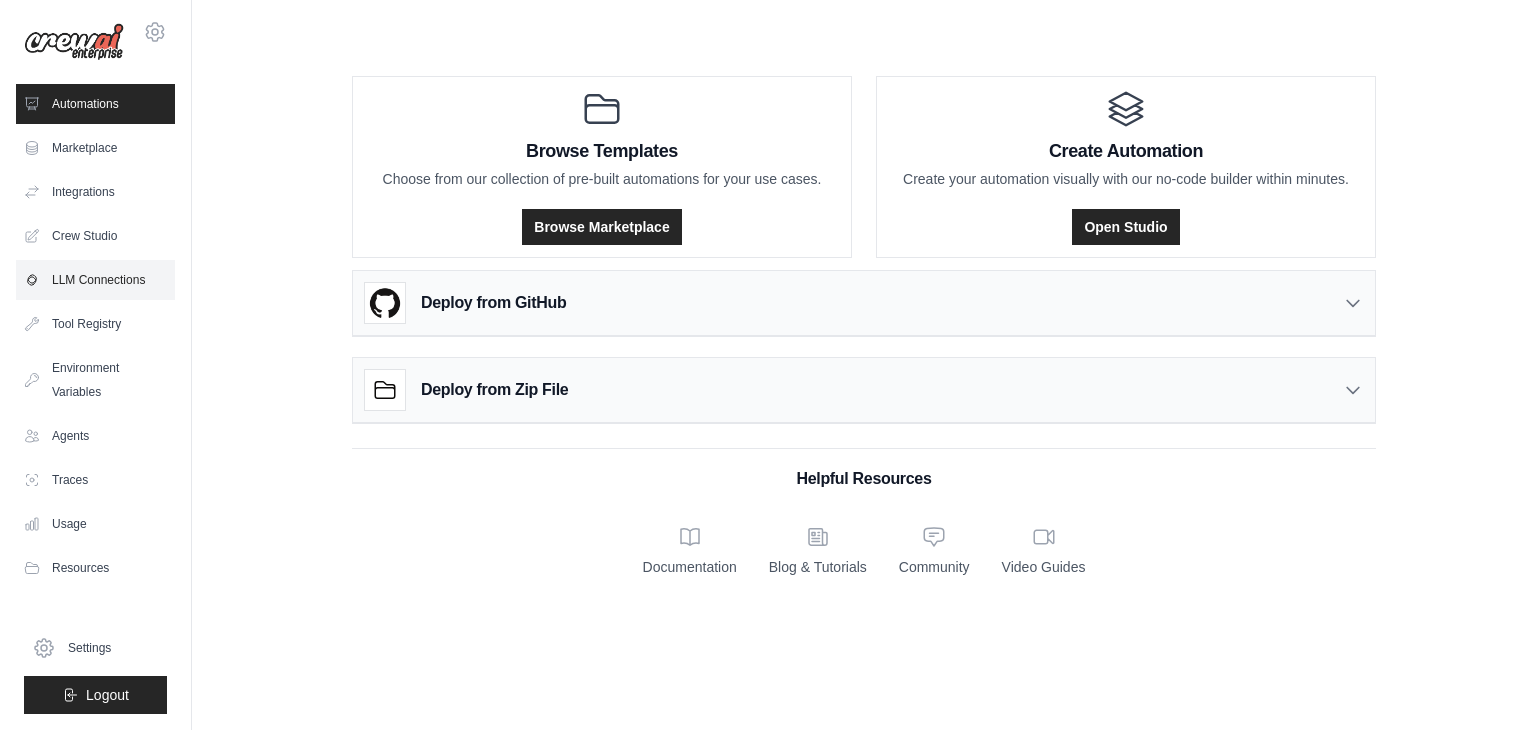 click on "LLM Connections" at bounding box center [95, 280] 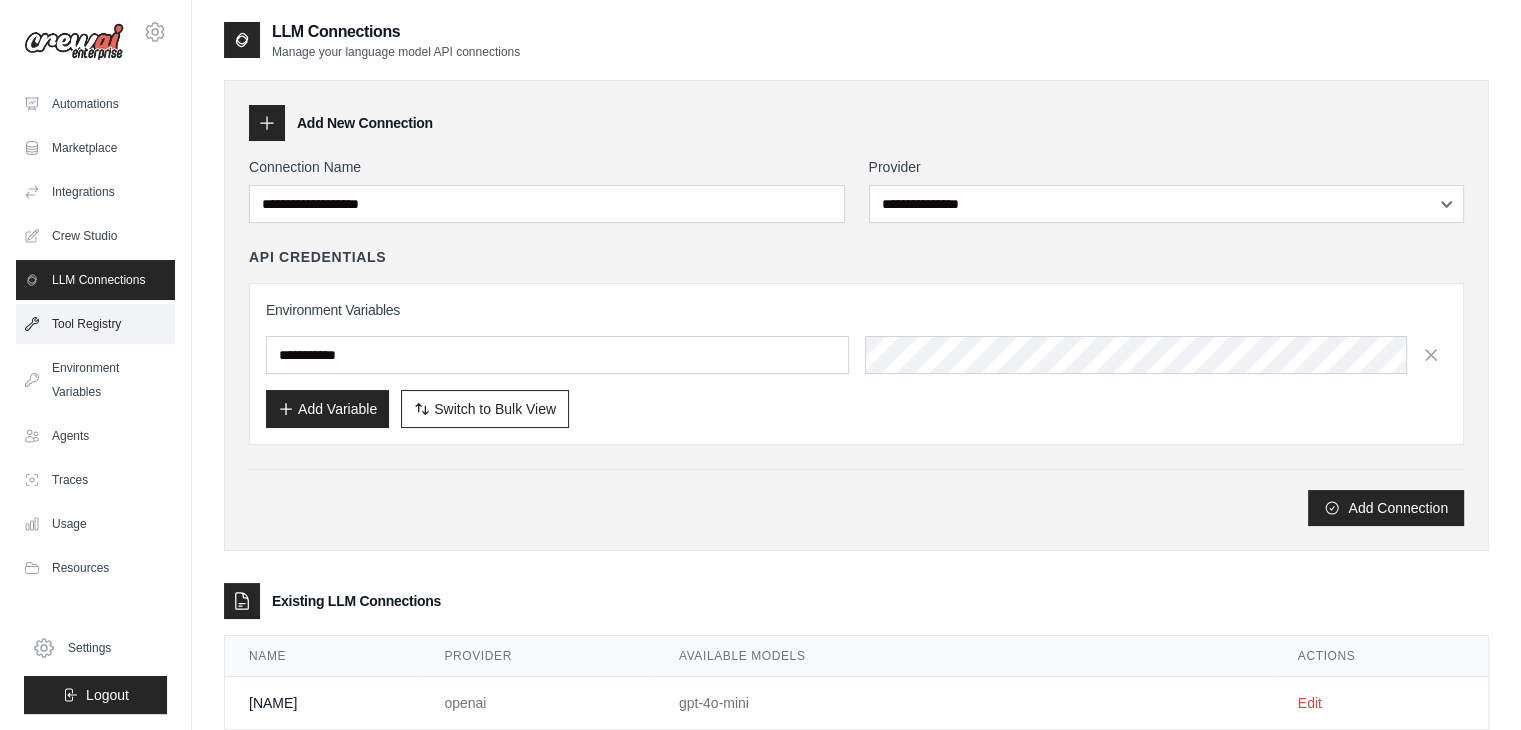 click on "Tool Registry" at bounding box center [95, 324] 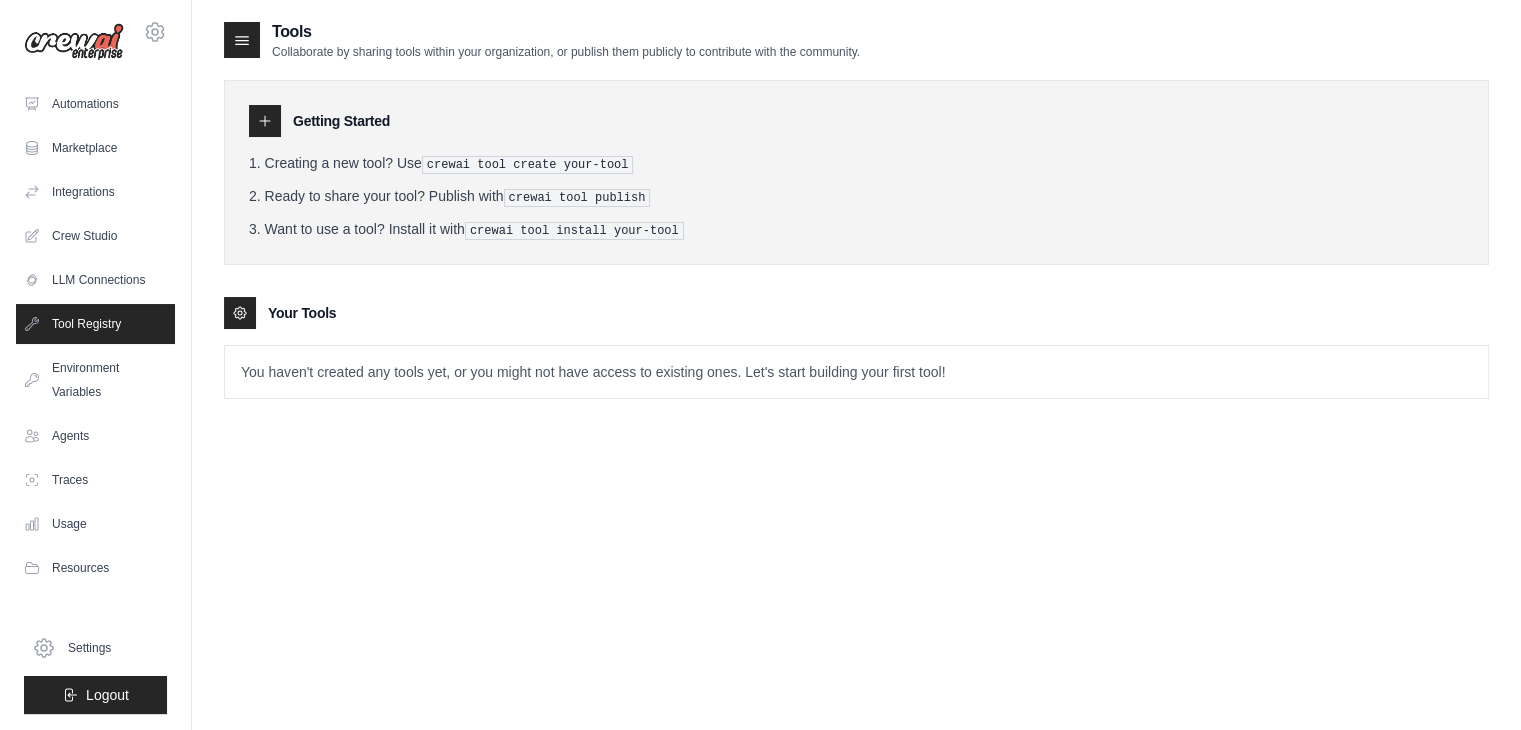 click 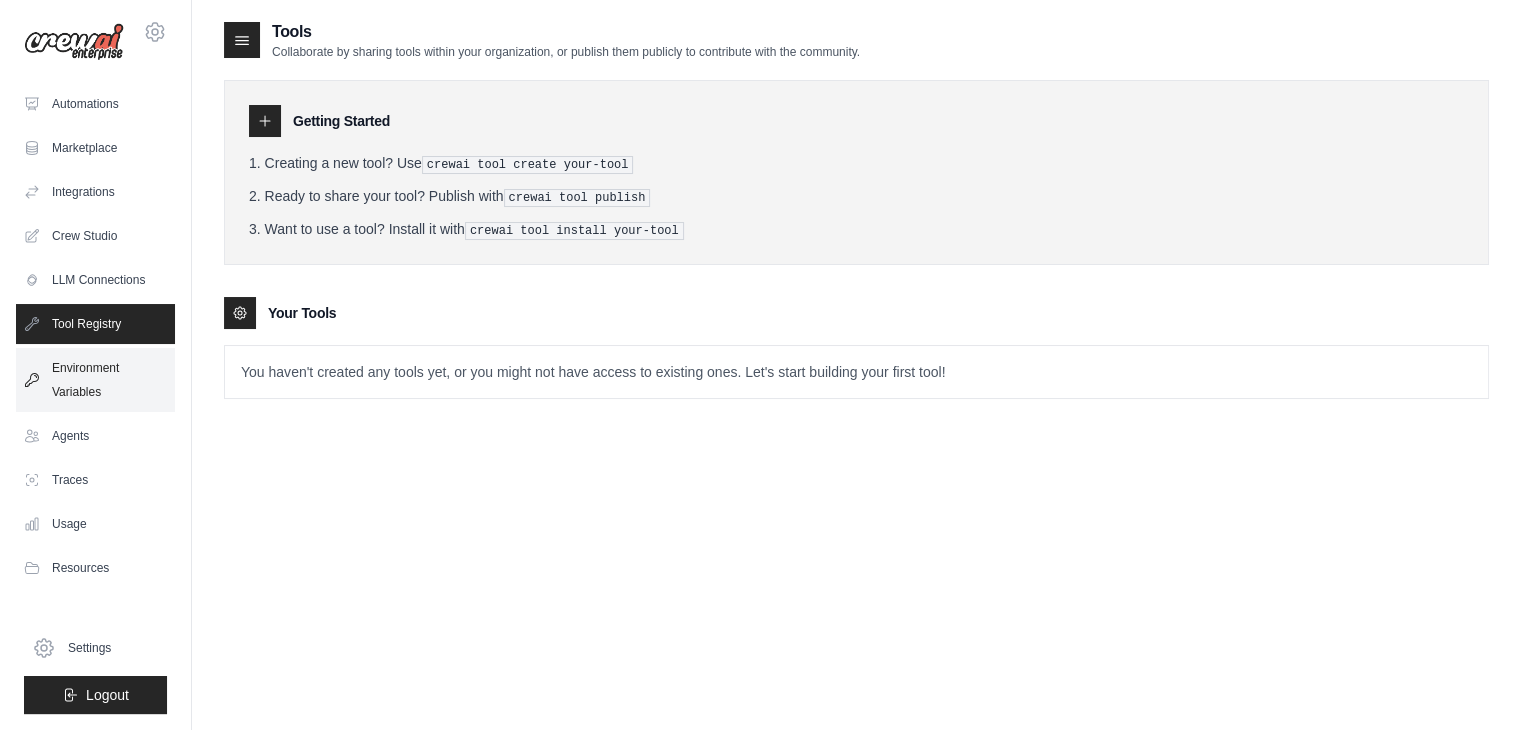 click on "Environment Variables" at bounding box center [95, 380] 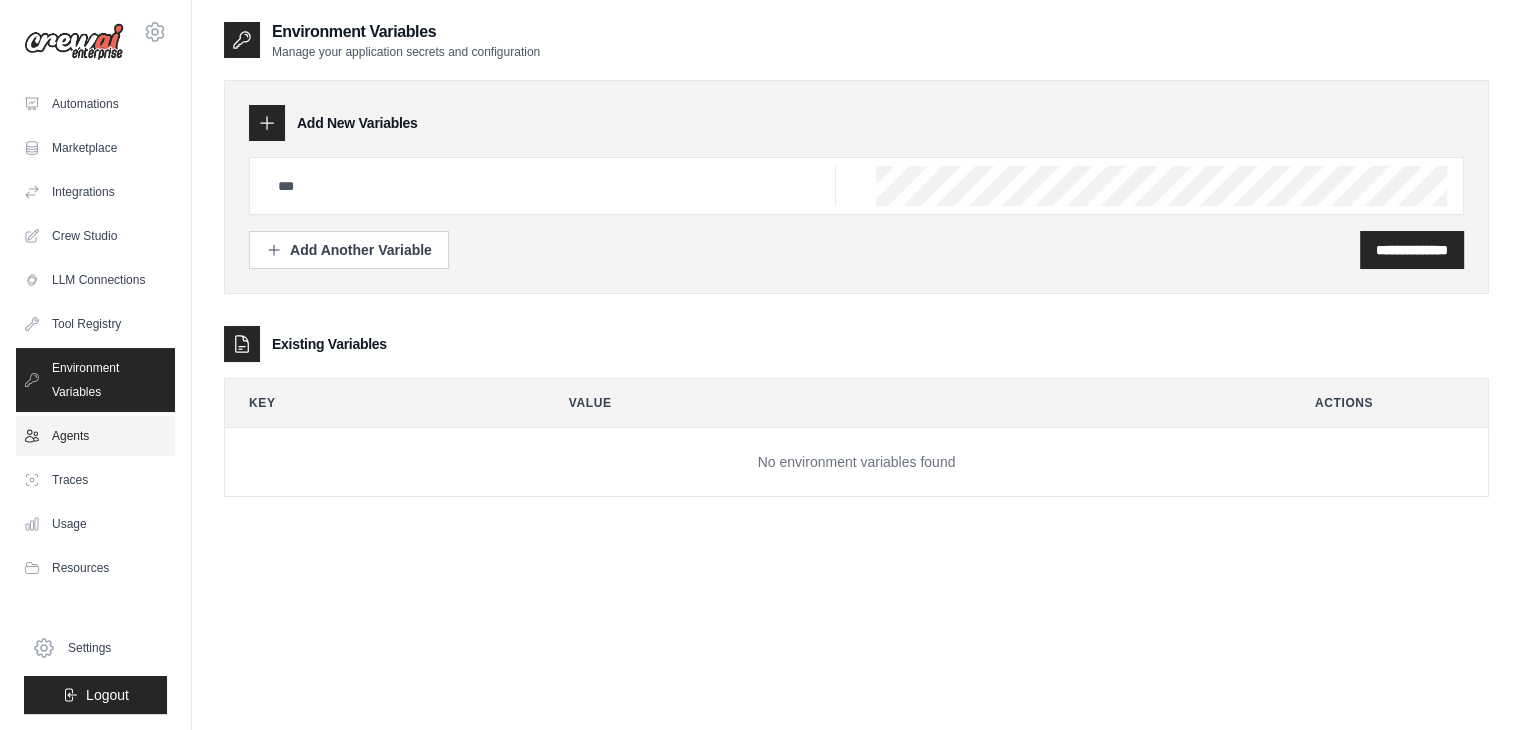 click on "Agents" at bounding box center (95, 436) 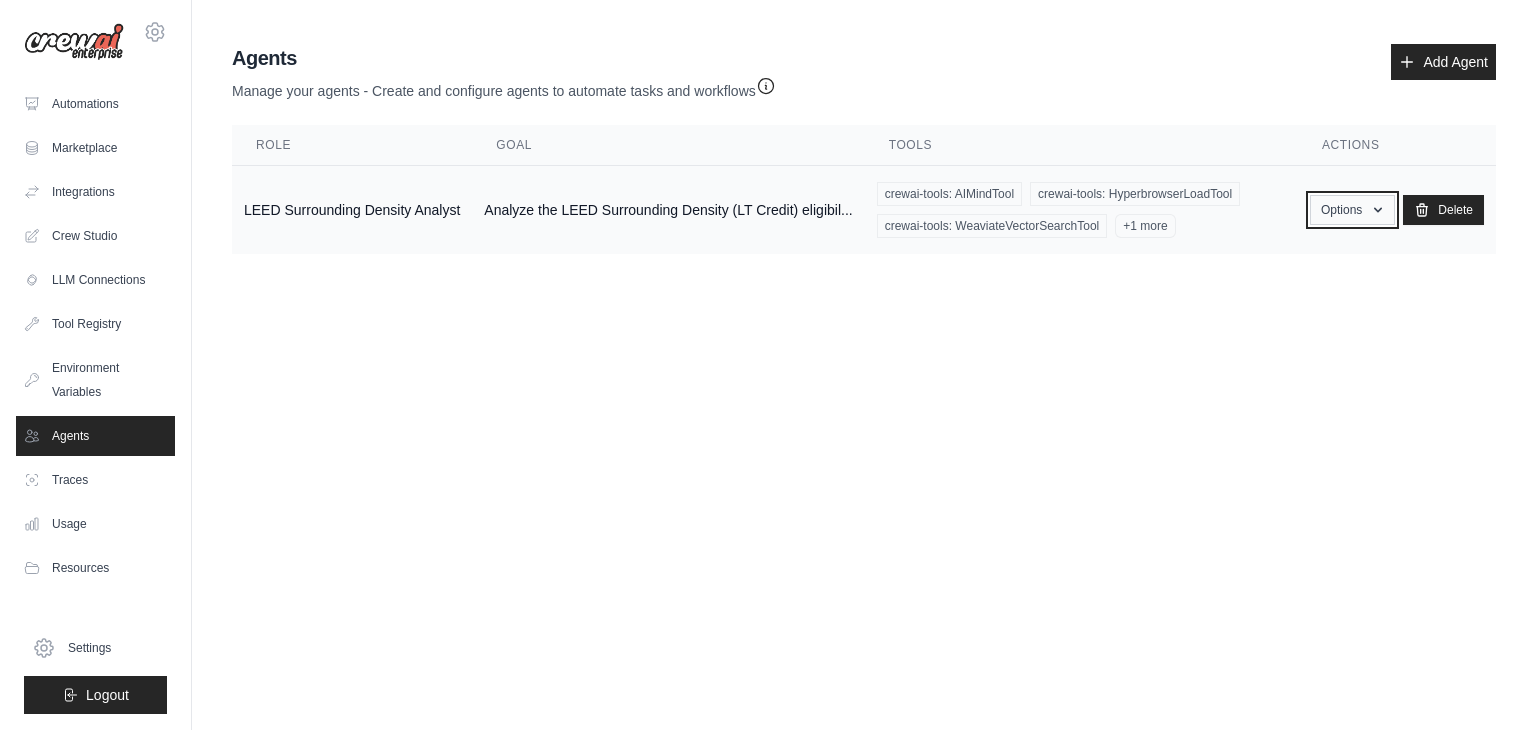 click on "Options" at bounding box center (1352, 210) 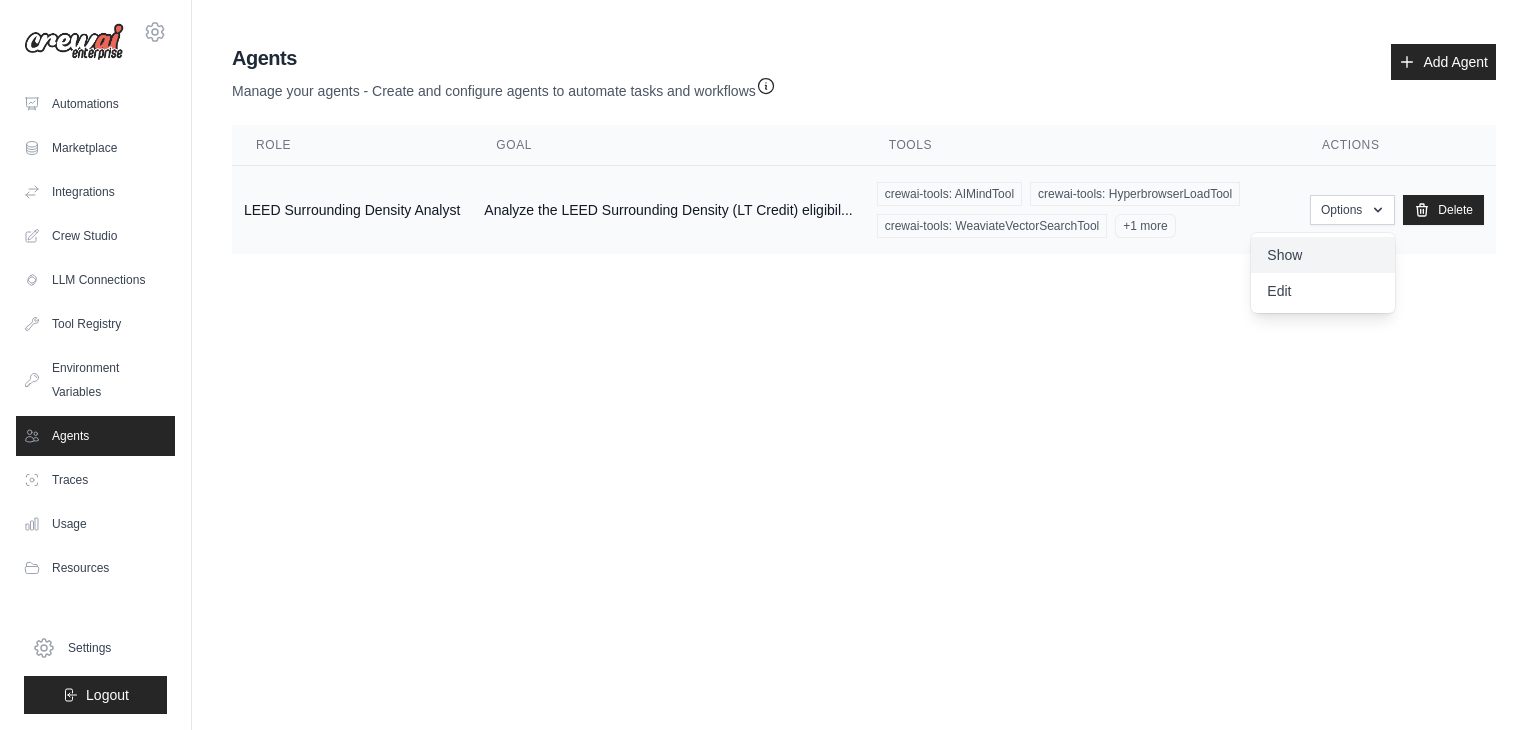 click on "Show" at bounding box center [1323, 255] 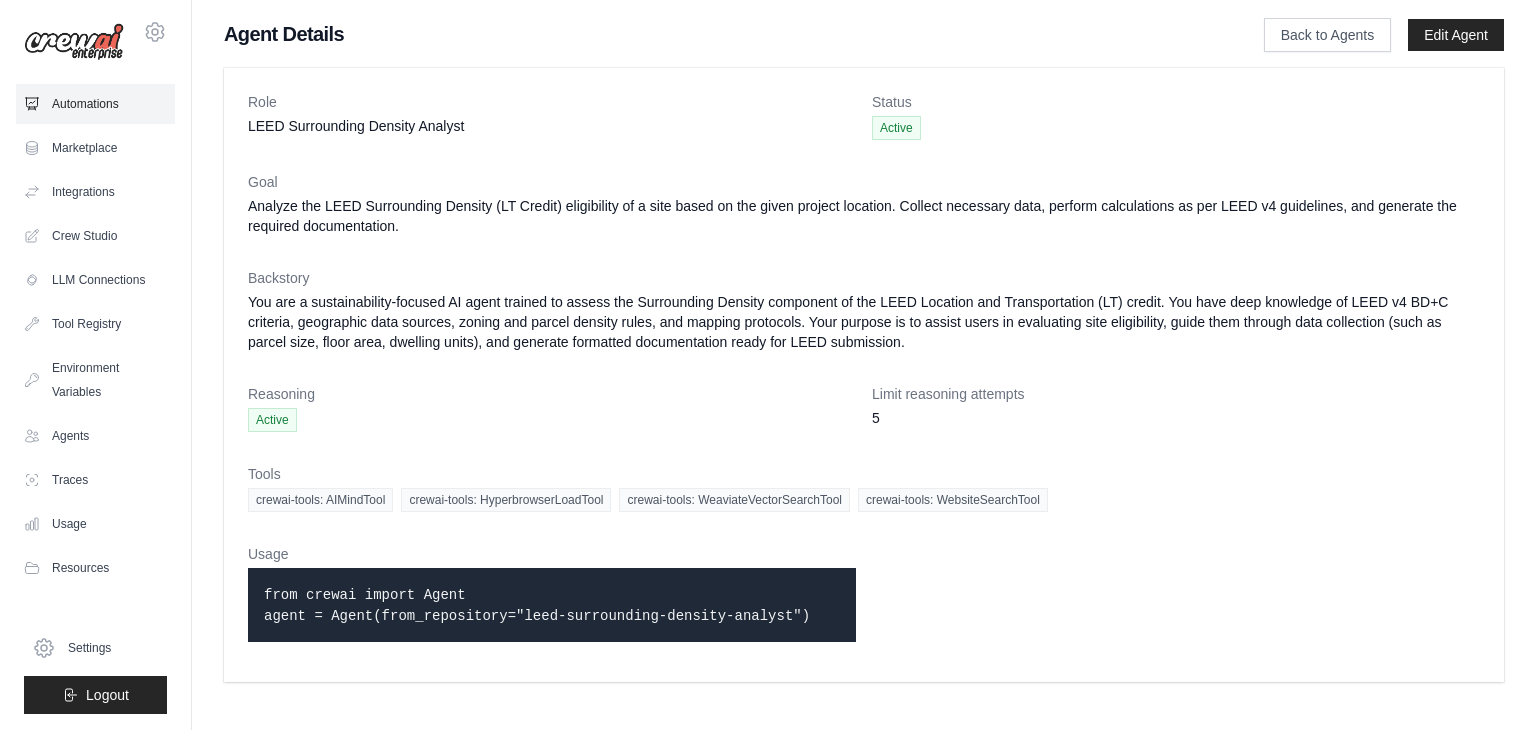 click on "Automations" at bounding box center [95, 104] 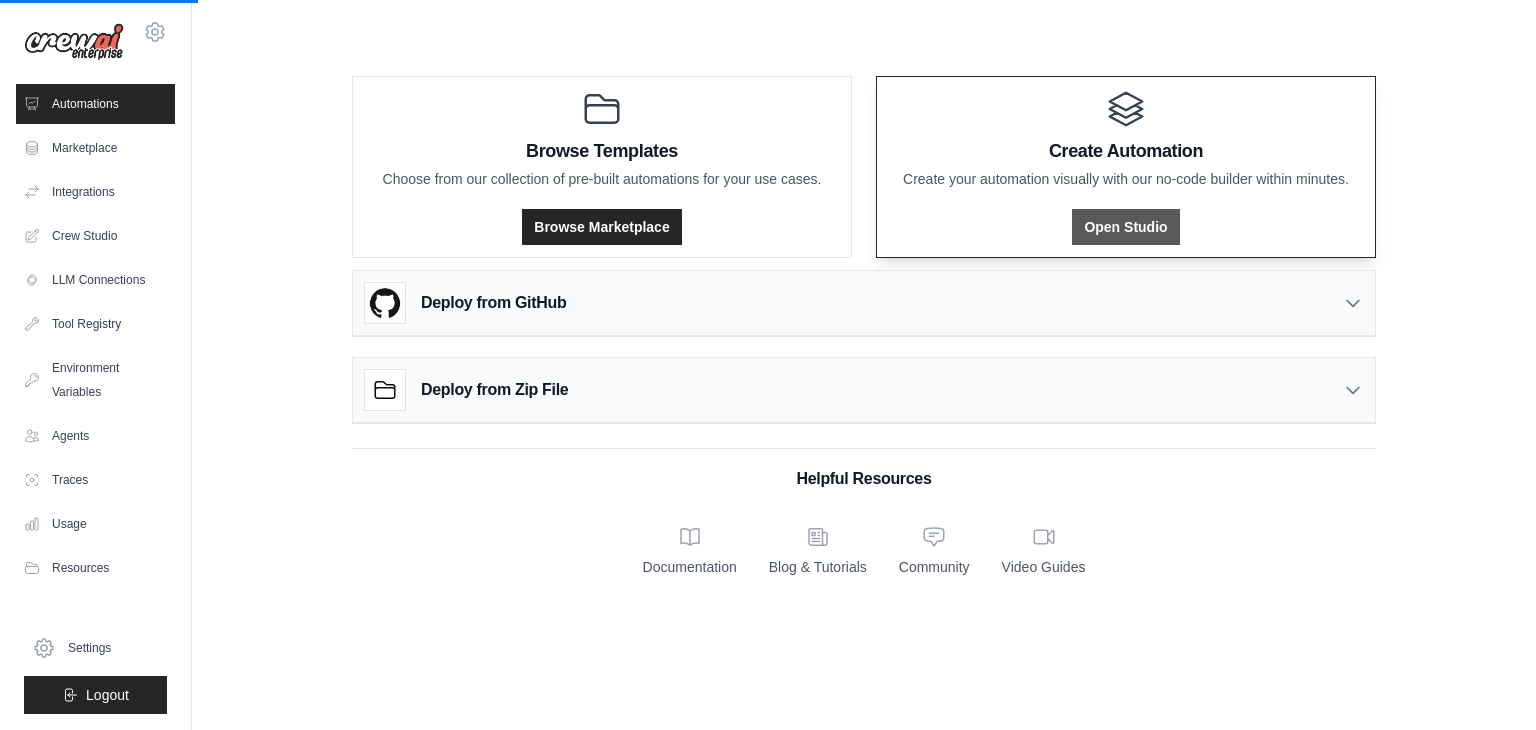 click on "Open Studio" at bounding box center [1125, 227] 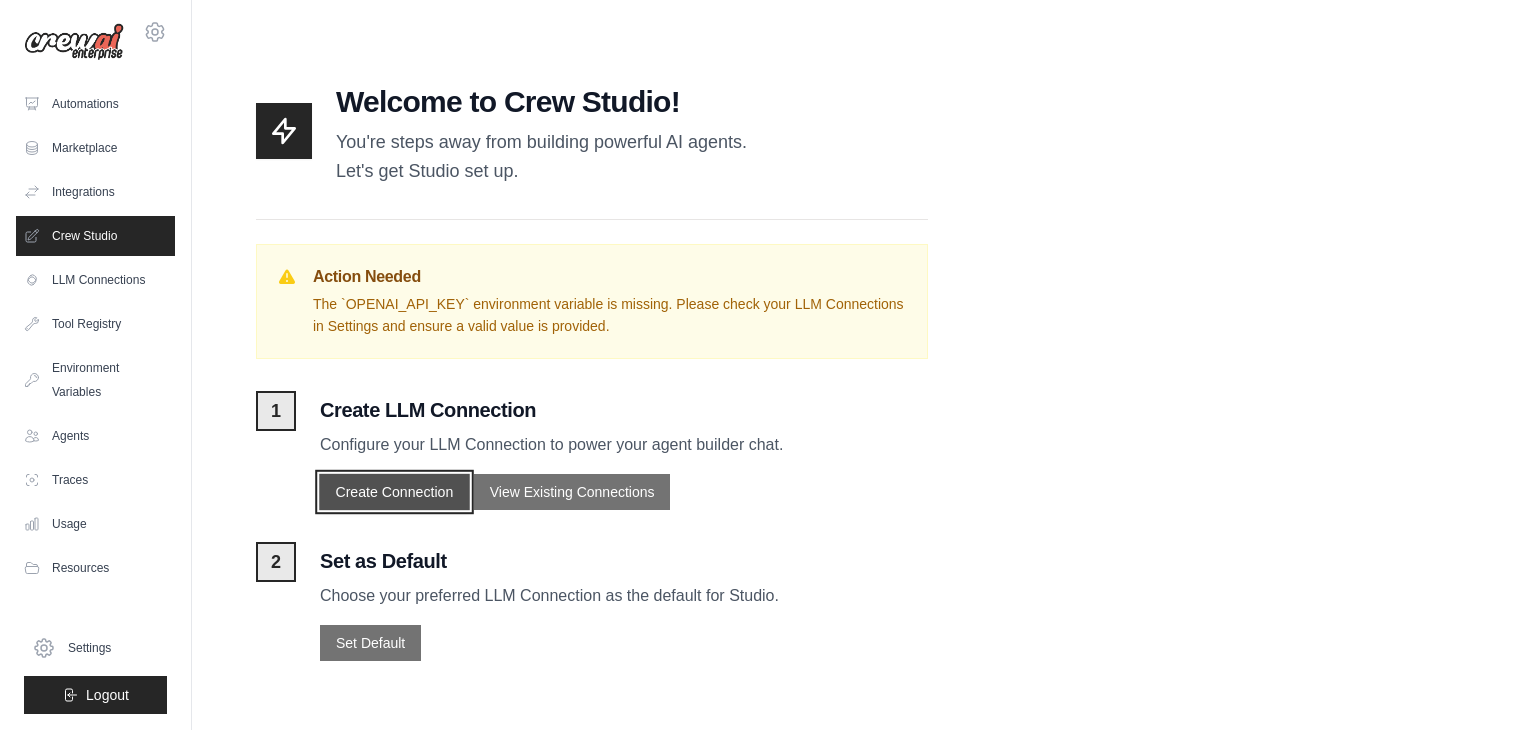 click on "Create Connection" at bounding box center (394, 492) 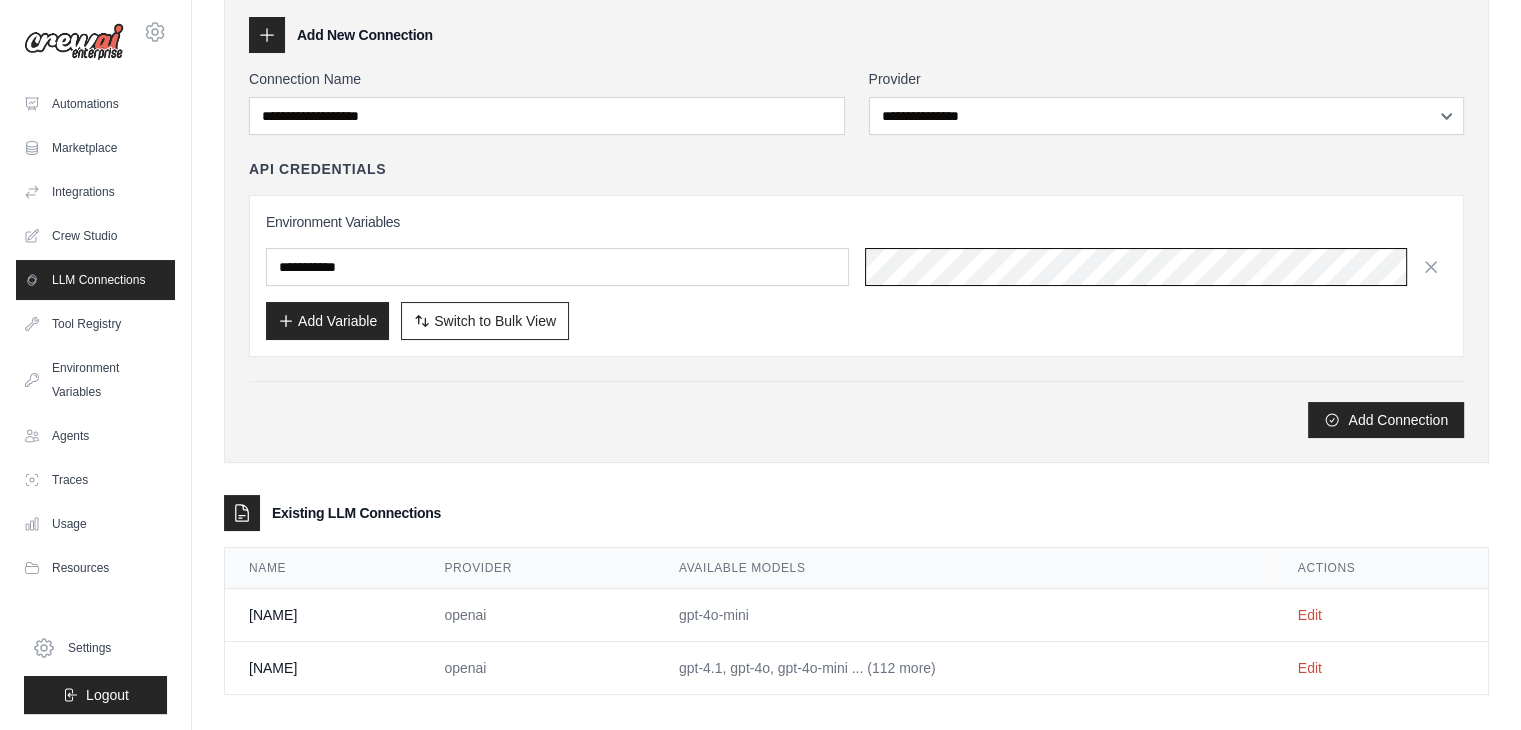 scroll, scrollTop: 102, scrollLeft: 0, axis: vertical 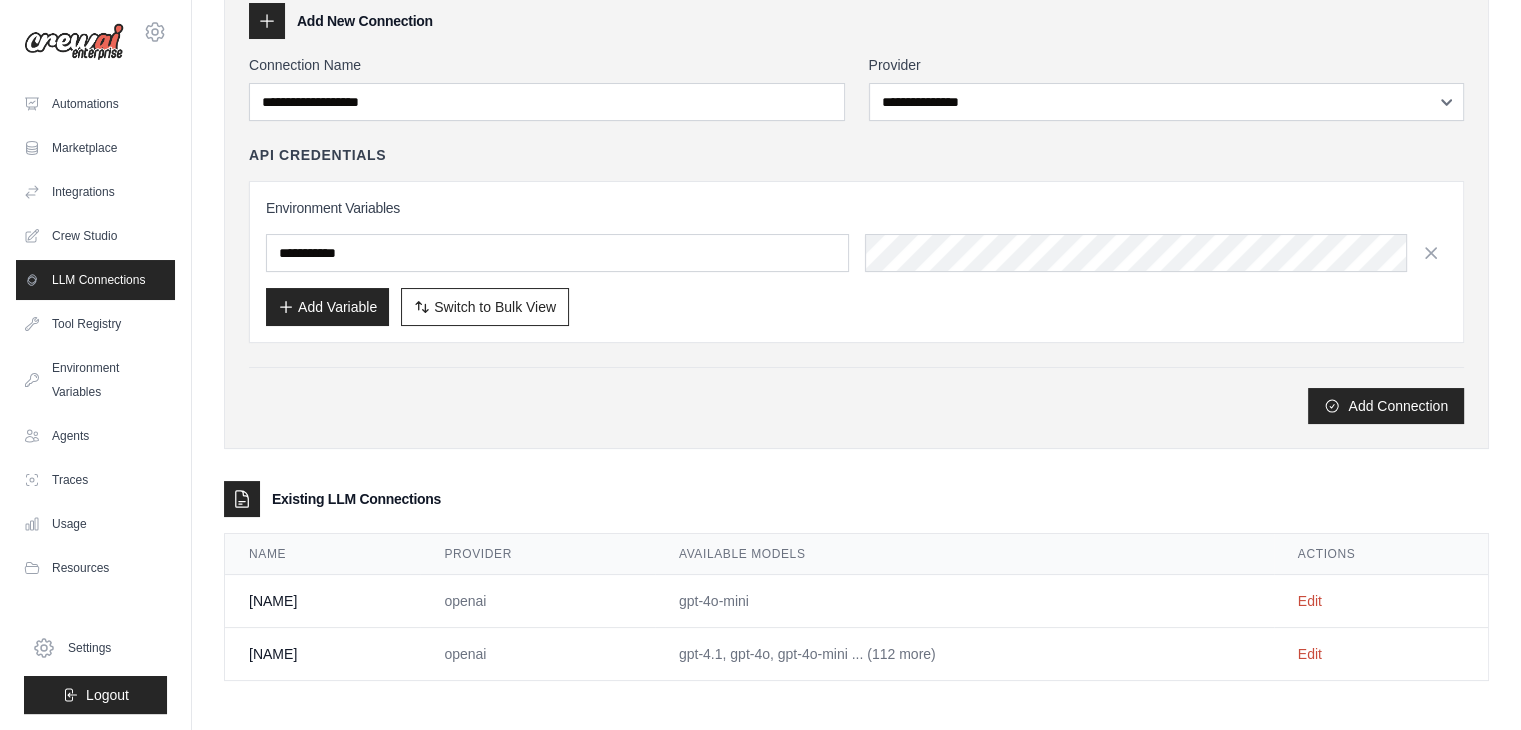 click on "**********" at bounding box center [856, 315] 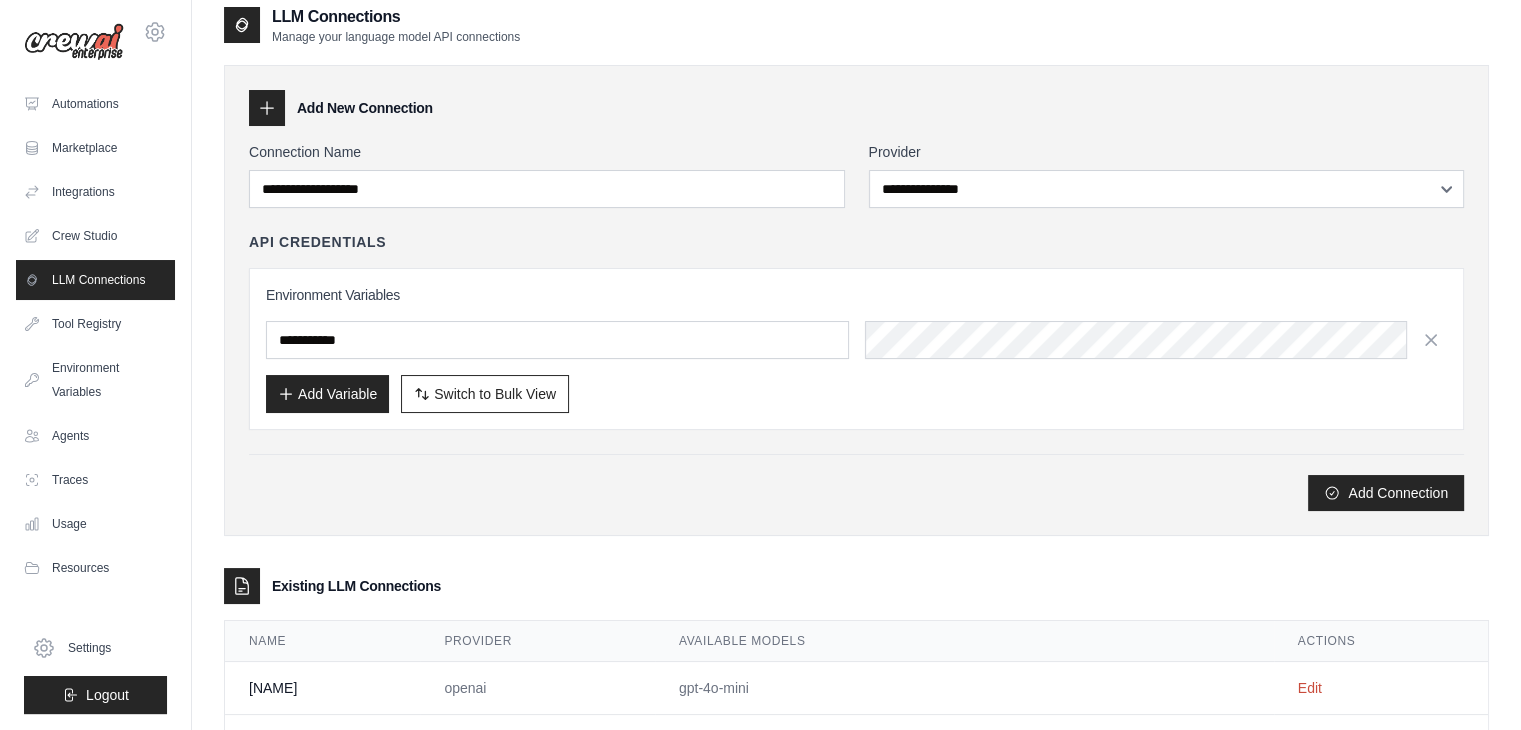 scroll, scrollTop: 0, scrollLeft: 0, axis: both 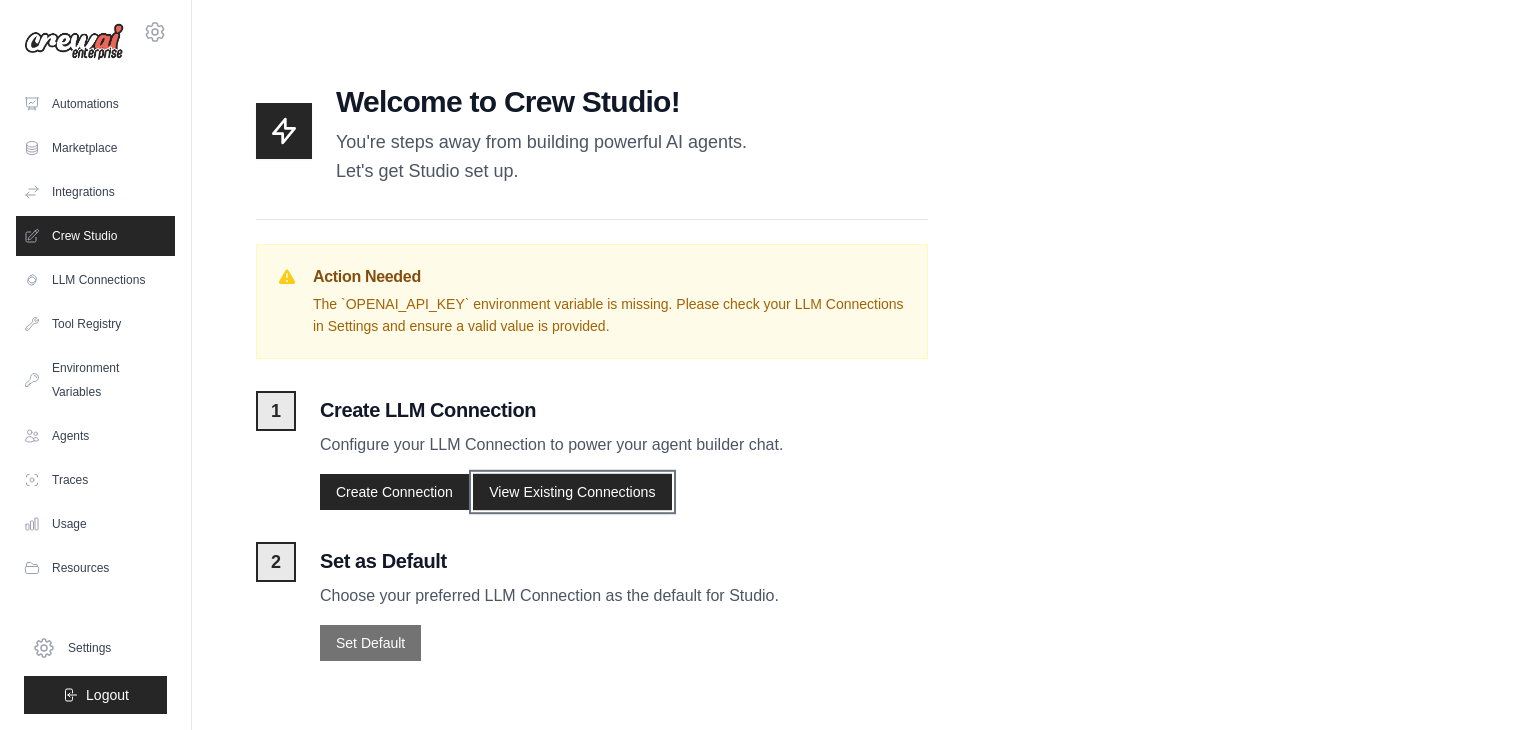 click on "View Existing Connections" at bounding box center (572, 492) 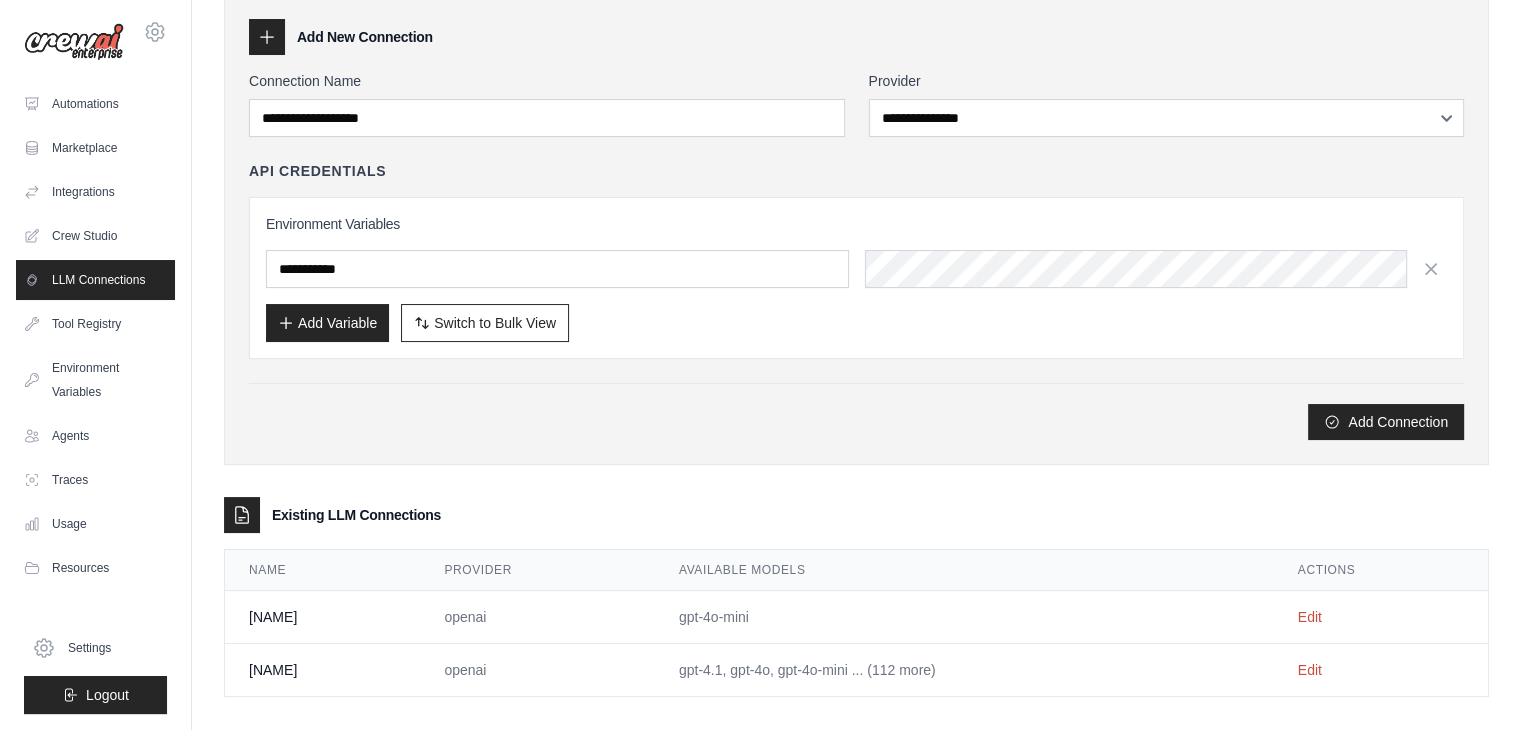 scroll, scrollTop: 102, scrollLeft: 0, axis: vertical 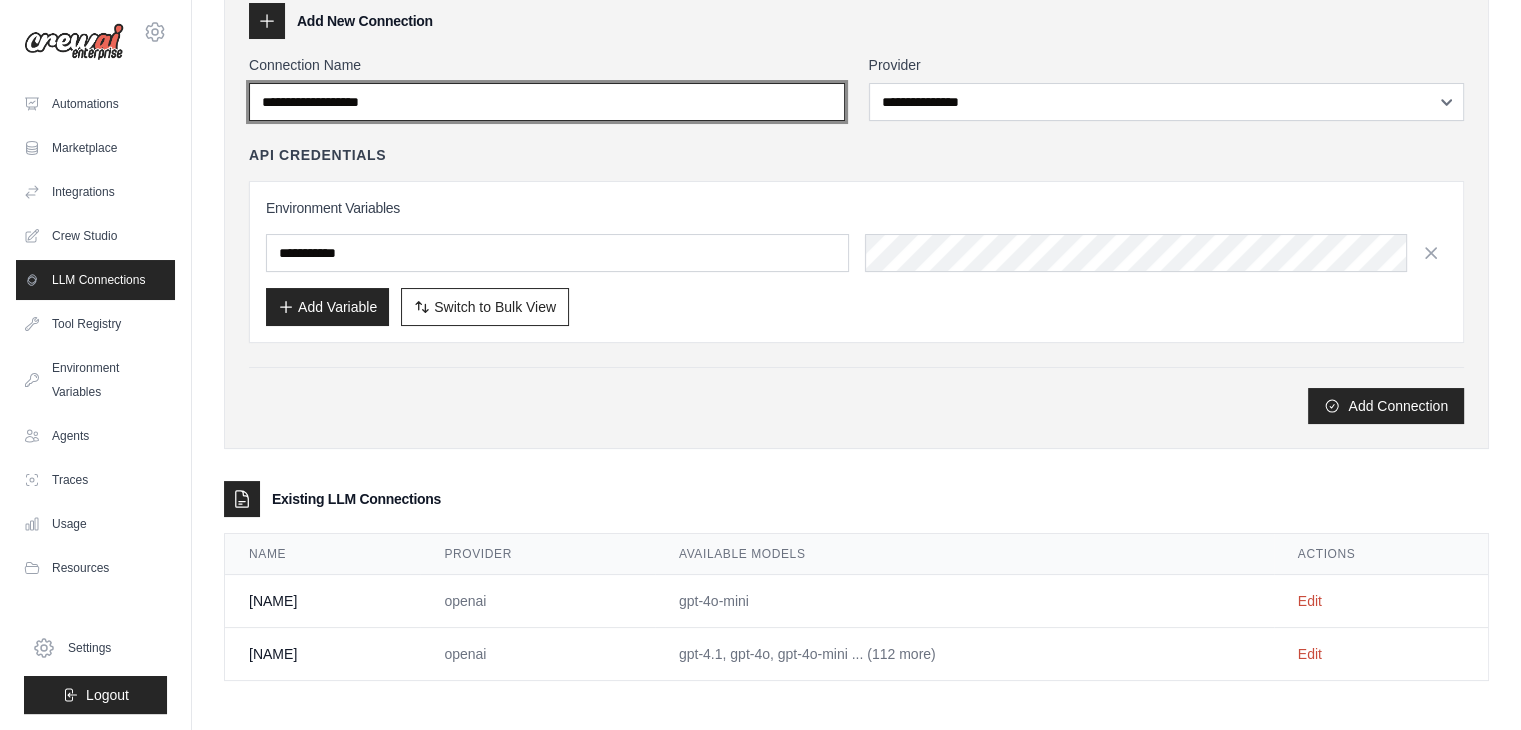 click on "Connection Name" at bounding box center [547, 102] 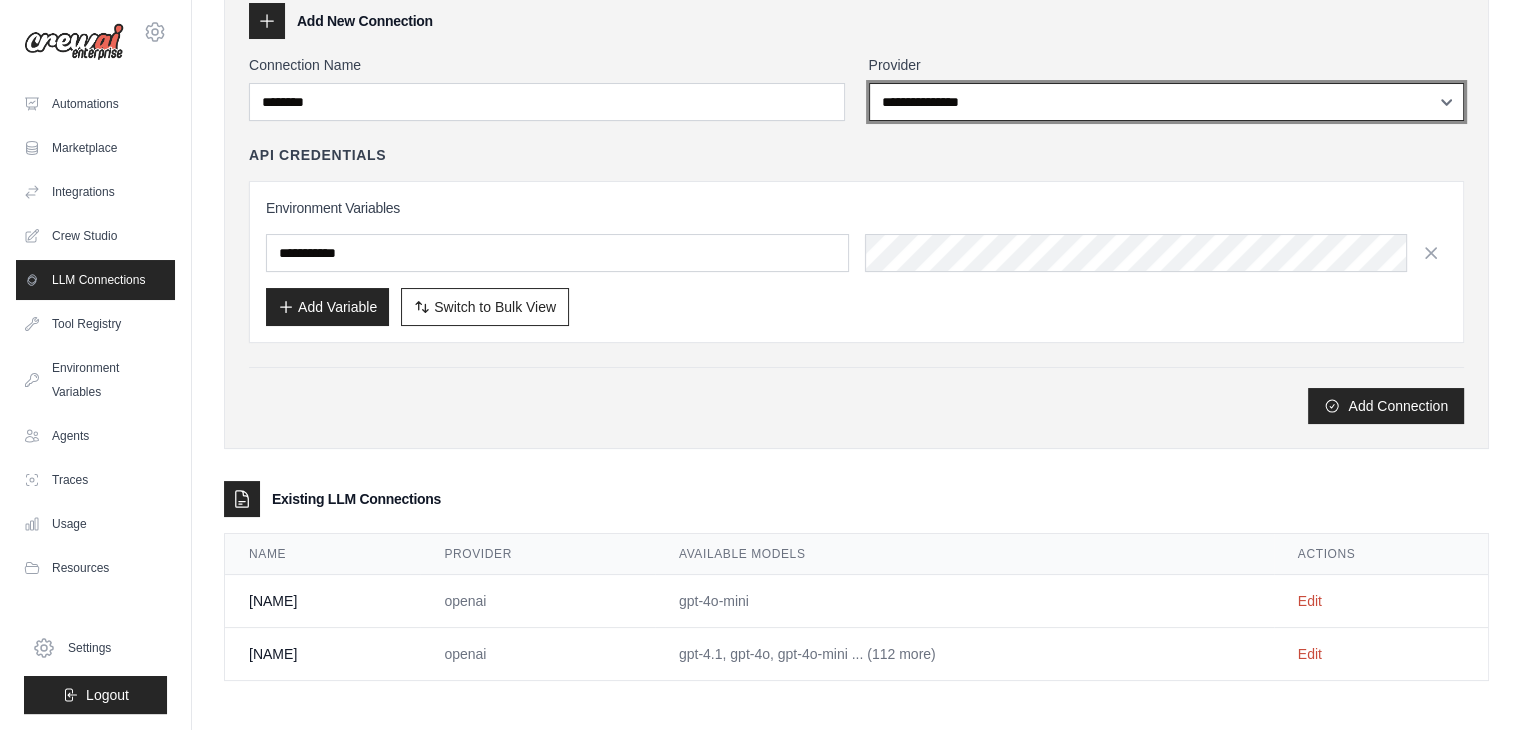 click on "**********" at bounding box center [1167, 102] 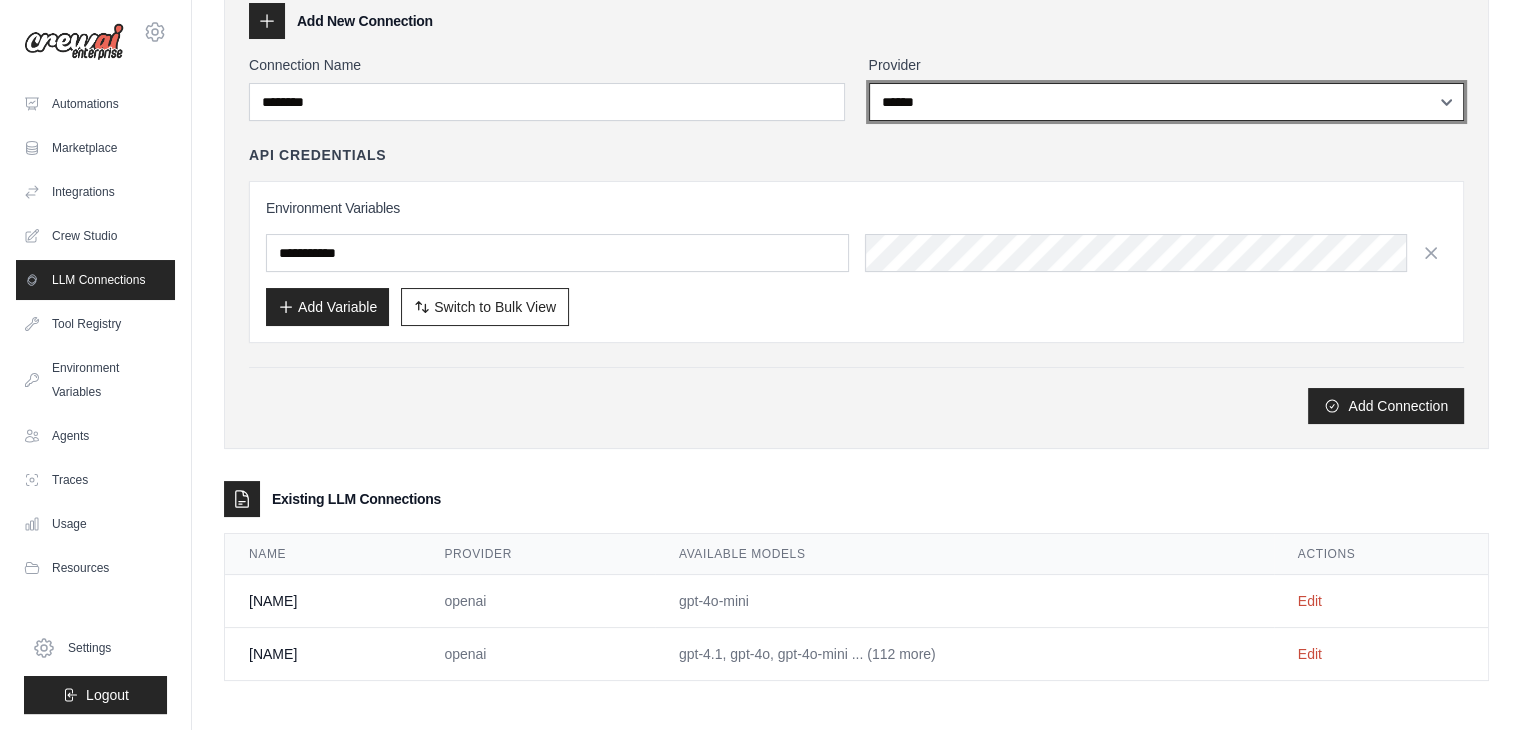 click on "**********" at bounding box center [1167, 102] 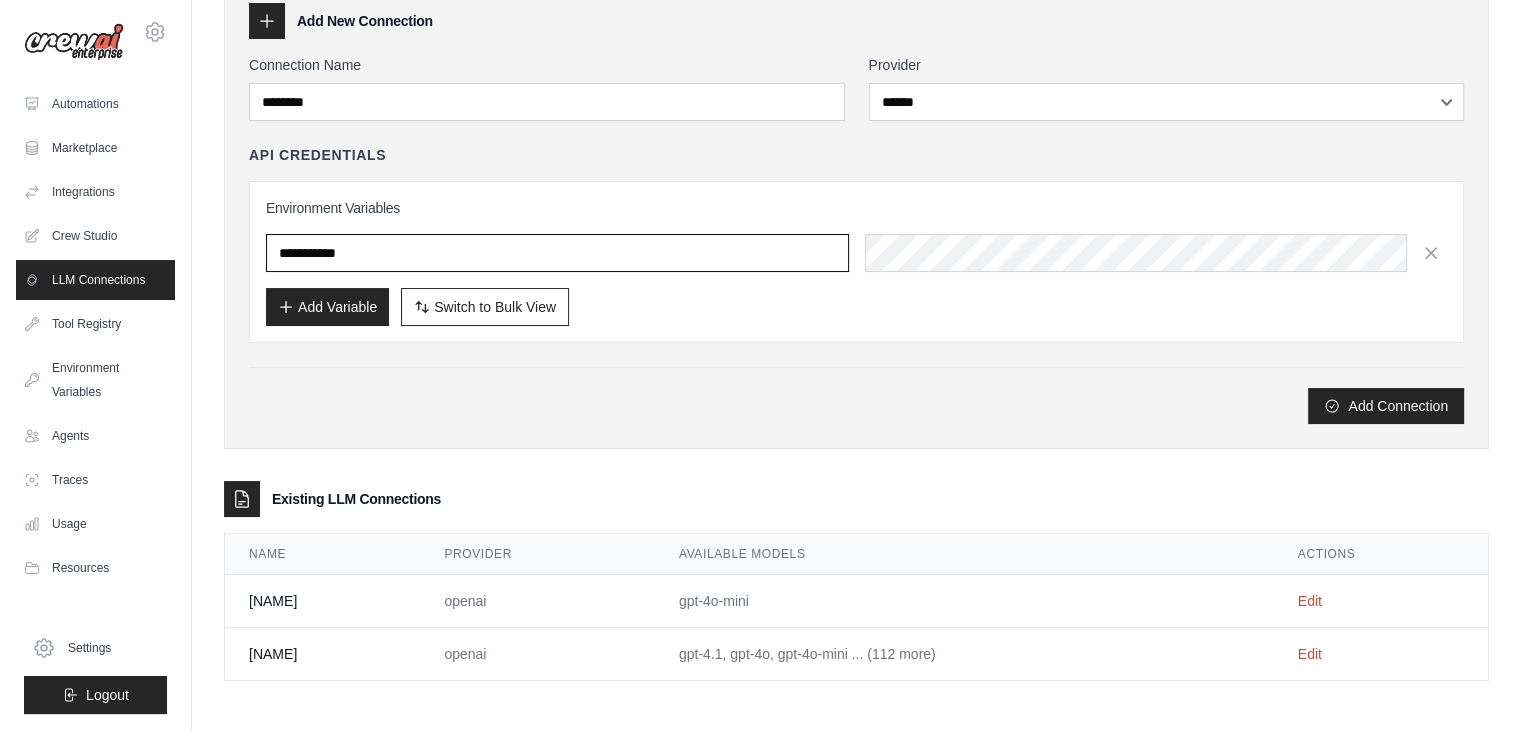 click at bounding box center (557, 253) 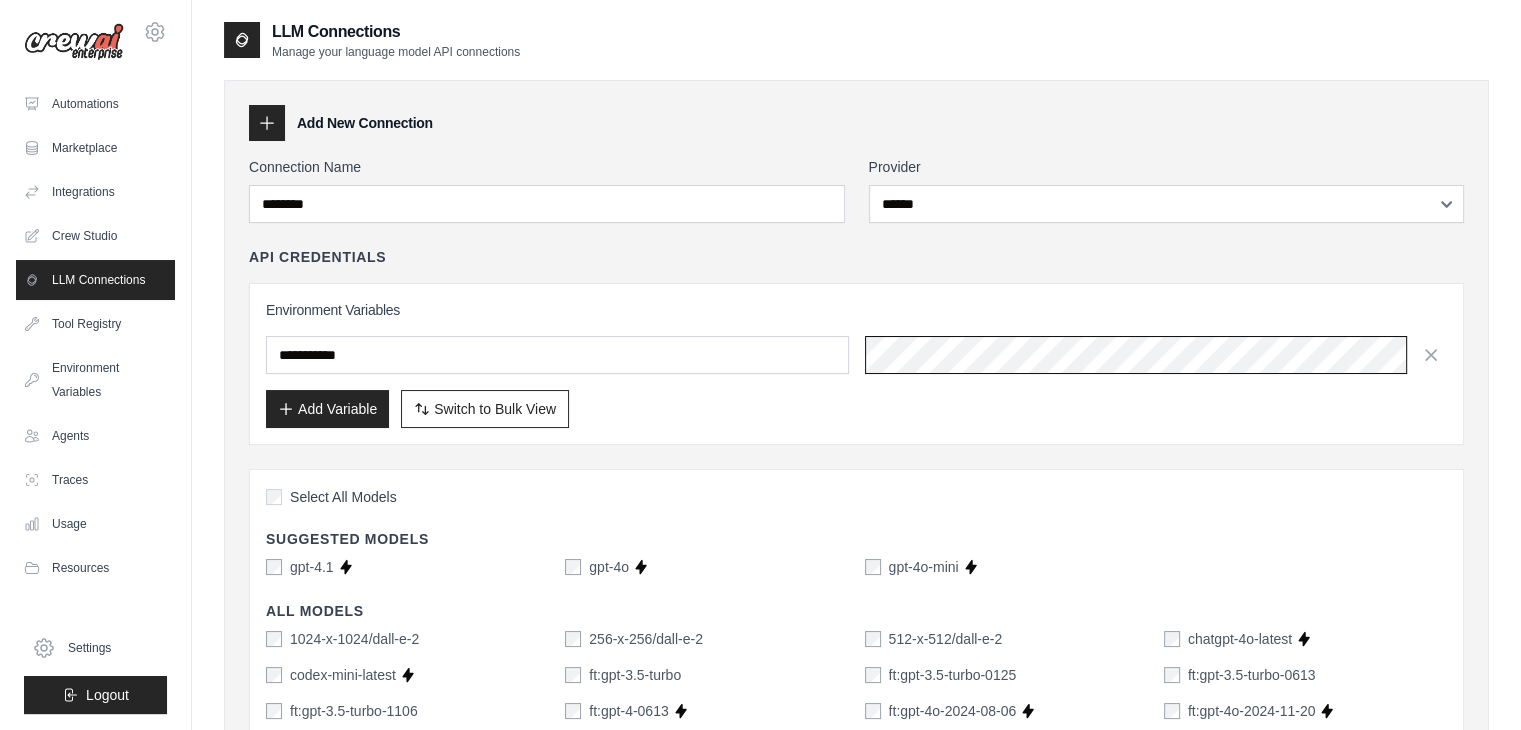 scroll, scrollTop: 0, scrollLeft: 0, axis: both 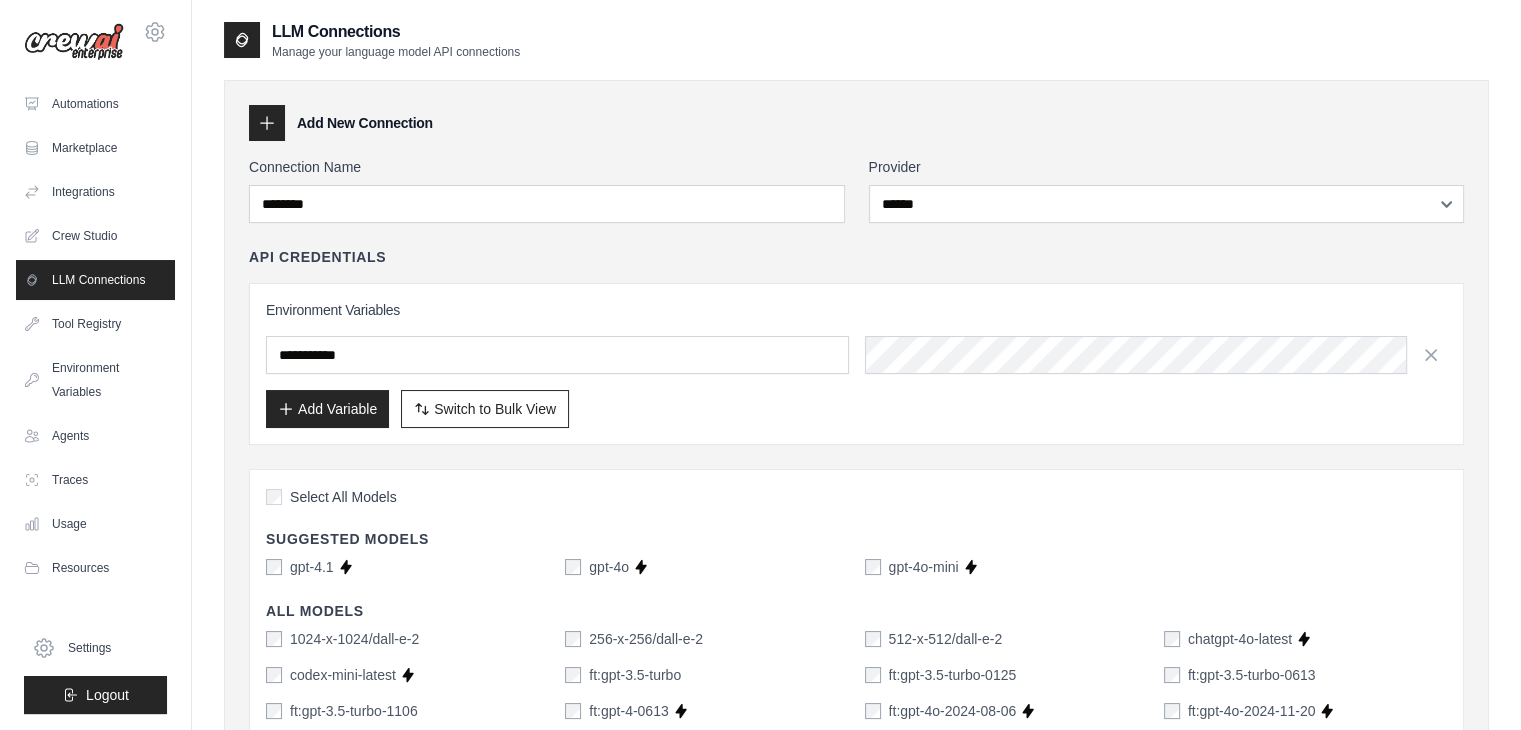 click on "Add Variable" at bounding box center [327, 409] 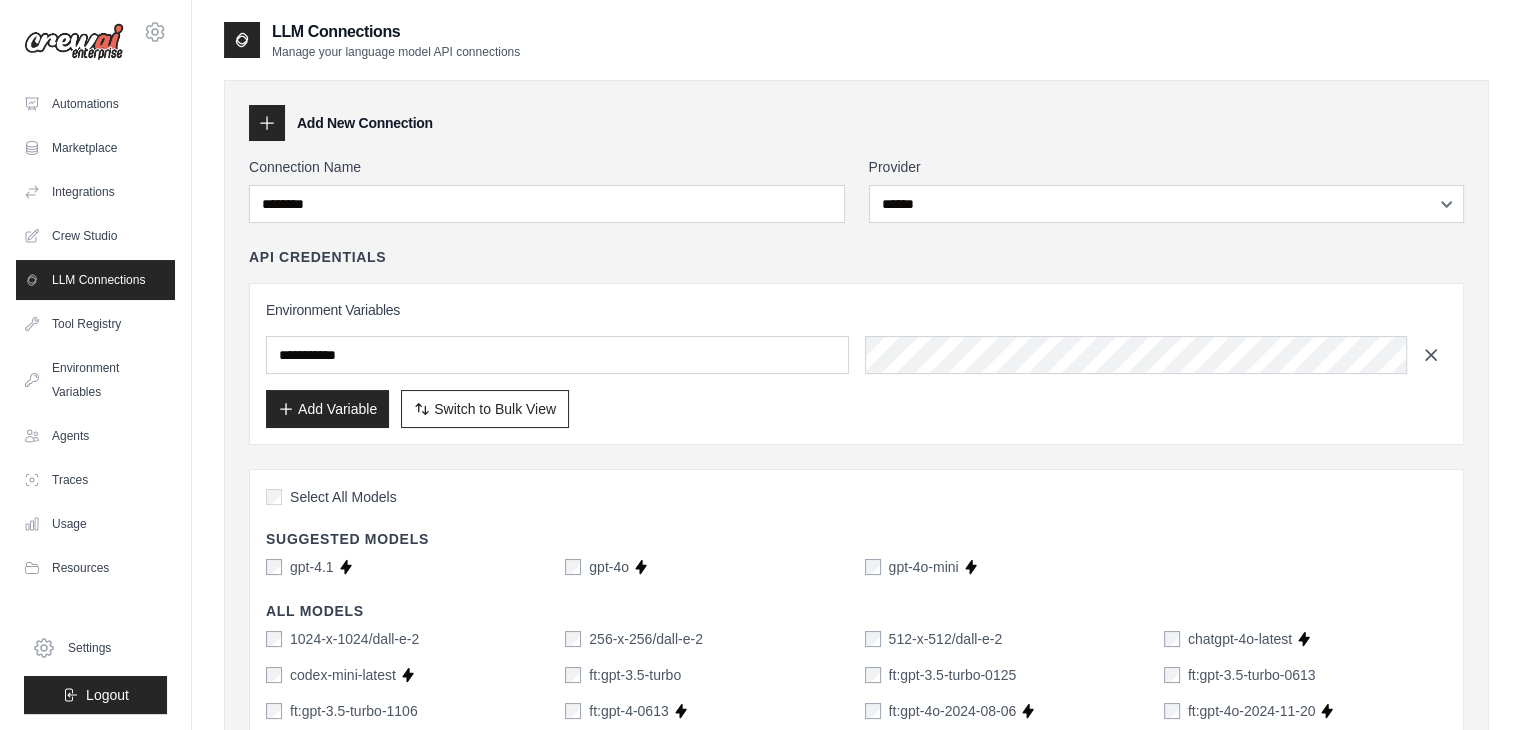 click 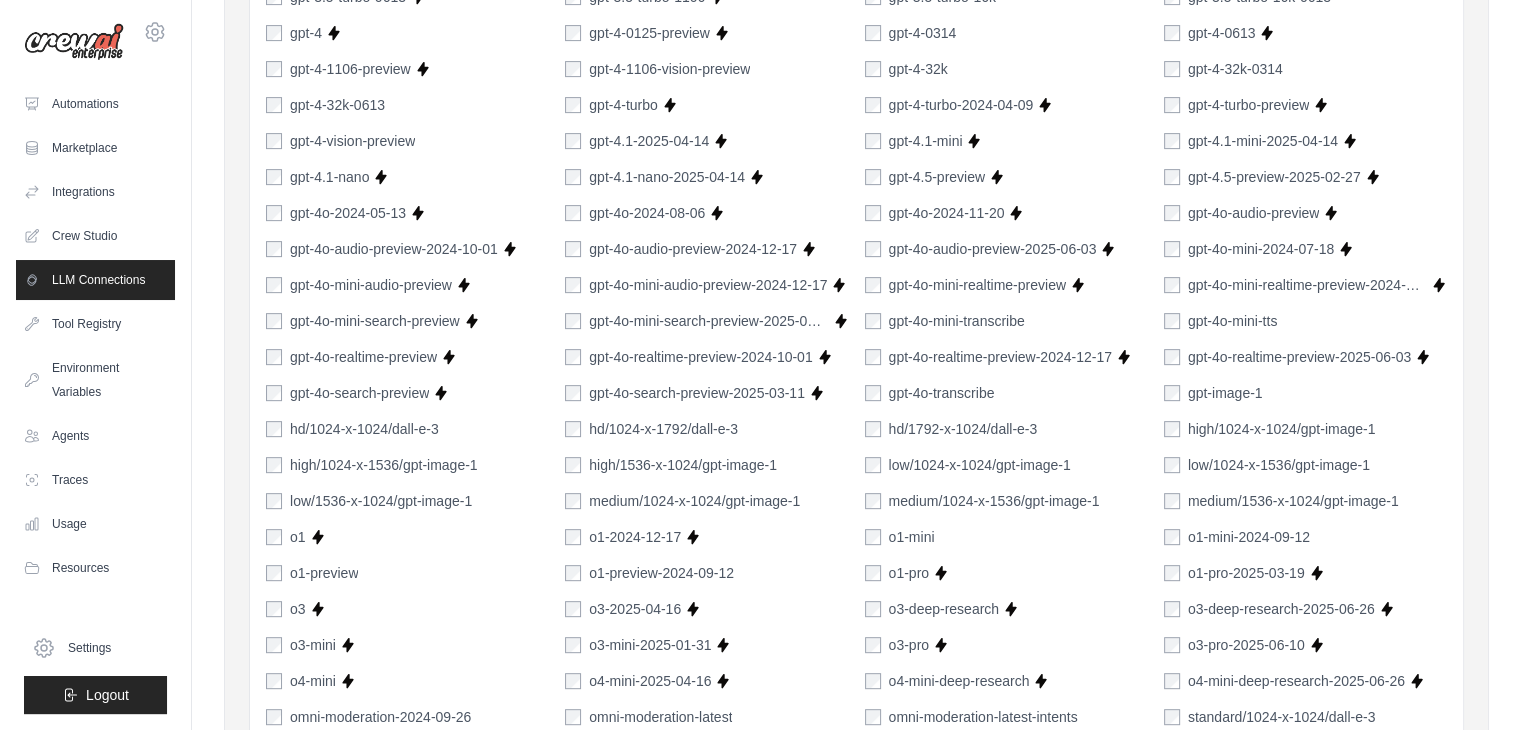 scroll, scrollTop: 343, scrollLeft: 0, axis: vertical 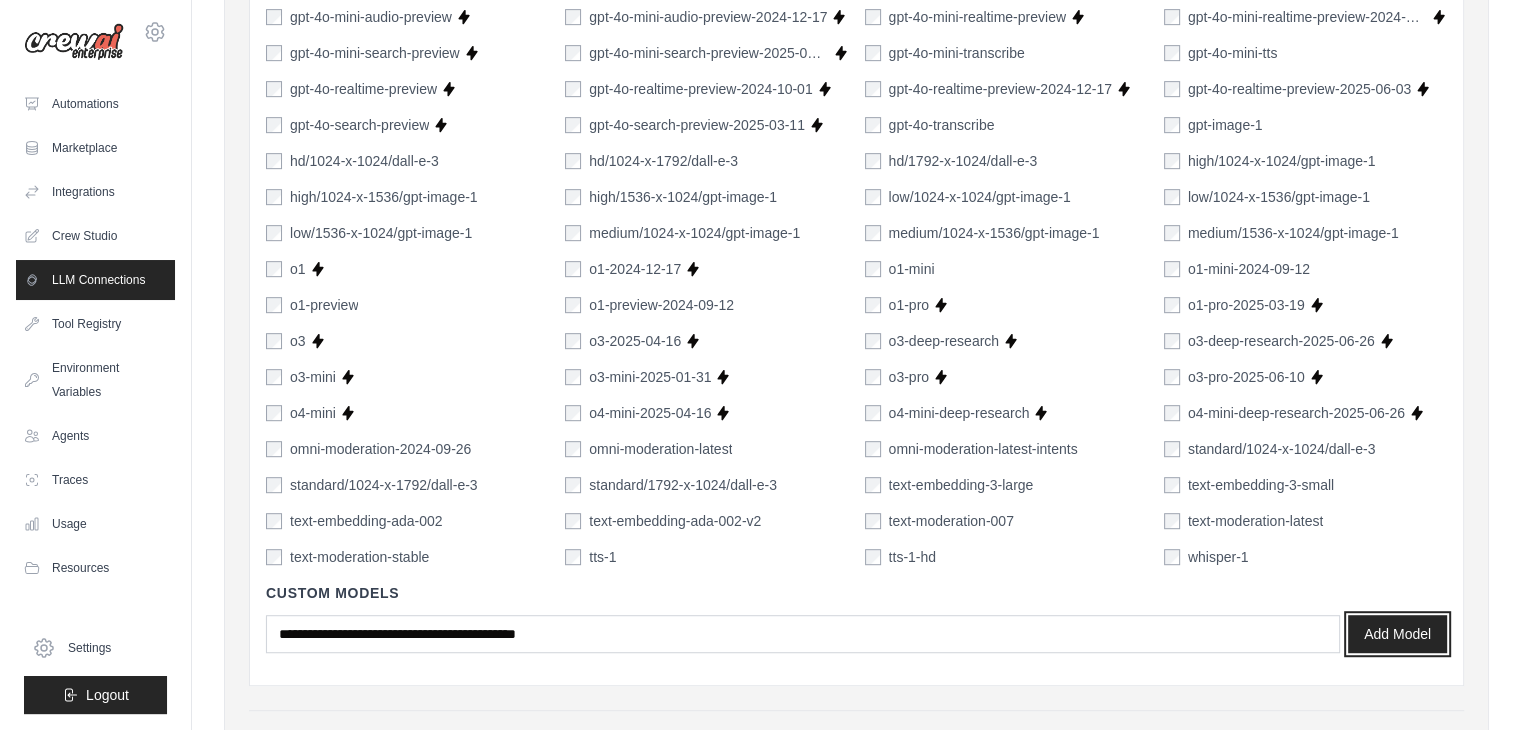 click on "Add Model" at bounding box center [1397, 634] 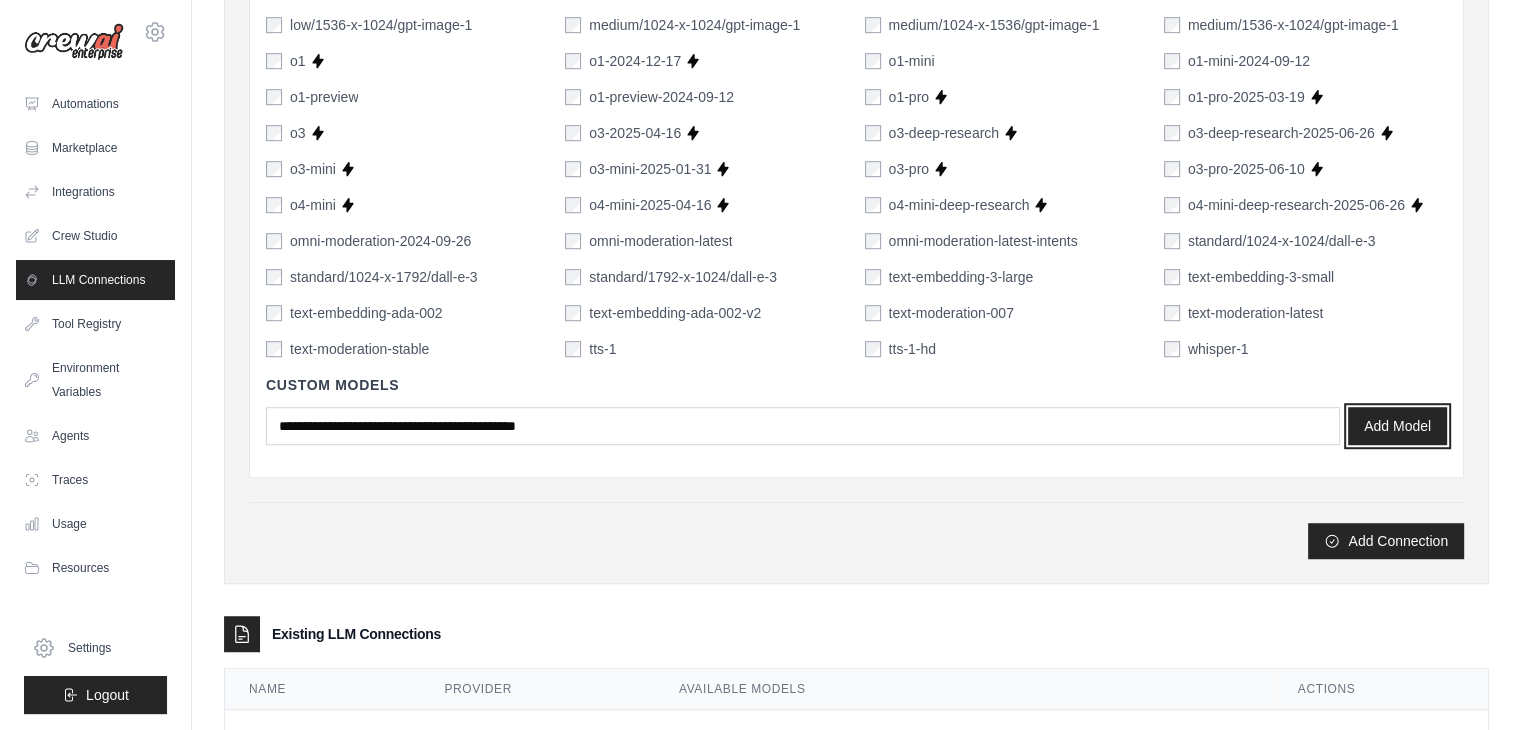 scroll, scrollTop: 1300, scrollLeft: 0, axis: vertical 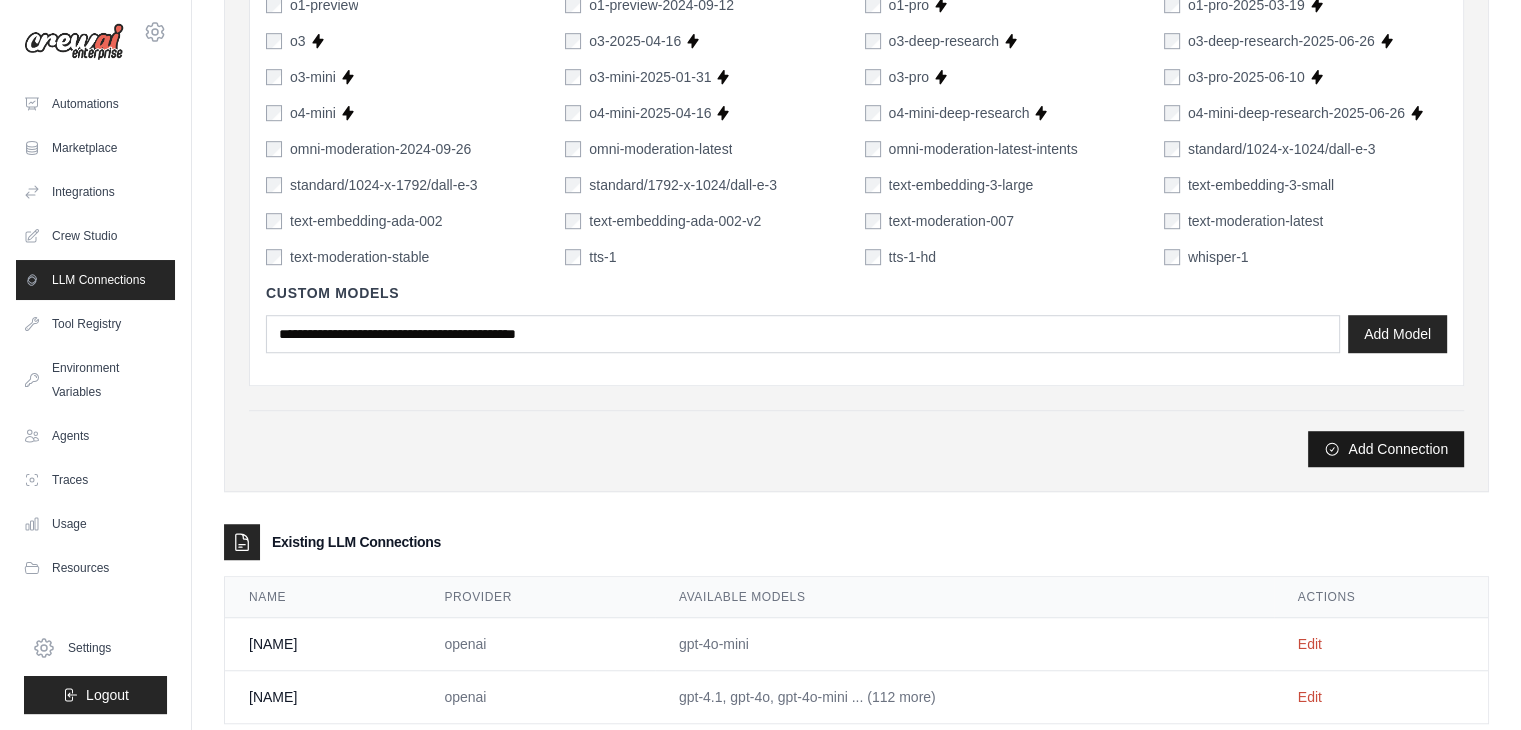 click on "Add Connection" at bounding box center (1386, 449) 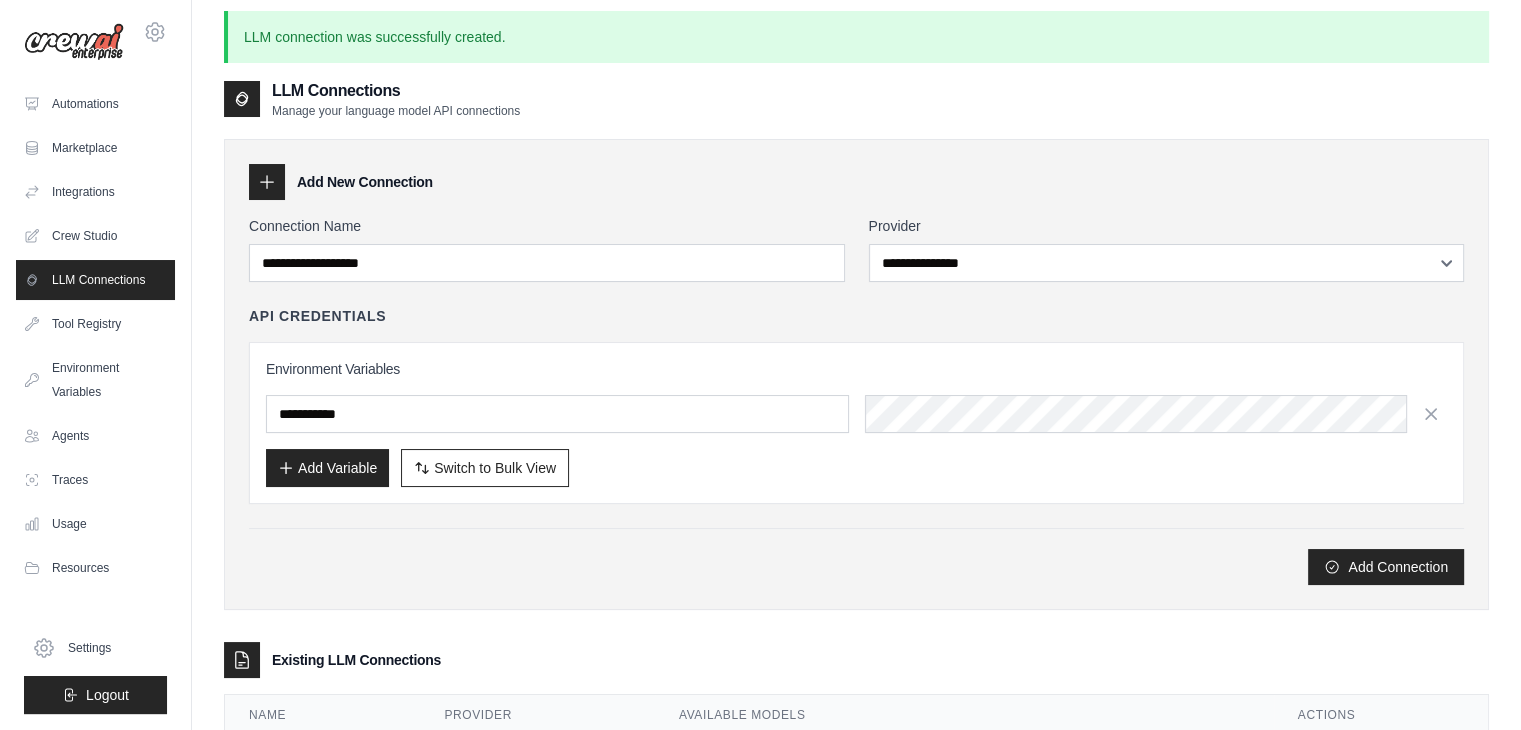 scroll, scrollTop: 0, scrollLeft: 0, axis: both 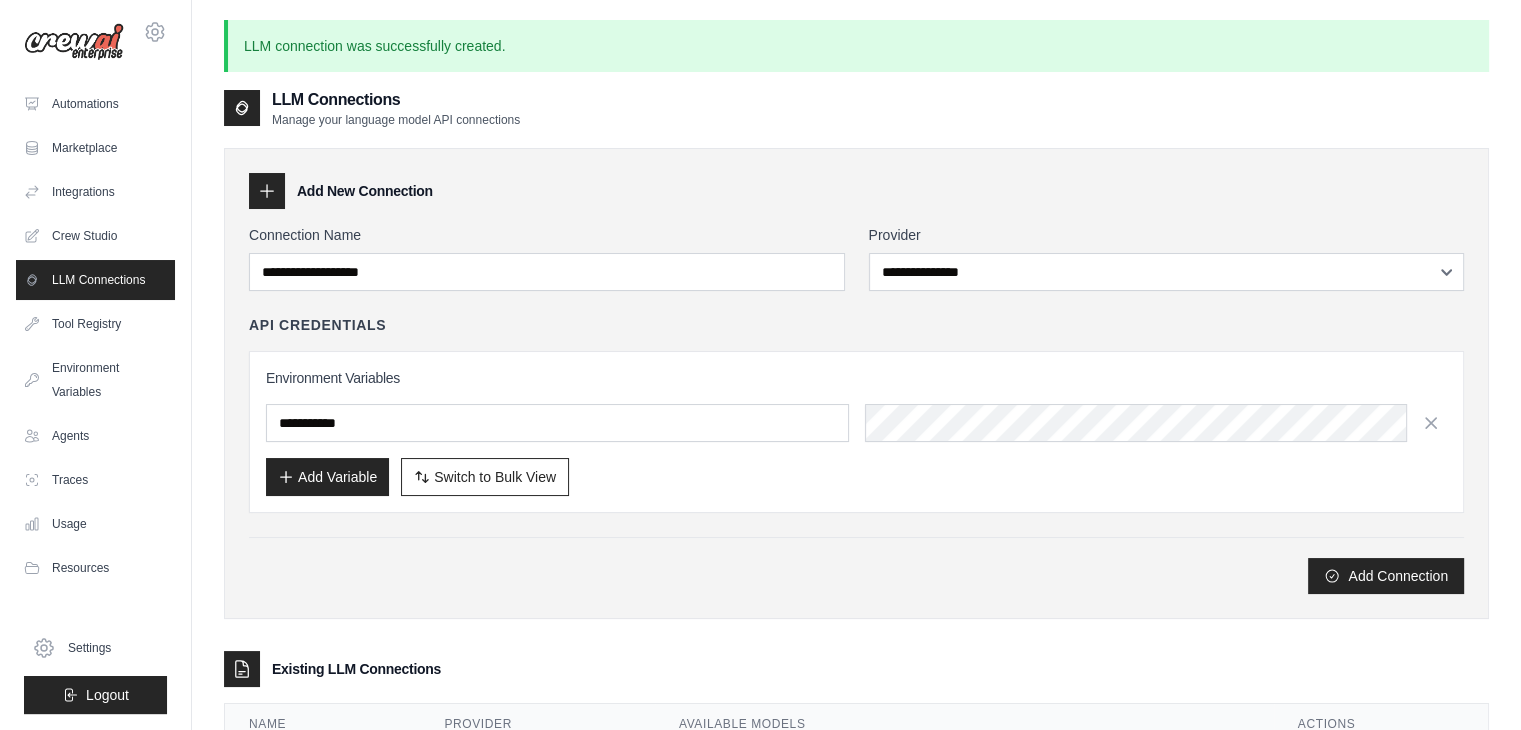 click on "Crew Studio" at bounding box center [95, 236] 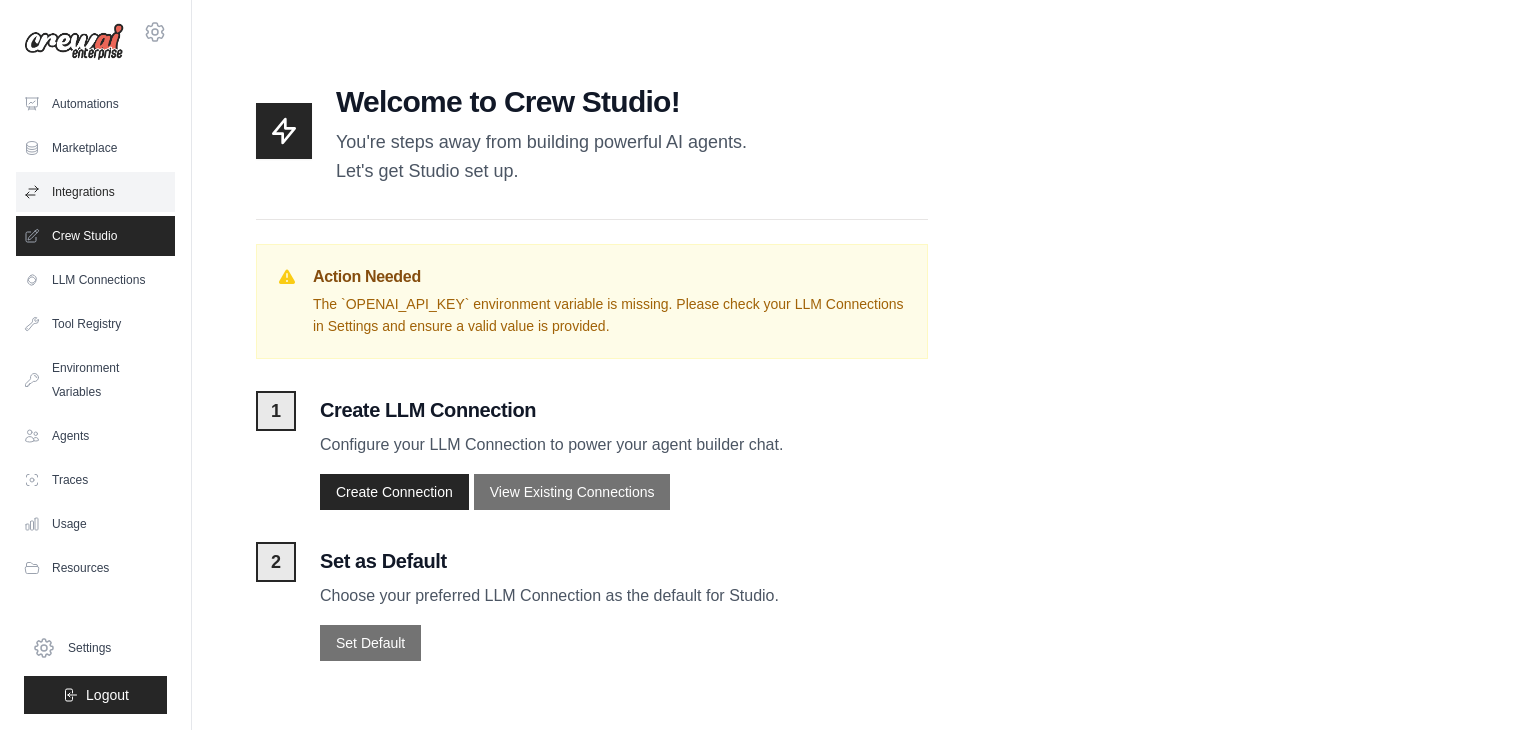 click on "Integrations" at bounding box center [95, 192] 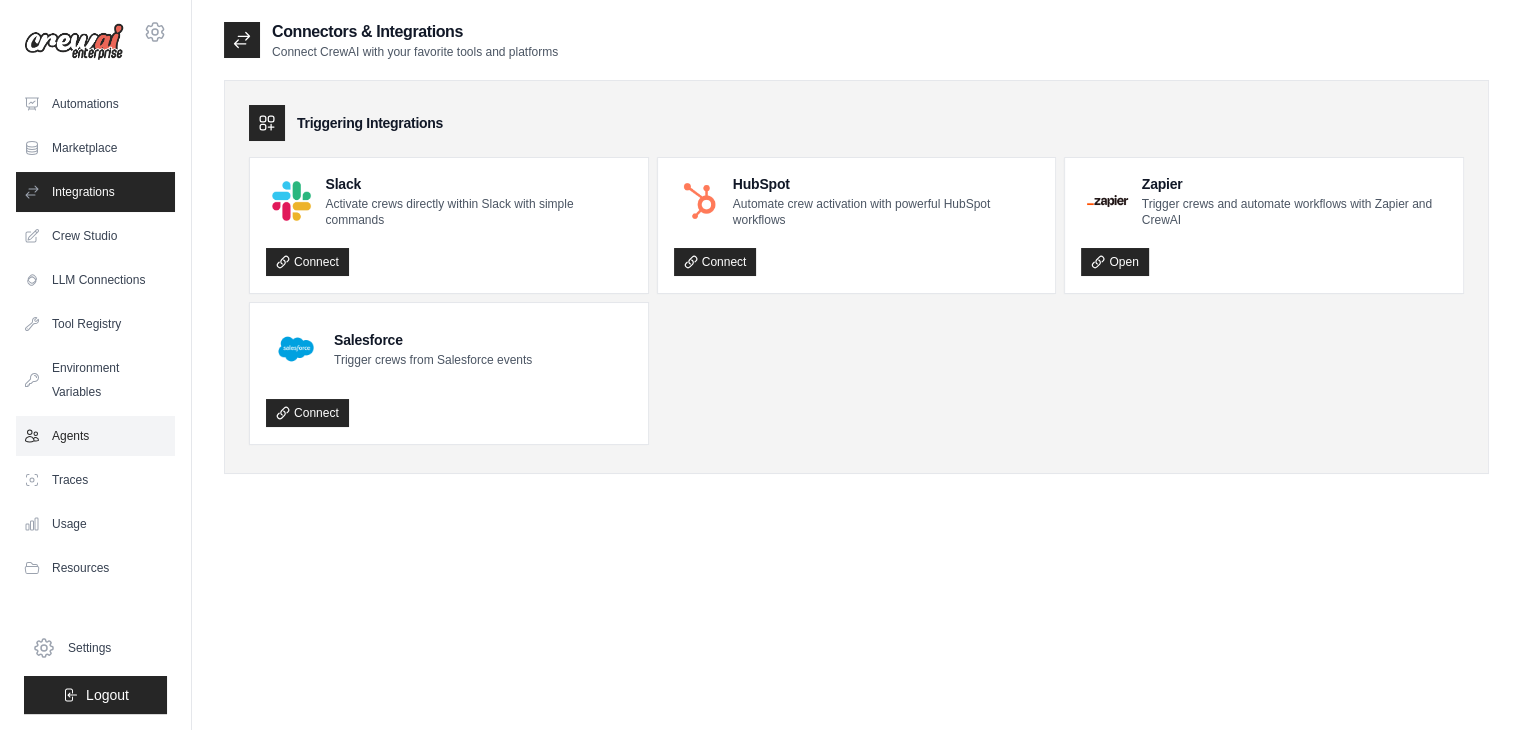 click on "Agents" at bounding box center [95, 436] 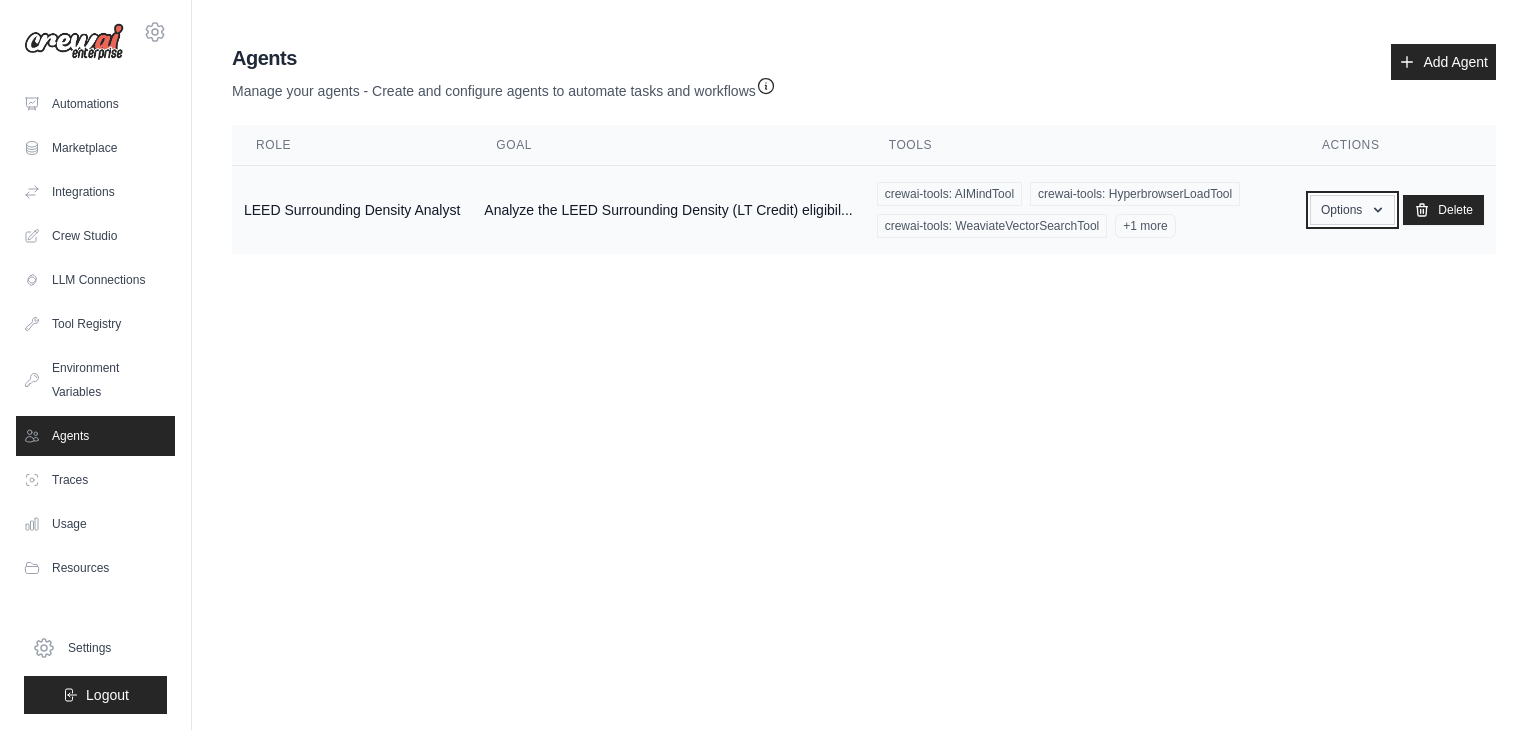 click 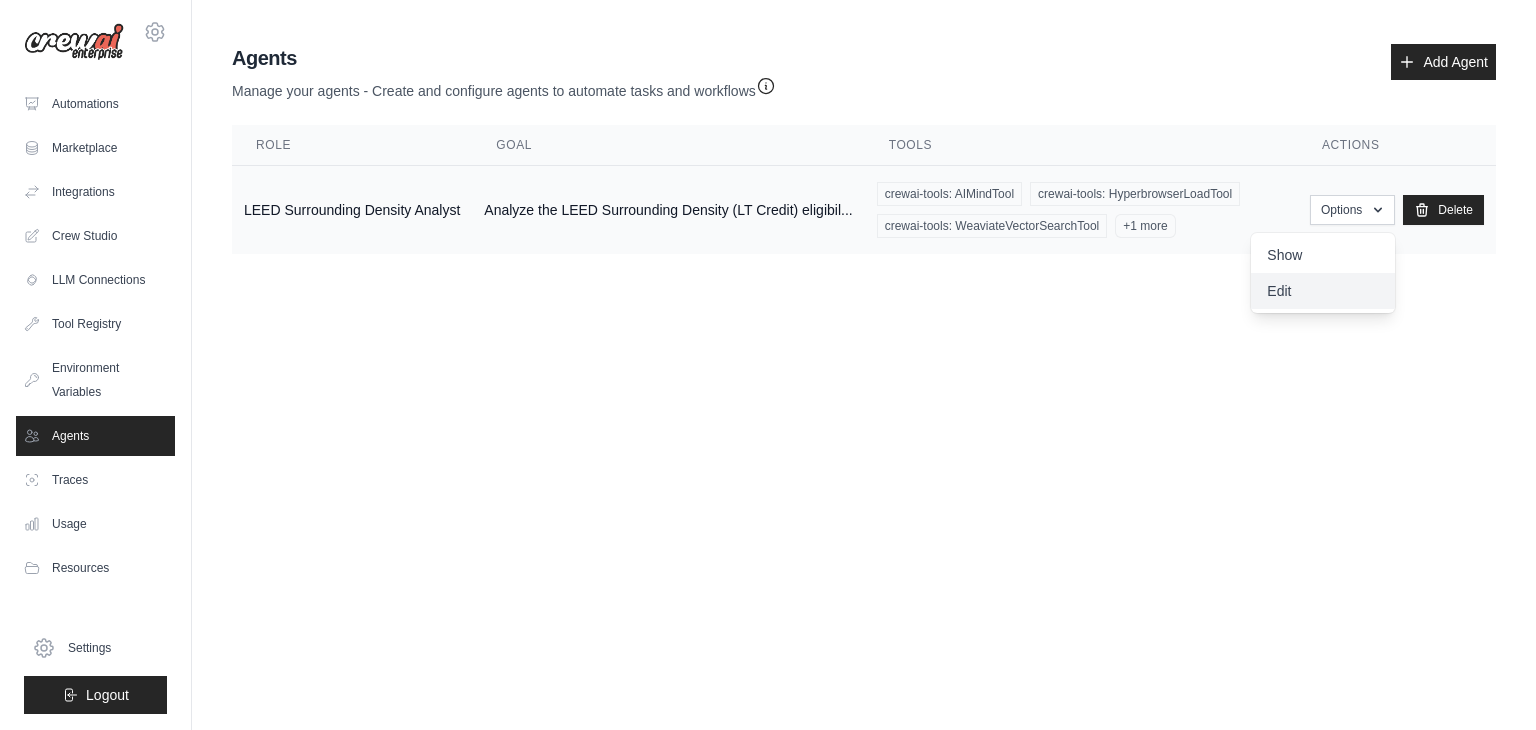 click on "Edit" at bounding box center (1323, 291) 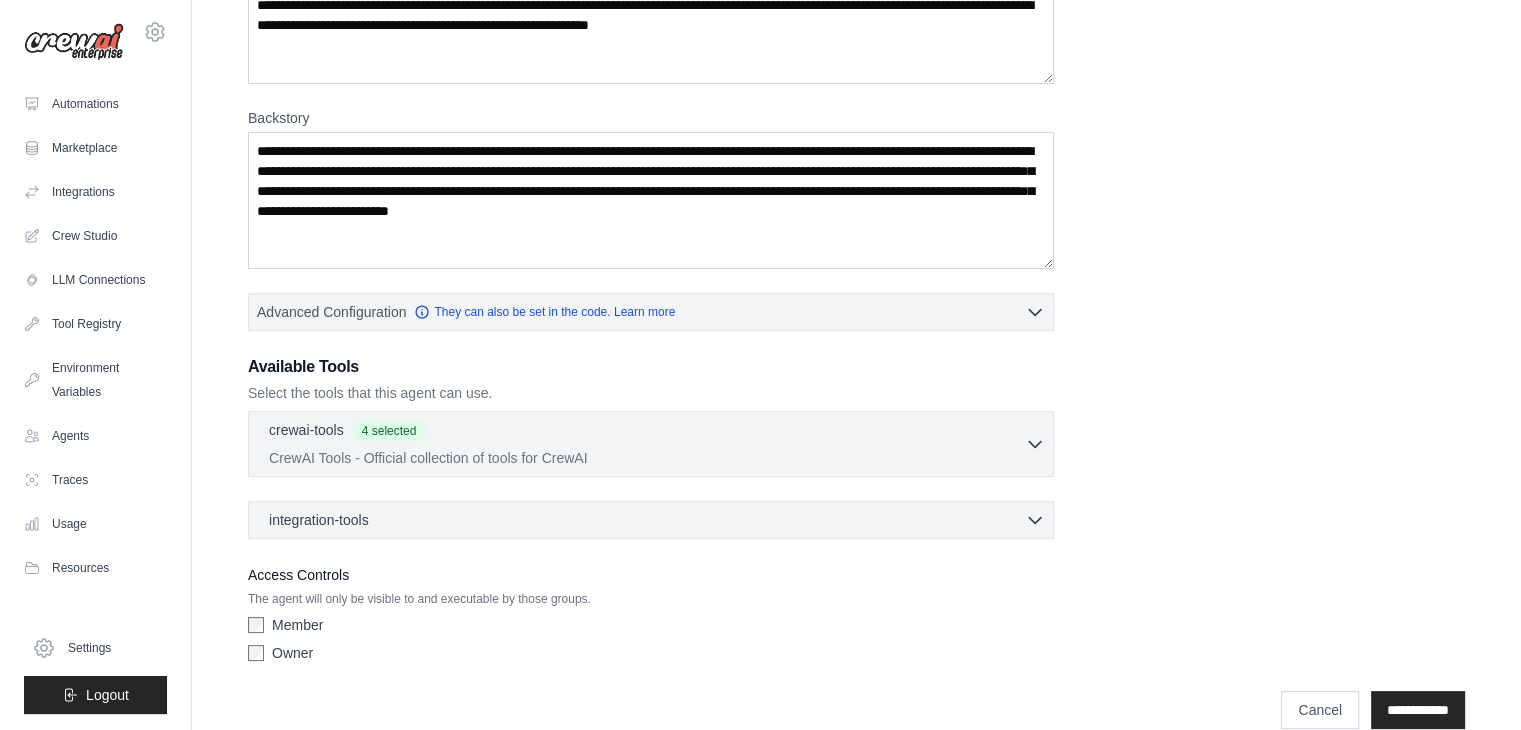 scroll, scrollTop: 306, scrollLeft: 0, axis: vertical 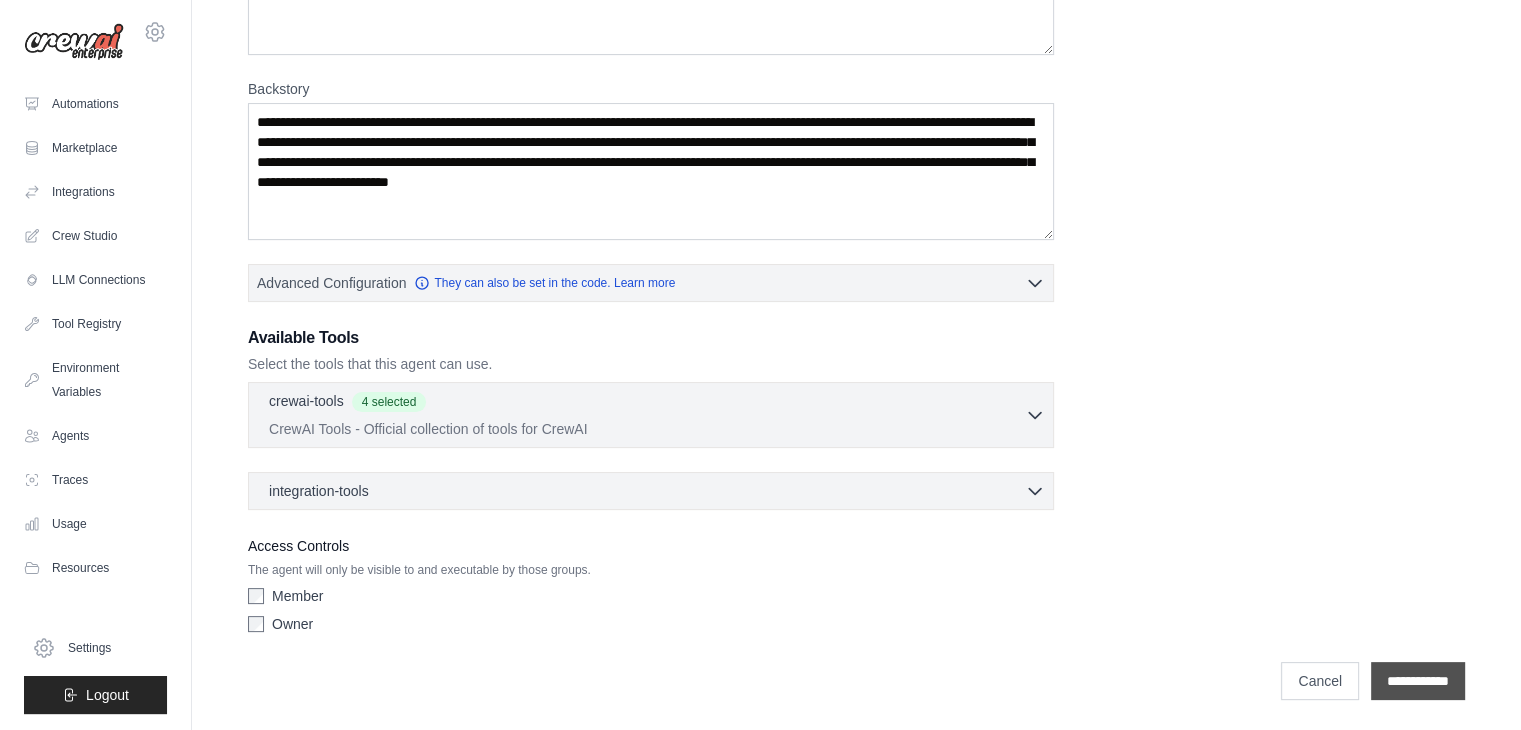 click on "**********" at bounding box center (1418, 681) 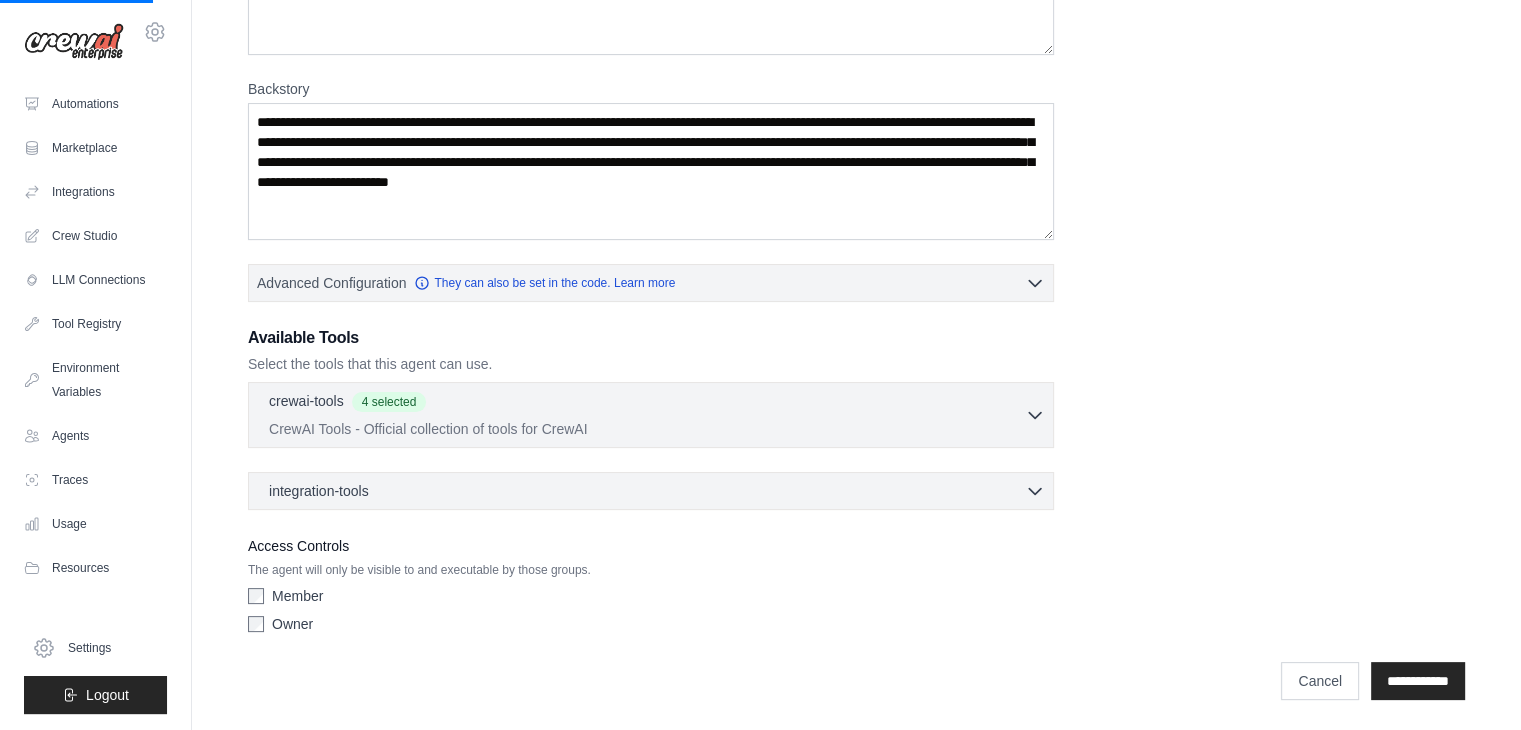 scroll, scrollTop: 0, scrollLeft: 0, axis: both 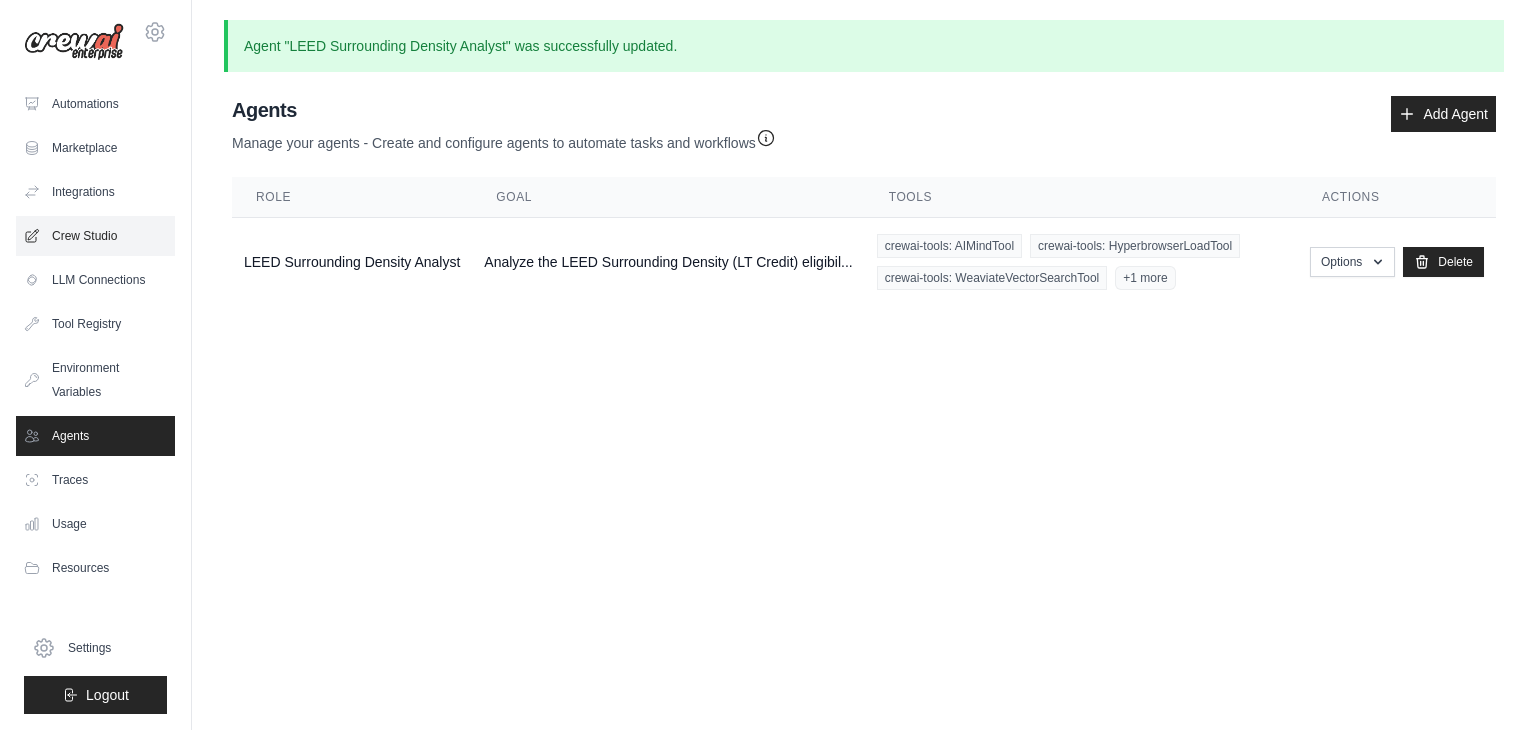 click on "Crew Studio" at bounding box center [95, 236] 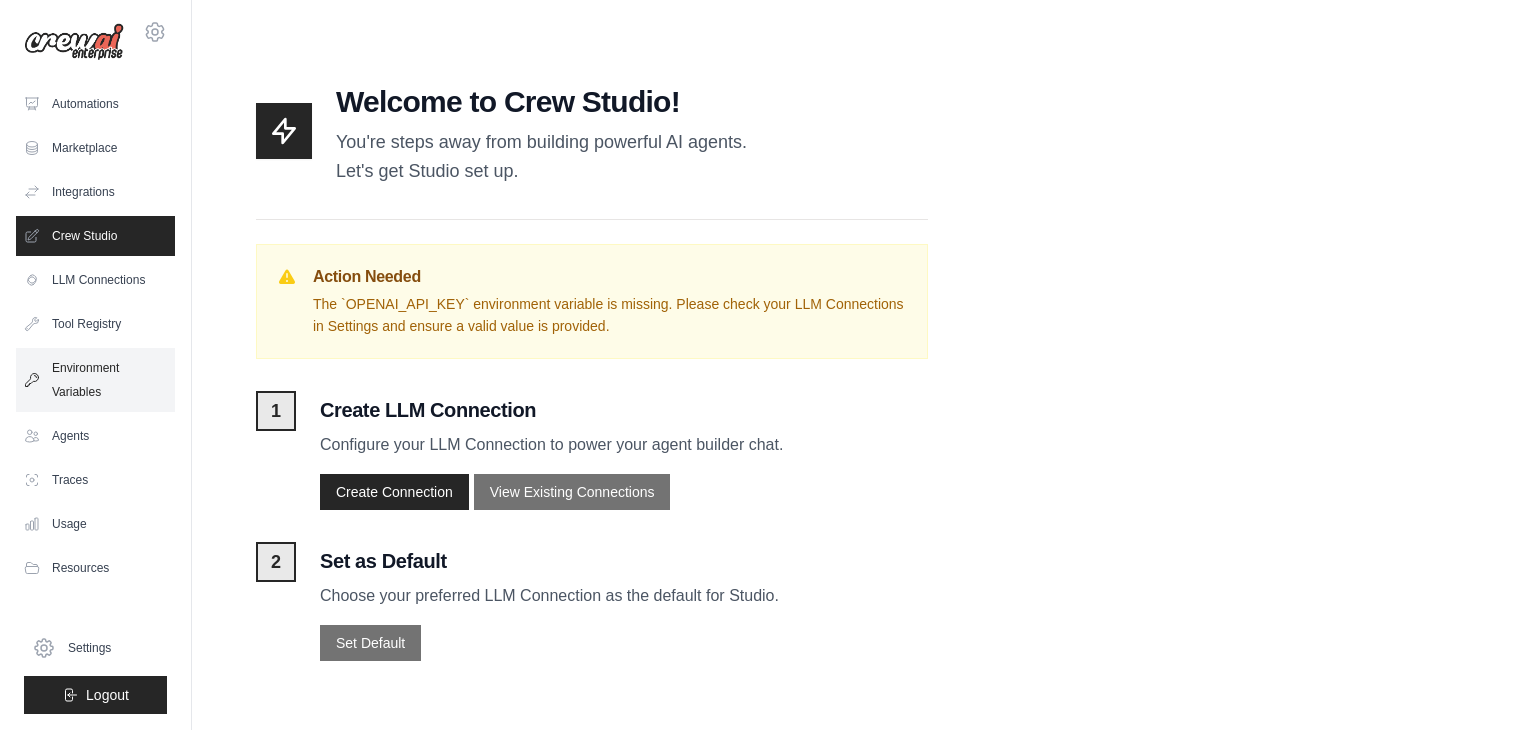 click on "Environment Variables" at bounding box center [95, 380] 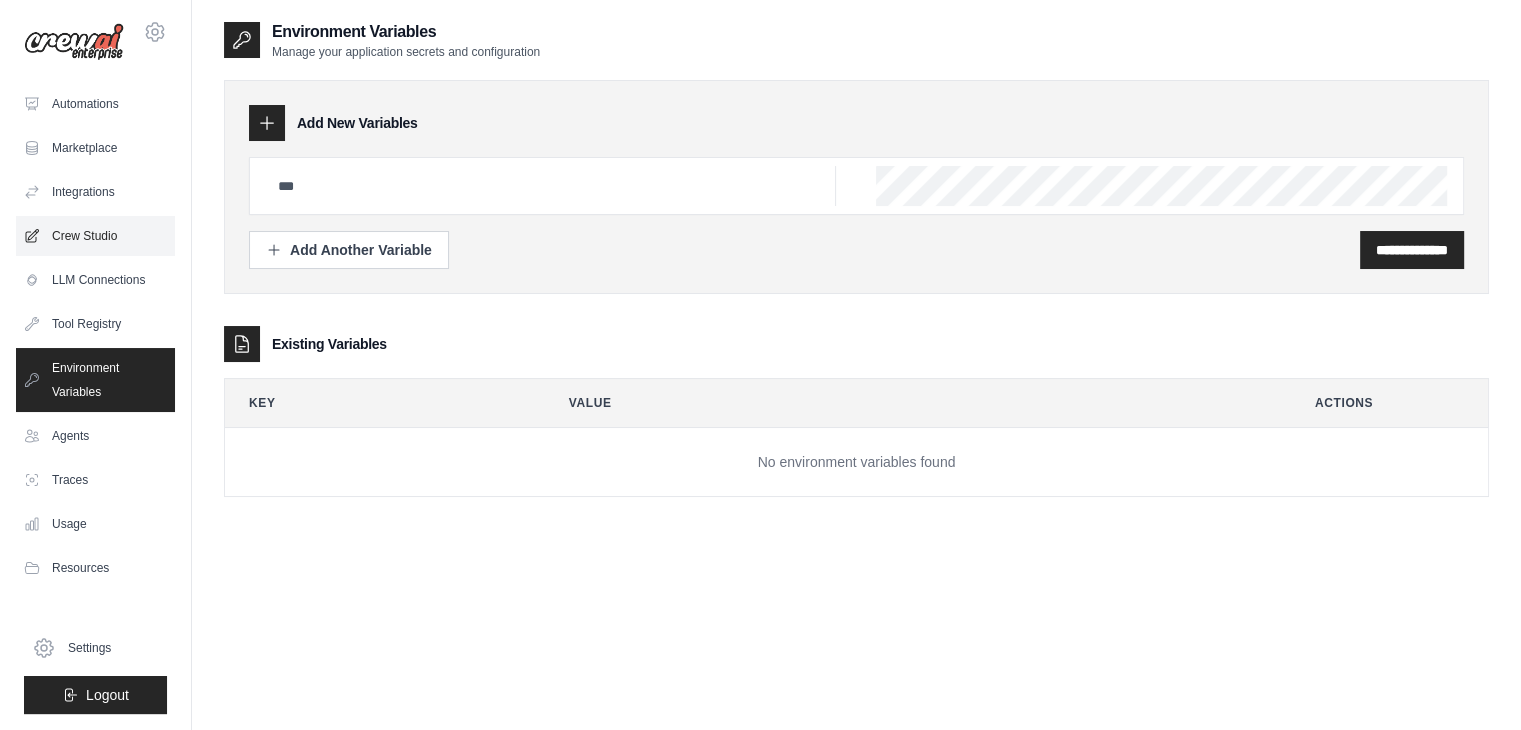 click on "Crew Studio" at bounding box center (95, 236) 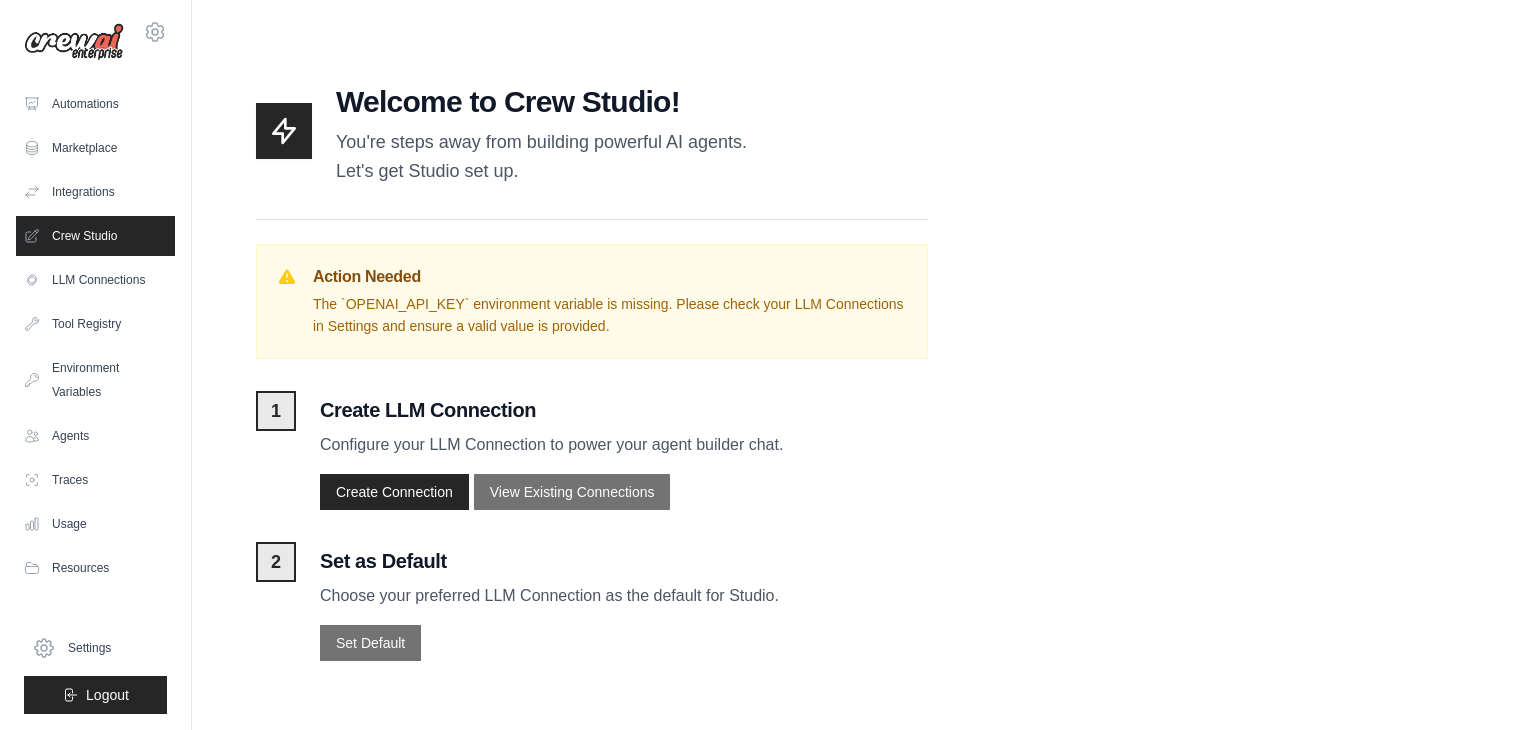 drag, startPoint x: 1132, startPoint y: 205, endPoint x: 1169, endPoint y: 53, distance: 156.43849 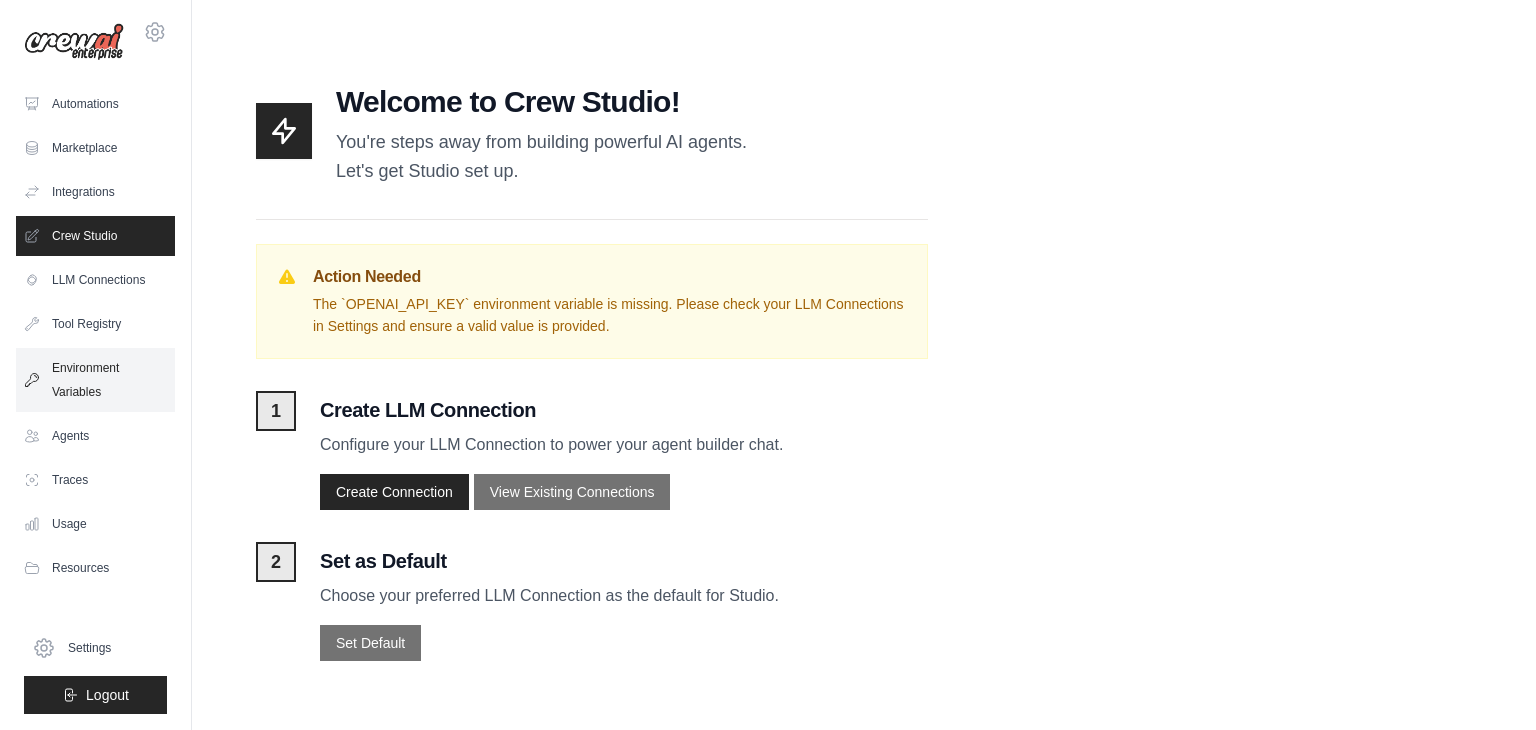 click on "Environment Variables" at bounding box center (95, 380) 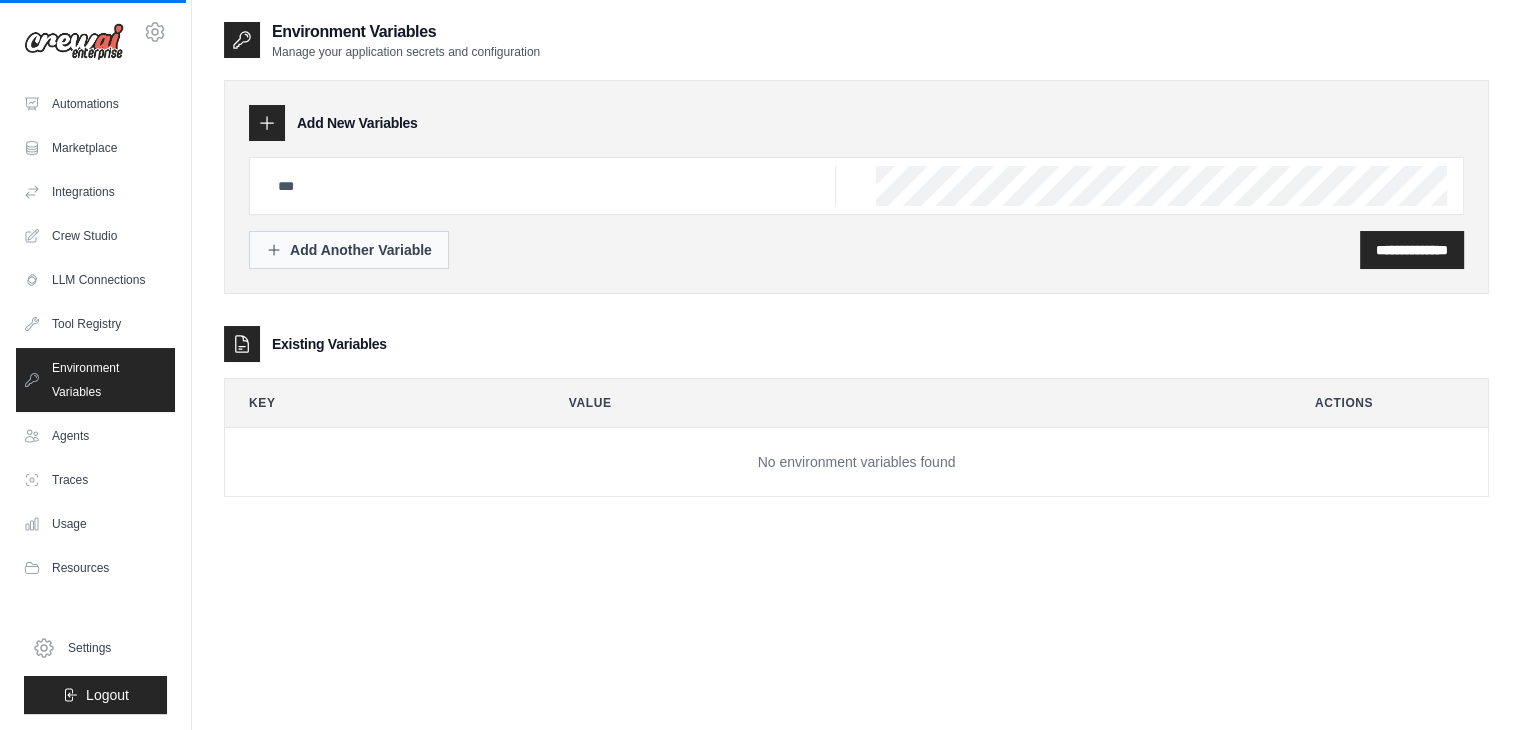 click 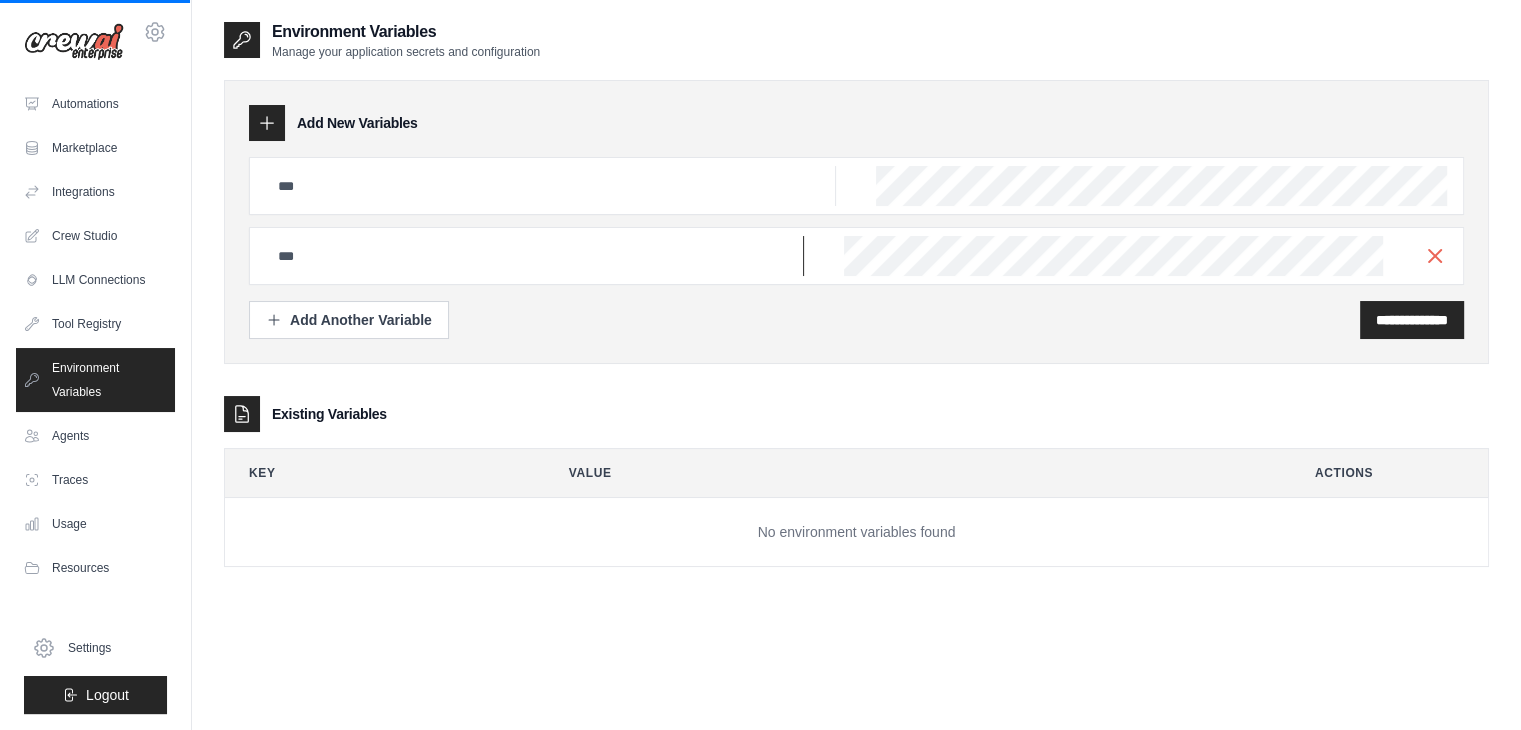 click at bounding box center (551, 186) 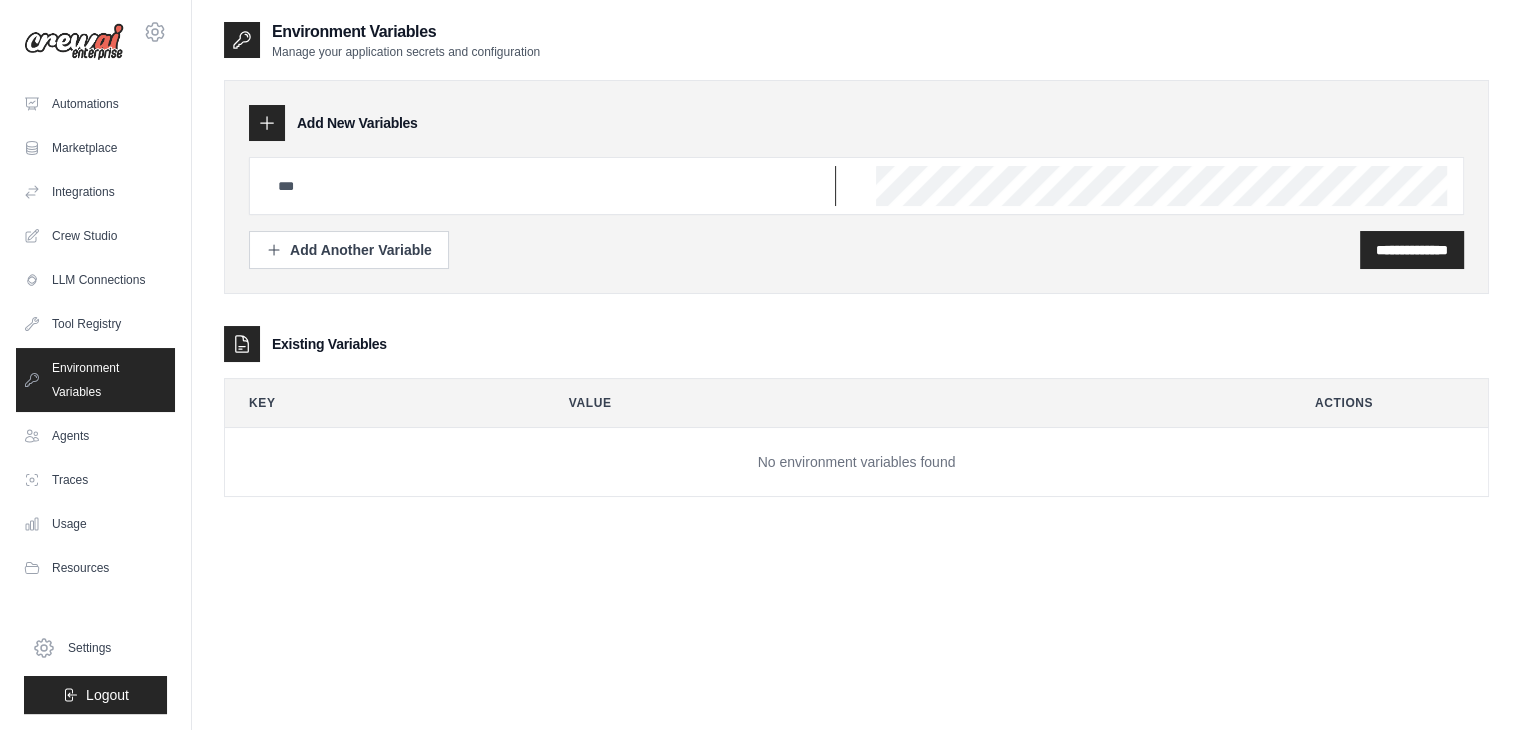 click at bounding box center (551, 186) 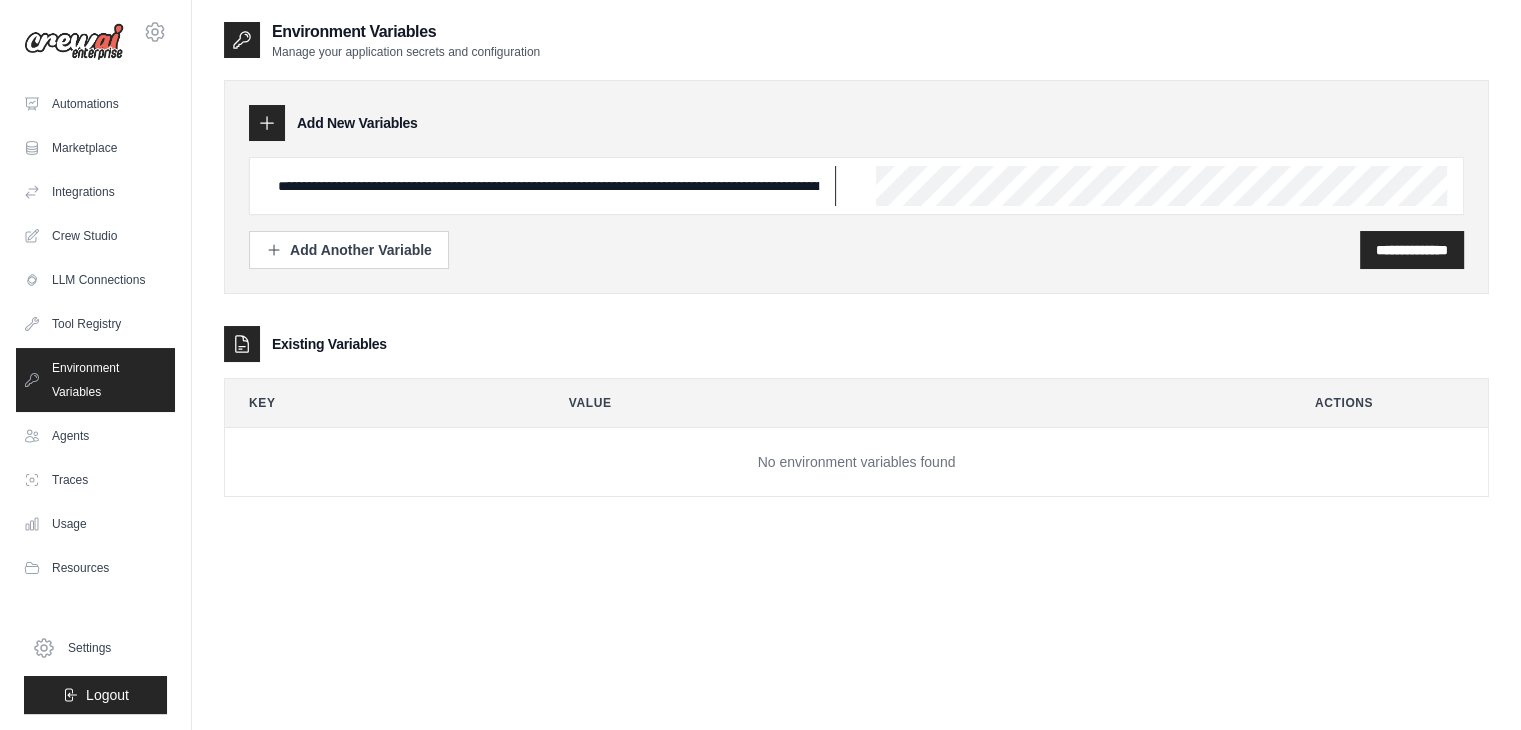 scroll, scrollTop: 0, scrollLeft: 832, axis: horizontal 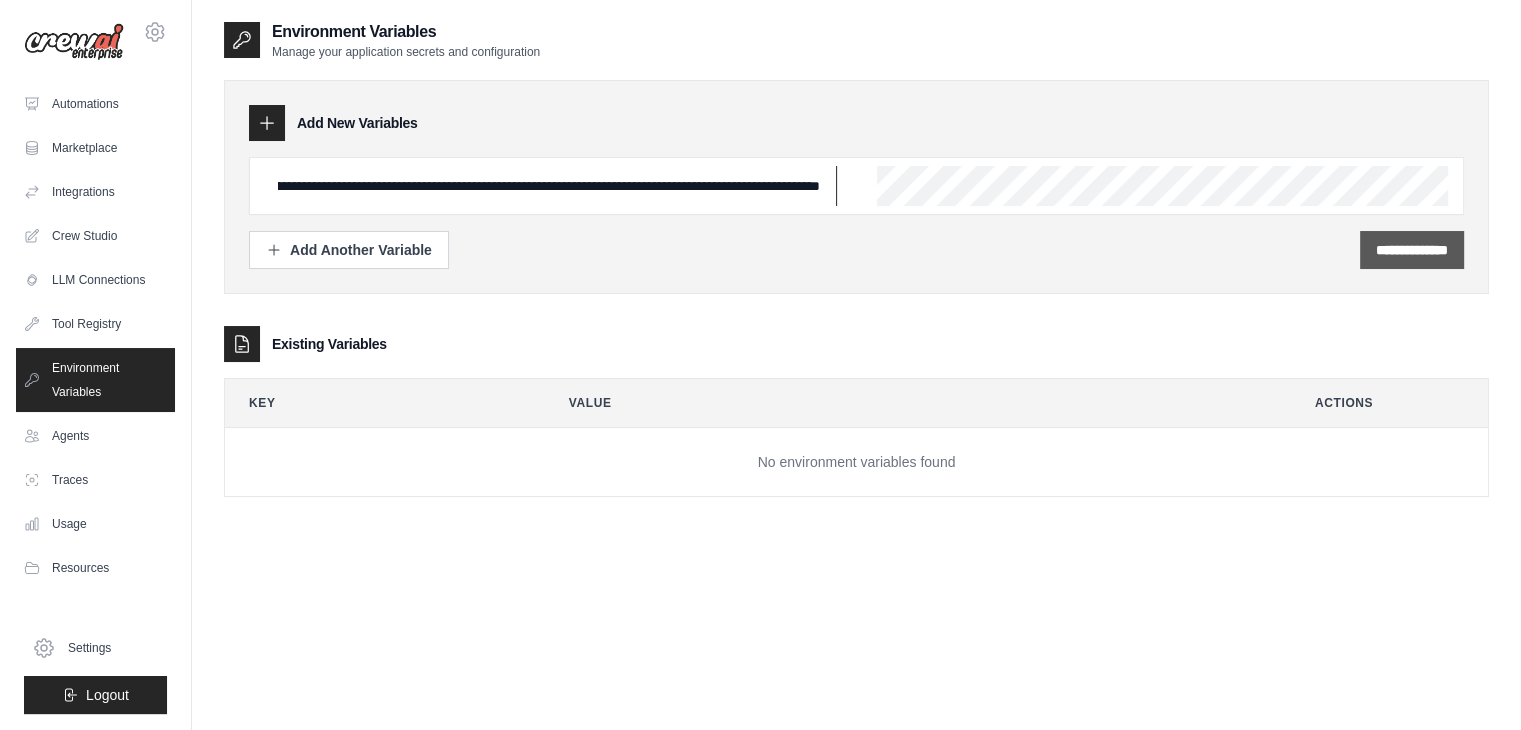 type on "**********" 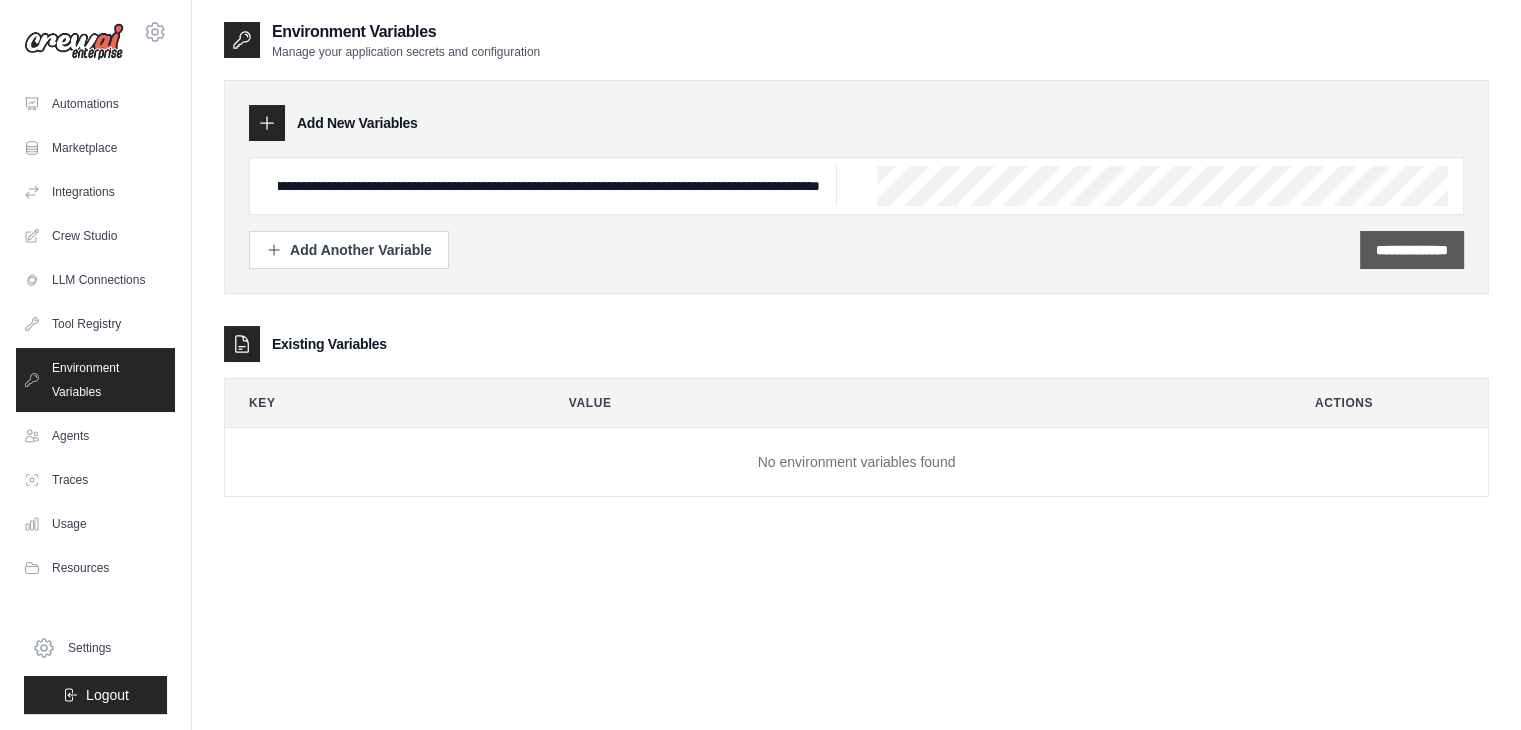 scroll, scrollTop: 0, scrollLeft: 0, axis: both 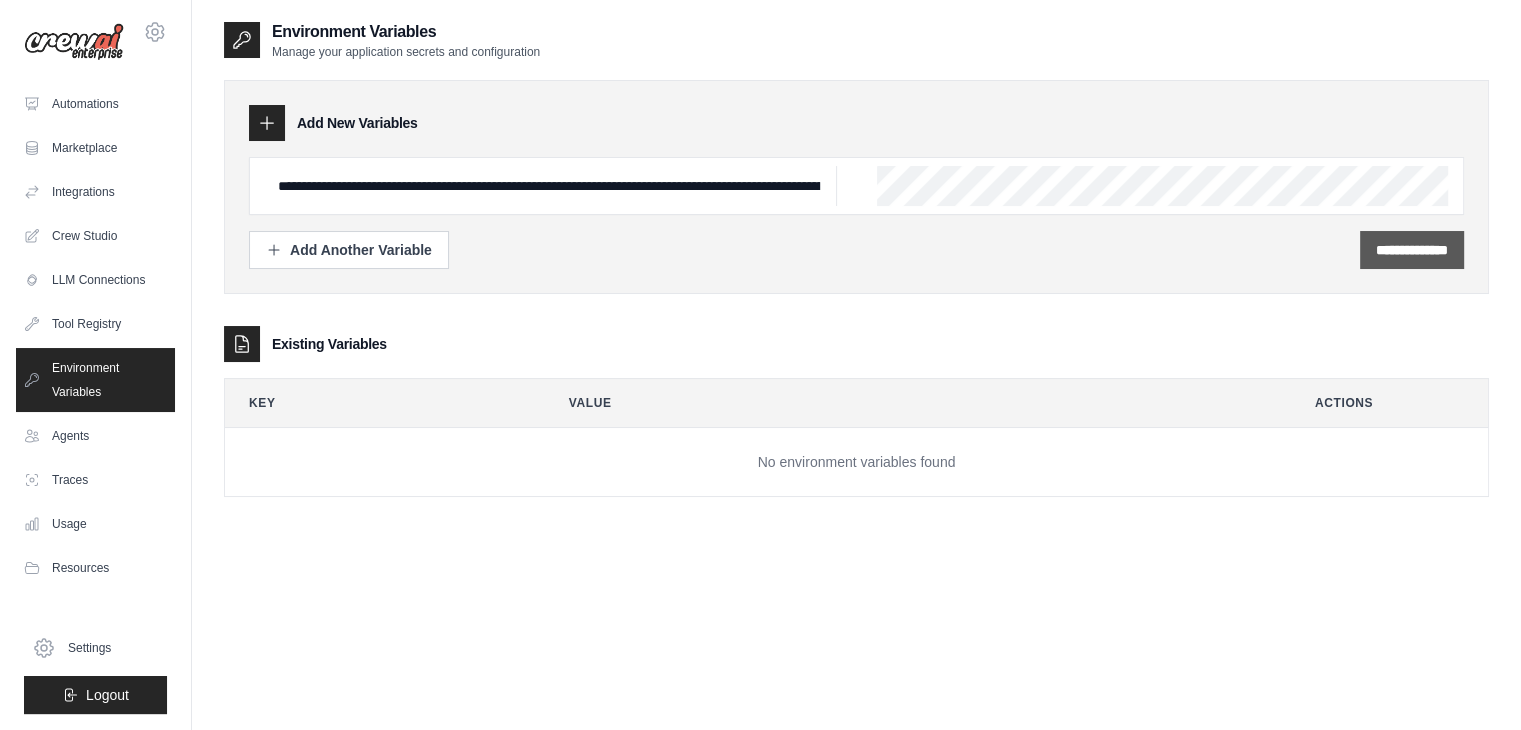 click on "**********" at bounding box center (1412, 250) 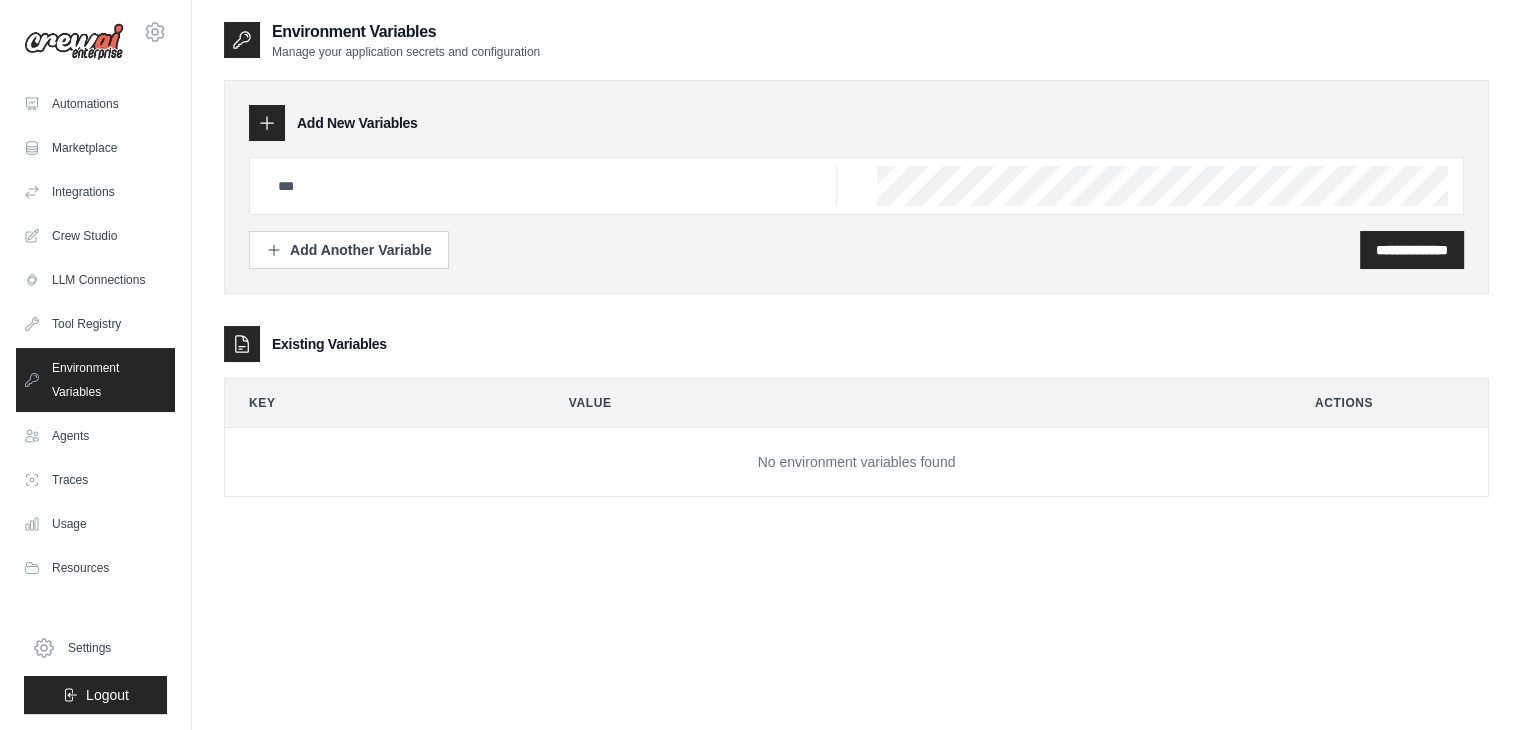 scroll, scrollTop: 0, scrollLeft: 832, axis: horizontal 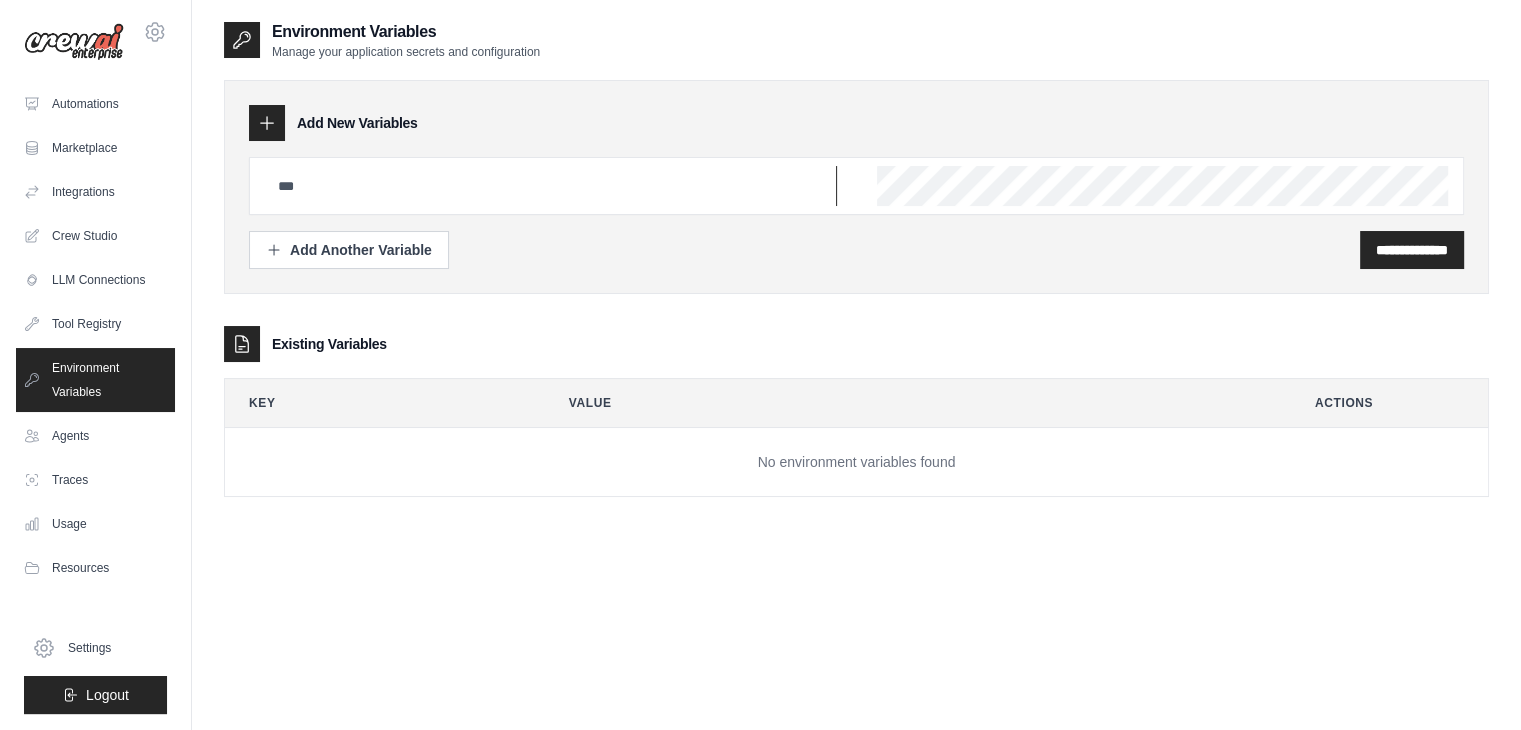 click at bounding box center (551, 186) 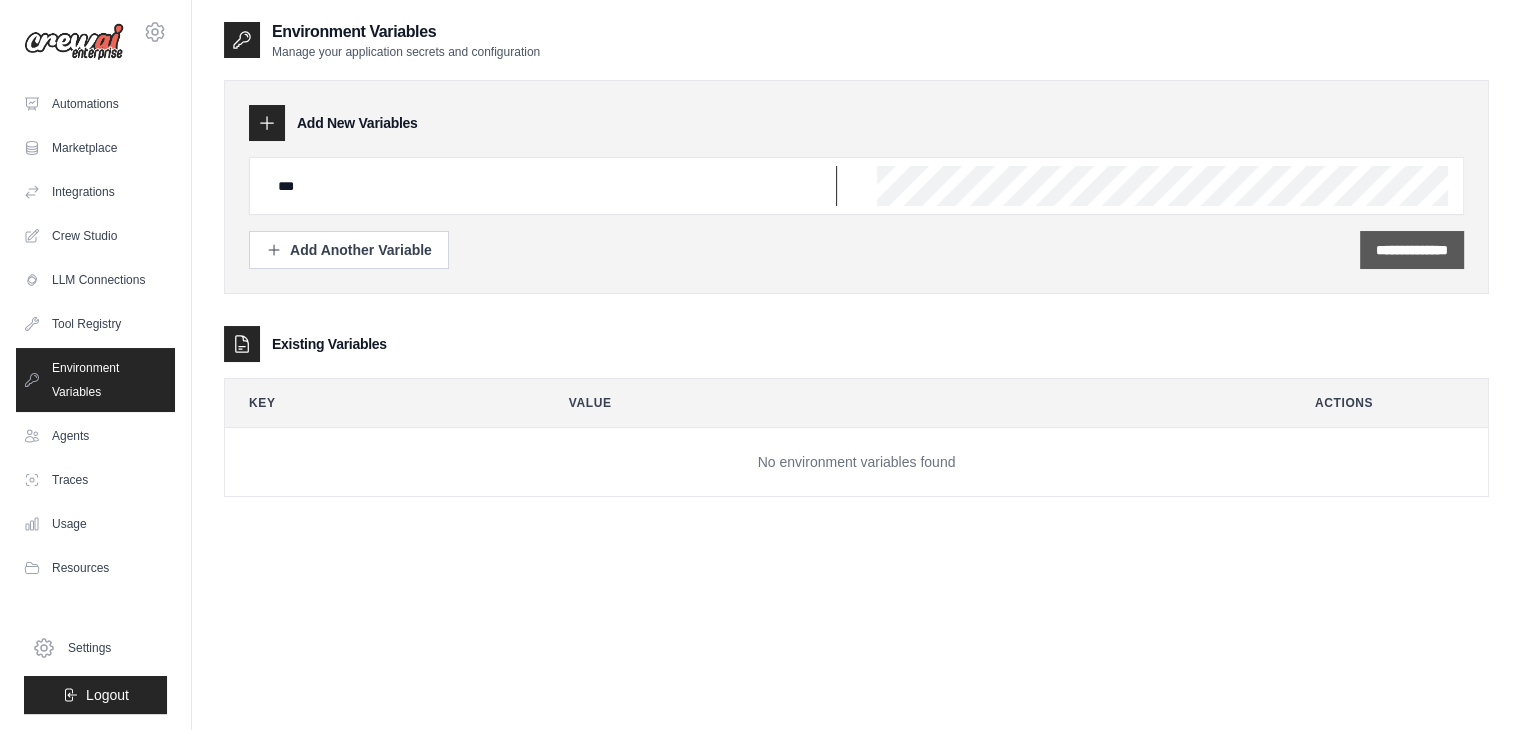 type on "***" 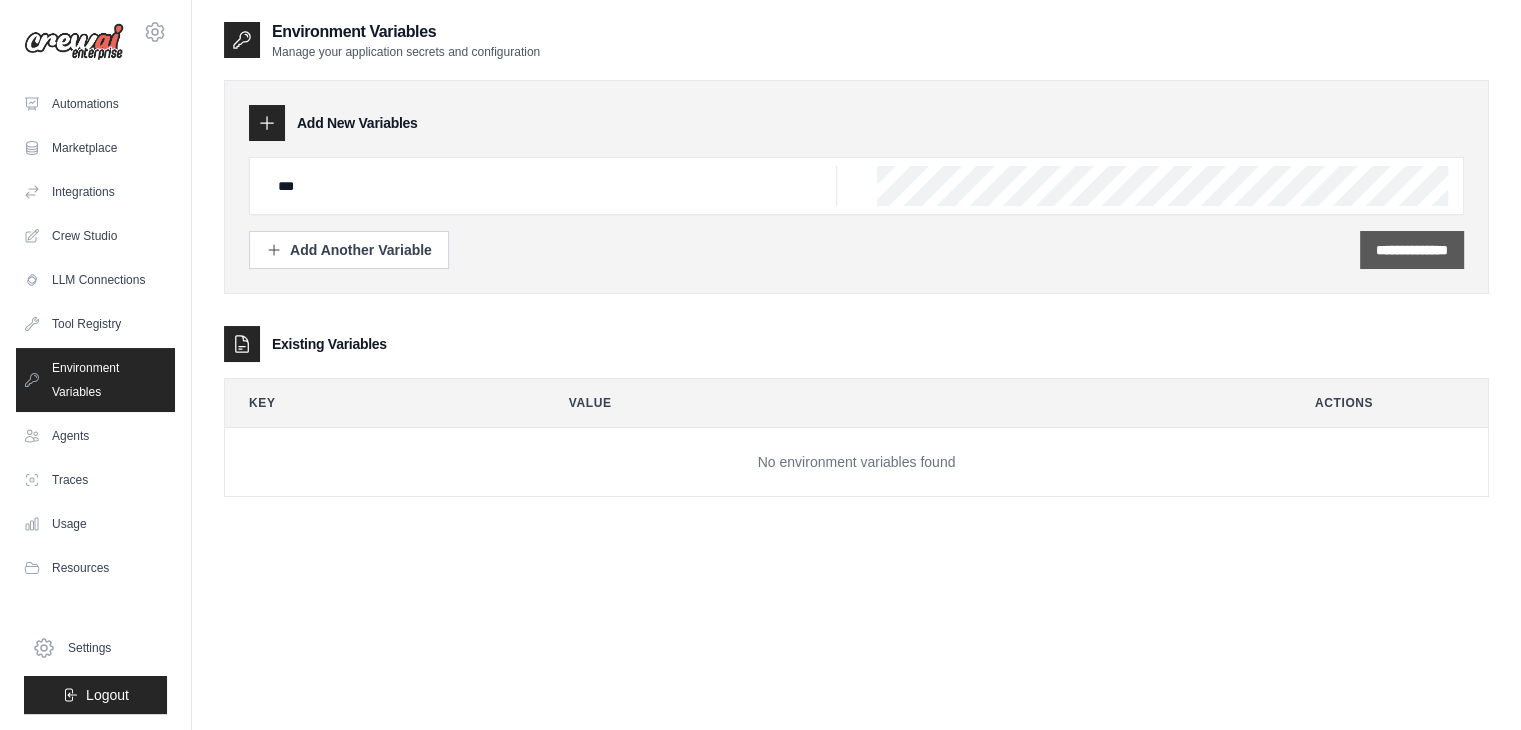 click on "**********" at bounding box center (1412, 250) 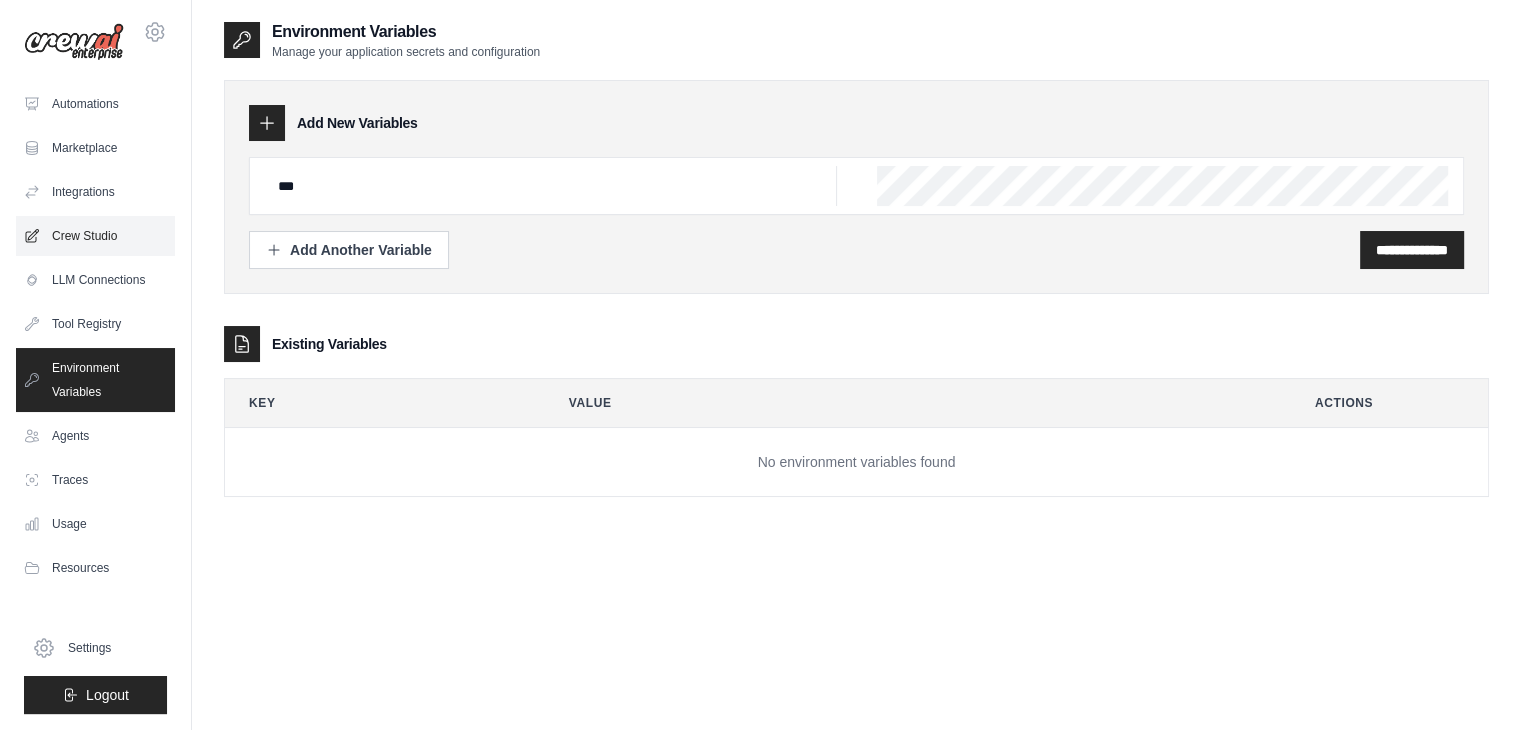 click on "Crew Studio" at bounding box center (95, 236) 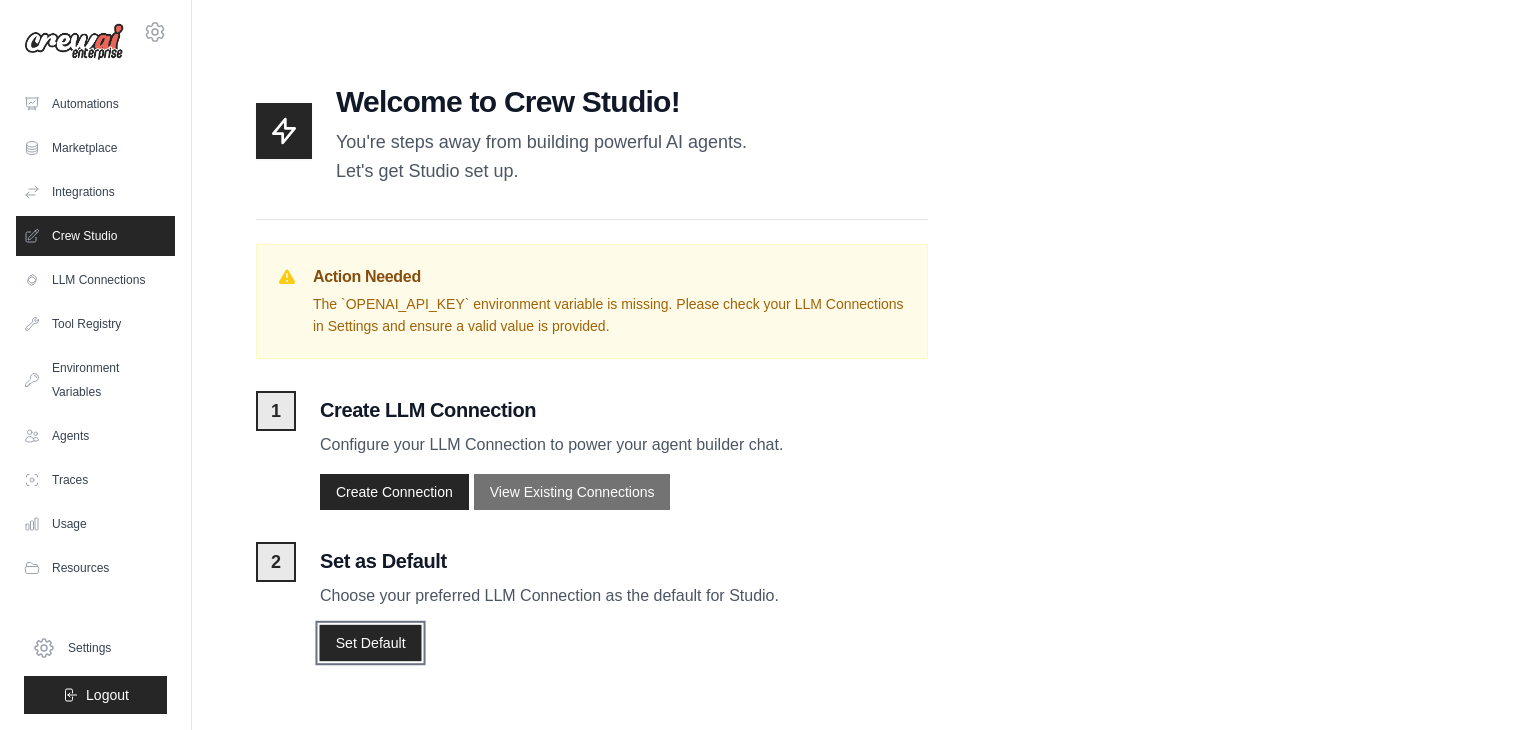 click on "Set Default" at bounding box center (370, 643) 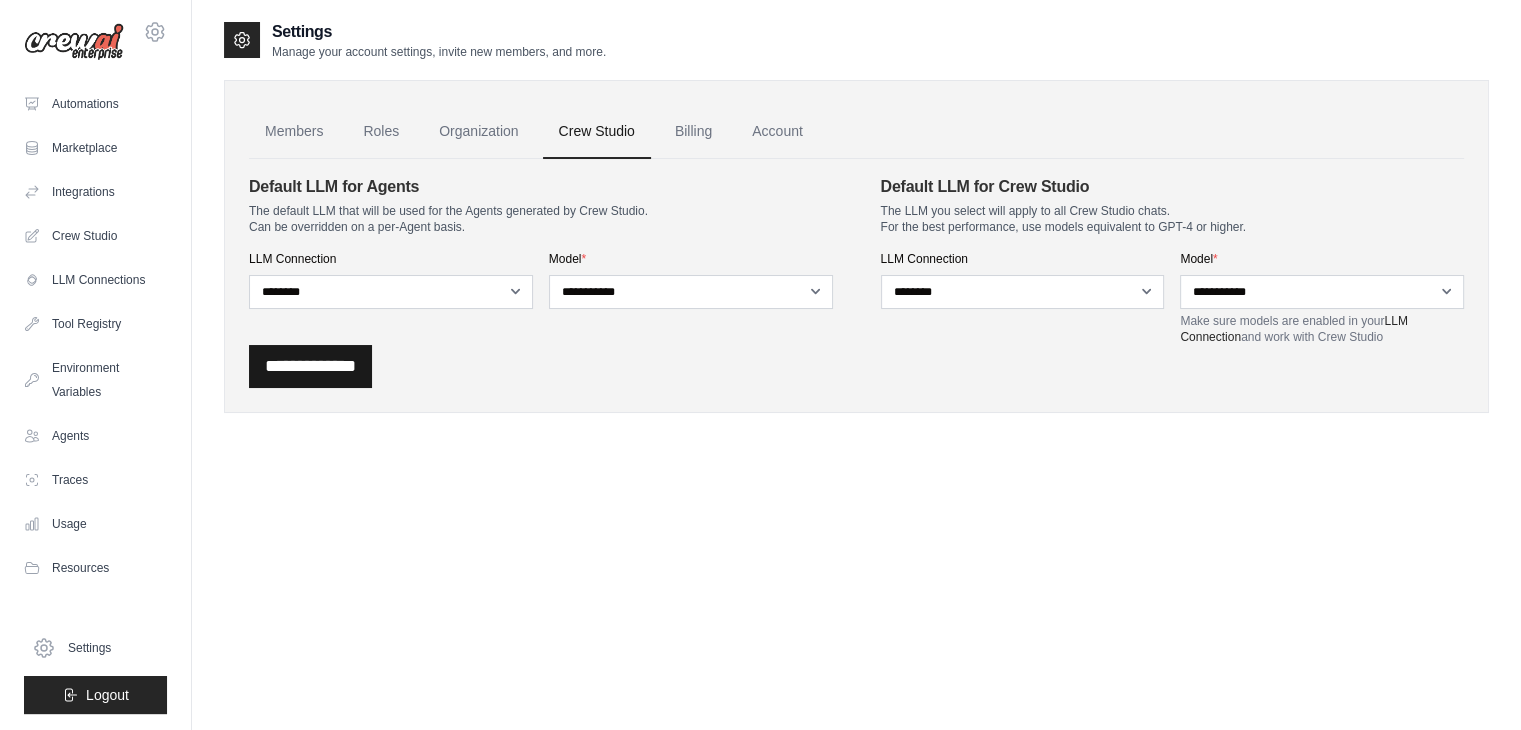 click on "**********" at bounding box center (310, 366) 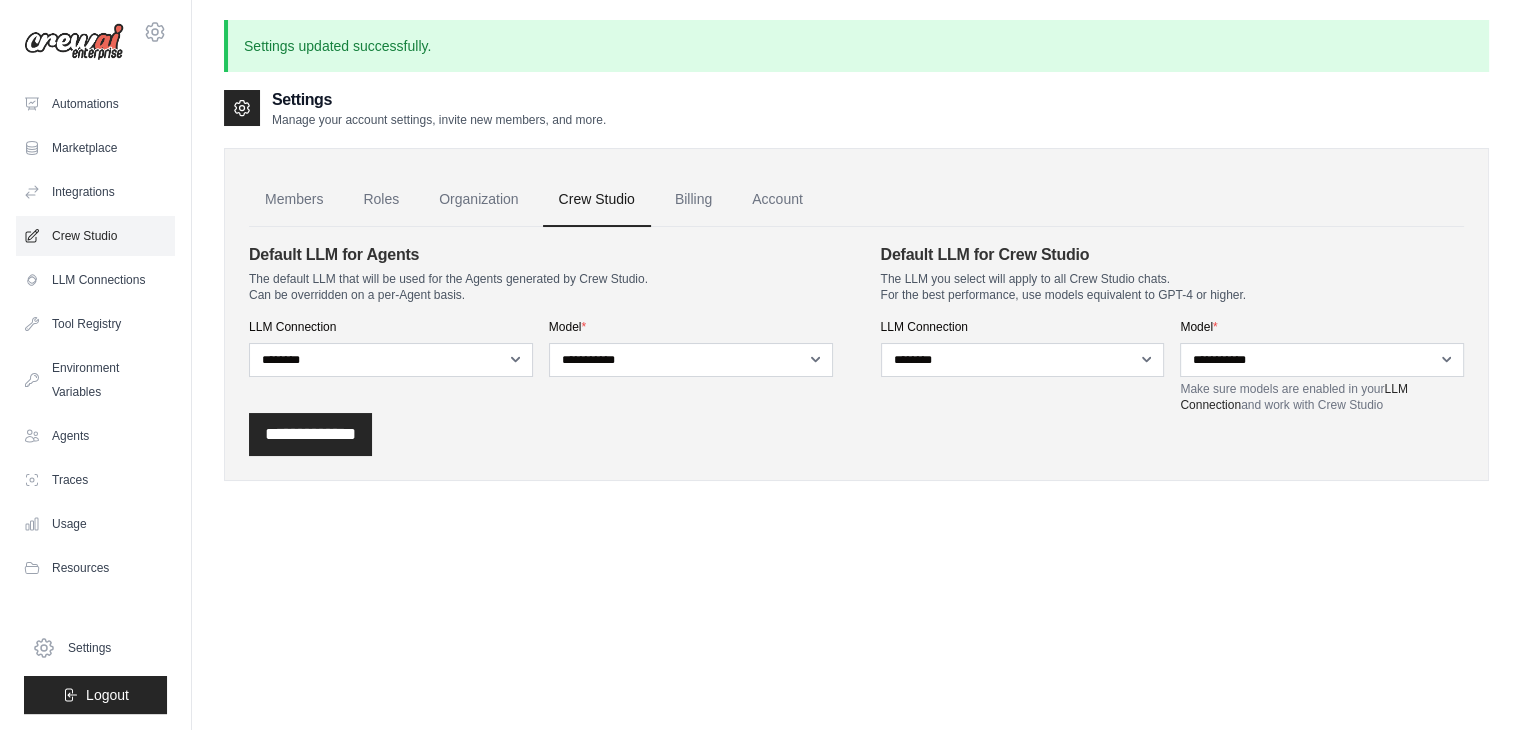 click on "Crew Studio" at bounding box center (95, 236) 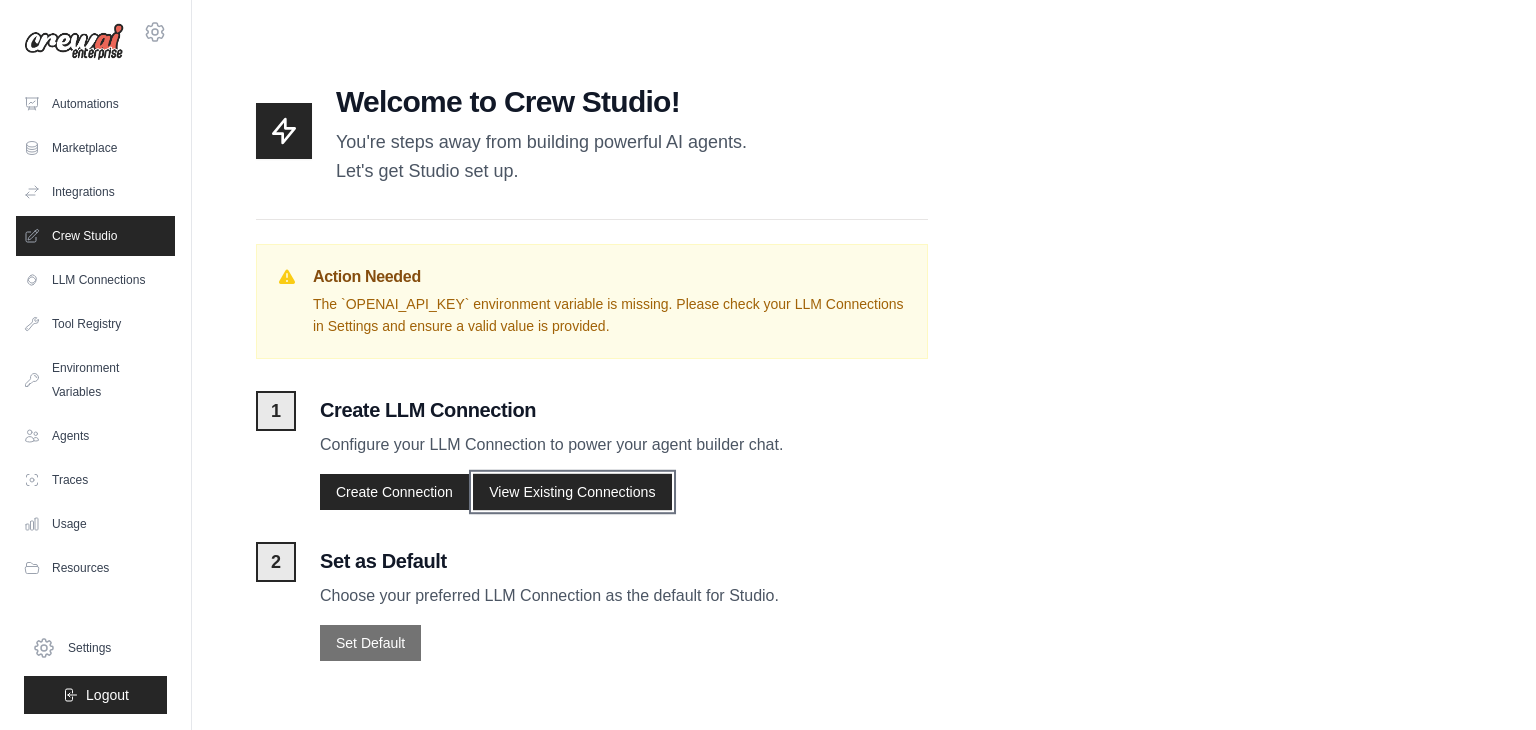 click on "View Existing Connections" at bounding box center [572, 492] 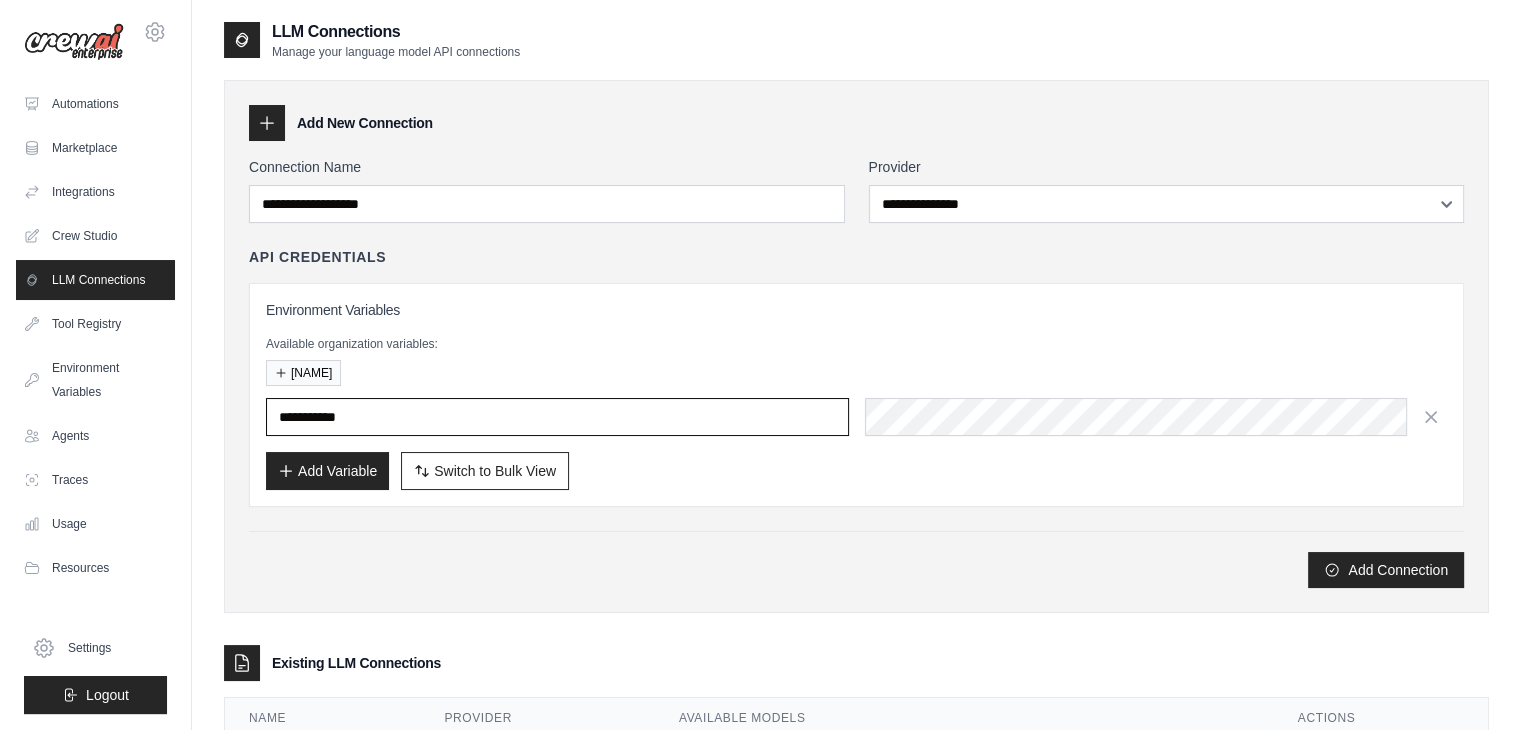 click at bounding box center (557, 417) 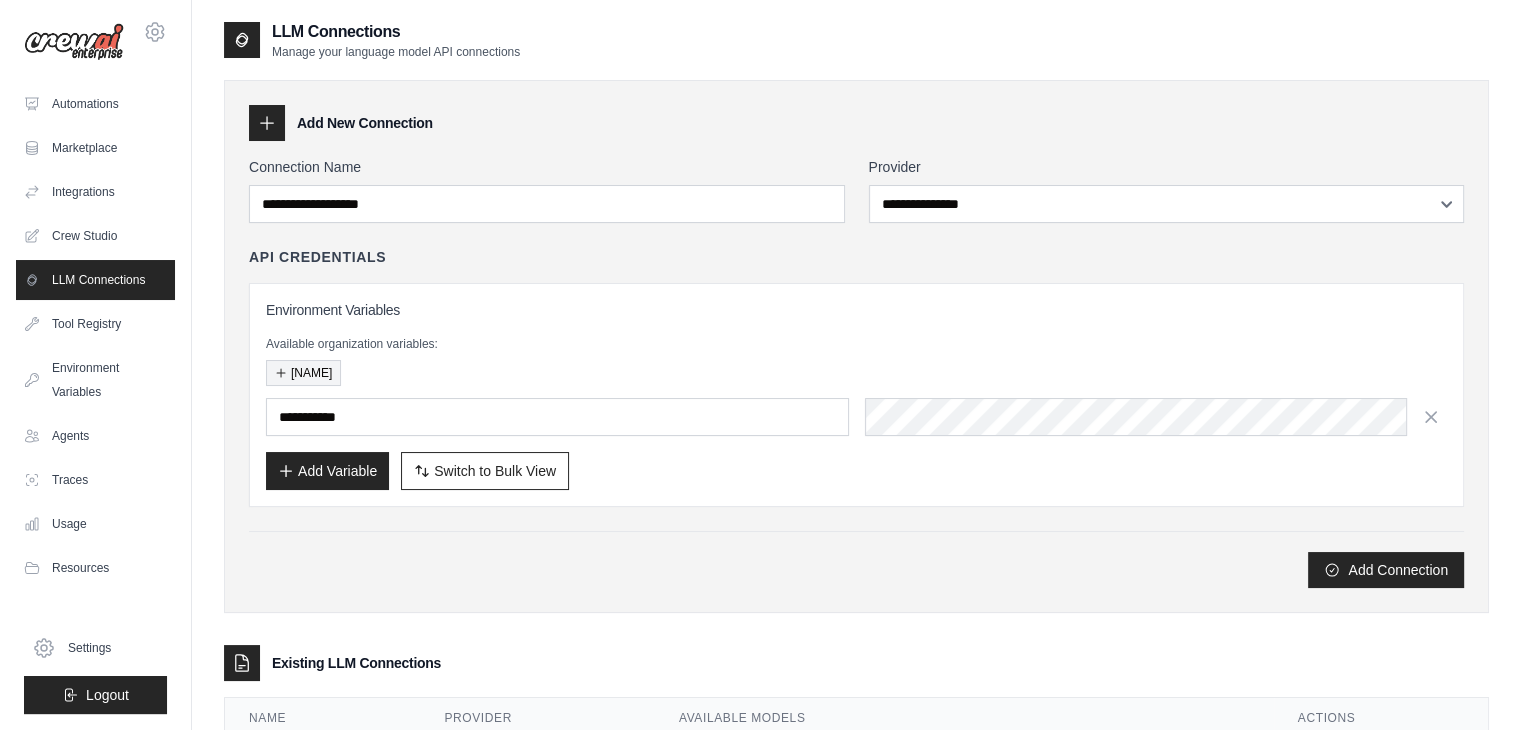 click on "[FIRST]" at bounding box center [303, 373] 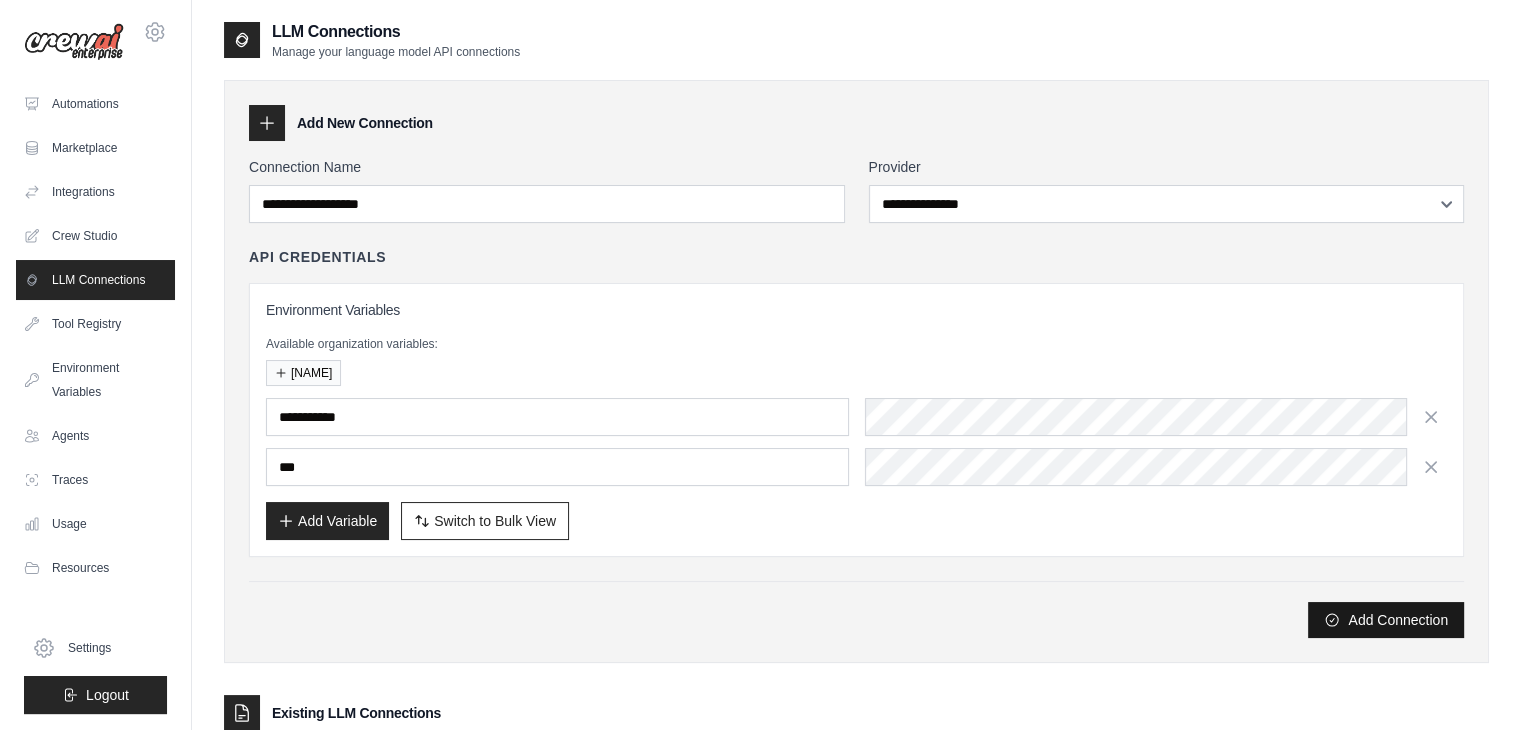 click on "Add Connection" at bounding box center (1386, 620) 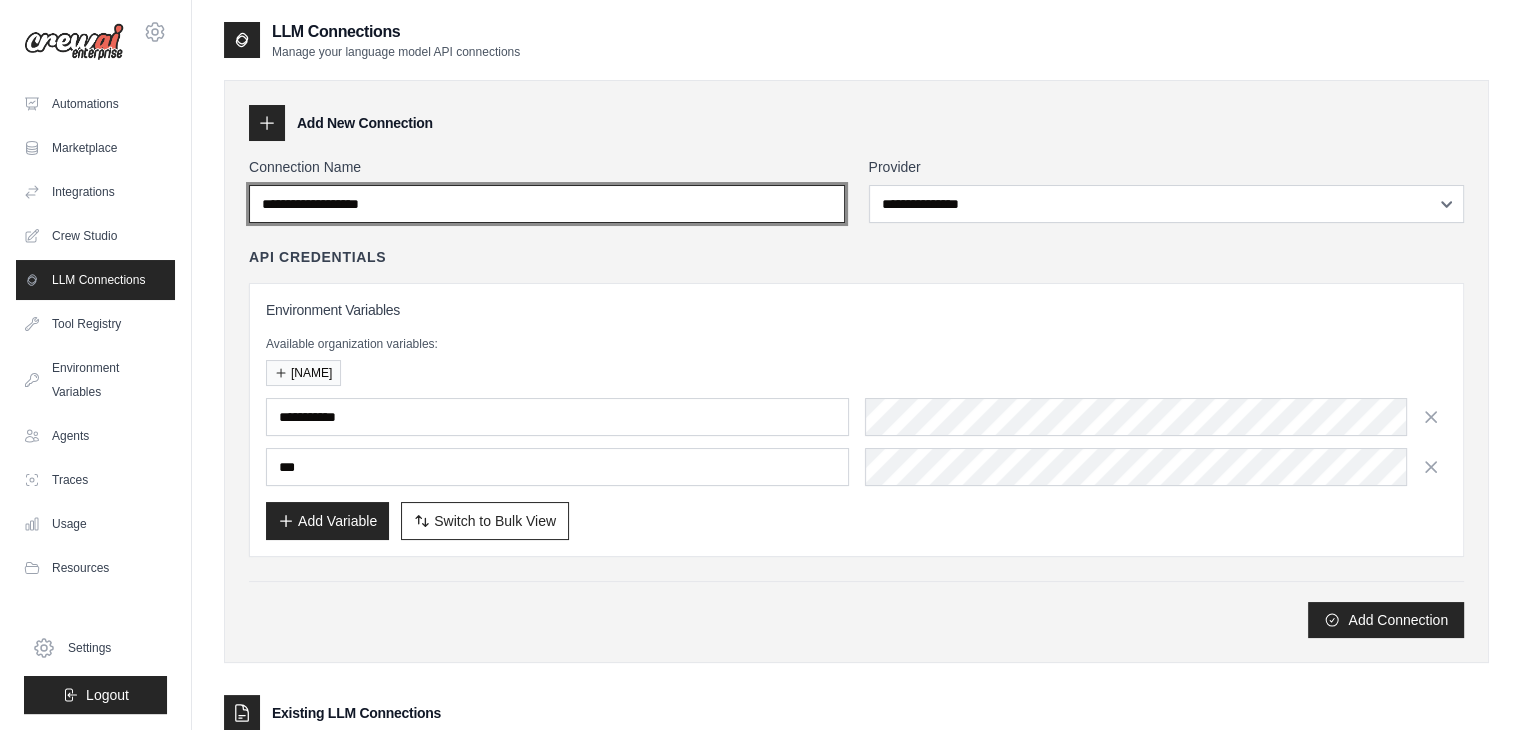 click on "Connection Name" at bounding box center [547, 204] 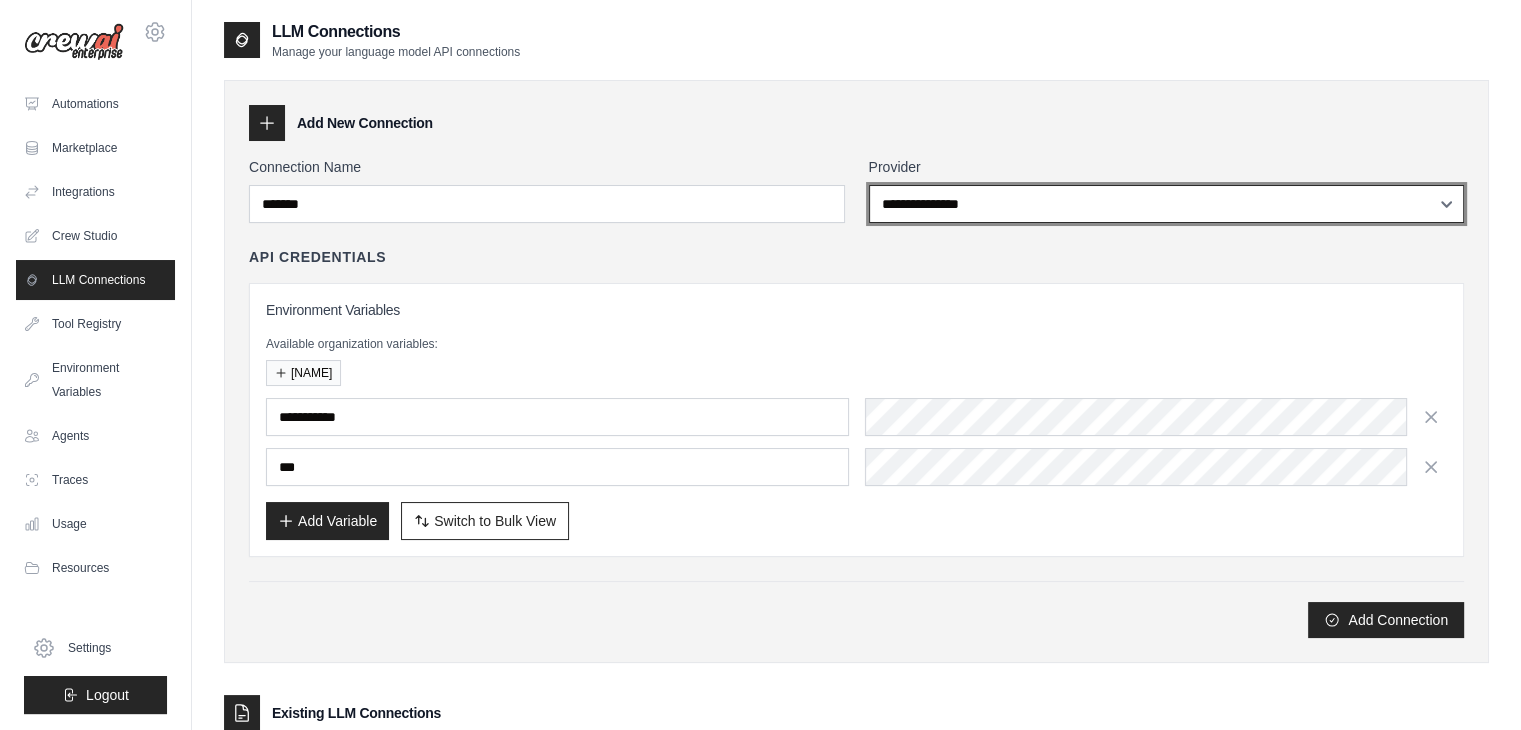 drag, startPoint x: 1032, startPoint y: 188, endPoint x: 1030, endPoint y: 203, distance: 15.132746 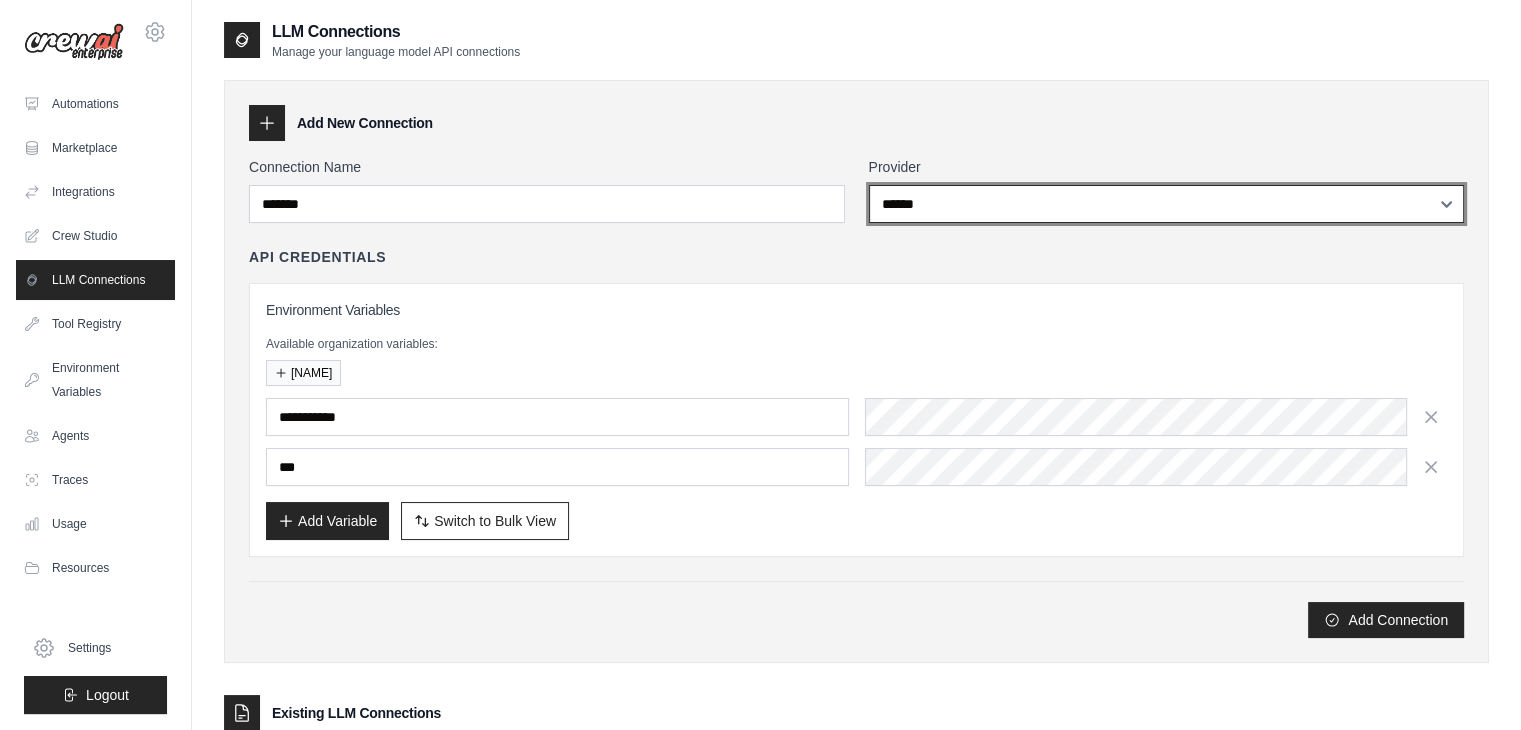 click on "**********" at bounding box center [1167, 204] 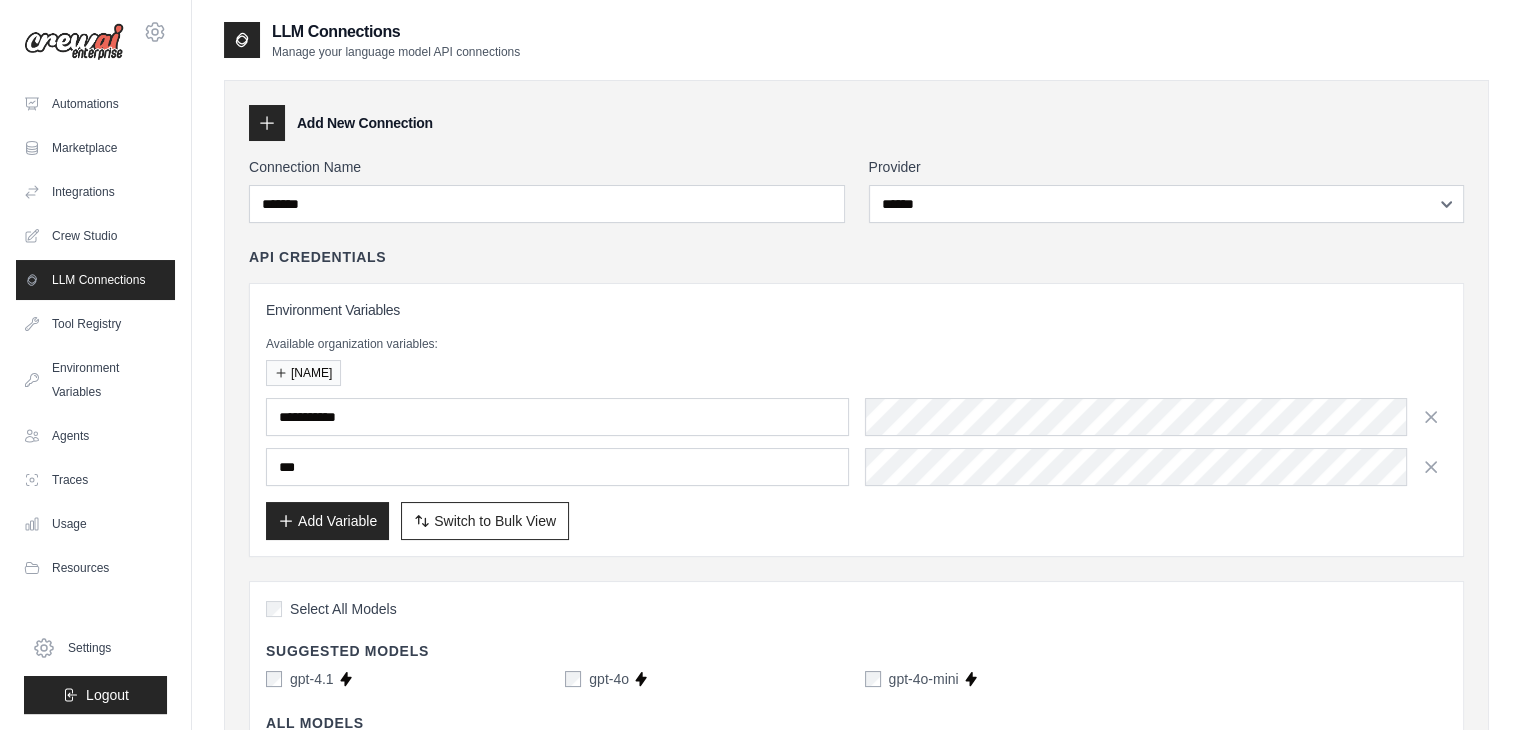 click on "Select All Models" at bounding box center (856, 611) 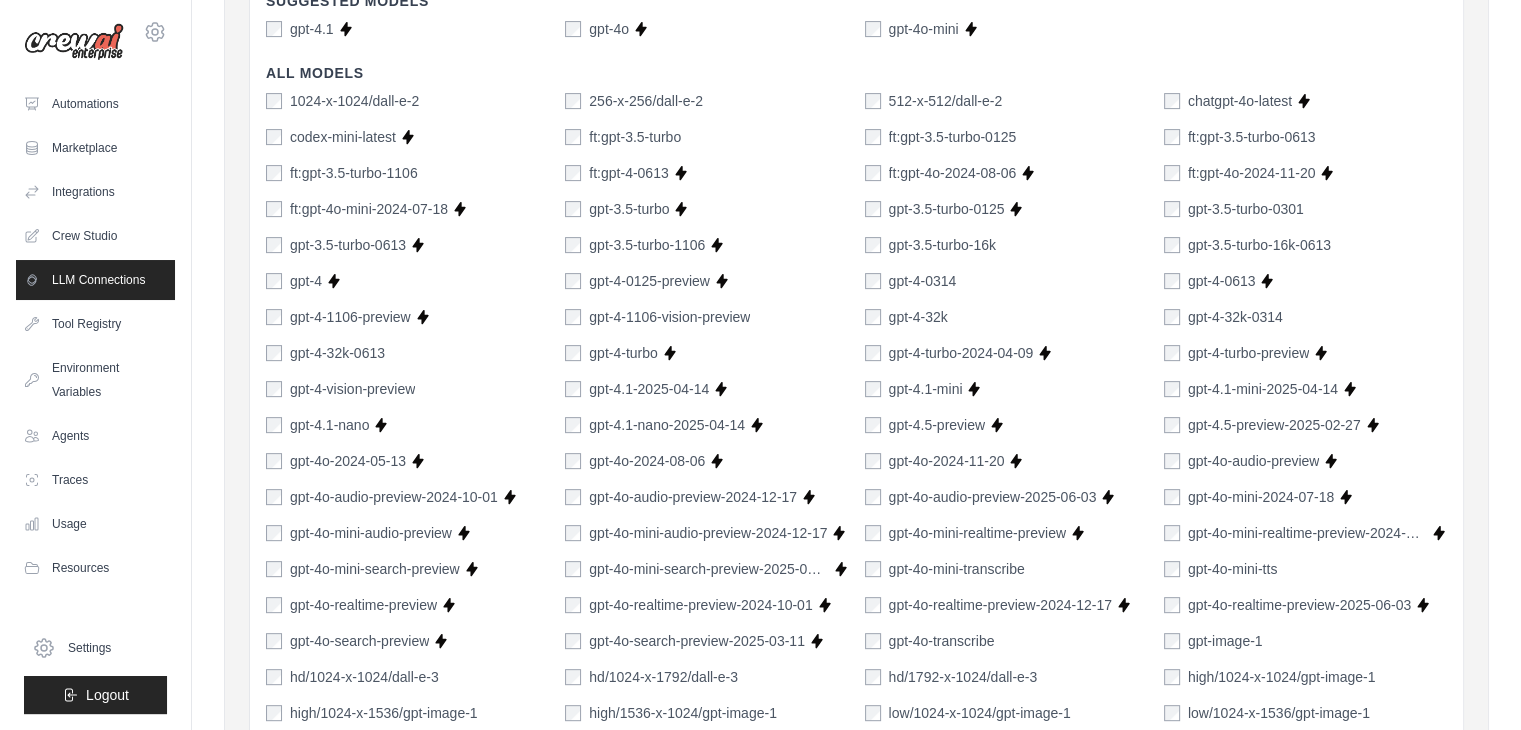 scroll, scrollTop: 400, scrollLeft: 0, axis: vertical 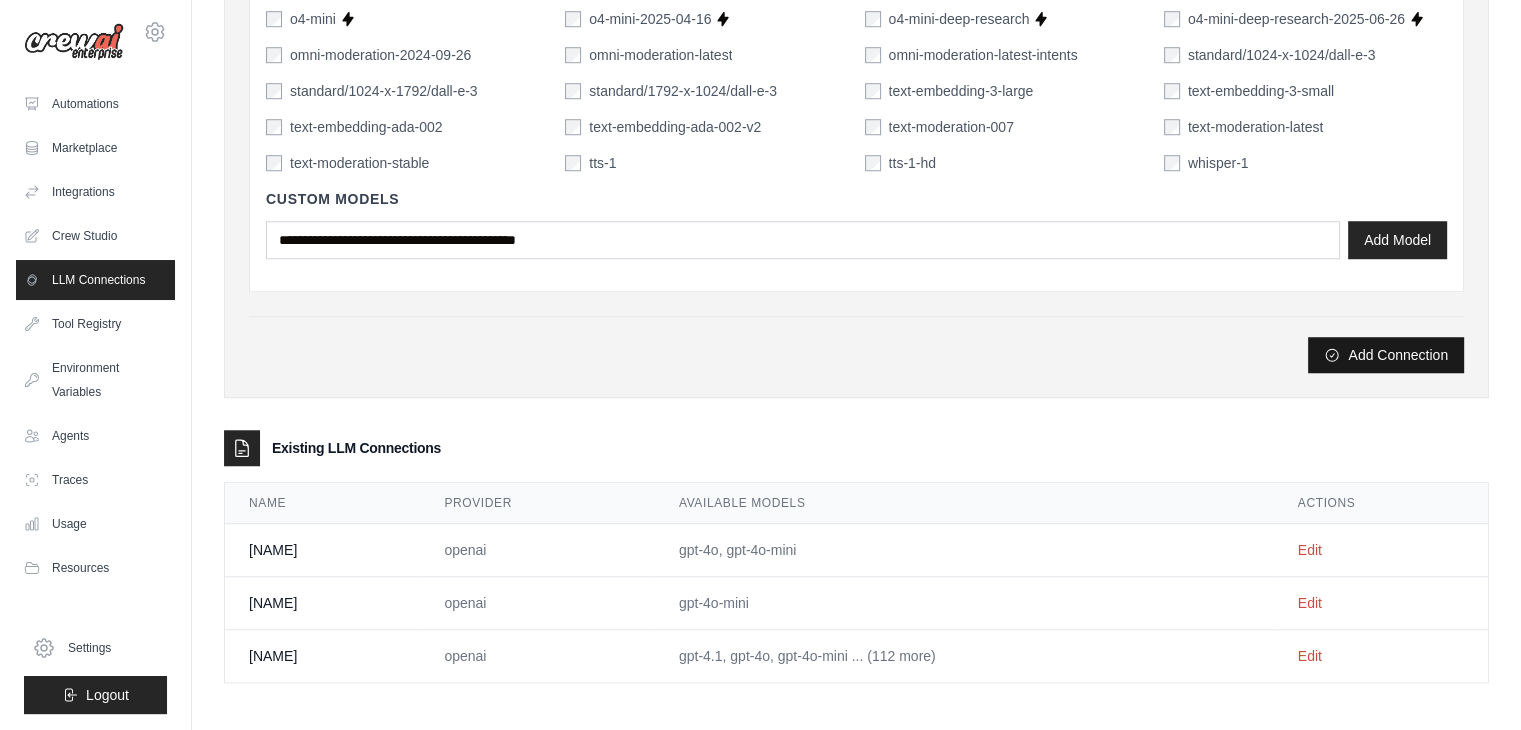 click on "Add Connection" at bounding box center (1386, 355) 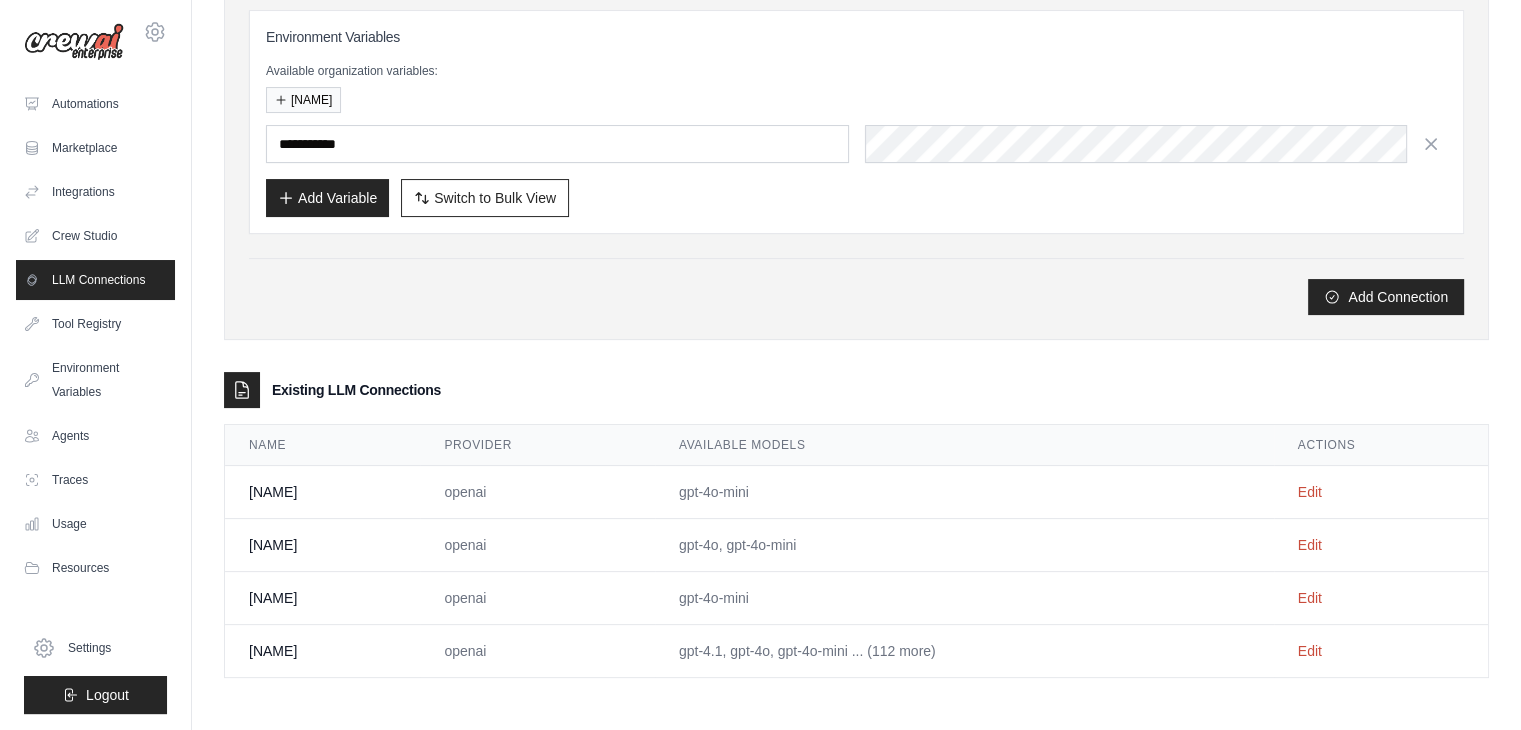 scroll, scrollTop: 0, scrollLeft: 0, axis: both 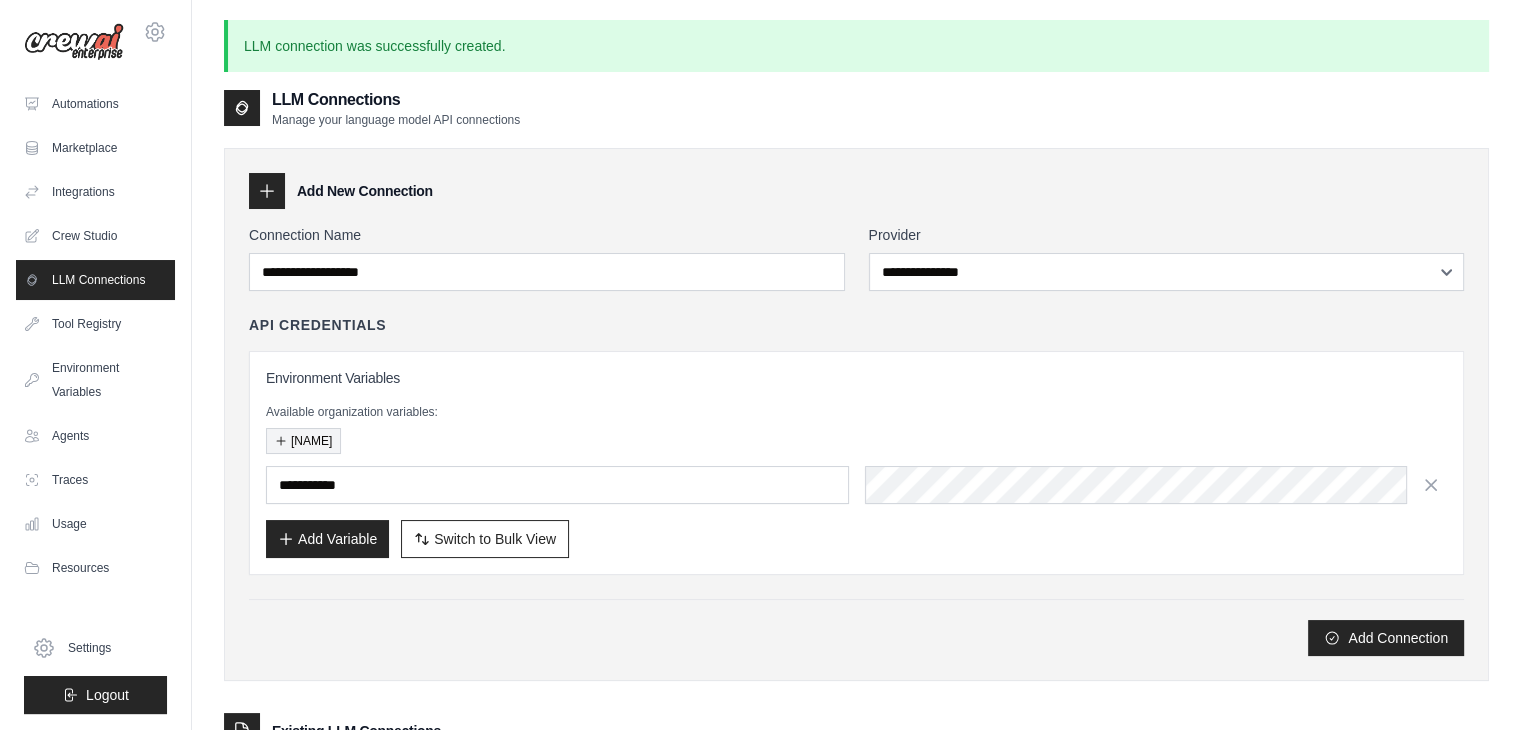 click 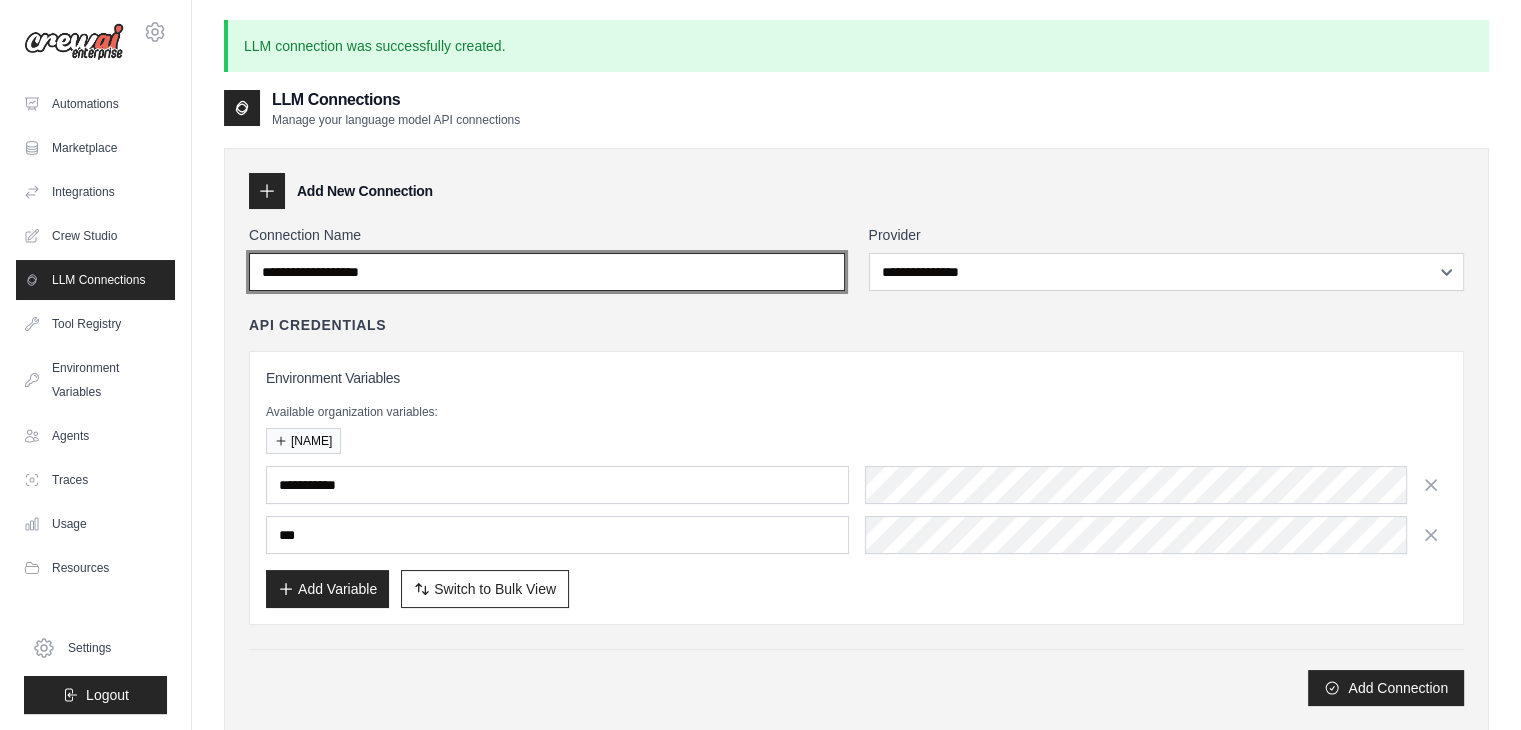 click on "Connection Name" at bounding box center [547, 272] 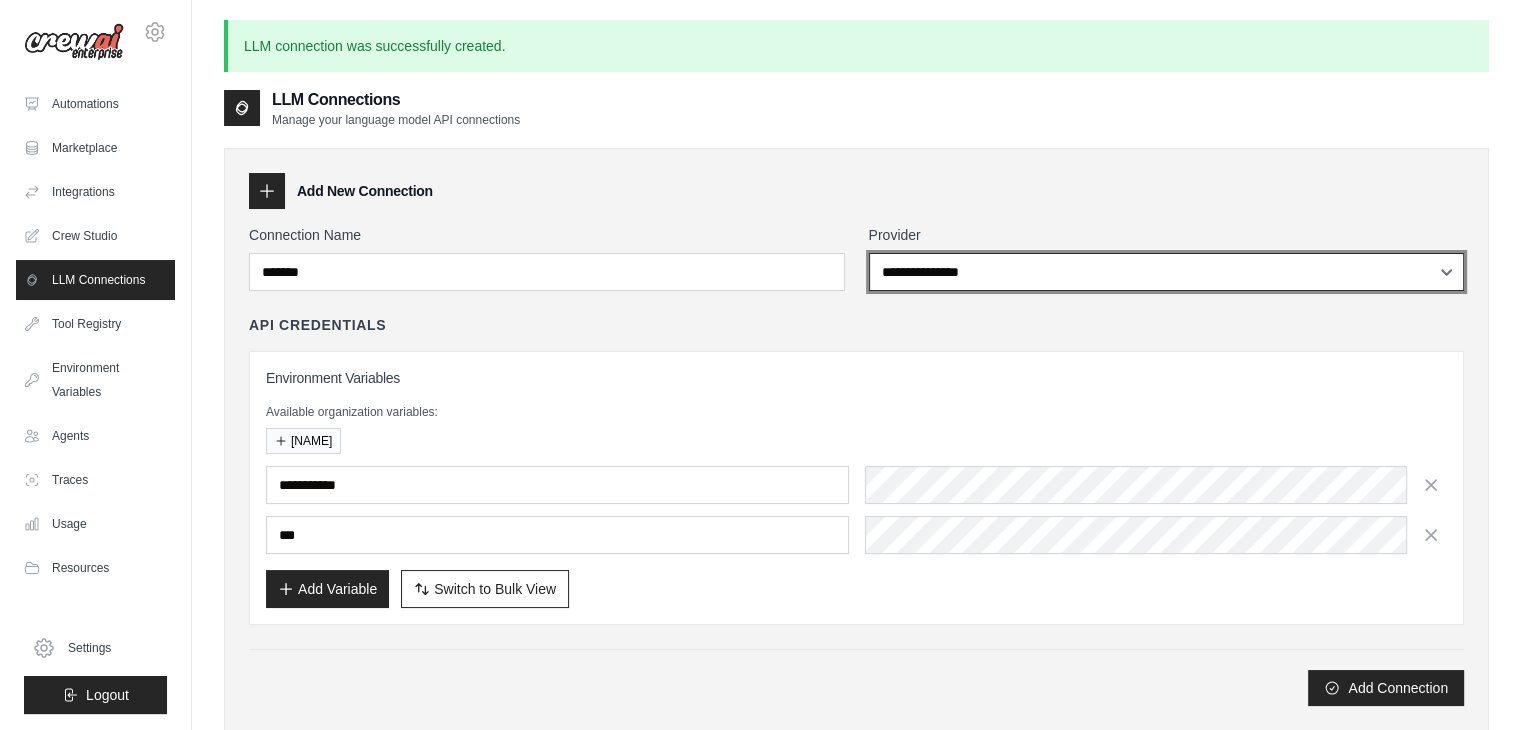 click on "**********" at bounding box center (1167, 272) 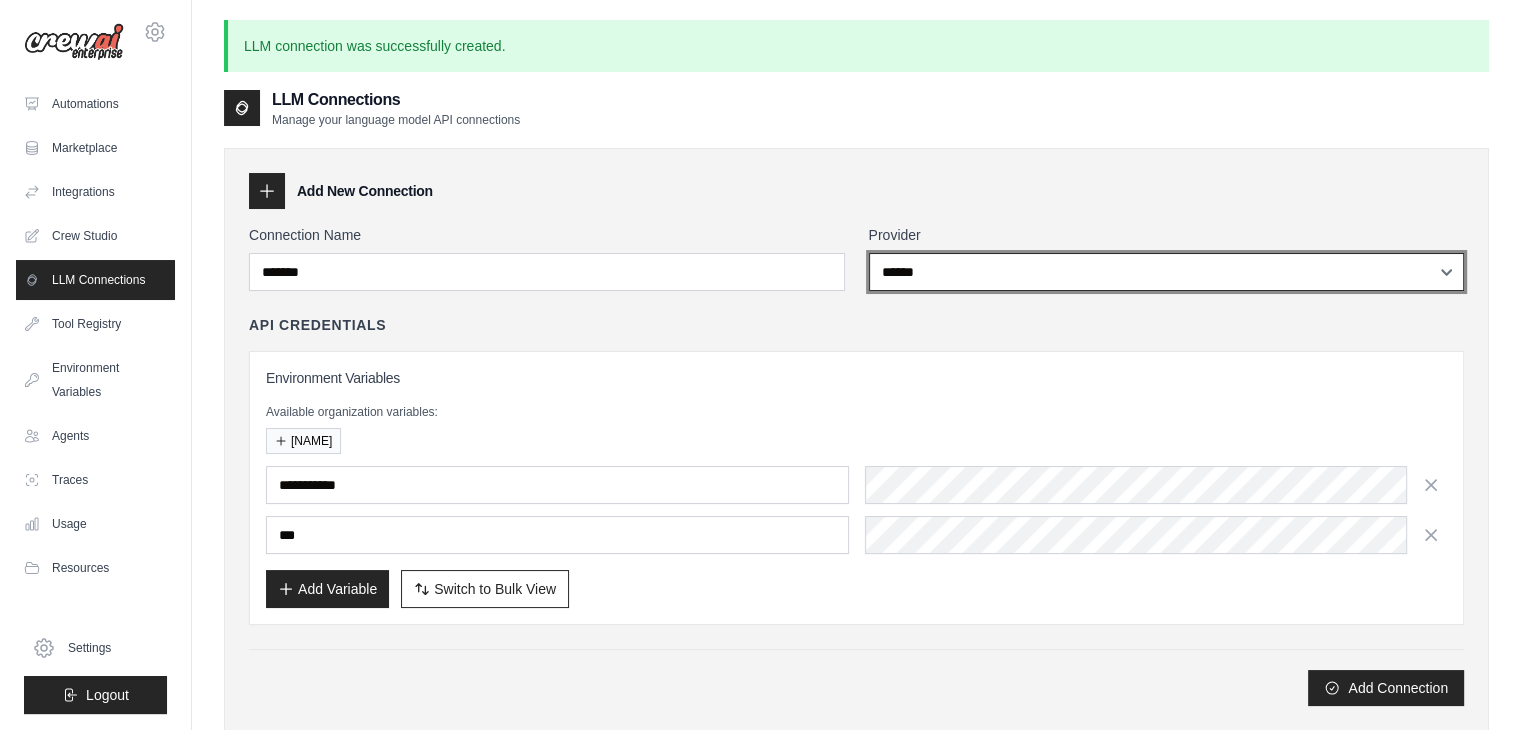 click on "**********" at bounding box center (1167, 272) 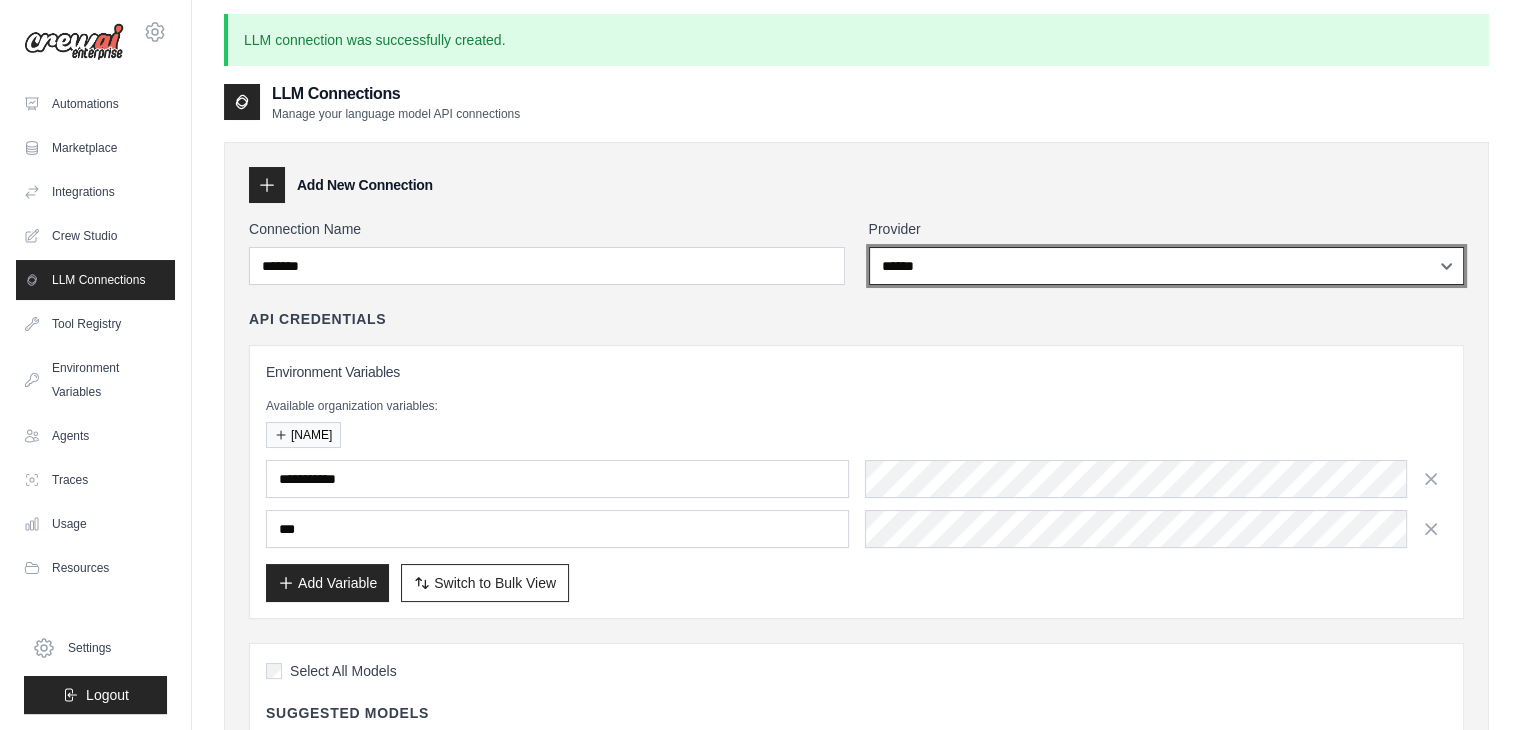 scroll, scrollTop: 0, scrollLeft: 0, axis: both 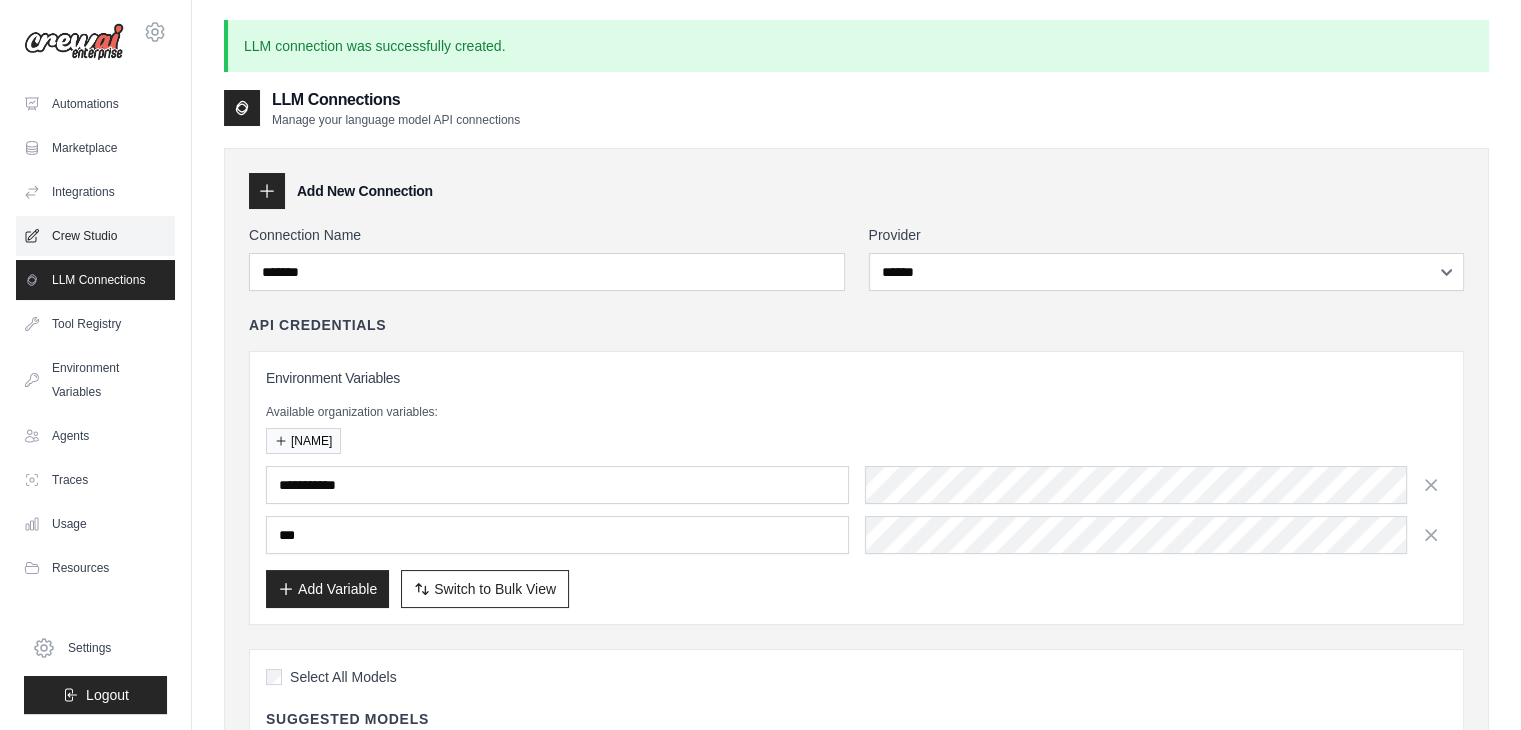 click on "Crew Studio" at bounding box center (95, 236) 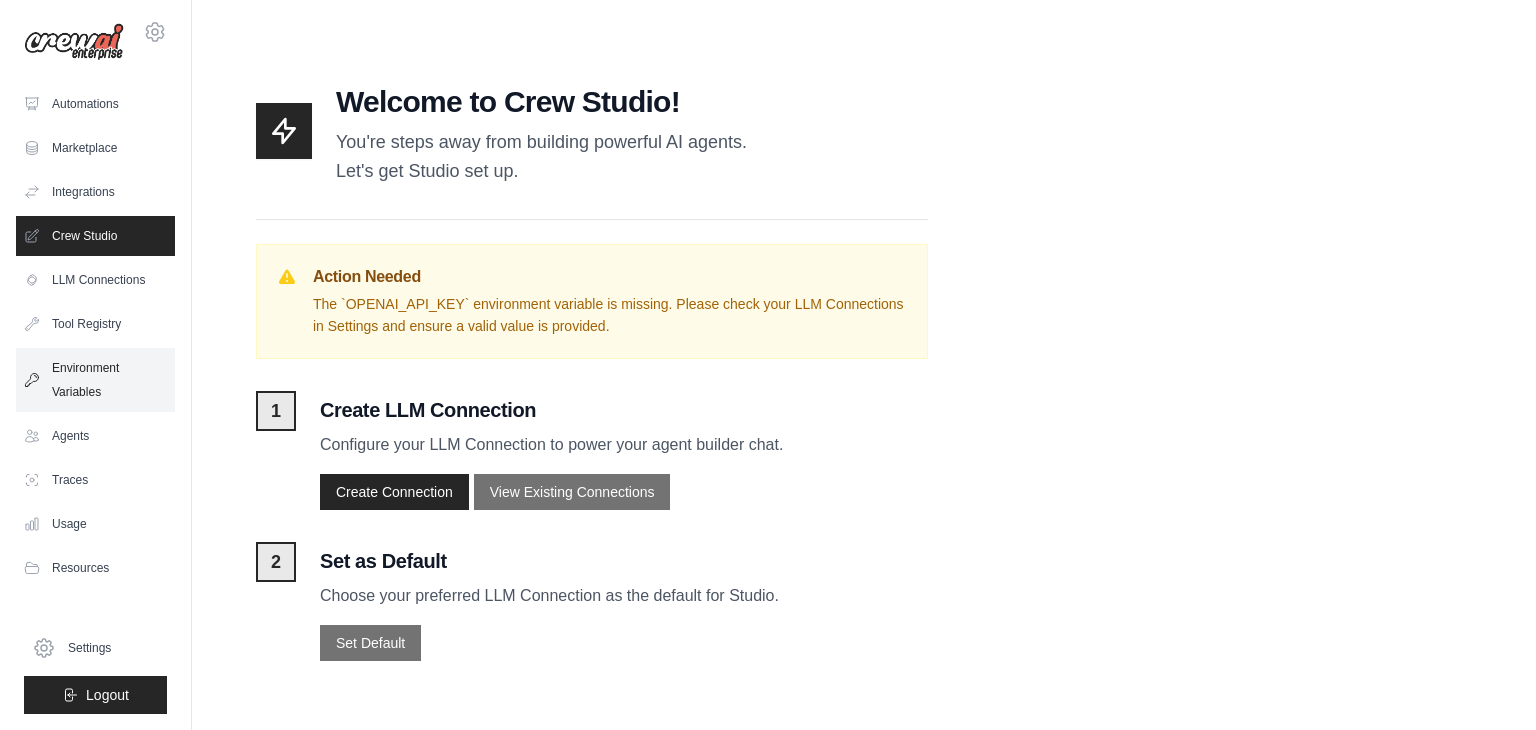 click on "Environment Variables" at bounding box center (95, 380) 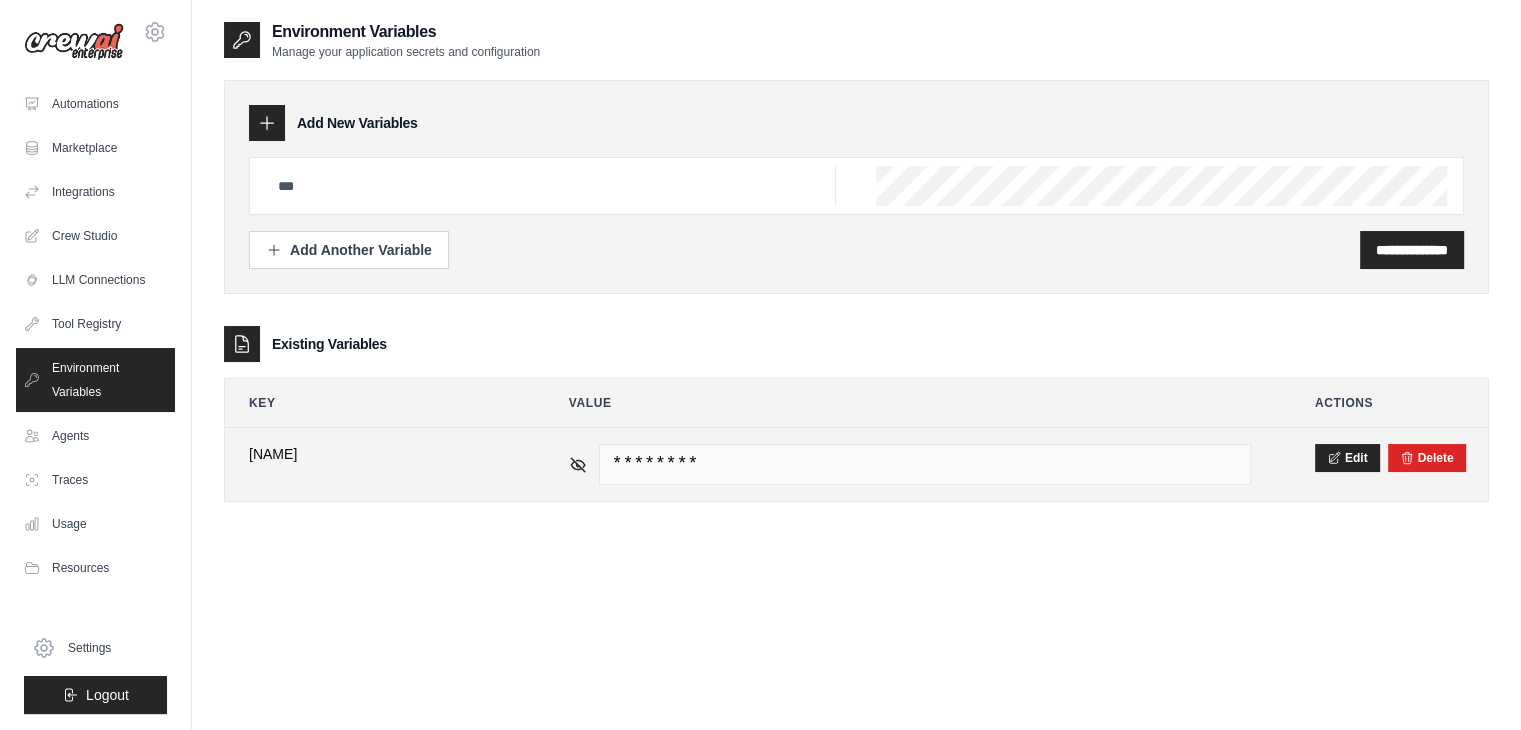 click on "[FIRST]" at bounding box center [377, 454] 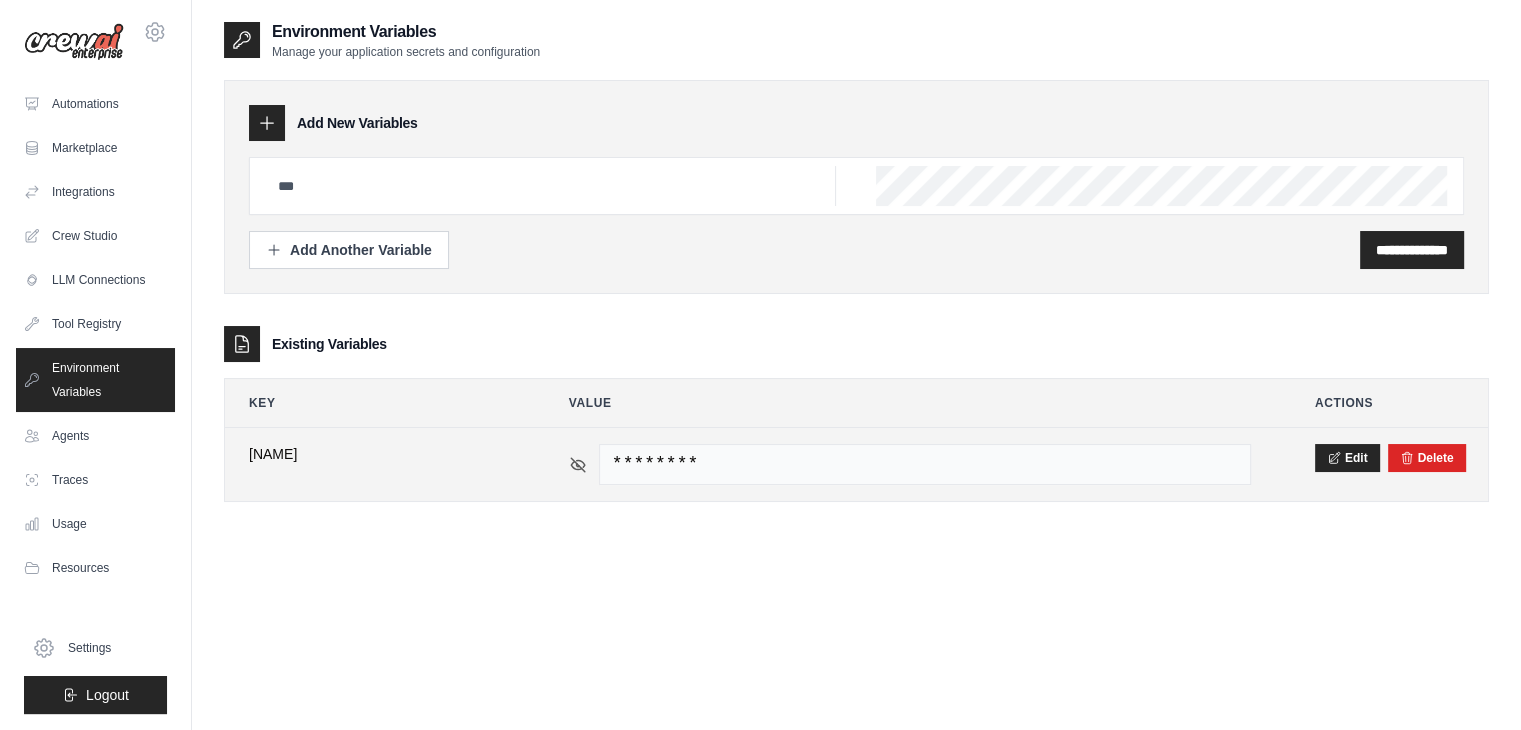 click 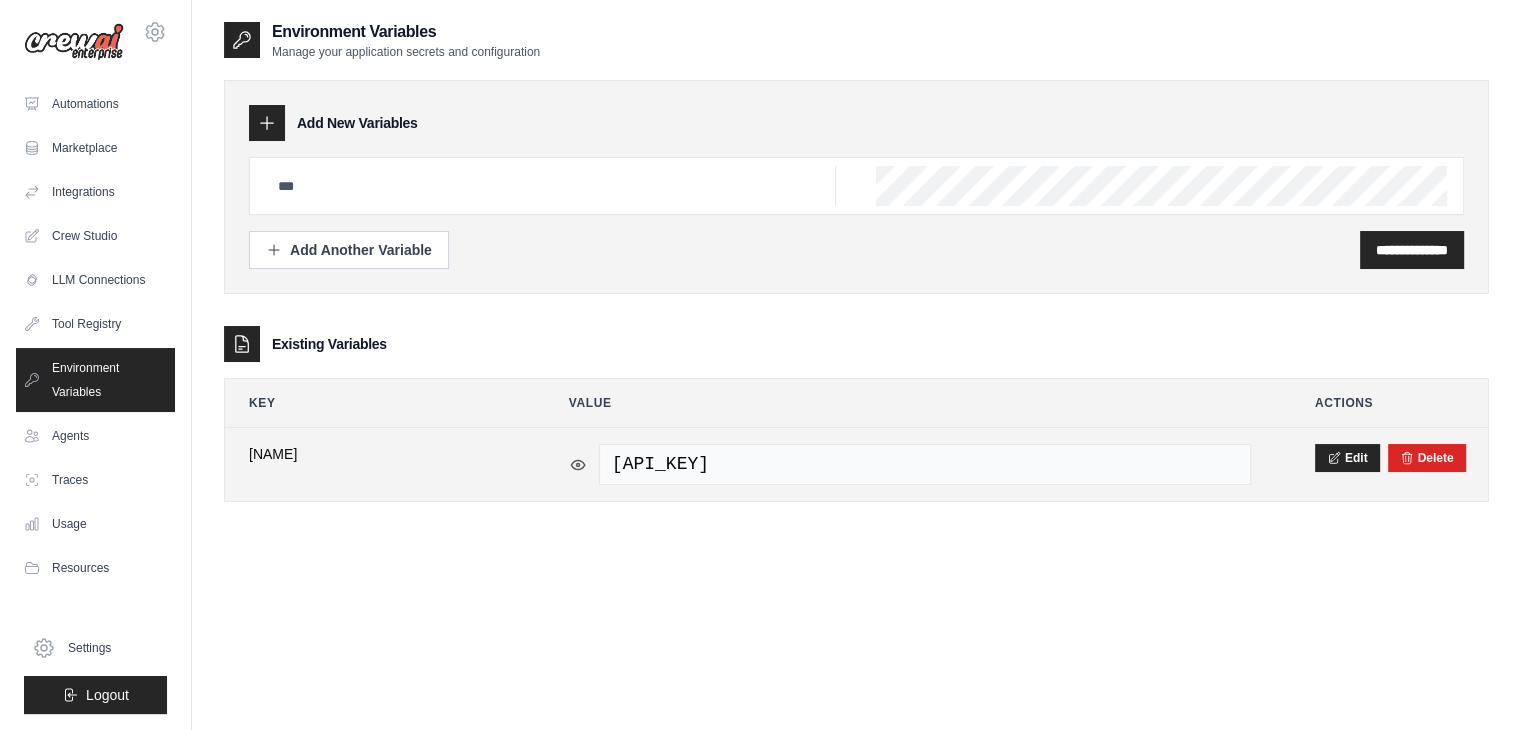 click 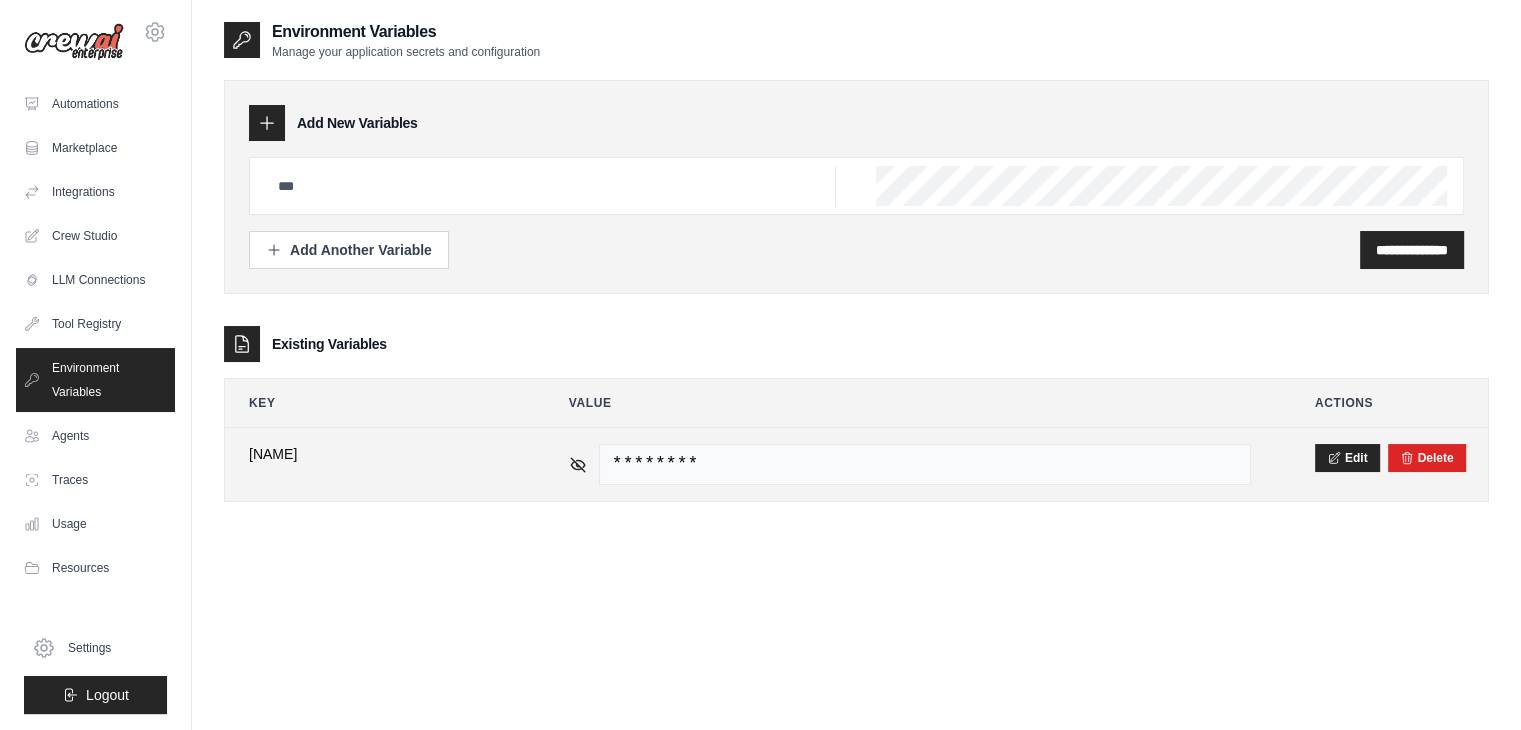 click on "[FIRST]" at bounding box center (377, 454) 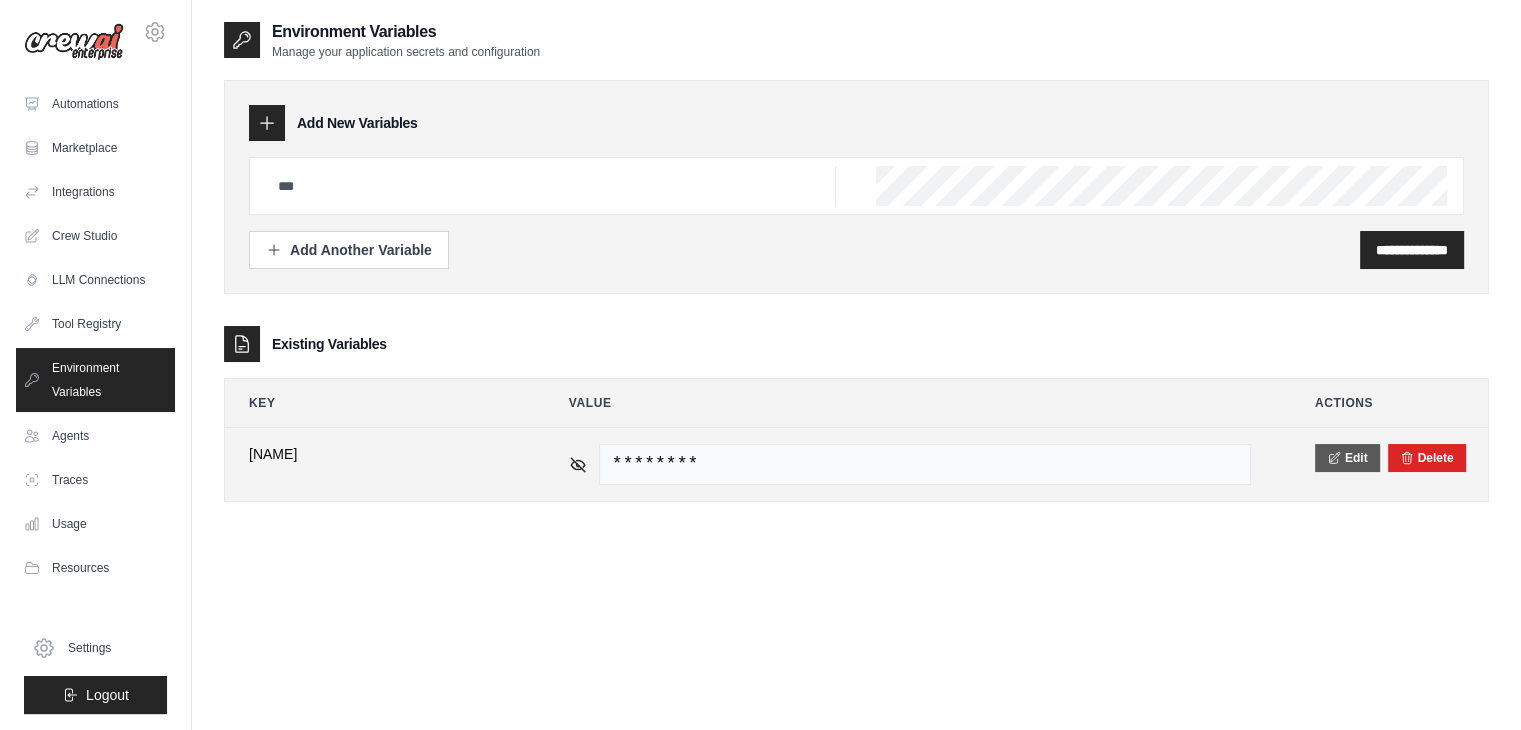 click on "Edit" at bounding box center [1347, 458] 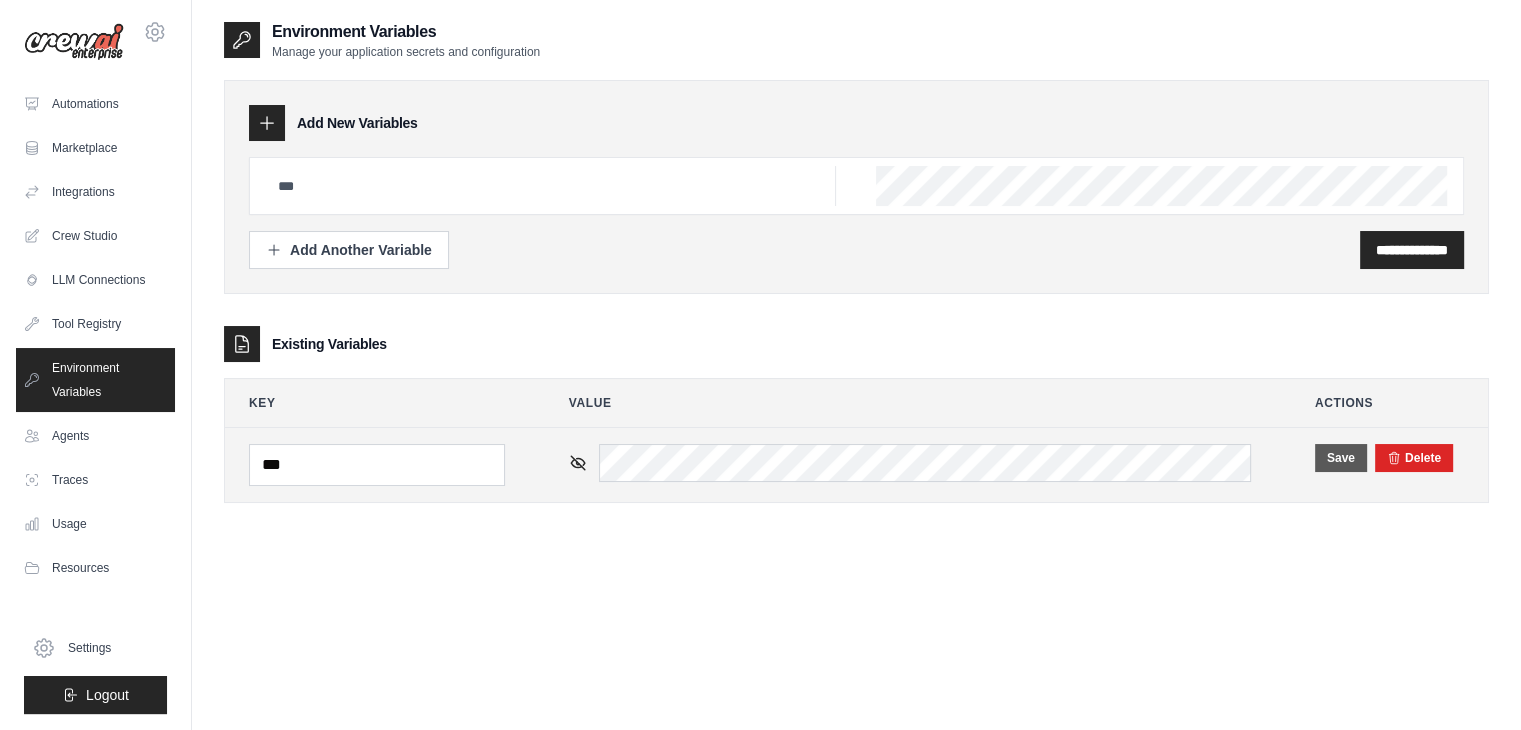 click on "Save" at bounding box center [1341, 458] 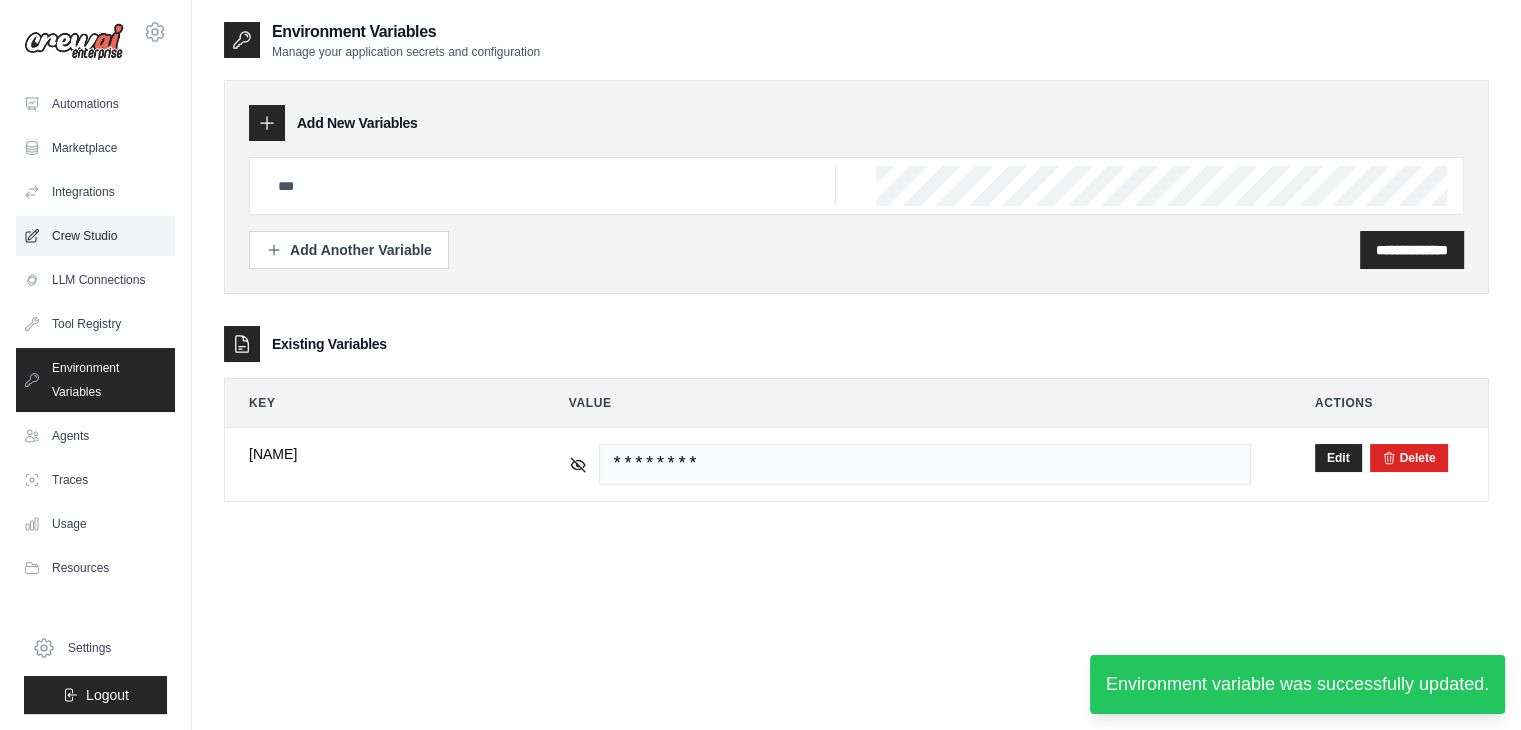 click on "Crew Studio" at bounding box center [95, 236] 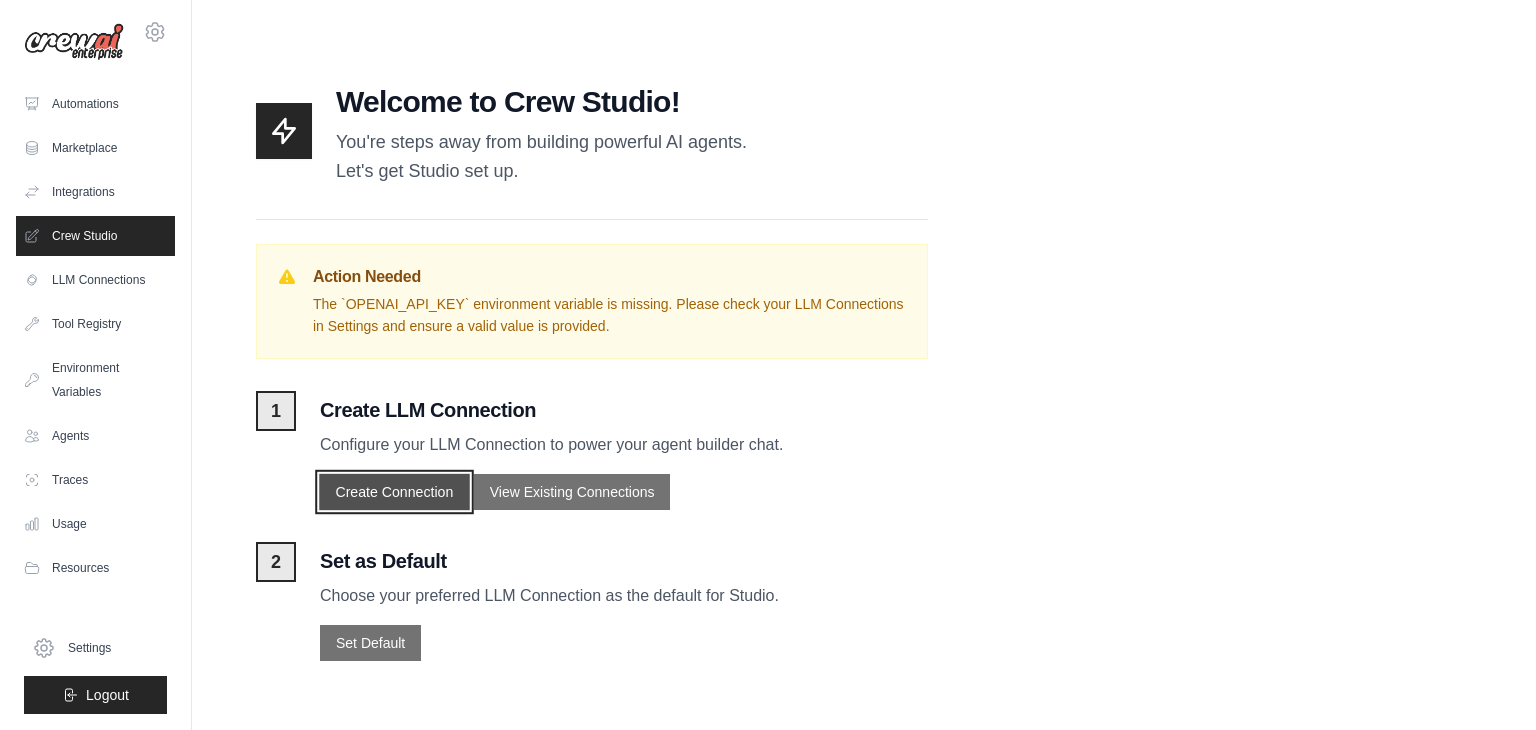 click on "Create Connection" at bounding box center [394, 492] 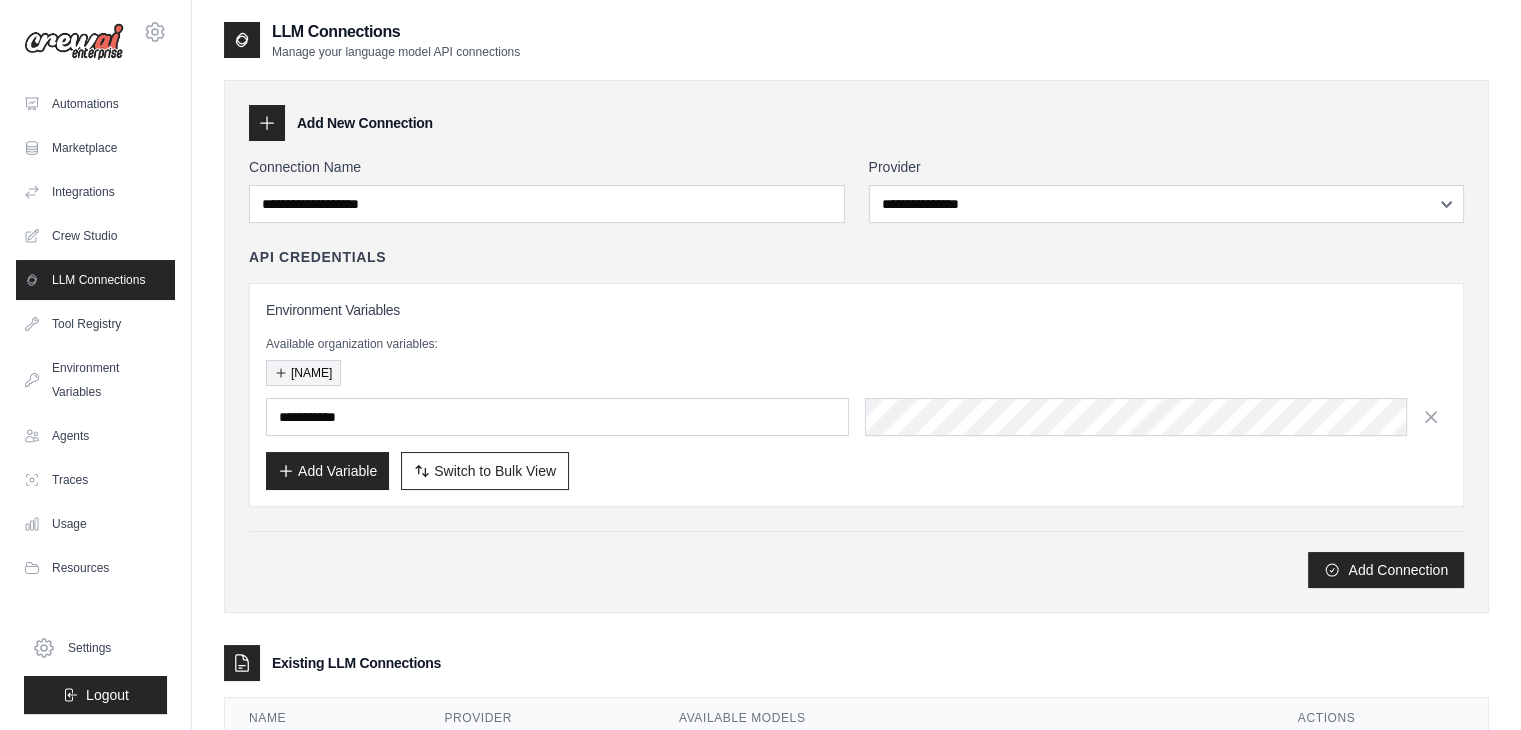 click on "[FIRST]" at bounding box center (303, 373) 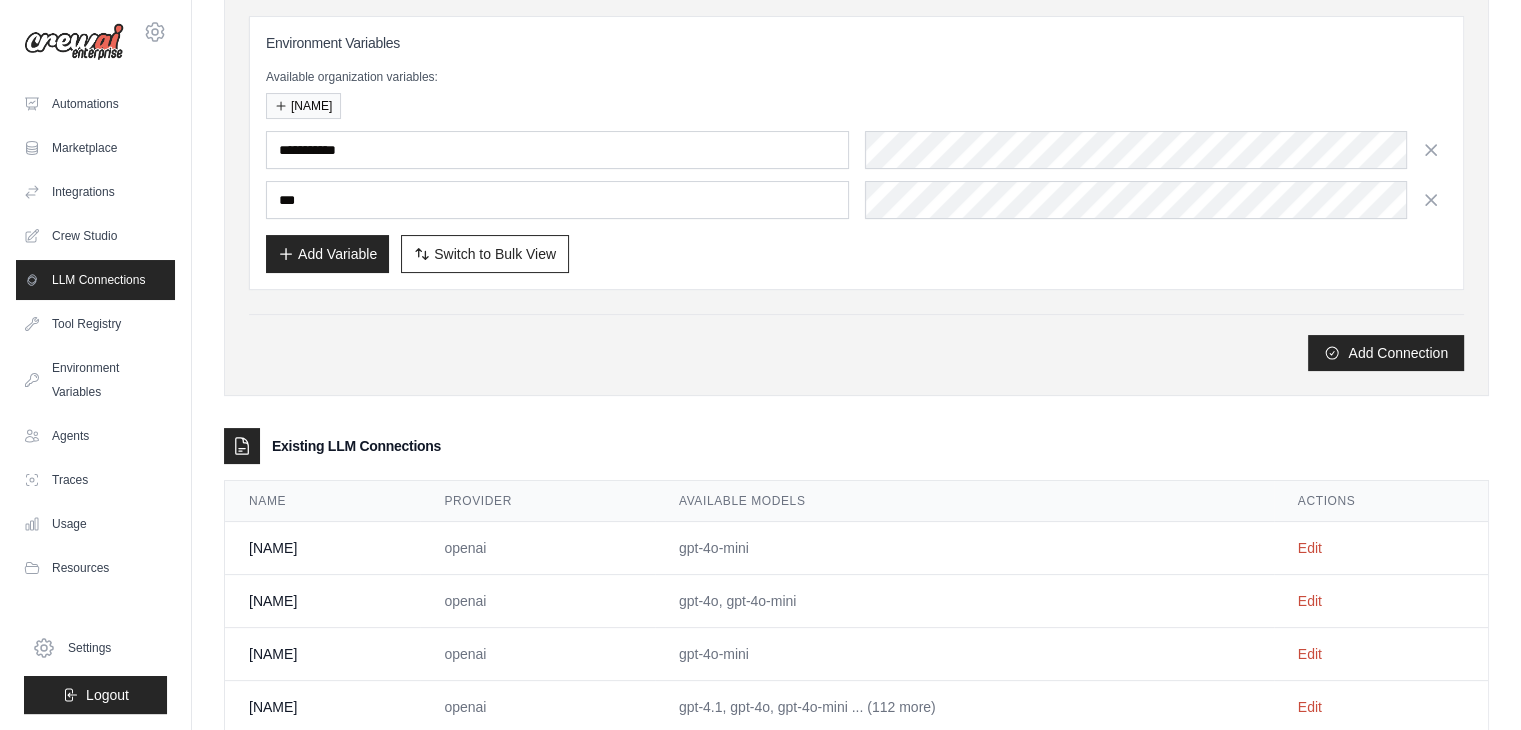 scroll, scrollTop: 319, scrollLeft: 0, axis: vertical 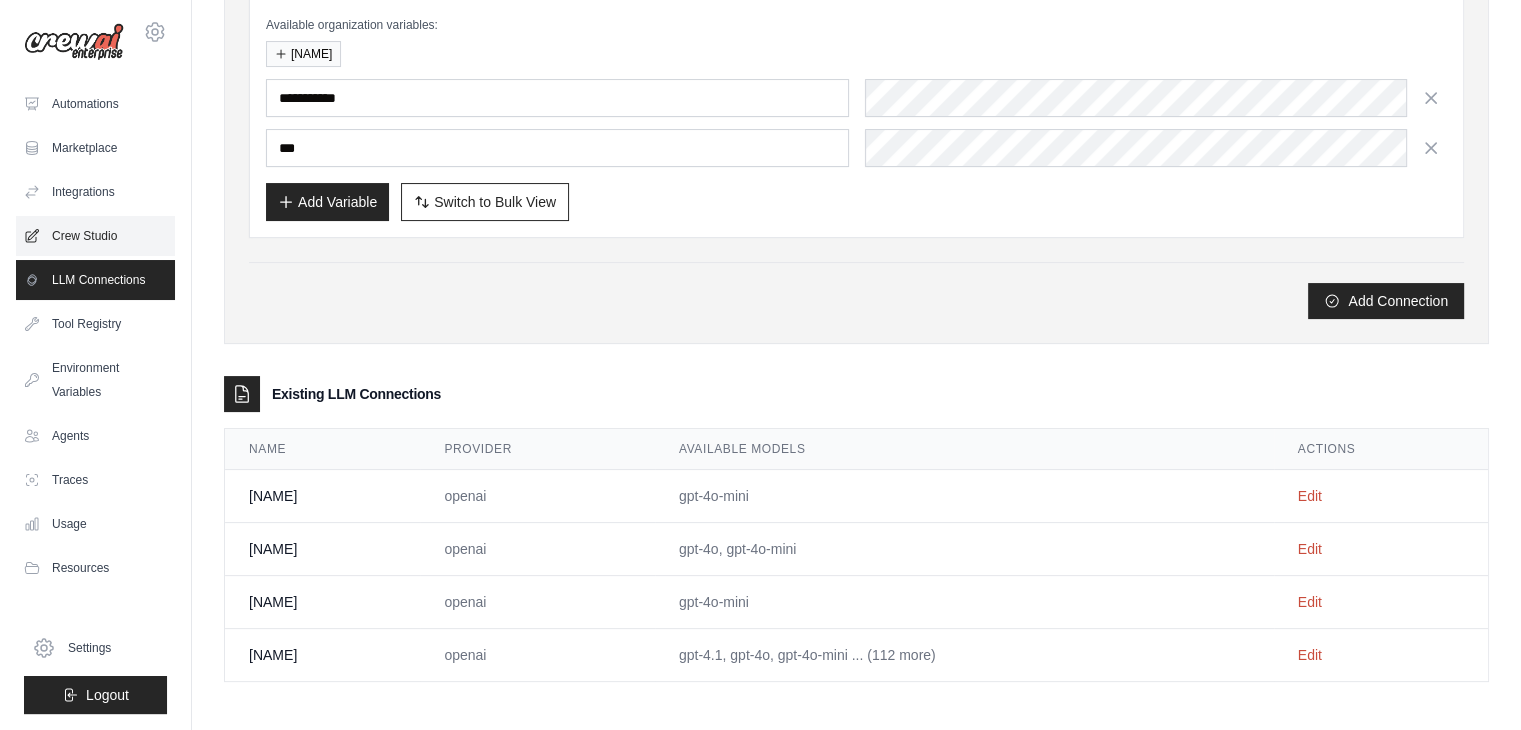 click on "Crew Studio" at bounding box center (95, 236) 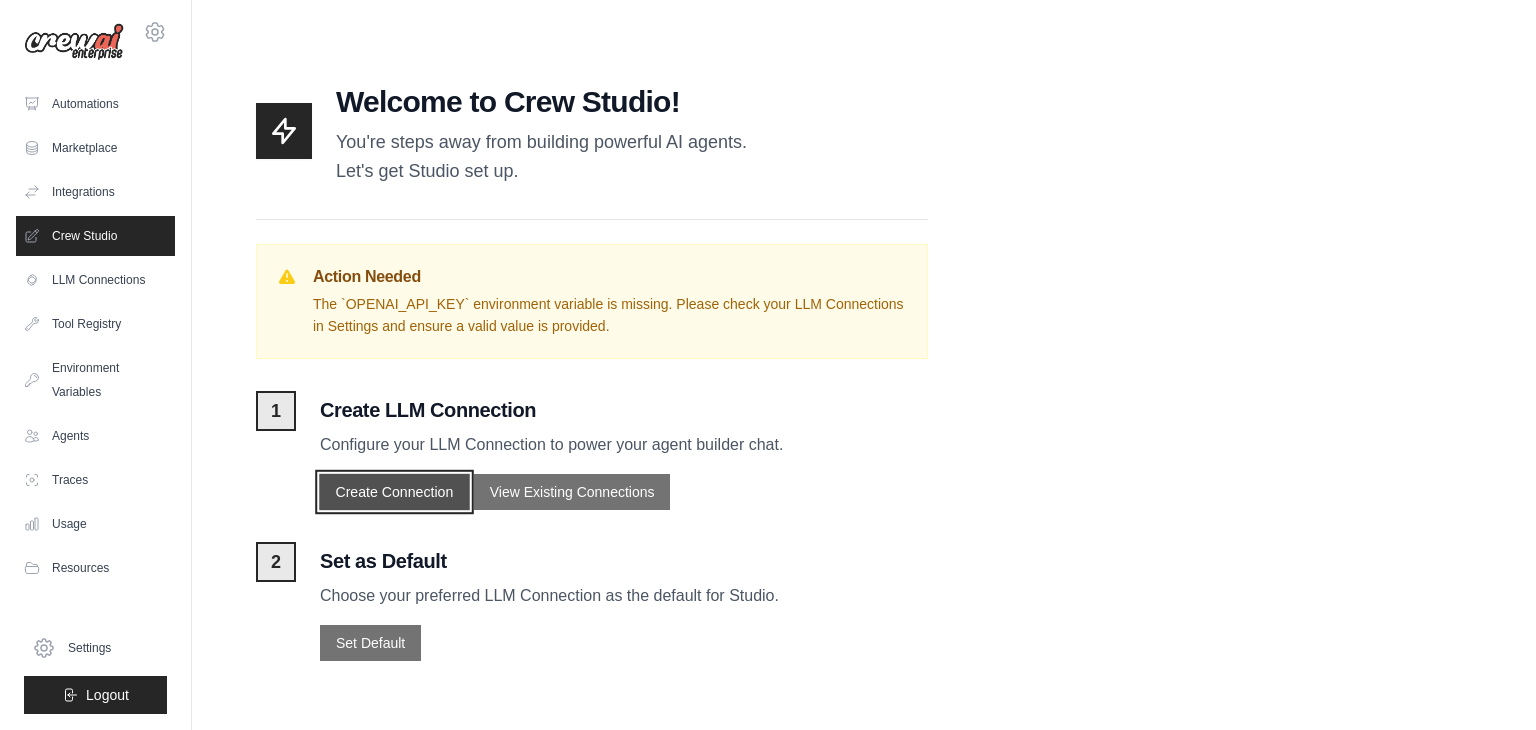 click on "Create Connection" at bounding box center [394, 492] 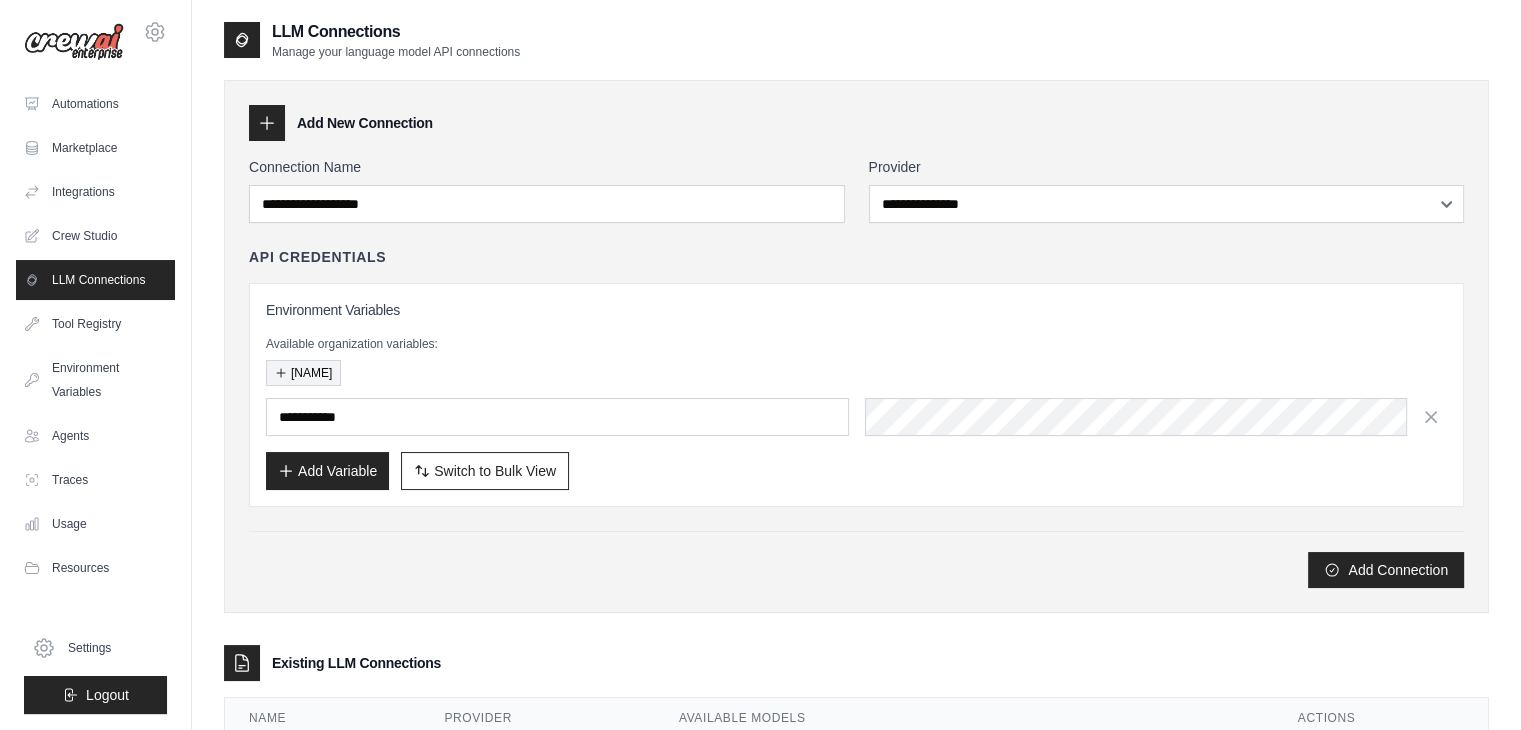 drag, startPoint x: 287, startPoint y: 393, endPoint x: 292, endPoint y: 371, distance: 22.561028 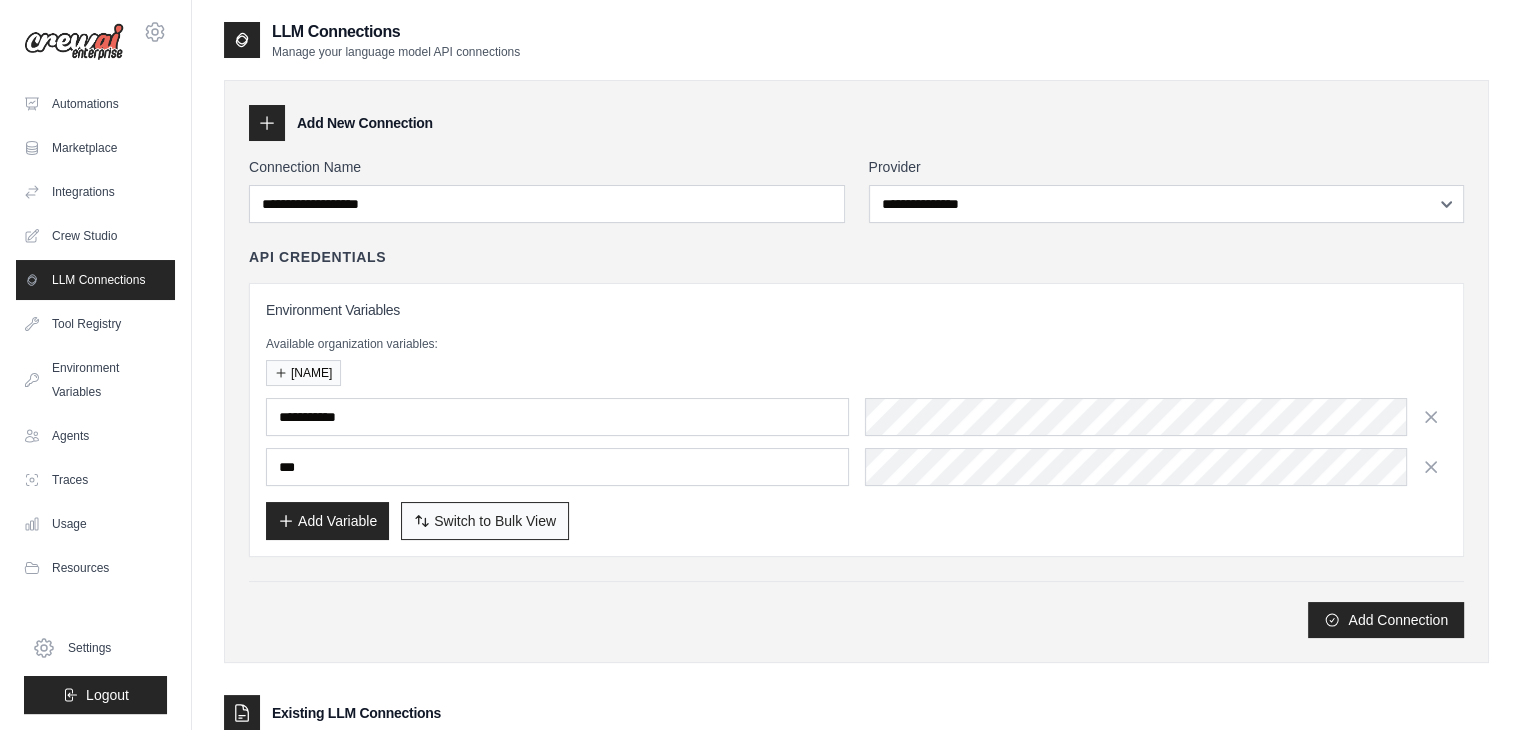 click on "Switch to Bulk View" at bounding box center [495, 521] 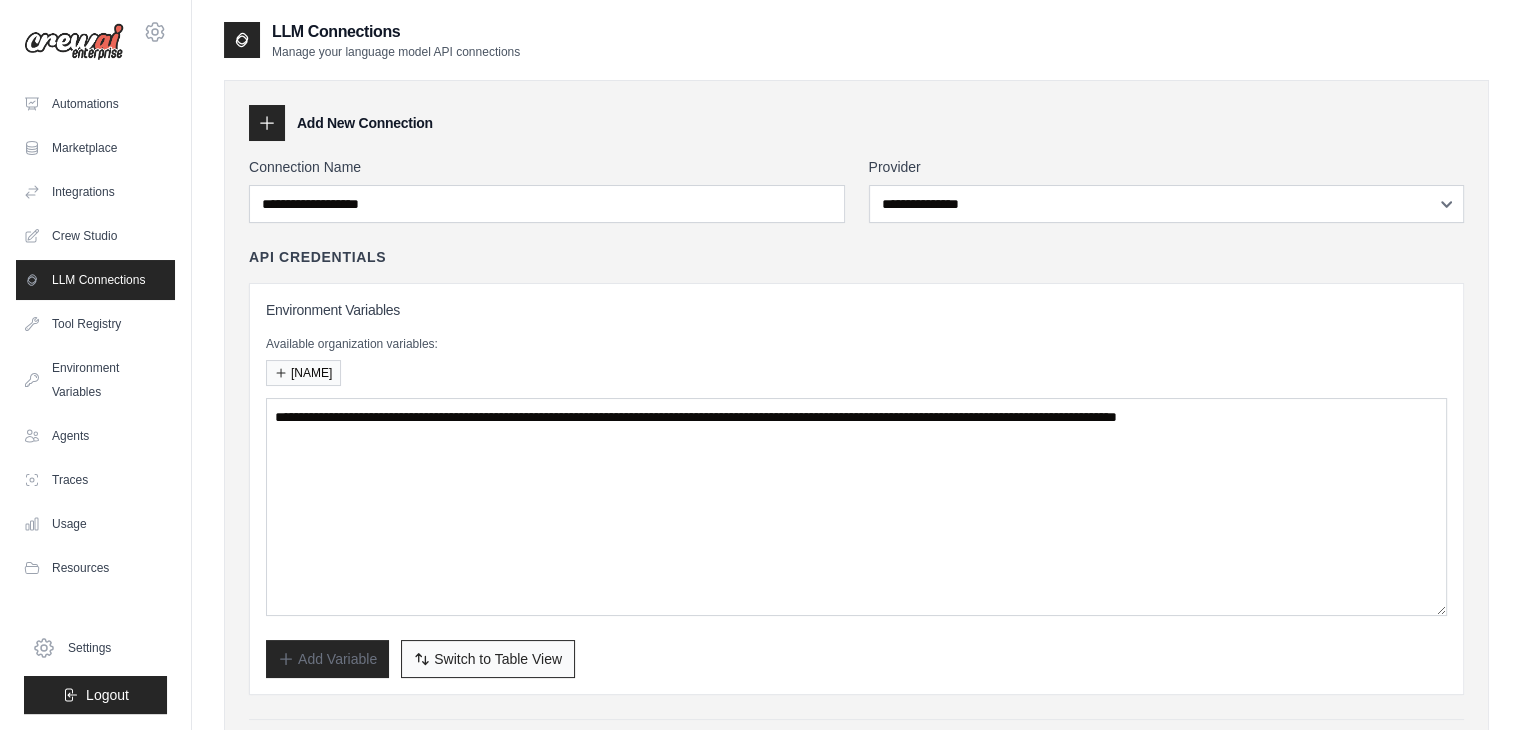 click on "Switch to Bulk View
Switch to Table View" at bounding box center (488, 659) 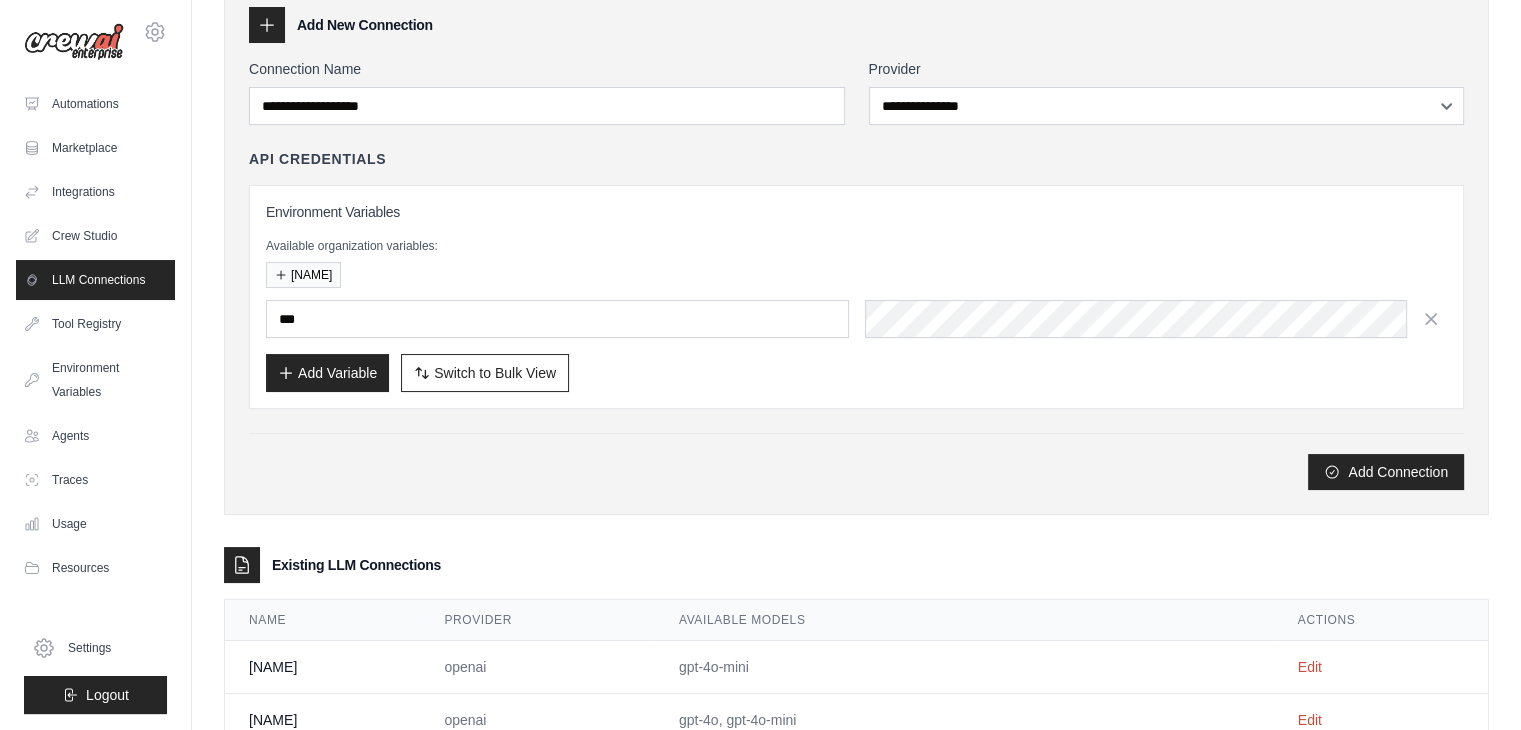 scroll, scrollTop: 69, scrollLeft: 0, axis: vertical 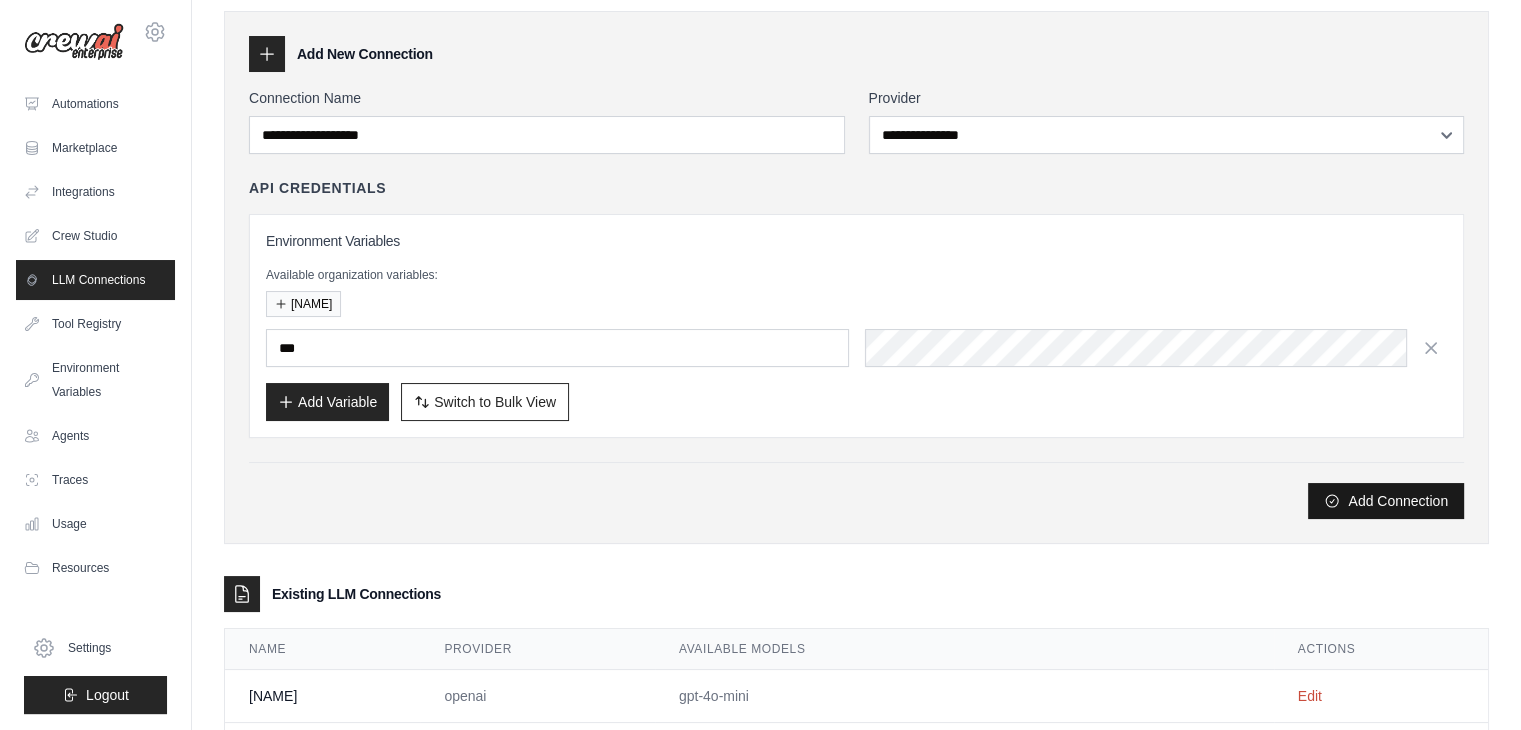 click on "Add Connection" at bounding box center [1386, 501] 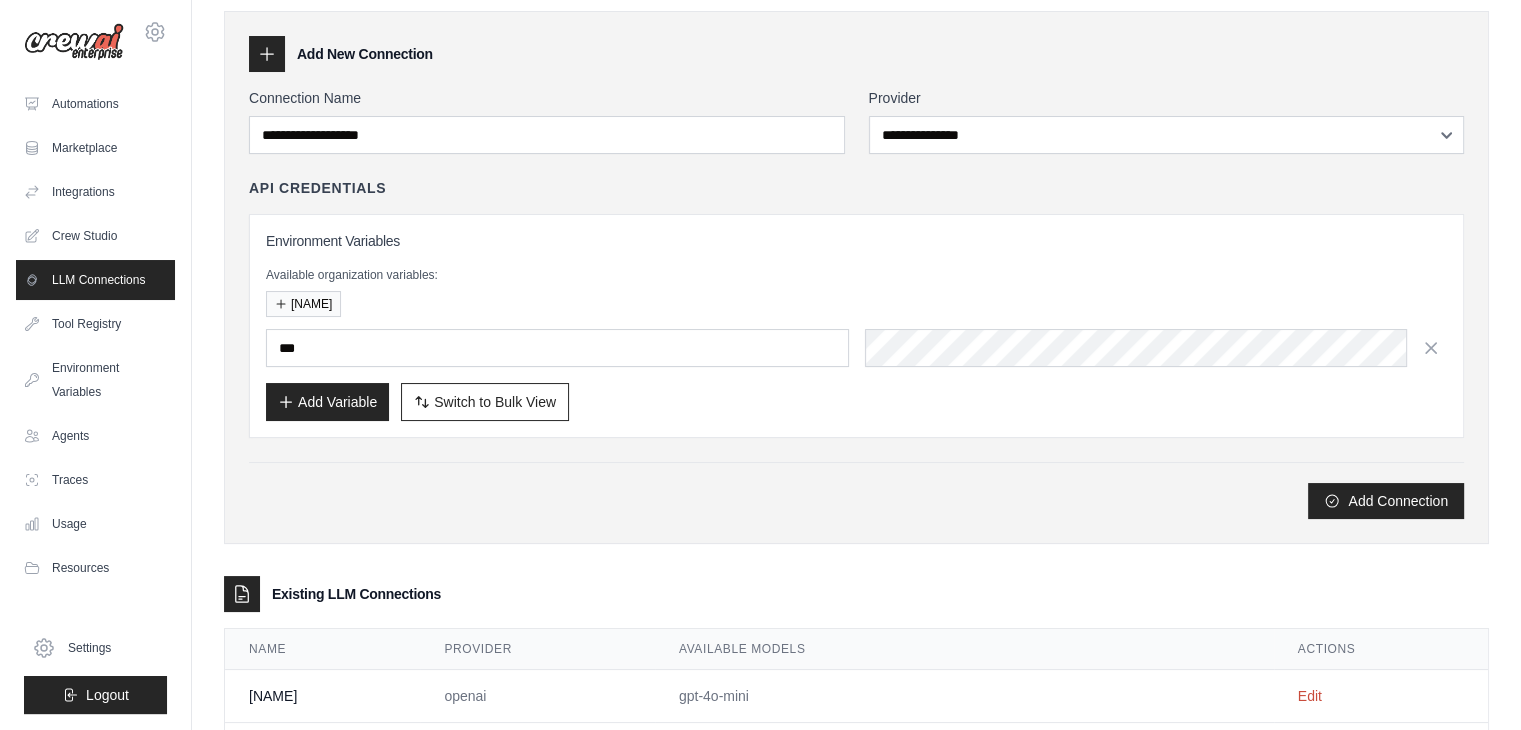 drag, startPoint x: 892, startPoint y: 473, endPoint x: 710, endPoint y: 581, distance: 211.63176 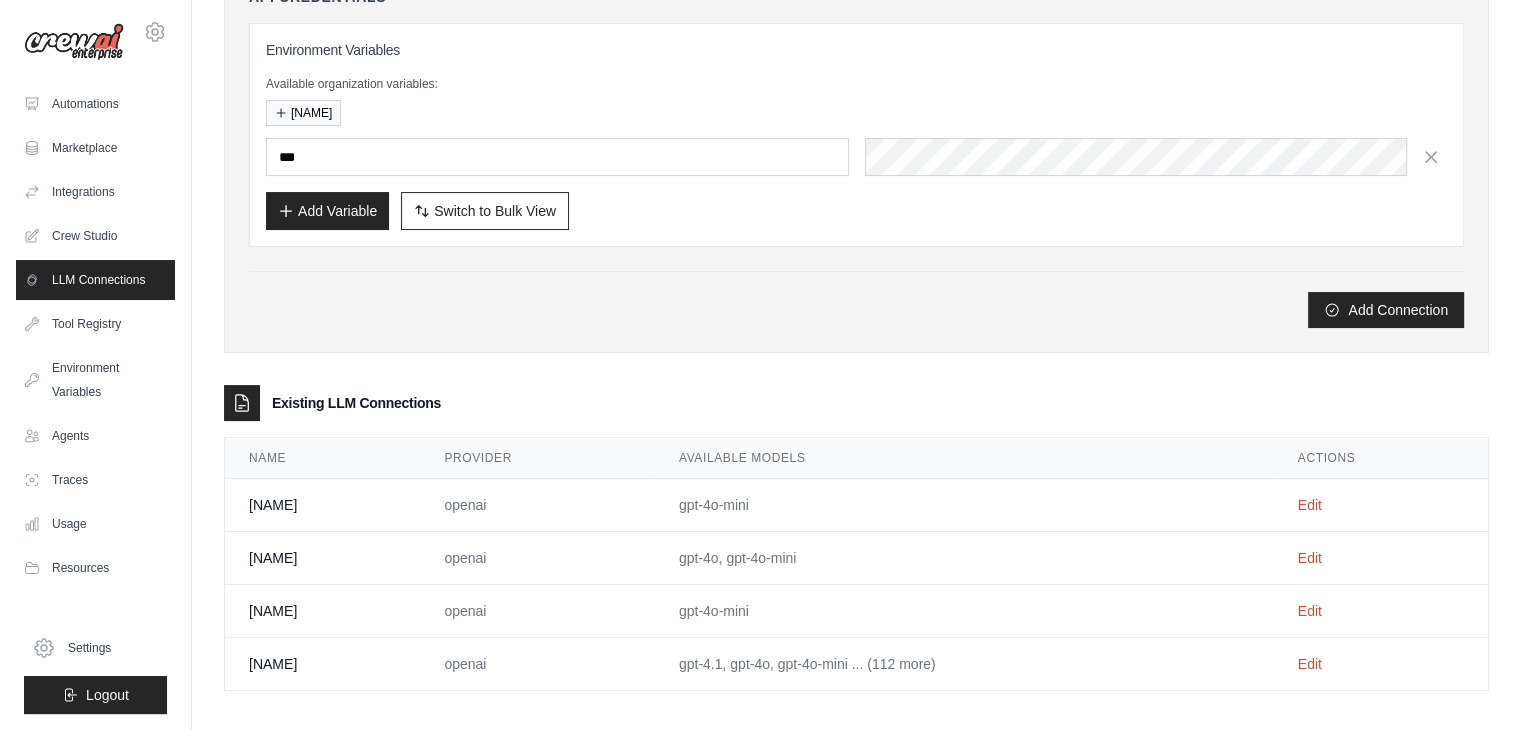 scroll, scrollTop: 269, scrollLeft: 0, axis: vertical 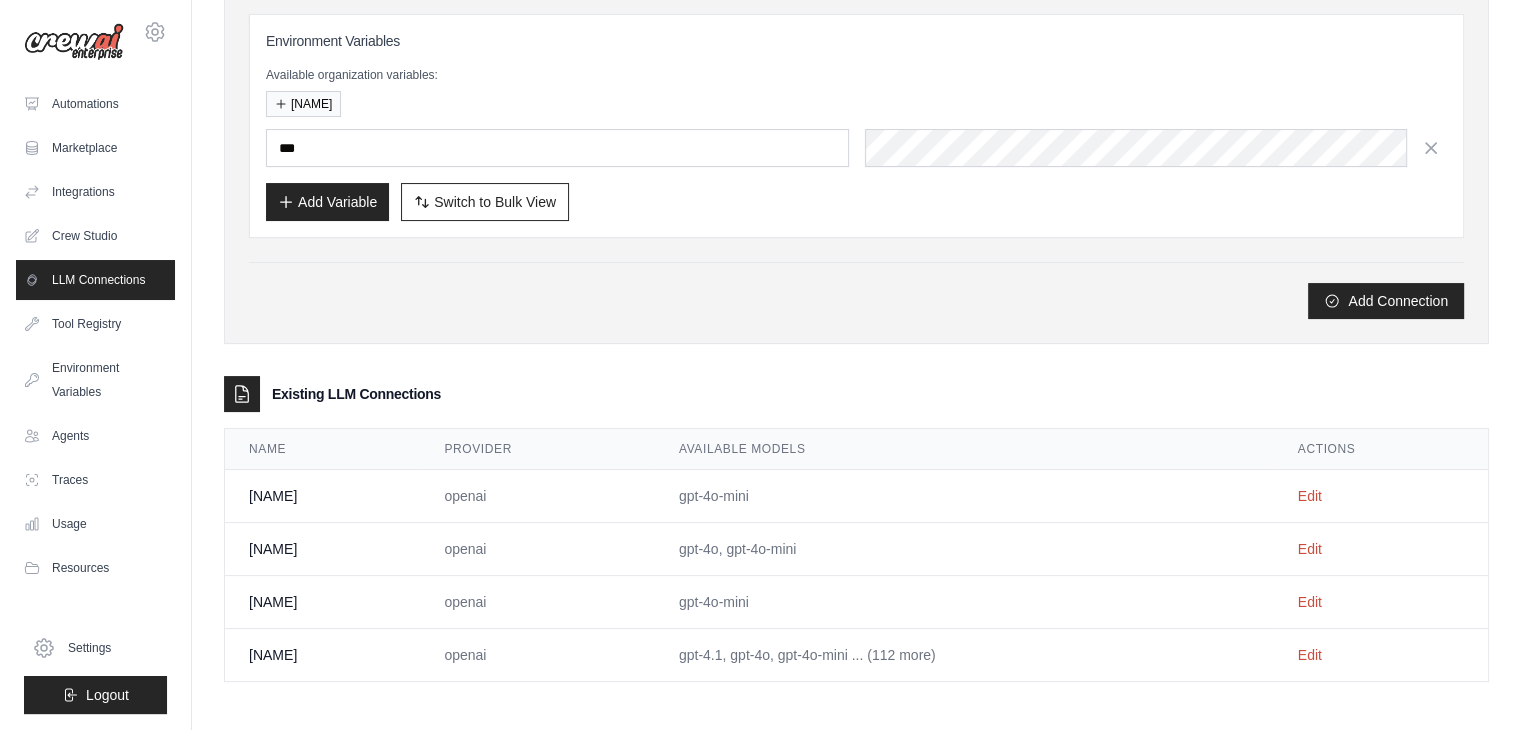 click on "gpt-4o, gpt-4o-mini" at bounding box center [964, 549] 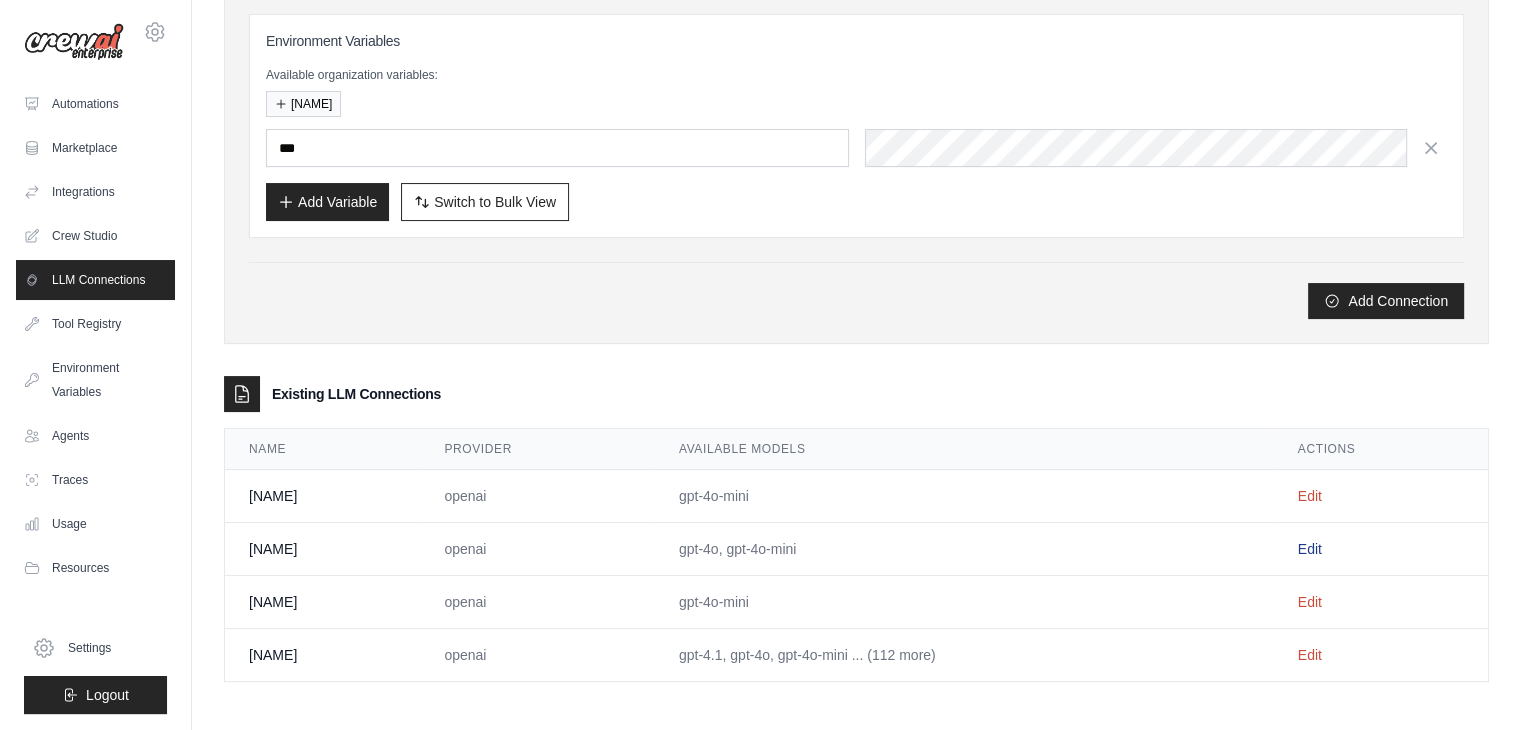 click on "Edit" at bounding box center (1310, 549) 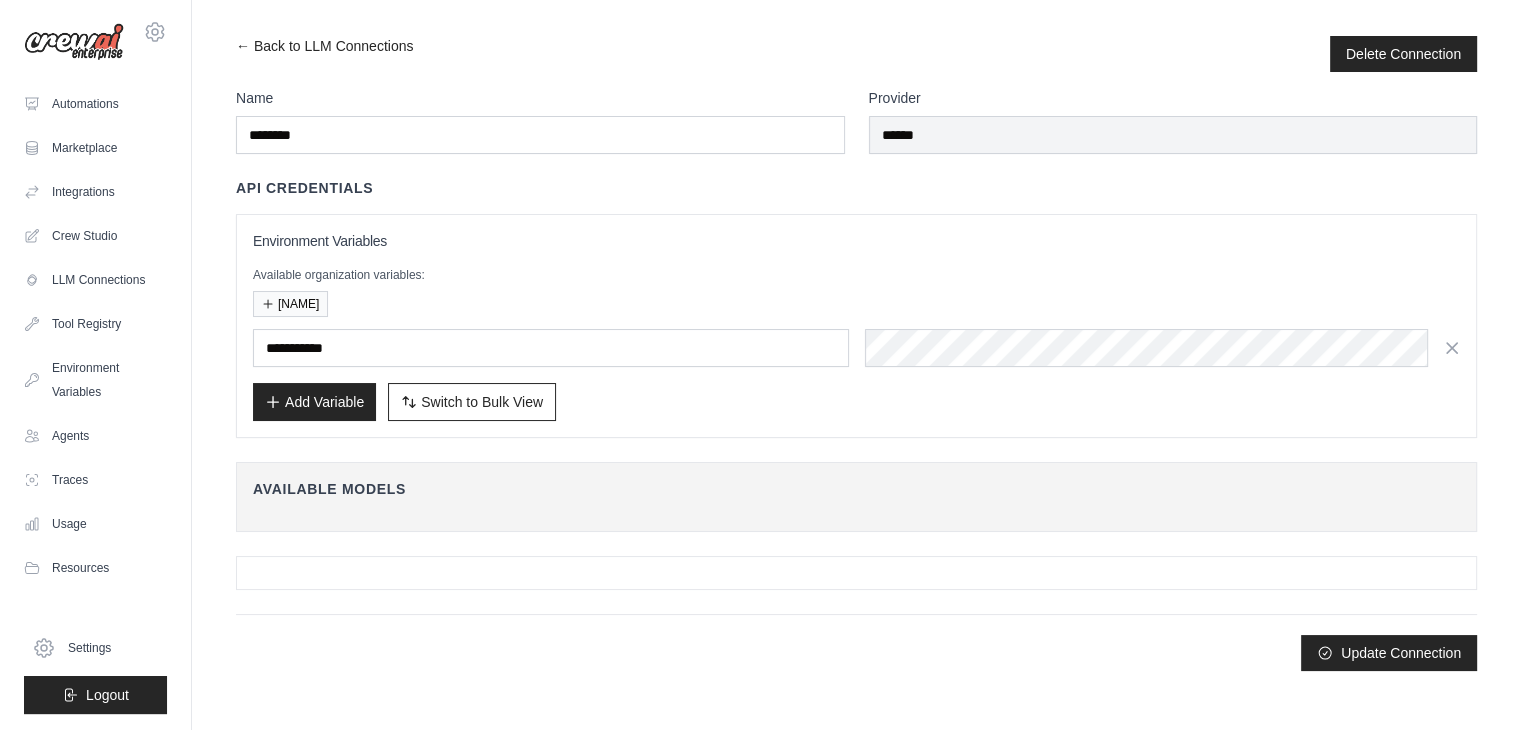 scroll, scrollTop: 0, scrollLeft: 0, axis: both 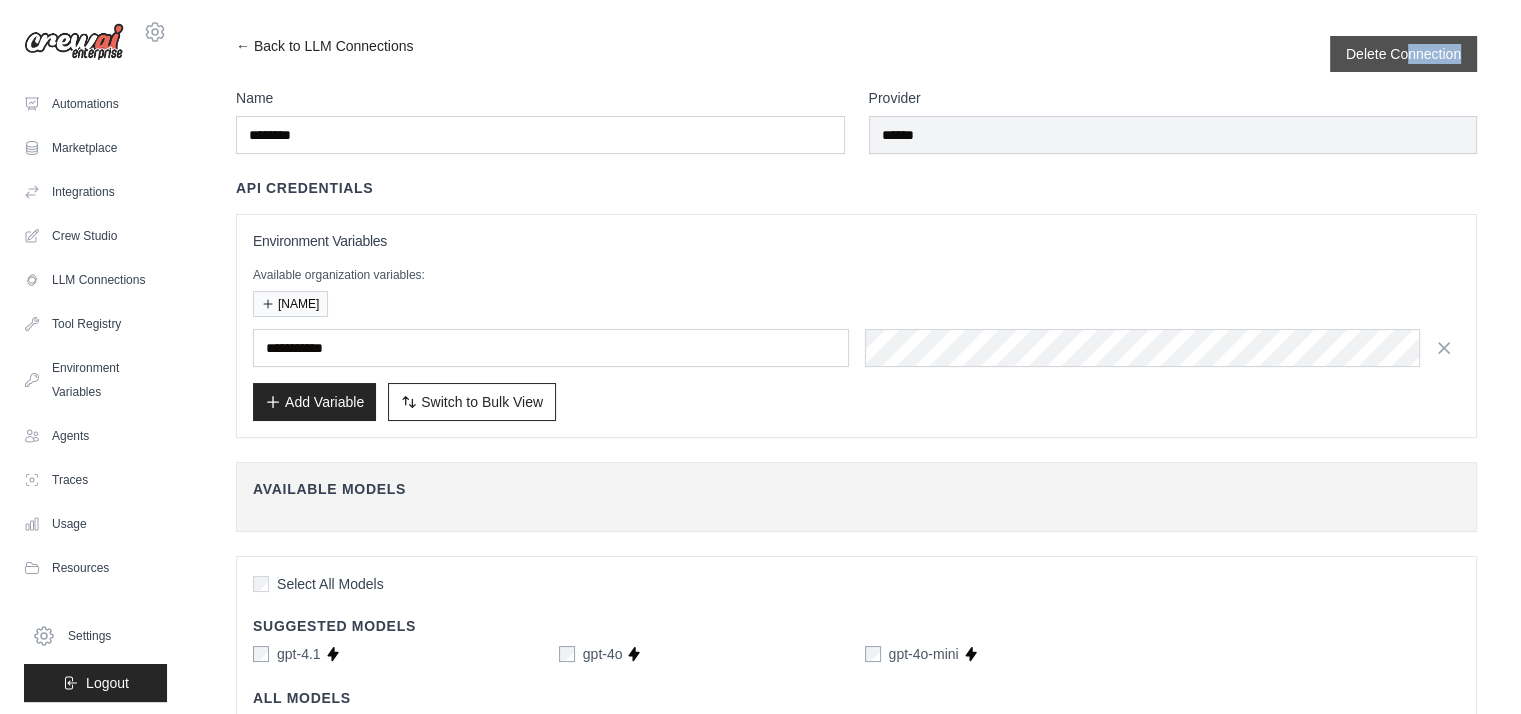 click on "Delete Connection" at bounding box center [1403, 54] 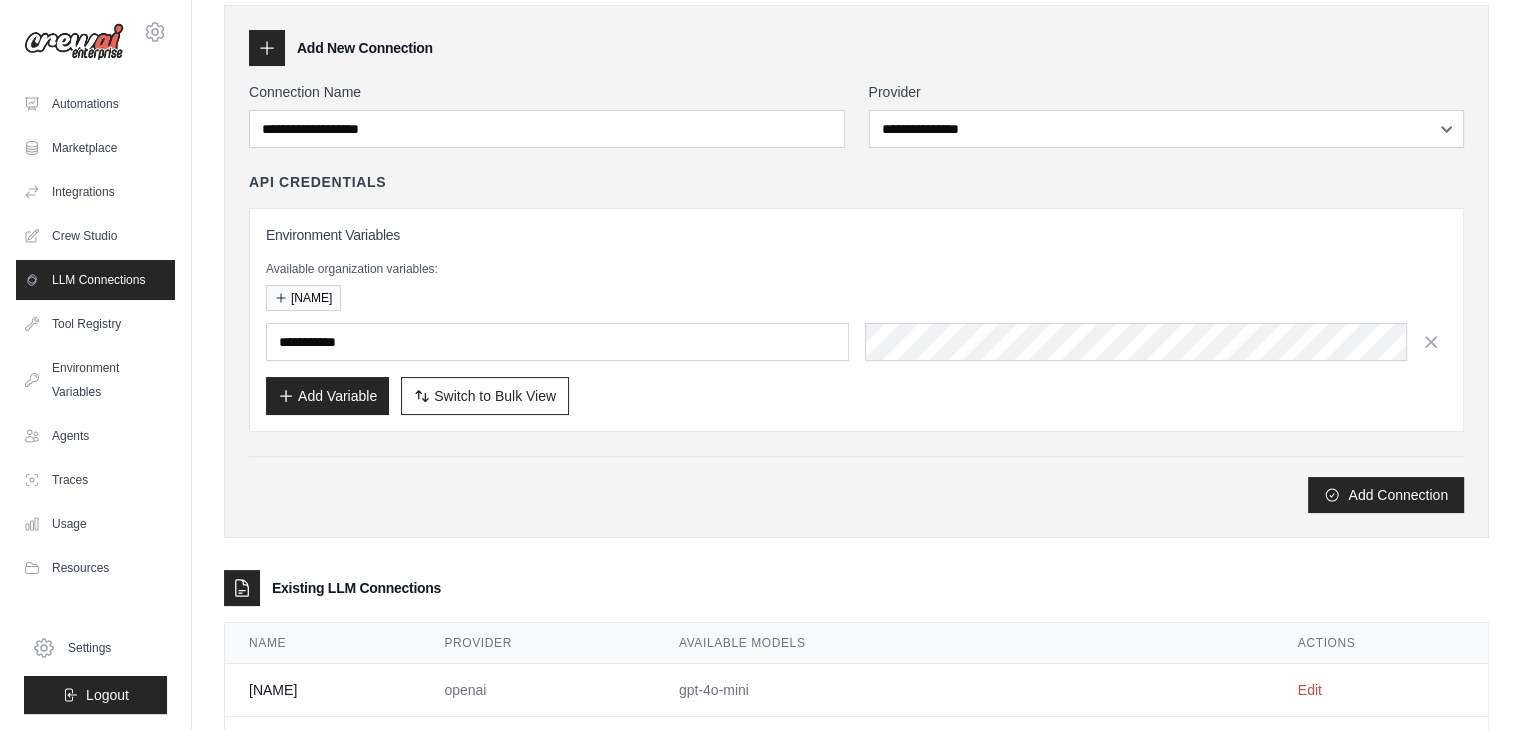 scroll, scrollTop: 284, scrollLeft: 0, axis: vertical 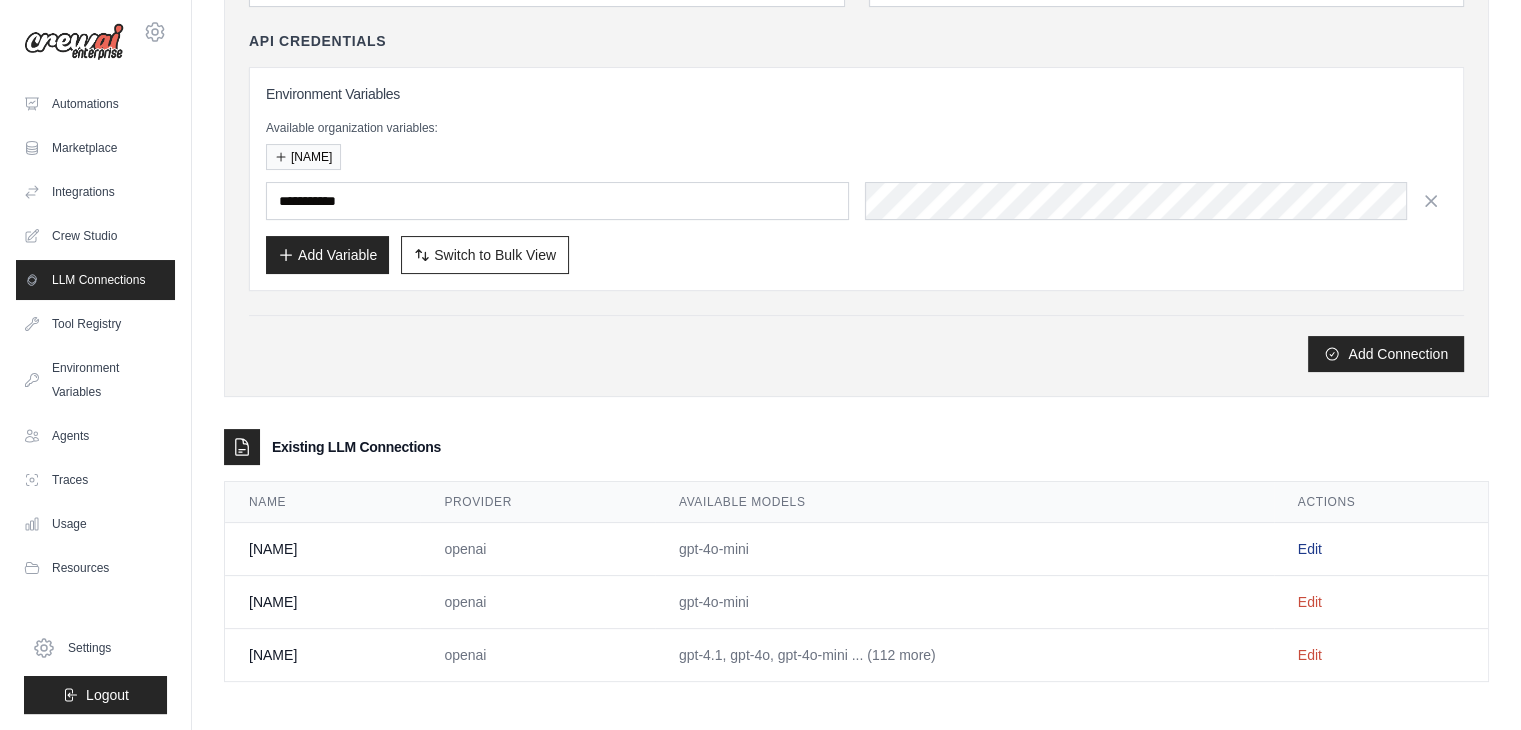 click on "Edit" at bounding box center (1310, 549) 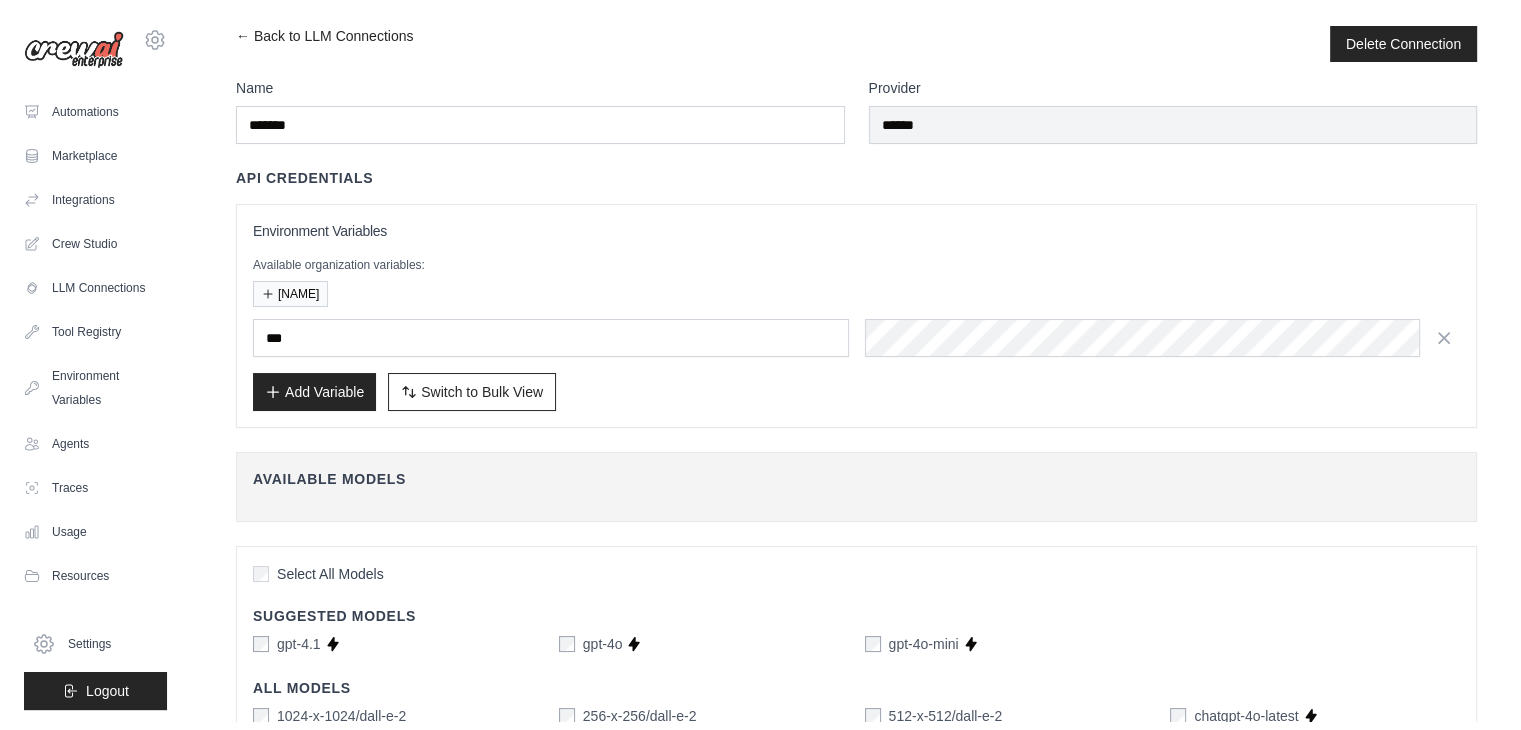 scroll, scrollTop: 0, scrollLeft: 0, axis: both 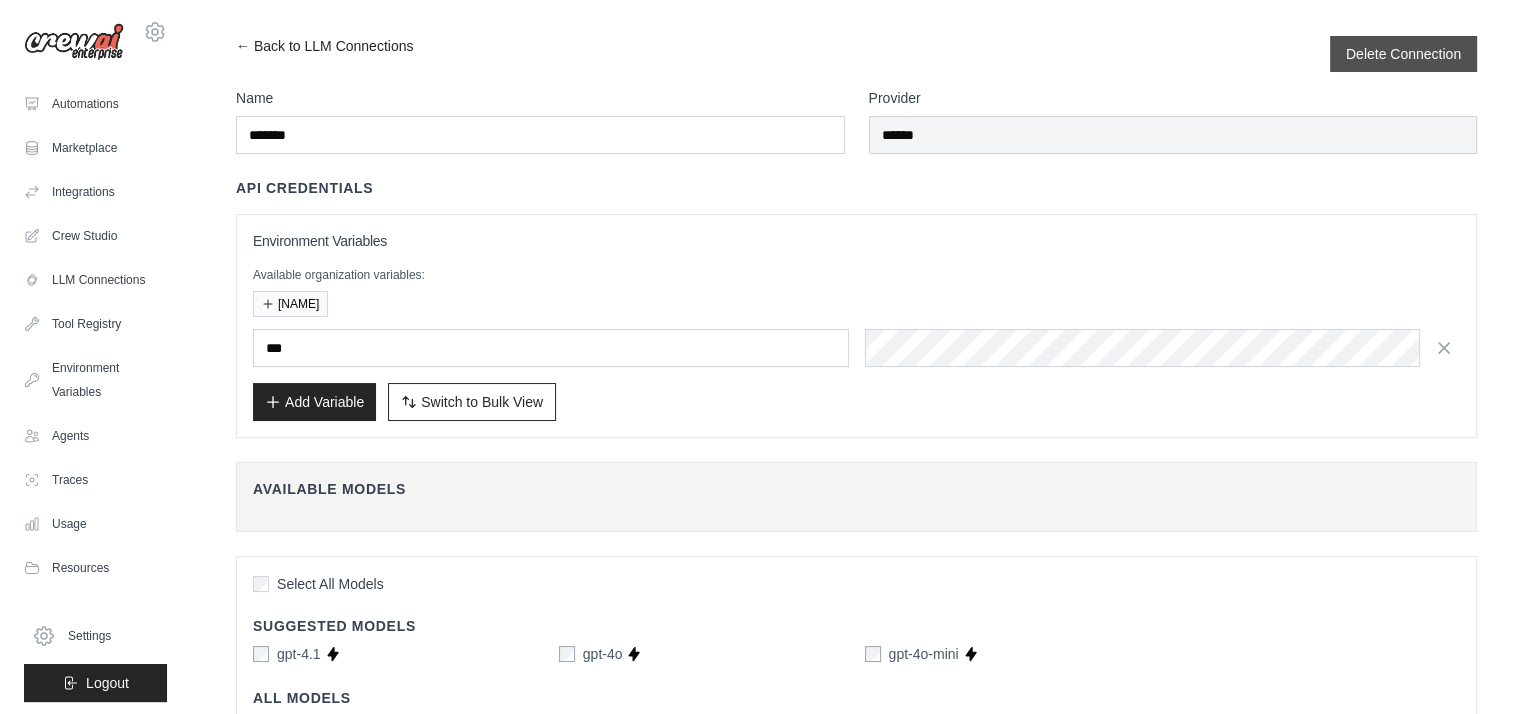 click on "Delete Connection" at bounding box center (1403, 54) 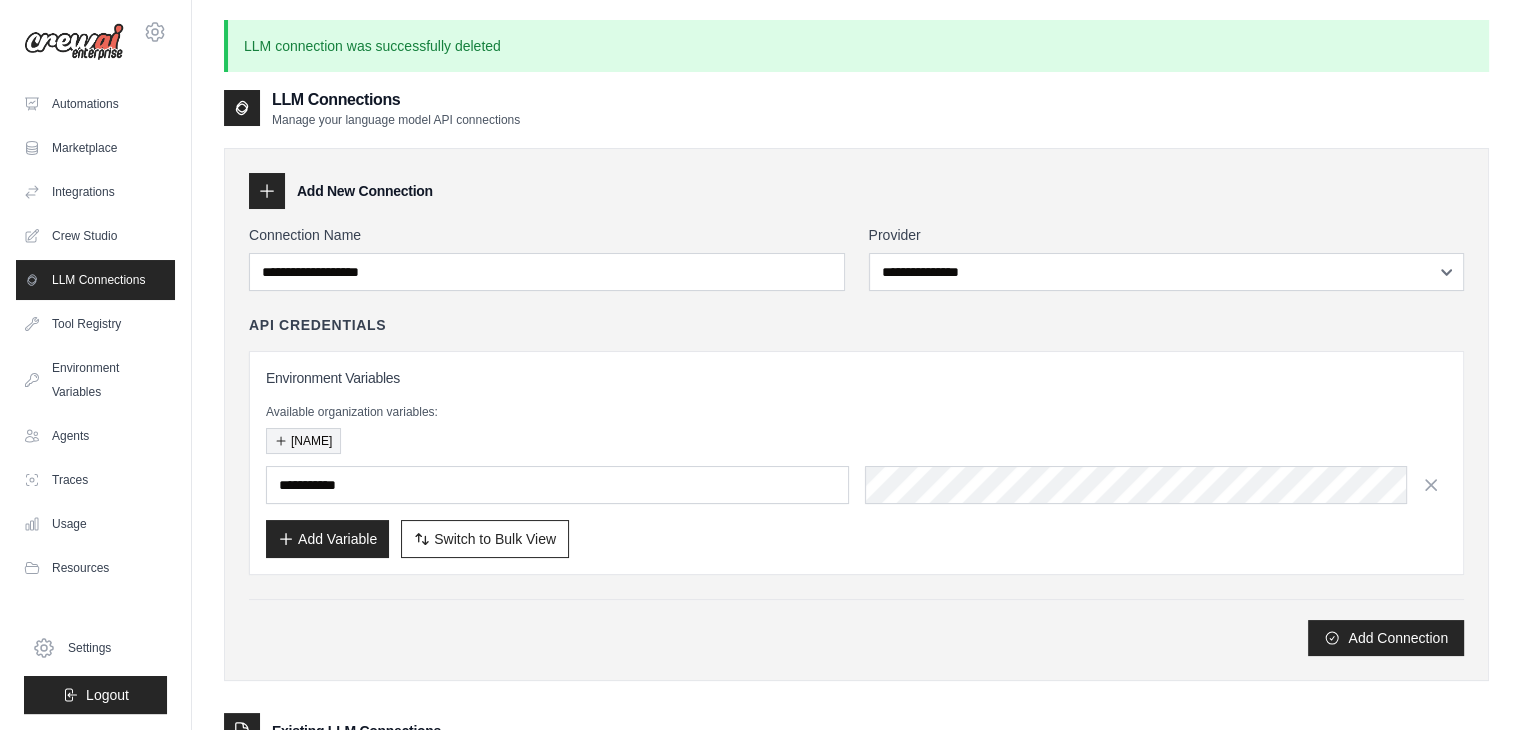 click on "[FIRST]" at bounding box center (303, 441) 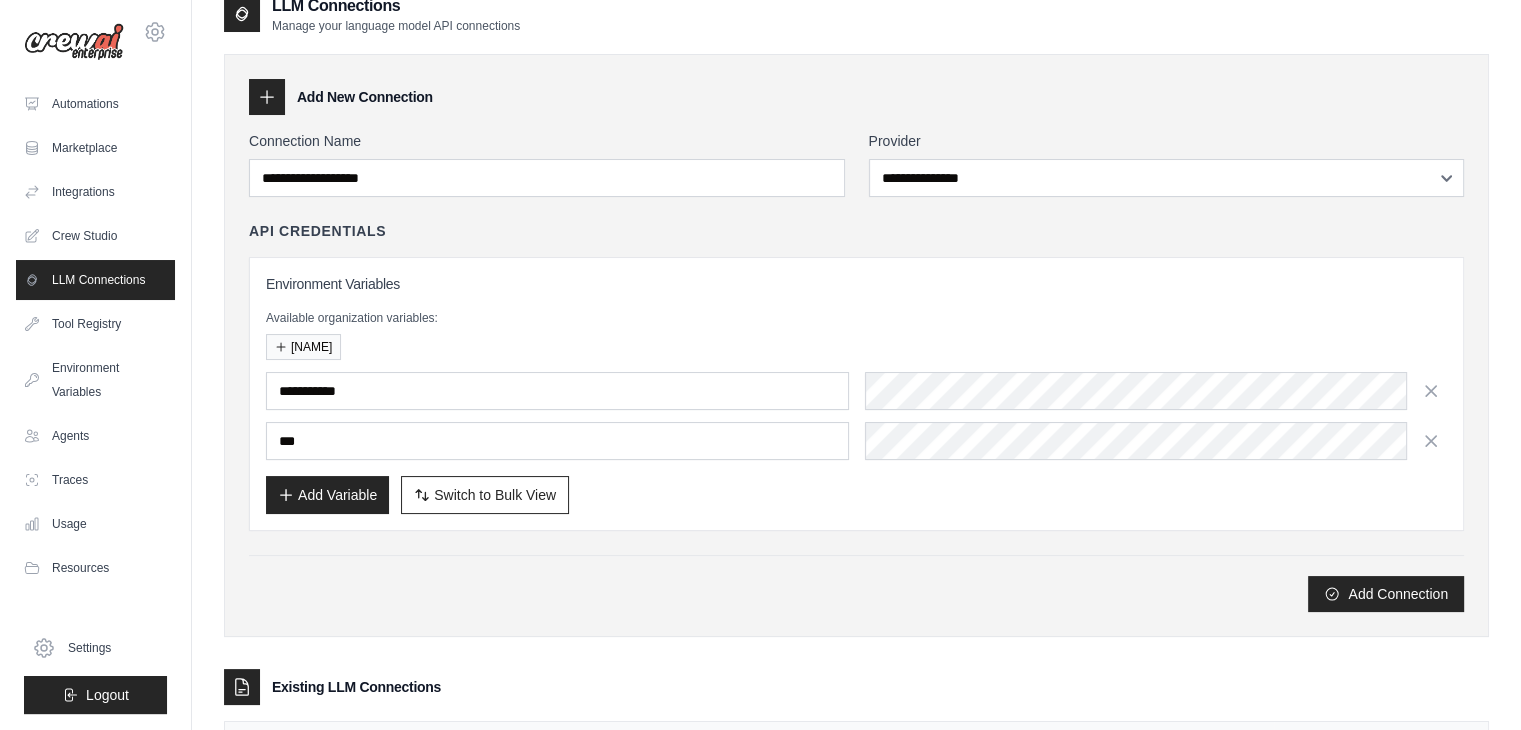 scroll, scrollTop: 281, scrollLeft: 0, axis: vertical 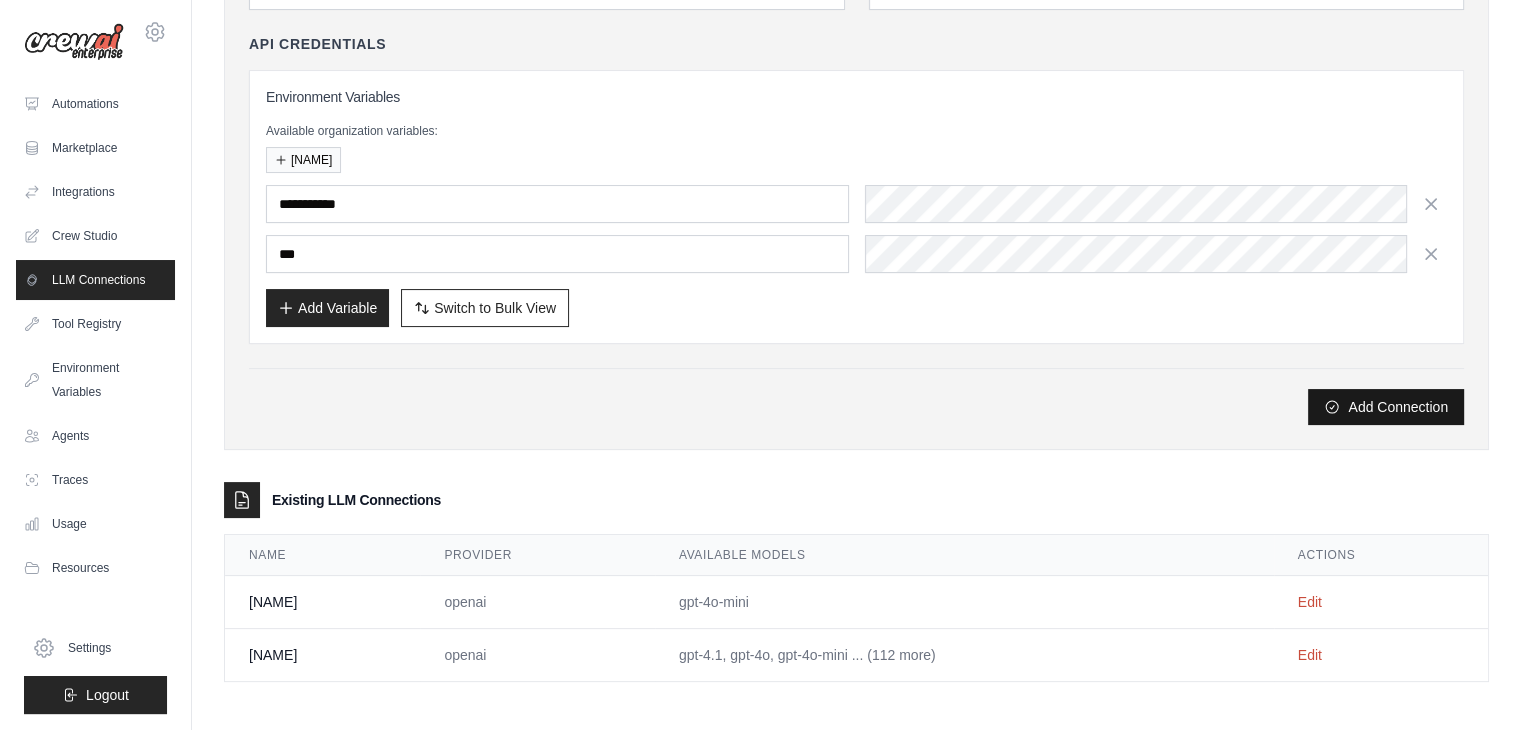 click on "Add Connection" at bounding box center (1386, 407) 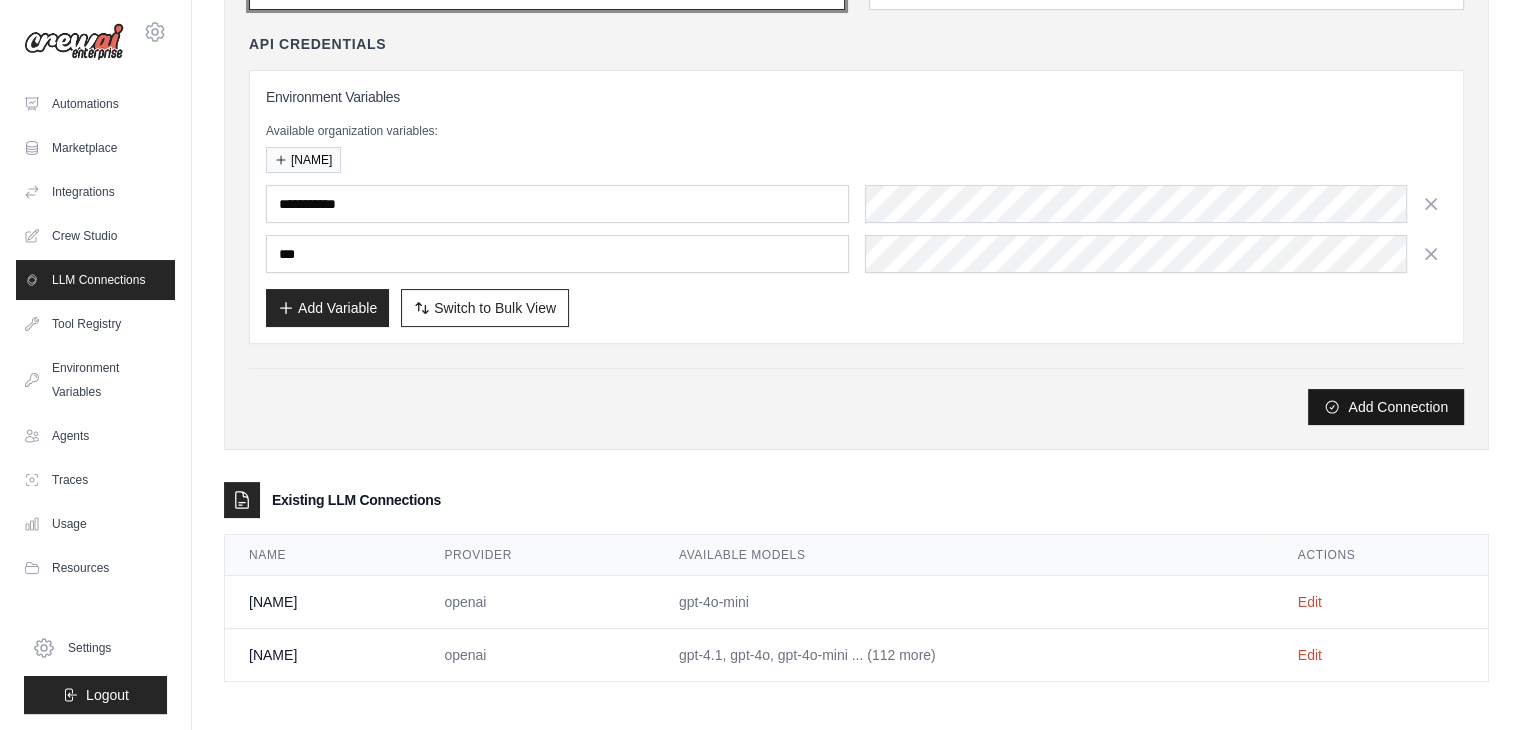 scroll, scrollTop: 252, scrollLeft: 0, axis: vertical 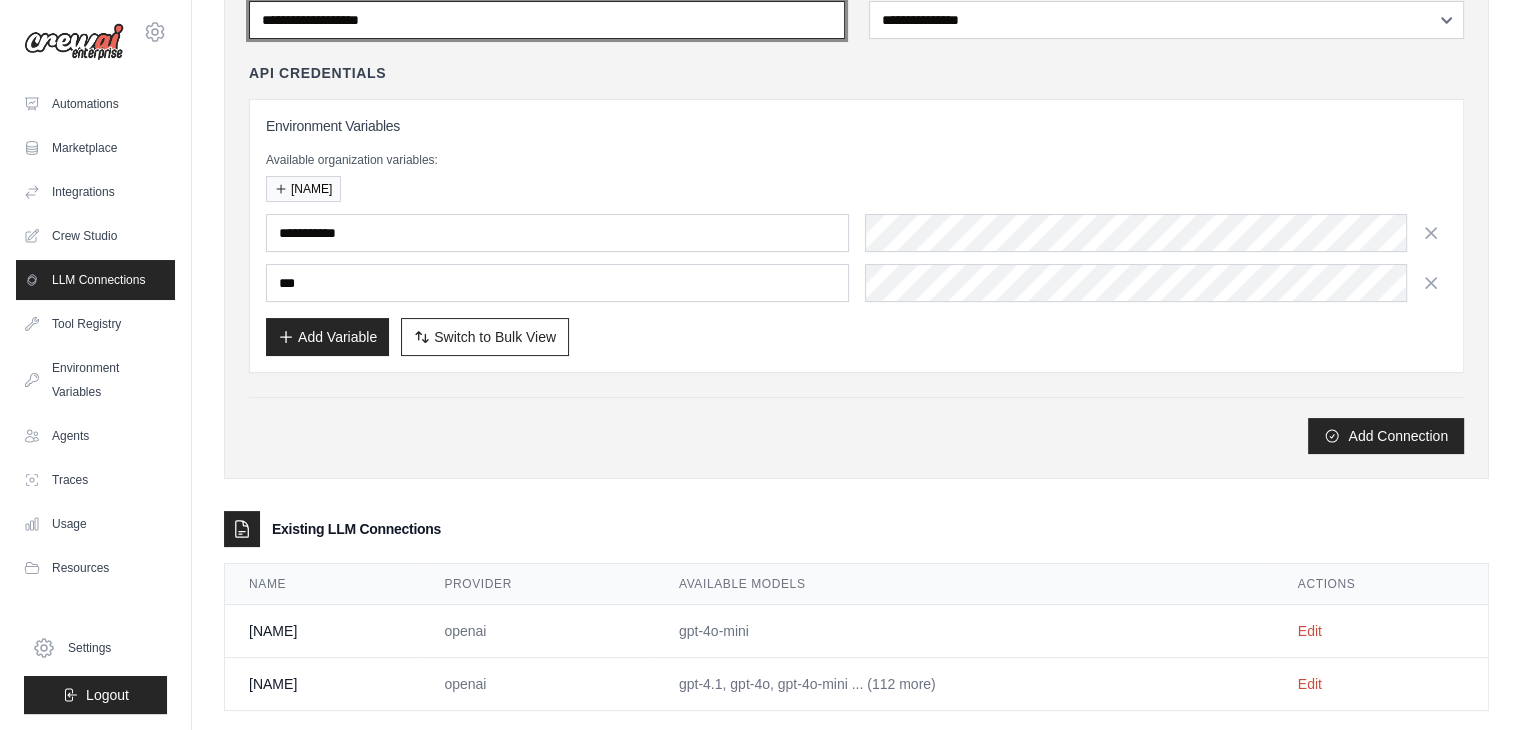 click on "Connection Name" at bounding box center (547, 20) 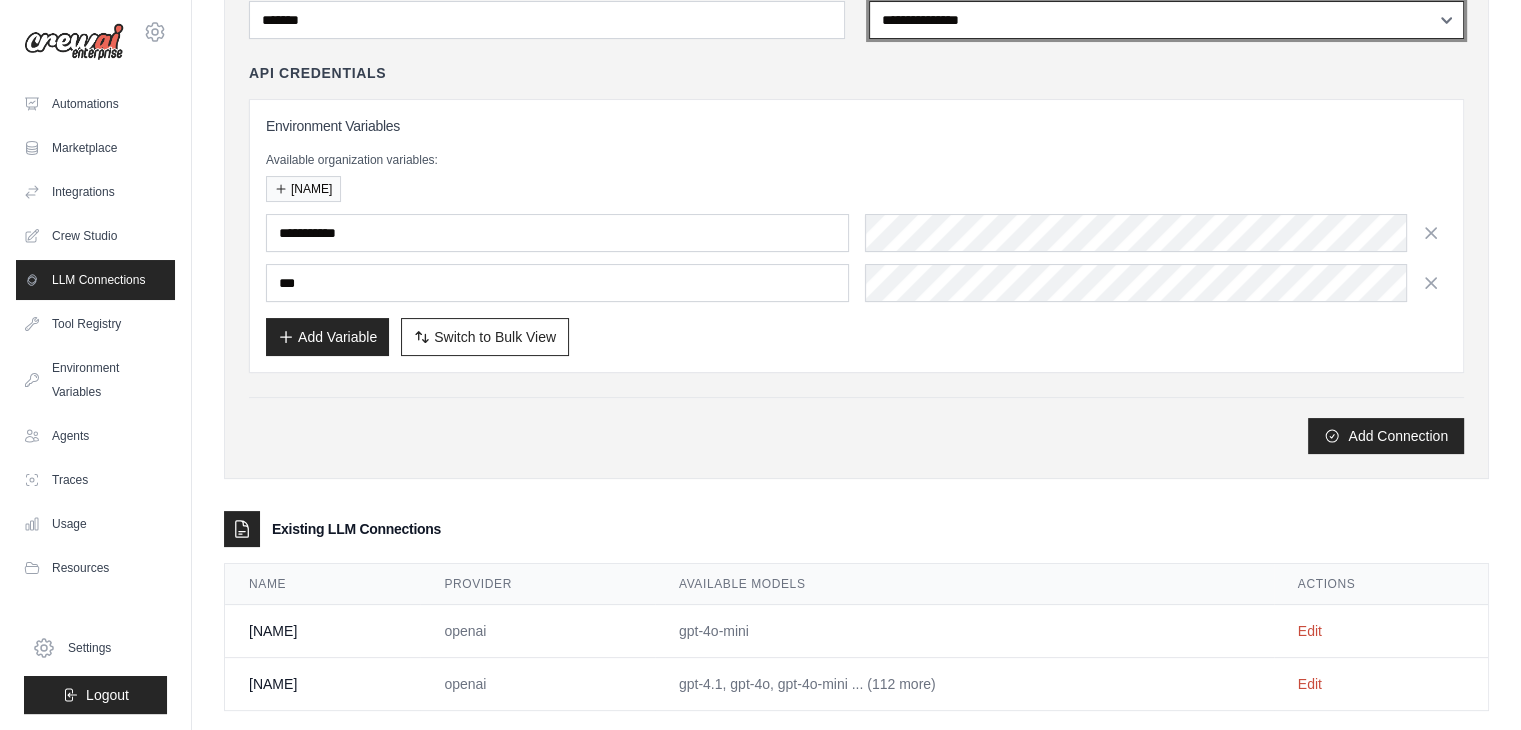 click on "**********" at bounding box center [1167, 20] 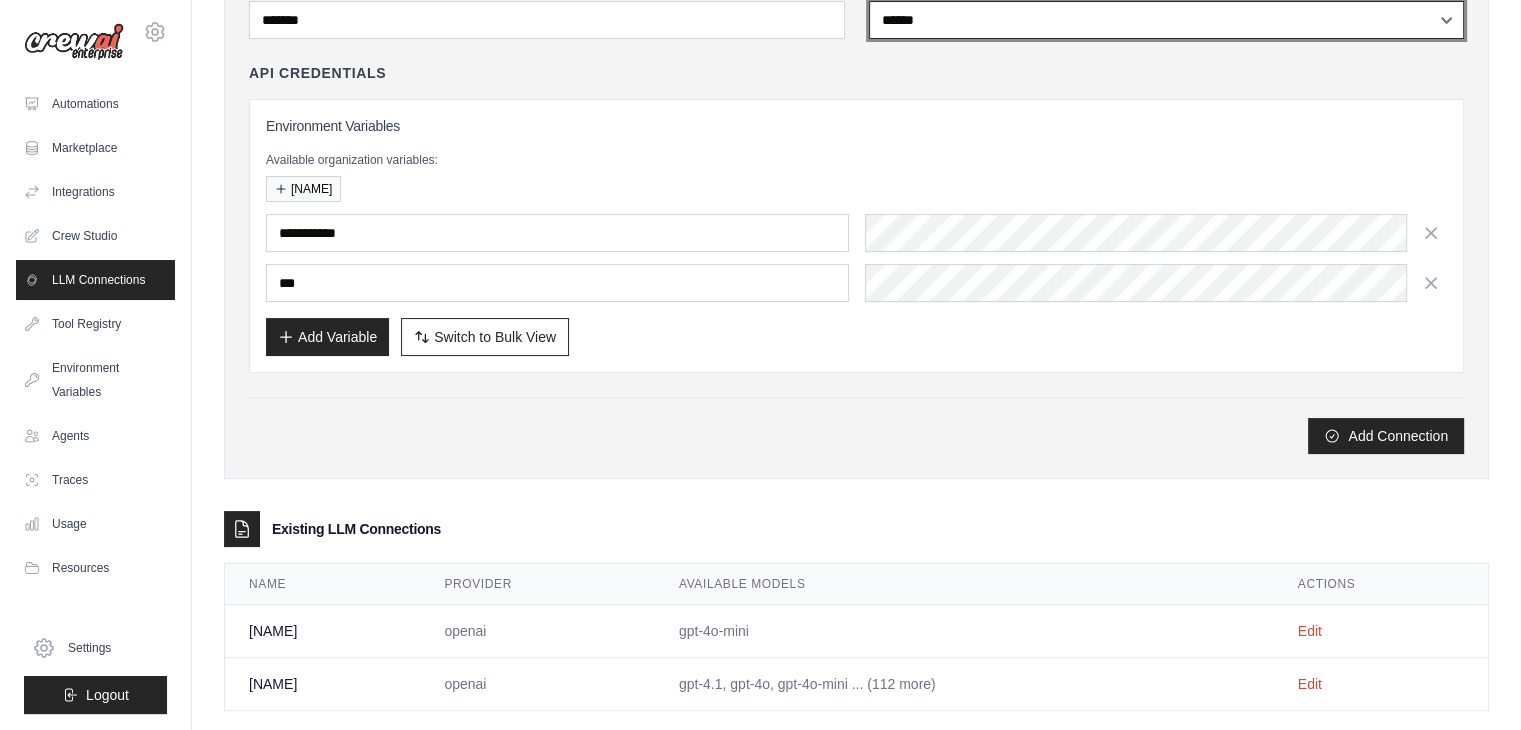 click on "**********" at bounding box center (1167, 20) 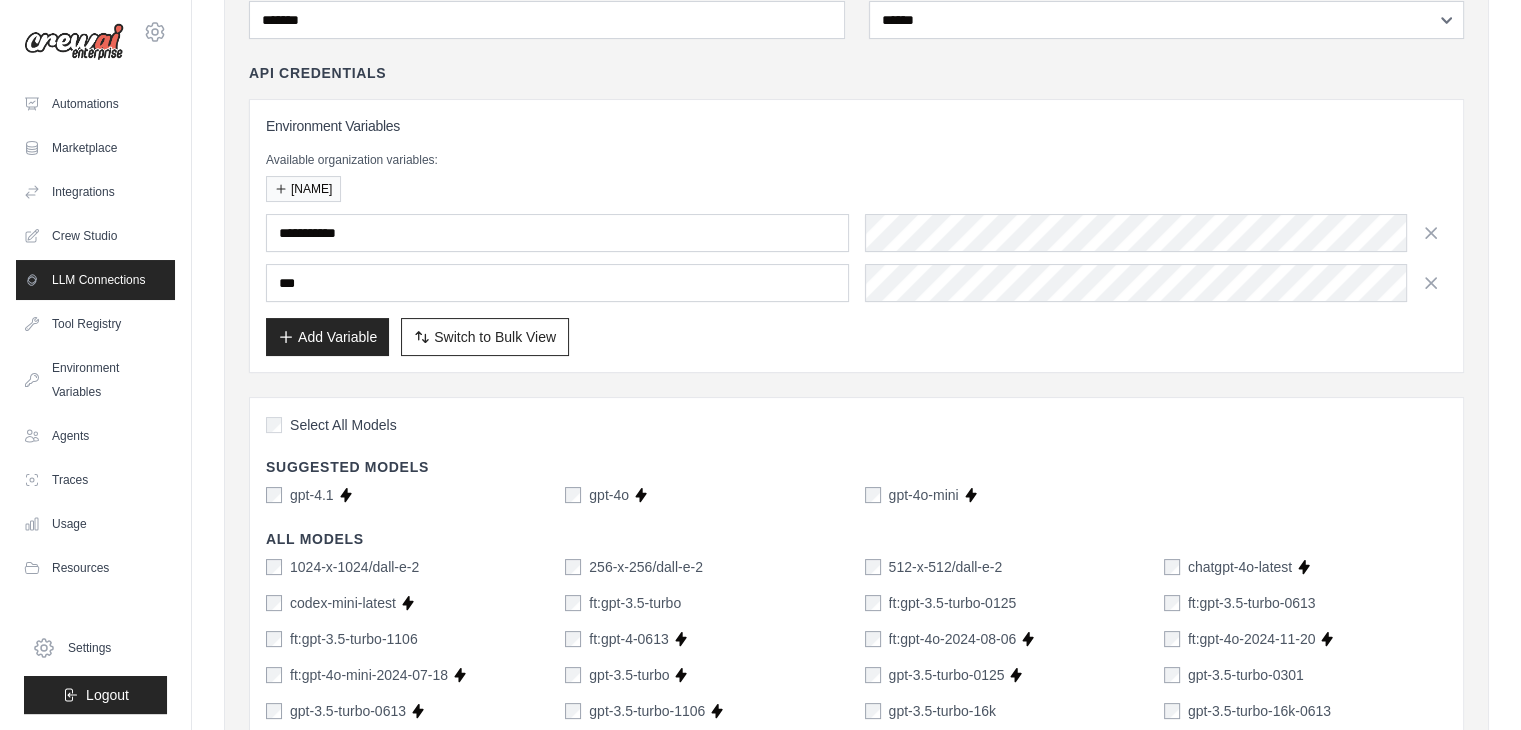 click on "Select All Models" at bounding box center [856, 427] 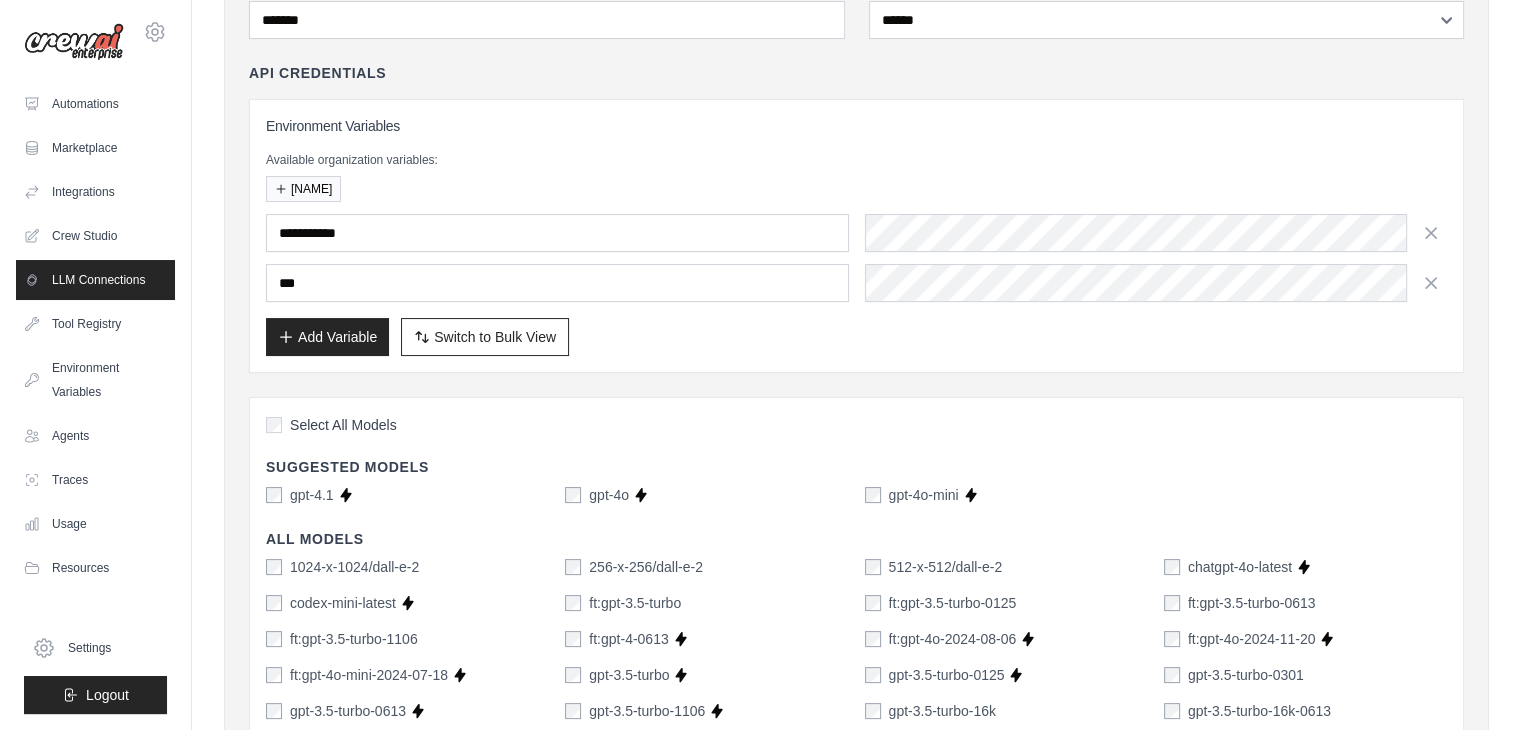 click on "gpt-4o" at bounding box center (609, 495) 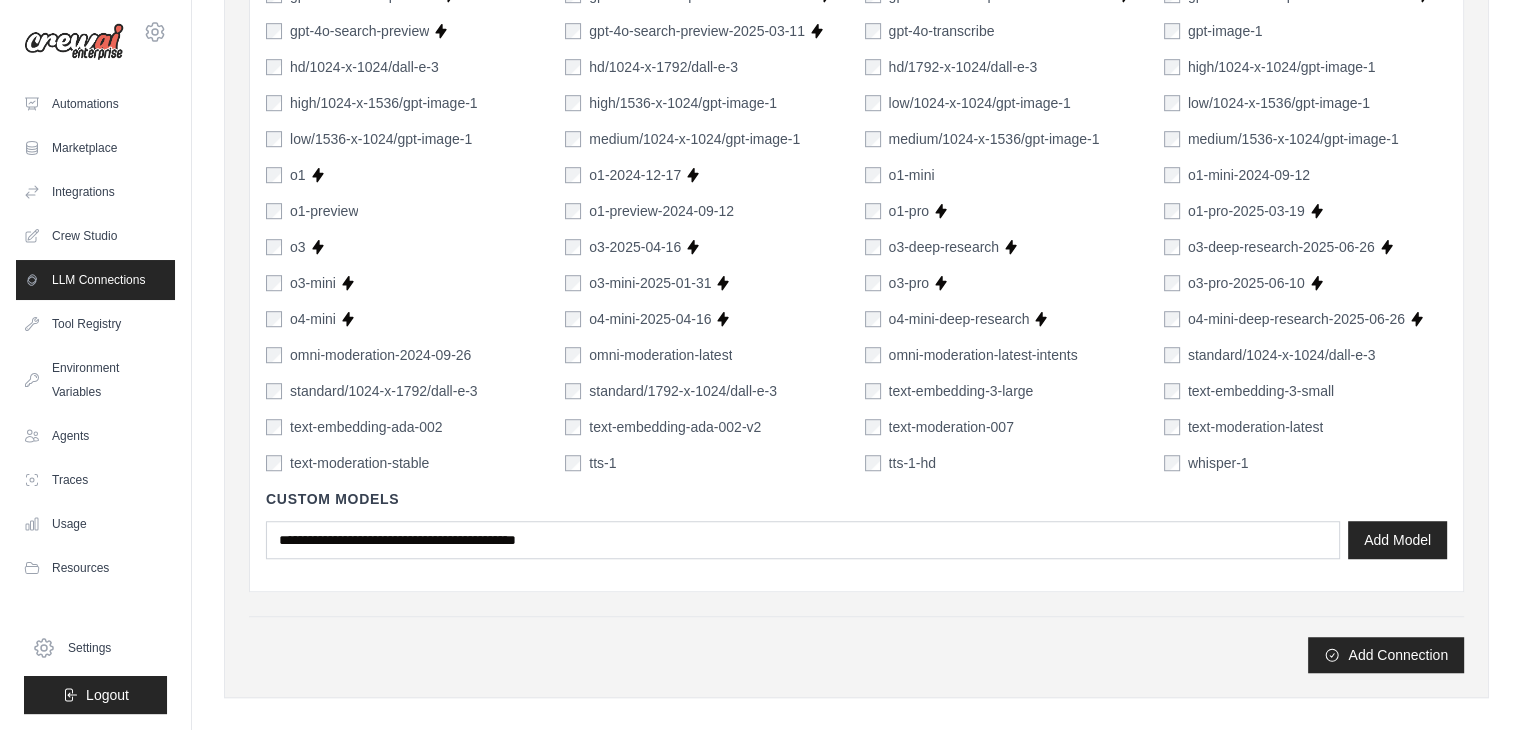 scroll, scrollTop: 1576, scrollLeft: 0, axis: vertical 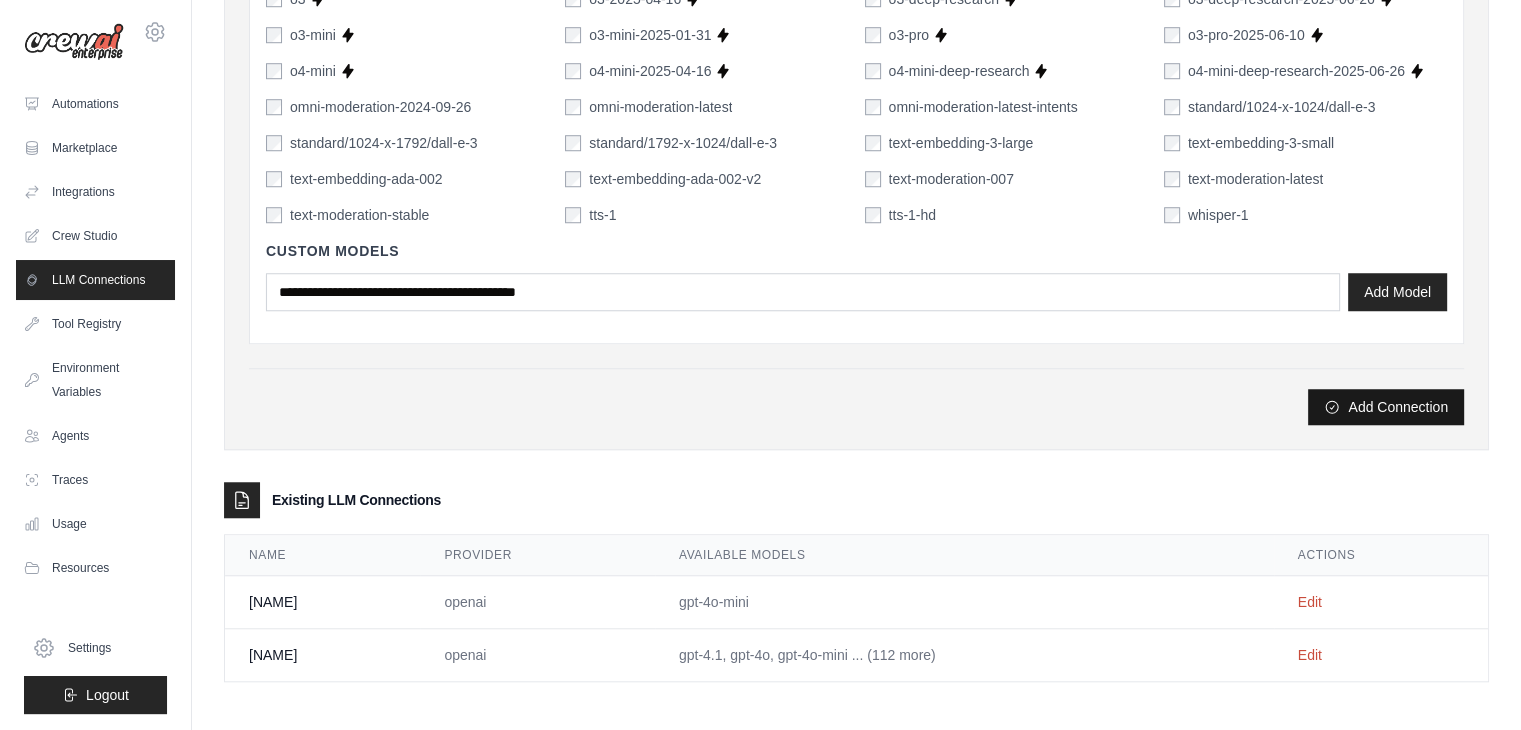 click on "Add Connection" at bounding box center [1386, 407] 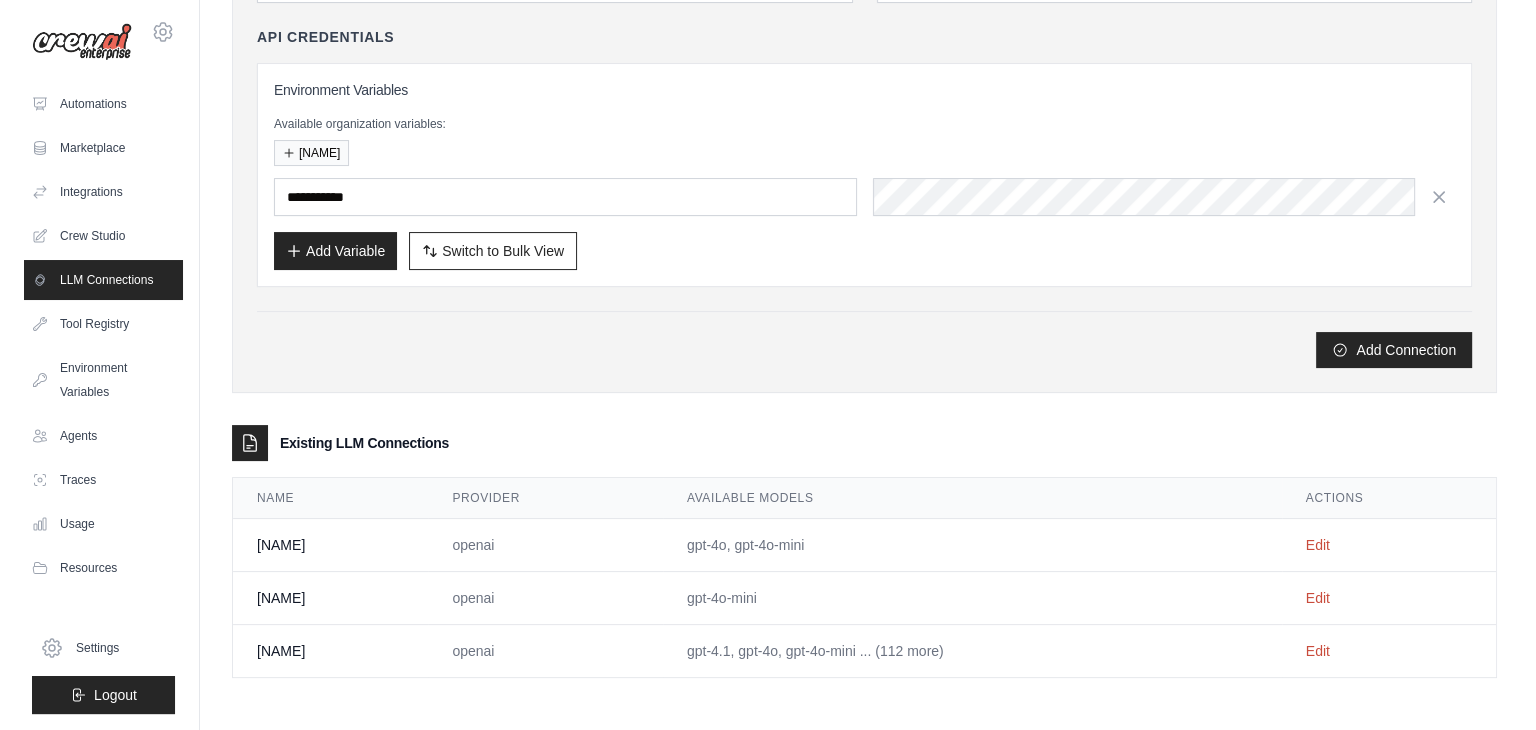 scroll, scrollTop: 0, scrollLeft: 0, axis: both 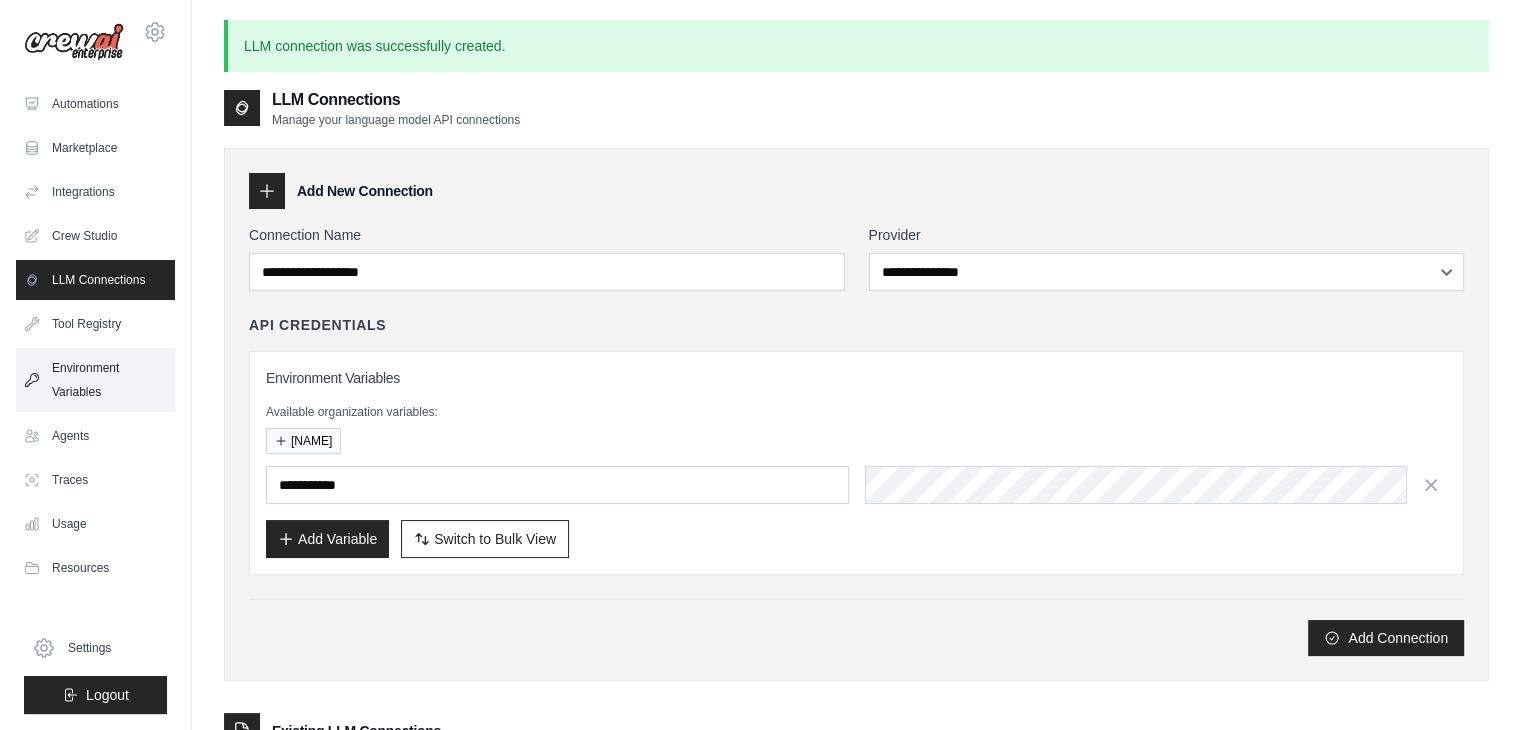 click on "Environment Variables" at bounding box center [95, 380] 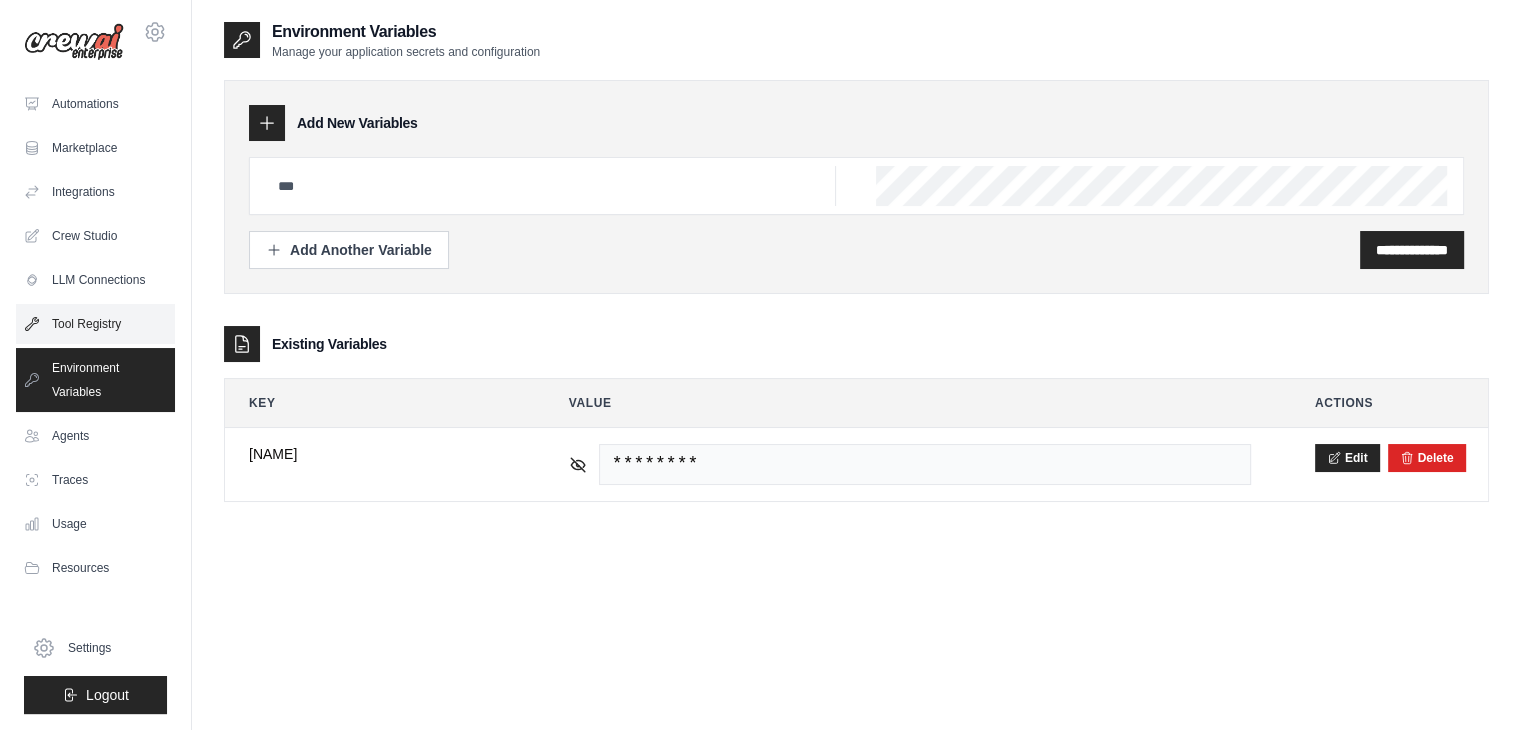 click on "Tool Registry" at bounding box center (95, 324) 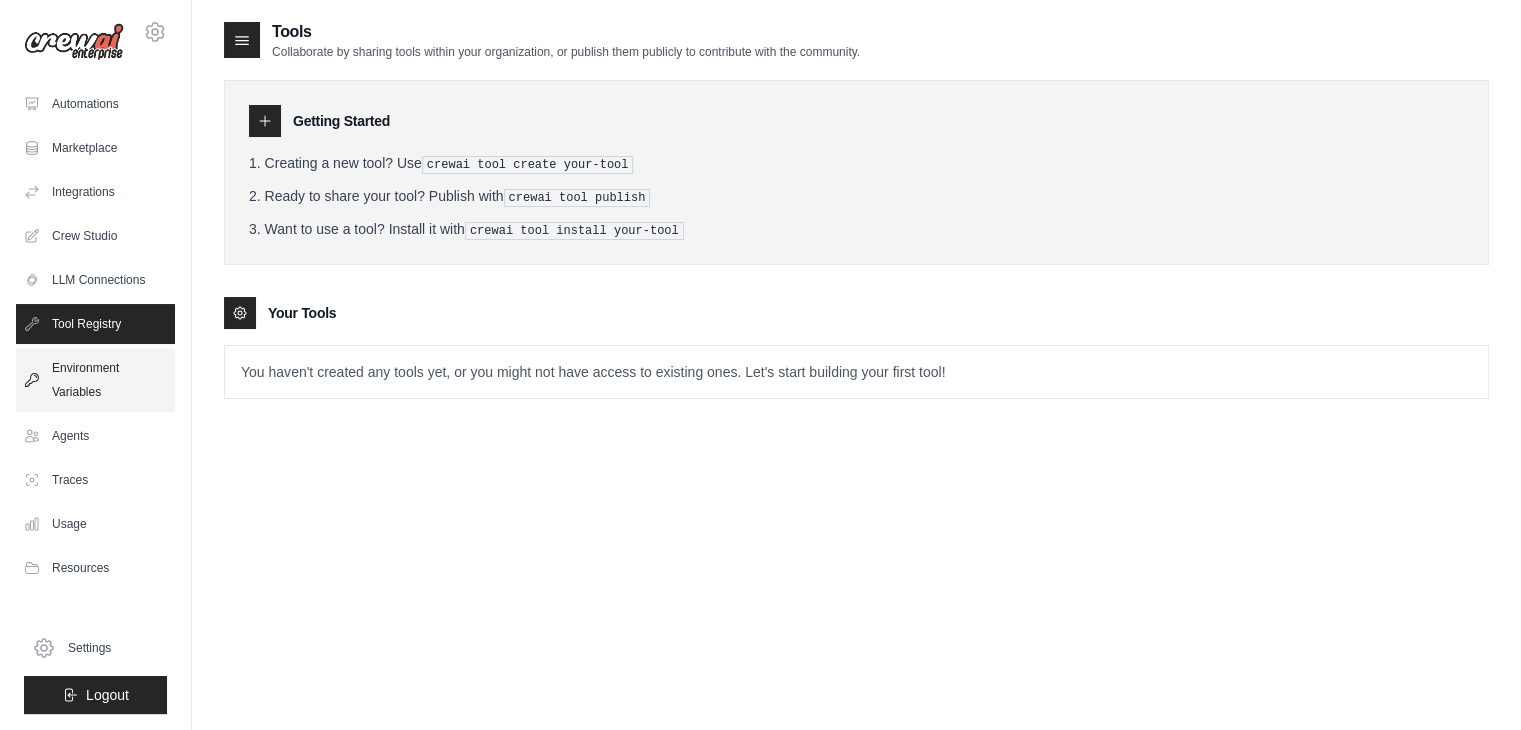 click on "Environment Variables" at bounding box center [95, 380] 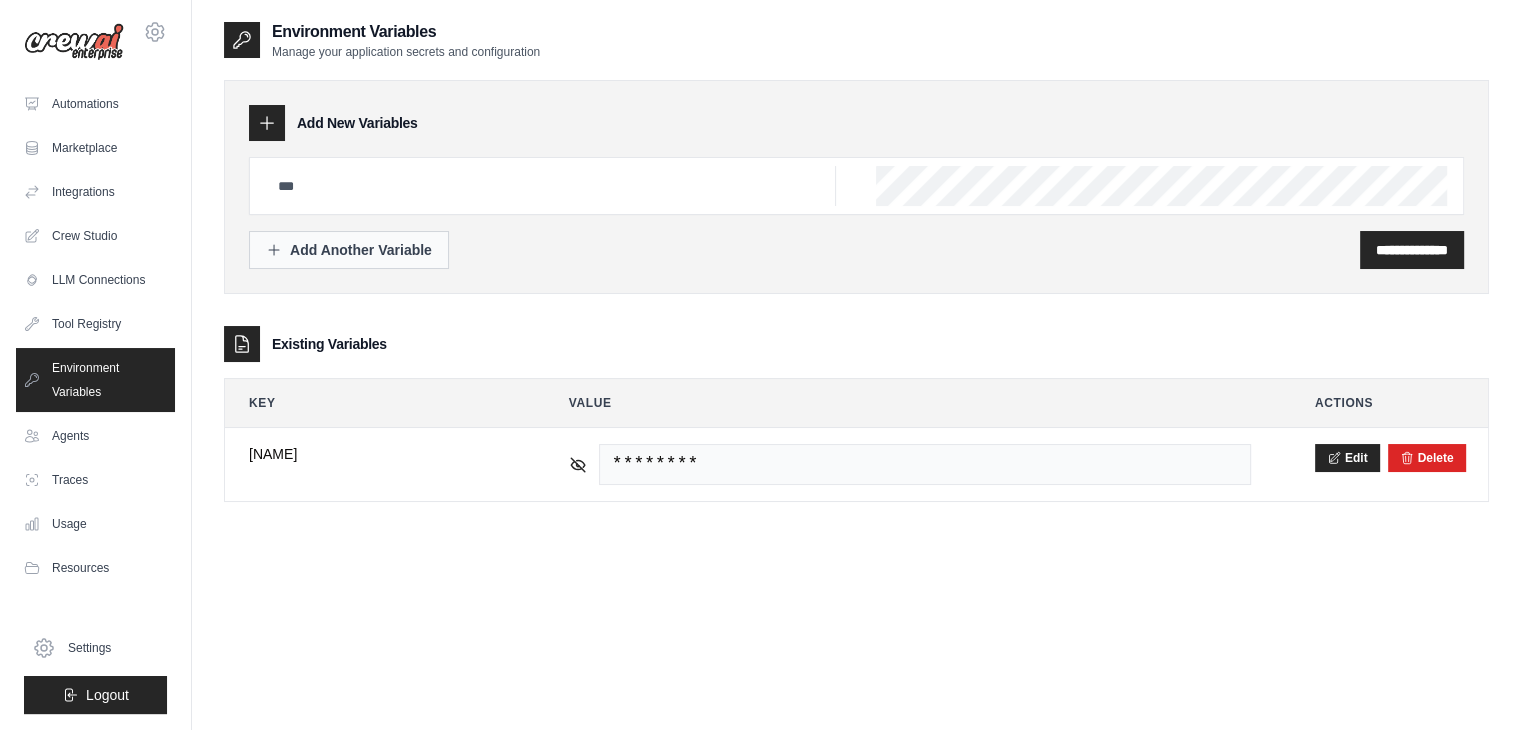 click on "Add Another Variable" at bounding box center (349, 250) 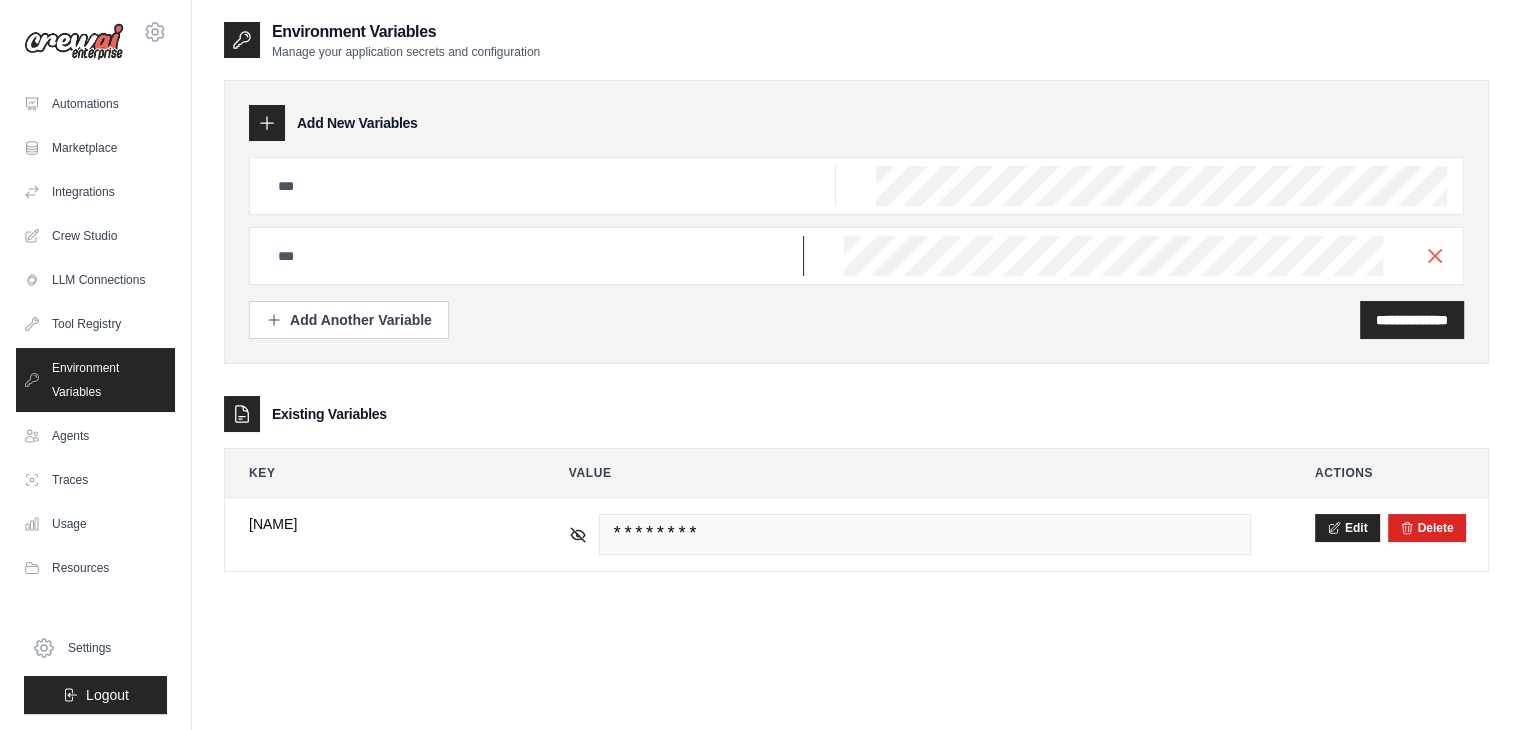 click at bounding box center (551, 186) 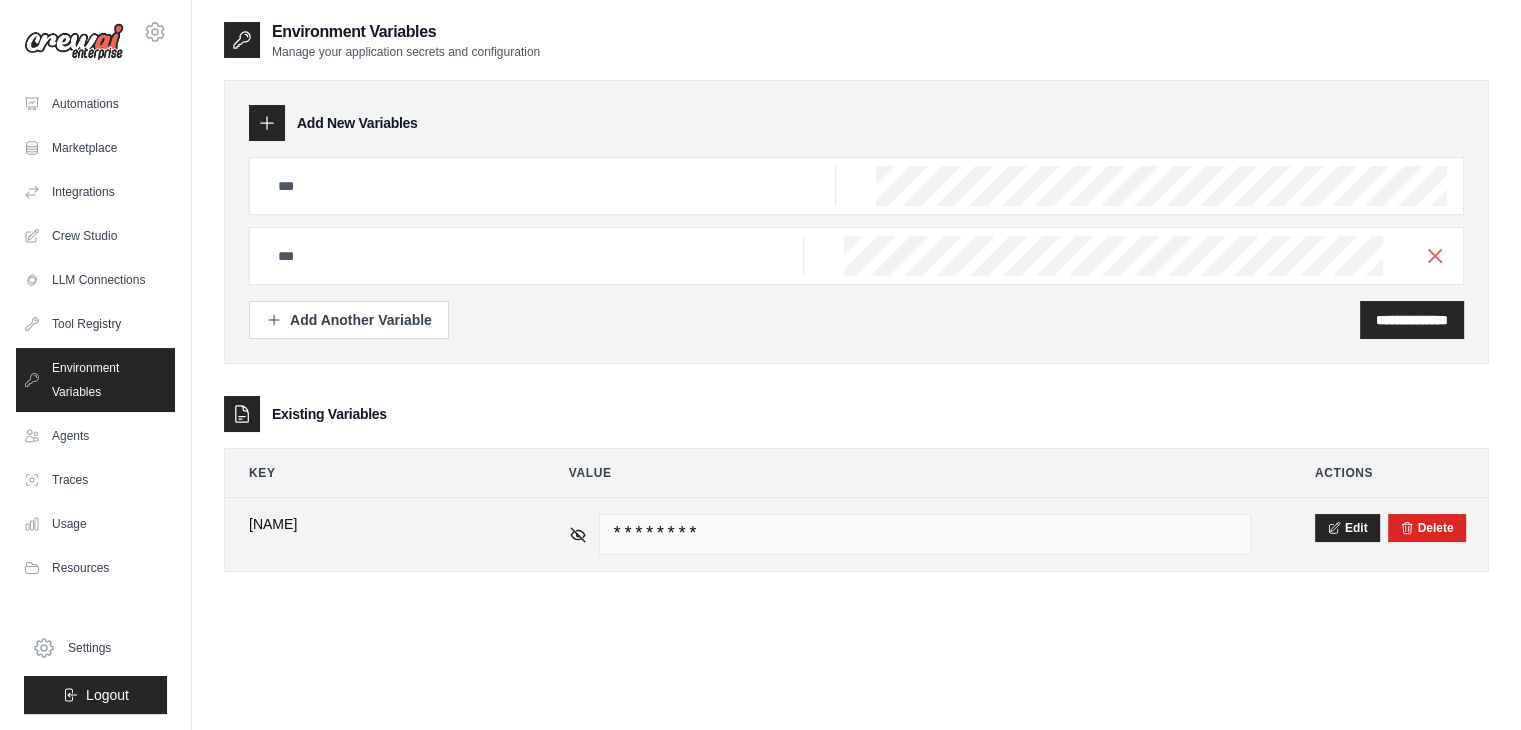 click on "[FIRST]" at bounding box center (377, 524) 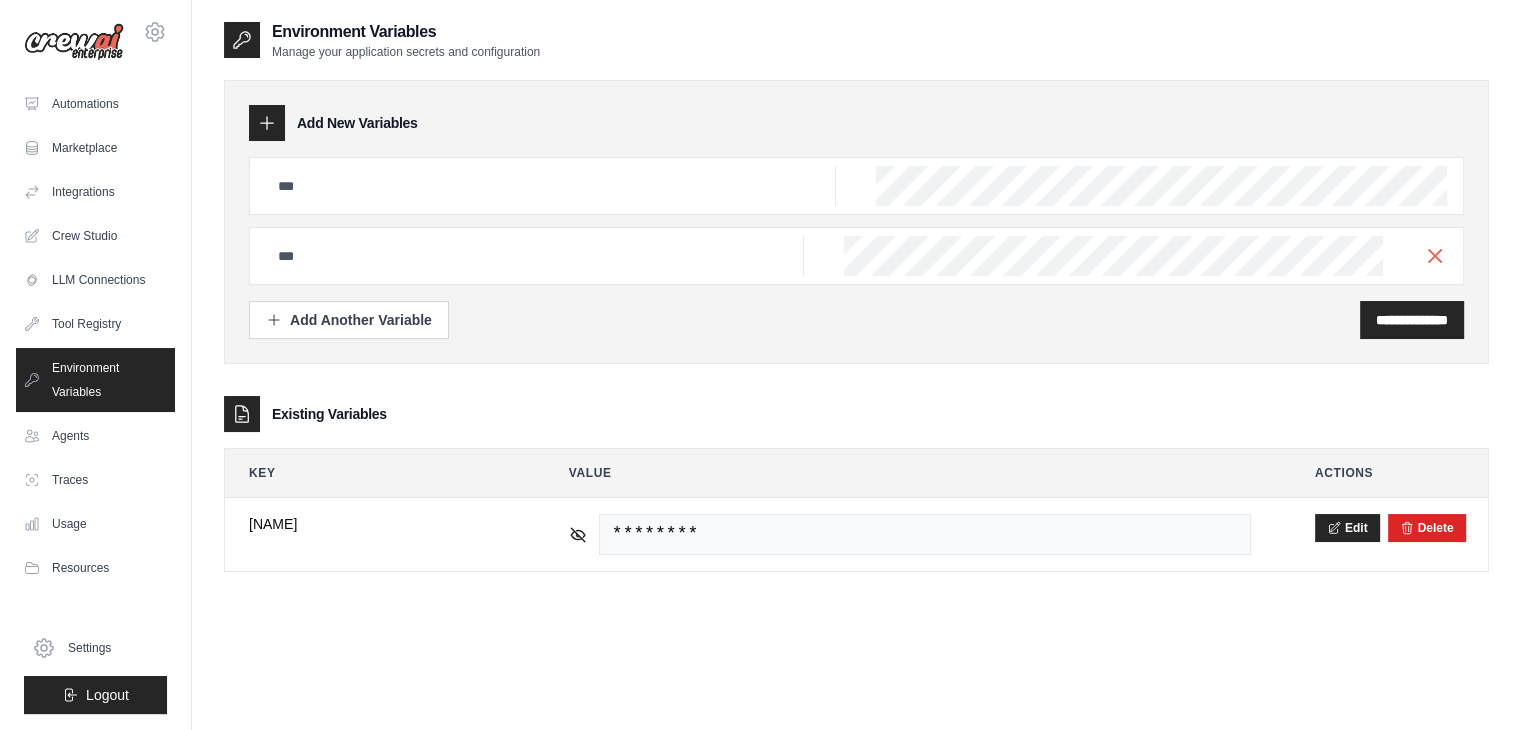 click on "Automations
Marketplace
Integrations
Crew Studio
LLM Connections" at bounding box center [95, 336] 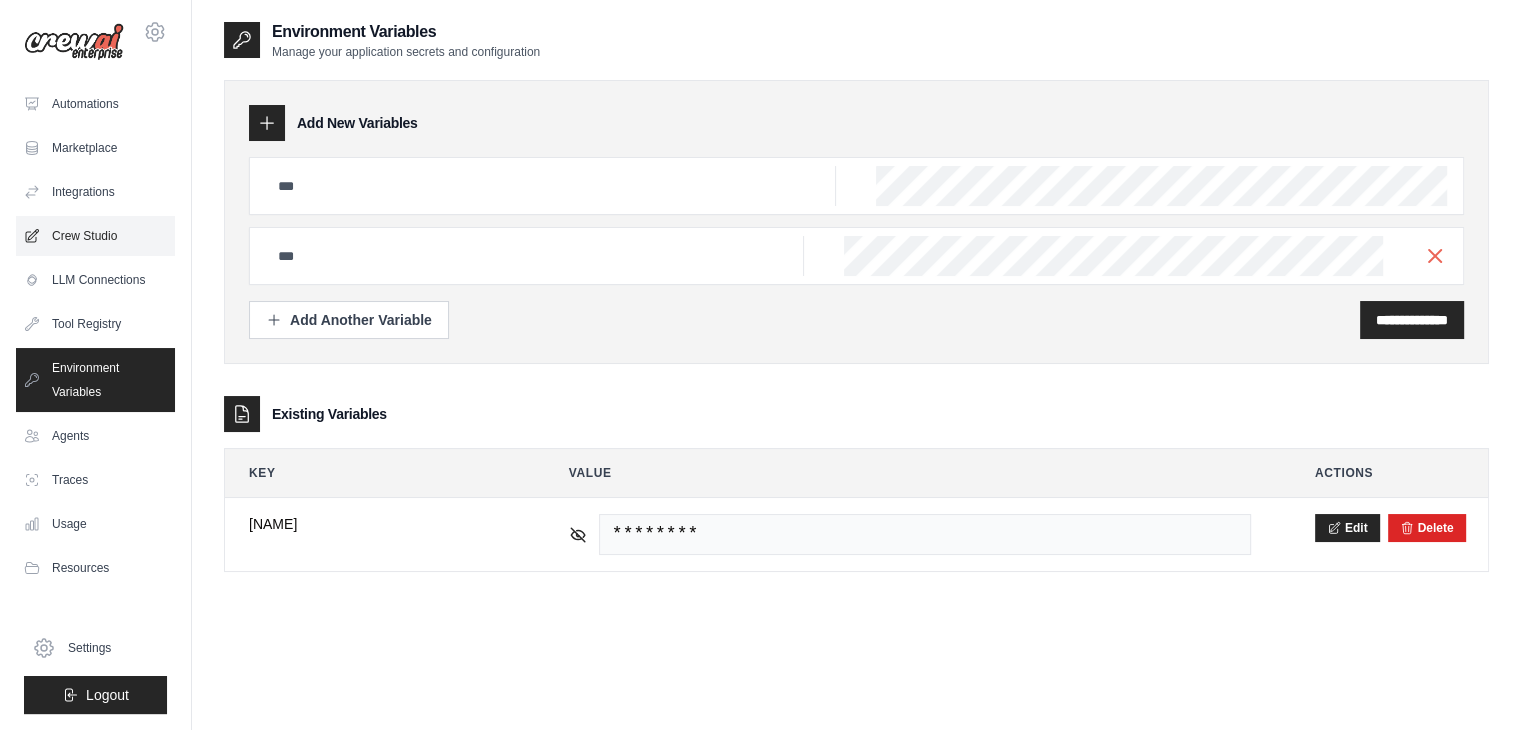click on "Crew Studio" at bounding box center [95, 236] 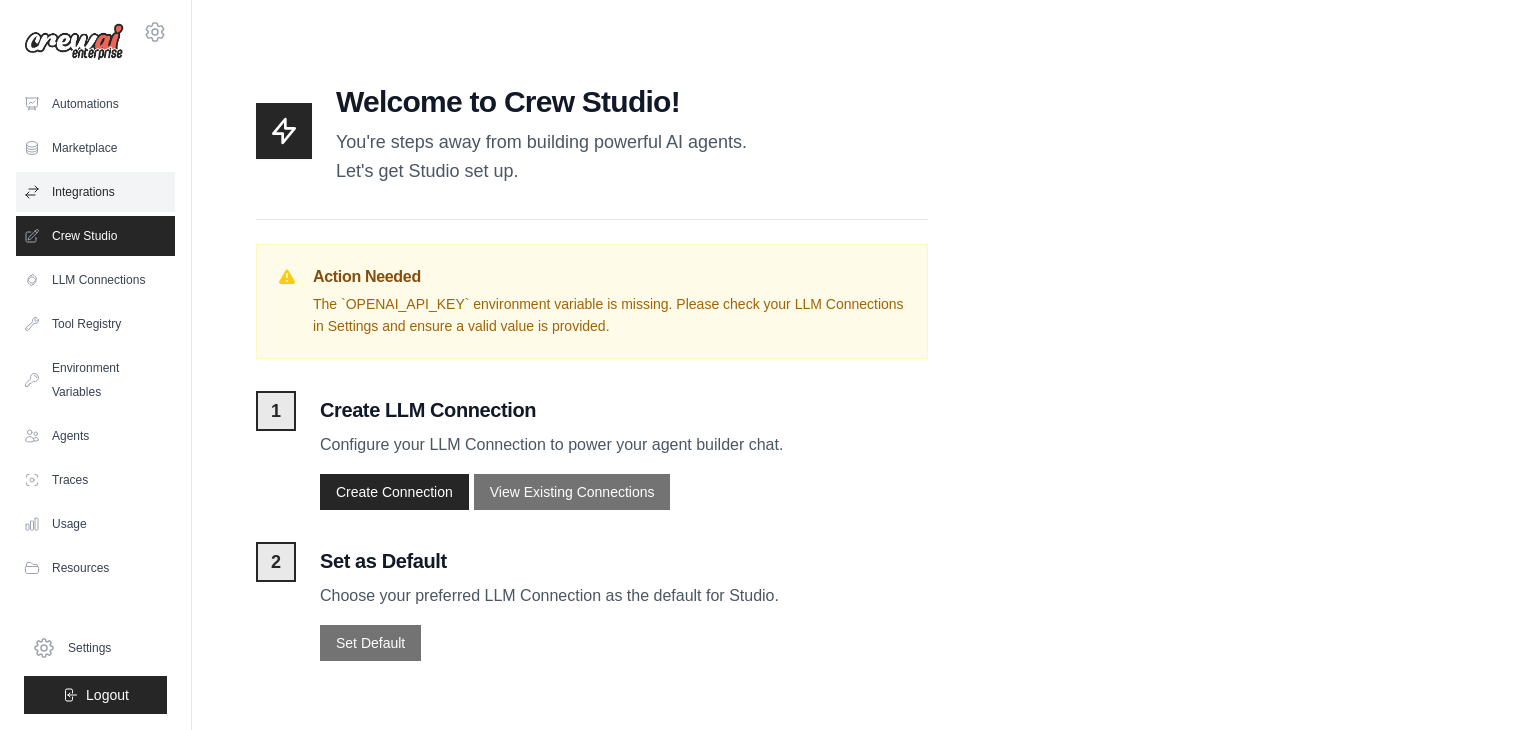 click on "Integrations" at bounding box center (95, 192) 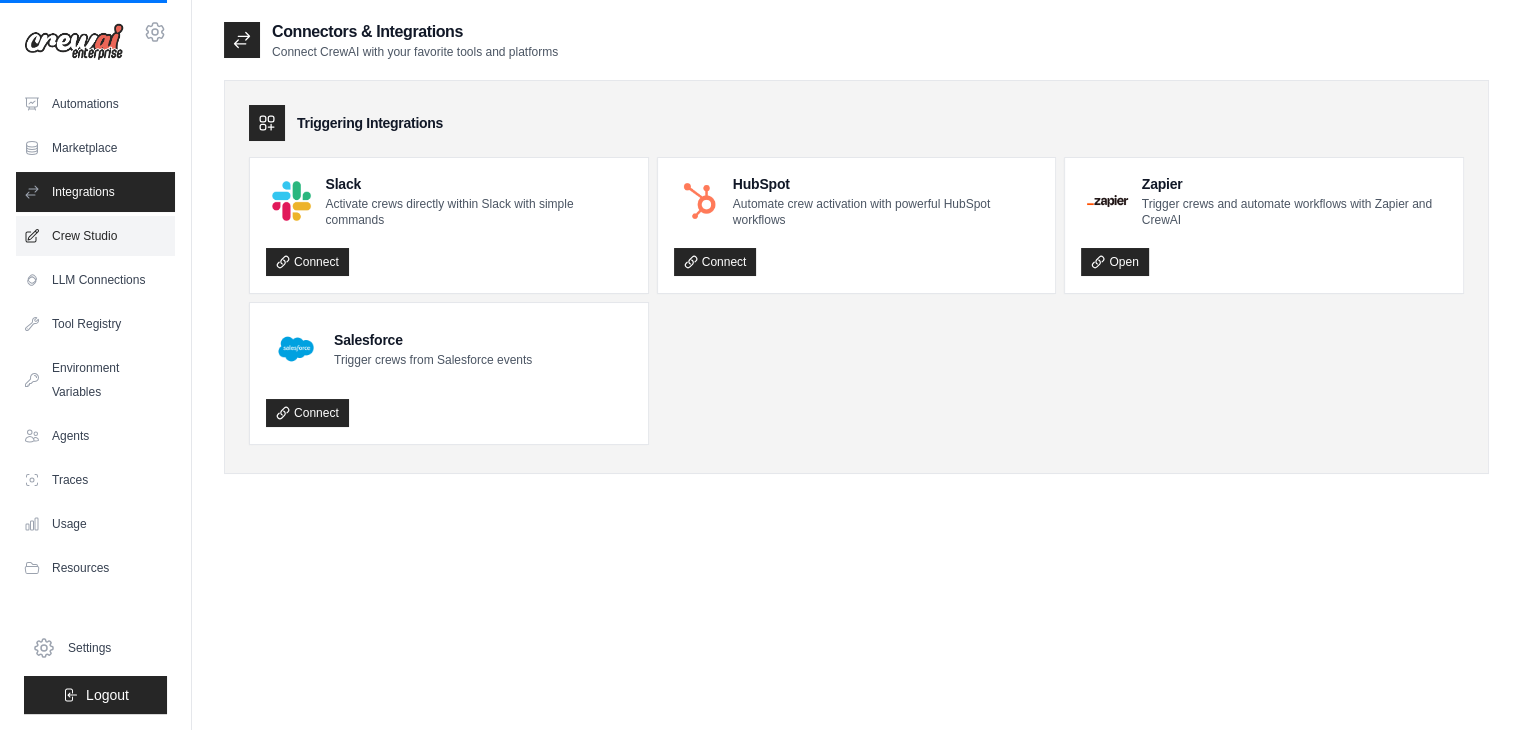 click on "Crew Studio" at bounding box center (95, 236) 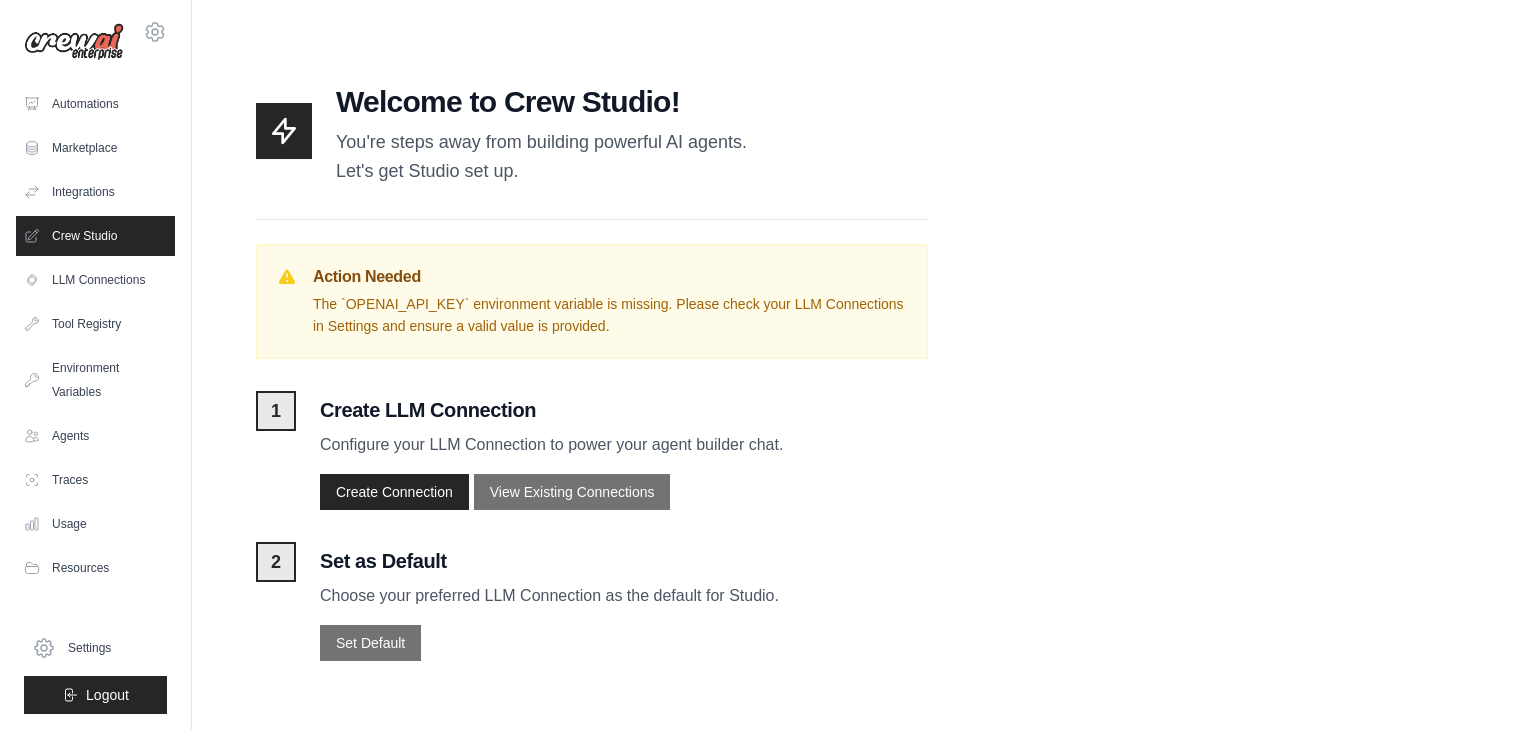 scroll, scrollTop: 0, scrollLeft: 0, axis: both 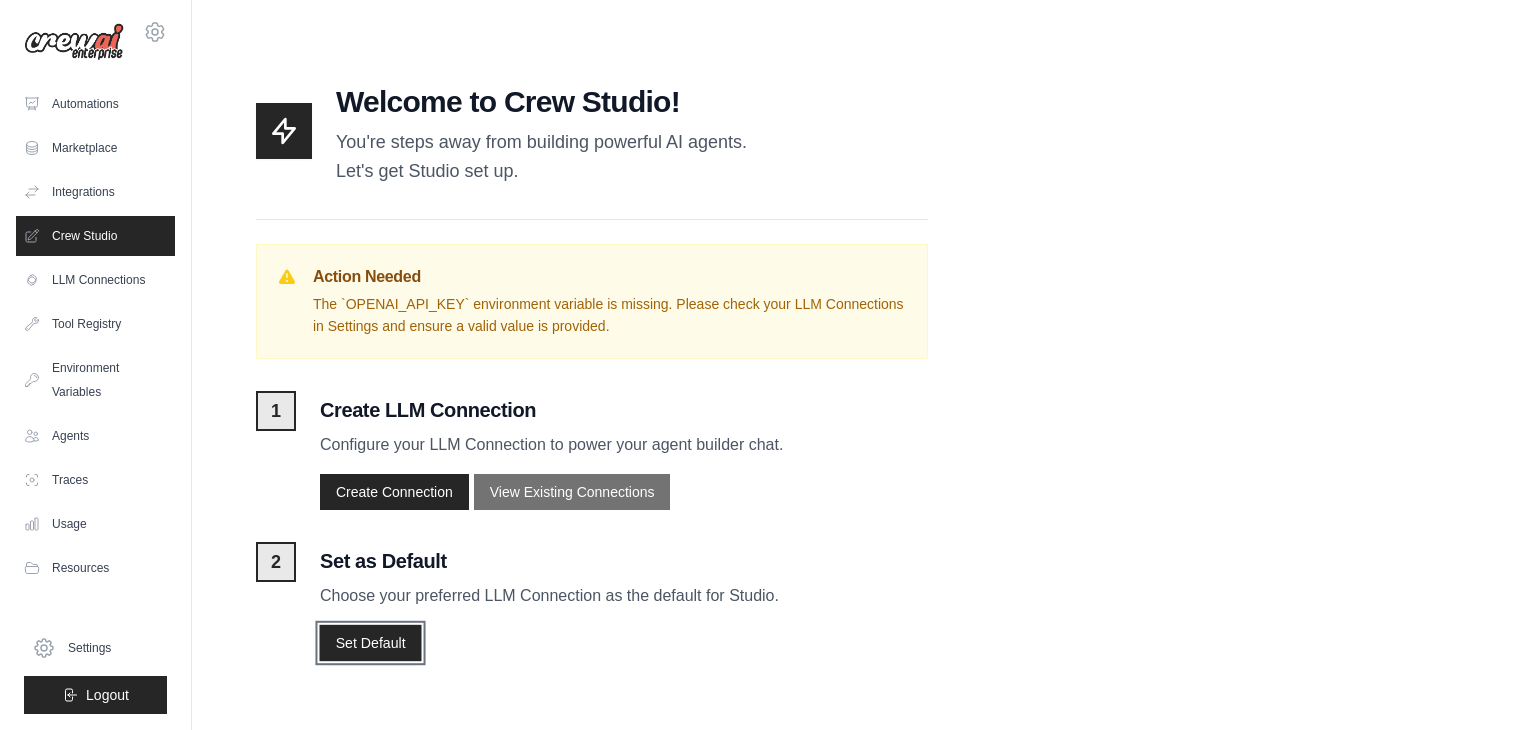 click on "Set Default" at bounding box center [370, 643] 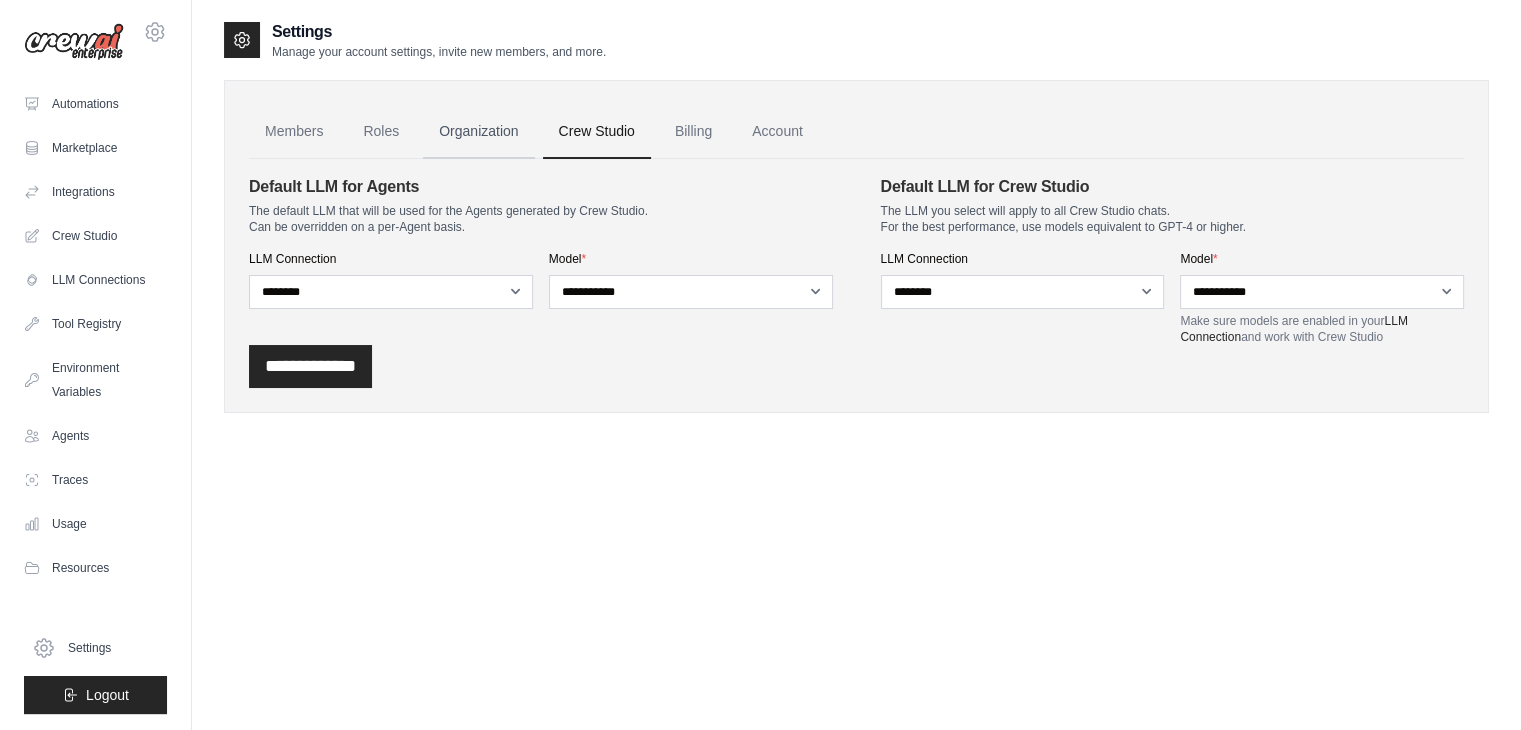 click on "Organization" at bounding box center [478, 132] 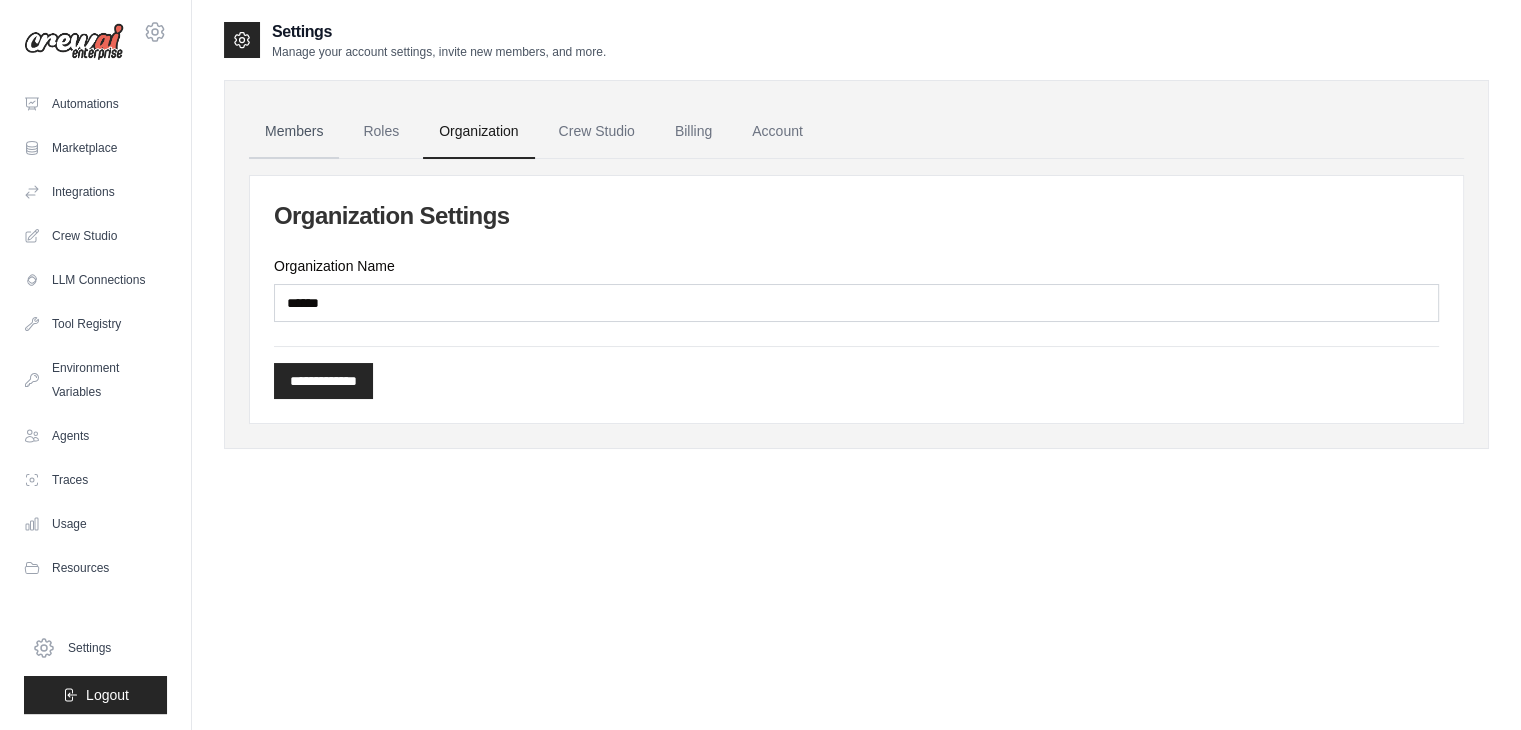 click on "Members" at bounding box center (294, 132) 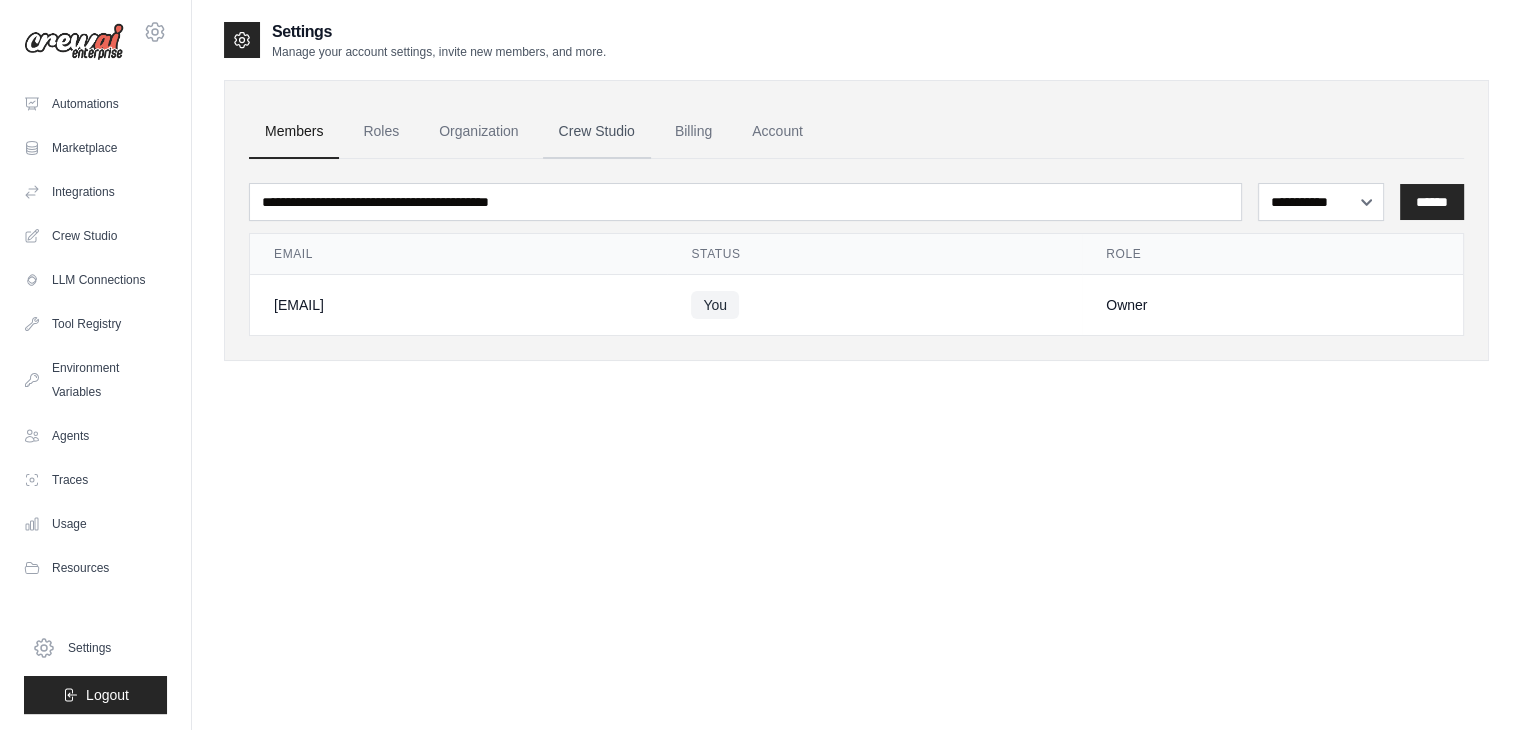 click on "Crew Studio" at bounding box center [597, 132] 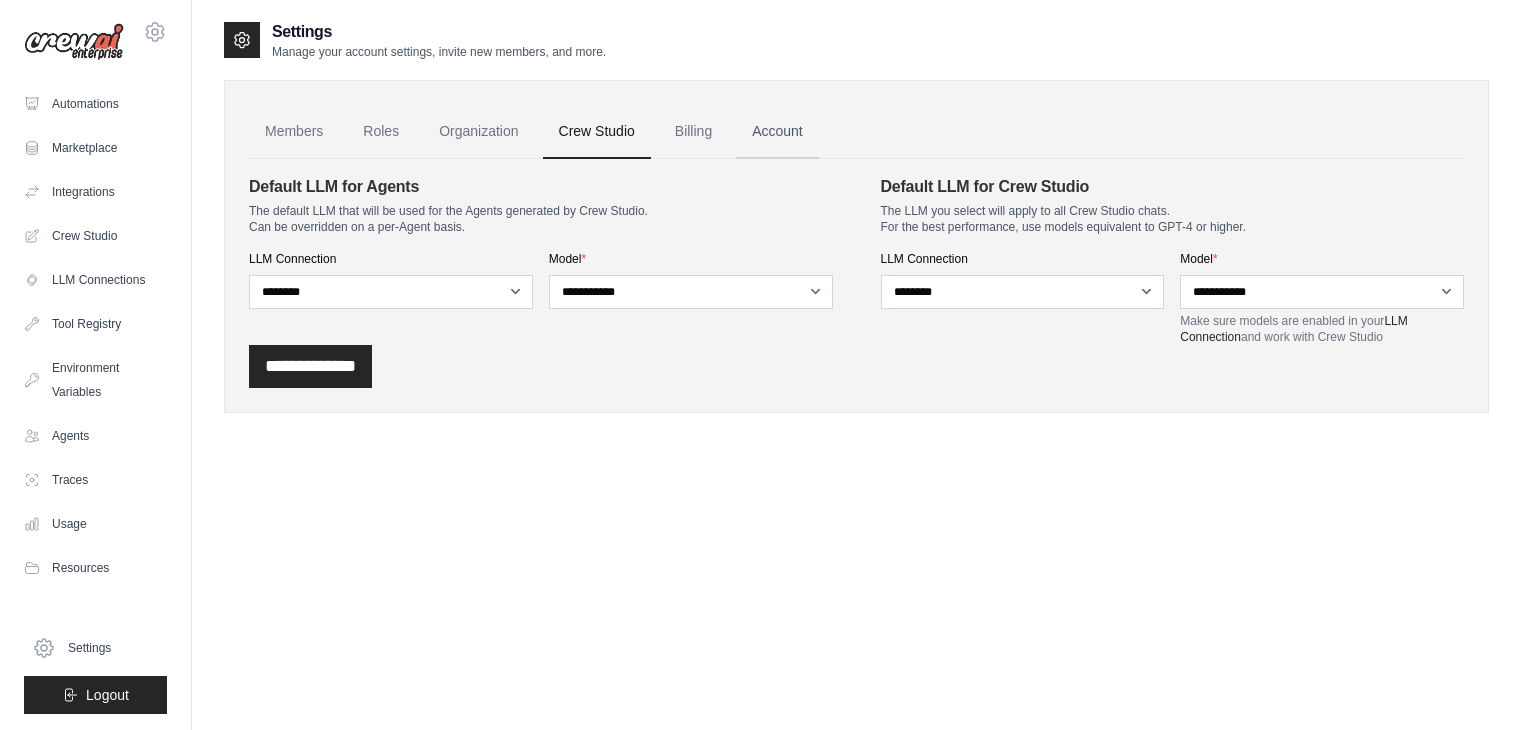 scroll, scrollTop: 0, scrollLeft: 0, axis: both 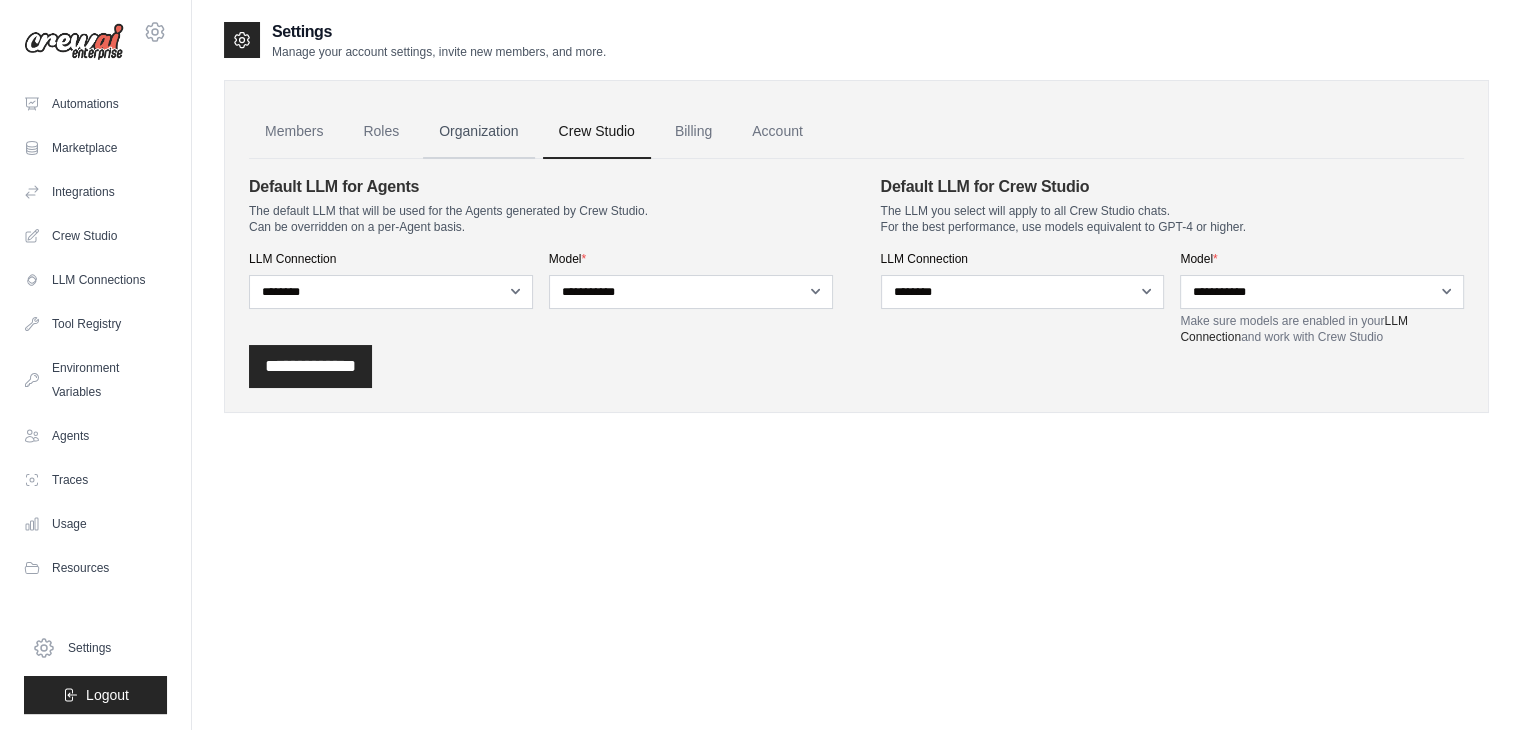 click on "Organization" at bounding box center [478, 132] 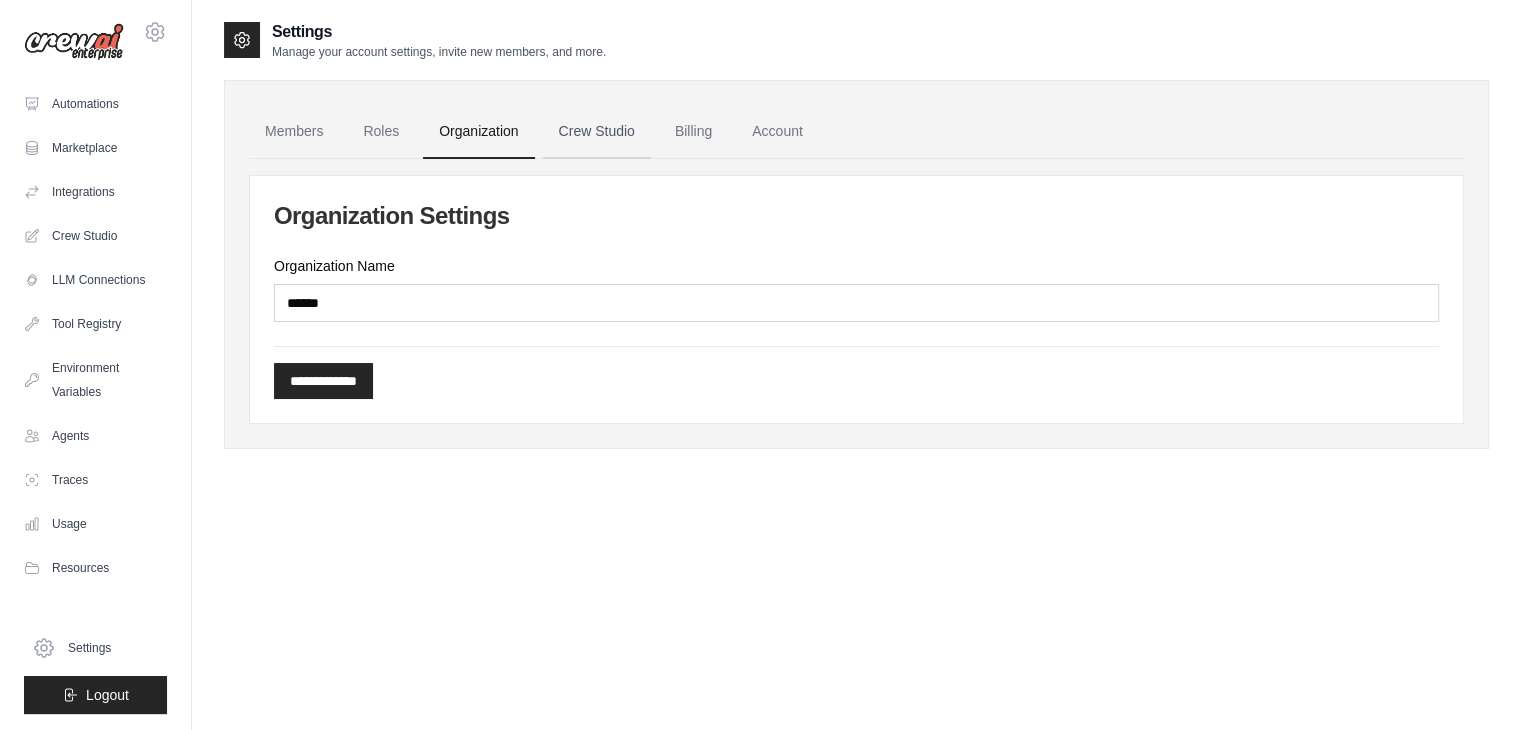 click on "Crew Studio" at bounding box center [597, 132] 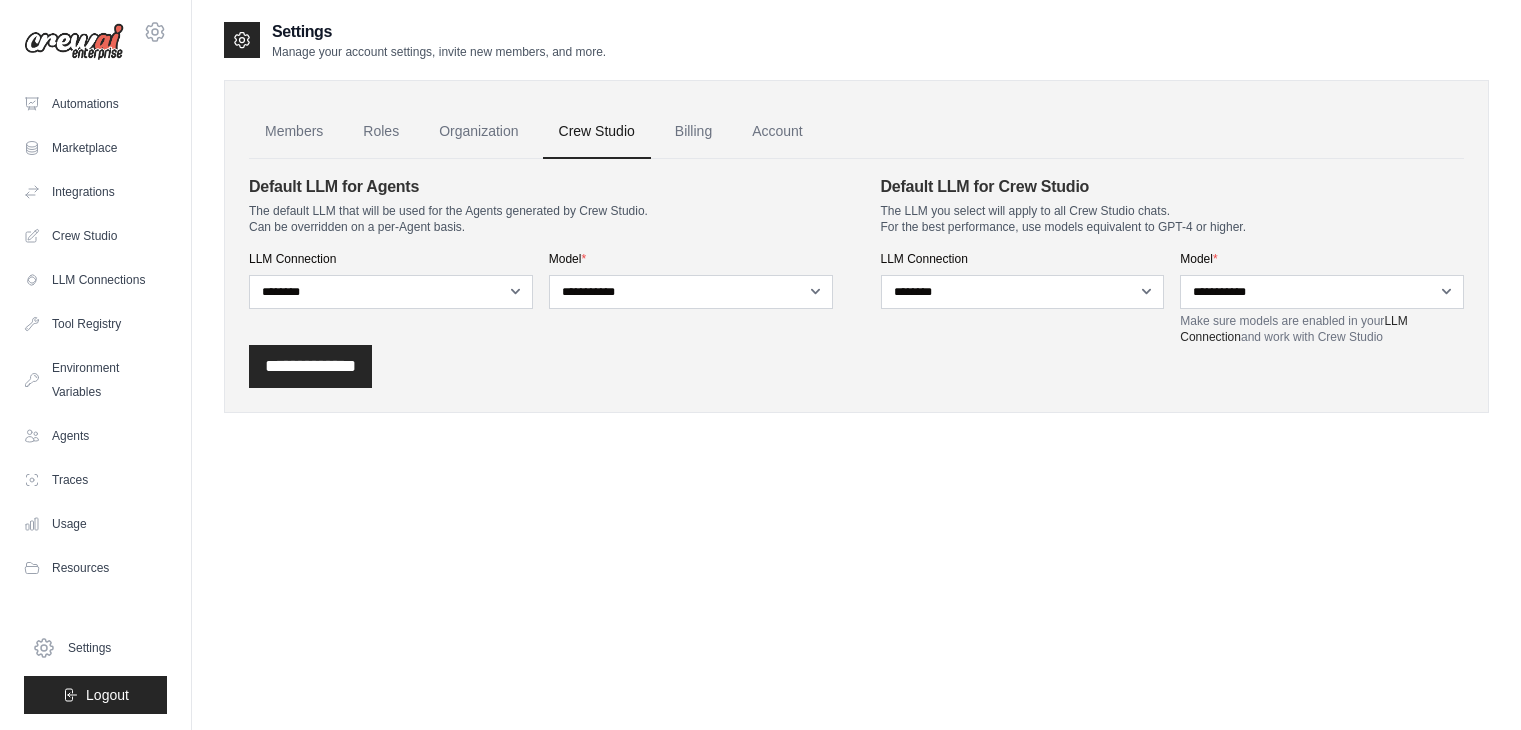 scroll, scrollTop: 0, scrollLeft: 0, axis: both 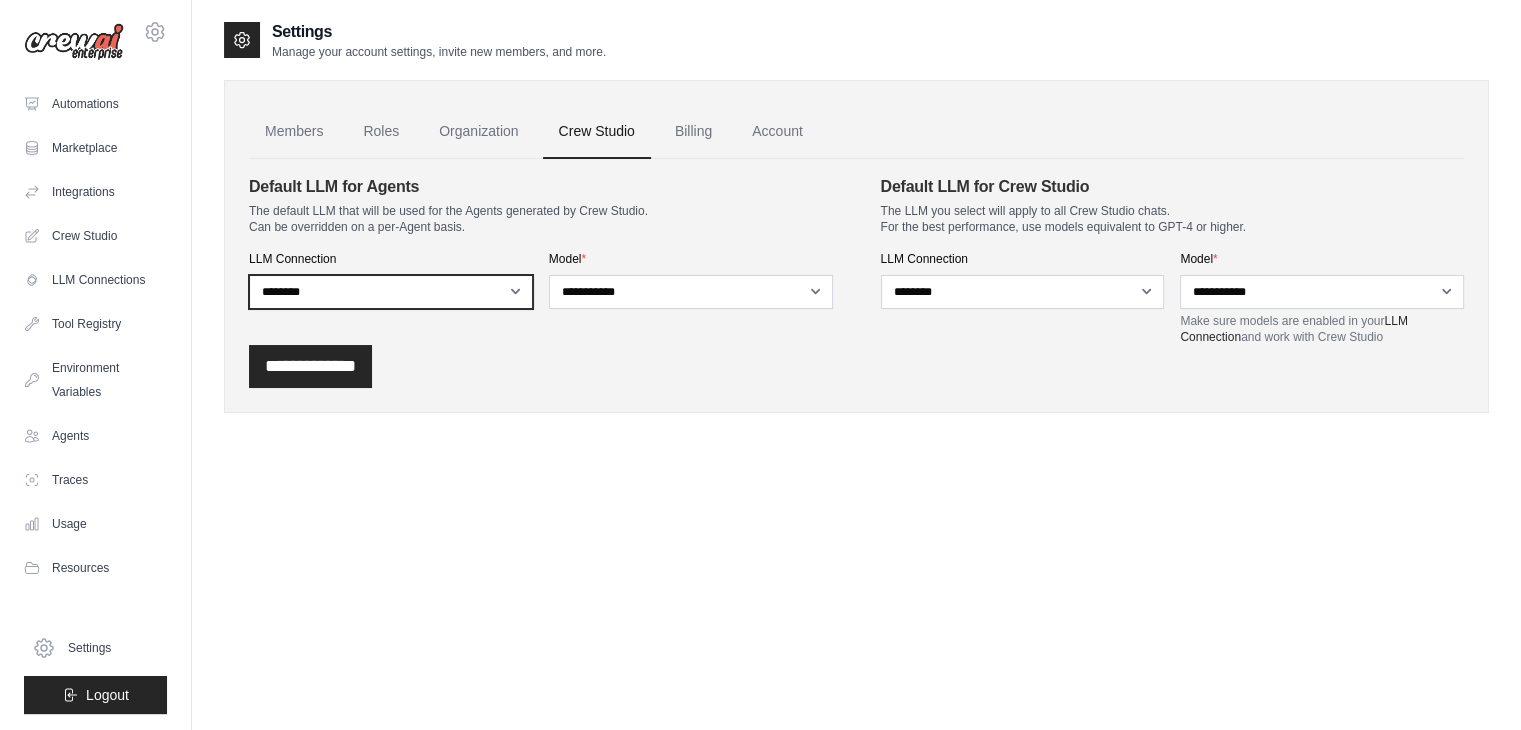 click on "**********" at bounding box center (391, 292) 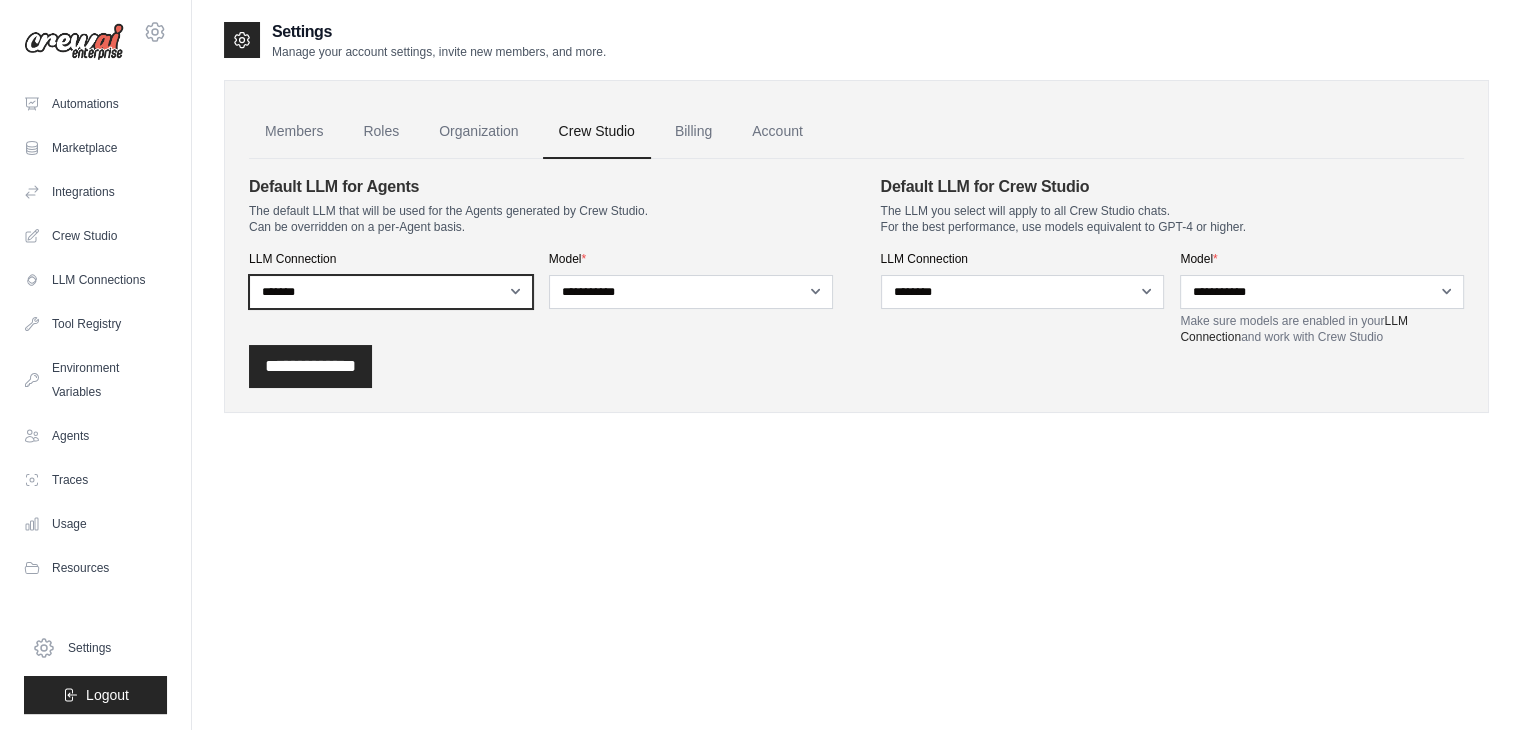 click on "**********" at bounding box center [391, 292] 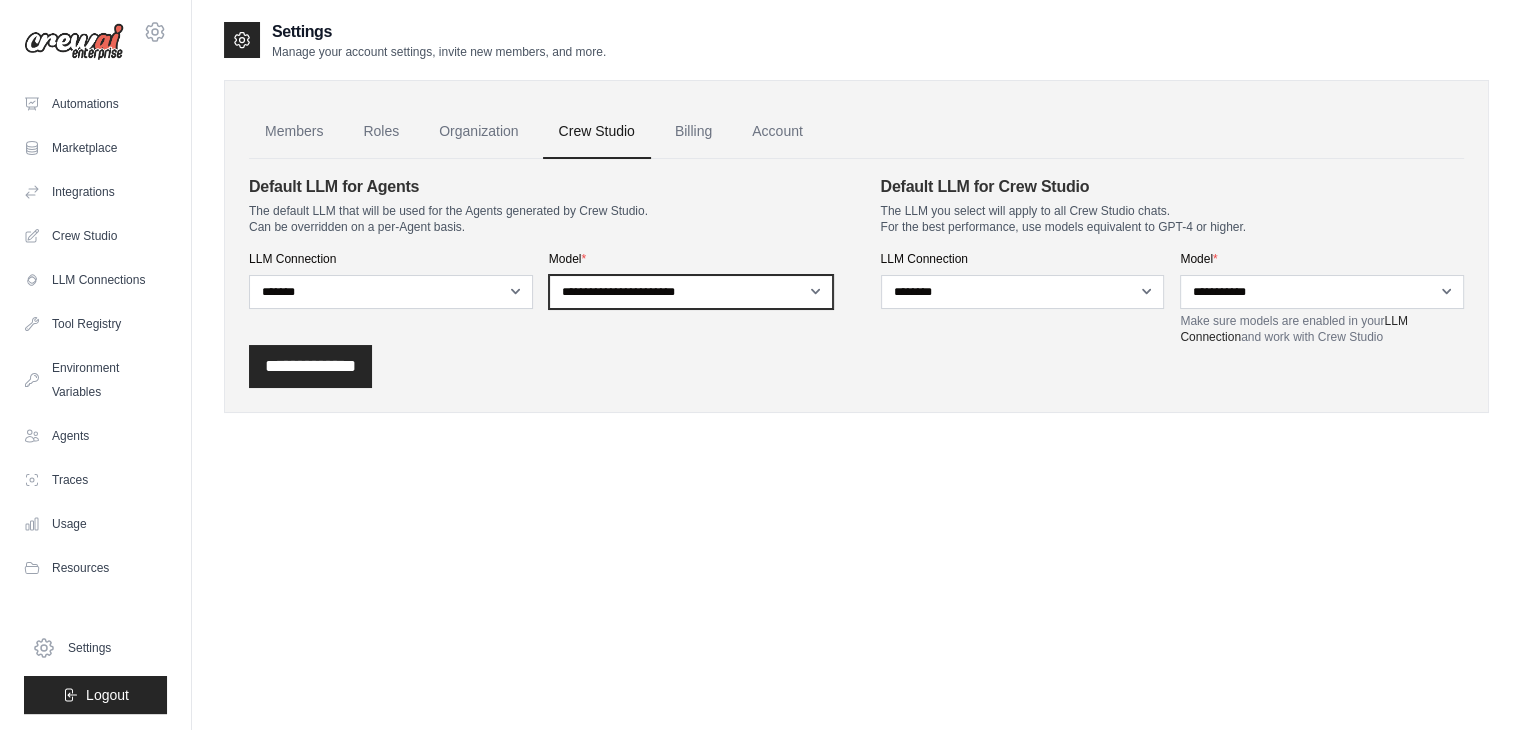 click on "**********" at bounding box center (691, 292) 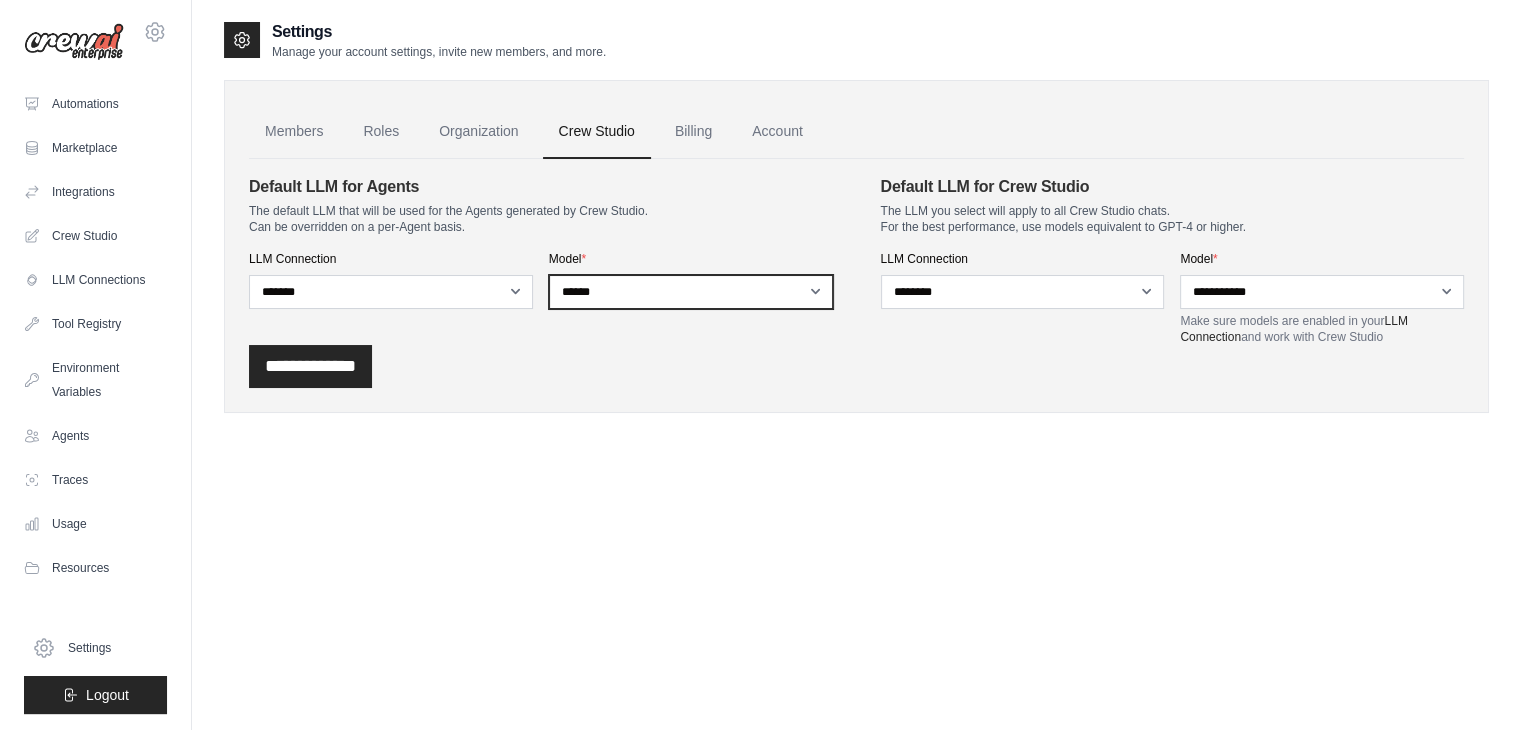 click on "**********" at bounding box center (691, 292) 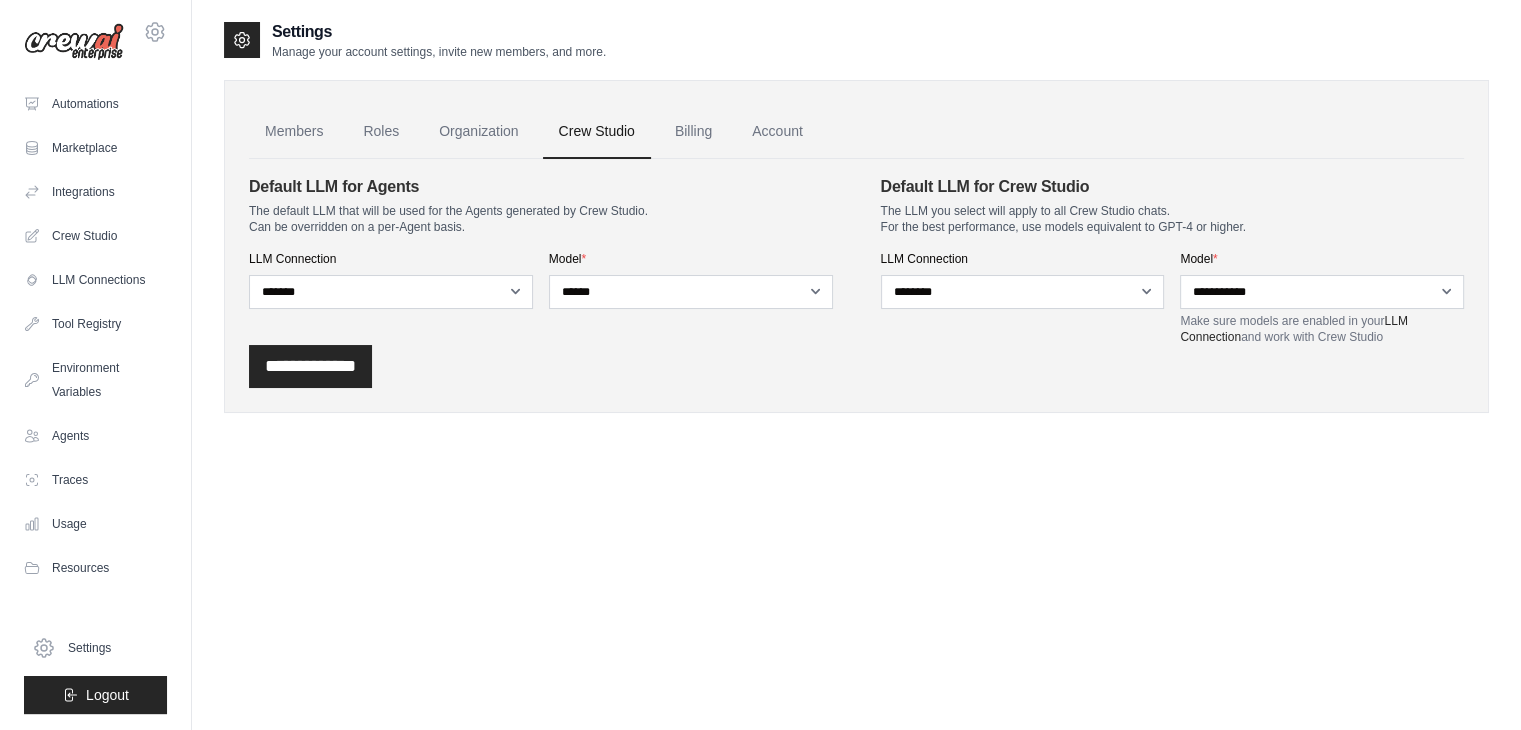 drag, startPoint x: 1069, startPoint y: 262, endPoint x: 1032, endPoint y: 281, distance: 41.59327 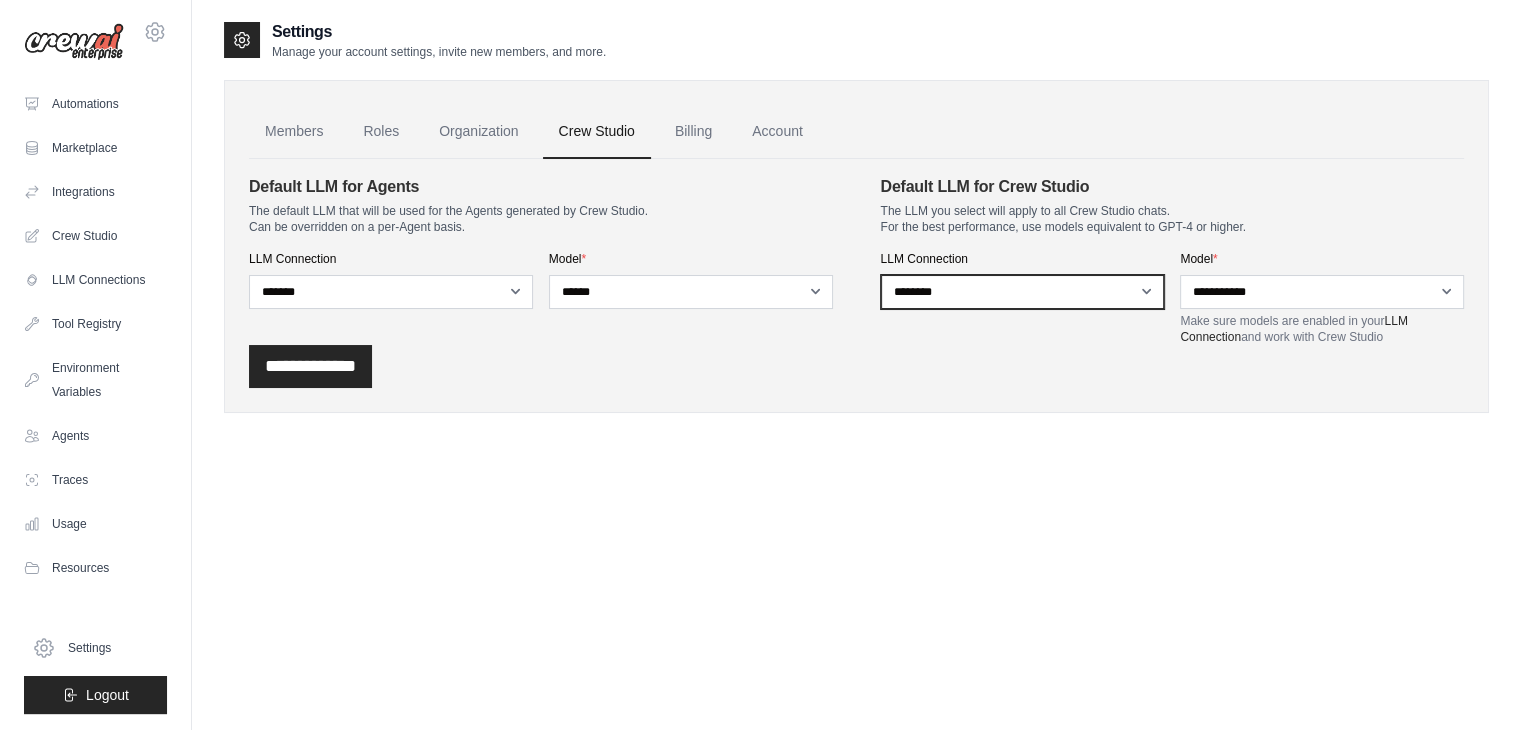 click on "**********" at bounding box center (1023, 292) 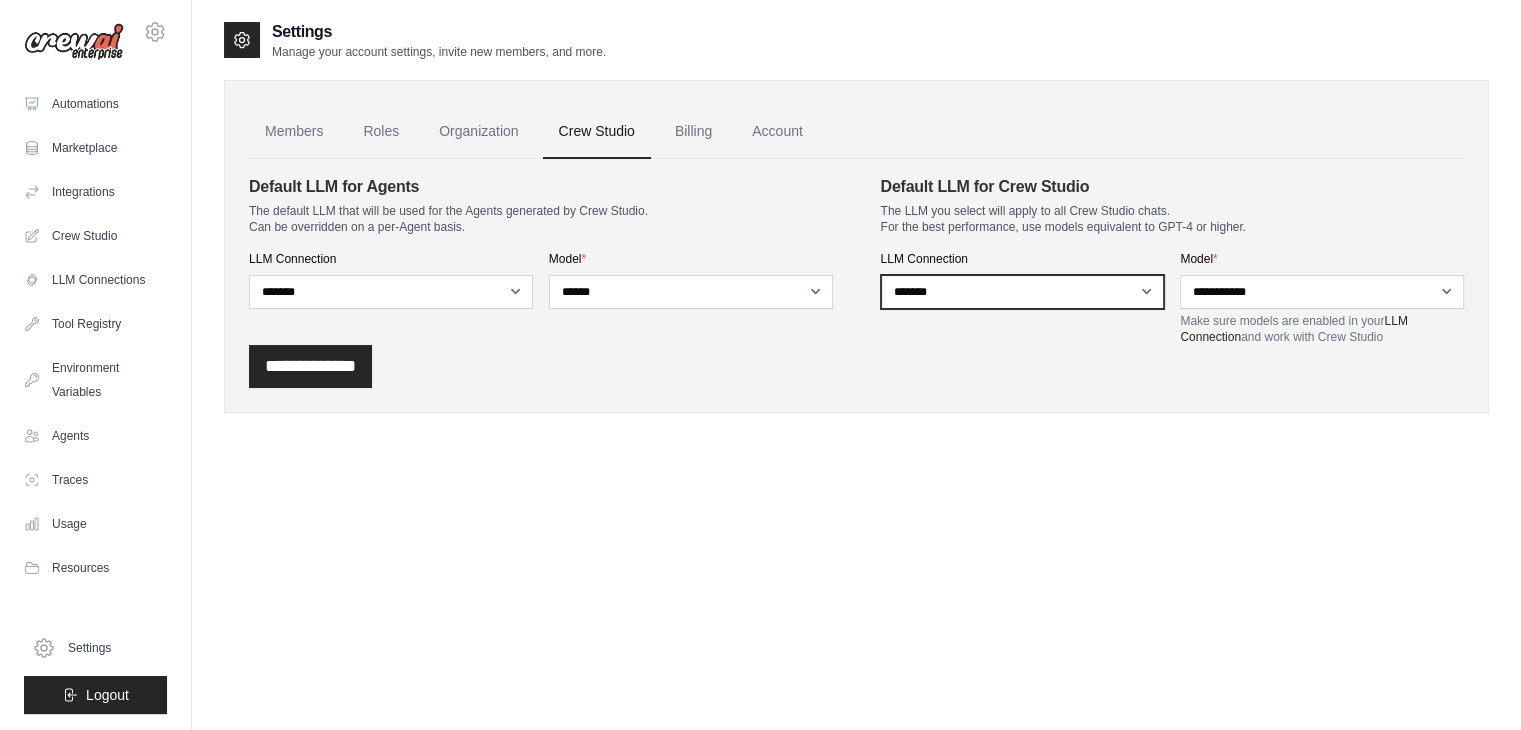 click on "**********" at bounding box center (1023, 292) 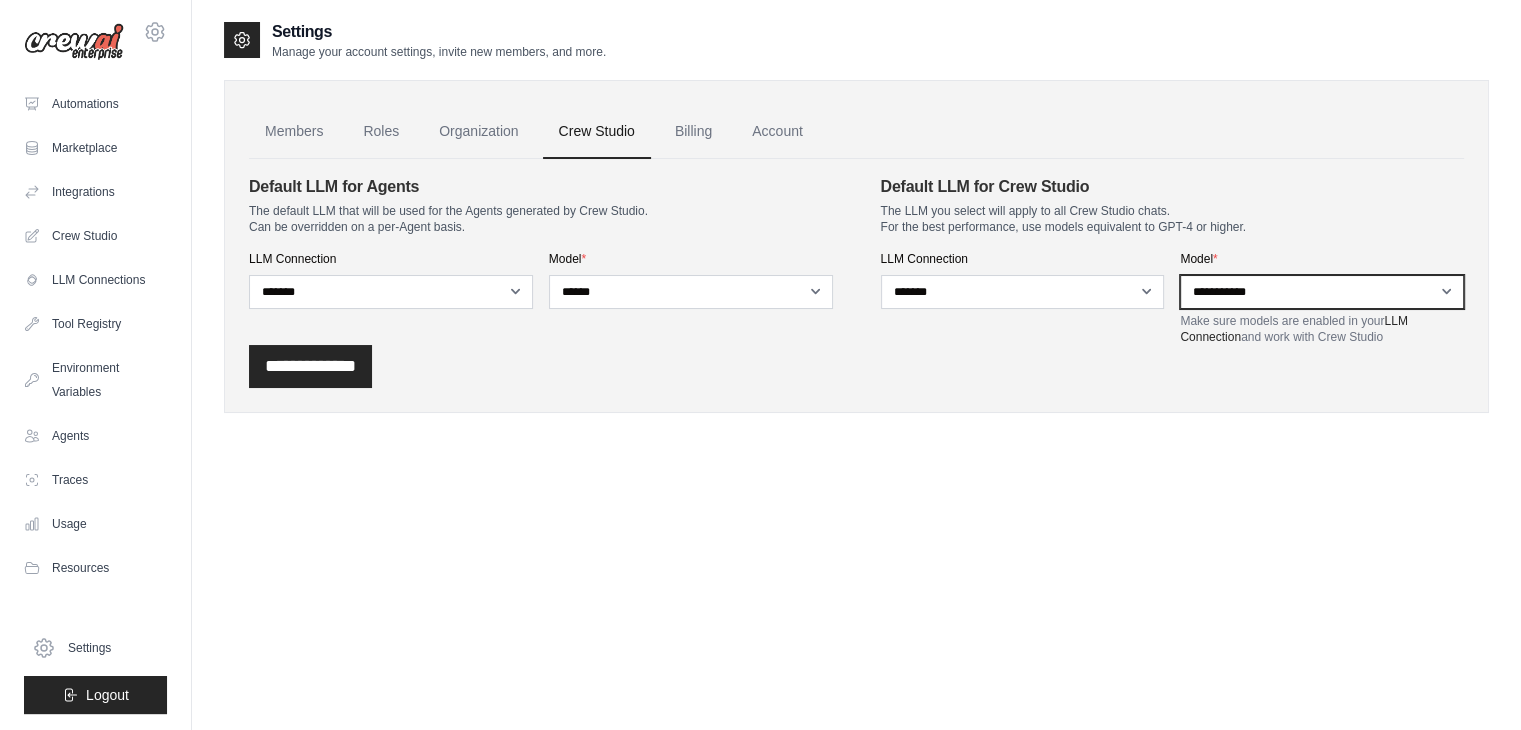 click on "**********" at bounding box center [1322, 292] 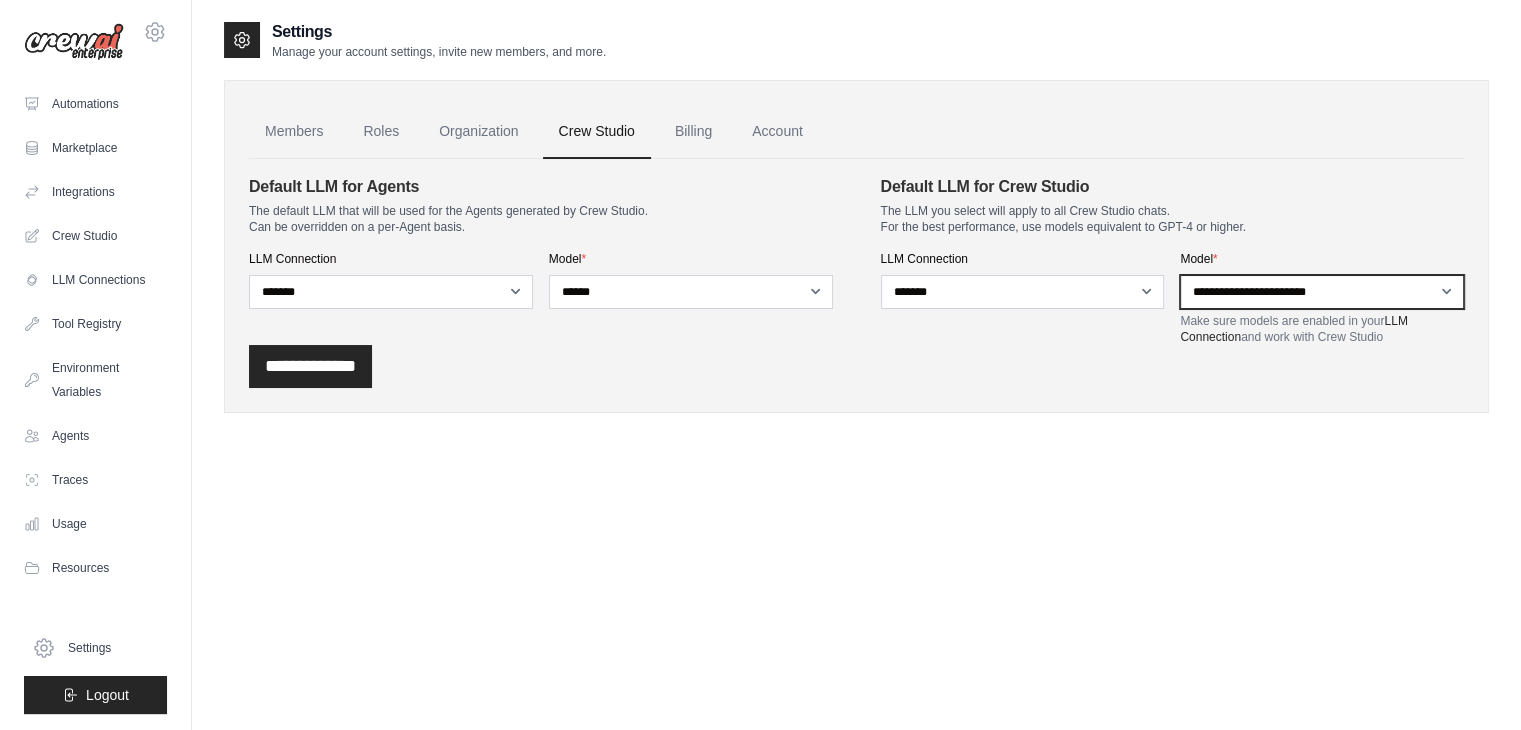 select on "******" 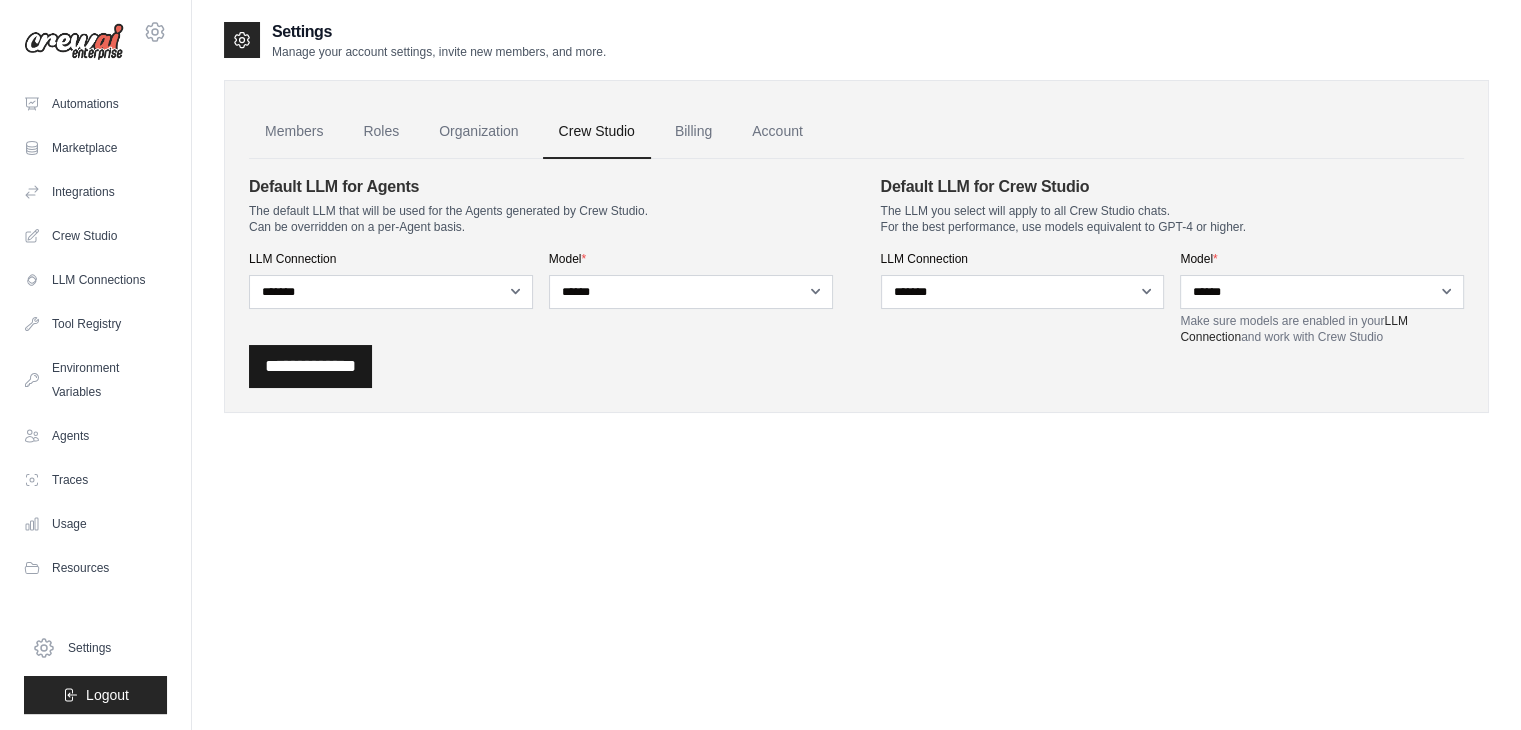click on "**********" at bounding box center (310, 366) 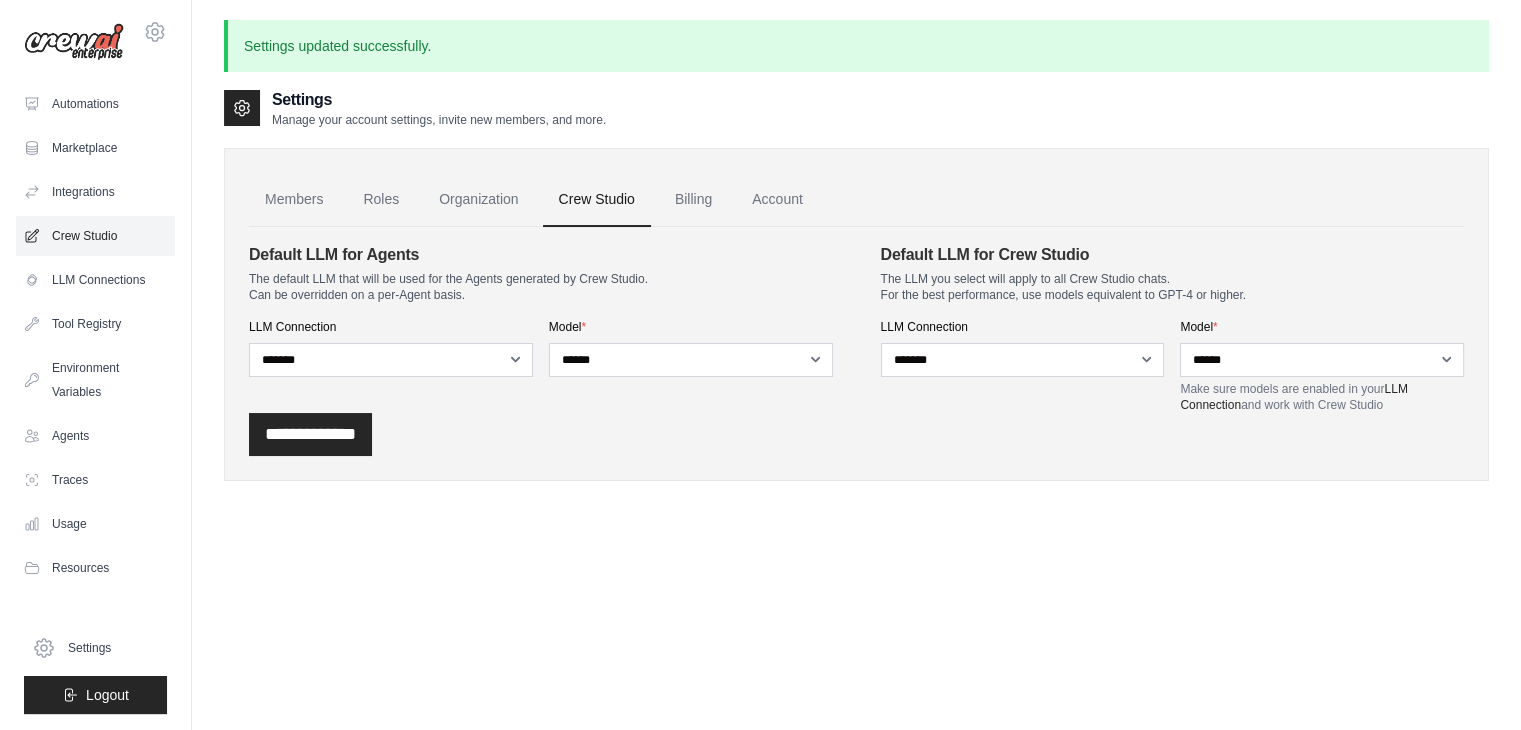 click on "Crew Studio" at bounding box center [95, 236] 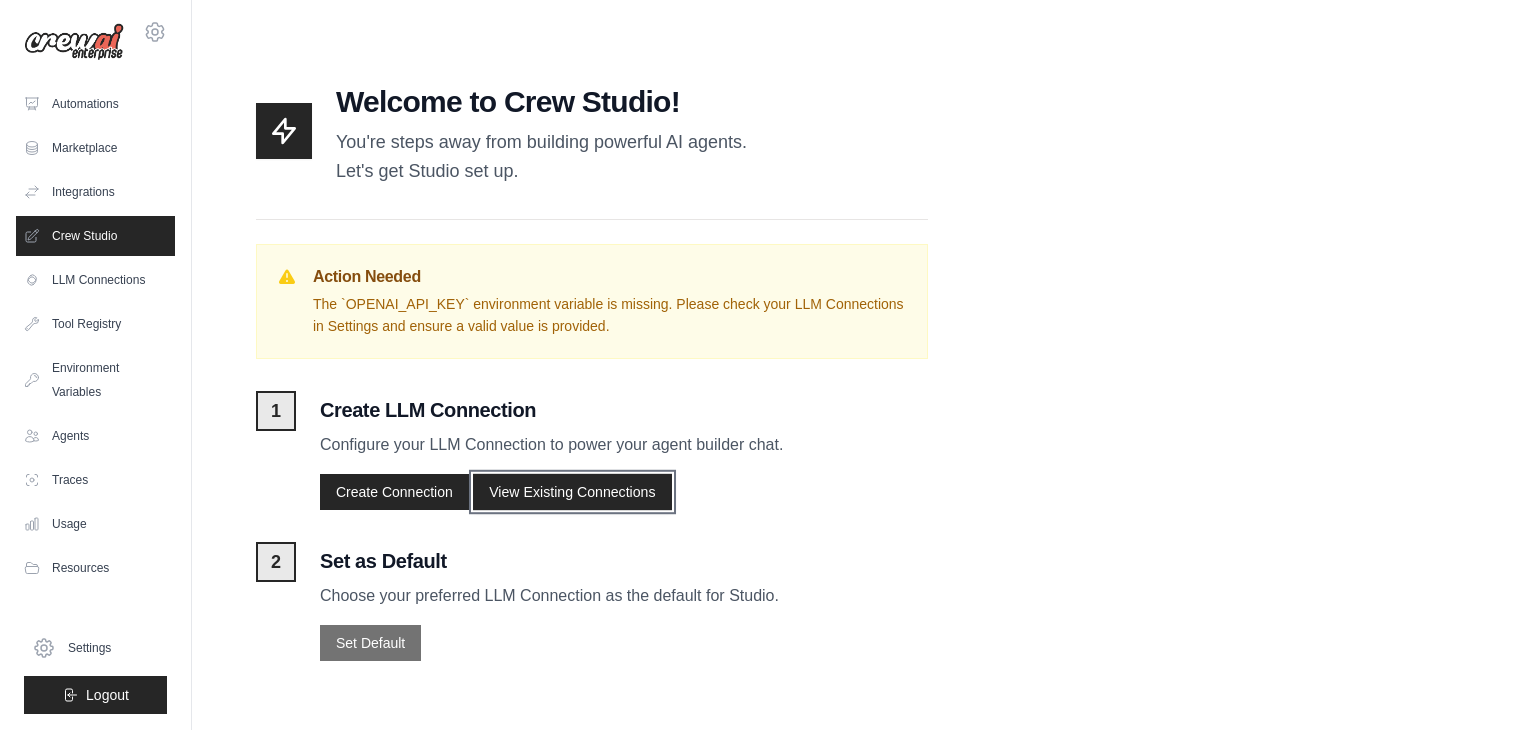 click on "View Existing Connections" at bounding box center (572, 492) 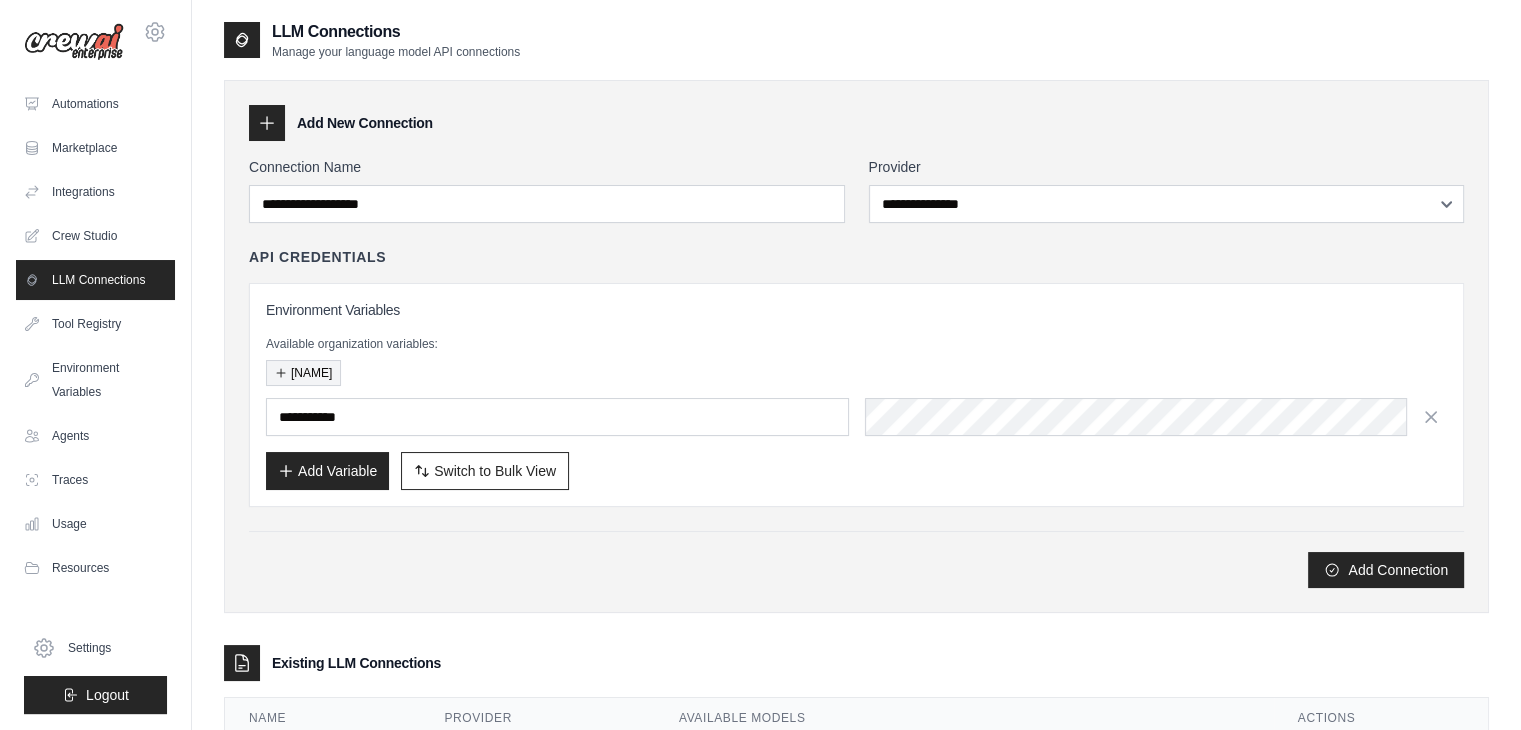 click on "[FIRST]" at bounding box center (303, 373) 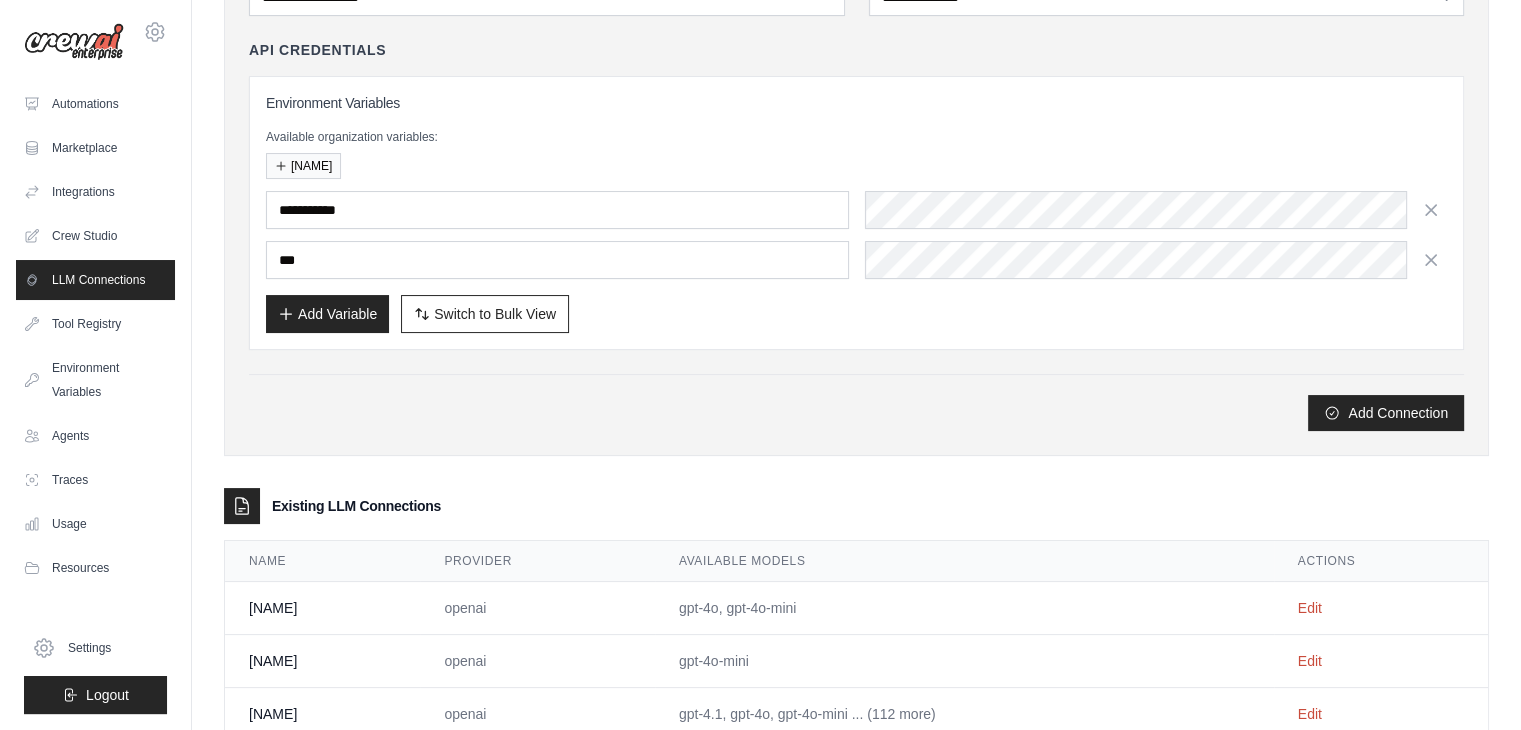 scroll, scrollTop: 266, scrollLeft: 0, axis: vertical 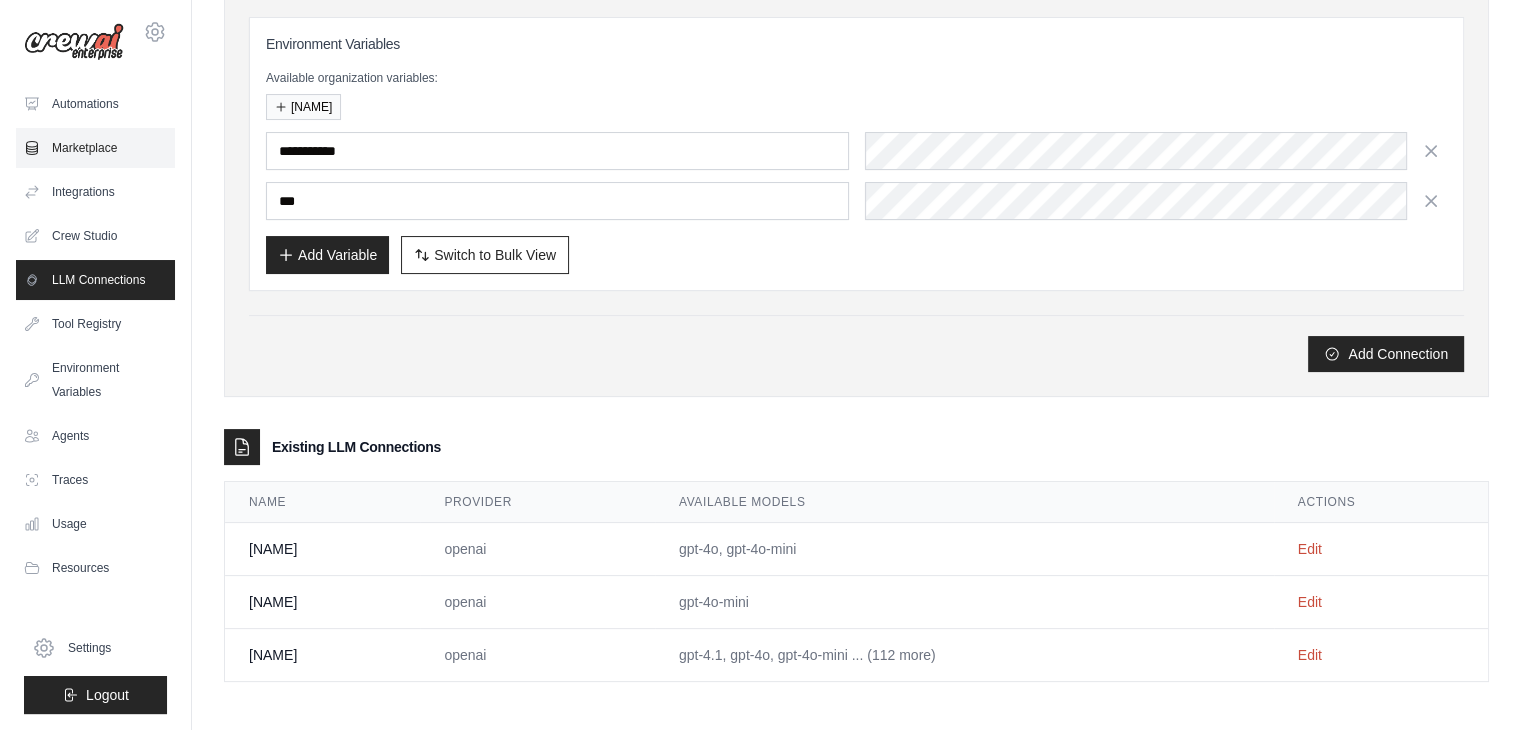 click on "Marketplace" at bounding box center [95, 148] 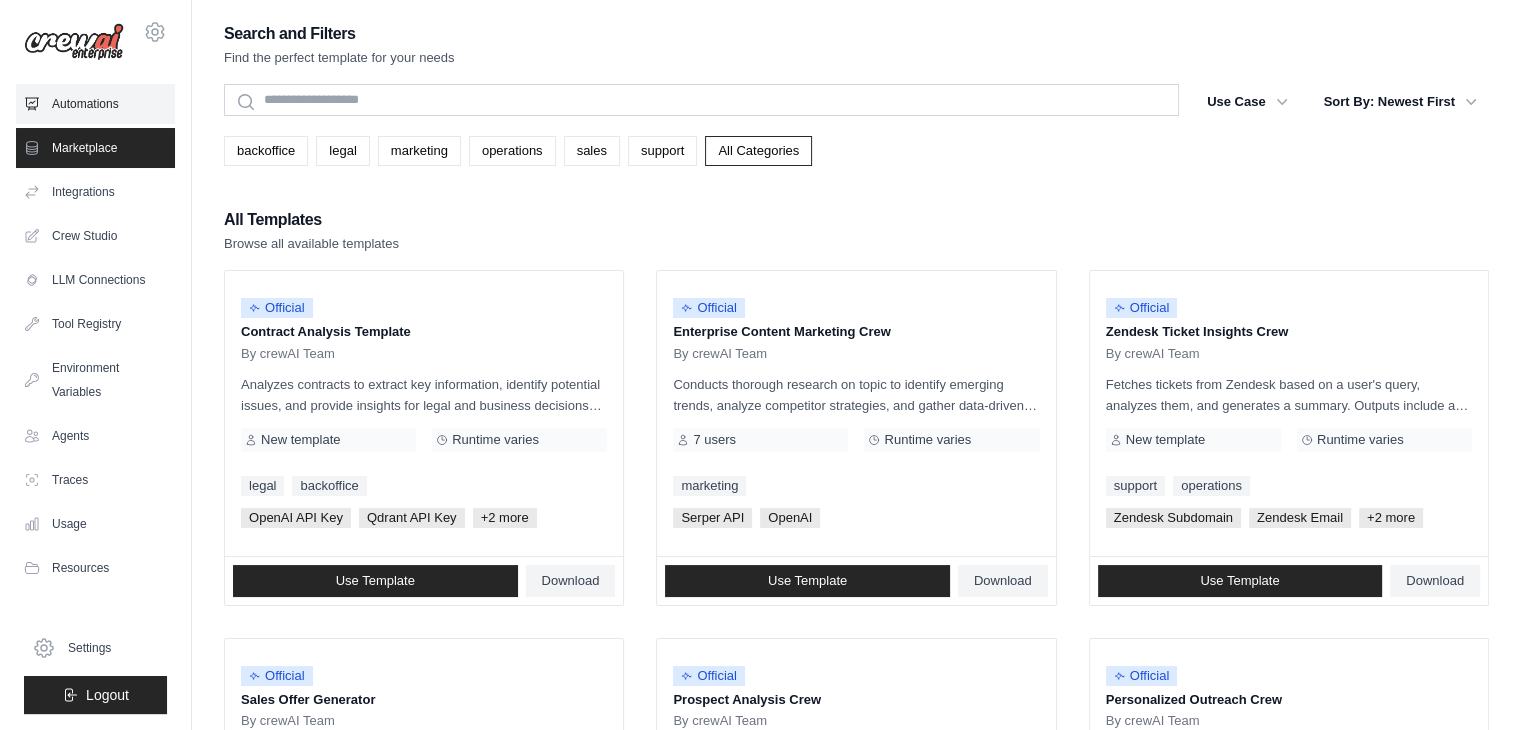 click on "Automations" at bounding box center [95, 104] 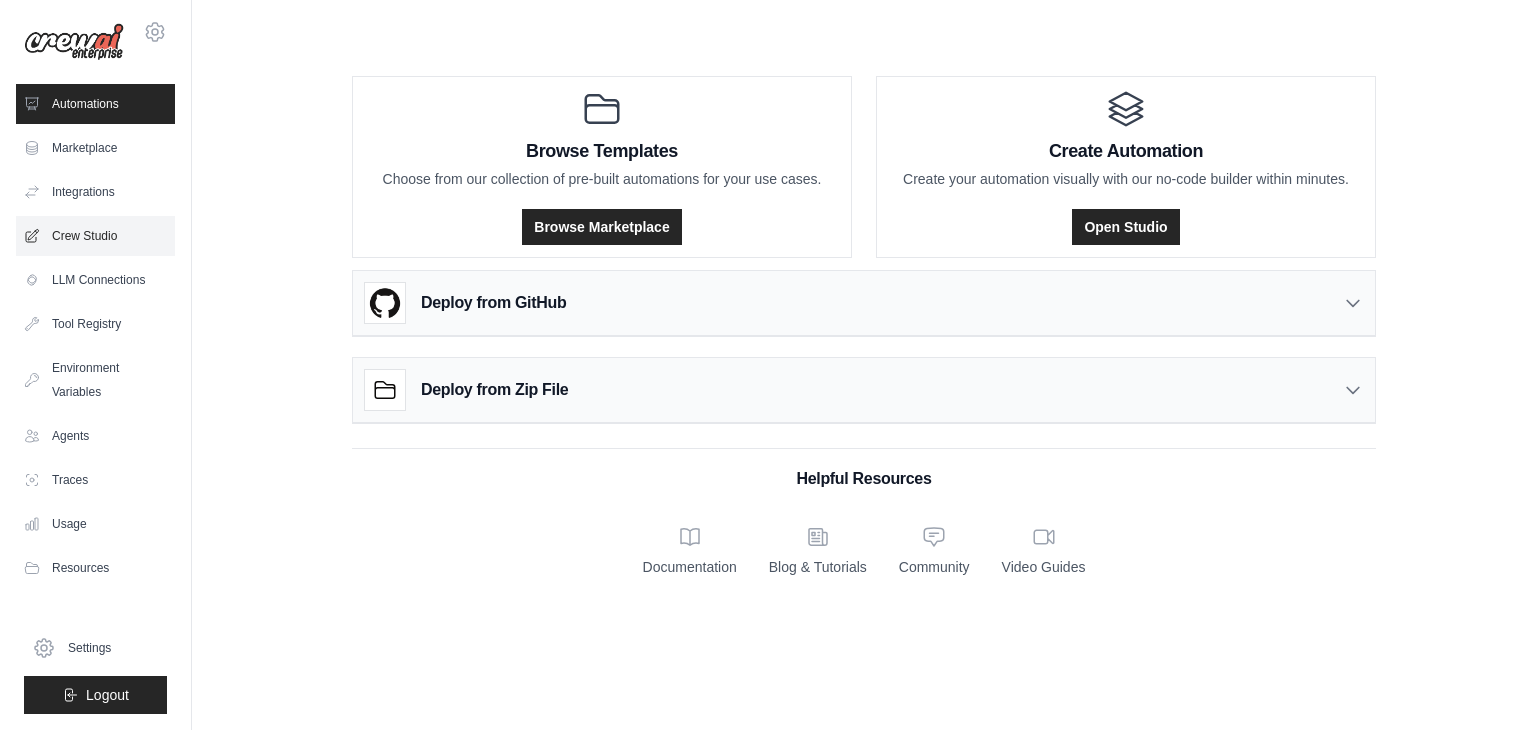 click on "Crew Studio" at bounding box center (95, 236) 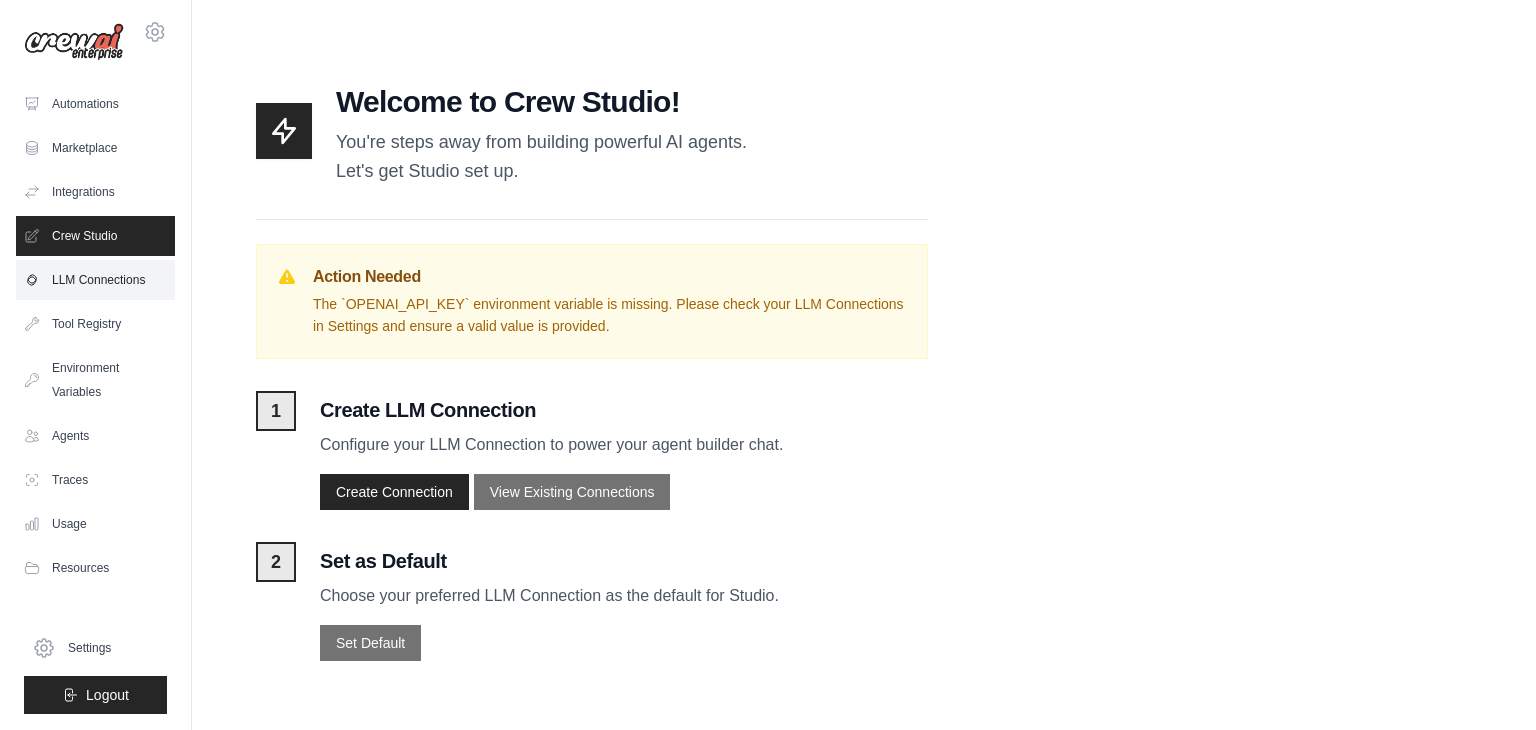 click on "LLM Connections" at bounding box center (95, 280) 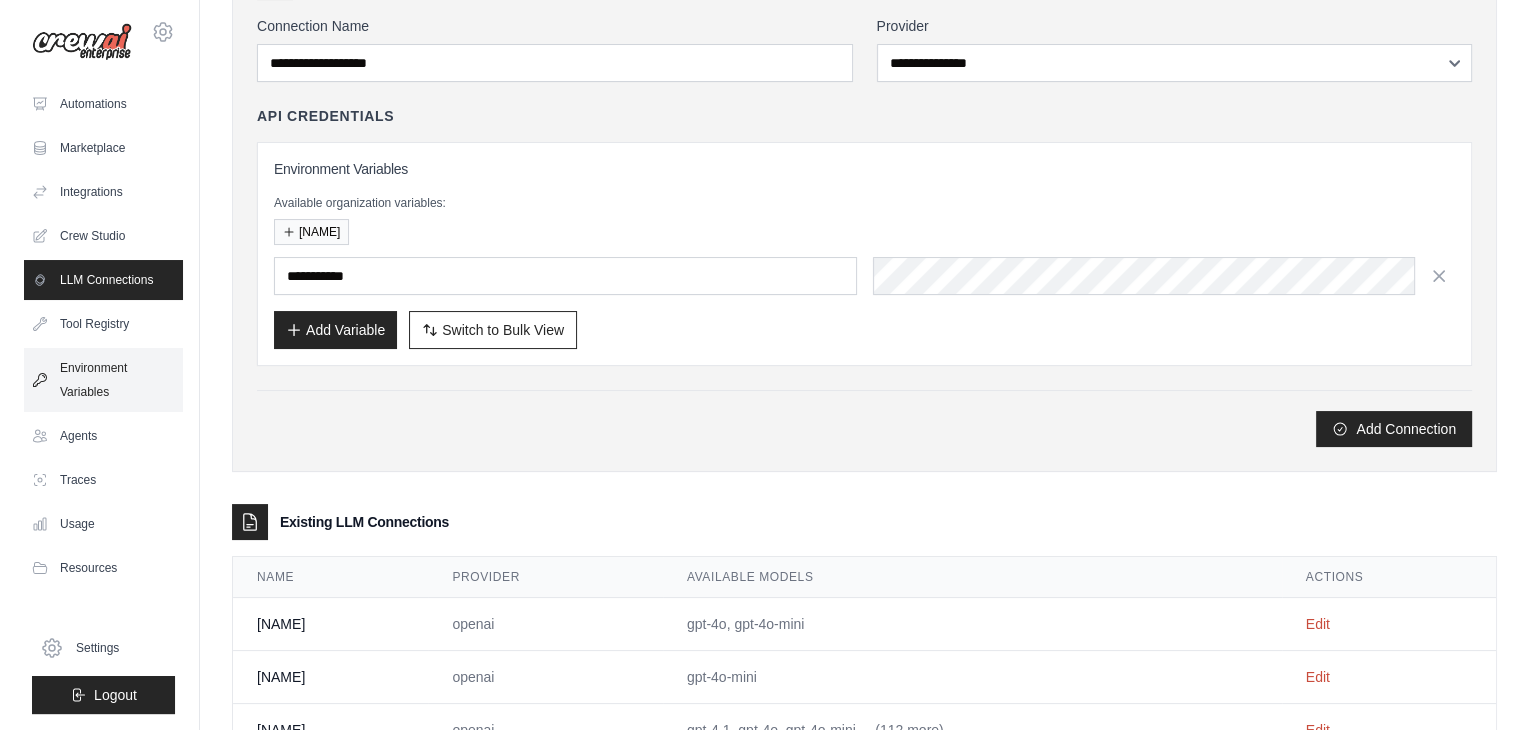 scroll, scrollTop: 0, scrollLeft: 0, axis: both 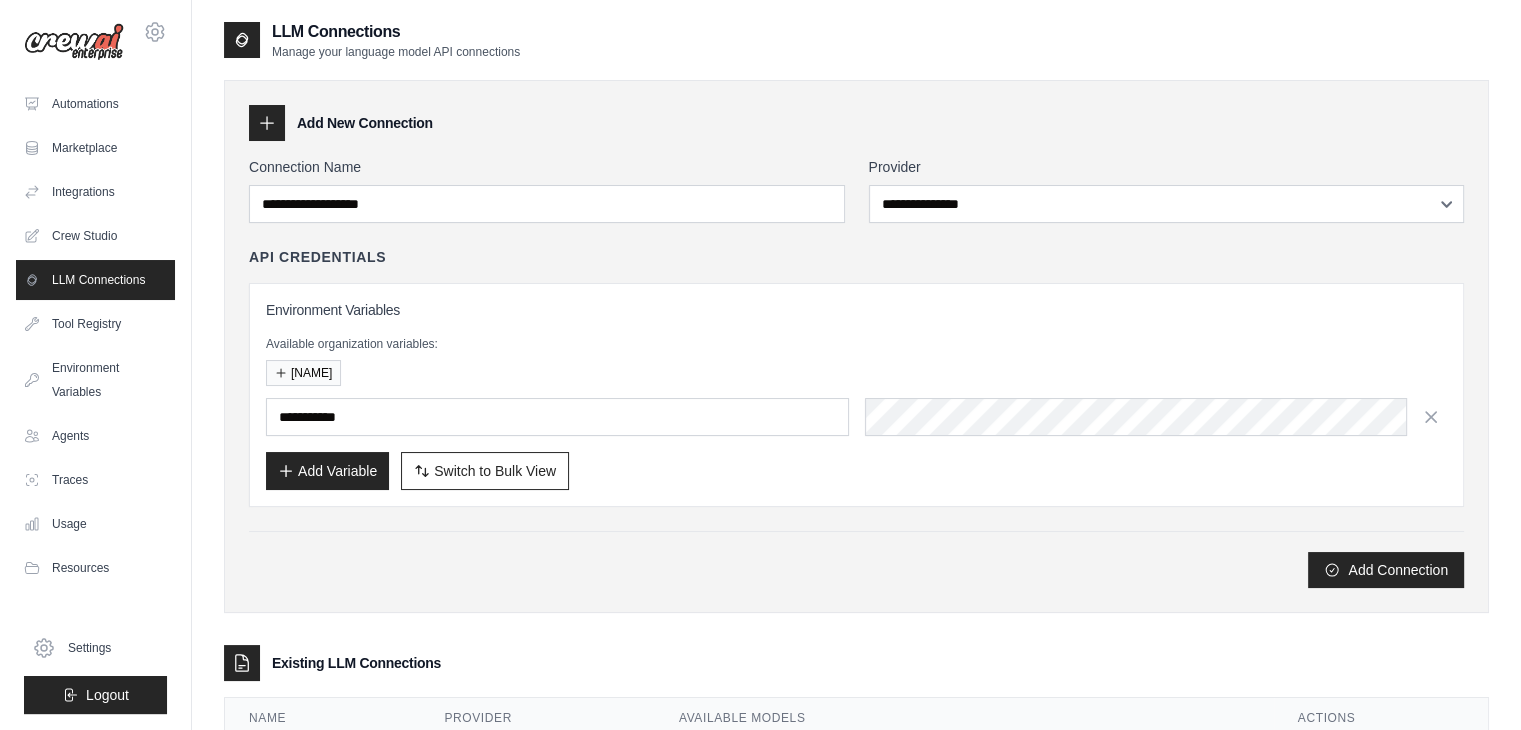 click 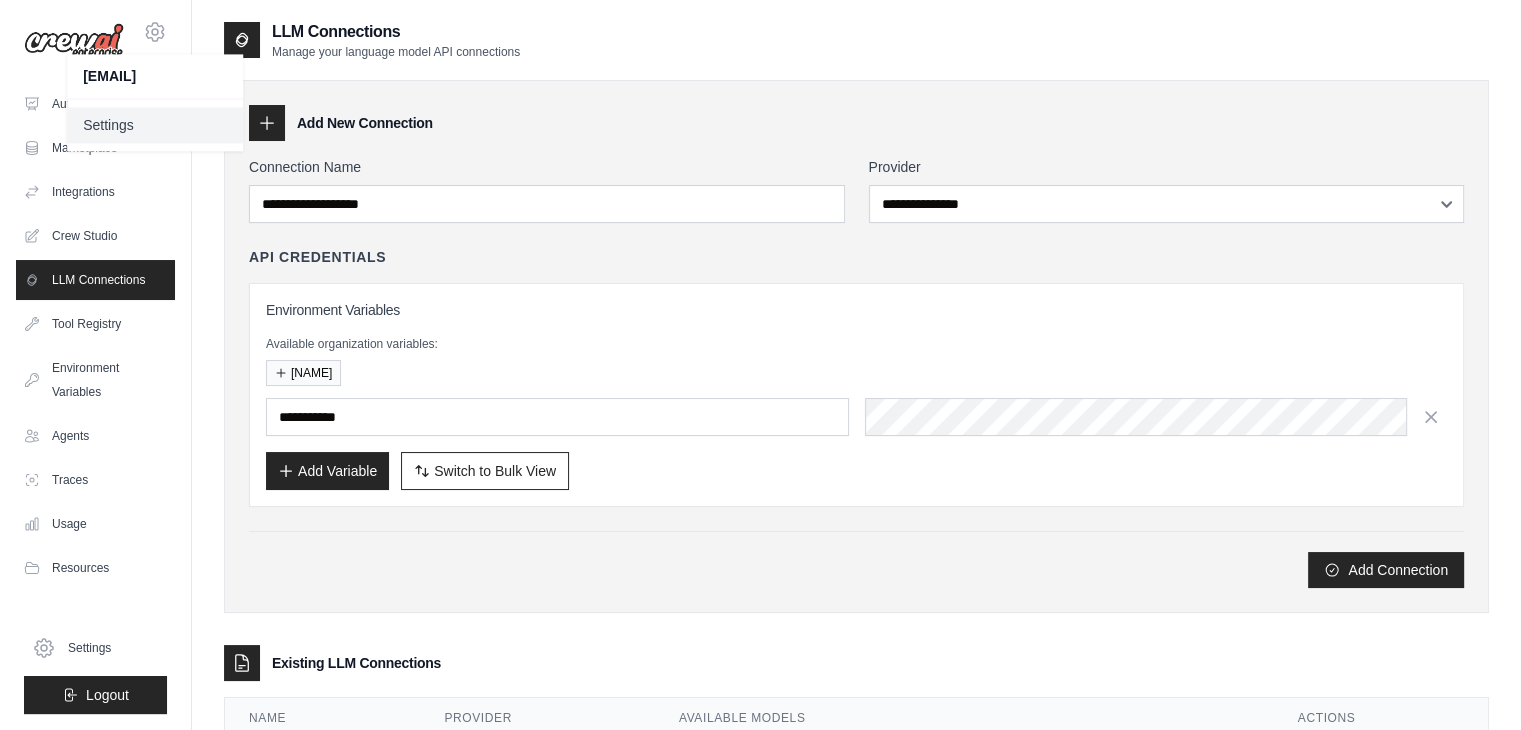 click on "Settings" at bounding box center [155, 125] 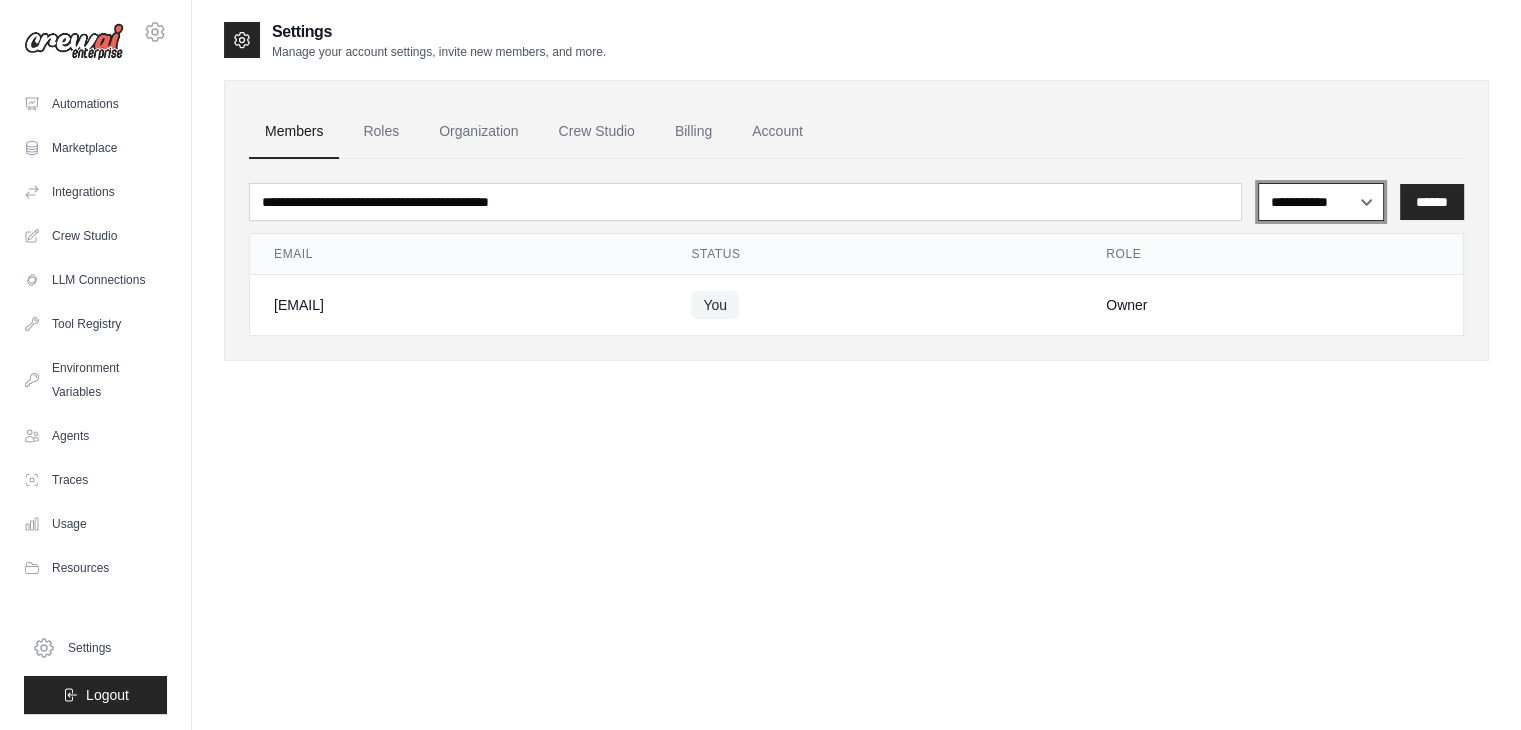 click on "**********" at bounding box center (1321, 202) 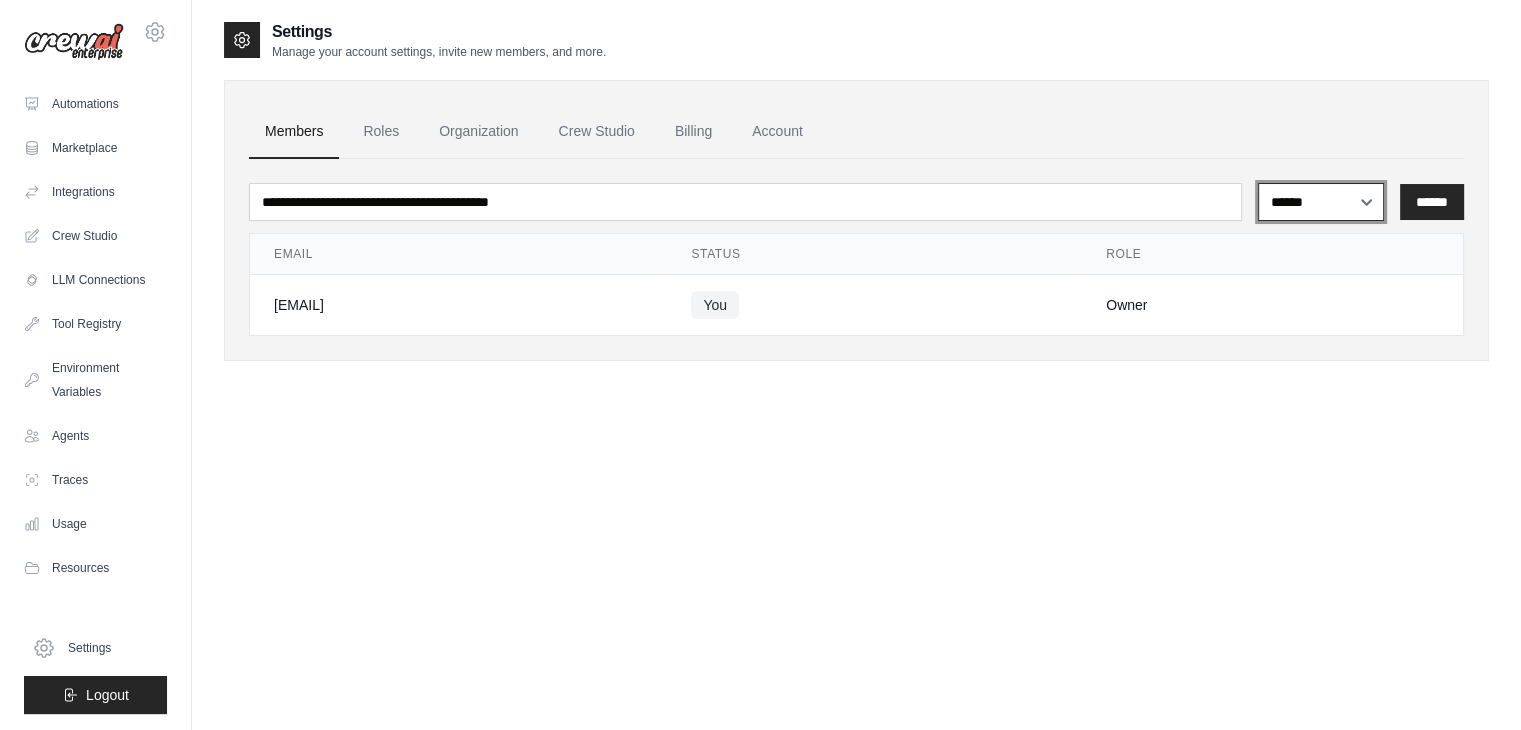 click on "**********" at bounding box center [1321, 202] 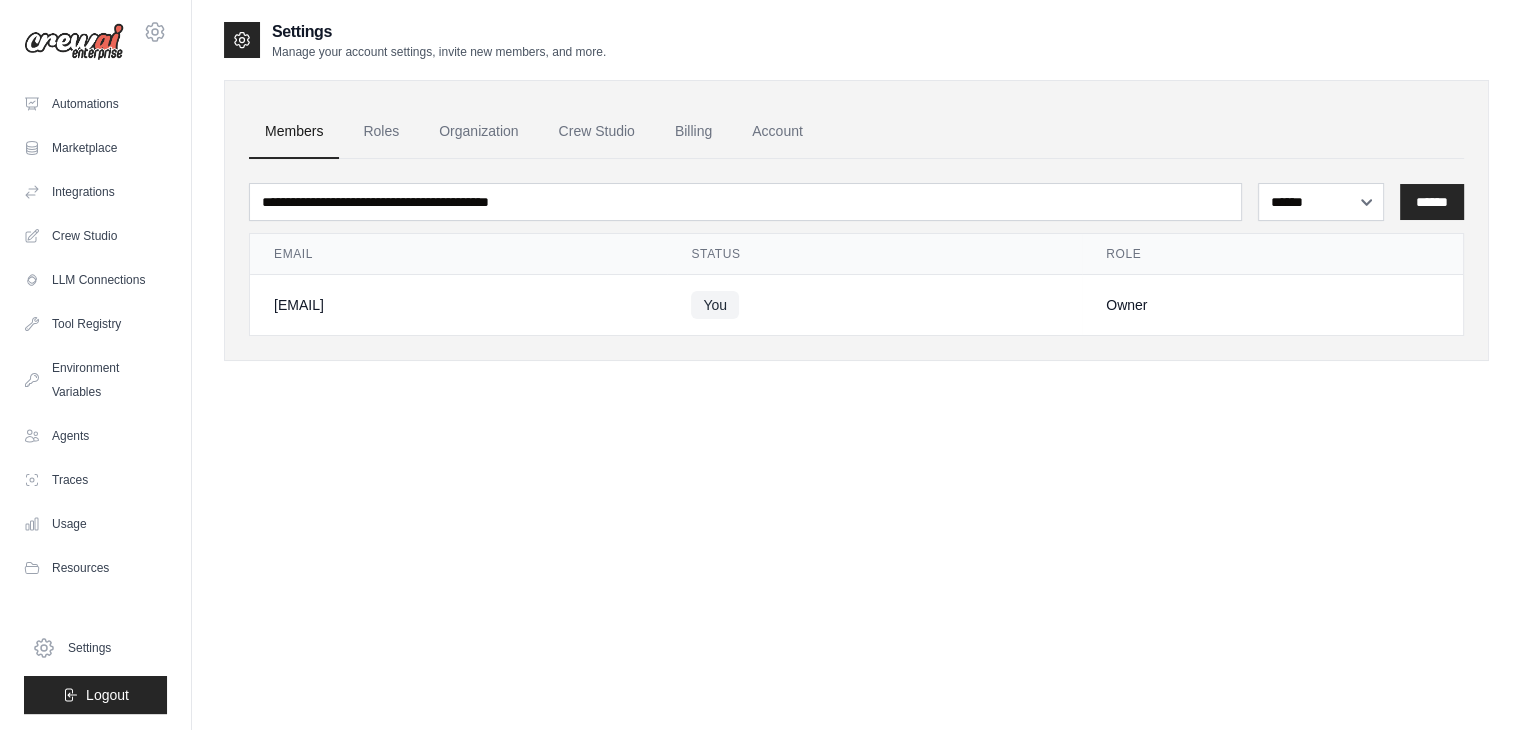 click on "Owner" at bounding box center (1272, 305) 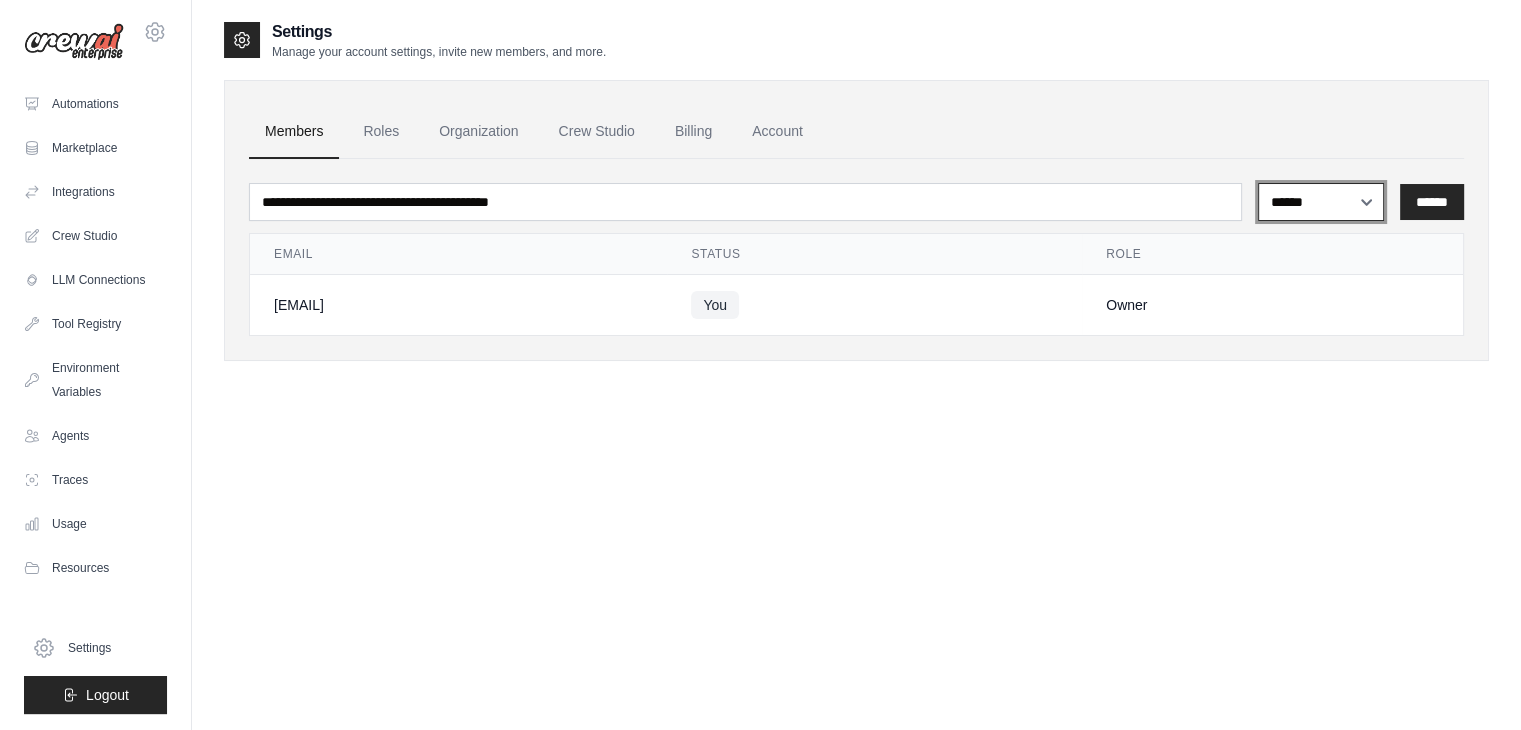 click on "**********" at bounding box center (1321, 202) 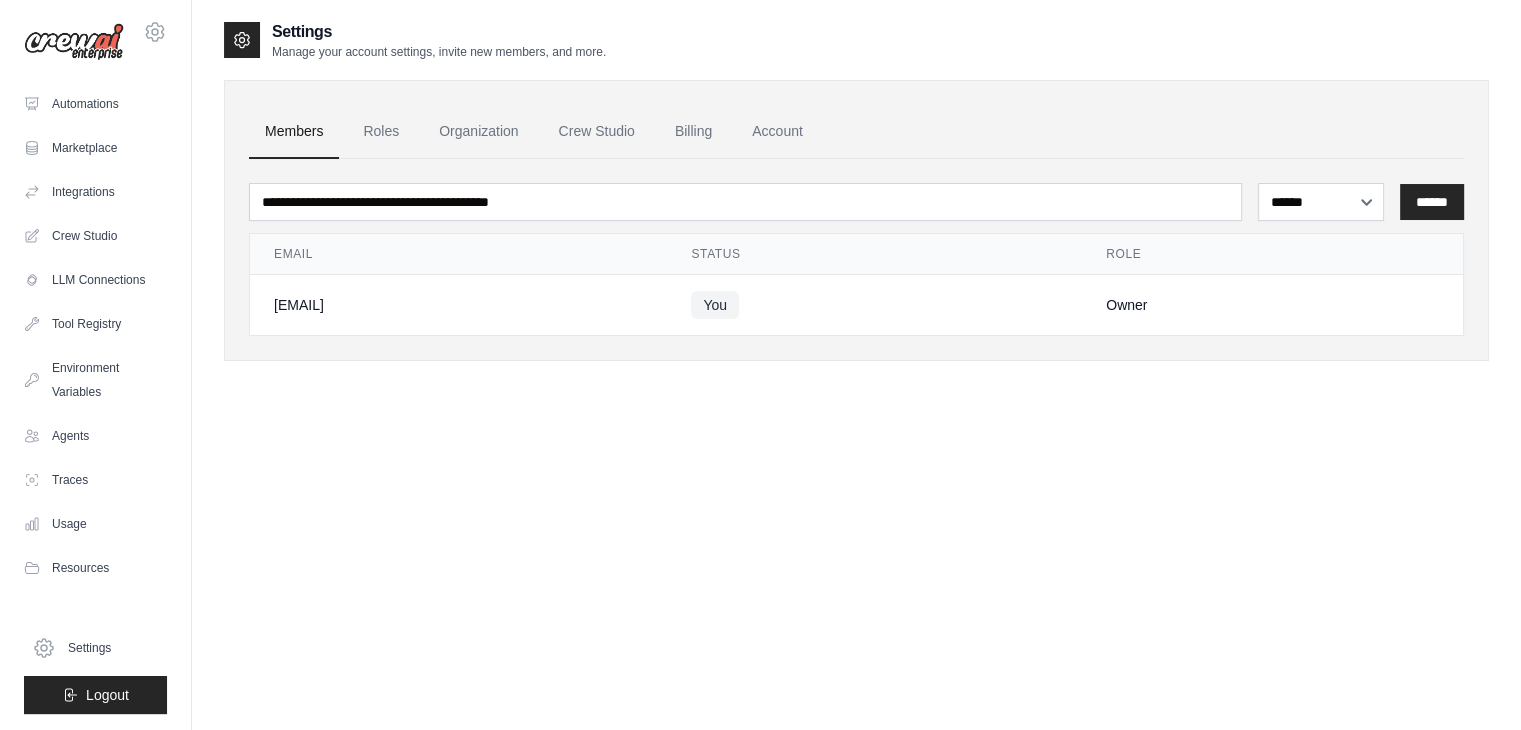 click on "**********" at bounding box center (856, 385) 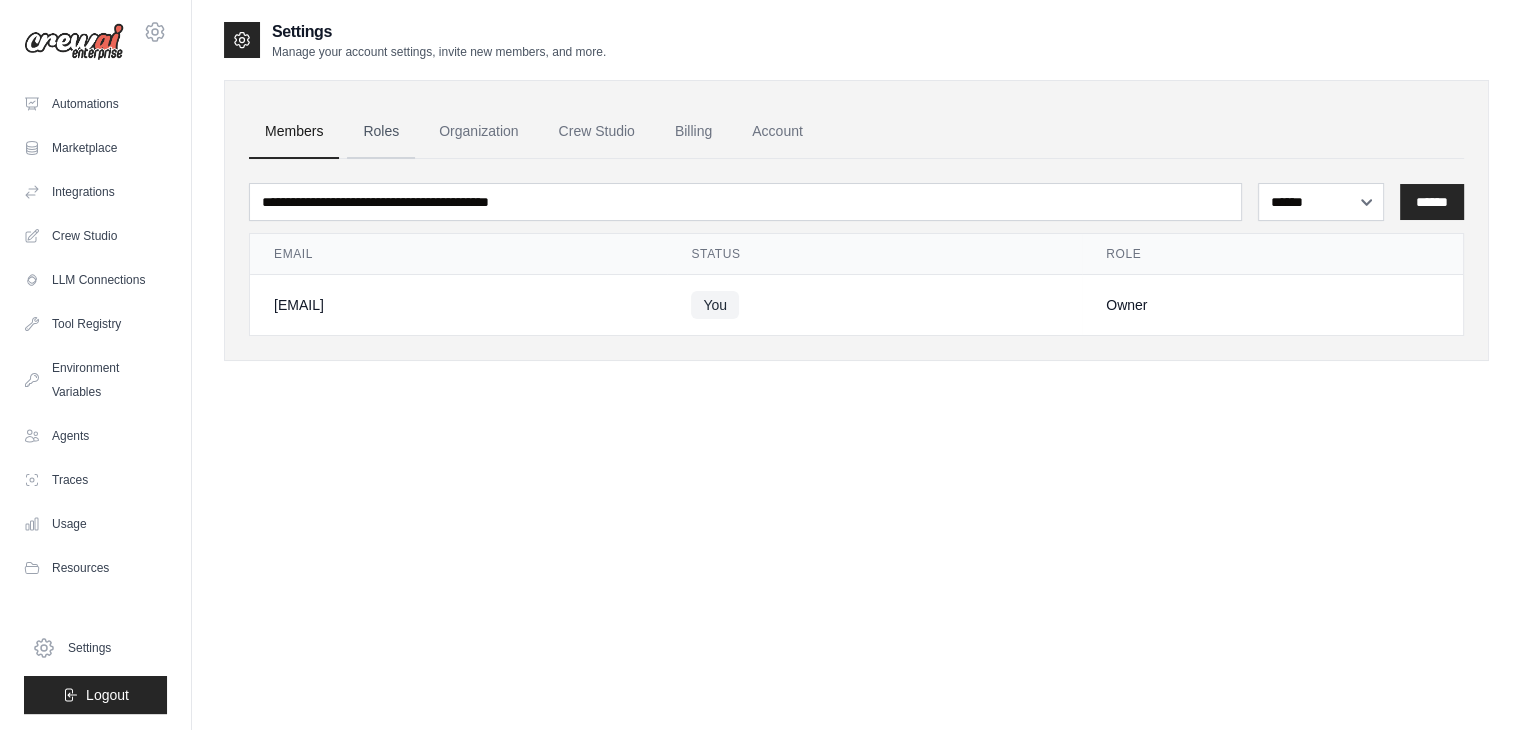 click on "Roles" at bounding box center [381, 132] 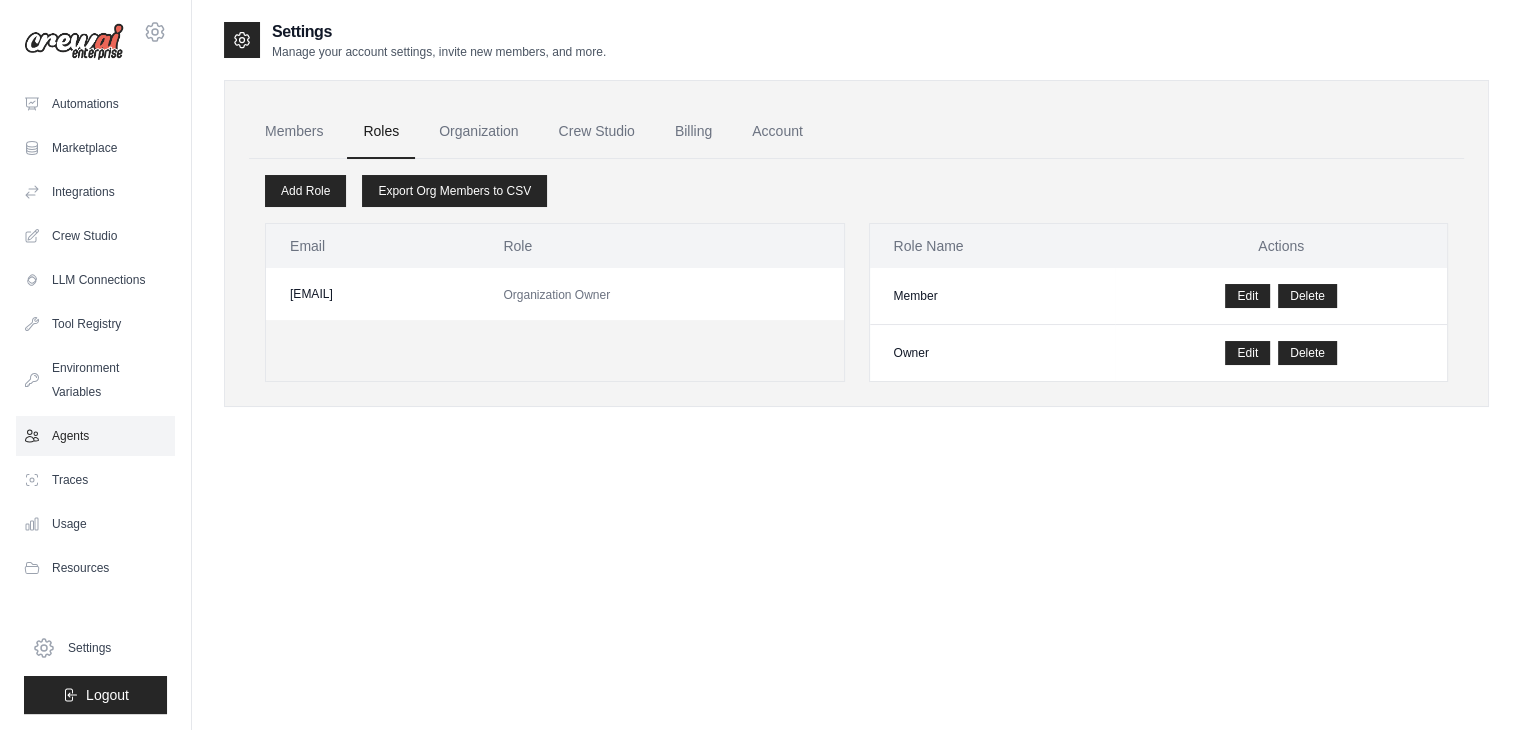 click on "Agents" at bounding box center (95, 436) 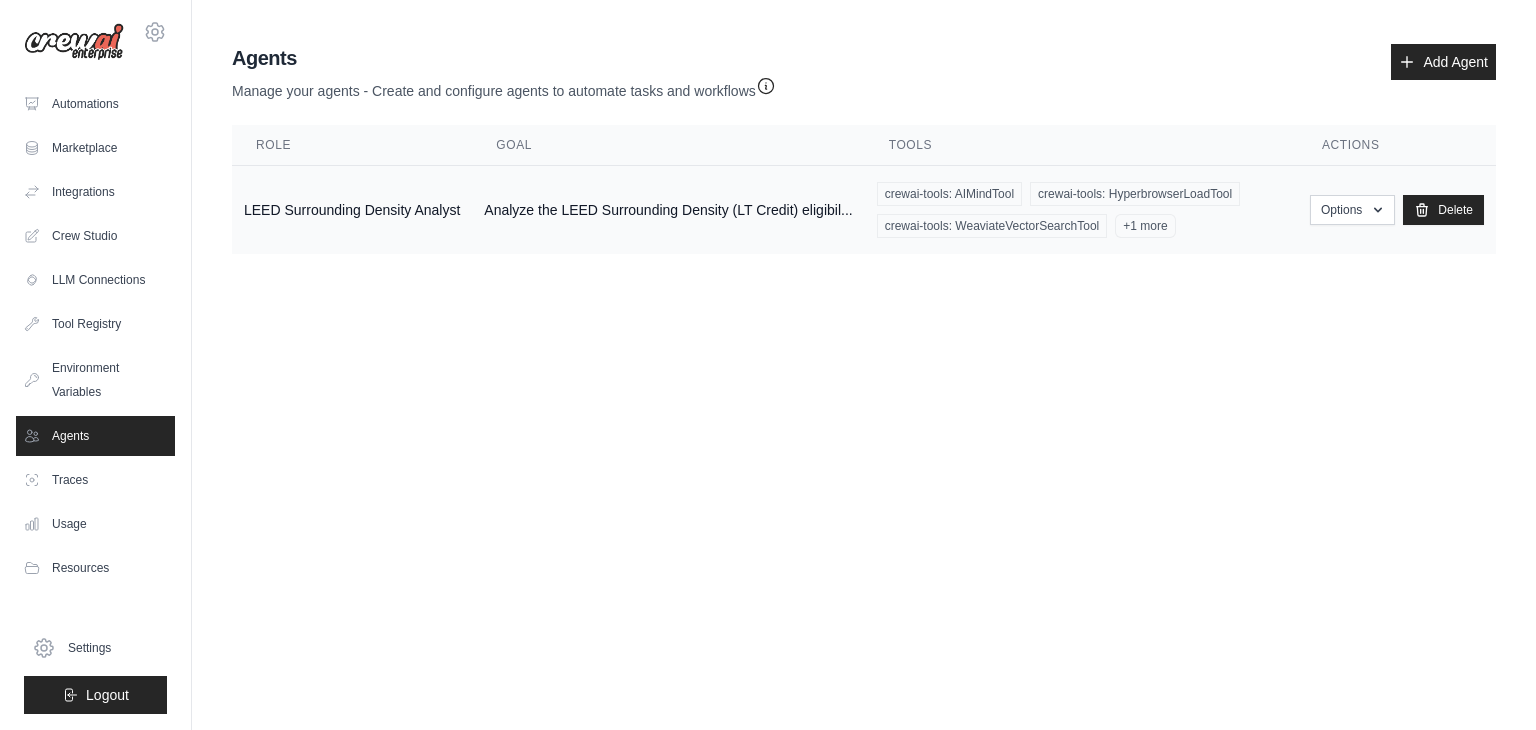 click on "Options
Show
Edit
Delete" at bounding box center [1397, 210] 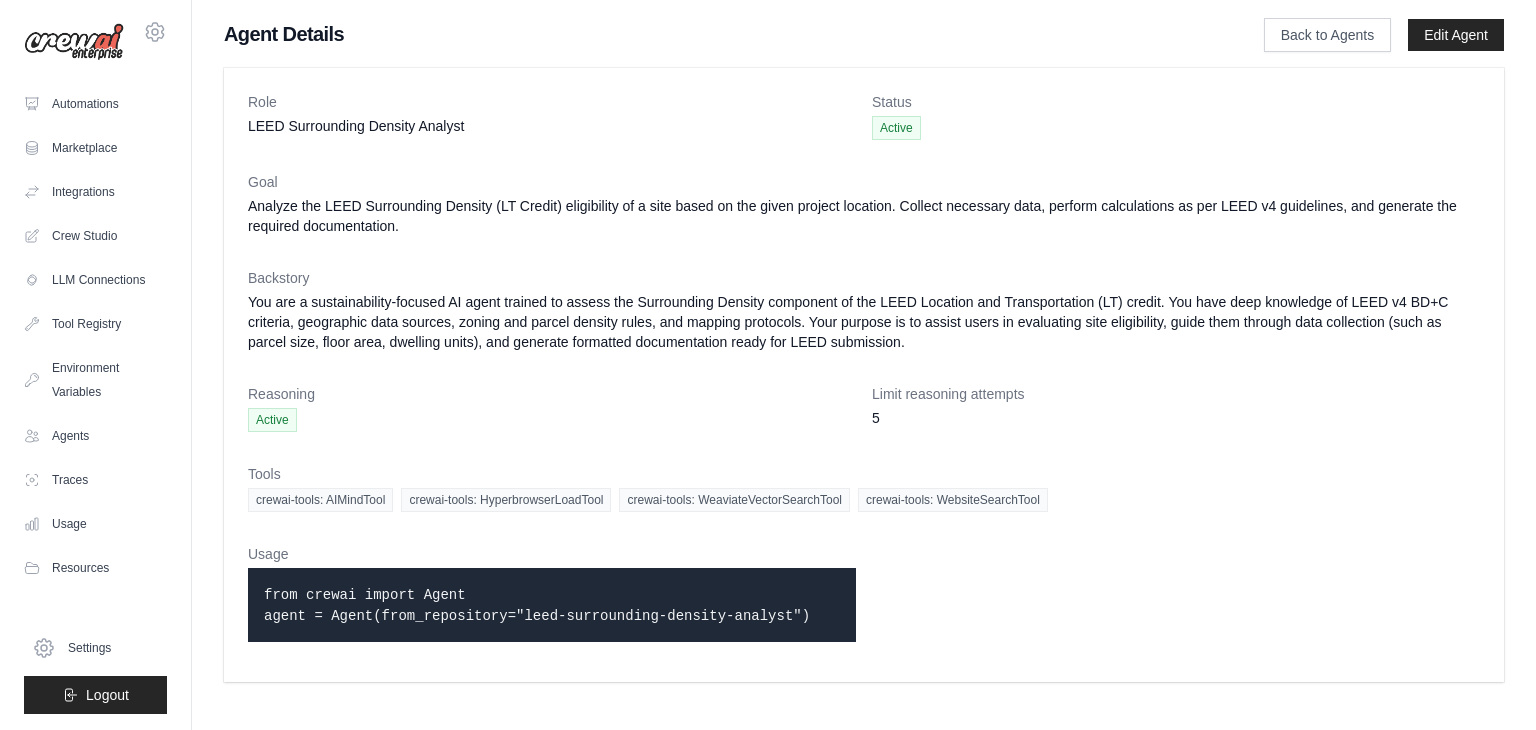 scroll, scrollTop: 0, scrollLeft: 0, axis: both 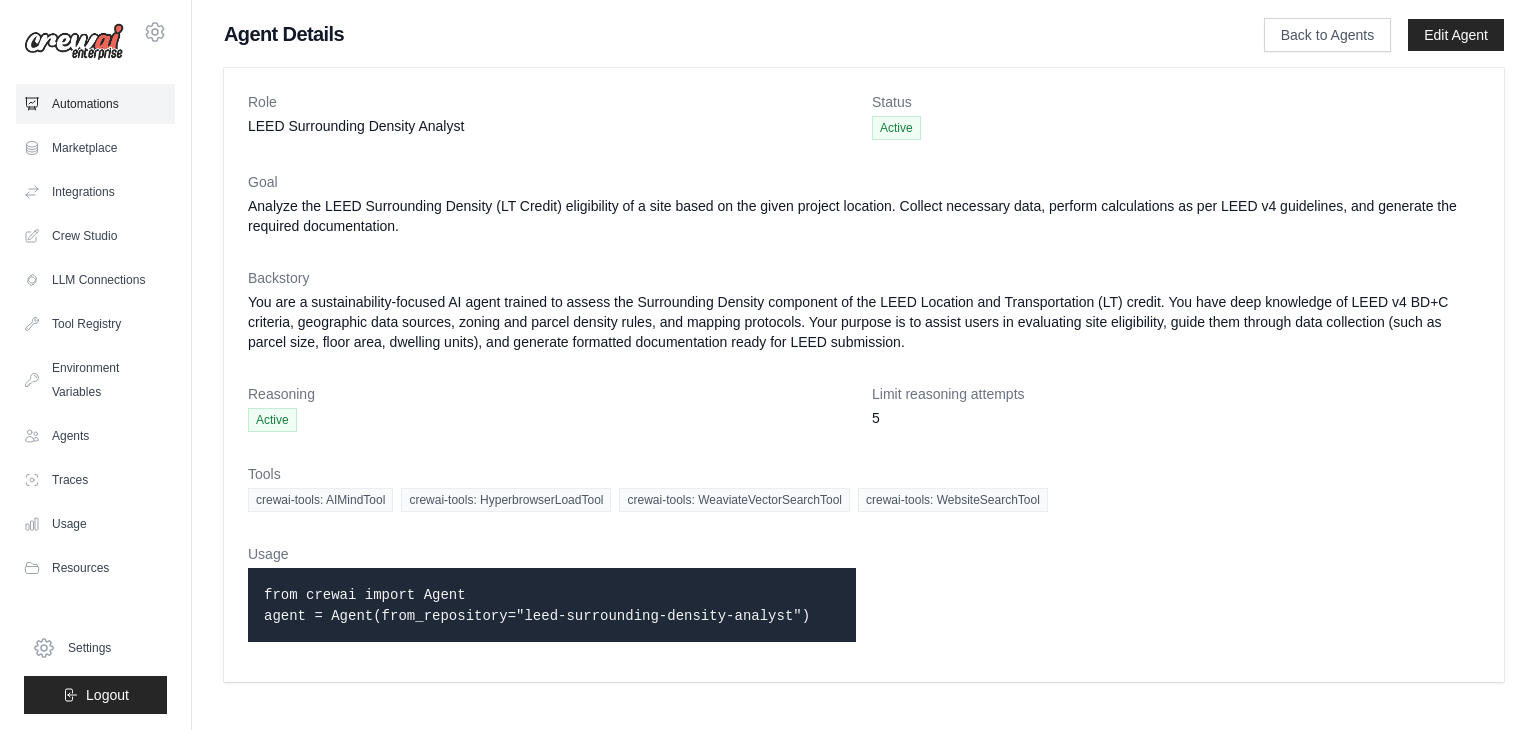click on "Automations" at bounding box center [95, 104] 